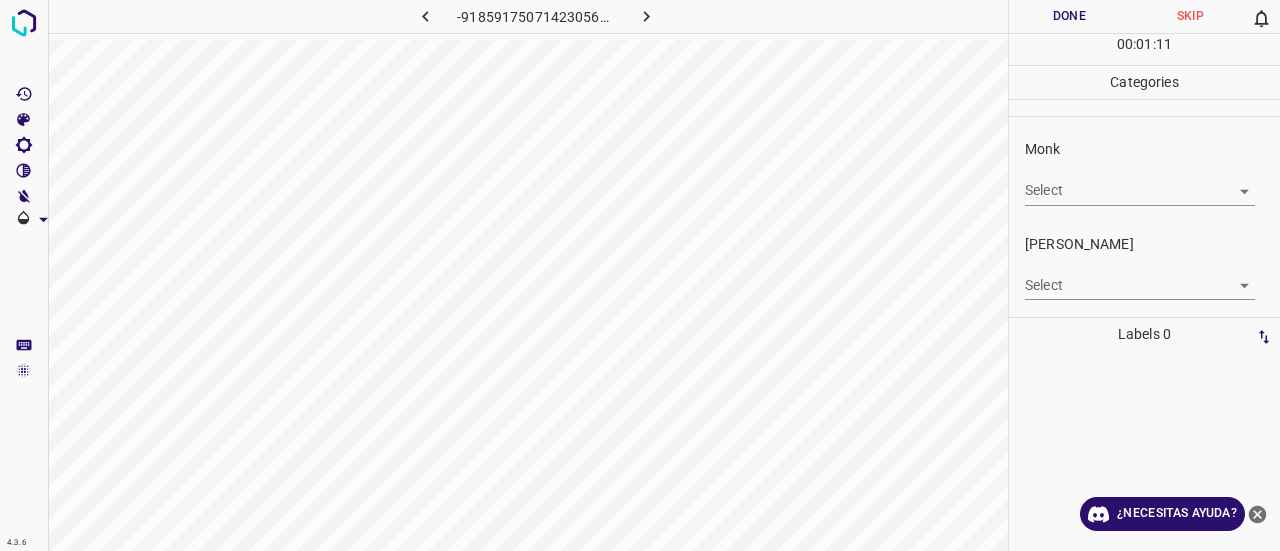 scroll, scrollTop: 0, scrollLeft: 0, axis: both 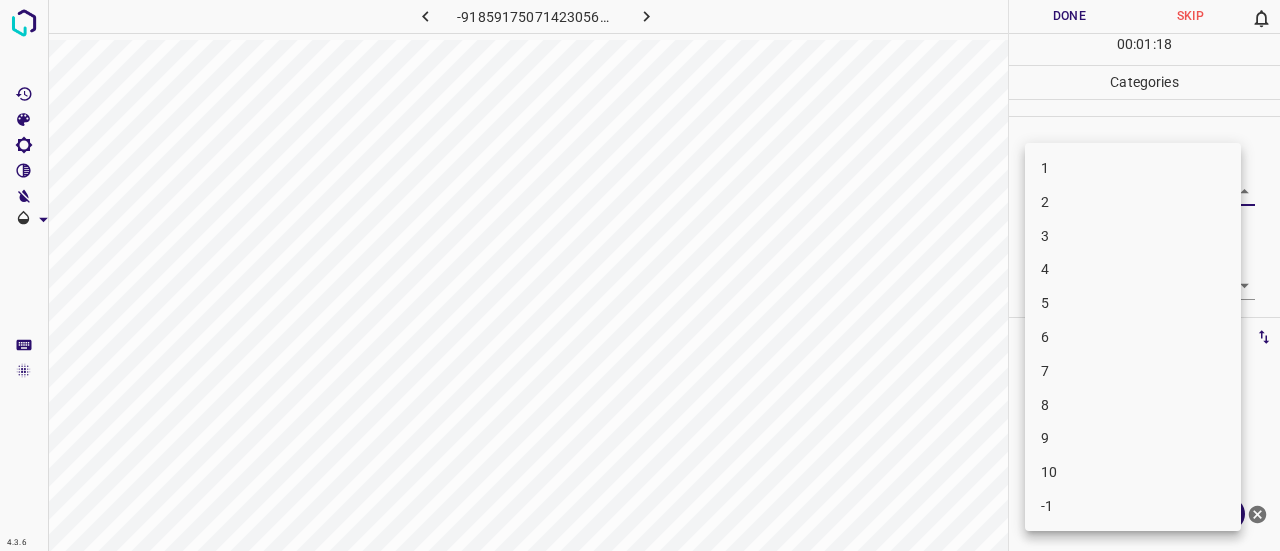 click on "4.3.6  -9185917507142305669.png Done Skip 0 00   : 01   : 18   Categories Monk   Select ​  [PERSON_NAME]   Select ​ Labels   0 Categories 1 Monk 2  [PERSON_NAME] Tools Space Change between modes (Draw & Edit) I Auto labeling R Restore zoom M Zoom in N Zoom out Delete Delete selecte label Filters Z Restore filters X Saturation filter C Brightness filter V Contrast filter B Gray scale filter General O Download ¿Necesitas ayuda? Texto original Valora esta traducción Tu opinión servirá para ayudar a mejorar el Traductor de Google - Texto - Esconder - Borrar 1 2 3 4 5 6 7 8 9 10 -1" at bounding box center (640, 275) 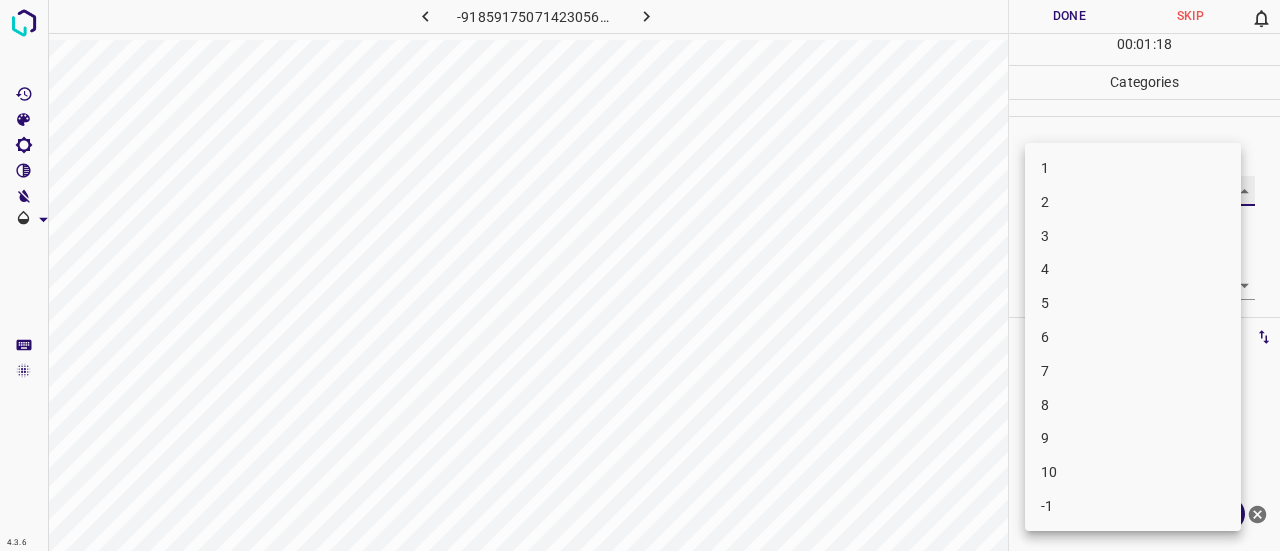 type on "3" 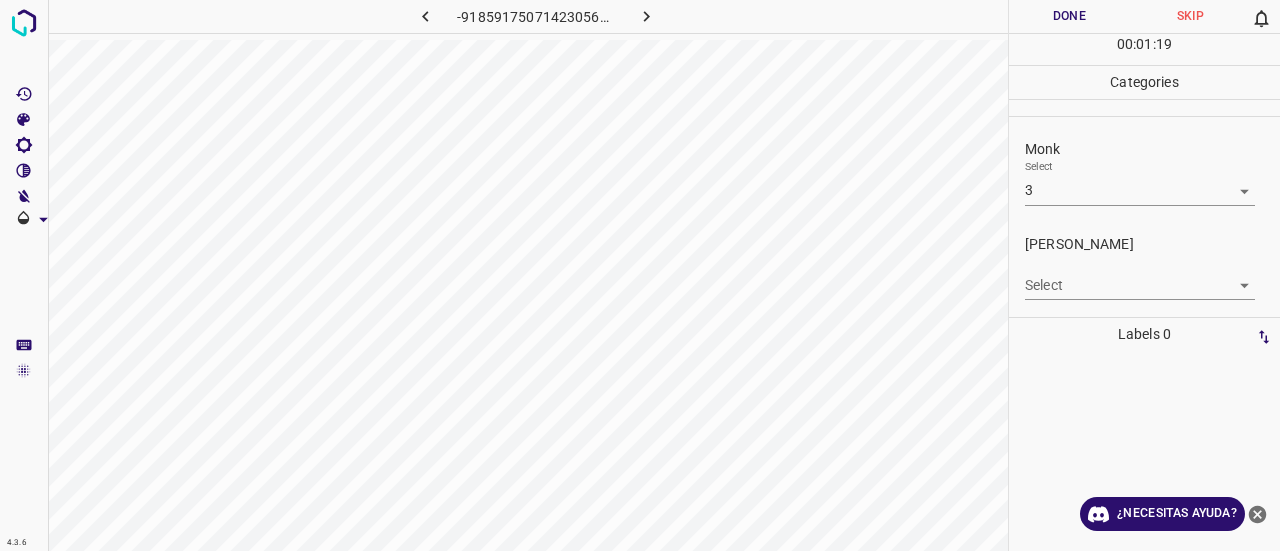 click on "[PERSON_NAME]" at bounding box center [1152, 244] 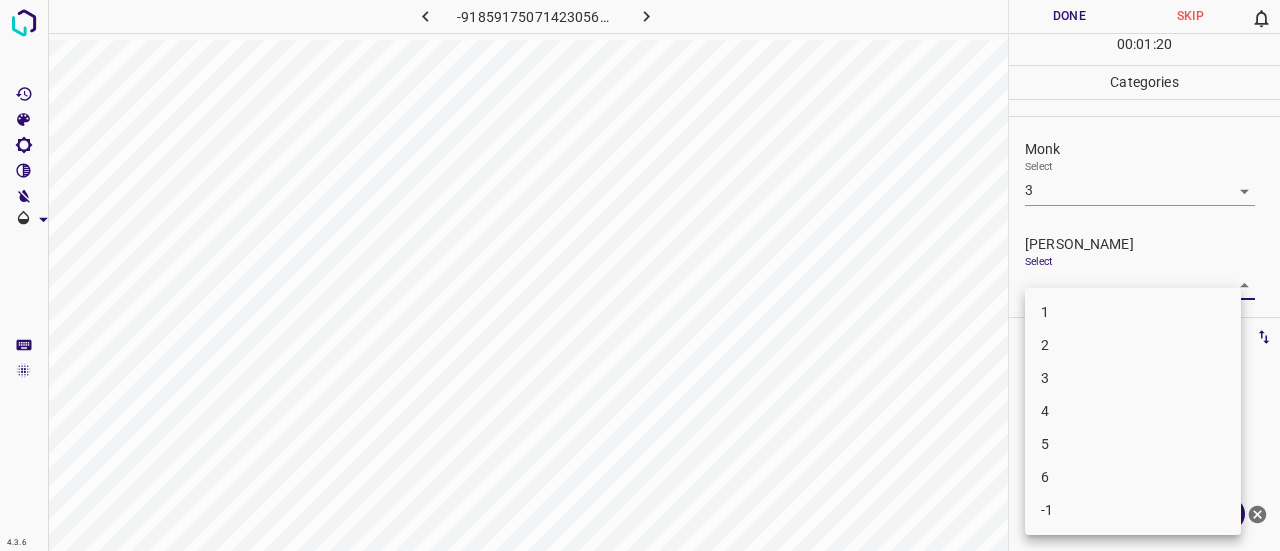 click on "4.3.6  -9185917507142305669.png Done Skip 0 00   : 01   : 20   Categories Monk   Select 3 3  [PERSON_NAME]   Select ​ Labels   0 Categories 1 Monk 2  [PERSON_NAME] Tools Space Change between modes (Draw & Edit) I Auto labeling R Restore zoom M Zoom in N Zoom out Delete Delete selecte label Filters Z Restore filters X Saturation filter C Brightness filter V Contrast filter B Gray scale filter General O Download ¿Necesitas ayuda? Texto original Valora esta traducción Tu opinión servirá para ayudar a mejorar el Traductor de Google - Texto - Esconder - Borrar 1 2 3 4 5 6 -1" at bounding box center [640, 275] 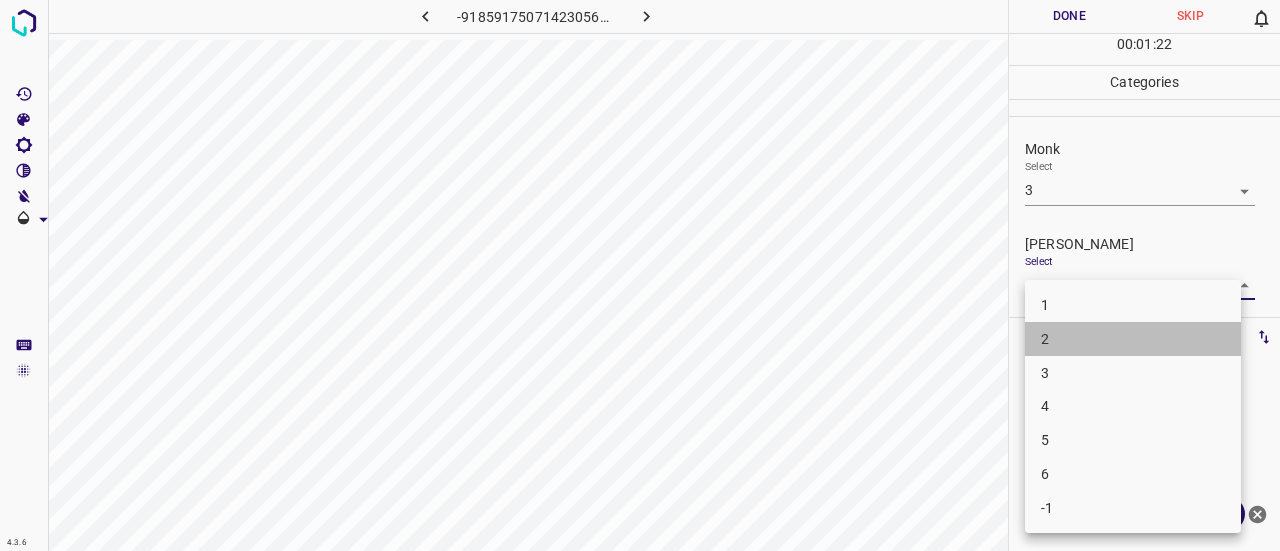 click on "2" at bounding box center (1133, 339) 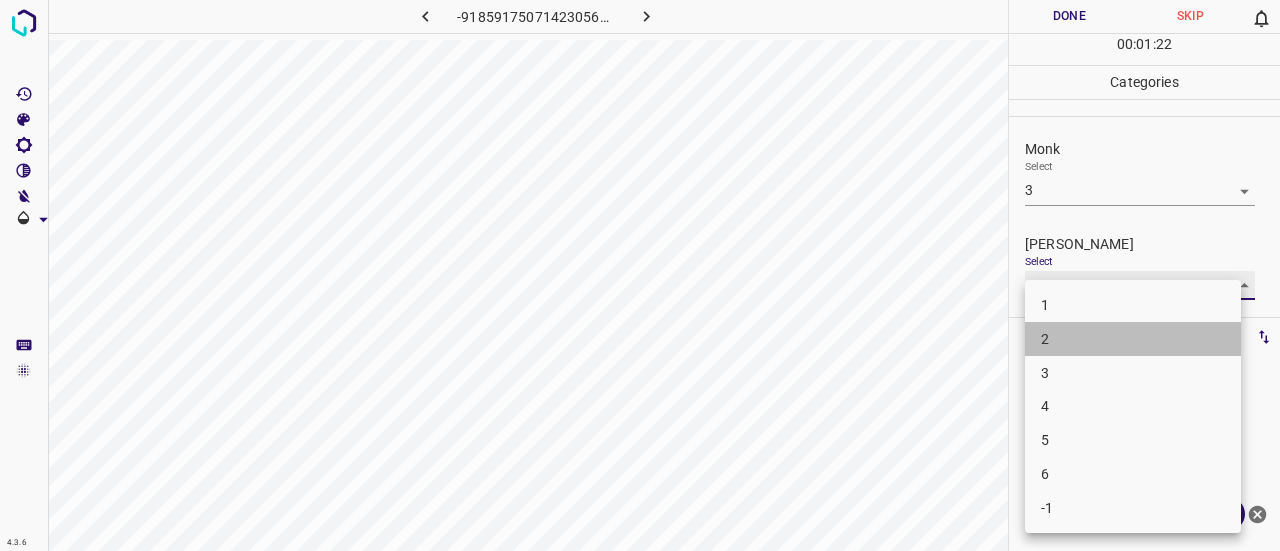 type on "2" 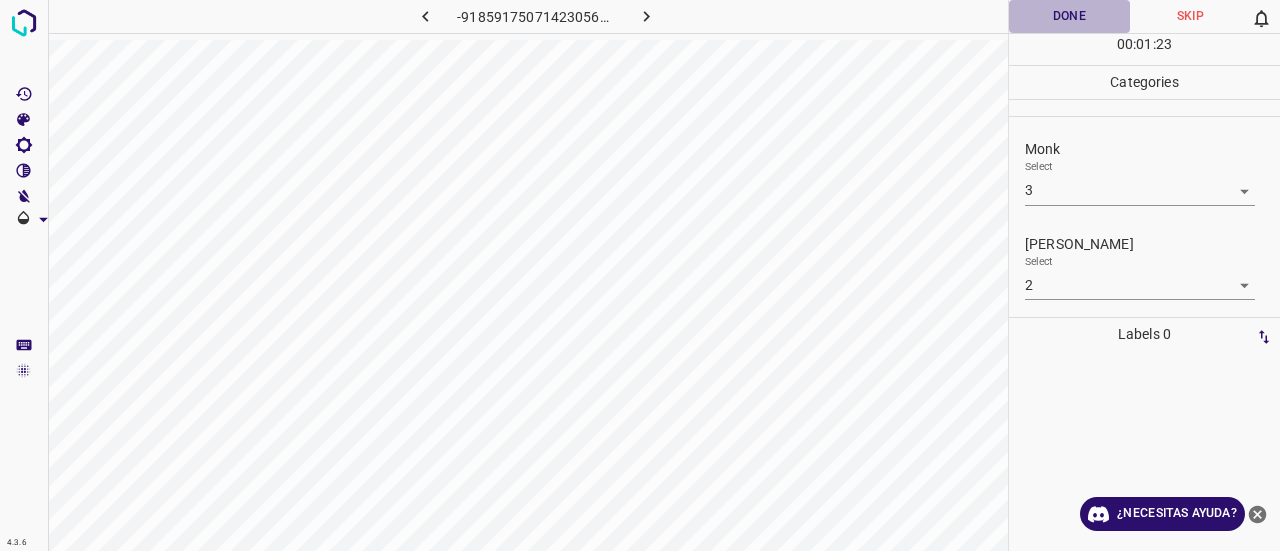 click on "Done" at bounding box center (1069, 16) 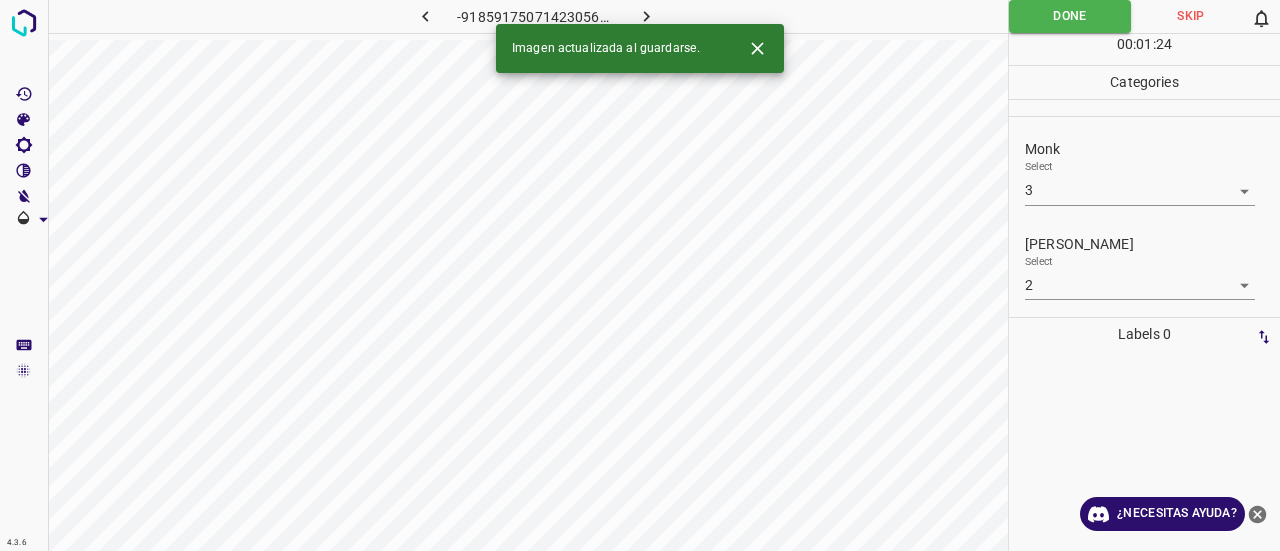 click 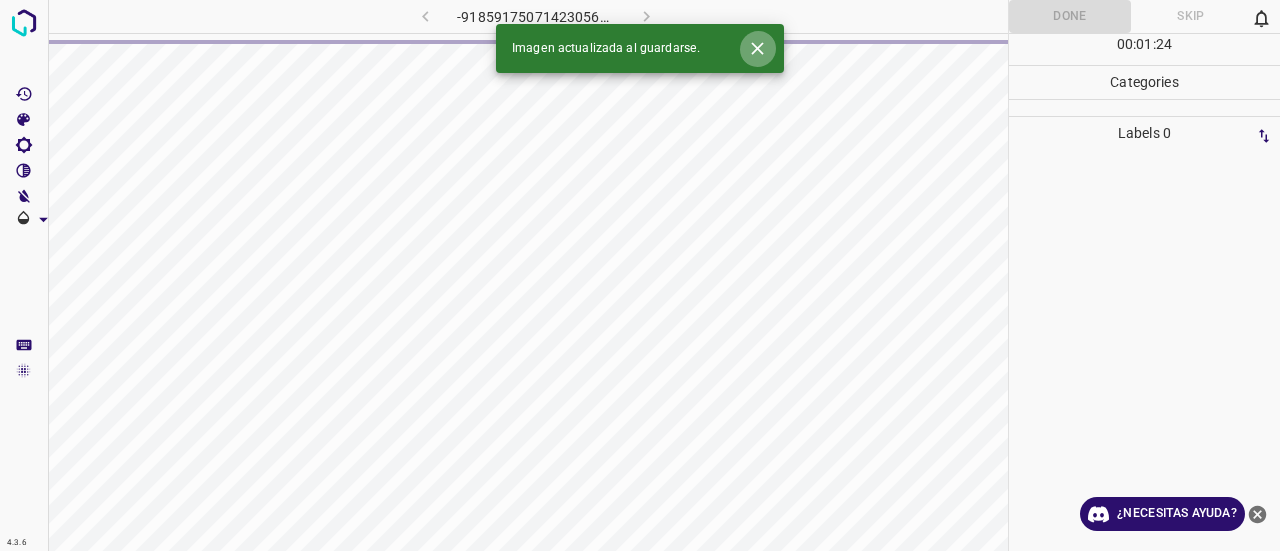 click 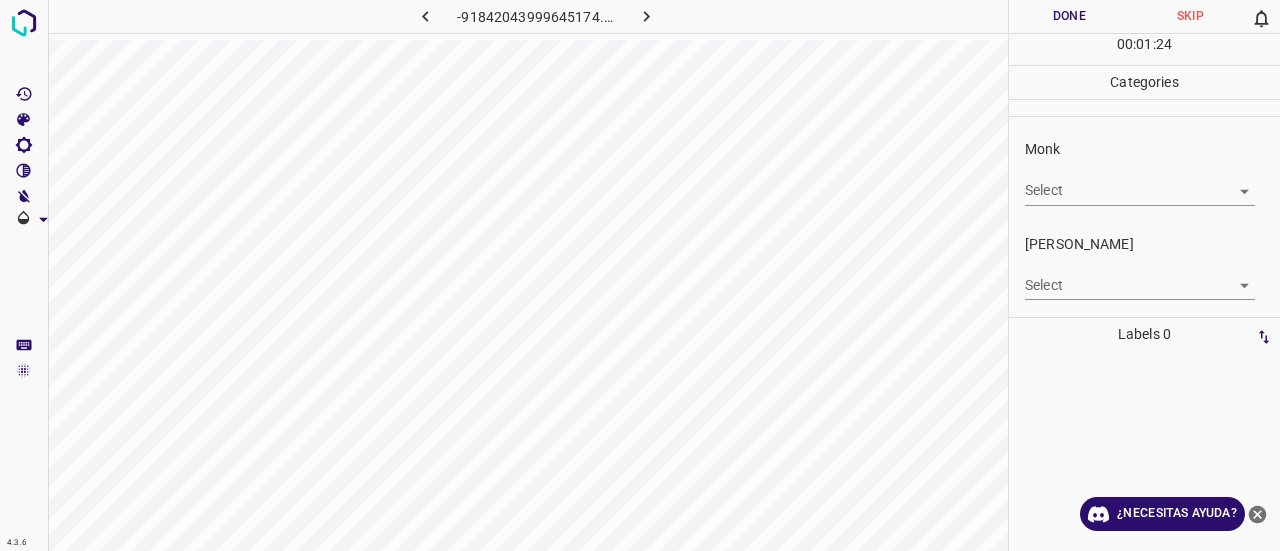 click on "4.3.6  -91842043999645174.png Done Skip 0 00   : 01   : 24   Categories Monk   Select ​  [PERSON_NAME]   Select ​ Labels   0 Categories 1 Monk 2  [PERSON_NAME] Tools Space Change between modes (Draw & Edit) I Auto labeling R Restore zoom M Zoom in N Zoom out Delete Delete selecte label Filters Z Restore filters X Saturation filter C Brightness filter V Contrast filter B Gray scale filter General O Download ¿Necesitas ayuda? Texto original Valora esta traducción Tu opinión servirá para ayudar a mejorar el Traductor de Google - Texto - Esconder - Borrar" at bounding box center [640, 275] 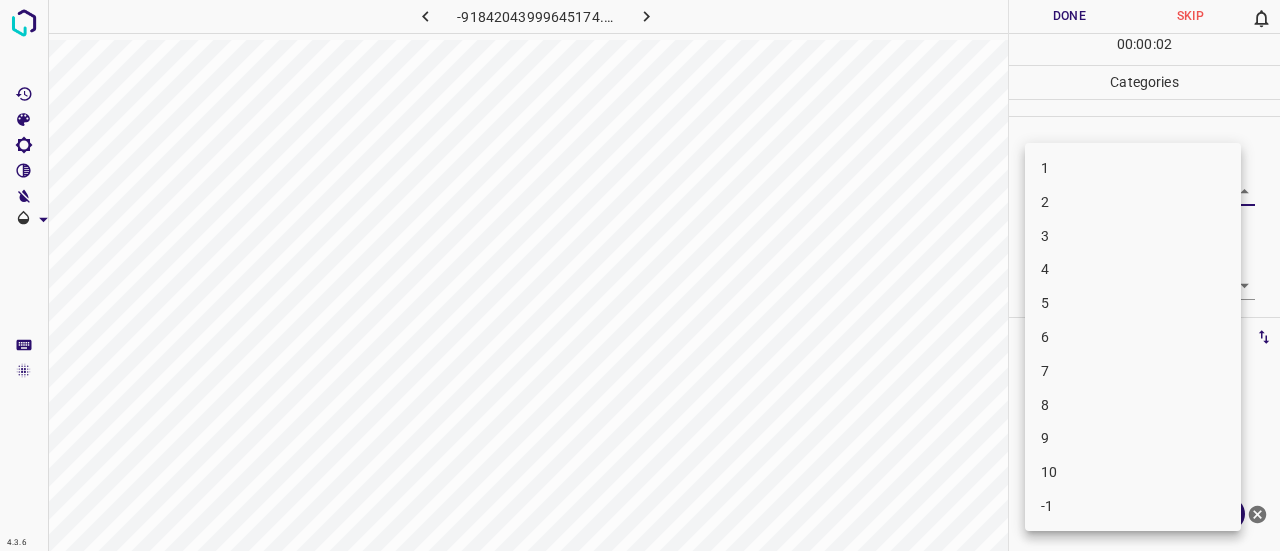 click on "3" at bounding box center [1133, 236] 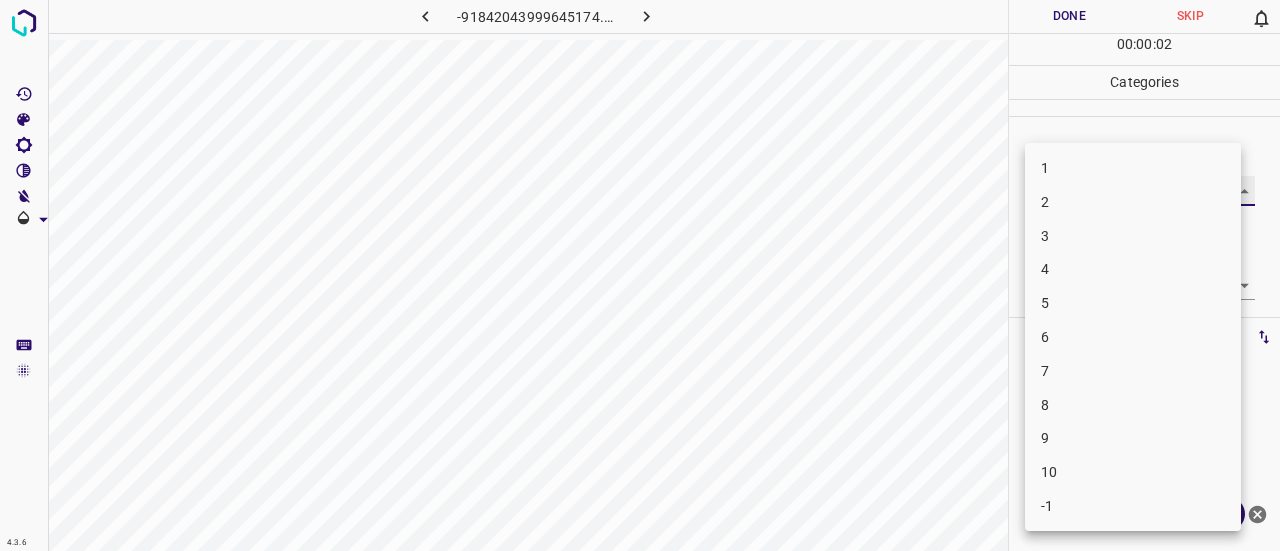 type on "3" 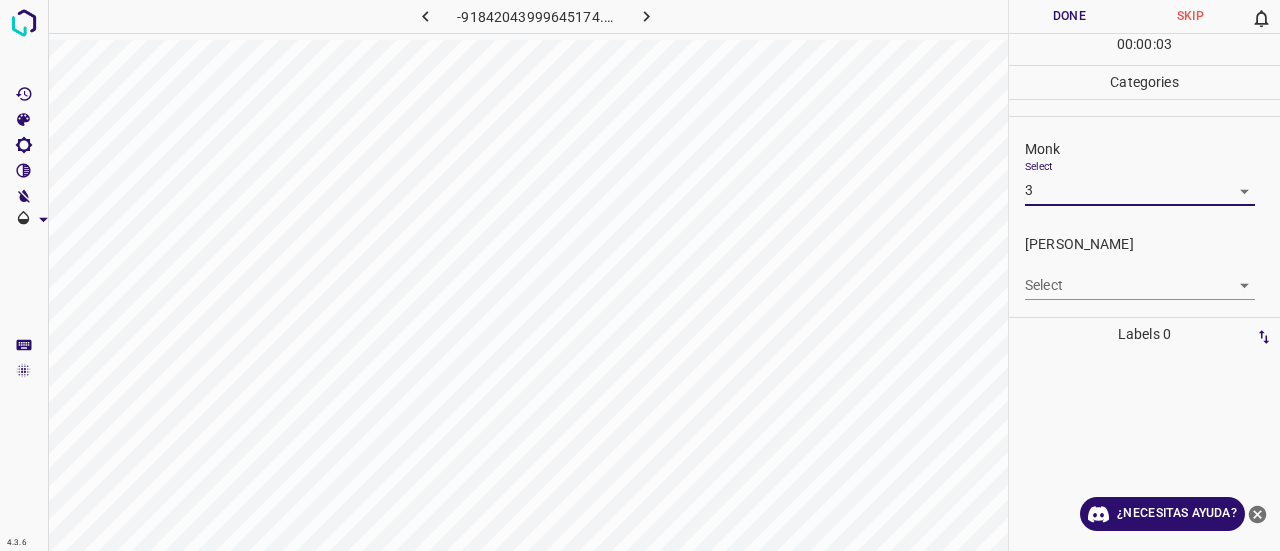 click on "4.3.6  -91842043999645174.png Done Skip 0 00   : 00   : 03   Categories Monk   Select 3 3  [PERSON_NAME]   Select ​ Labels   0 Categories 1 Monk 2  [PERSON_NAME] Tools Space Change between modes (Draw & Edit) I Auto labeling R Restore zoom M Zoom in N Zoom out Delete Delete selecte label Filters Z Restore filters X Saturation filter C Brightness filter V Contrast filter B Gray scale filter General O Download ¿Necesitas ayuda? Texto original Valora esta traducción Tu opinión servirá para ayudar a mejorar el Traductor de Google - Texto - Esconder - Borrar" at bounding box center [640, 275] 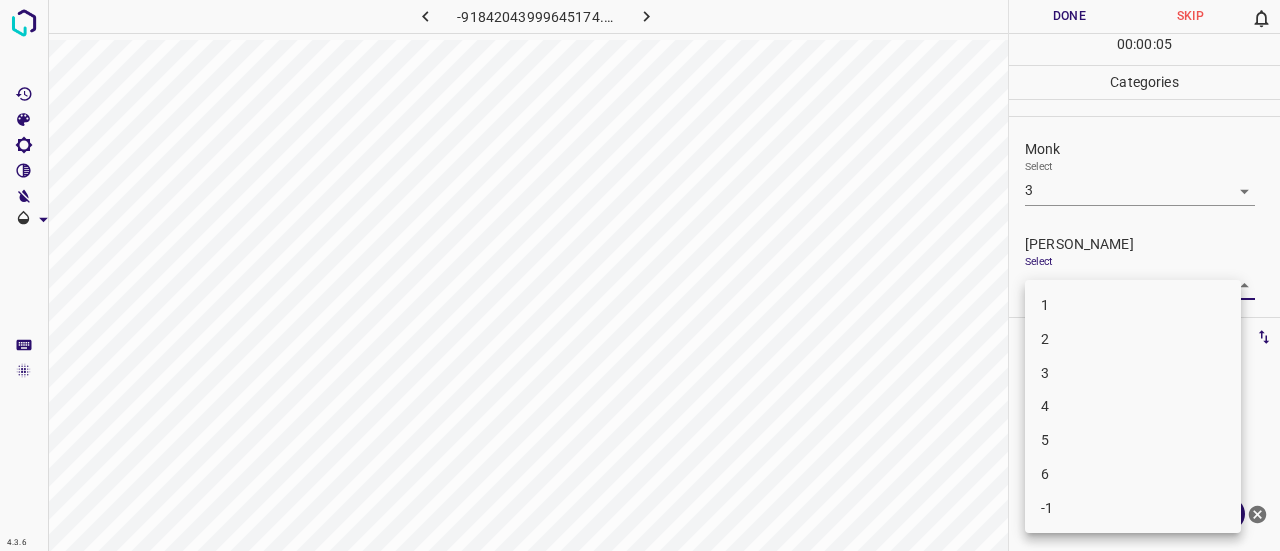 drag, startPoint x: 1093, startPoint y: 319, endPoint x: 1093, endPoint y: 335, distance: 16 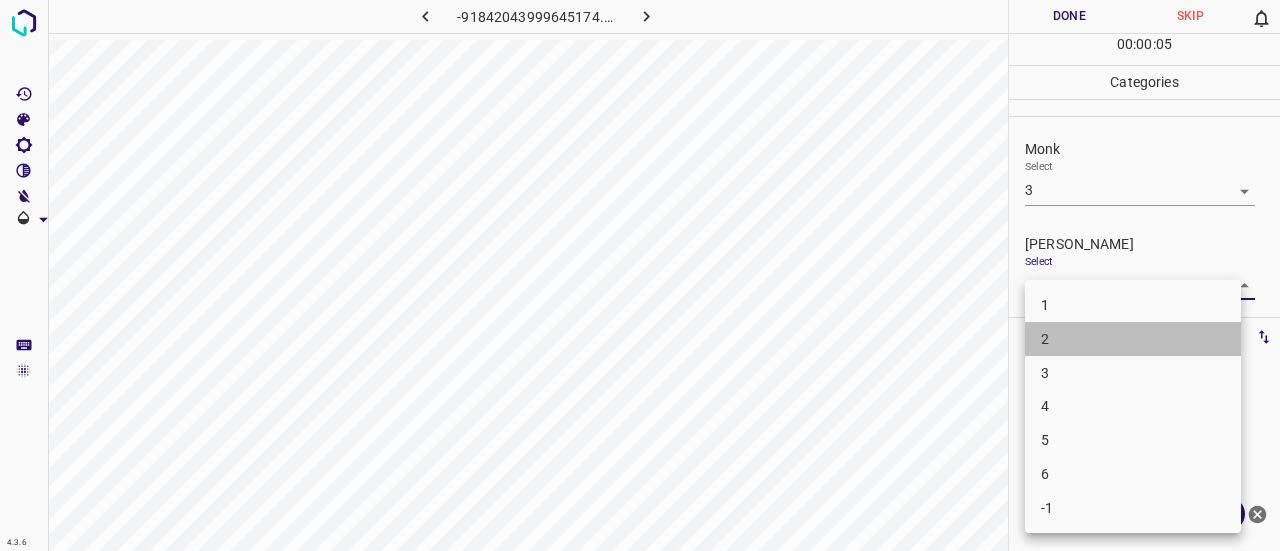 click on "2" at bounding box center [1133, 339] 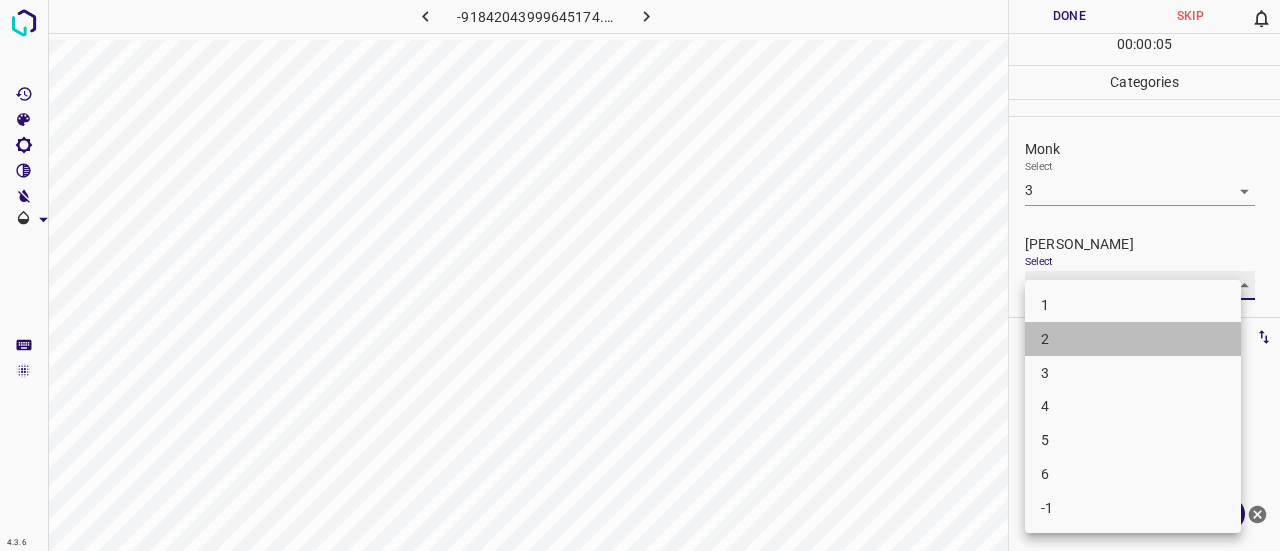 type on "2" 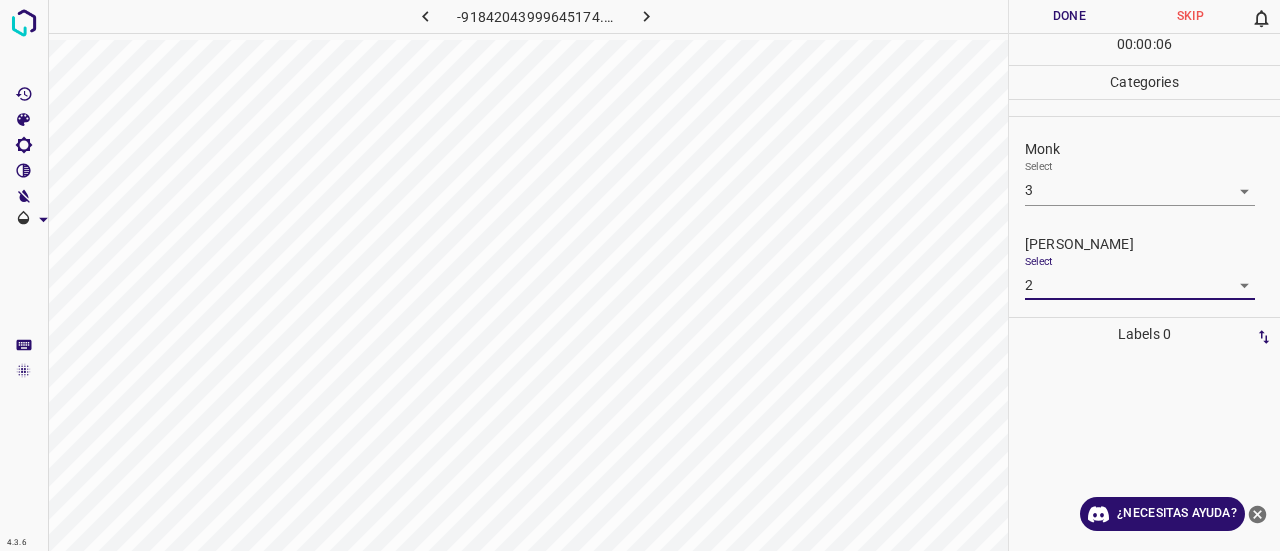 click on "Done" at bounding box center (1069, 16) 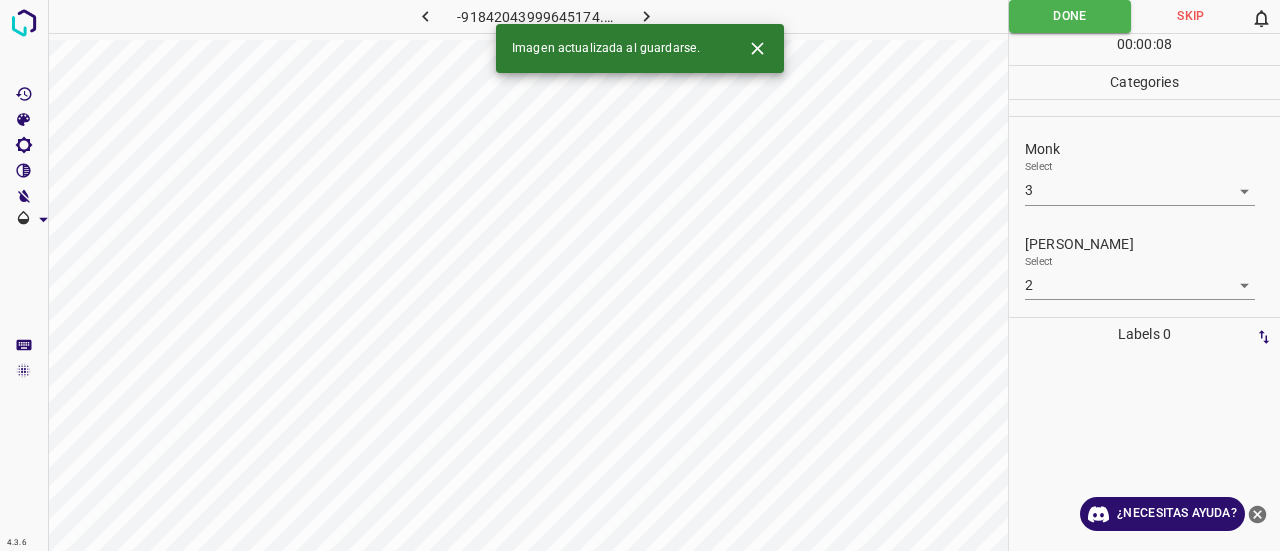 click 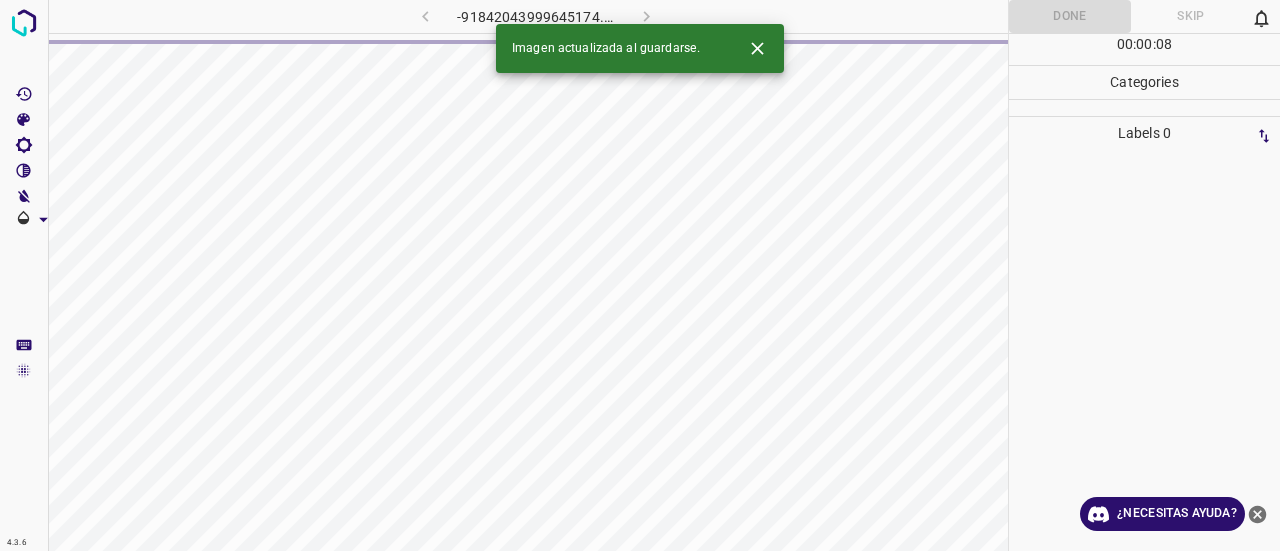 click 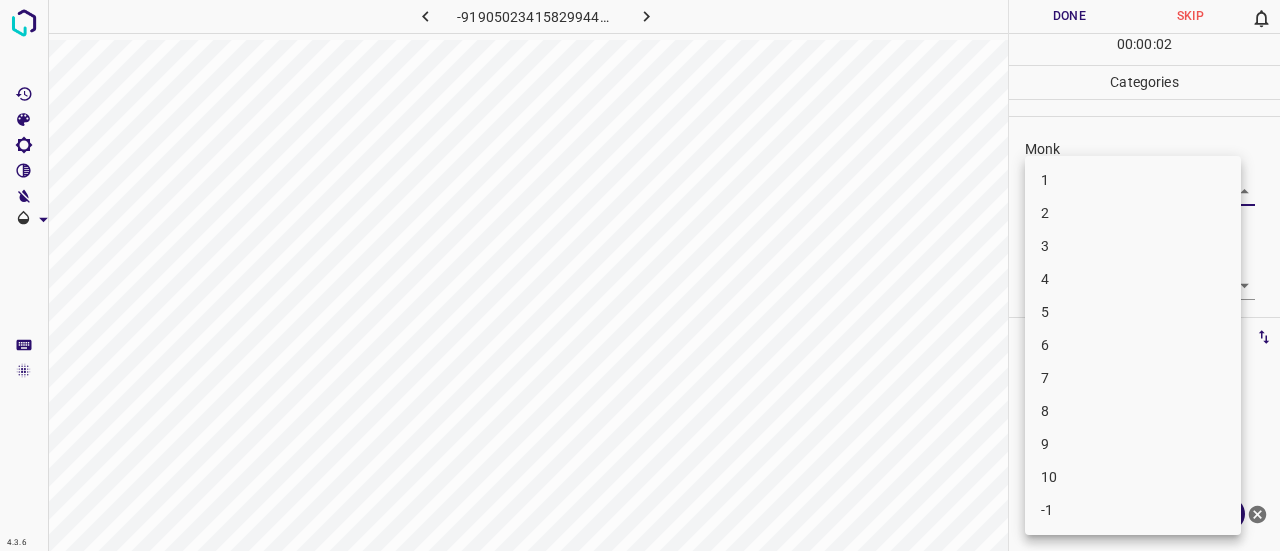 click on "4.3.6  -9190502341582994400.png Done Skip 0 00   : 00   : 02   Categories Monk   Select ​  [PERSON_NAME]   Select ​ Labels   0 Categories 1 Monk 2  [PERSON_NAME] Tools Space Change between modes (Draw & Edit) I Auto labeling R Restore zoom M Zoom in N Zoom out Delete Delete selecte label Filters Z Restore filters X Saturation filter C Brightness filter V Contrast filter B Gray scale filter General O Download ¿Necesitas ayuda? Texto original Valora esta traducción Tu opinión servirá para ayudar a mejorar el Traductor de Google - Texto - Esconder - Borrar 1 2 3 4 5 6 7 8 9 10 -1" at bounding box center (640, 275) 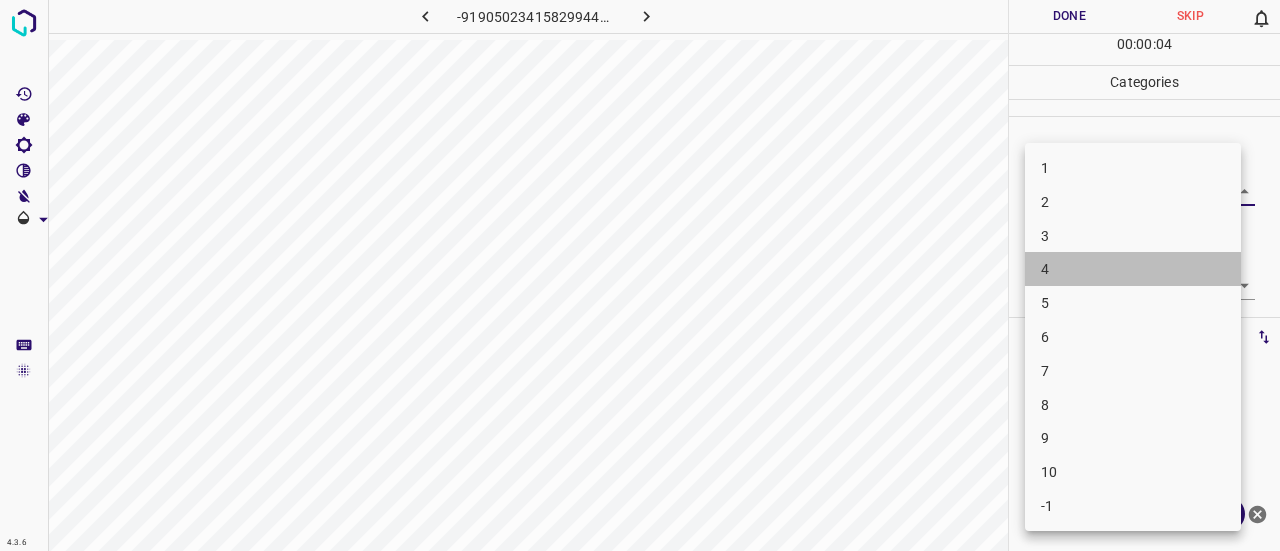 click on "4" at bounding box center [1133, 269] 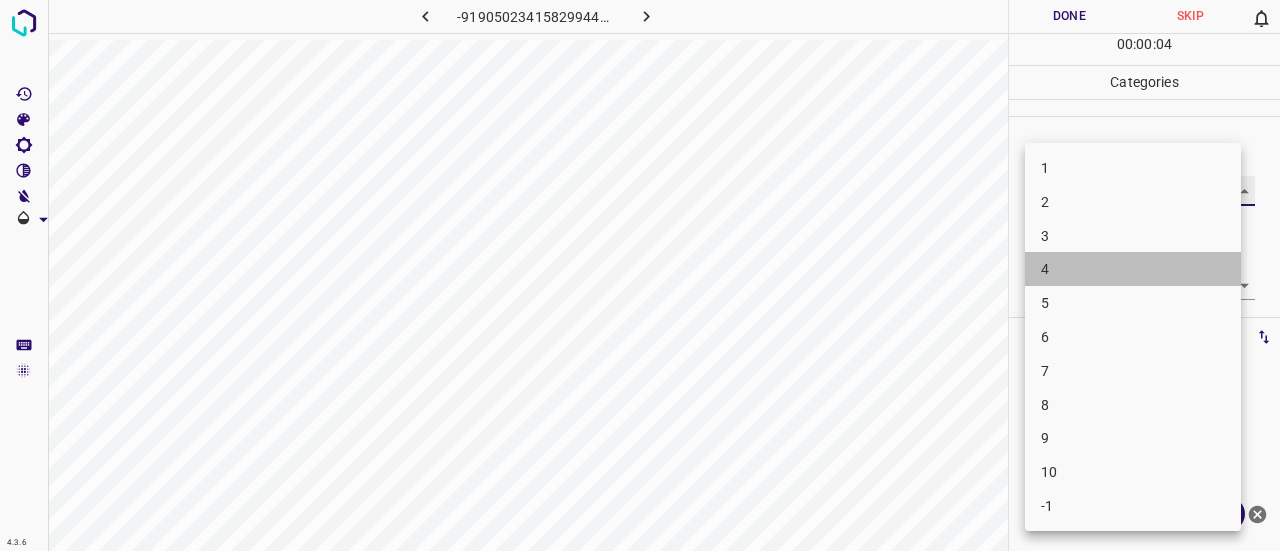 type on "4" 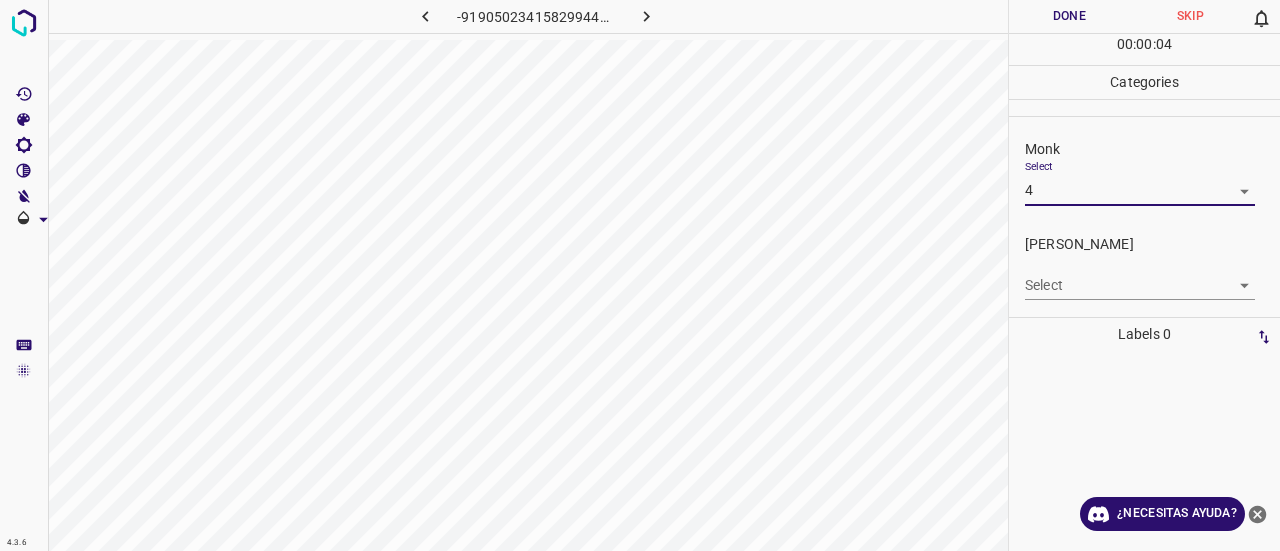 click on "4.3.6  -9190502341582994400.png Done Skip 0 00   : 00   : 04   Categories Monk   Select 4 4  [PERSON_NAME]   Select ​ Labels   0 Categories 1 Monk 2  [PERSON_NAME] Tools Space Change between modes (Draw & Edit) I Auto labeling R Restore zoom M Zoom in N Zoom out Delete Delete selecte label Filters Z Restore filters X Saturation filter C Brightness filter V Contrast filter B Gray scale filter General O Download ¿Necesitas ayuda? Texto original Valora esta traducción Tu opinión servirá para ayudar a mejorar el Traductor de Google - Texto - Esconder - Borrar" at bounding box center (640, 275) 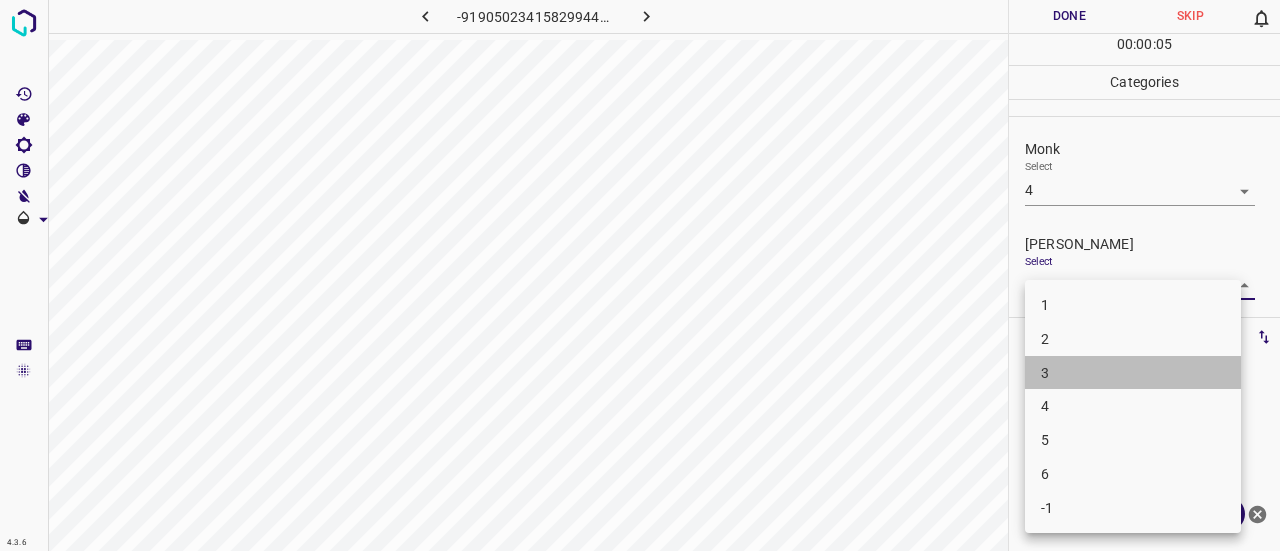 click on "3" at bounding box center [1133, 373] 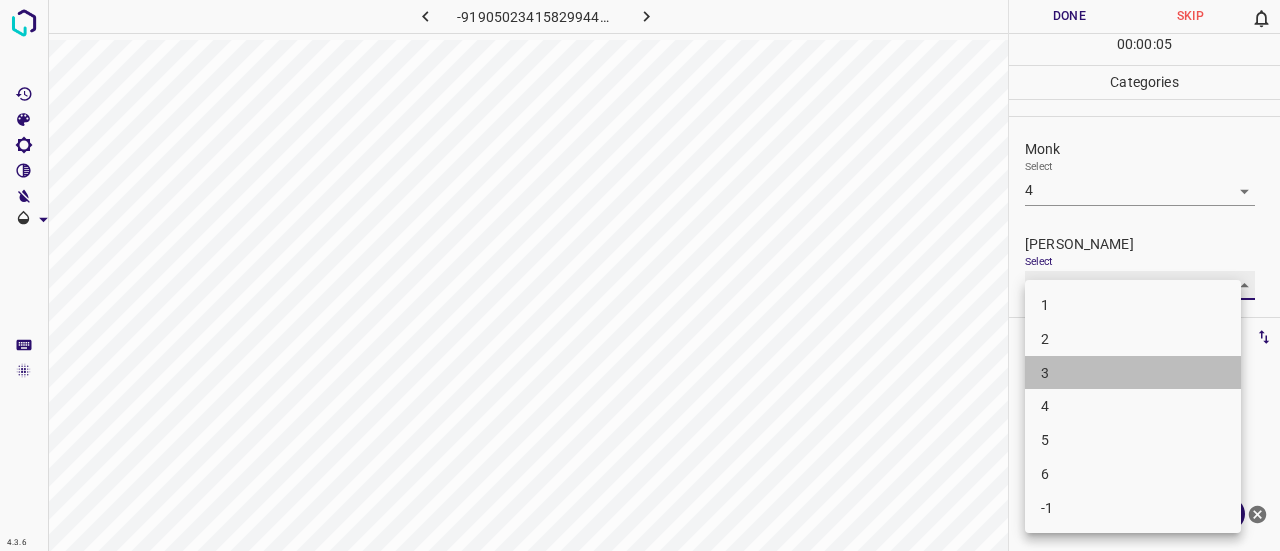 type on "3" 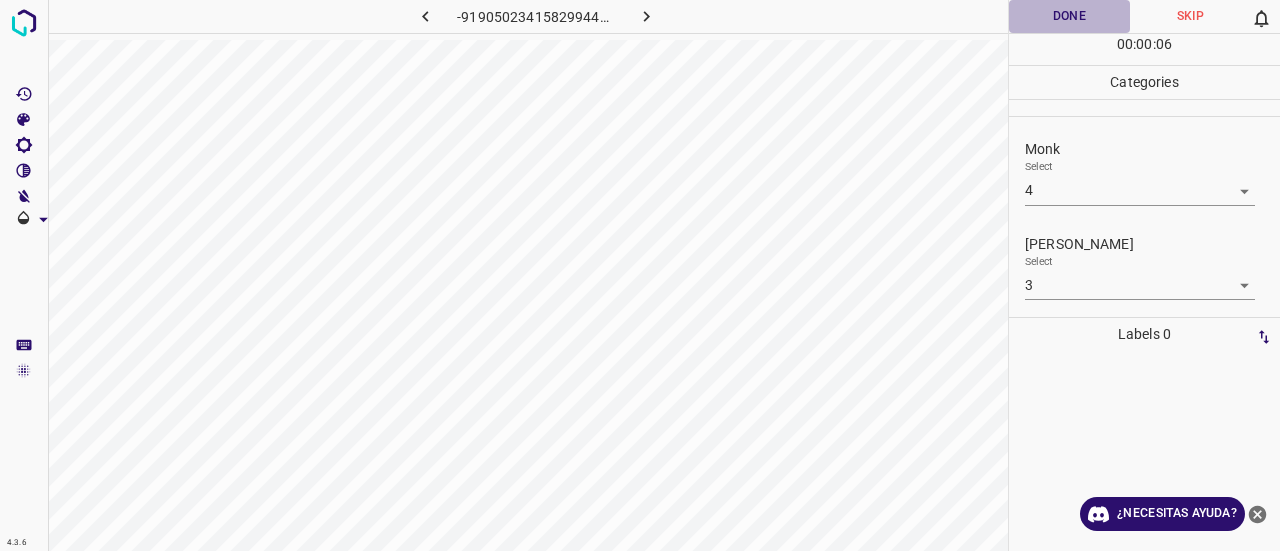click on "Done" at bounding box center [1069, 16] 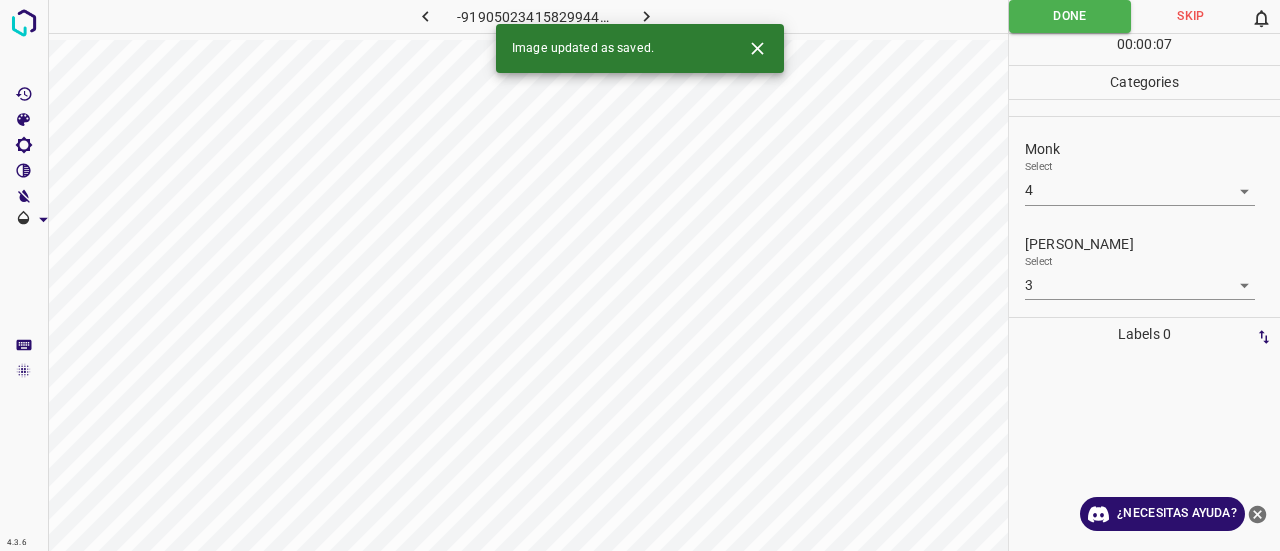 click at bounding box center [647, 16] 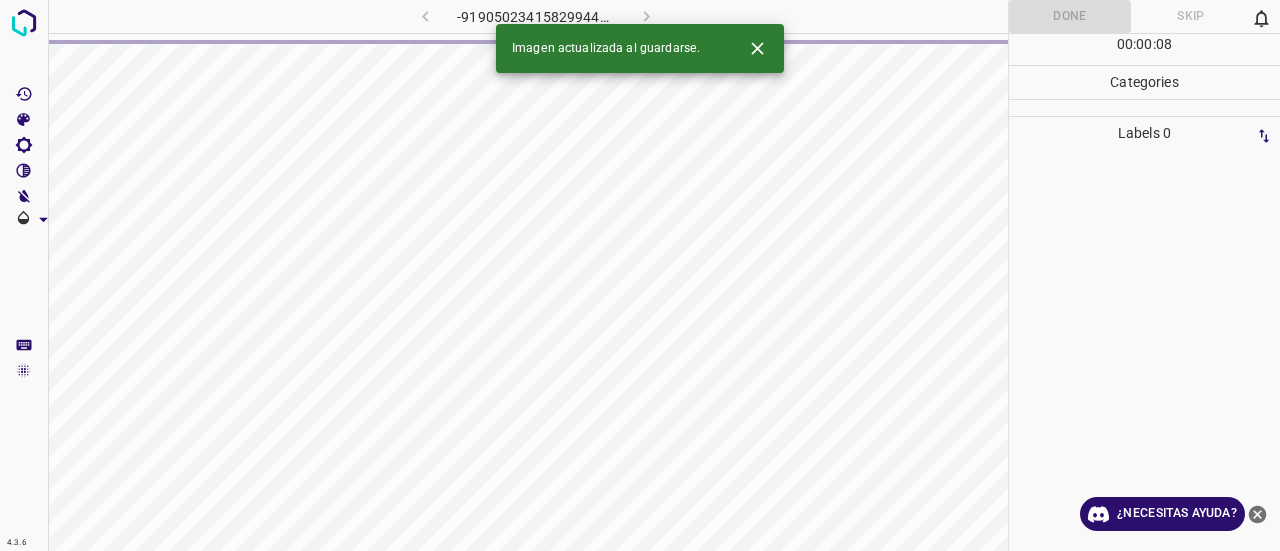 click 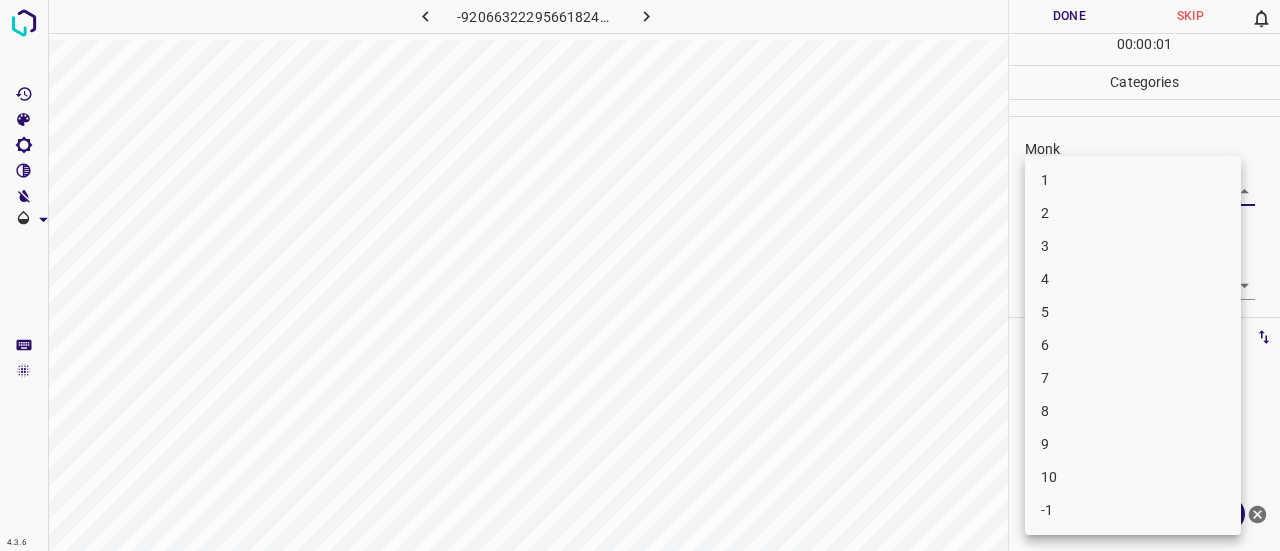 click on "4.3.6  -9206632229566182484.png Done Skip 0 00   : 00   : 01   Categories Monk   Select ​  [PERSON_NAME]   Select ​ Labels   0 Categories 1 Monk 2  [PERSON_NAME] Tools Space Change between modes (Draw & Edit) I Auto labeling R Restore zoom M Zoom in N Zoom out Delete Delete selecte label Filters Z Restore filters X Saturation filter C Brightness filter V Contrast filter B Gray scale filter General O Download ¿Necesitas ayuda? Texto original Valora esta traducción Tu opinión servirá para ayudar a mejorar el Traductor de Google - Texto - Esconder - Borrar 1 2 3 4 5 6 7 8 9 10 -1" at bounding box center [640, 275] 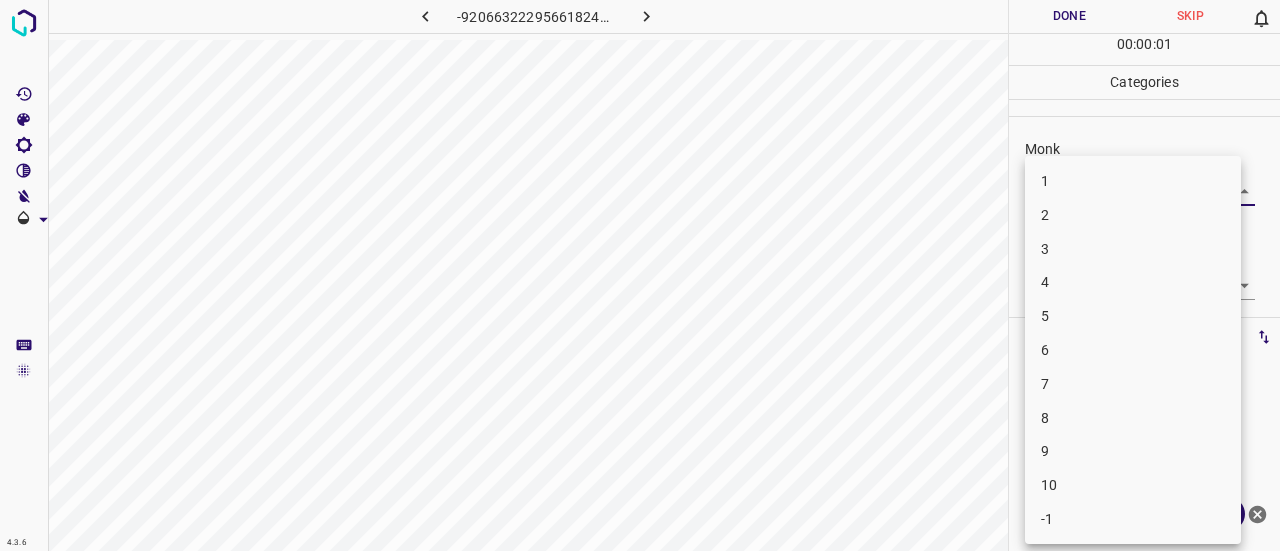click on "4" at bounding box center [1133, 282] 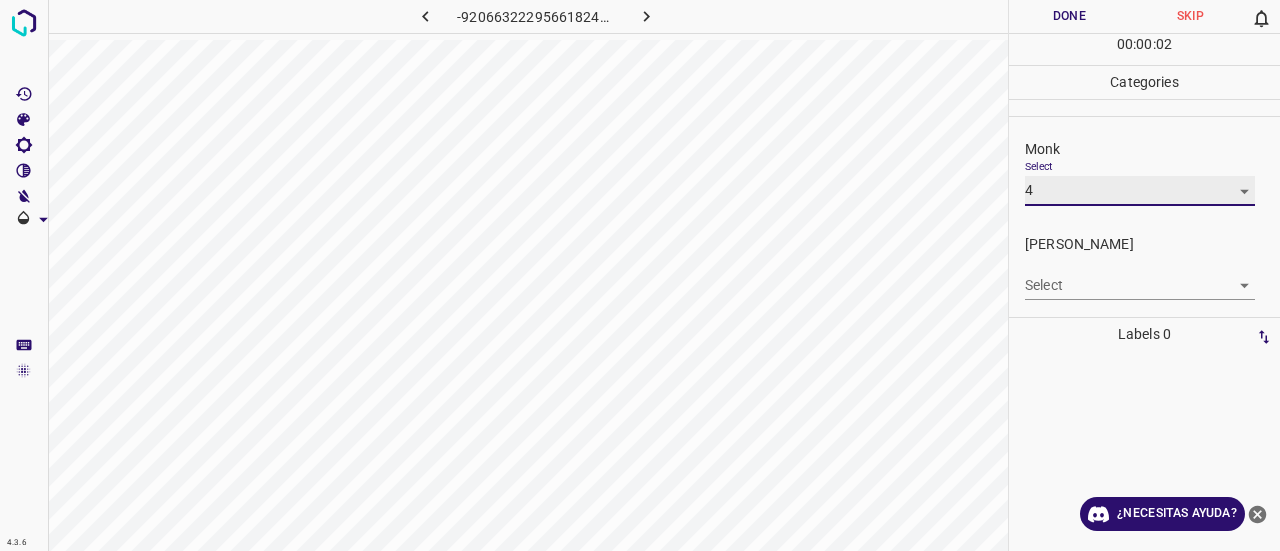 type on "4" 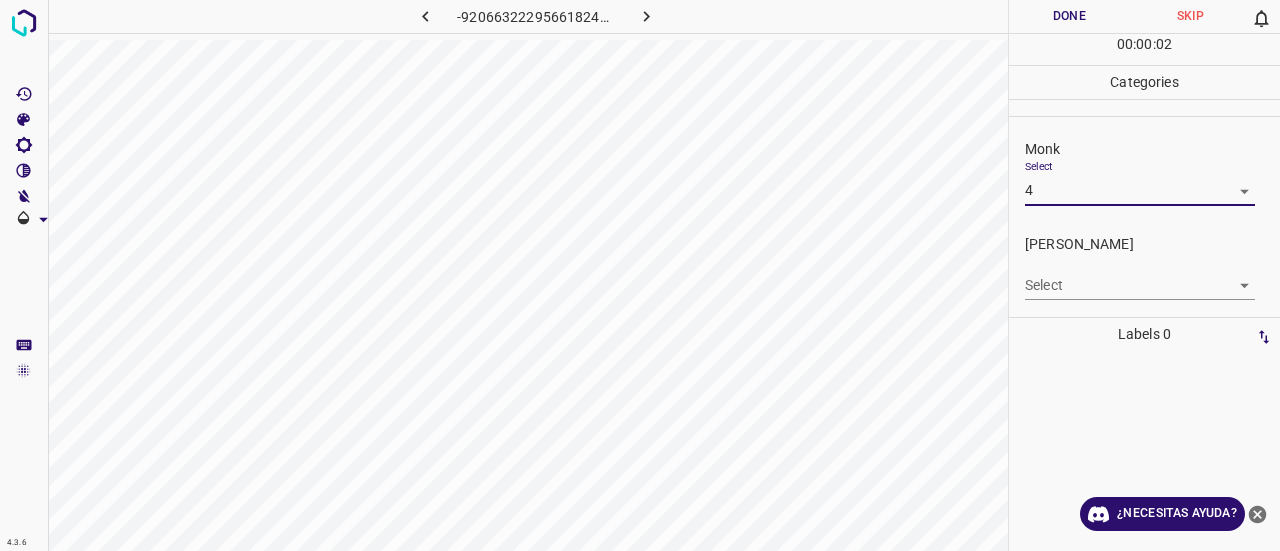 click on "4.3.6  -9206632229566182484.png Done Skip 0 00   : 00   : 02   Categories Monk   Select 4 4  [PERSON_NAME]   Select ​ Labels   0 Categories 1 Monk 2  [PERSON_NAME] Tools Space Change between modes (Draw & Edit) I Auto labeling R Restore zoom M Zoom in N Zoom out Delete Delete selecte label Filters Z Restore filters X Saturation filter C Brightness filter V Contrast filter B Gray scale filter General O Download ¿Necesitas ayuda? Texto original Valora esta traducción Tu opinión servirá para ayudar a mejorar el Traductor de Google - Texto - Esconder - Borrar" at bounding box center (640, 275) 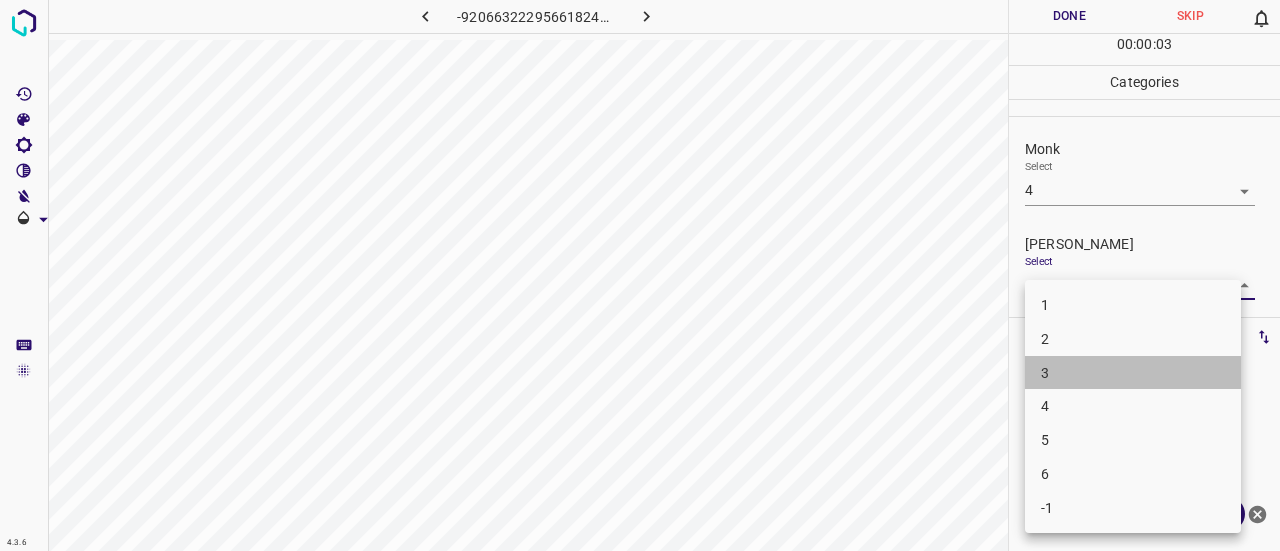 click on "3" at bounding box center (1133, 373) 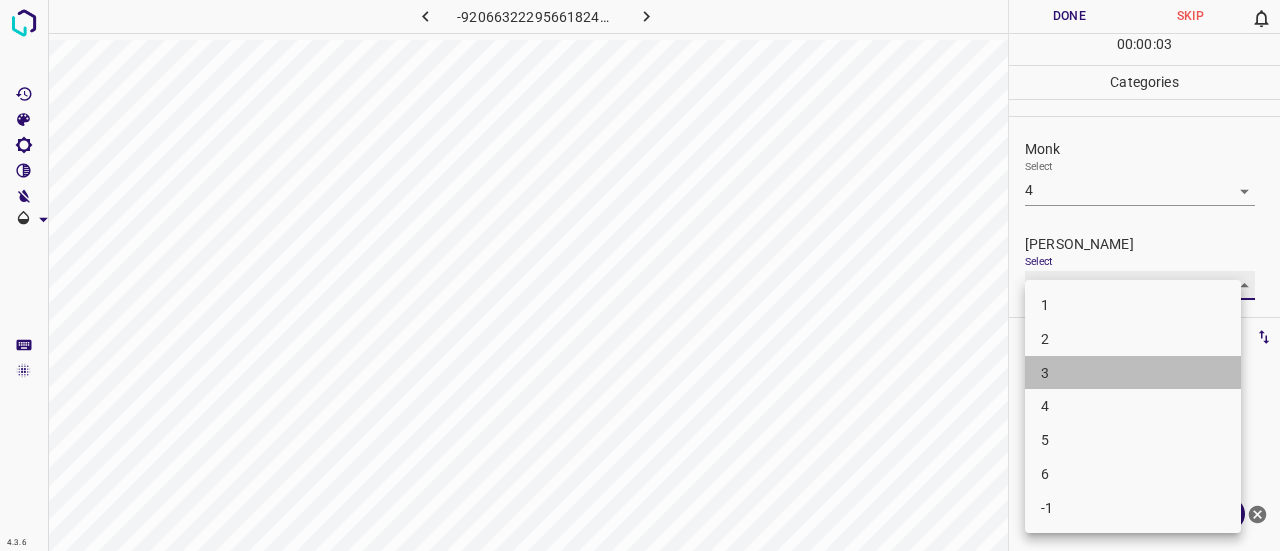 type on "3" 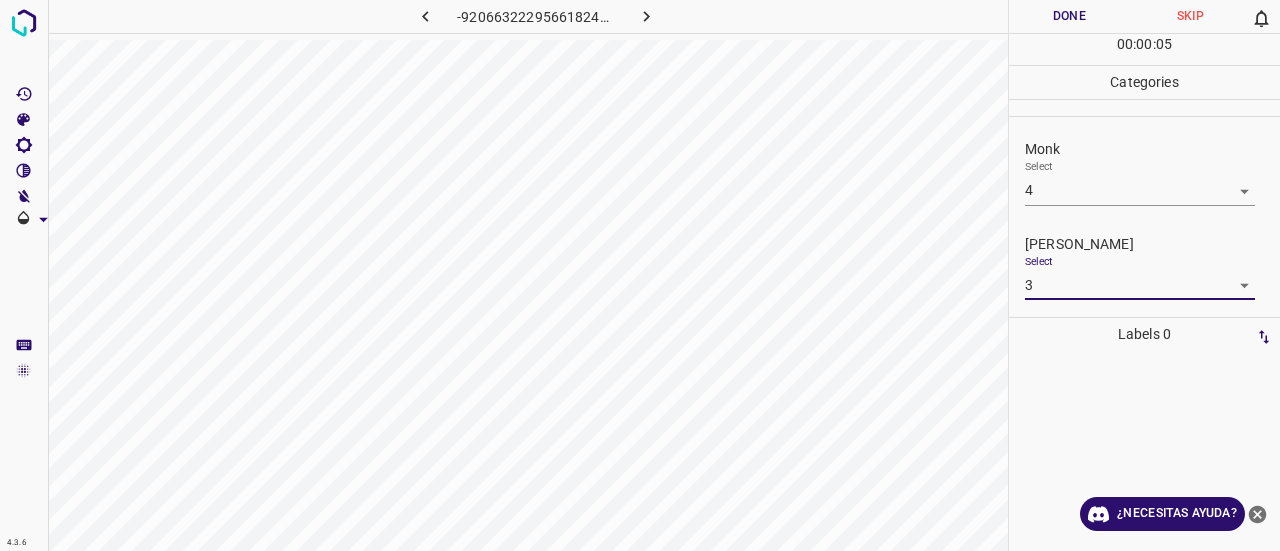 click on "Done" at bounding box center [1069, 16] 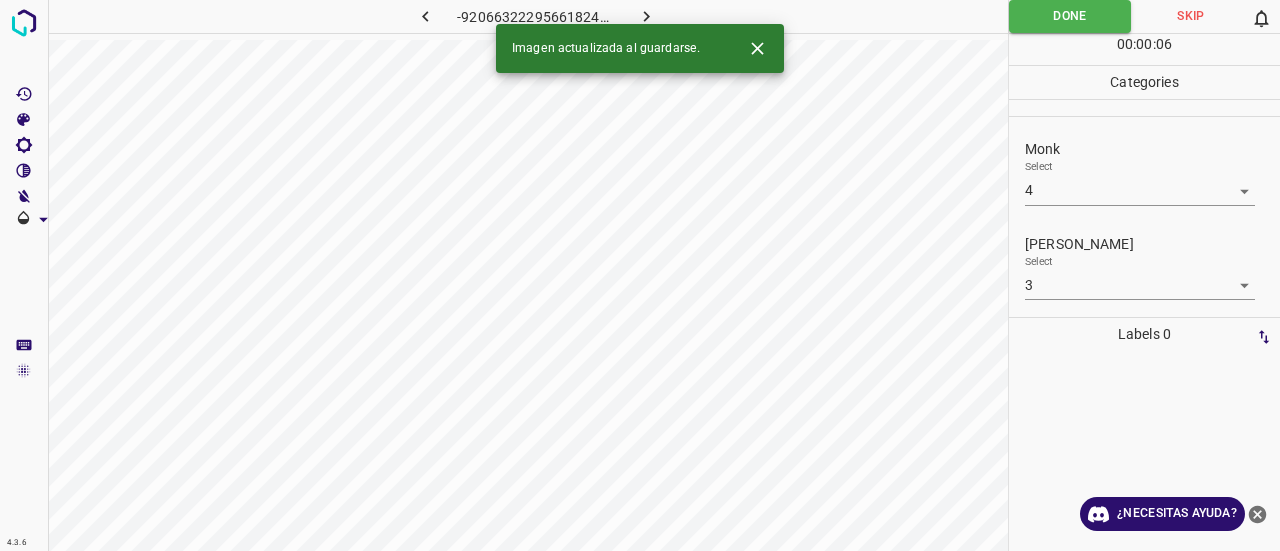 click 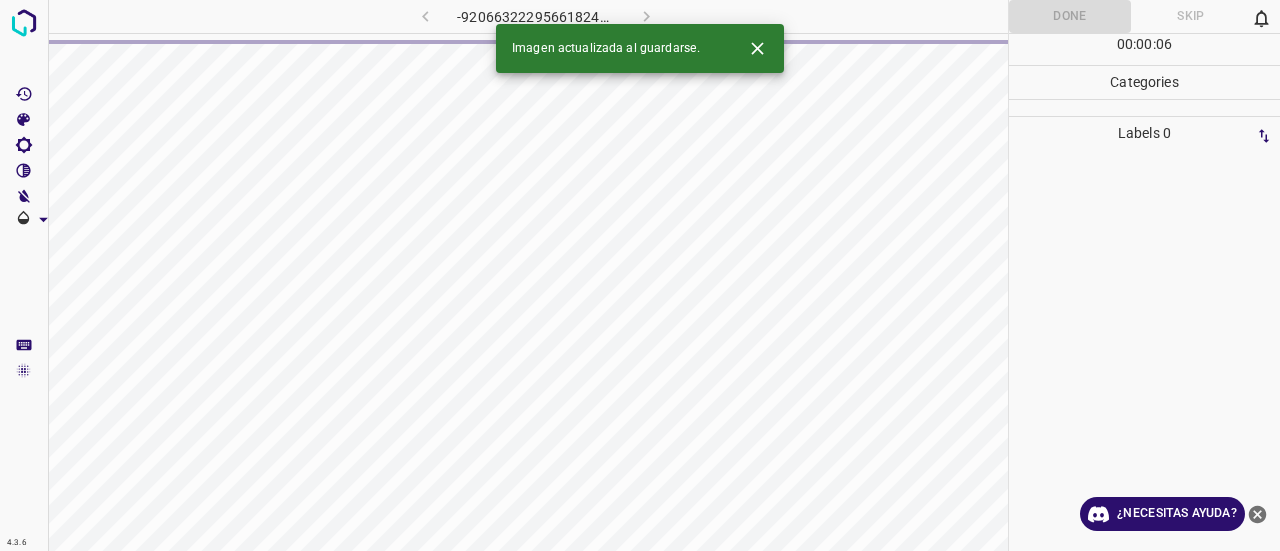 click 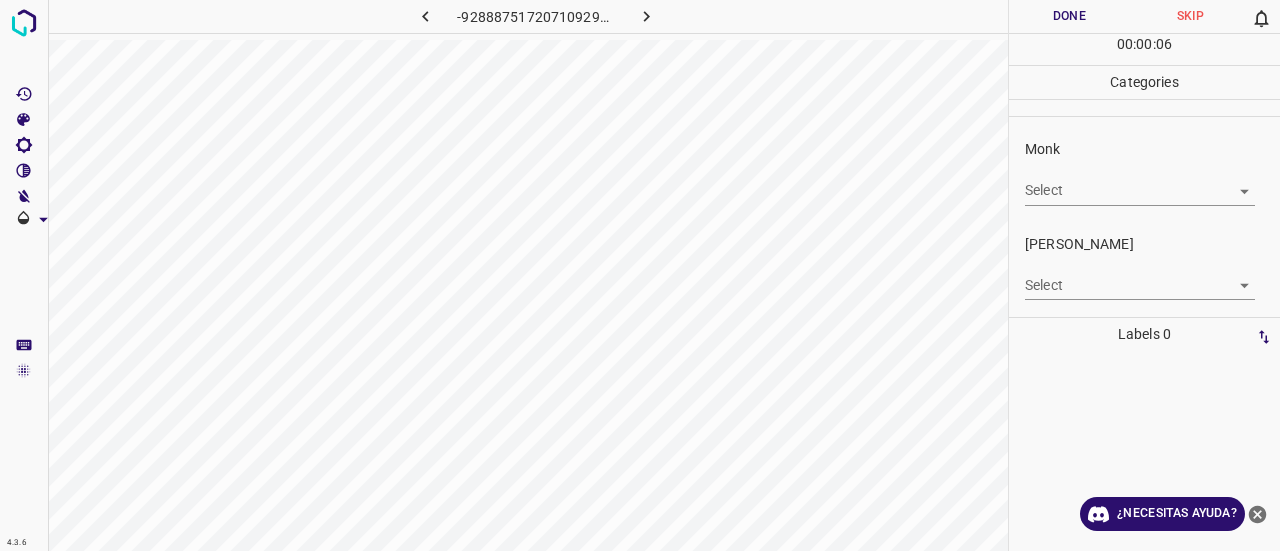 click on "Monk   Select ​" at bounding box center [1144, 172] 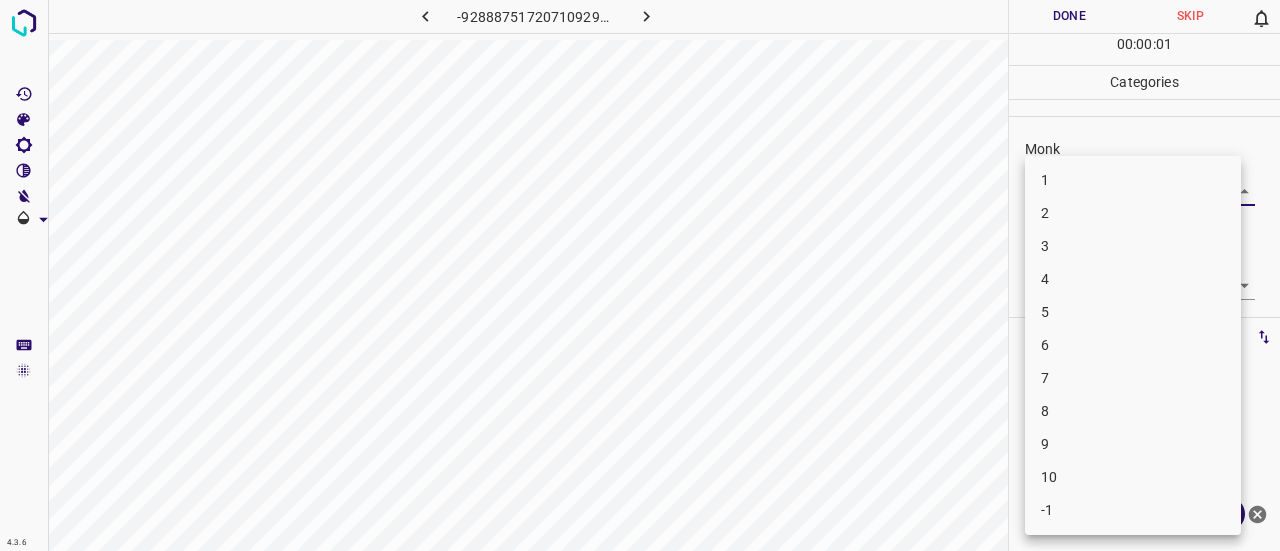click on "4.3.6  -928887517207109294.png Done Skip 0 00   : 00   : 01   Categories Monk   Select ​  [PERSON_NAME]   Select ​ Labels   0 Categories 1 Monk 2  [PERSON_NAME] Tools Space Change between modes (Draw & Edit) I Auto labeling R Restore zoom M Zoom in N Zoom out Delete Delete selecte label Filters Z Restore filters X Saturation filter C Brightness filter V Contrast filter B Gray scale filter General O Download ¿Necesitas ayuda? Texto original Valora esta traducción Tu opinión servirá para ayudar a mejorar el Traductor de Google - Texto - Esconder - Borrar 1 2 3 4 5 6 7 8 9 10 -1" at bounding box center [640, 275] 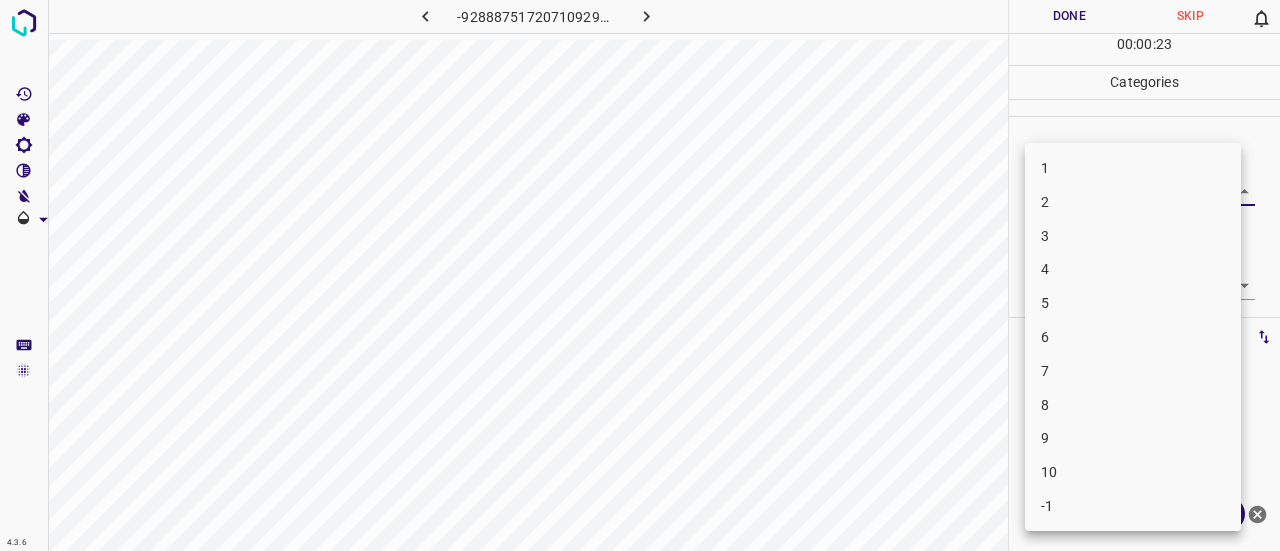 click on "2" at bounding box center (1133, 202) 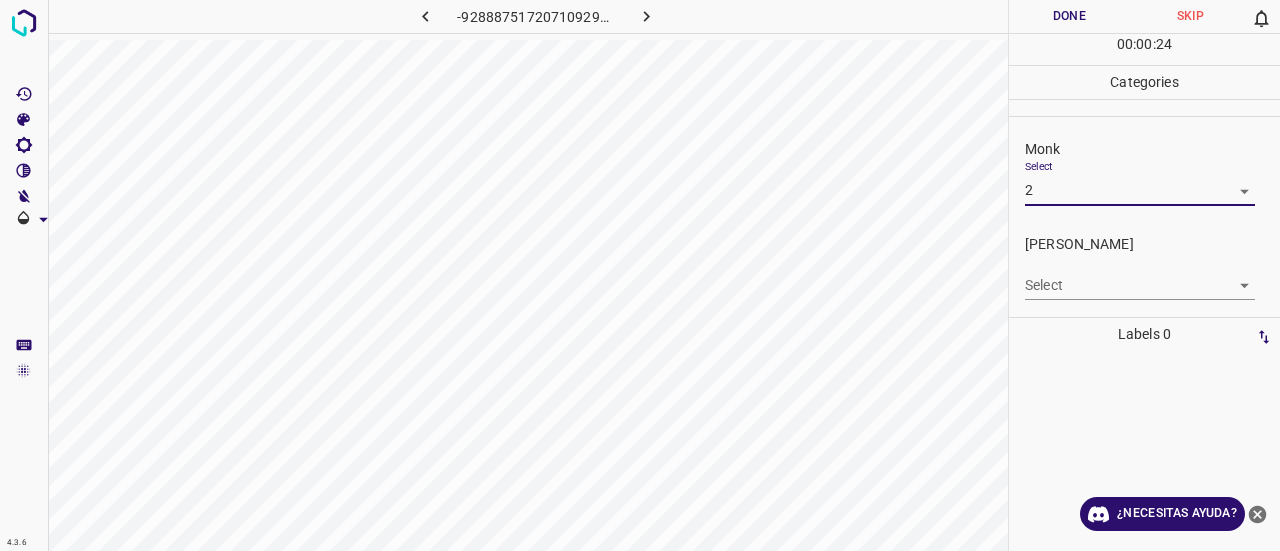 click on "Select 2 2" at bounding box center [1140, 182] 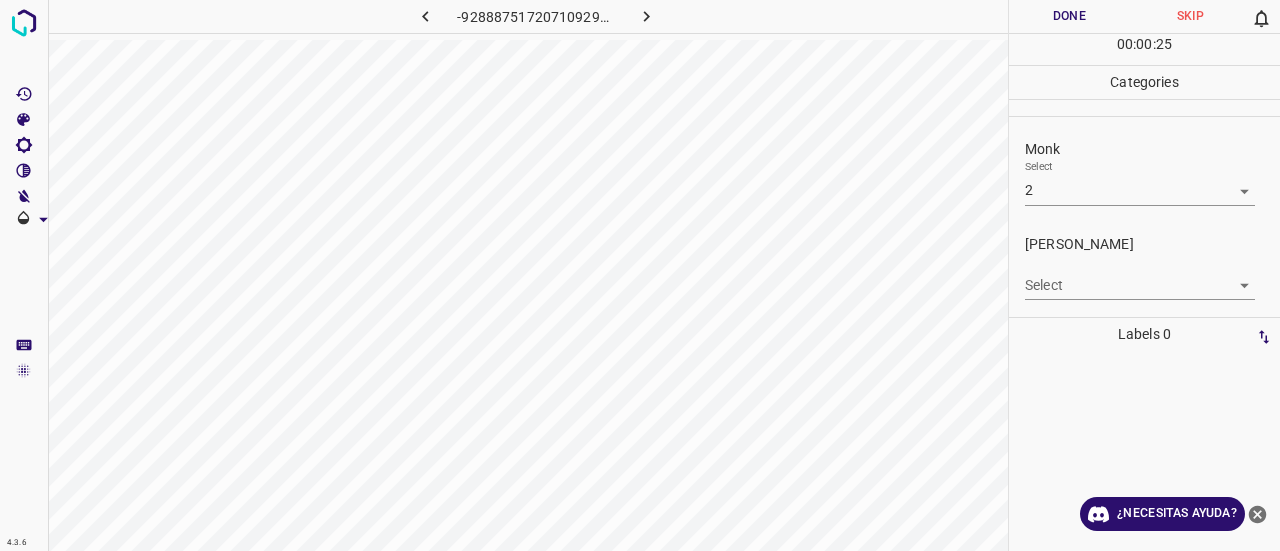 click on "4.3.6  -928887517207109294.png Done Skip 0 00   : 00   : 25   Categories Monk   Select 2 2  [PERSON_NAME]   Select ​ Labels   0 Categories 1 Monk 2  [PERSON_NAME] Tools Space Change between modes (Draw & Edit) I Auto labeling R Restore zoom M Zoom in N Zoom out Delete Delete selecte label Filters Z Restore filters X Saturation filter C Brightness filter V Contrast filter B Gray scale filter General O Download ¿Necesitas ayuda? Texto original Valora esta traducción Tu opinión servirá para ayudar a mejorar el Traductor de Google - Texto - Esconder - Borrar" at bounding box center (640, 275) 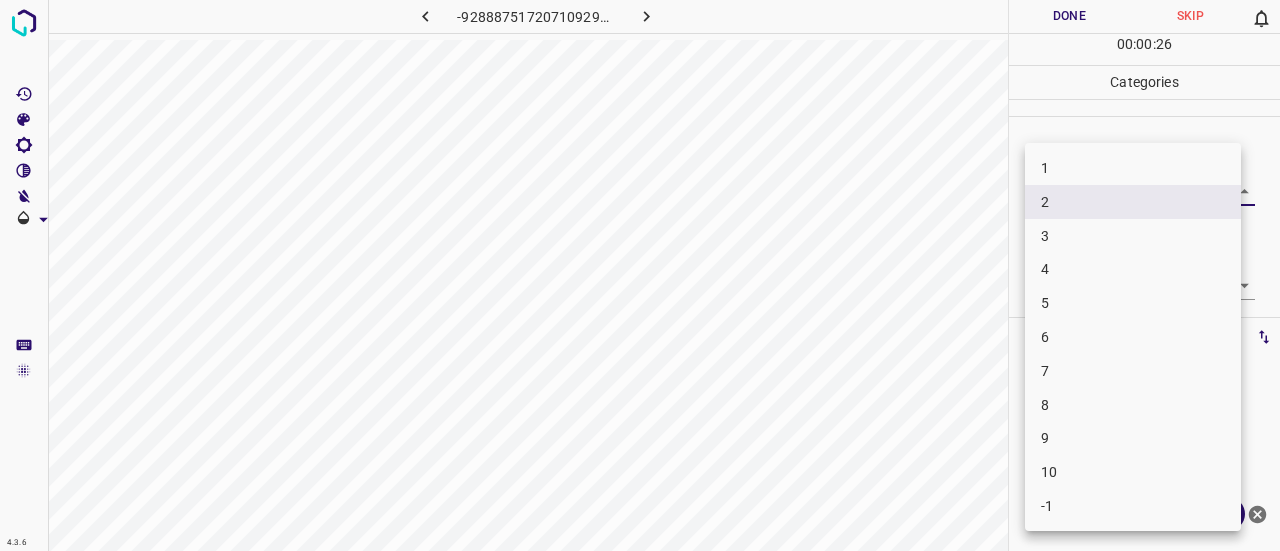 click on "3" at bounding box center [1133, 236] 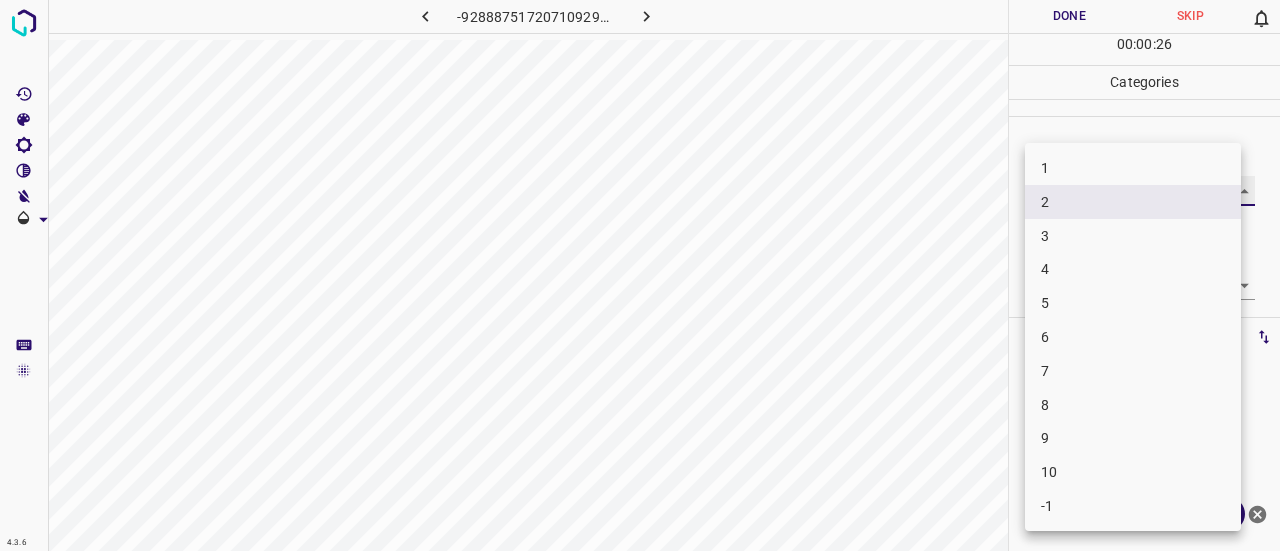 type on "3" 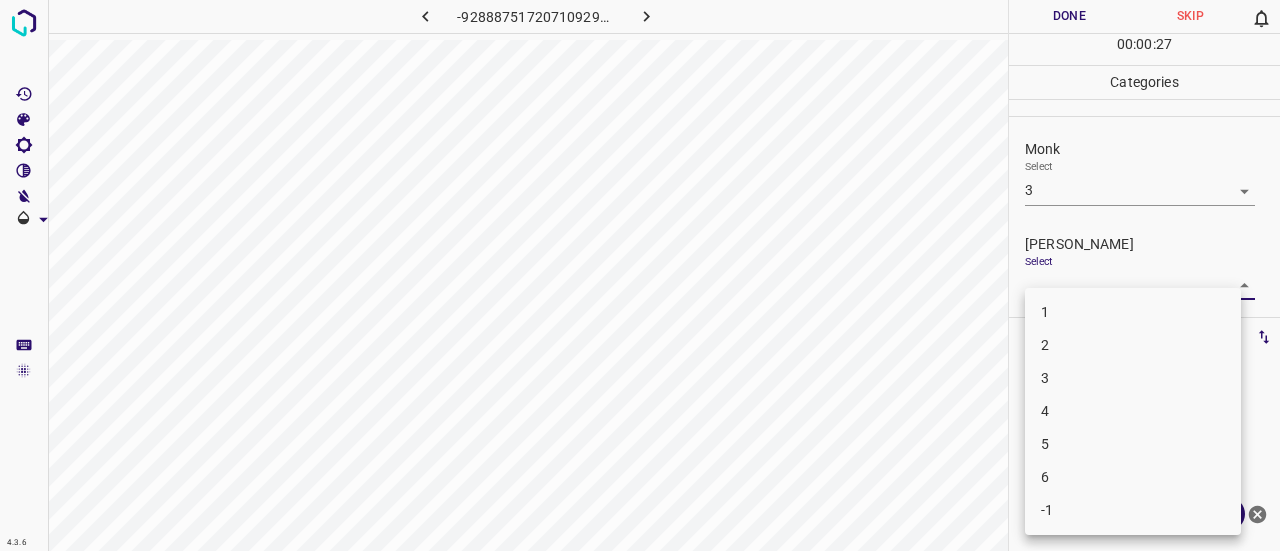 click on "4.3.6  -928887517207109294.png Done Skip 0 00   : 00   : 27   Categories Monk   Select 3 3  [PERSON_NAME]   Select ​ Labels   0 Categories 1 Monk 2  [PERSON_NAME] Tools Space Change between modes (Draw & Edit) I Auto labeling R Restore zoom M Zoom in N Zoom out Delete Delete selecte label Filters Z Restore filters X Saturation filter C Brightness filter V Contrast filter B Gray scale filter General O Download ¿Necesitas ayuda? Texto original Valora esta traducción Tu opinión servirá para ayudar a mejorar el Traductor de Google - Texto - Esconder - Borrar 1 2 3 4 5 6 -1" at bounding box center (640, 275) 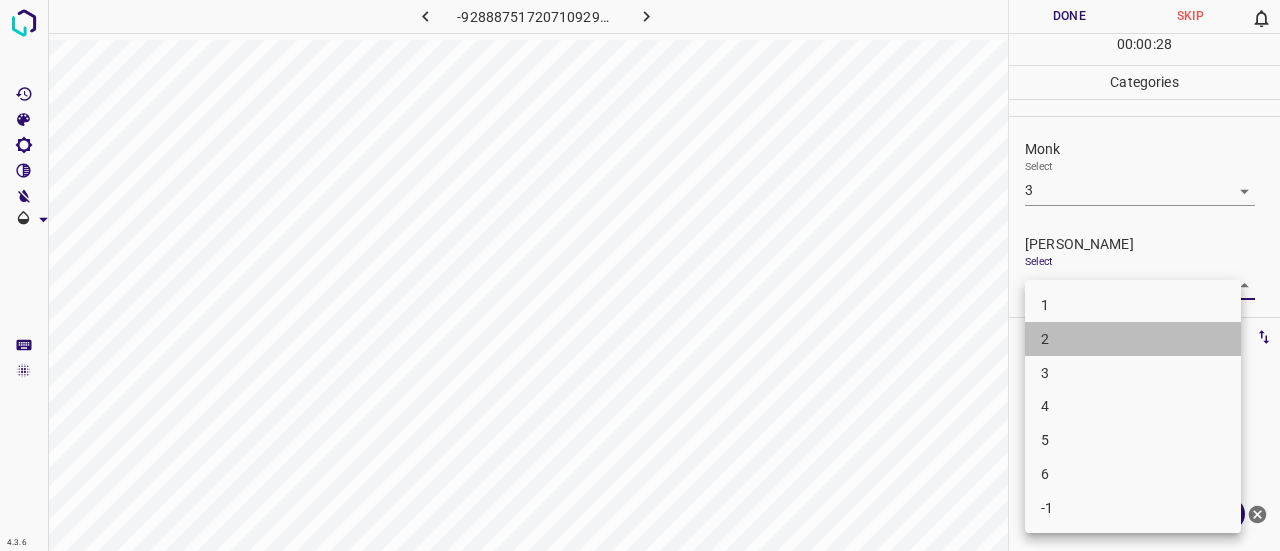 click on "2" at bounding box center (1133, 339) 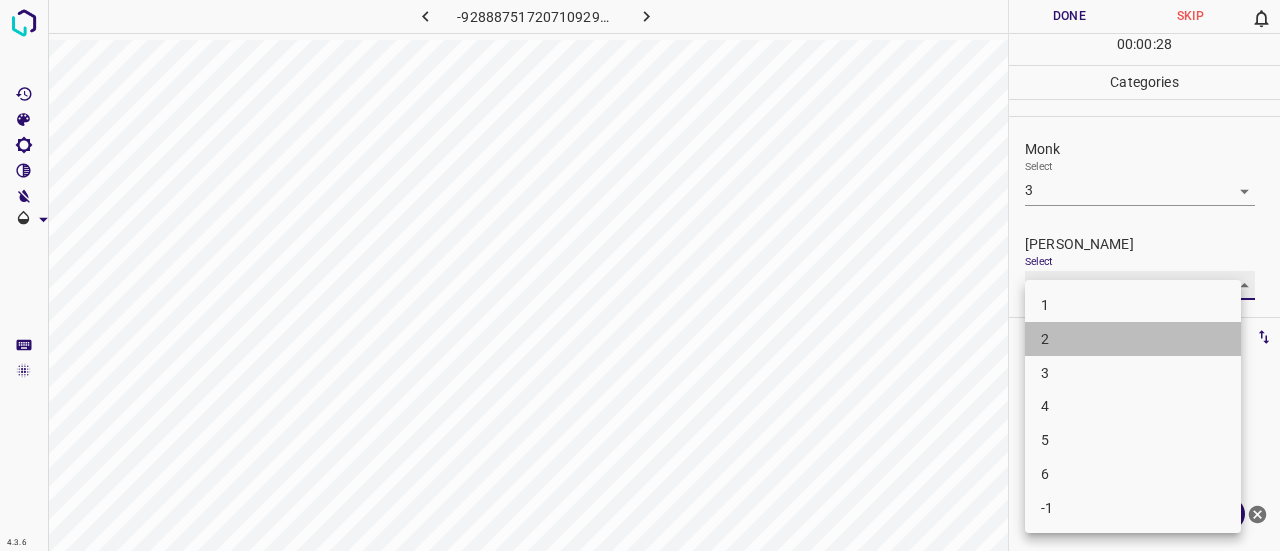 type on "2" 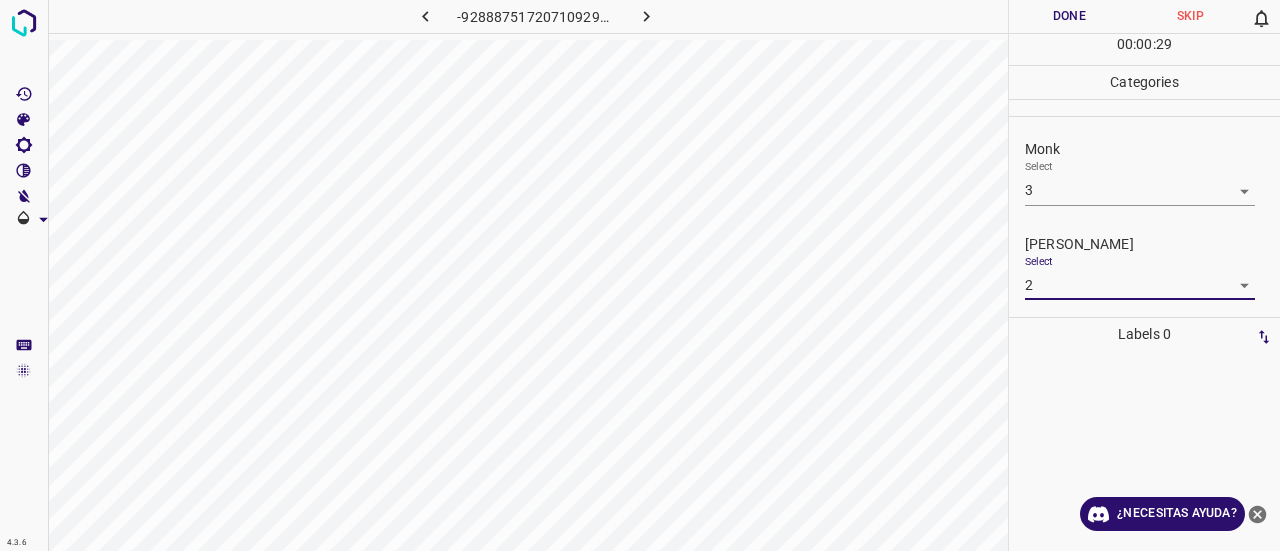 click on "Done" at bounding box center [1069, 16] 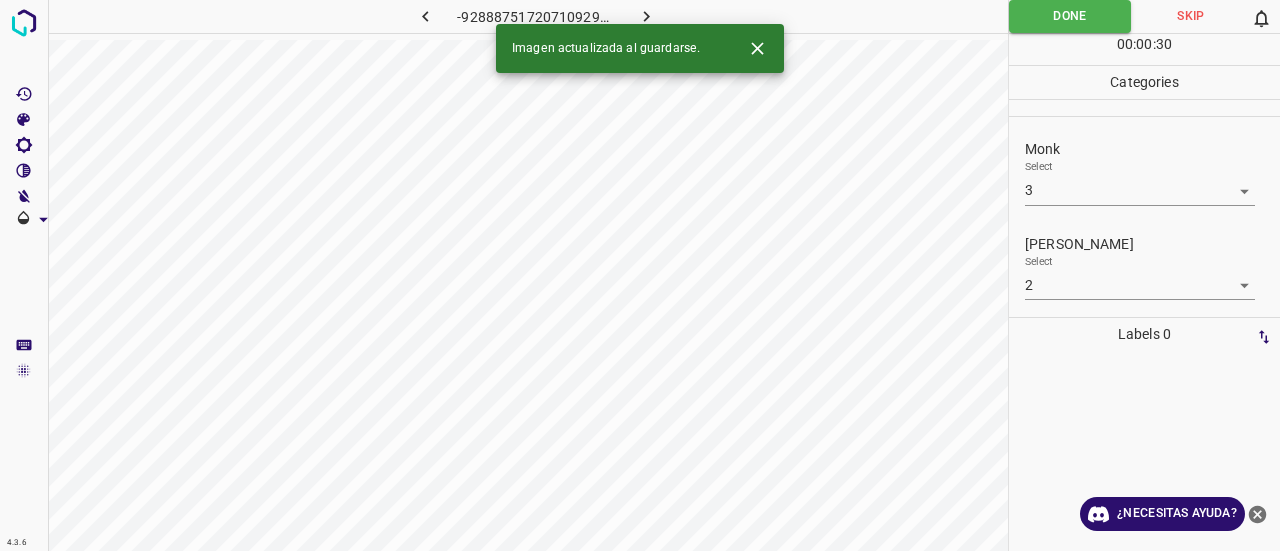 click at bounding box center [647, 16] 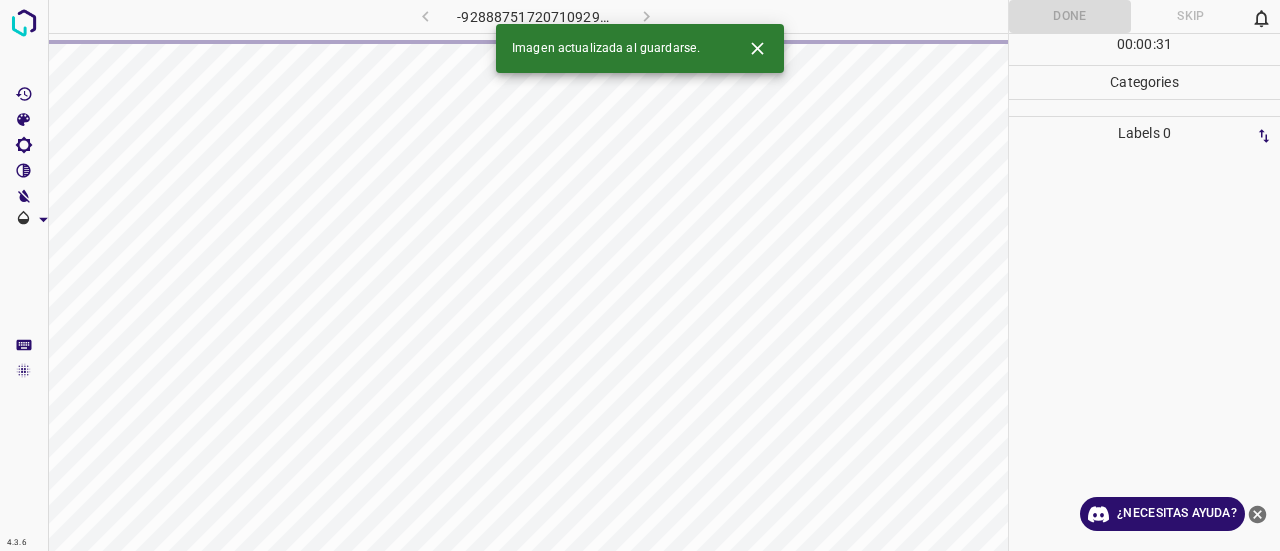 click 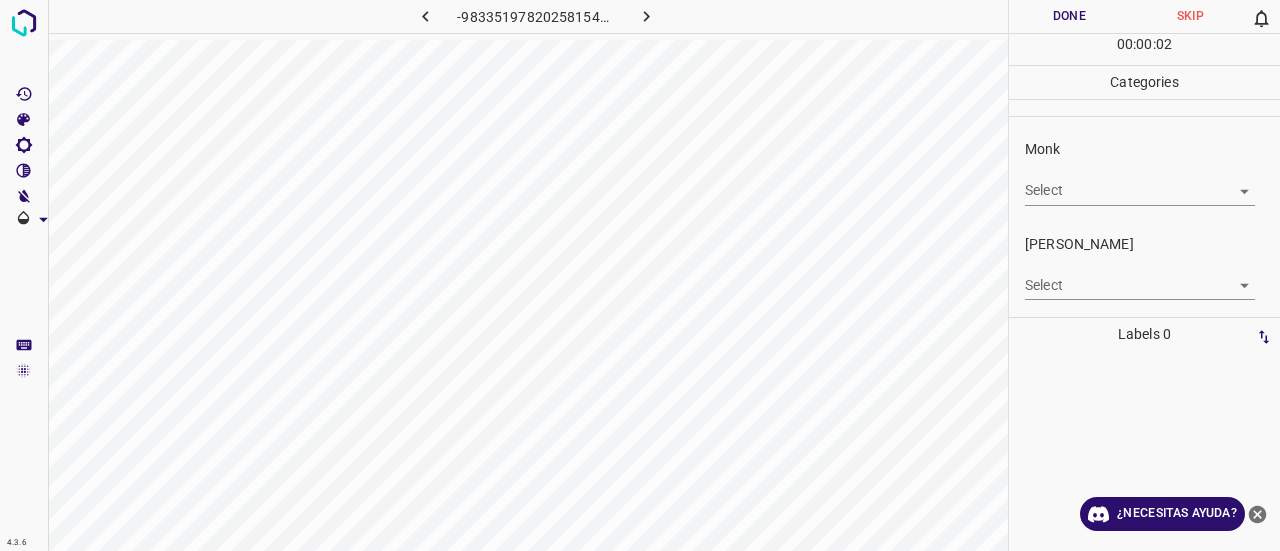 click on "Select ​" at bounding box center (1140, 182) 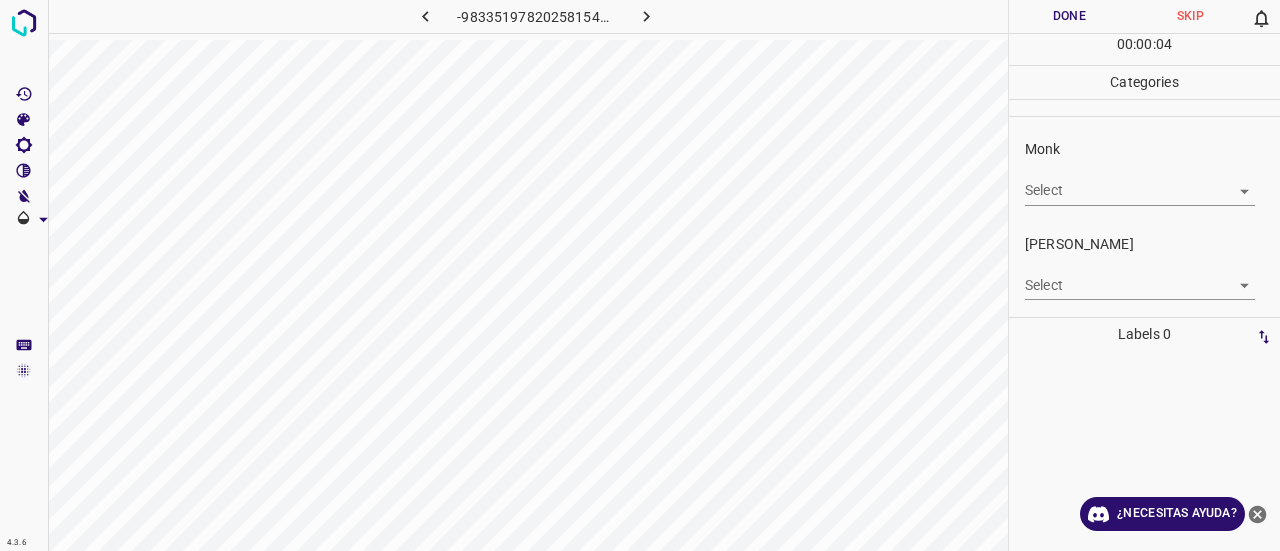 click on "Select ​" at bounding box center [1140, 182] 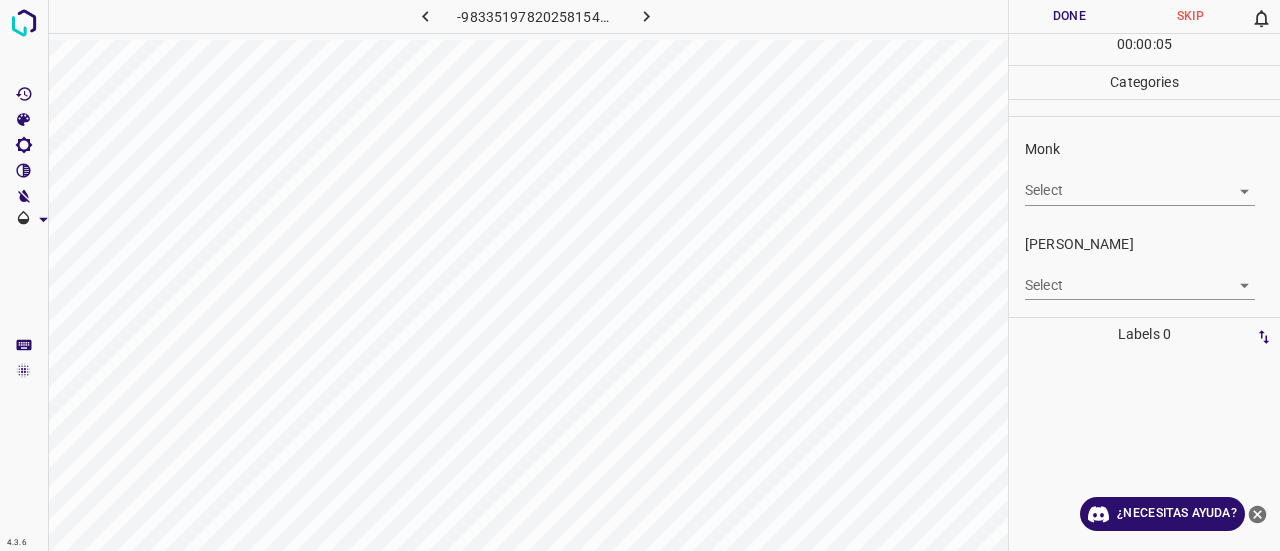 click on "4.3.6  -983351978202581547.png Done Skip 0 00   : 00   : 05   Categories Monk   Select ​  [PERSON_NAME]   Select ​ Labels   0 Categories 1 Monk 2  [PERSON_NAME] Tools Space Change between modes (Draw & Edit) I Auto labeling R Restore zoom M Zoom in N Zoom out Delete Delete selecte label Filters Z Restore filters X Saturation filter C Brightness filter V Contrast filter B Gray scale filter General O Download ¿Necesitas ayuda? Texto original Valora esta traducción Tu opinión servirá para ayudar a mejorar el Traductor de Google - Texto - Esconder - Borrar" at bounding box center [640, 275] 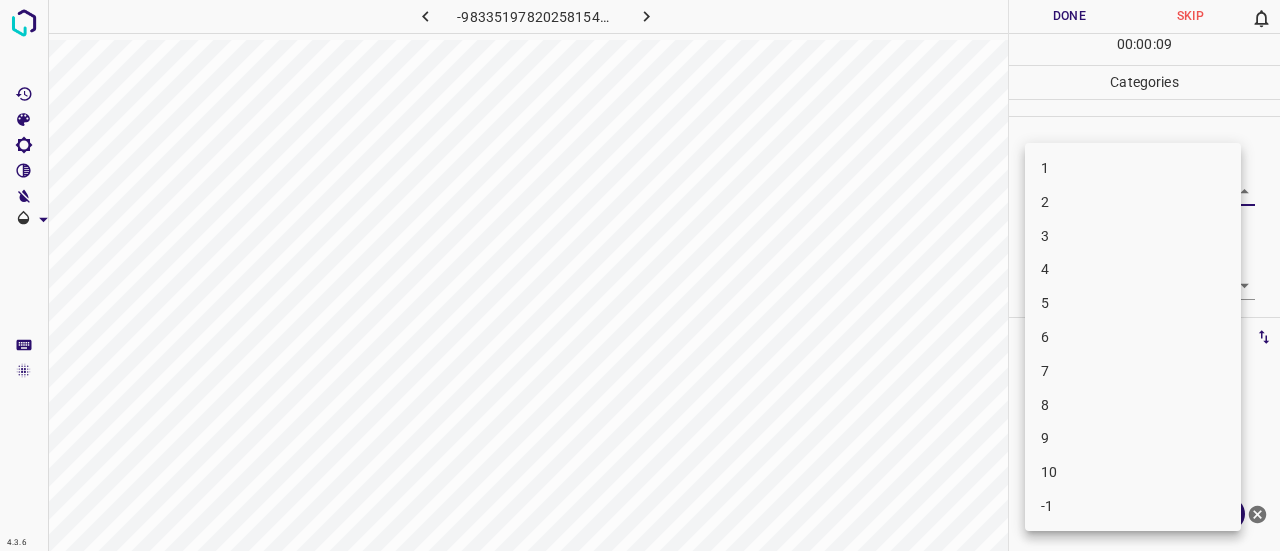 click on "7" at bounding box center [1133, 371] 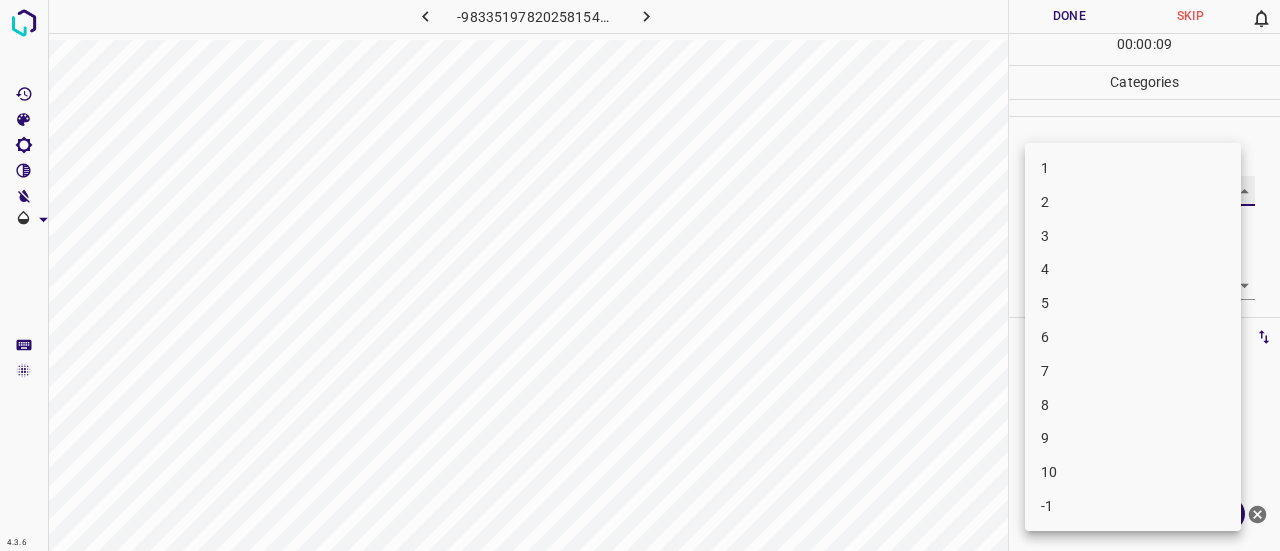 type on "7" 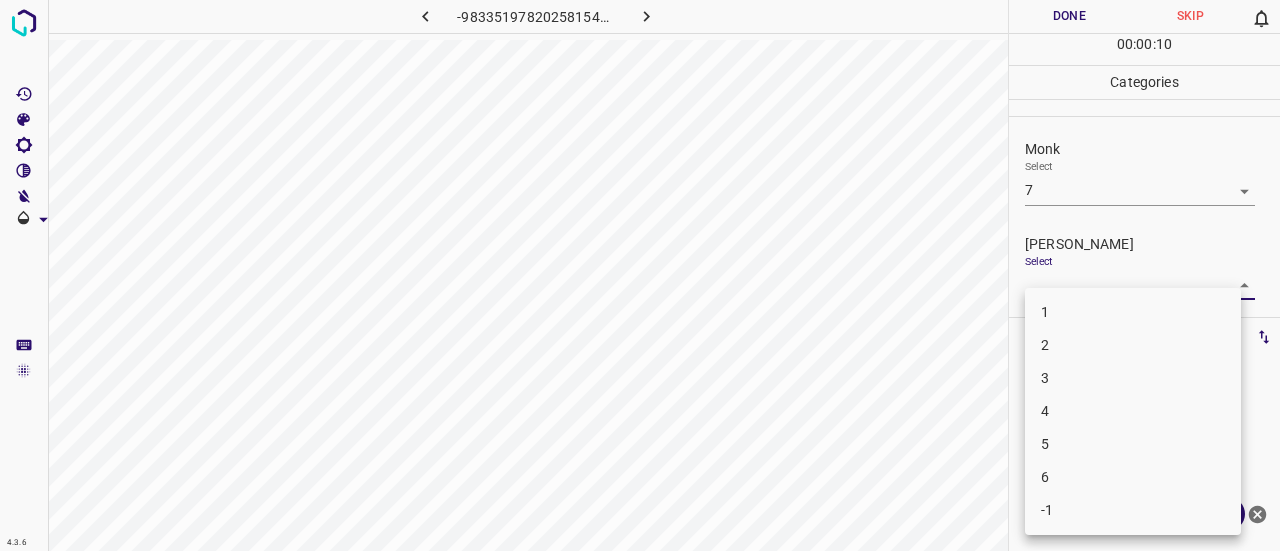click on "4.3.6  -983351978202581547.png Done Skip 0 00   : 00   : 10   Categories Monk   Select 7 7  [PERSON_NAME]   Select ​ Labels   0 Categories 1 Monk 2  [PERSON_NAME] Tools Space Change between modes (Draw & Edit) I Auto labeling R Restore zoom M Zoom in N Zoom out Delete Delete selecte label Filters Z Restore filters X Saturation filter C Brightness filter V Contrast filter B Gray scale filter General O Download ¿Necesitas ayuda? Texto original Valora esta traducción Tu opinión servirá para ayudar a mejorar el Traductor de Google - Texto - Esconder - Borrar 1 2 3 4 5 6 -1" at bounding box center [640, 275] 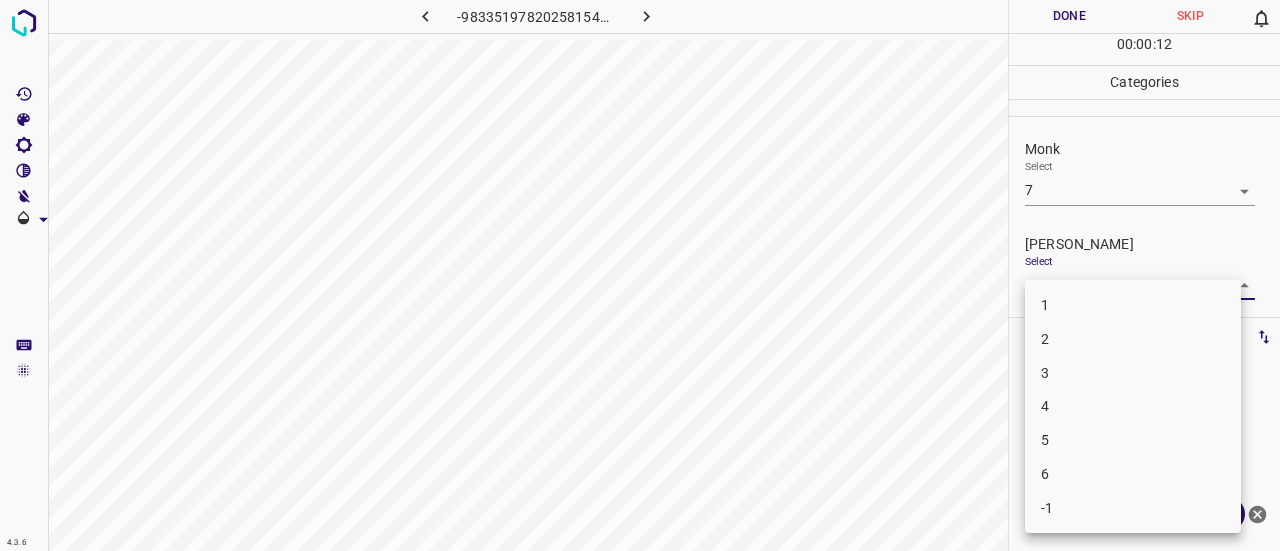 click on "5" at bounding box center [1133, 440] 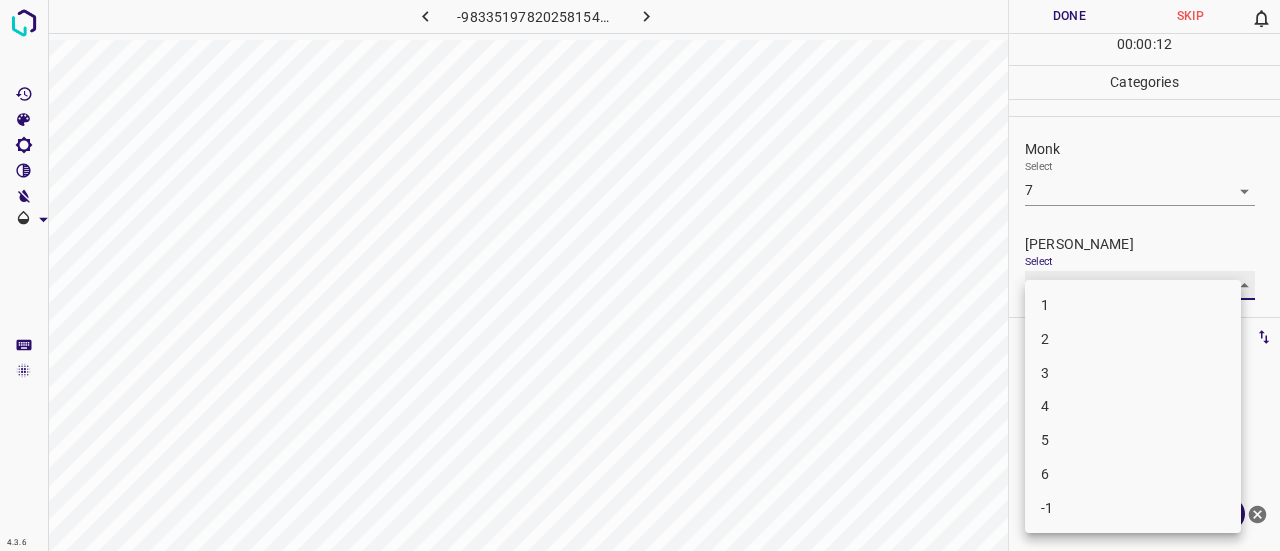 type on "5" 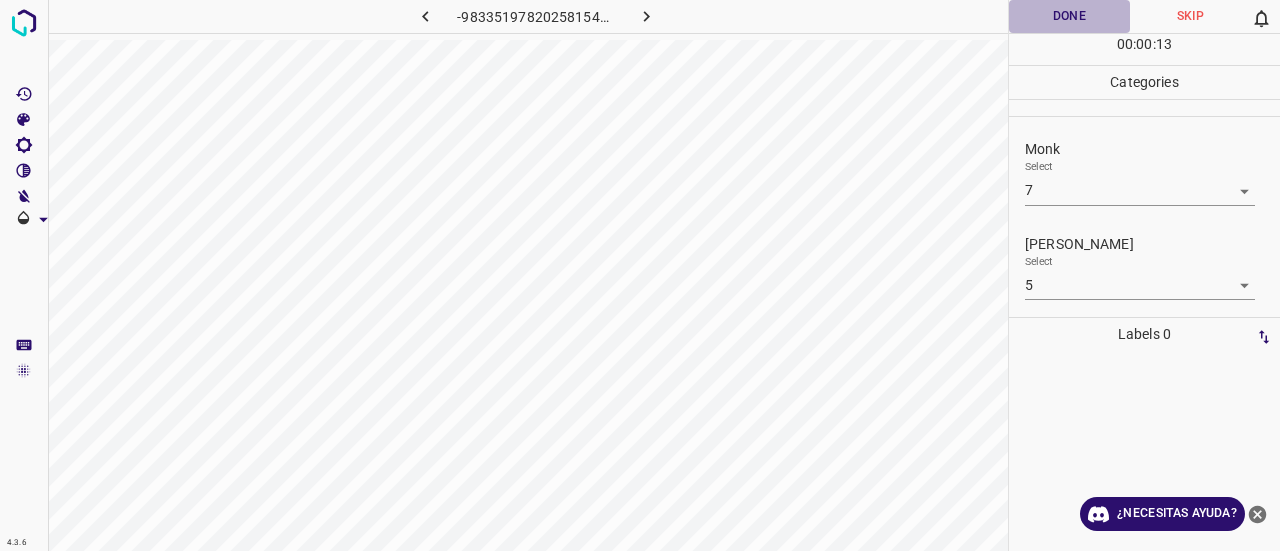 click on "Done" at bounding box center (1069, 16) 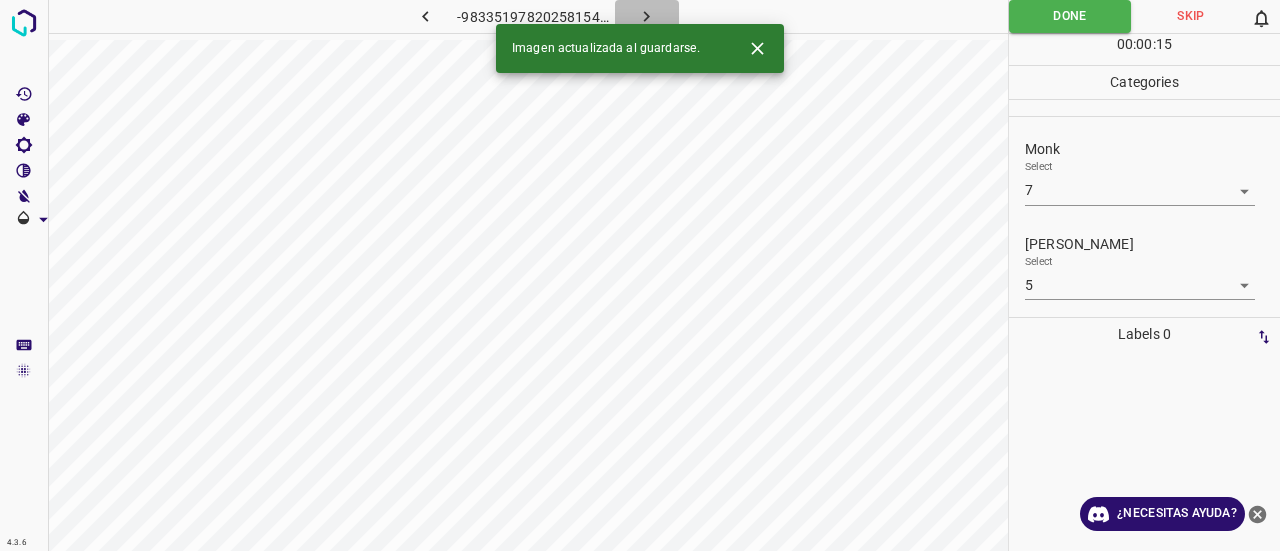 click at bounding box center (647, 16) 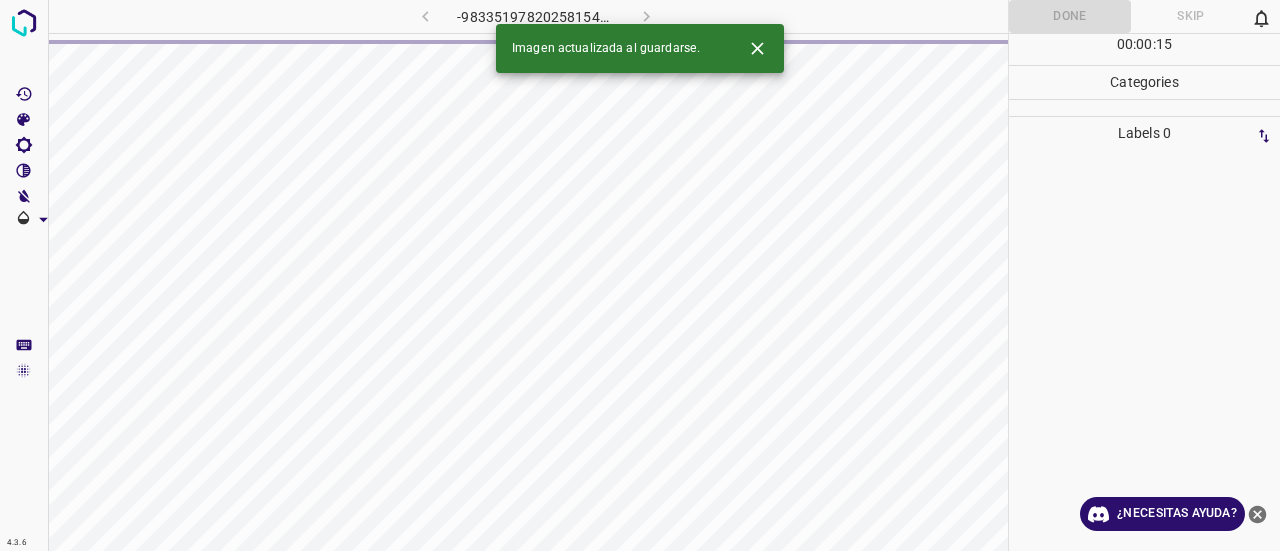 click 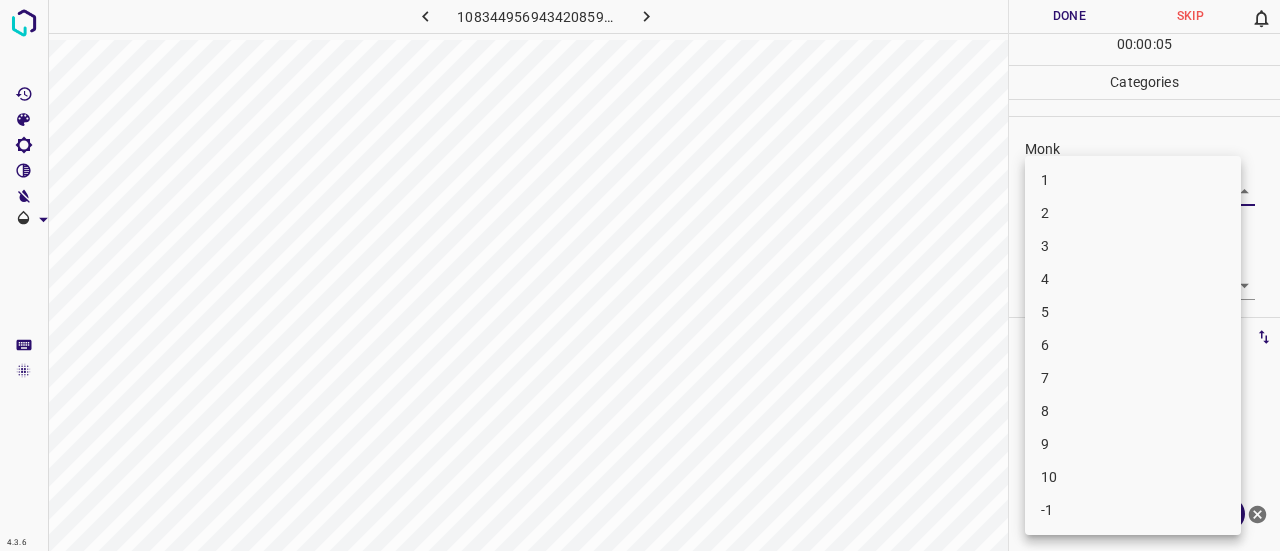 click on "4.3.6  1083449569434208594.png Done Skip 0 00   : 00   : 05   Categories Monk   Select ​  [PERSON_NAME]   Select ​ Labels   0 Categories 1 Monk 2  [PERSON_NAME] Tools Space Change between modes (Draw & Edit) I Auto labeling R Restore zoom M Zoom in N Zoom out Delete Delete selecte label Filters Z Restore filters X Saturation filter C Brightness filter V Contrast filter B Gray scale filter General O Download ¿Necesitas ayuda? Texto original Valora esta traducción Tu opinión servirá para ayudar a mejorar el Traductor de Google - Texto - Esconder - Borrar 1 2 3 4 5 6 7 8 9 10 -1" at bounding box center [640, 275] 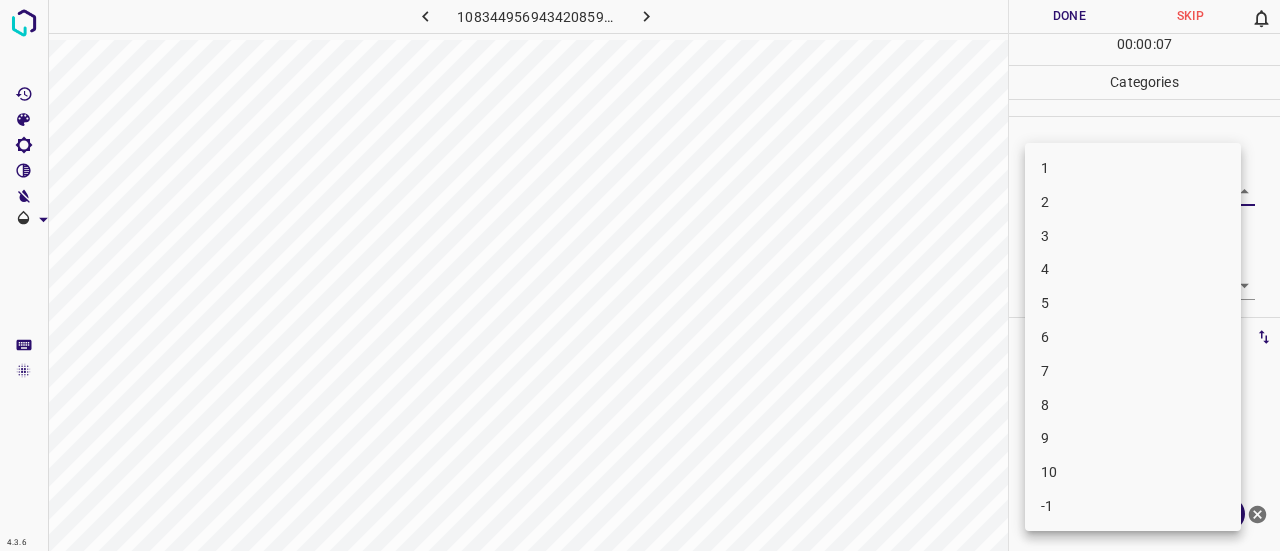 click on "6" at bounding box center [1133, 337] 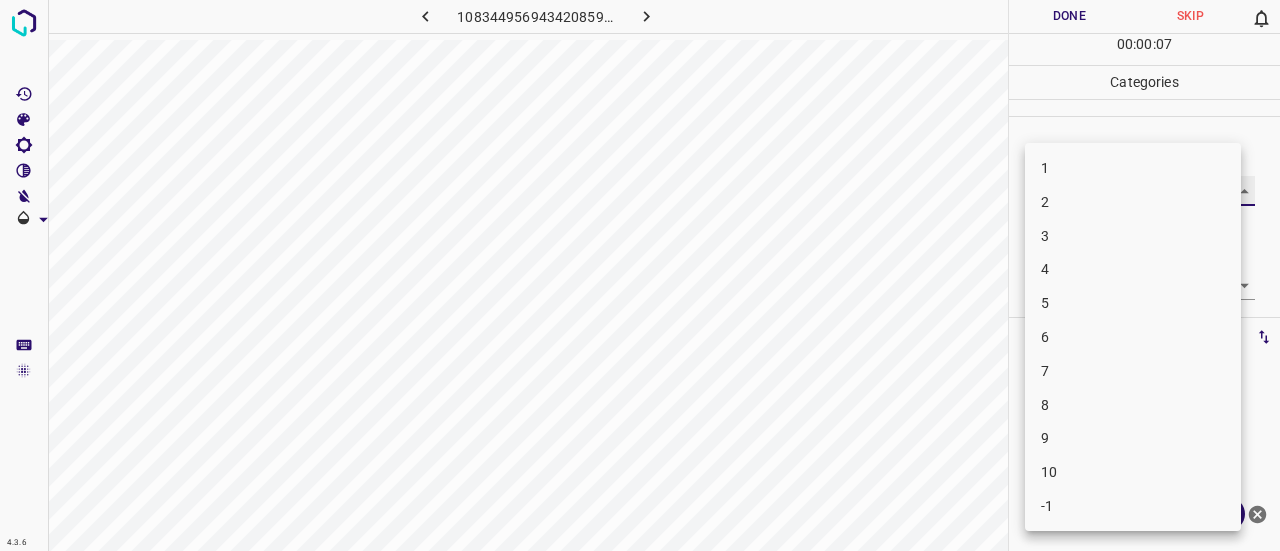 type on "6" 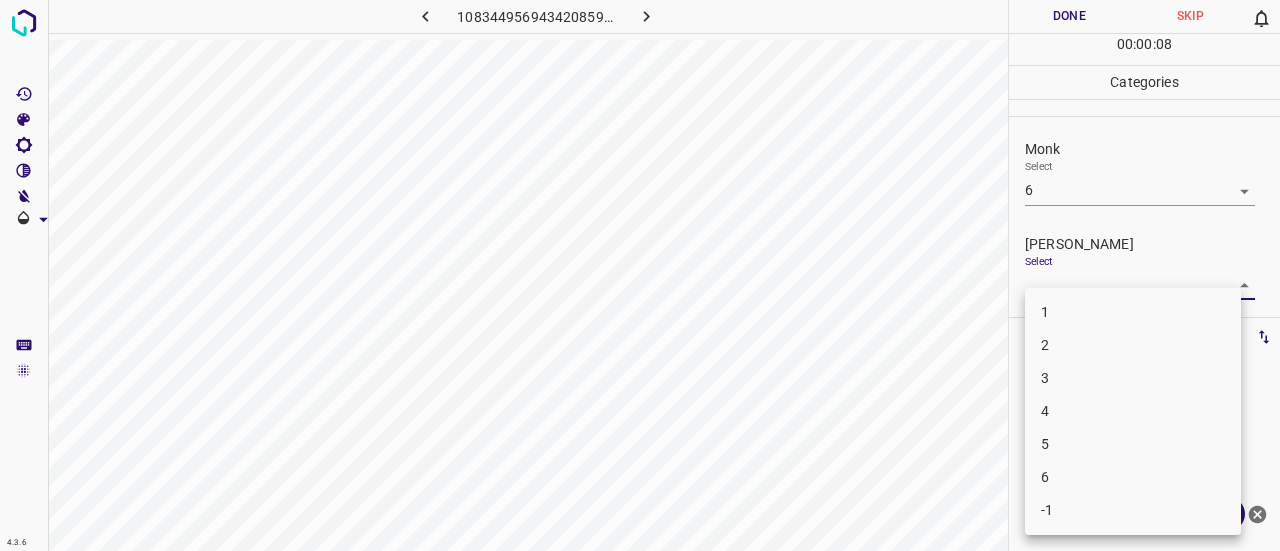 click on "4.3.6  1083449569434208594.png Done Skip 0 00   : 00   : 08   Categories Monk   Select 6 6  [PERSON_NAME]   Select ​ Labels   0 Categories 1 Monk 2  [PERSON_NAME] Tools Space Change between modes (Draw & Edit) I Auto labeling R Restore zoom M Zoom in N Zoom out Delete Delete selecte label Filters Z Restore filters X Saturation filter C Brightness filter V Contrast filter B Gray scale filter General O Download ¿Necesitas ayuda? Texto original Valora esta traducción Tu opinión servirá para ayudar a mejorar el Traductor de Google - Texto - Esconder - Borrar 1 2 3 4 5 6 -1" at bounding box center [640, 275] 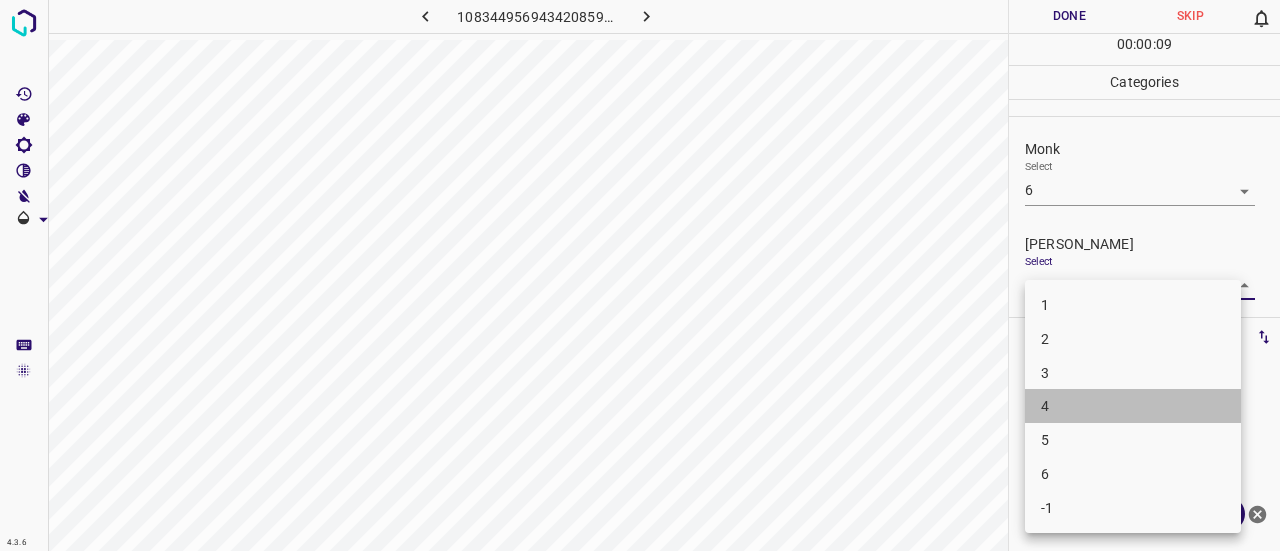 click on "4" at bounding box center (1133, 406) 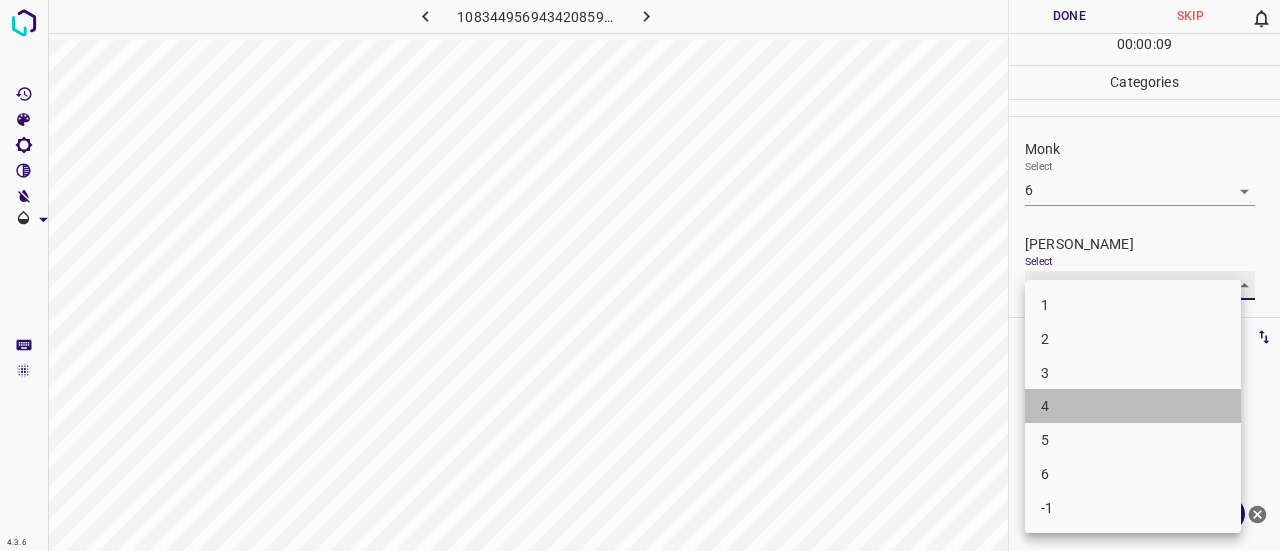 type on "4" 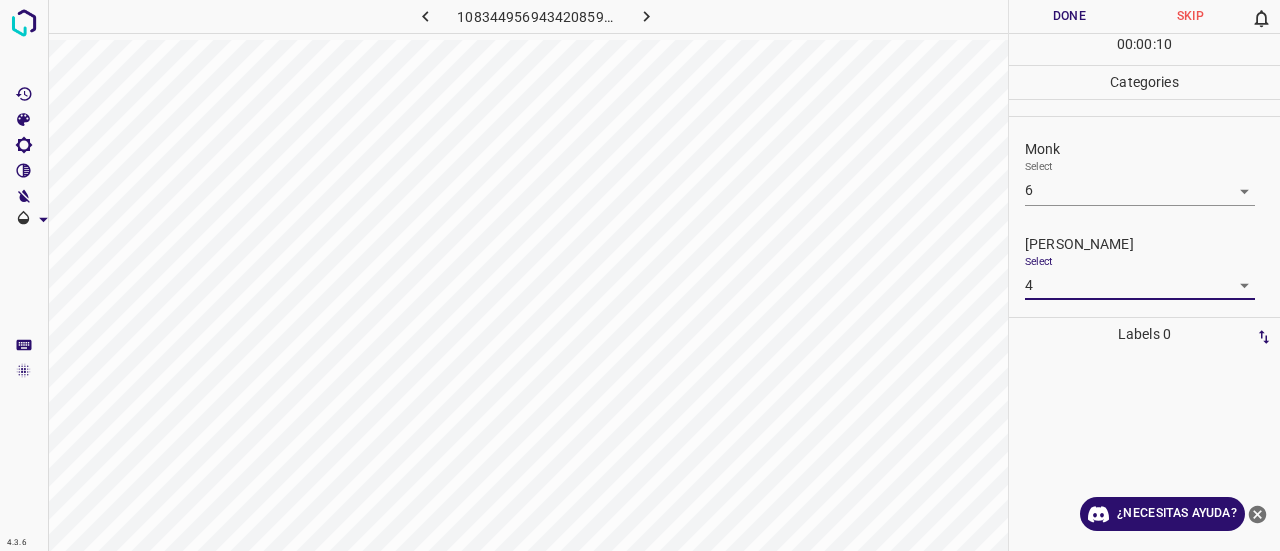 click on "Done" at bounding box center (1069, 16) 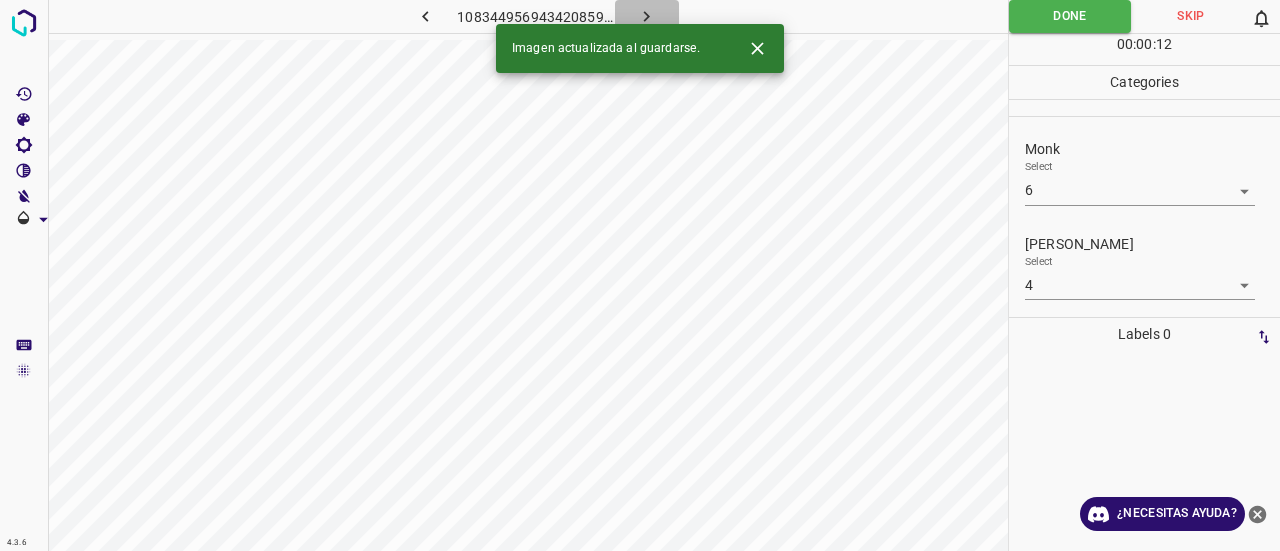 click 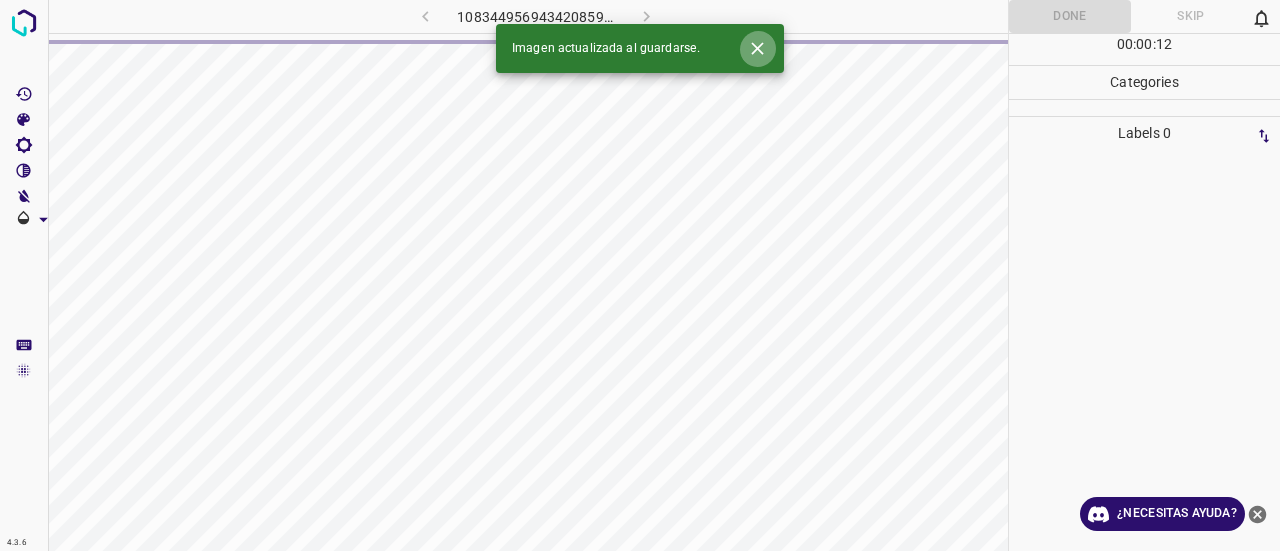 click 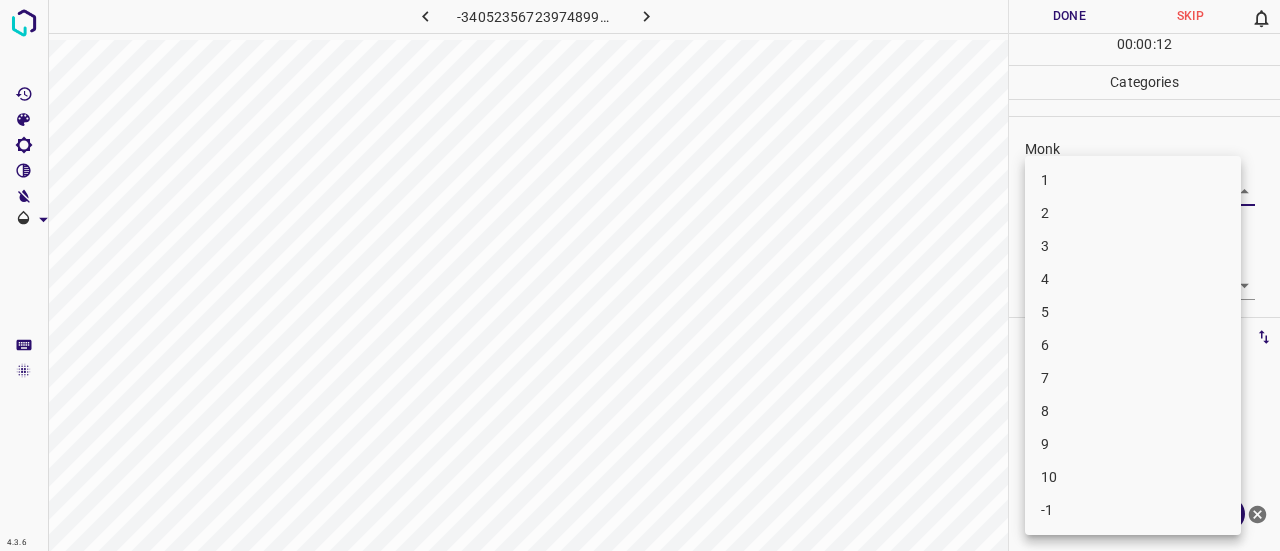 click on "4.3.6  -3405235672397489964.png Done Skip 0 00   : 00   : 12   Categories Monk   Select ​  [PERSON_NAME]   Select ​ Labels   0 Categories 1 Monk 2  [PERSON_NAME] Tools Space Change between modes (Draw & Edit) I Auto labeling R Restore zoom M Zoom in N Zoom out Delete Delete selecte label Filters Z Restore filters X Saturation filter C Brightness filter V Contrast filter B Gray scale filter General O Download ¿Necesitas ayuda? Texto original Valora esta traducción Tu opinión servirá para ayudar a mejorar el Traductor de Google - Texto - Esconder - Borrar 1 2 3 4 5 6 7 8 9 10 -1" at bounding box center (640, 275) 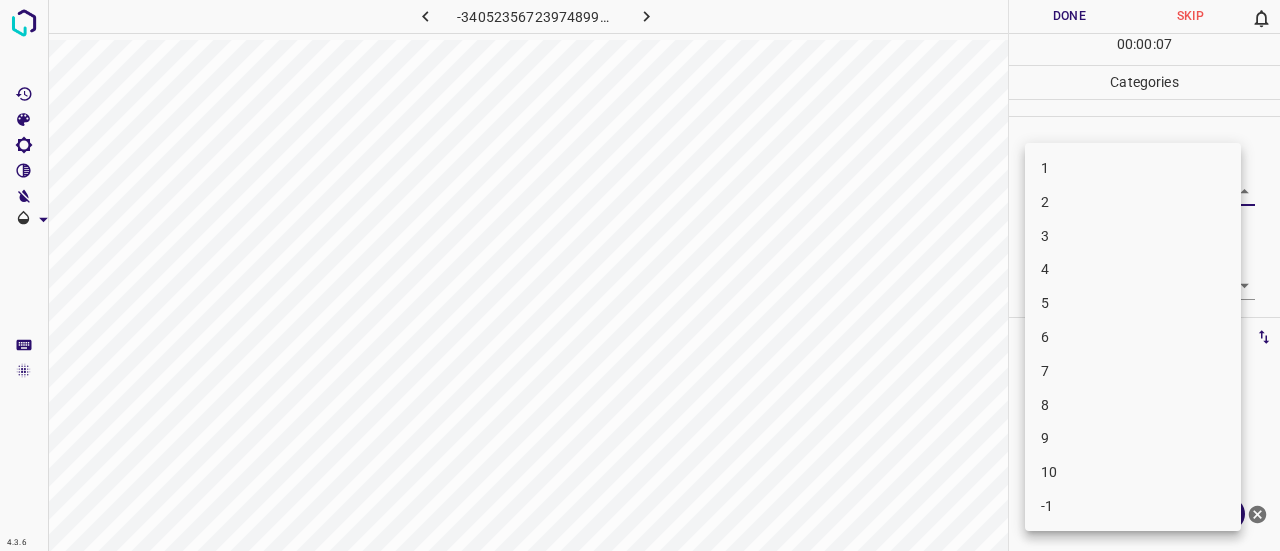 click on "1" at bounding box center [1133, 168] 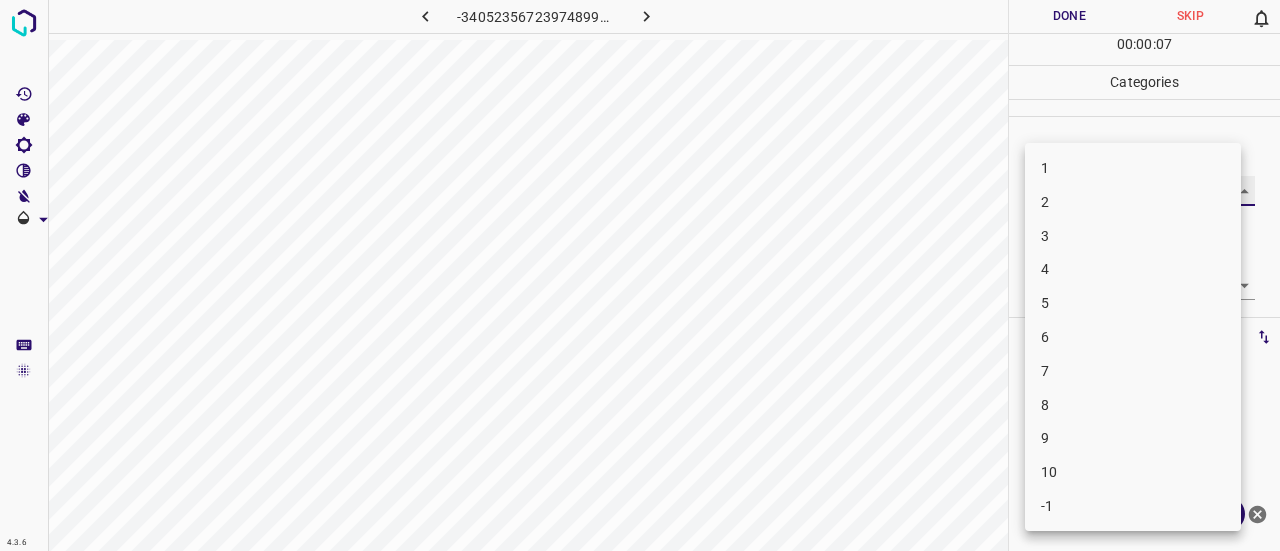 type on "1" 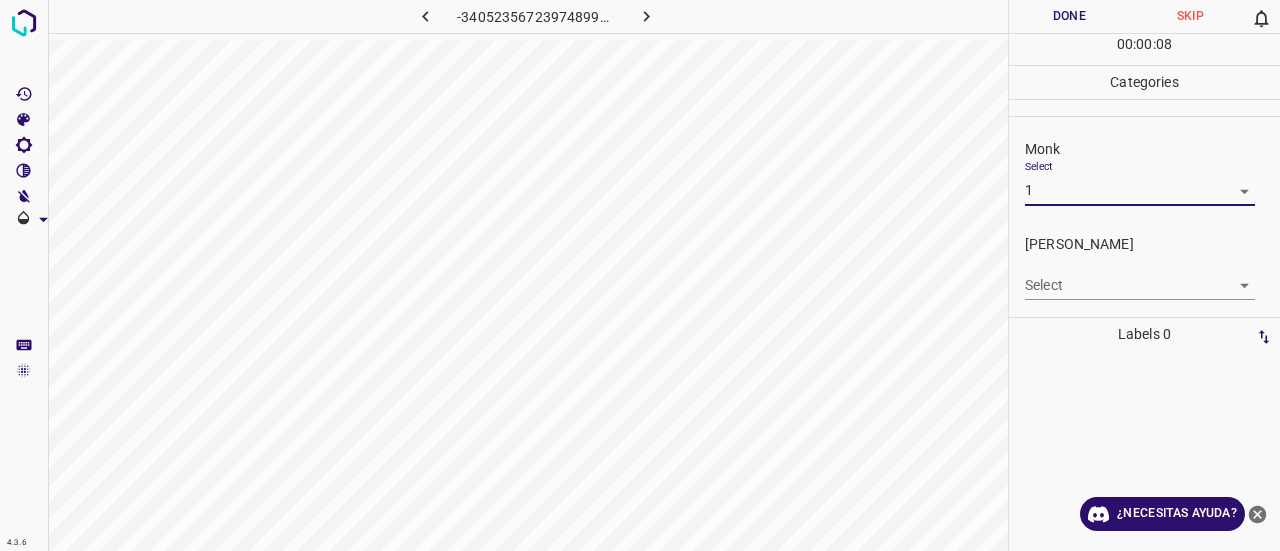 click on "4.3.6  -3405235672397489964.png Done Skip 0 00   : 00   : 08   Categories Monk   Select 1 1  [PERSON_NAME]   Select ​ Labels   0 Categories 1 Monk 2  [PERSON_NAME] Tools Space Change between modes (Draw & Edit) I Auto labeling R Restore zoom M Zoom in N Zoom out Delete Delete selecte label Filters Z Restore filters X Saturation filter C Brightness filter V Contrast filter B Gray scale filter General O Download ¿Necesitas ayuda? Texto original Valora esta traducción Tu opinión servirá para ayudar a mejorar el Traductor de Google - Texto - Esconder - Borrar" at bounding box center [640, 275] 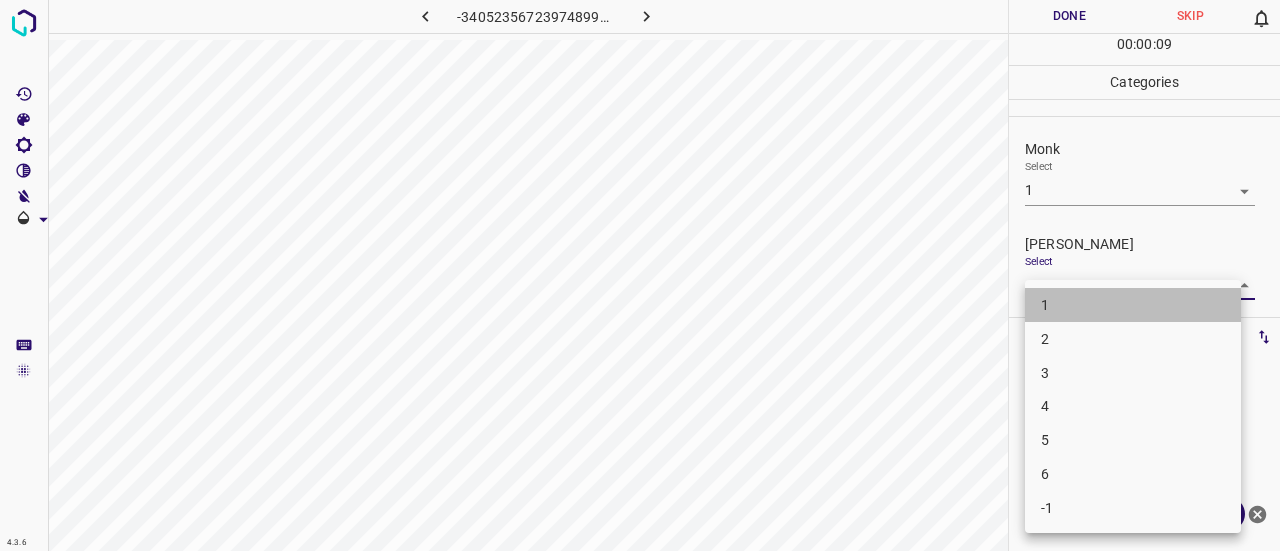 click on "1" at bounding box center [1133, 305] 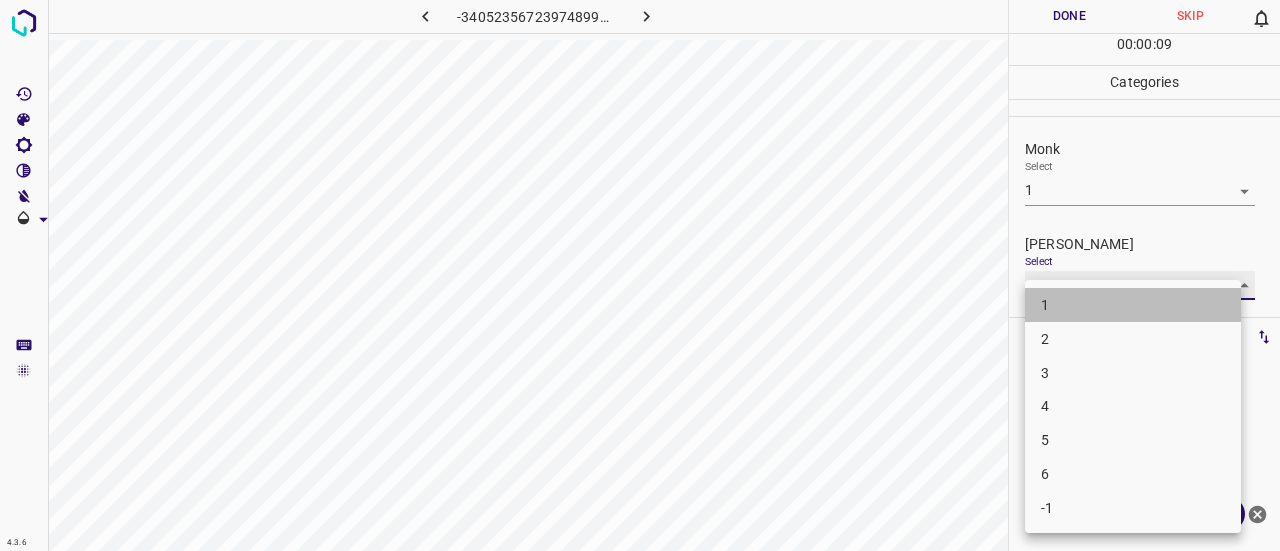 type on "1" 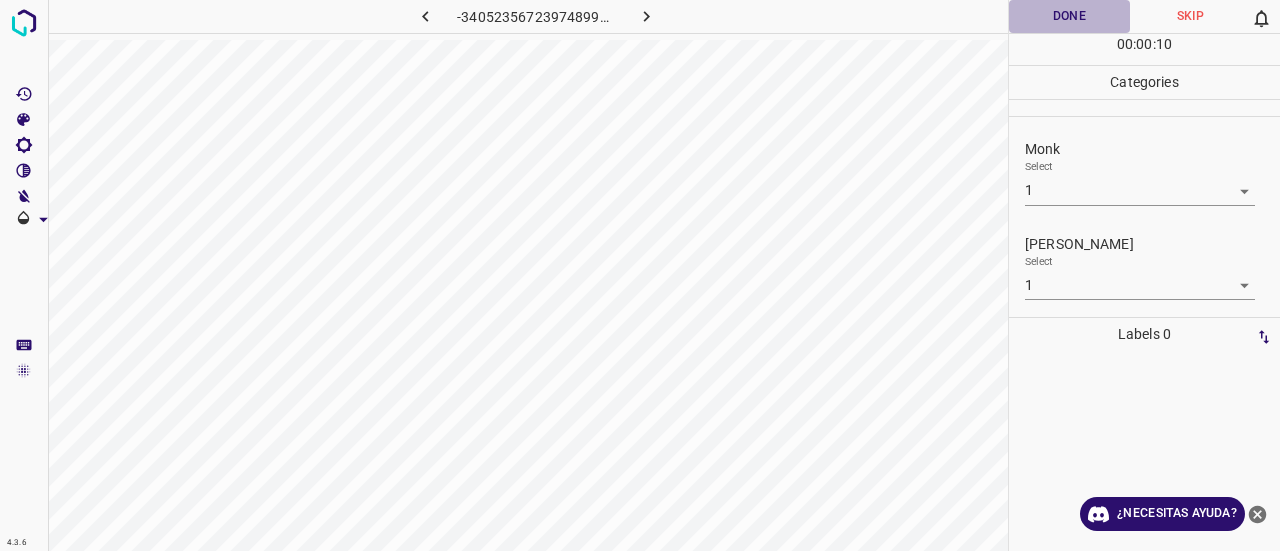 click on "Done" at bounding box center (1069, 16) 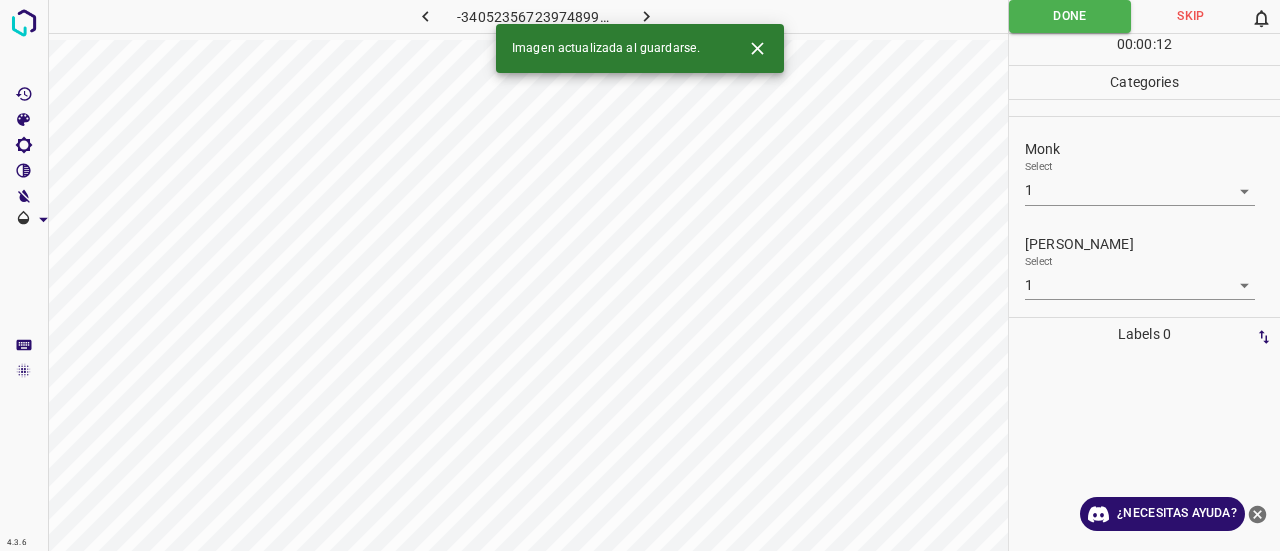 click at bounding box center [647, 16] 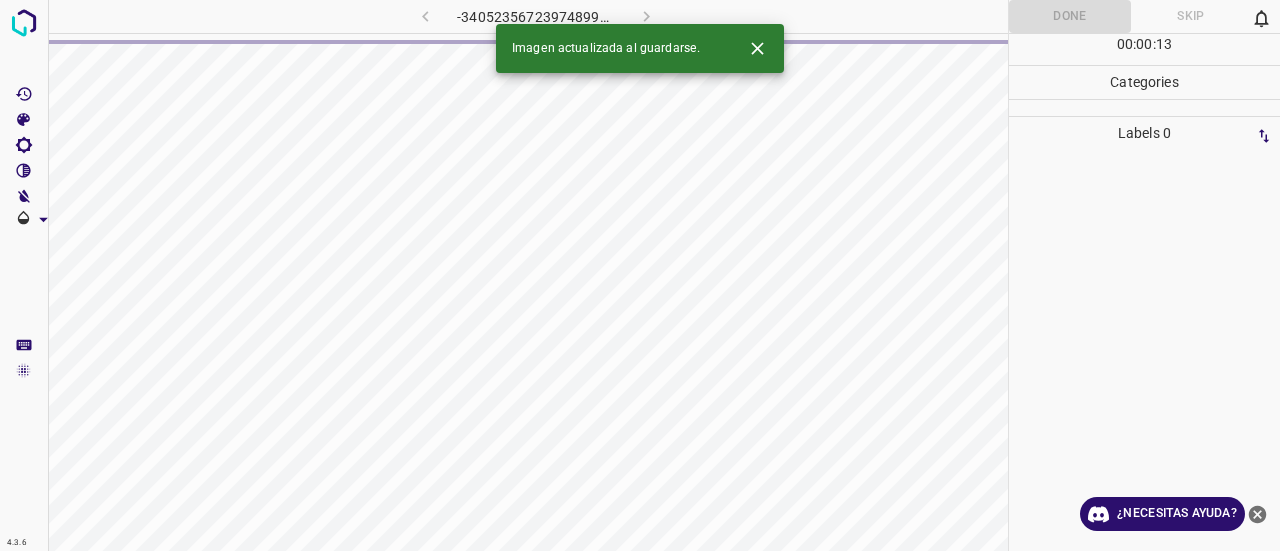 click 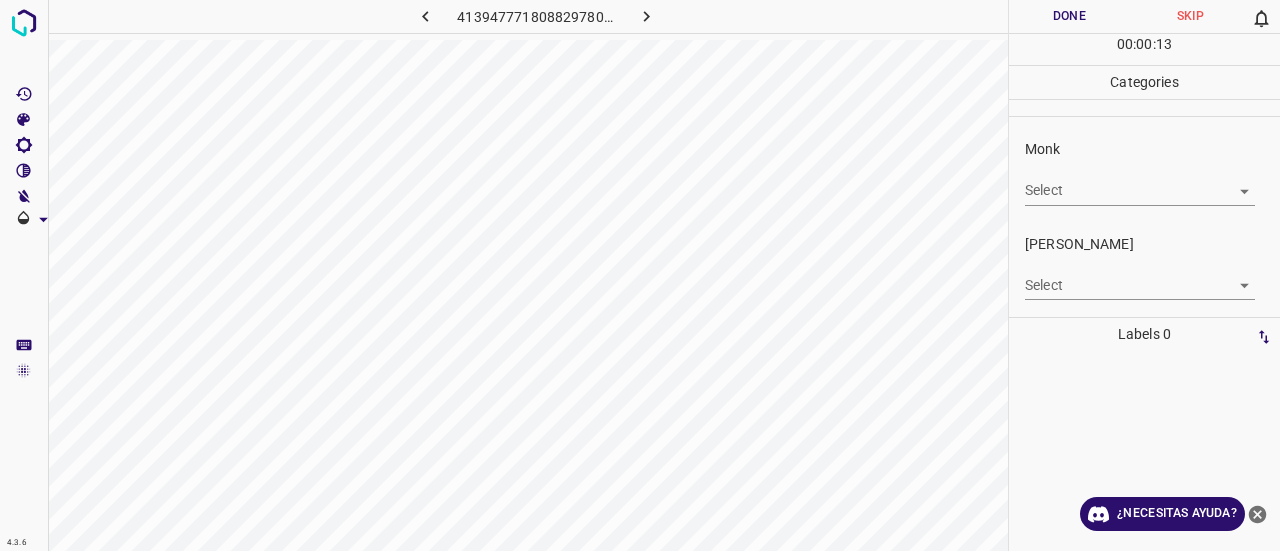 click on "4.3.6  4139477718088297802.png Done Skip 0 00   : 00   : 13   Categories Monk   Select ​  [PERSON_NAME]   Select ​ Labels   0 Categories 1 Monk 2  [PERSON_NAME] Tools Space Change between modes (Draw & Edit) I Auto labeling R Restore zoom M Zoom in N Zoom out Delete Delete selecte label Filters Z Restore filters X Saturation filter C Brightness filter V Contrast filter B Gray scale filter General O Download ¿Necesitas ayuda? Texto original Valora esta traducción Tu opinión servirá para ayudar a mejorar el Traductor de Google - Texto - Esconder - Borrar" at bounding box center [640, 275] 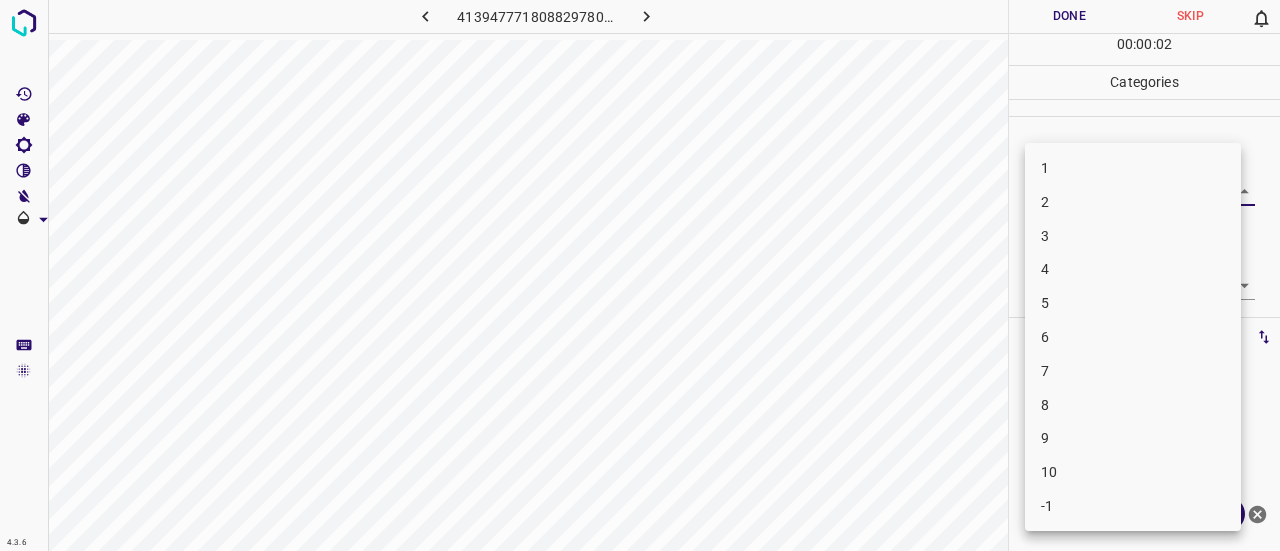 click on "6" at bounding box center [1133, 337] 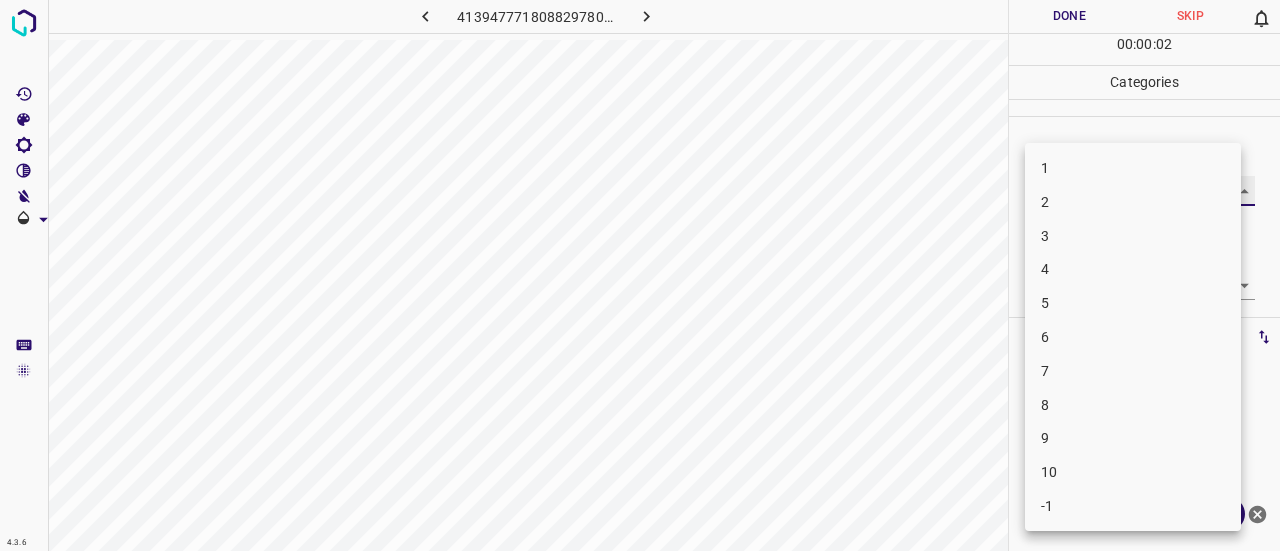 type on "6" 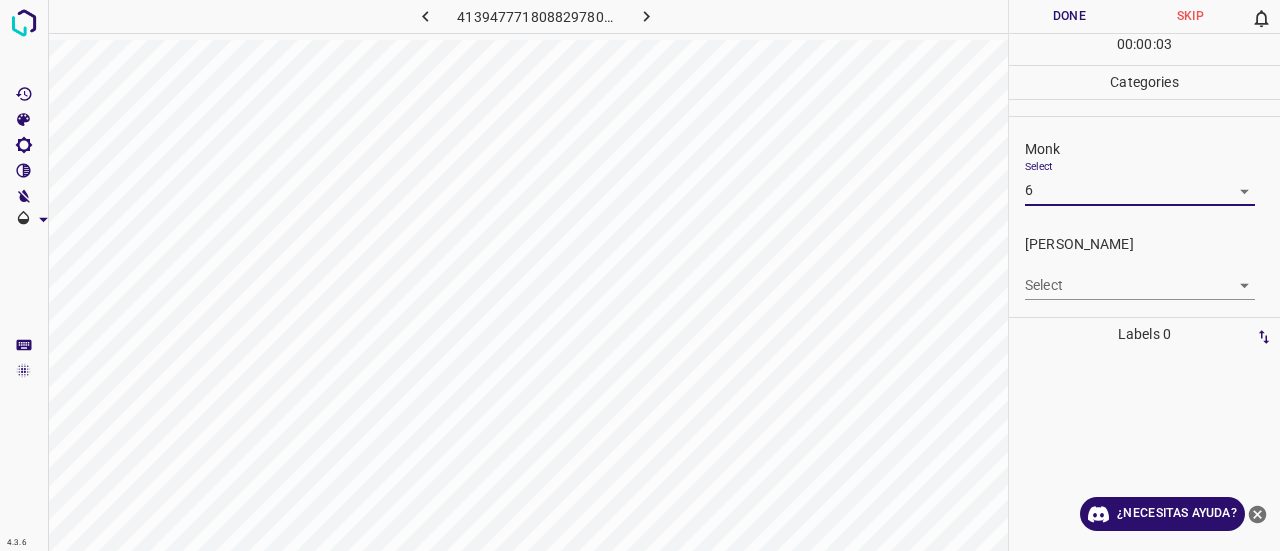 click on "Select ​" at bounding box center [1140, 277] 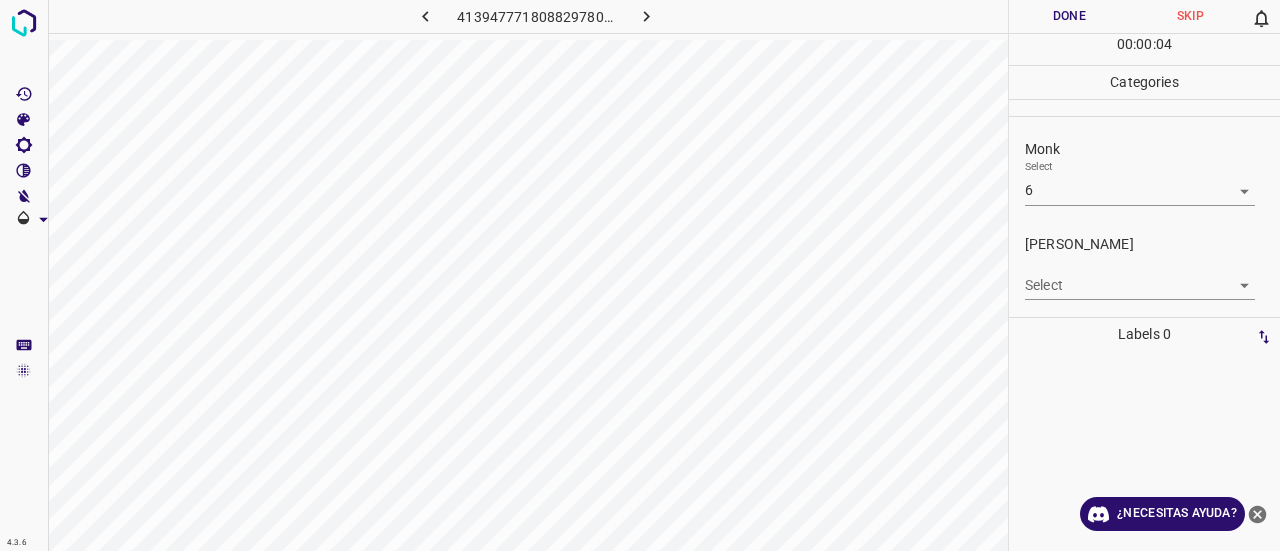 click on "[PERSON_NAME]   Select ​" at bounding box center (1144, 267) 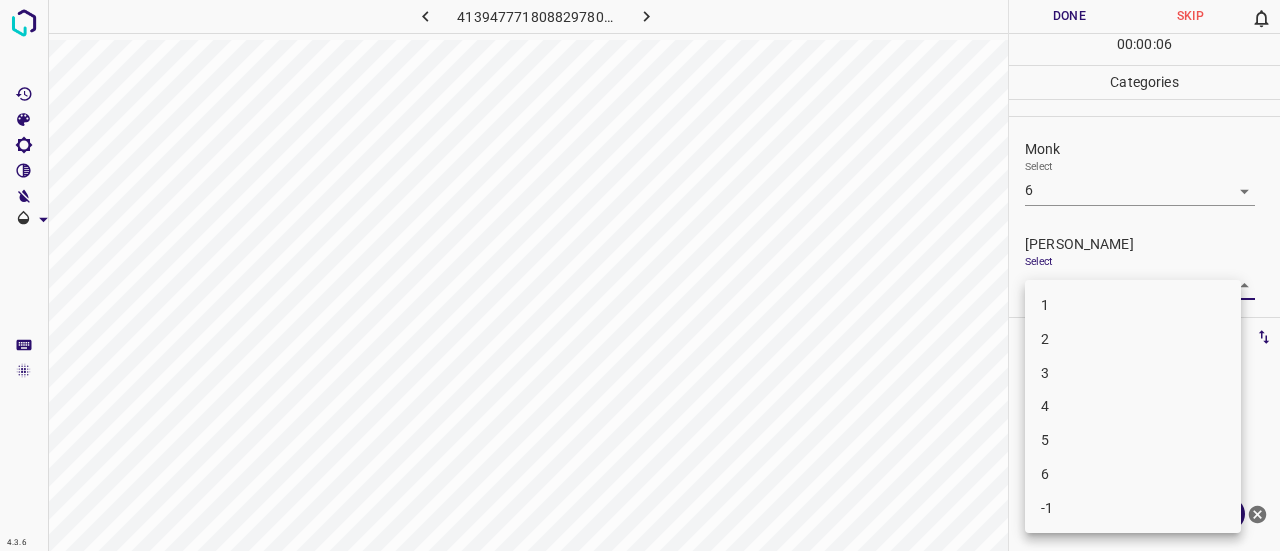 click on "4" at bounding box center [1133, 406] 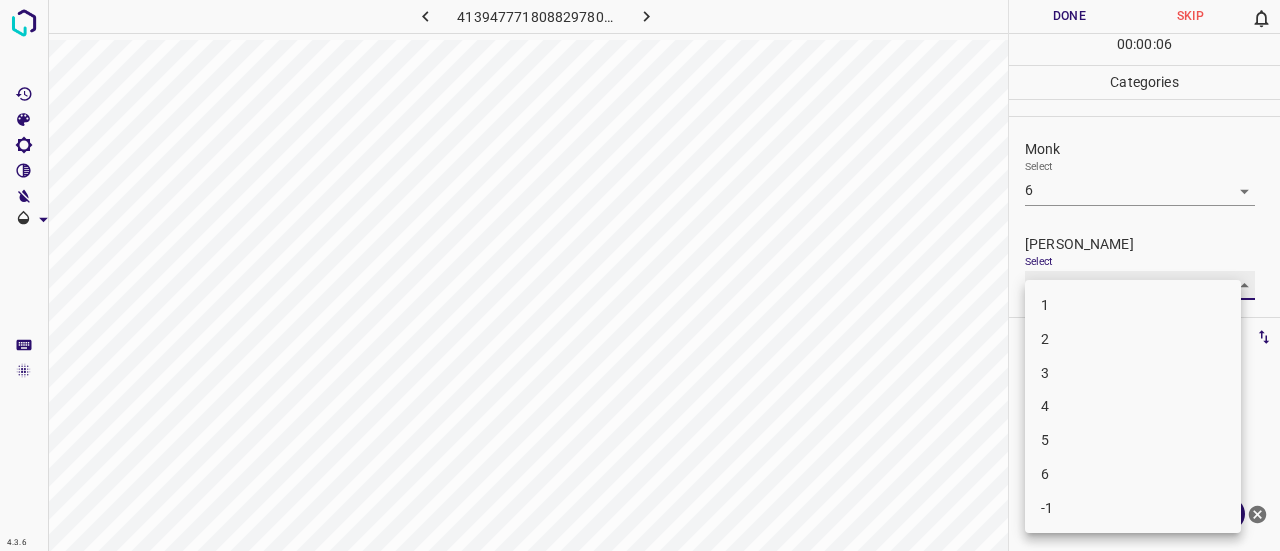 type on "4" 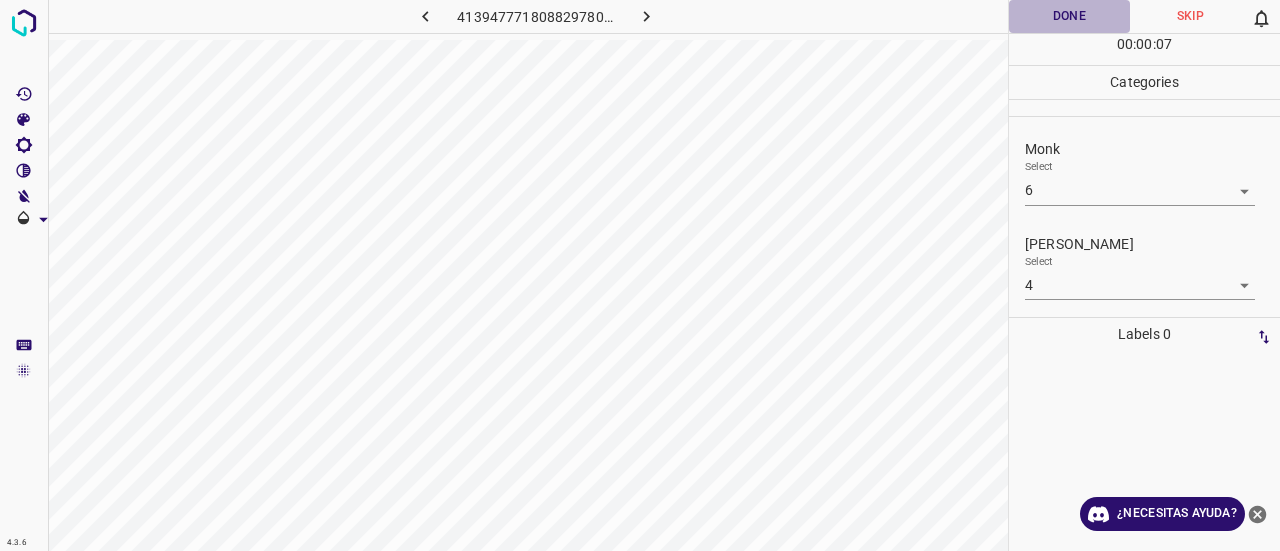 click on "Done" at bounding box center [1069, 16] 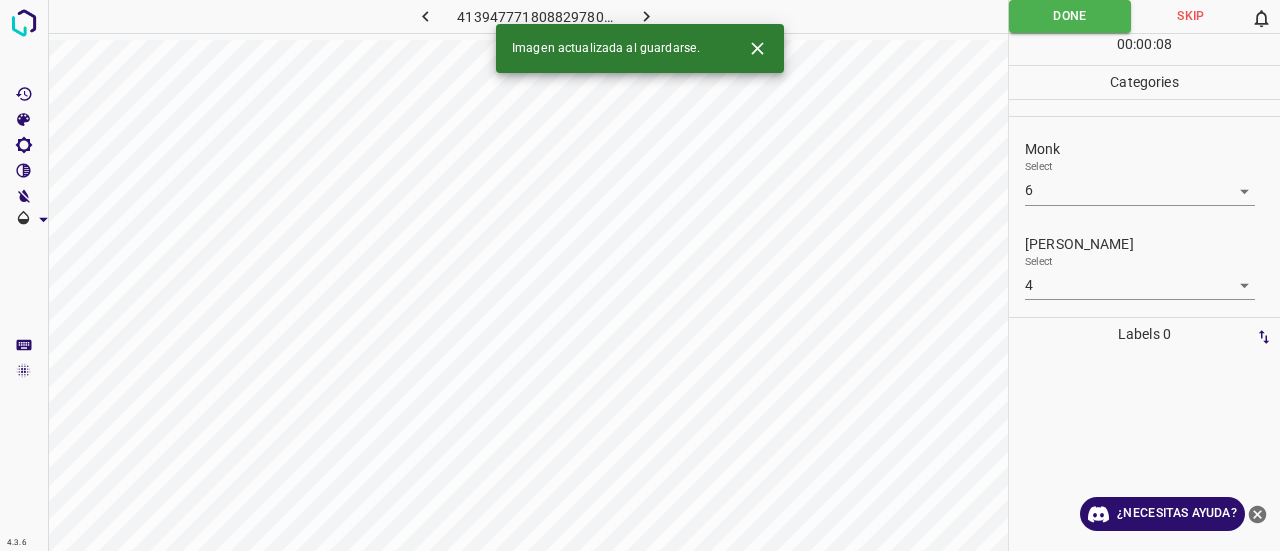 click 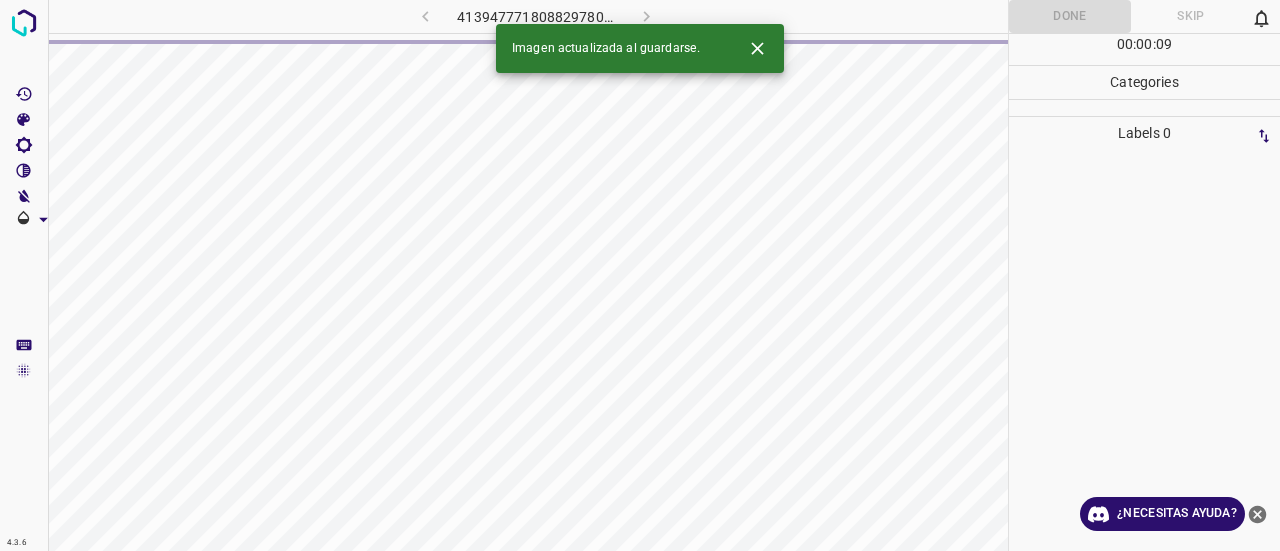 click at bounding box center [757, 48] 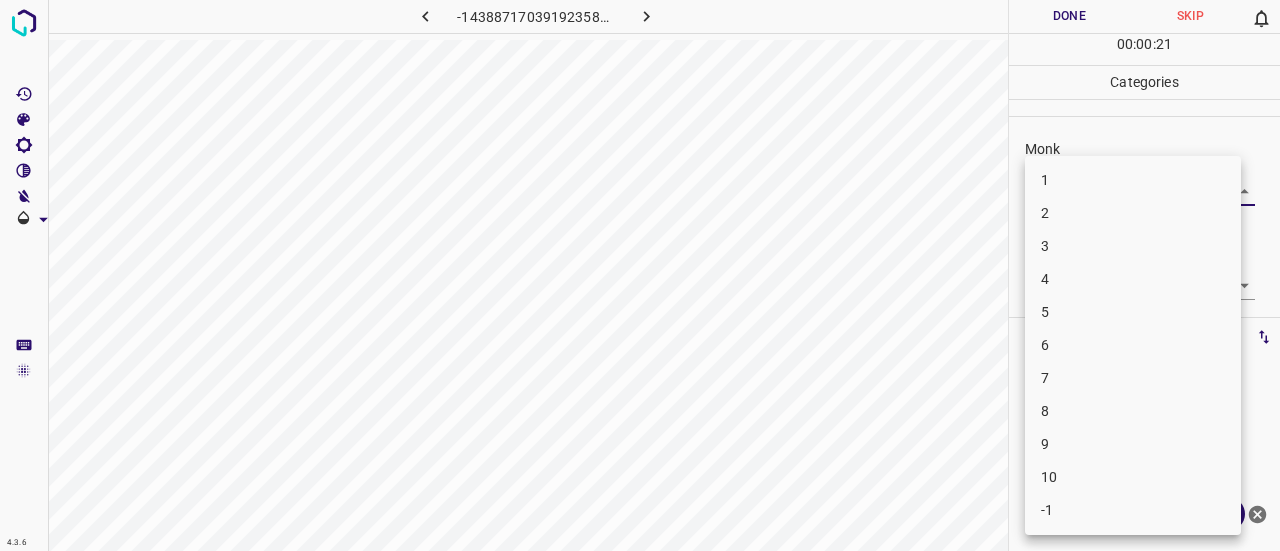 click on "4.3.6  -143887170391923587.png Done Skip 0 00   : 00   : 21   Categories Monk   Select ​  [PERSON_NAME]   Select ​ Labels   0 Categories 1 Monk 2  [PERSON_NAME] Tools Space Change between modes (Draw & Edit) I Auto labeling R Restore zoom M Zoom in N Zoom out Delete Delete selecte label Filters Z Restore filters X Saturation filter C Brightness filter V Contrast filter B Gray scale filter General O Download ¿Necesitas ayuda? Texto original Valora esta traducción Tu opinión servirá para ayudar a mejorar el Traductor de Google - Texto - Esconder - Borrar 1 2 3 4 5 6 7 8 9 10 -1" at bounding box center (640, 275) 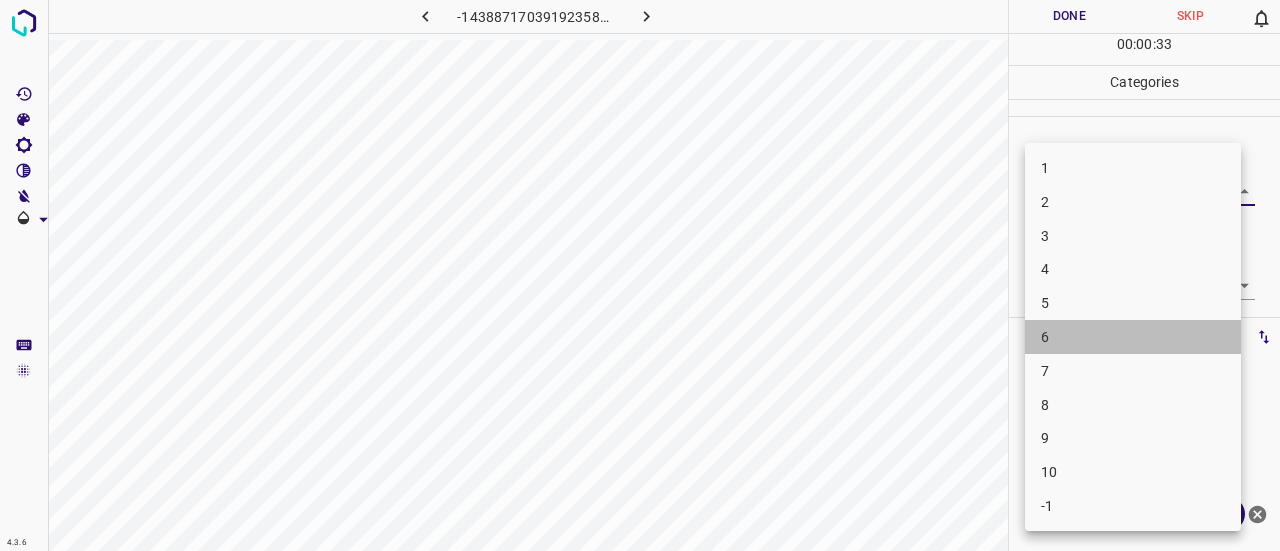 click on "6" at bounding box center (1133, 337) 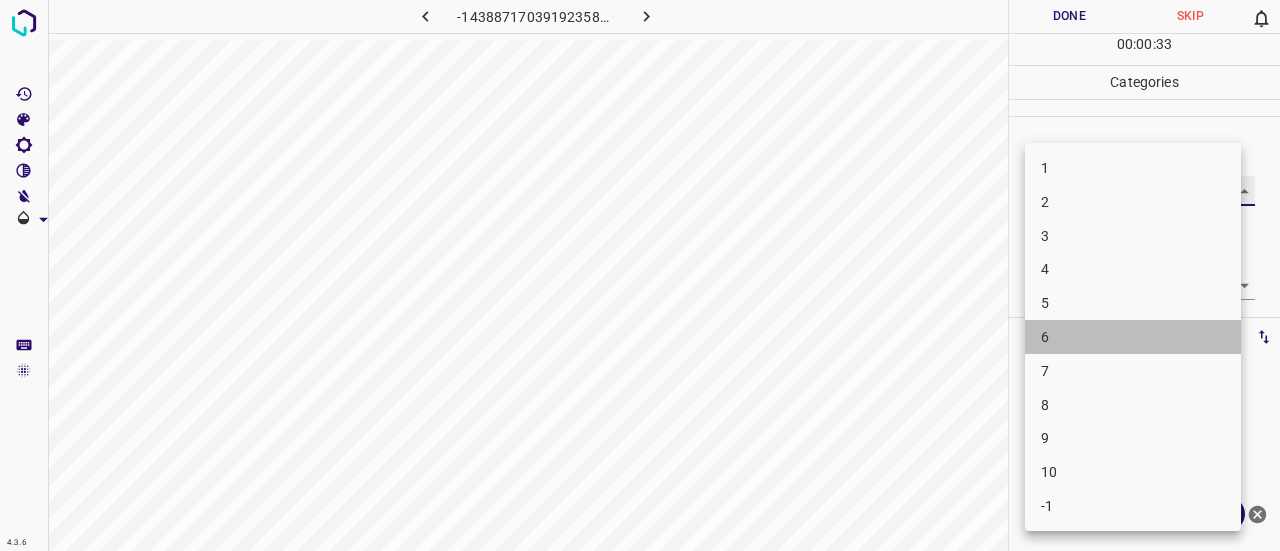 type on "6" 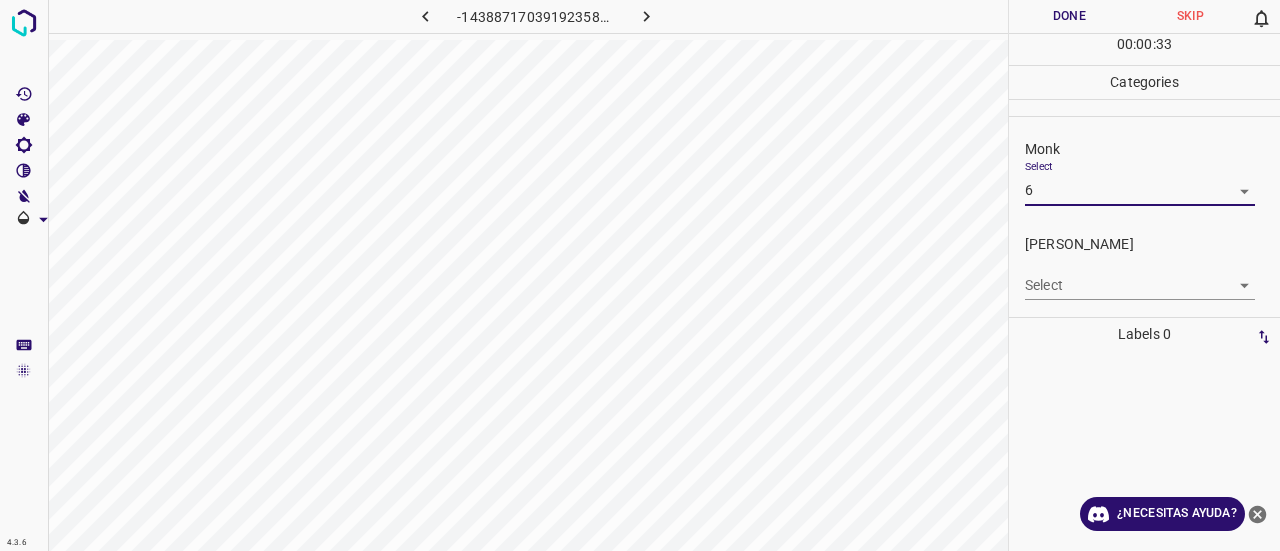 click on "Select ​" at bounding box center (1140, 277) 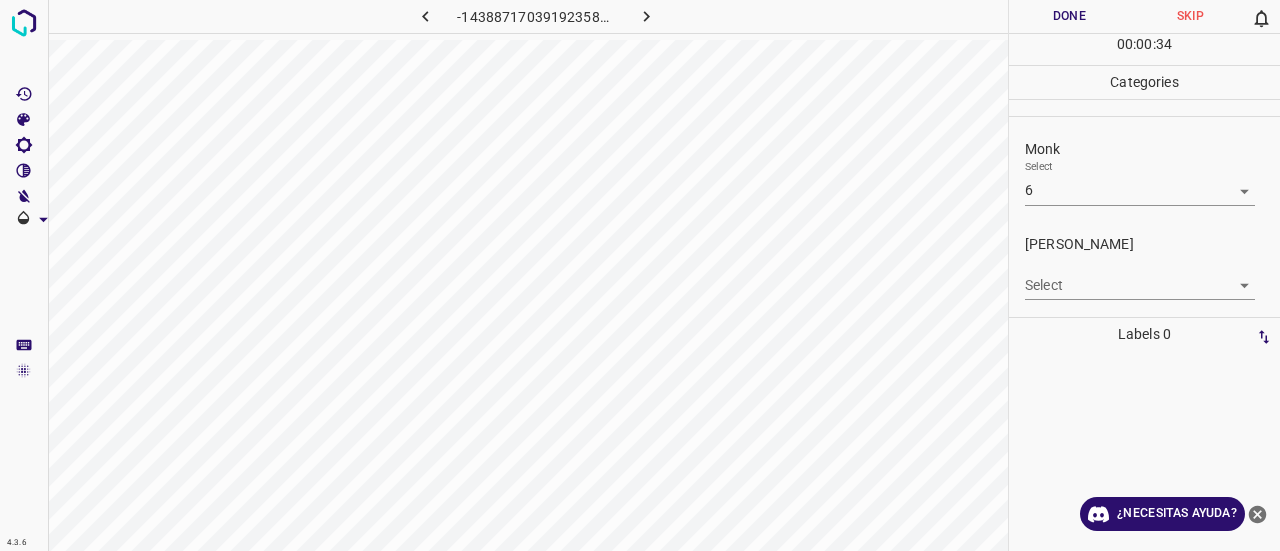 click on "4.3.6  -143887170391923587.png Done Skip 0 00   : 00   : 34   Categories Monk   Select 6 6  [PERSON_NAME]   Select ​ Labels   0 Categories 1 Monk 2  [PERSON_NAME] Tools Space Change between modes (Draw & Edit) I Auto labeling R Restore zoom M Zoom in N Zoom out Delete Delete selecte label Filters Z Restore filters X Saturation filter C Brightness filter V Contrast filter B Gray scale filter General O Download ¿Necesitas ayuda? Texto original Valora esta traducción Tu opinión servirá para ayudar a mejorar el Traductor de Google - Texto - Esconder - Borrar" at bounding box center [640, 275] 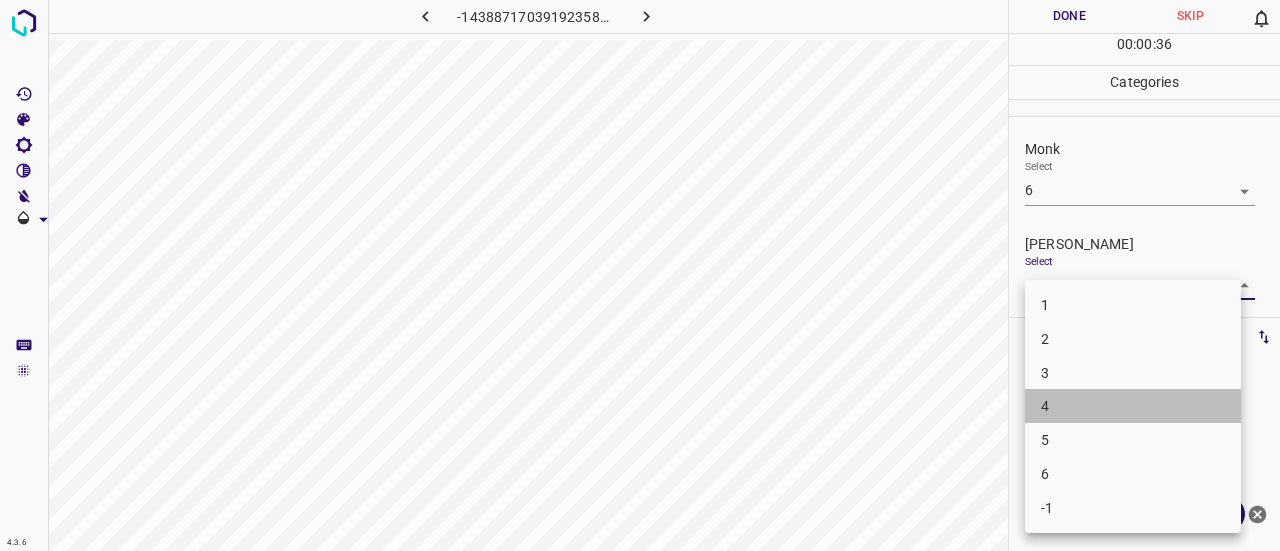 click on "4" at bounding box center [1133, 406] 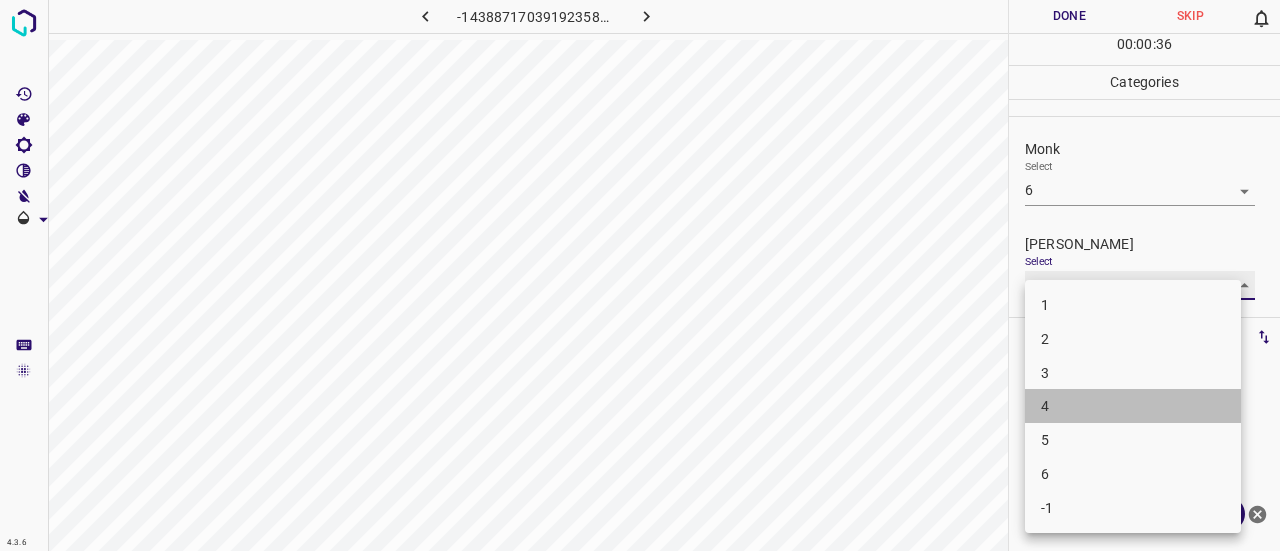 type on "4" 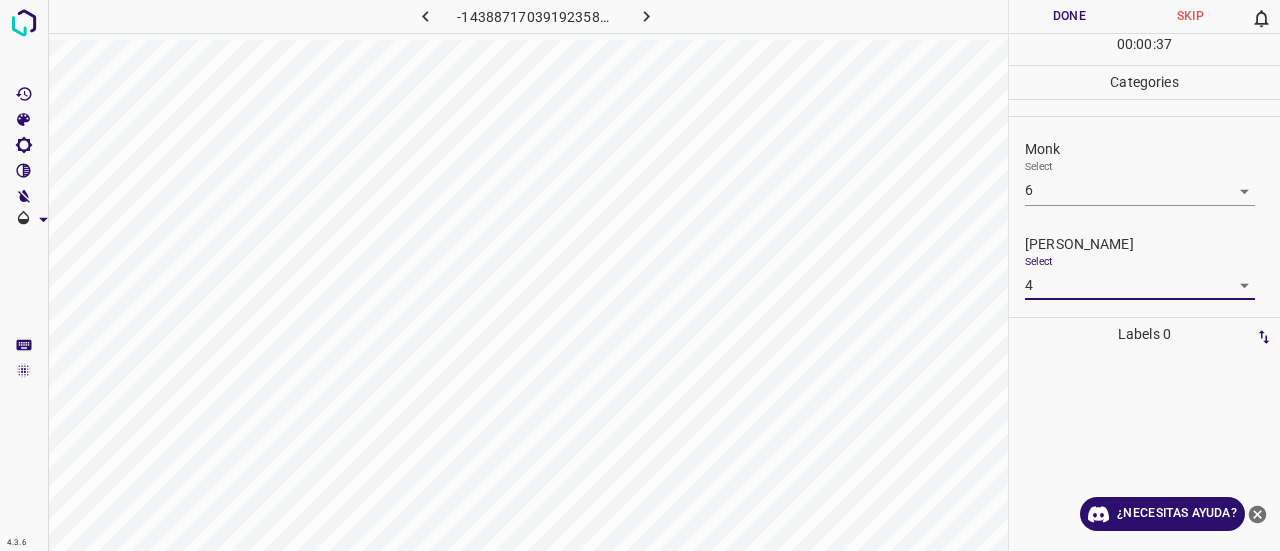 click on "Done" at bounding box center [1069, 16] 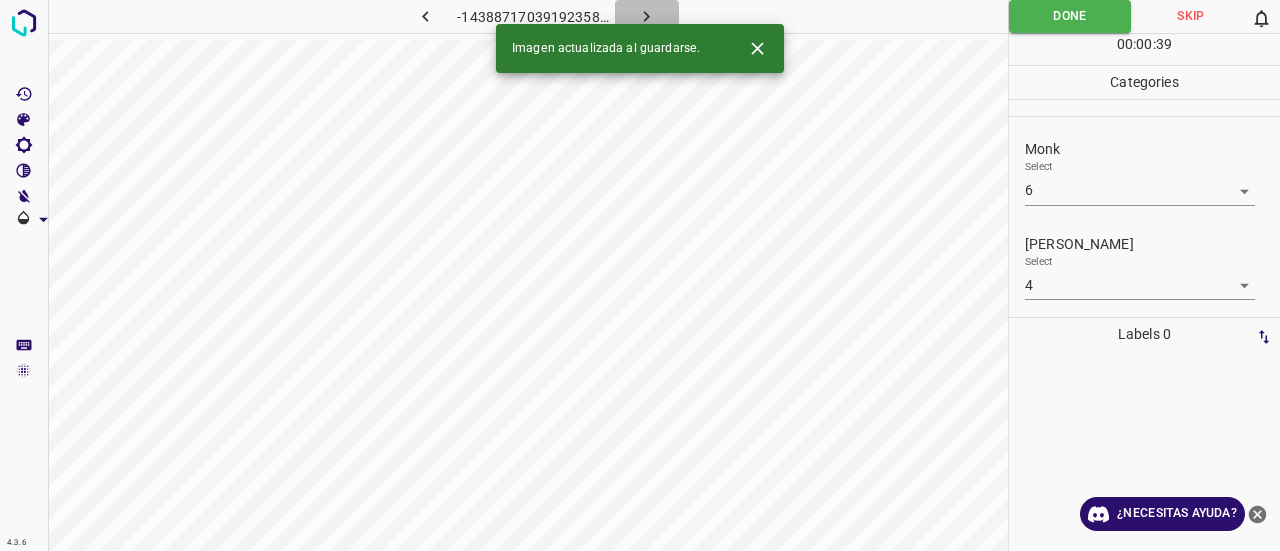 click 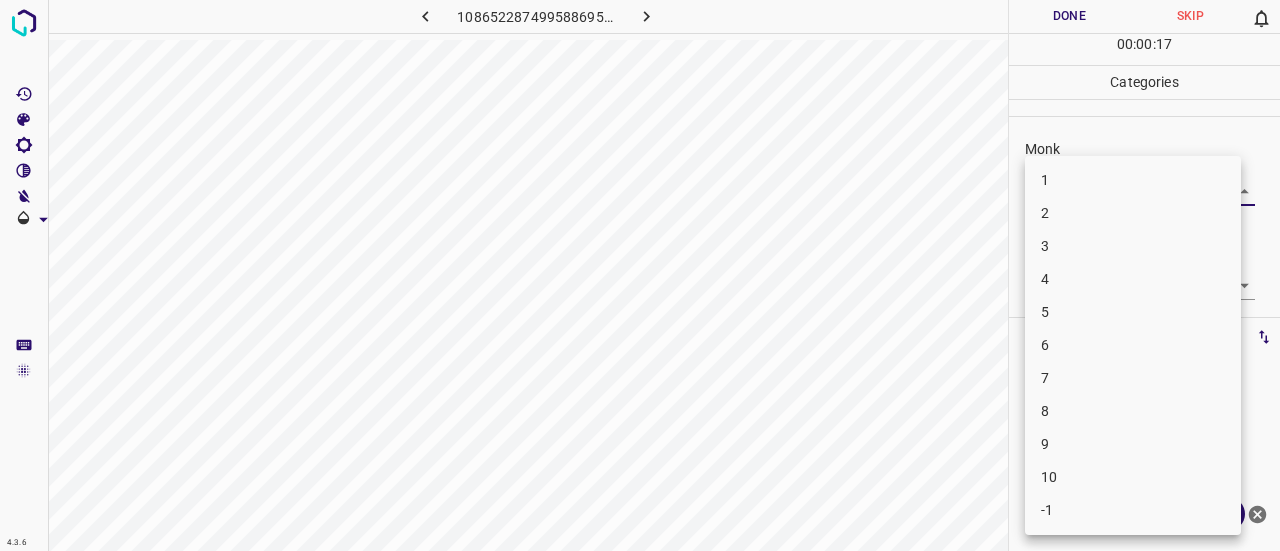 click on "4.3.6  1086522874995886956.png Done Skip 0 00   : 00   : 17   Categories Monk   Select ​  [PERSON_NAME]   Select ​ Labels   0 Categories 1 Monk 2  [PERSON_NAME] Tools Space Change between modes (Draw & Edit) I Auto labeling R Restore zoom M Zoom in N Zoom out Delete Delete selecte label Filters Z Restore filters X Saturation filter C Brightness filter V Contrast filter B Gray scale filter General O Download ¿Necesitas ayuda? Texto original Valora esta traducción Tu opinión servirá para ayudar a mejorar el Traductor de Google - Texto - Esconder - Borrar 1 2 3 4 5 6 7 8 9 10 -1" at bounding box center [640, 275] 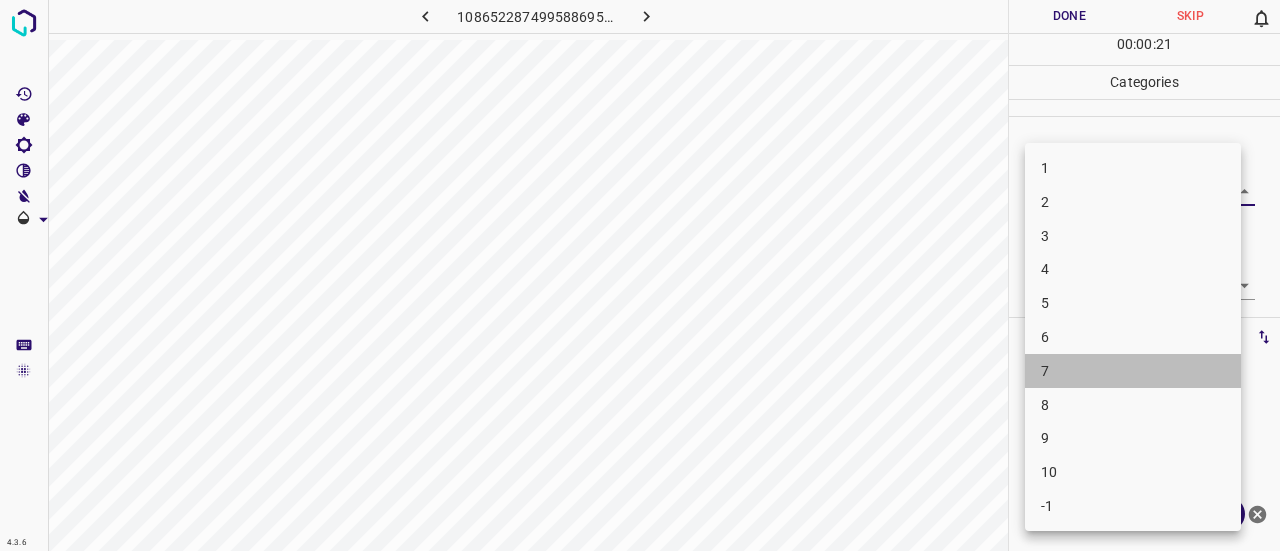 click on "7" at bounding box center [1133, 371] 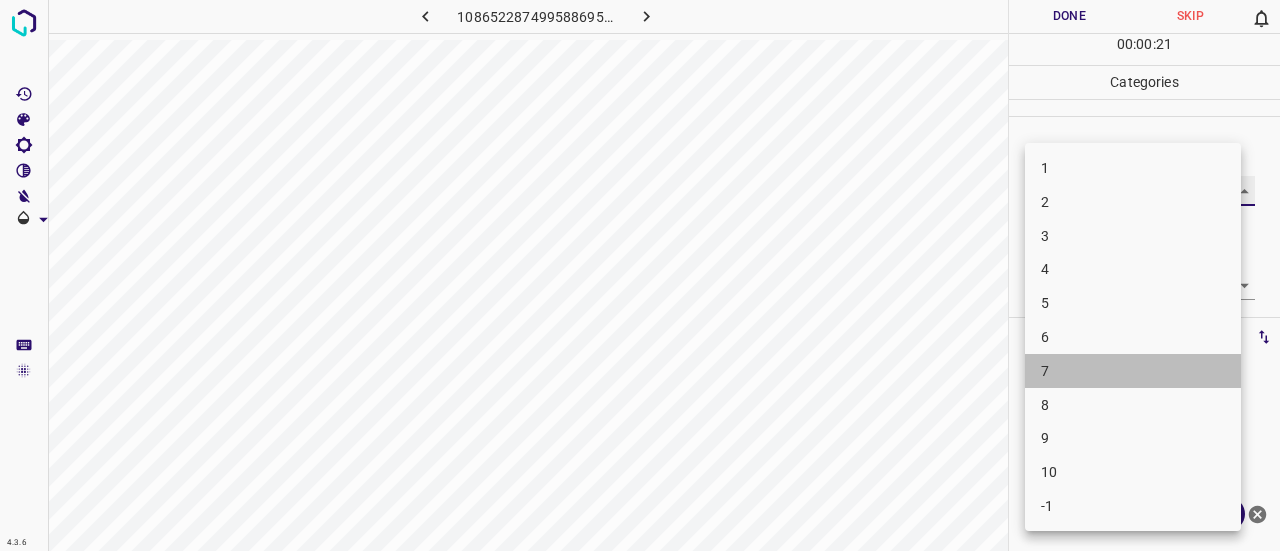 type on "7" 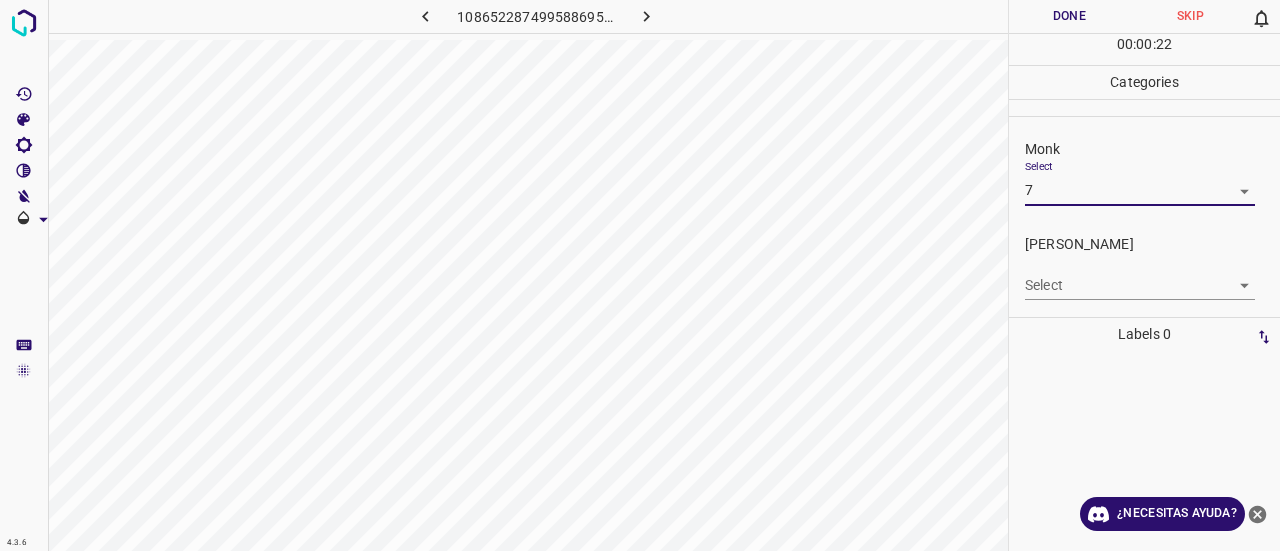 click on "4.3.6  1086522874995886956.png Done Skip 0 00   : 00   : 22   Categories Monk   Select 7 7  [PERSON_NAME]   Select ​ Labels   0 Categories 1 Monk 2  [PERSON_NAME] Tools Space Change between modes (Draw & Edit) I Auto labeling R Restore zoom M Zoom in N Zoom out Delete Delete selecte label Filters Z Restore filters X Saturation filter C Brightness filter V Contrast filter B Gray scale filter General O Download ¿Necesitas ayuda? Texto original Valora esta traducción Tu opinión servirá para ayudar a mejorar el Traductor de Google - Texto - Esconder - Borrar" at bounding box center (640, 275) 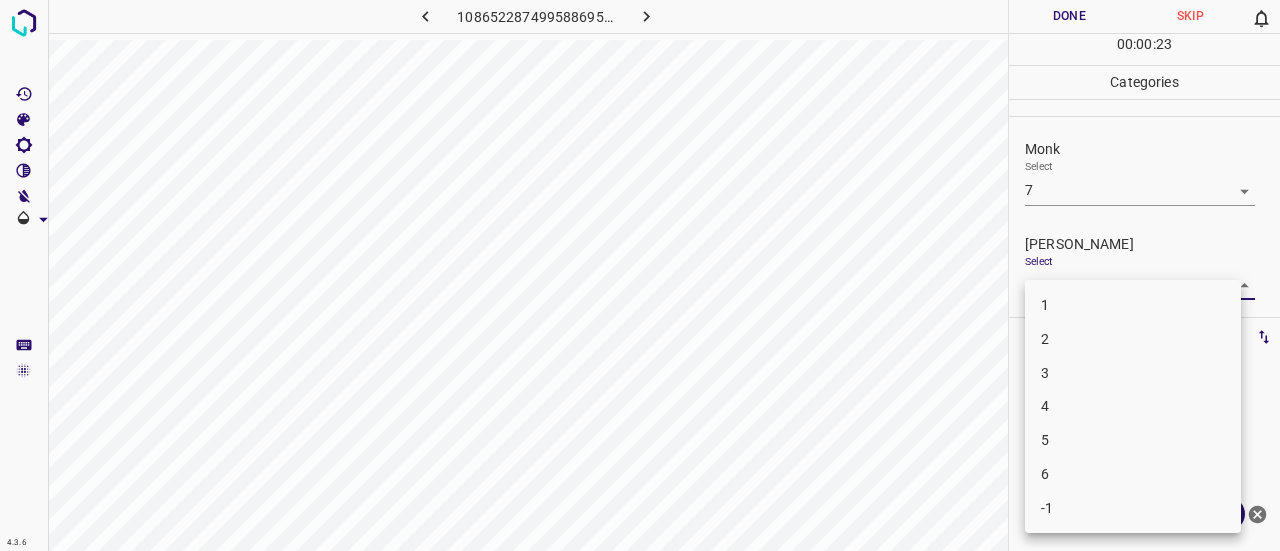 click on "5" at bounding box center [1133, 440] 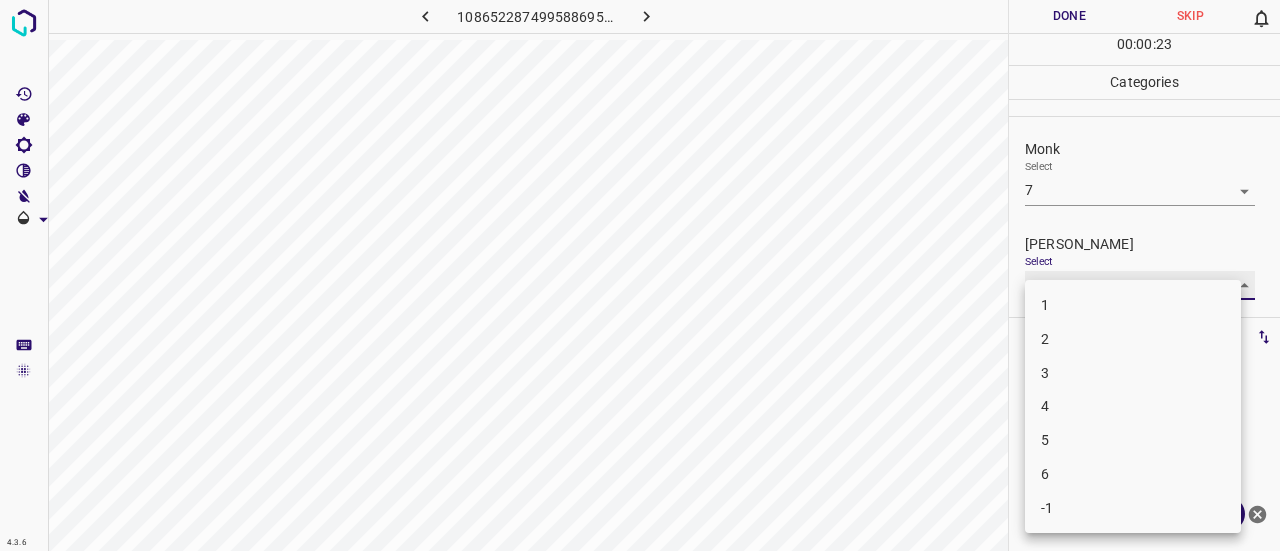 type on "5" 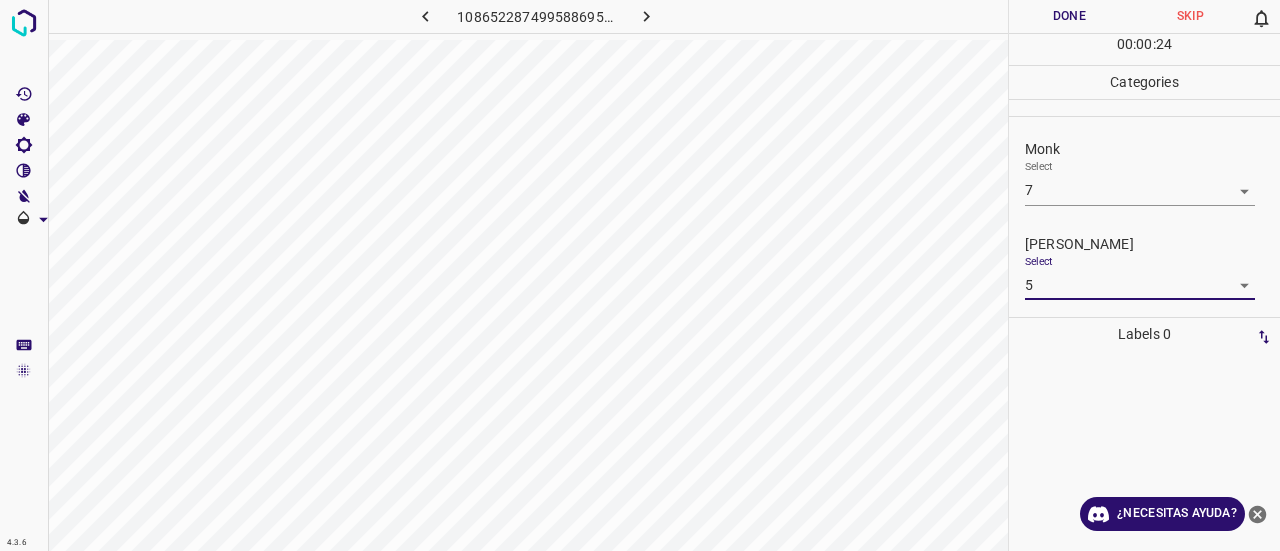 click on "Done" at bounding box center [1069, 16] 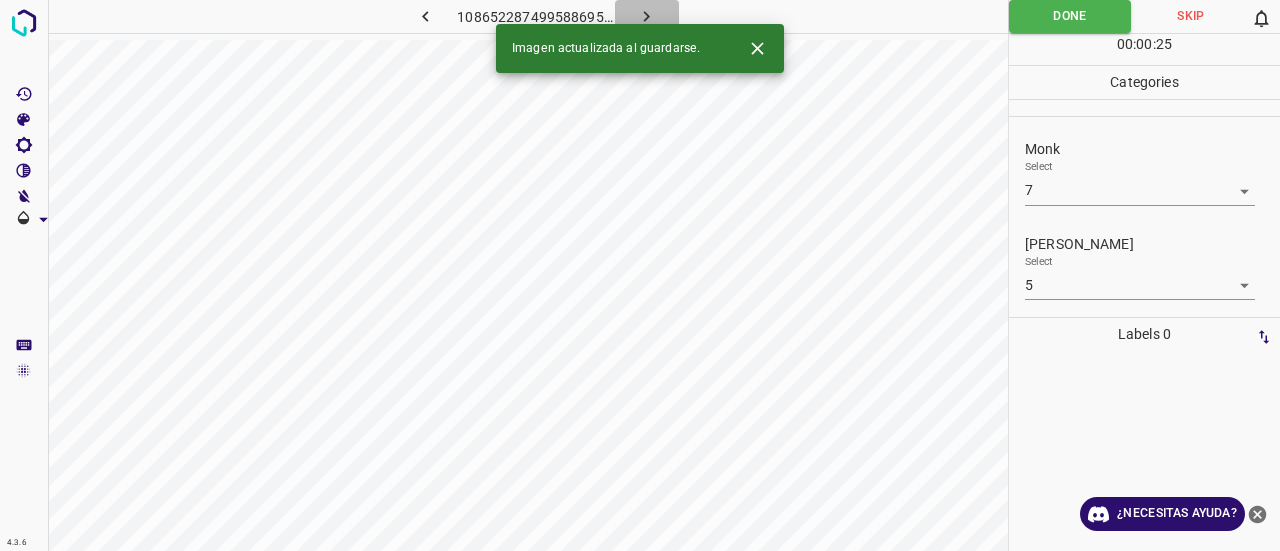 click 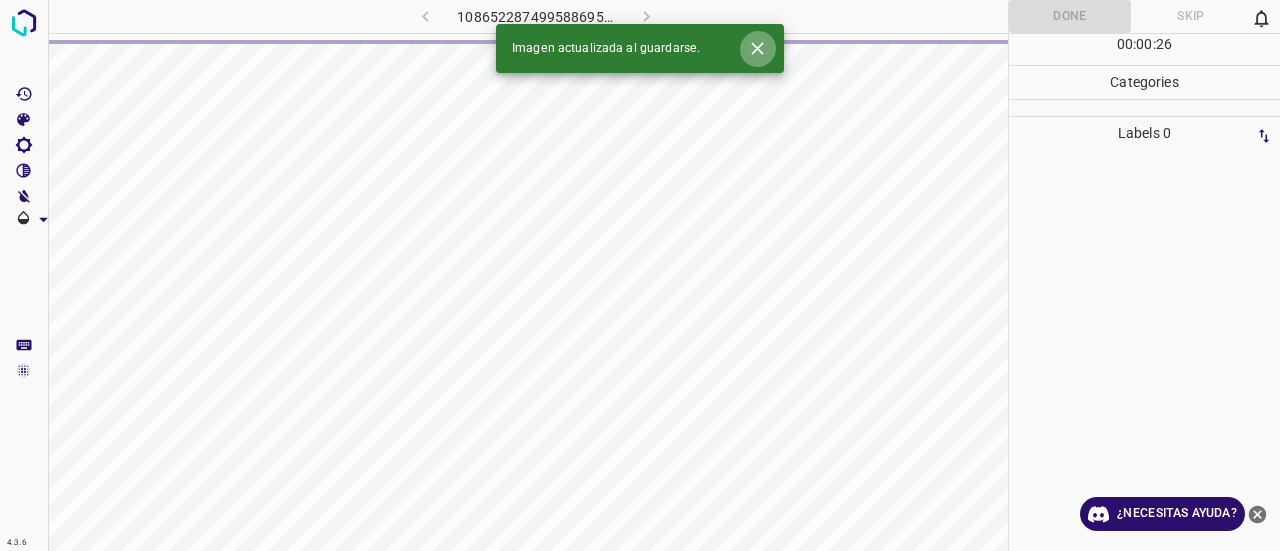 click 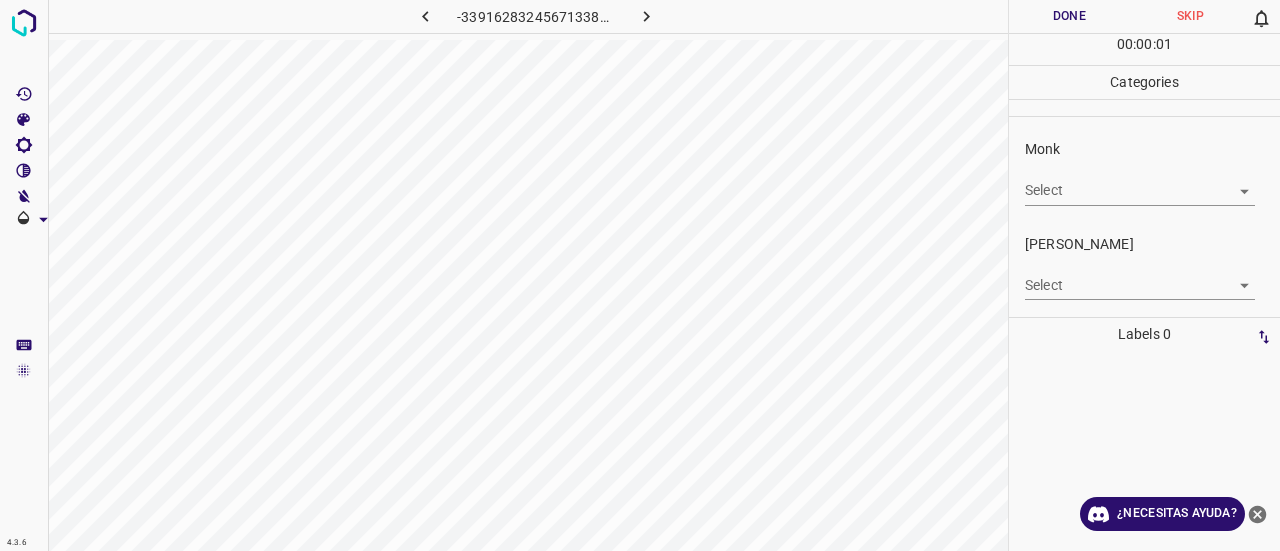 click on "Select ​" at bounding box center (1140, 182) 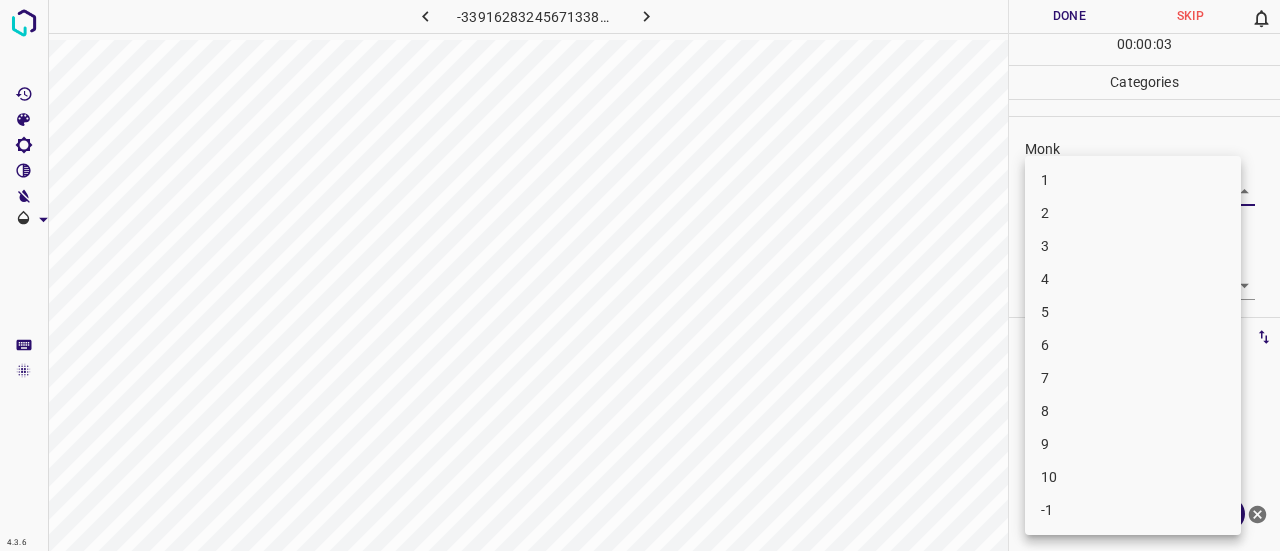 click on "4.3.6  -3391628324567133831.png Done Skip 0 00   : 00   : 03   Categories Monk   Select ​  [PERSON_NAME]   Select ​ Labels   0 Categories 1 Monk 2  [PERSON_NAME] Tools Space Change between modes (Draw & Edit) I Auto labeling R Restore zoom M Zoom in N Zoom out Delete Delete selecte label Filters Z Restore filters X Saturation filter C Brightness filter V Contrast filter B Gray scale filter General O Download ¿Necesitas ayuda? Texto original Valora esta traducción Tu opinión servirá para ayudar a mejorar el Traductor de Google - Texto - Esconder - Borrar 1 2 3 4 5 6 7 8 9 10 -1" at bounding box center (640, 275) 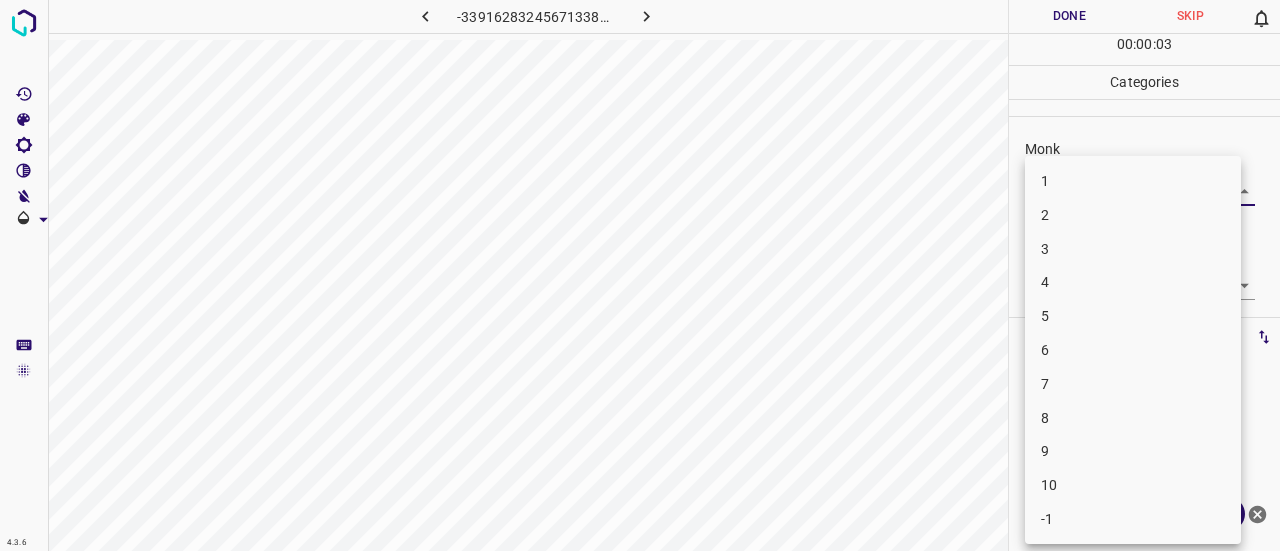 click on "3" at bounding box center [1133, 249] 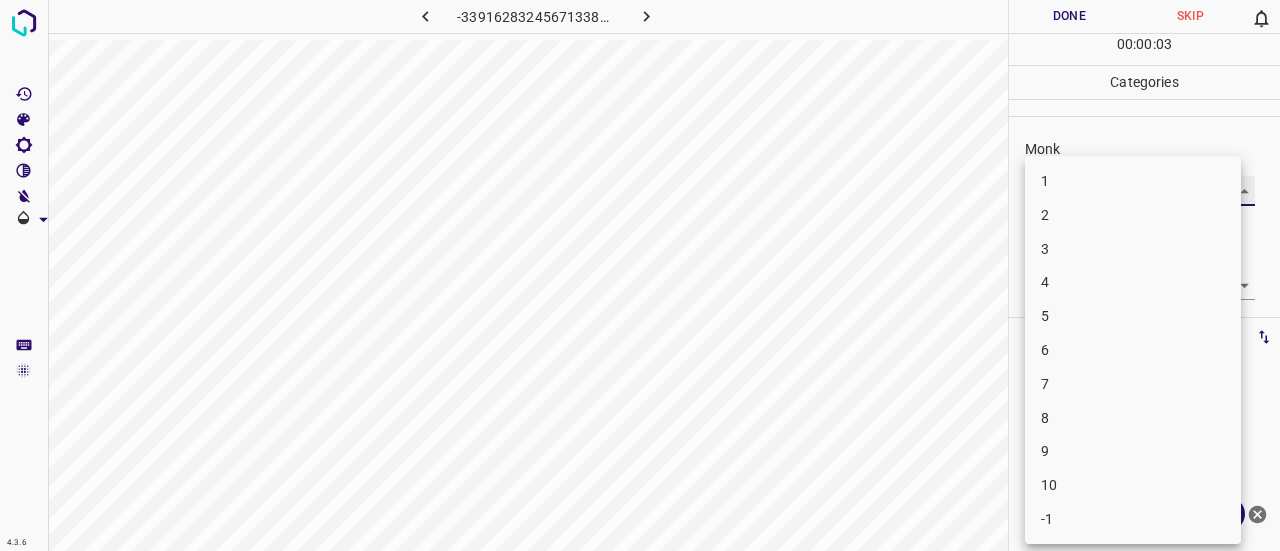 type on "3" 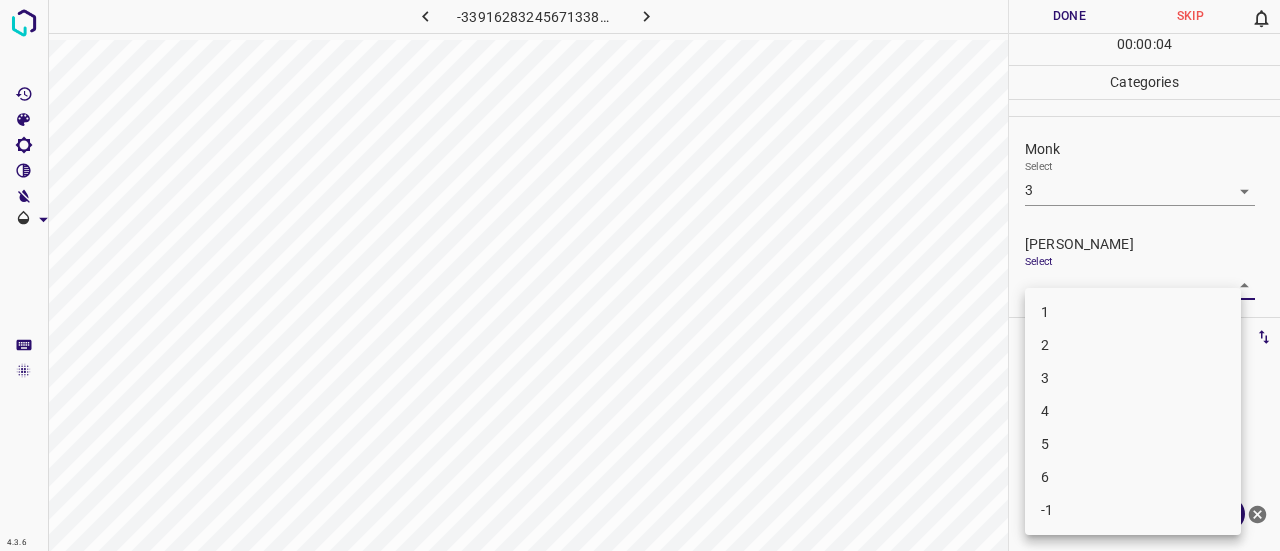 click on "4.3.6  -3391628324567133831.png Done Skip 0 00   : 00   : 04   Categories Monk   Select 3 3  [PERSON_NAME]   Select ​ Labels   0 Categories 1 Monk 2  [PERSON_NAME] Tools Space Change between modes (Draw & Edit) I Auto labeling R Restore zoom M Zoom in N Zoom out Delete Delete selecte label Filters Z Restore filters X Saturation filter C Brightness filter V Contrast filter B Gray scale filter General O Download ¿Necesitas ayuda? Texto original Valora esta traducción Tu opinión servirá para ayudar a mejorar el Traductor de Google - Texto - Esconder - Borrar 1 2 3 4 5 6 -1" at bounding box center (640, 275) 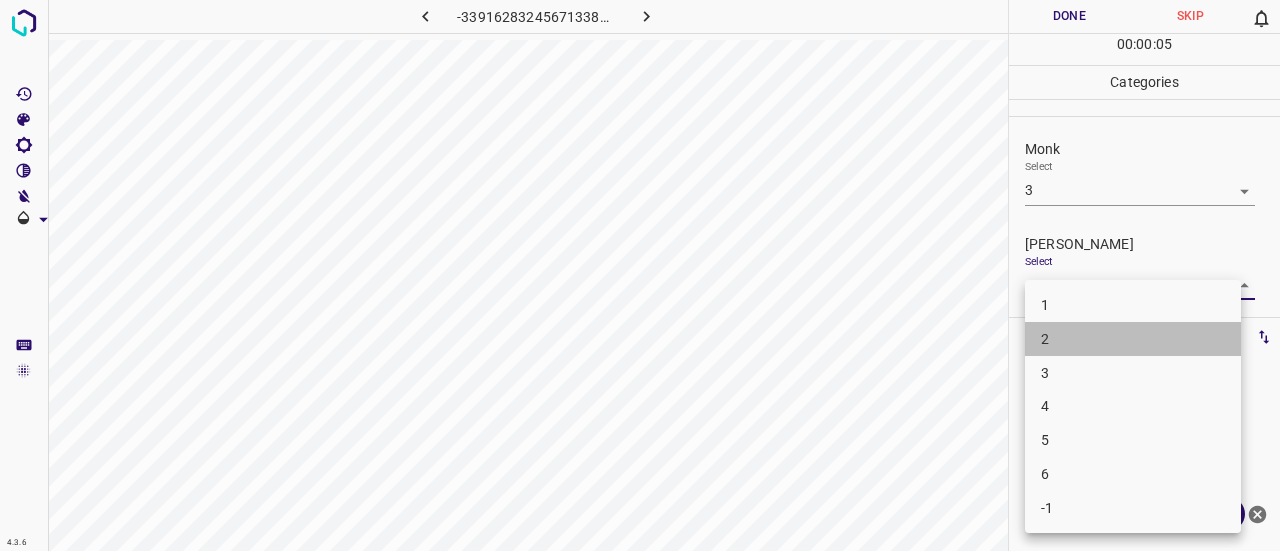 click on "2" at bounding box center [1133, 339] 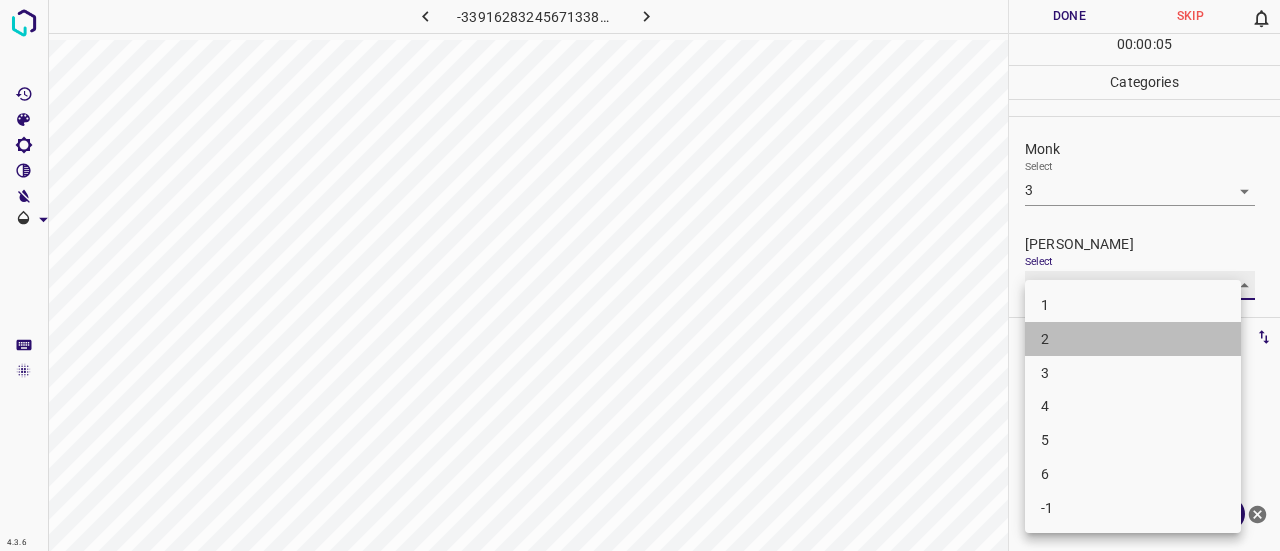 type on "2" 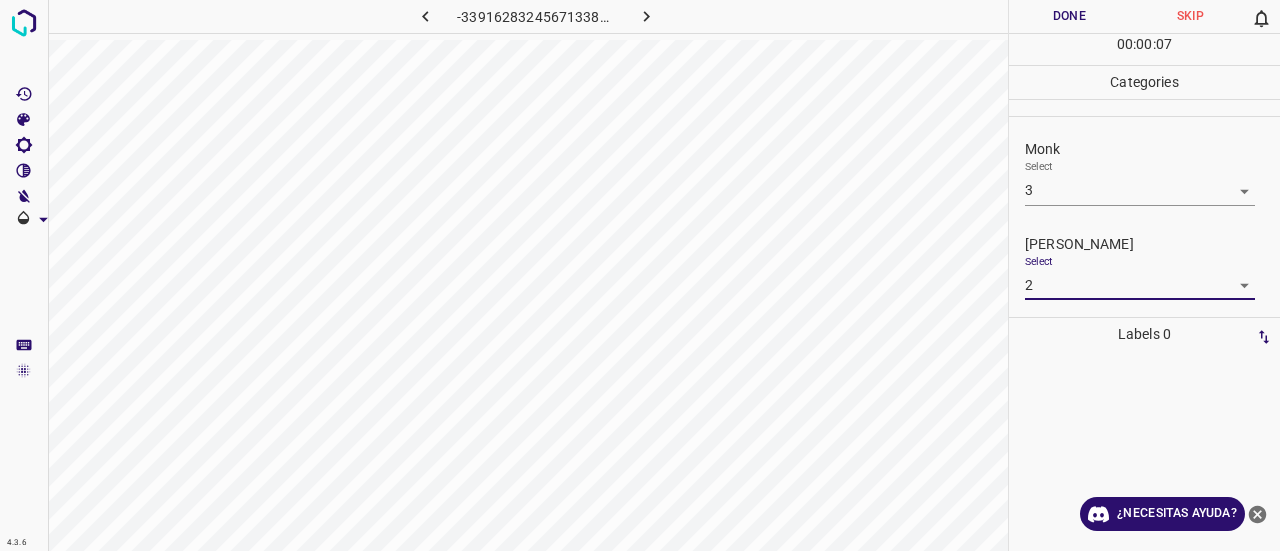 click on "Done" at bounding box center (1069, 16) 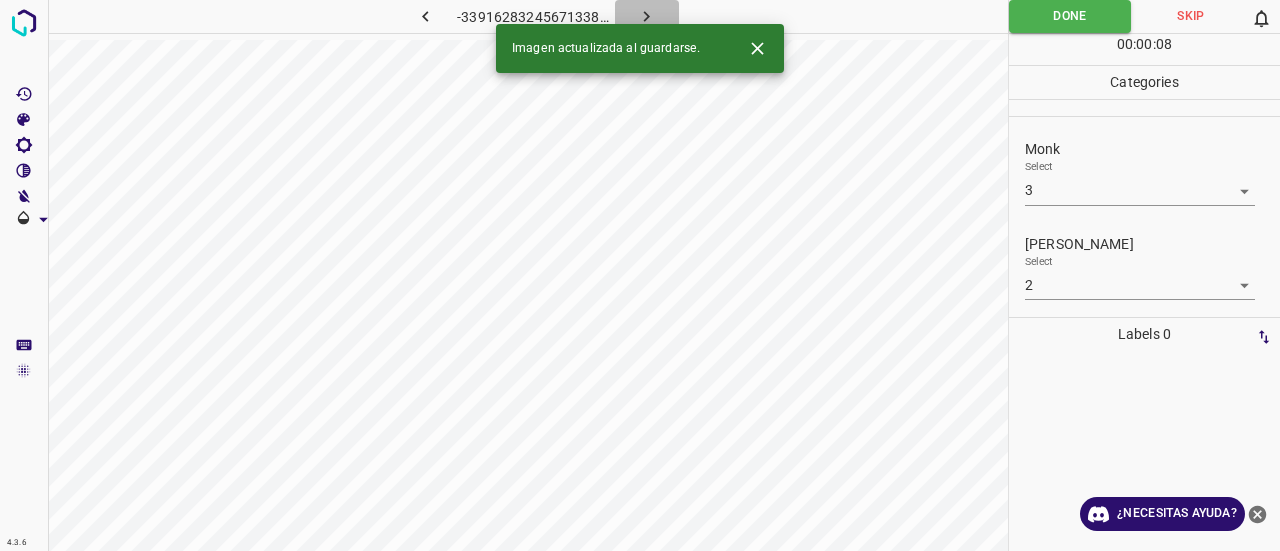 click 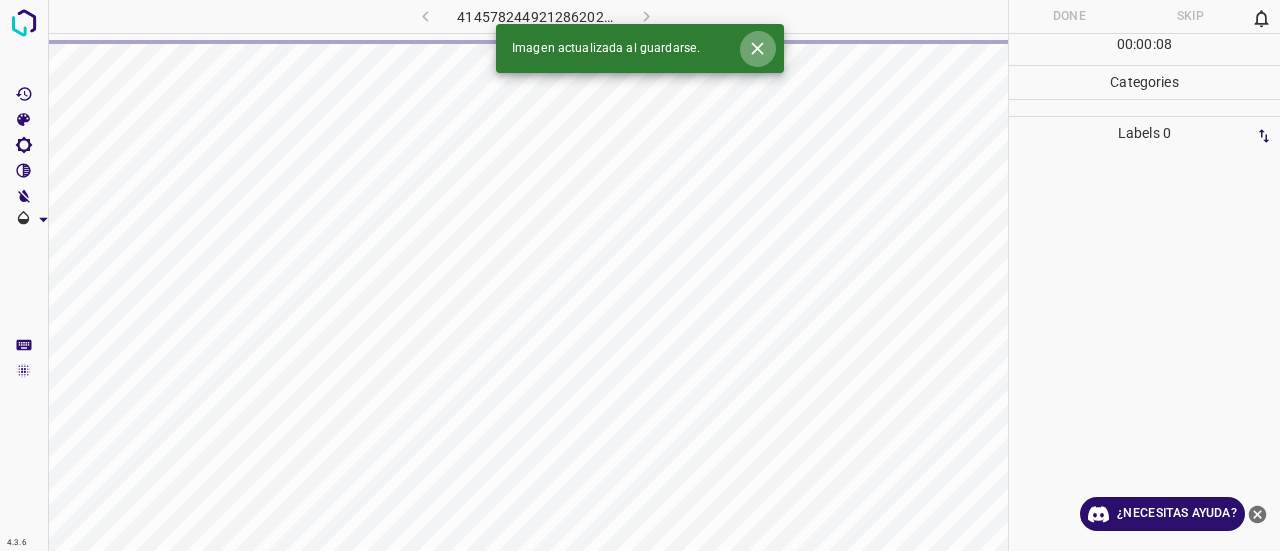 click 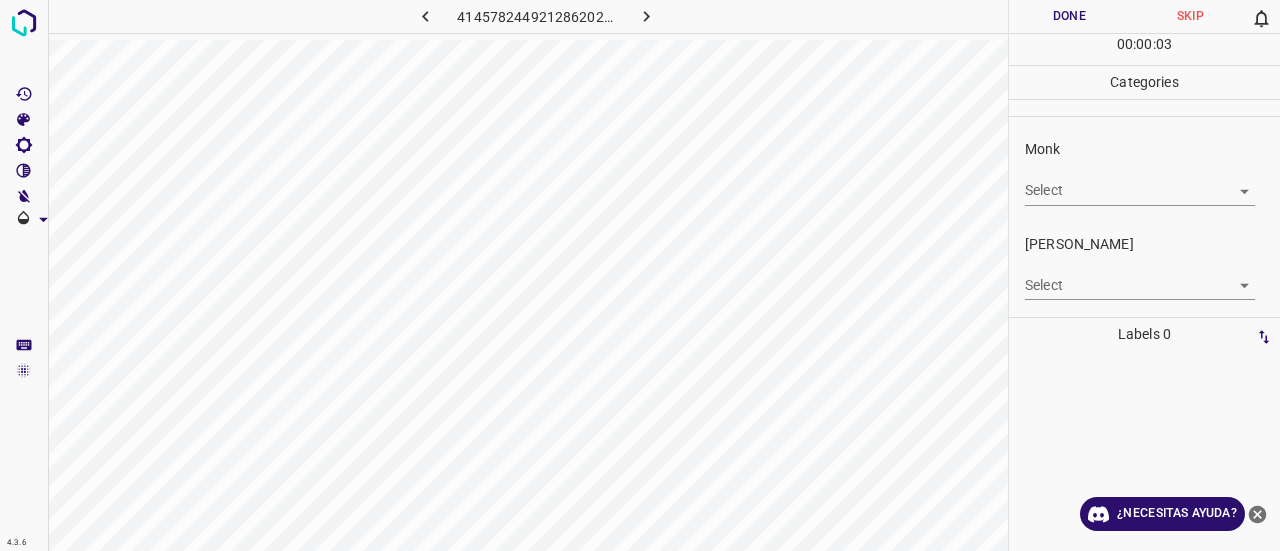 click on "4.3.6  4145782449212862028.png Done Skip 0 00   : 00   : 03   Categories Monk   Select ​  [PERSON_NAME]   Select ​ Labels   0 Categories 1 Monk 2  [PERSON_NAME] Tools Space Change between modes (Draw & Edit) I Auto labeling R Restore zoom M Zoom in N Zoom out Delete Delete selecte label Filters Z Restore filters X Saturation filter C Brightness filter V Contrast filter B Gray scale filter General O Download ¿Necesitas ayuda? Texto original Valora esta traducción Tu opinión servirá para ayudar a mejorar el Traductor de Google - Texto - Esconder - Borrar" at bounding box center (640, 275) 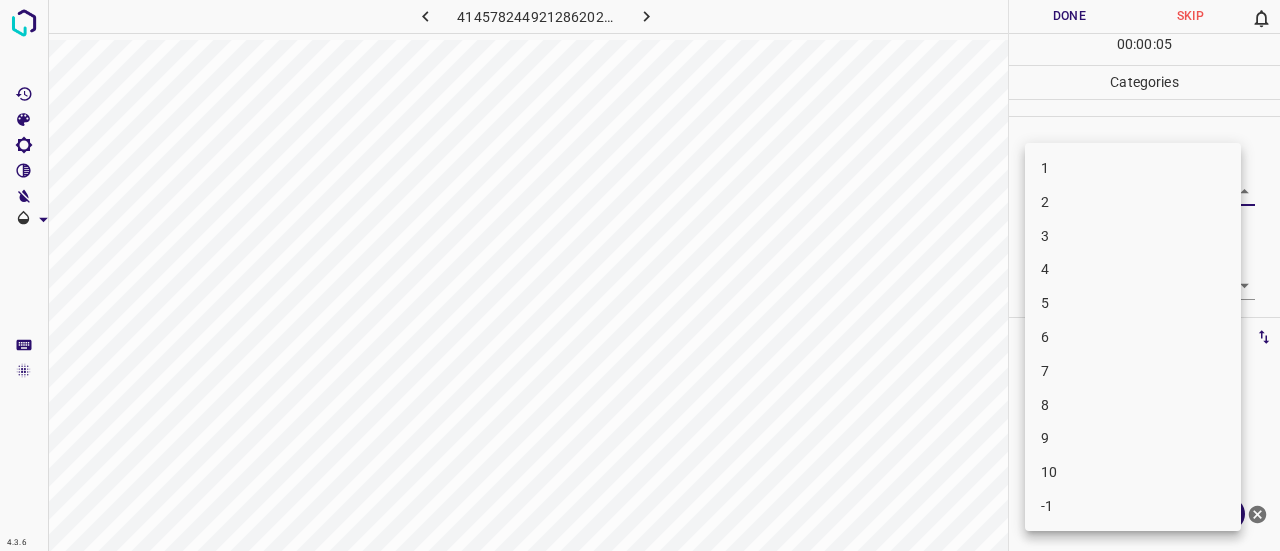 click on "2" at bounding box center (1133, 202) 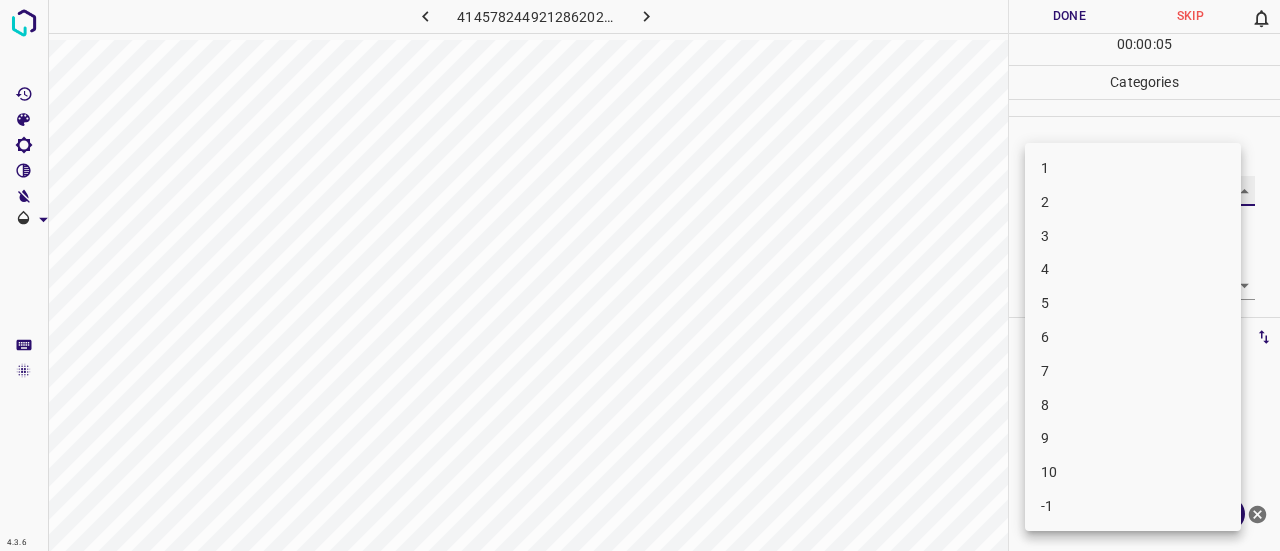 type on "2" 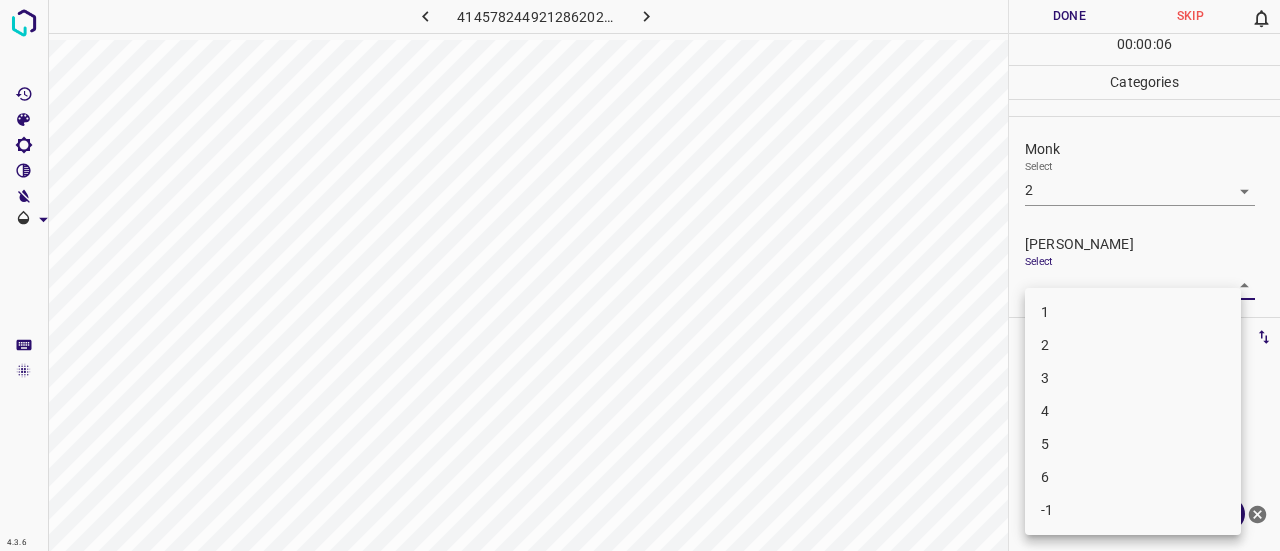 click on "4.3.6  4145782449212862028.png Done Skip 0 00   : 00   : 06   Categories Monk   Select 2 2  [PERSON_NAME]   Select ​ Labels   0 Categories 1 Monk 2  [PERSON_NAME] Tools Space Change between modes (Draw & Edit) I Auto labeling R Restore zoom M Zoom in N Zoom out Delete Delete selecte label Filters Z Restore filters X Saturation filter C Brightness filter V Contrast filter B Gray scale filter General O Download ¿Necesitas ayuda? Texto original Valora esta traducción Tu opinión servirá para ayudar a mejorar el Traductor de Google - Texto - Esconder - Borrar 1 2 3 4 5 6 -1" at bounding box center (640, 275) 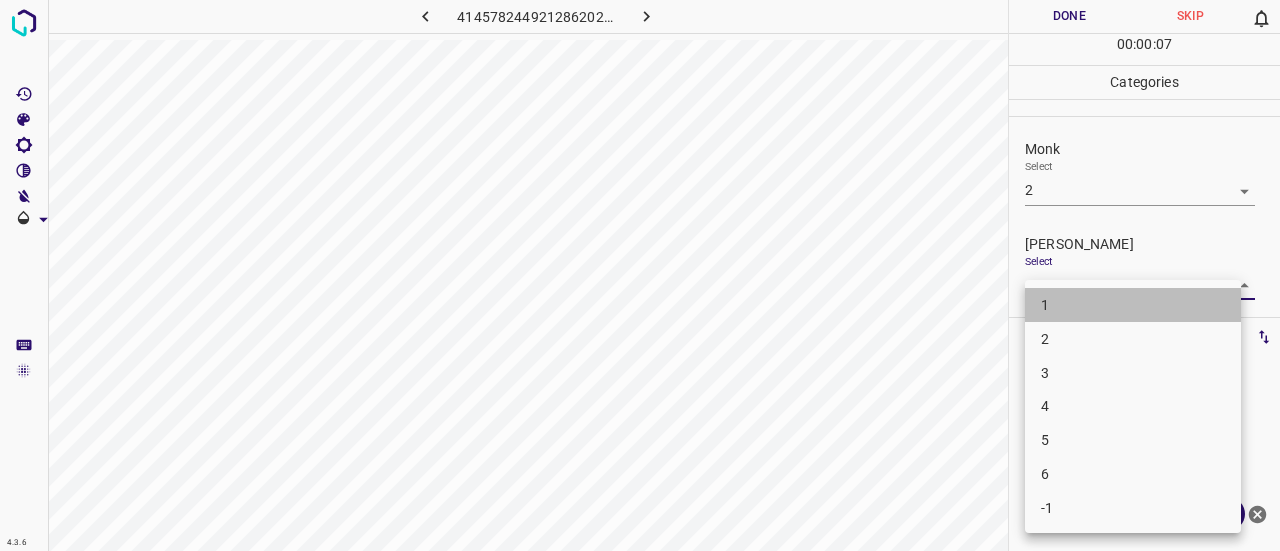 click on "1" at bounding box center [1133, 305] 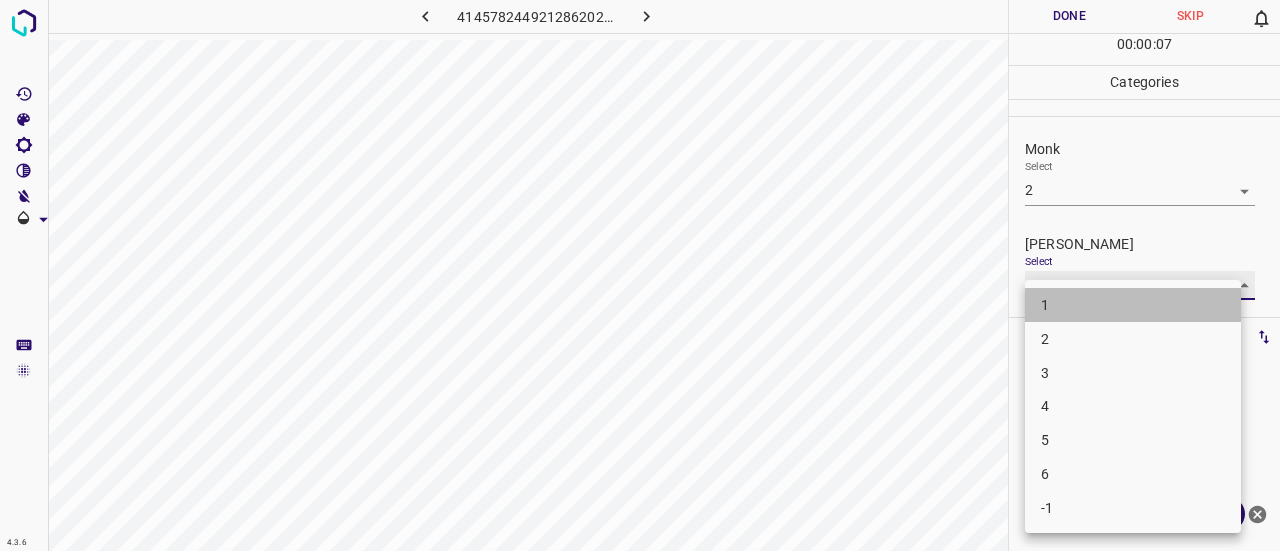 type on "1" 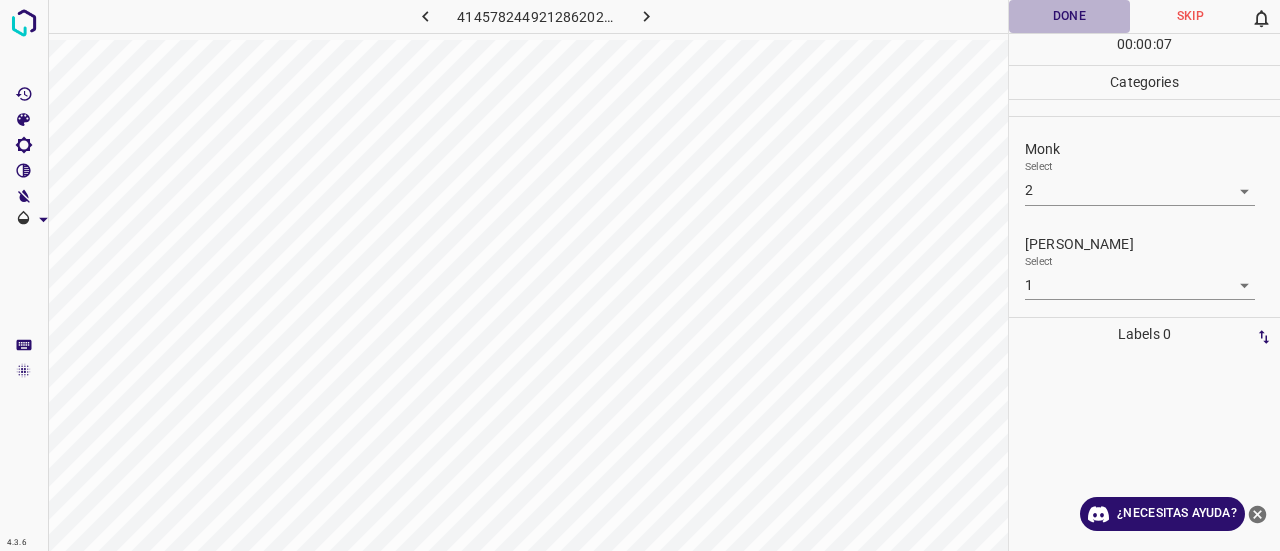 click on "Done" at bounding box center [1069, 16] 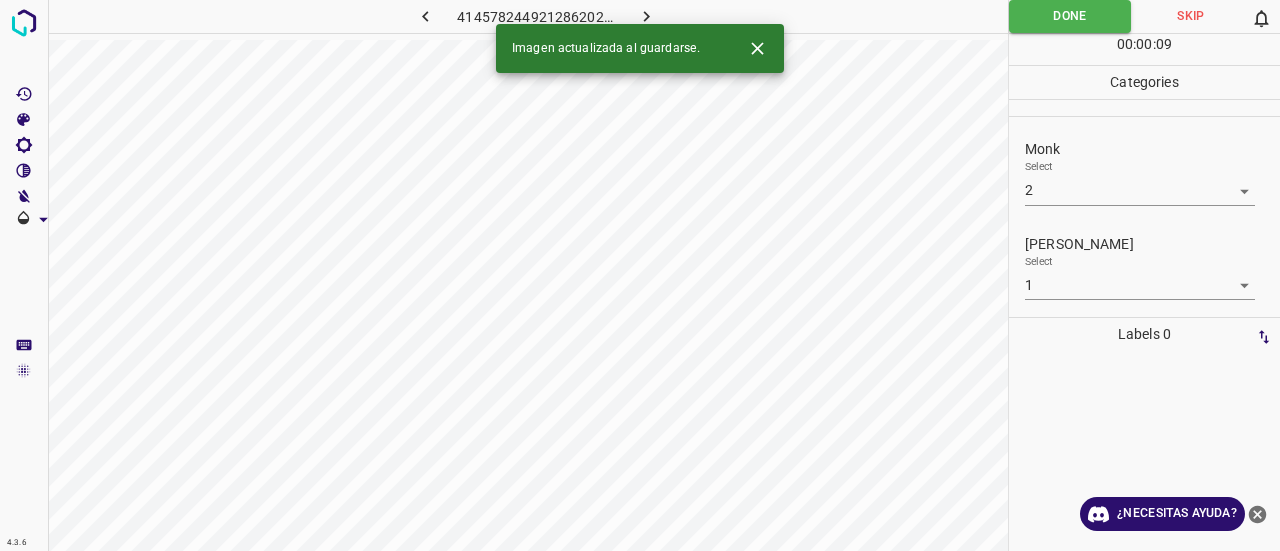 click at bounding box center (647, 16) 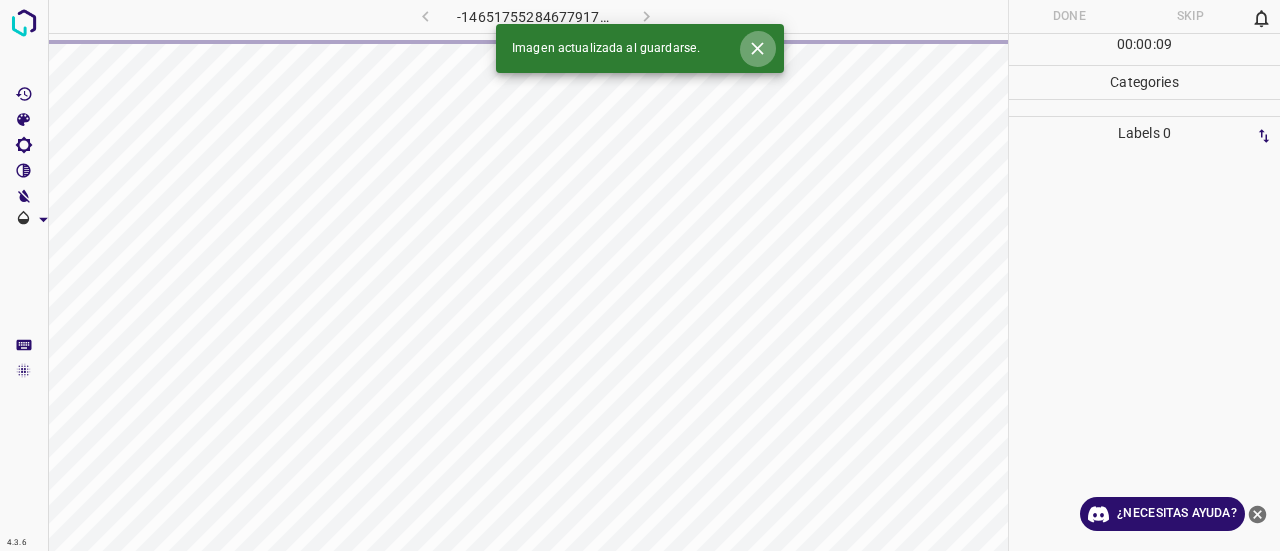 click 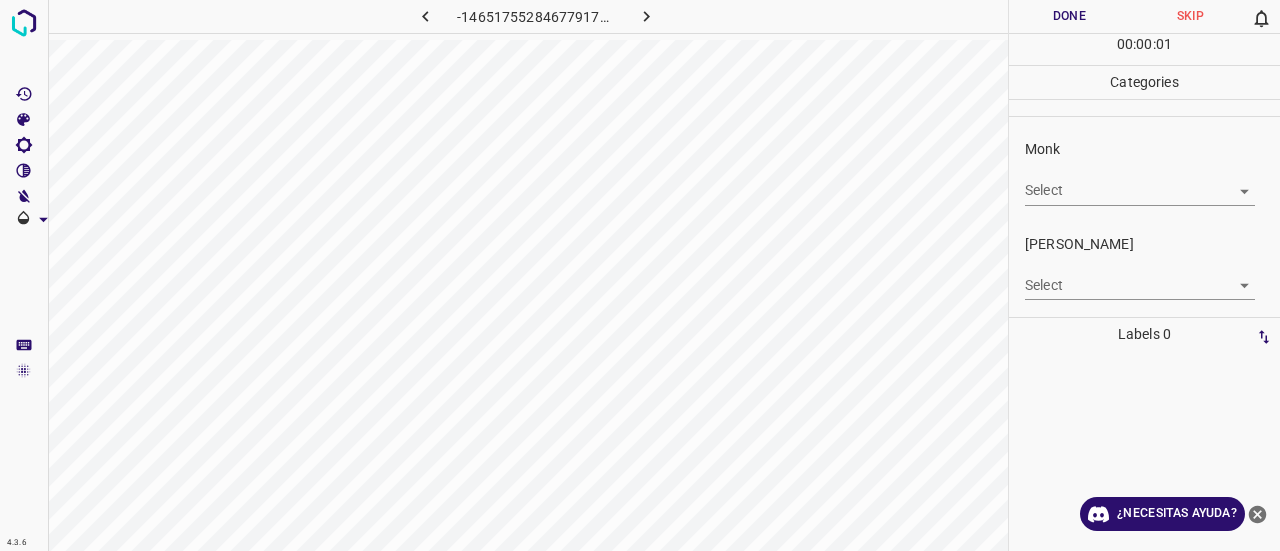 click on "4.3.6  -1465175528467791703.png Done Skip 0 00   : 00   : 01   Categories Monk   Select ​  [PERSON_NAME]   Select ​ Labels   0 Categories 1 Monk 2  [PERSON_NAME] Tools Space Change between modes (Draw & Edit) I Auto labeling R Restore zoom M Zoom in N Zoom out Delete Delete selecte label Filters Z Restore filters X Saturation filter C Brightness filter V Contrast filter B Gray scale filter General O Download ¿Necesitas ayuda? Texto original Valora esta traducción Tu opinión servirá para ayudar a mejorar el Traductor de Google - Texto - Esconder - Borrar" at bounding box center (640, 275) 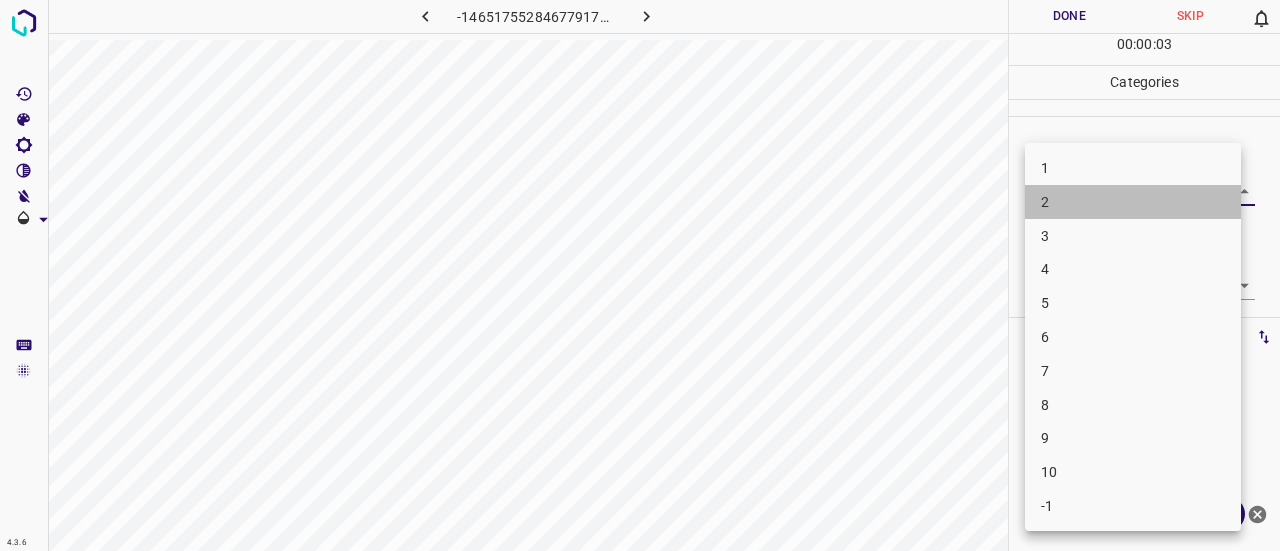 click on "2" at bounding box center (1133, 202) 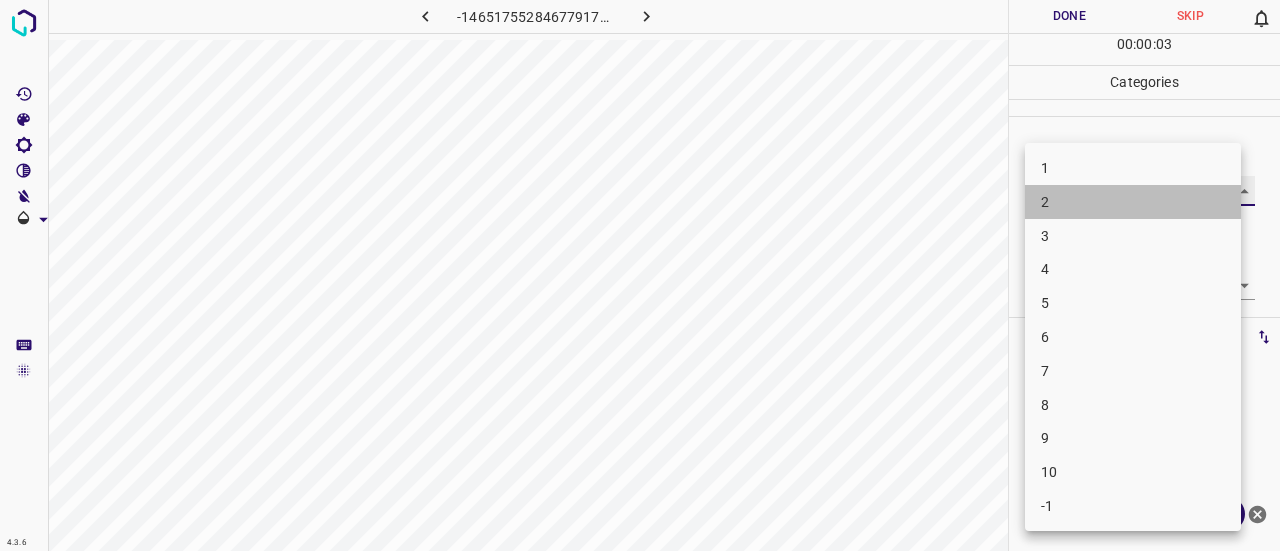 type on "2" 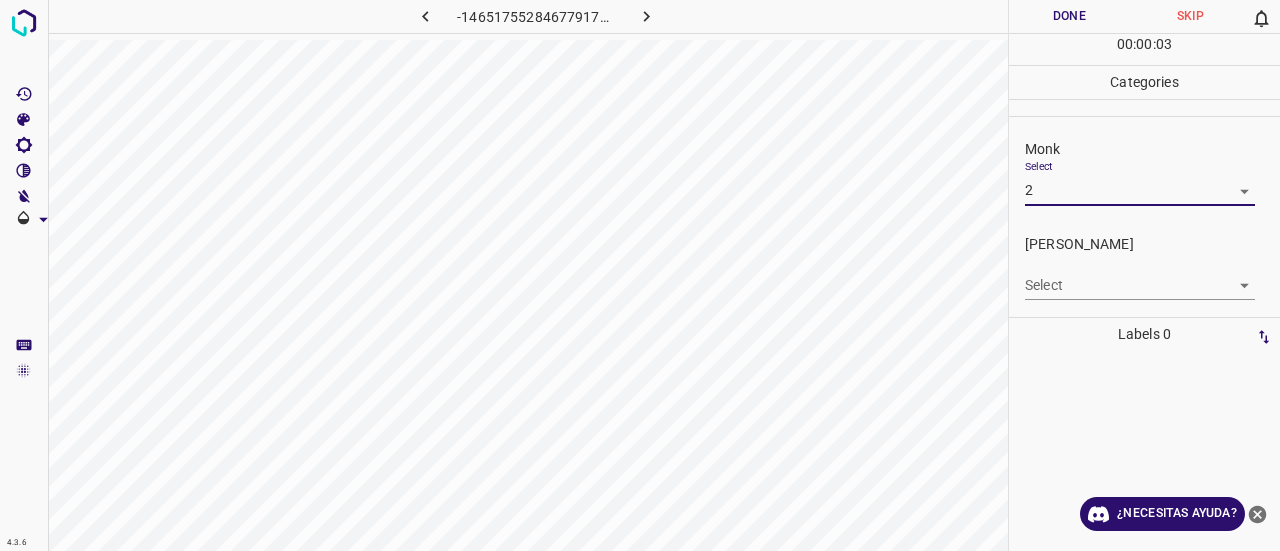 click on "4.3.6  -1465175528467791703.png Done Skip 0 00   : 00   : 03   Categories Monk   Select 2 2  [PERSON_NAME]   Select ​ Labels   0 Categories 1 Monk 2  [PERSON_NAME] Tools Space Change between modes (Draw & Edit) I Auto labeling R Restore zoom M Zoom in N Zoom out Delete Delete selecte label Filters Z Restore filters X Saturation filter C Brightness filter V Contrast filter B Gray scale filter General O Download ¿Necesitas ayuda? Texto original Valora esta traducción Tu opinión servirá para ayudar a mejorar el Traductor de Google - Texto - Esconder - Borrar" at bounding box center (640, 275) 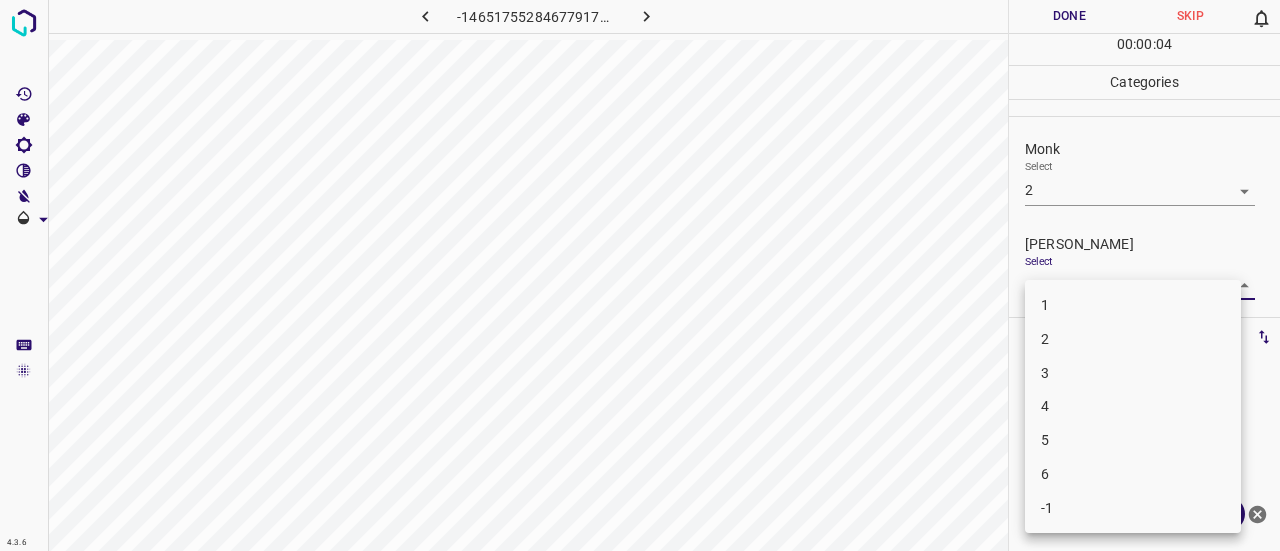 click on "1" at bounding box center (1133, 305) 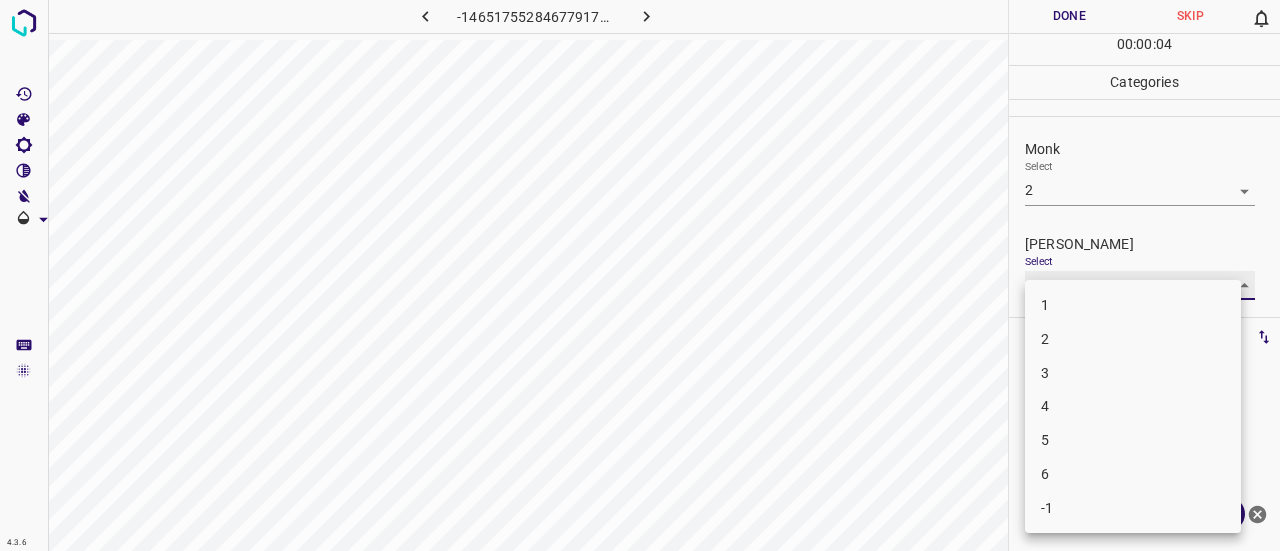 type on "1" 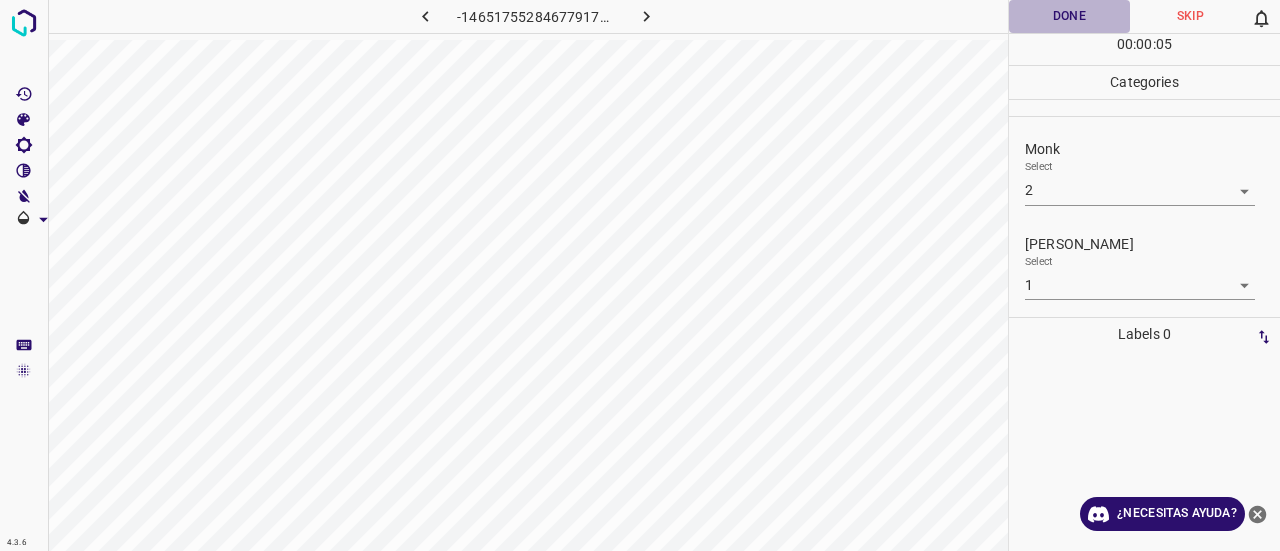 click on "Done" at bounding box center [1069, 16] 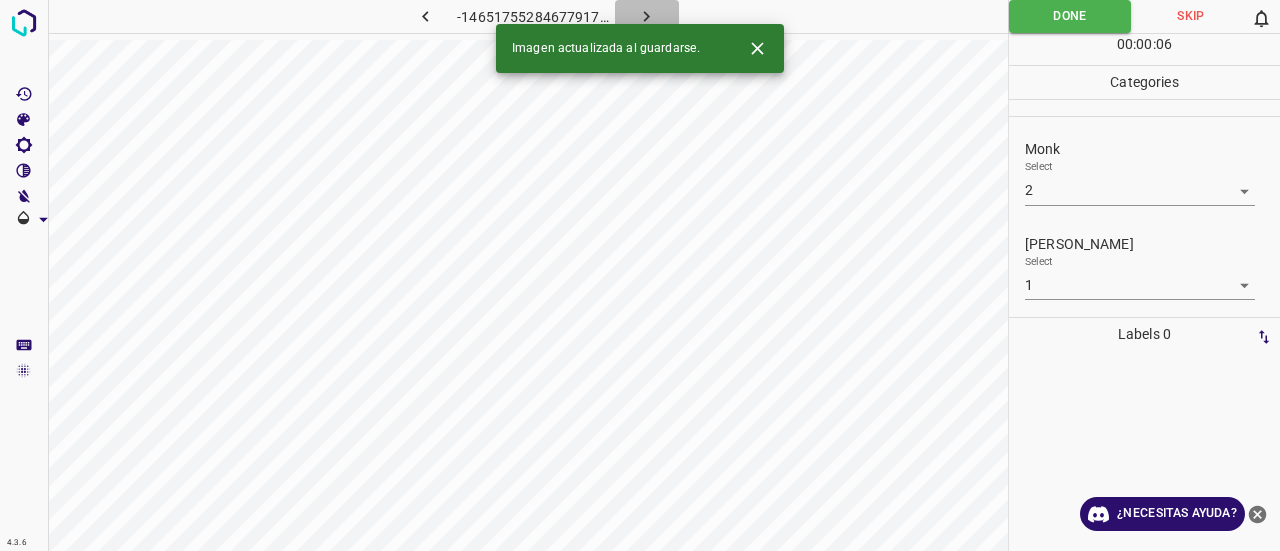 click 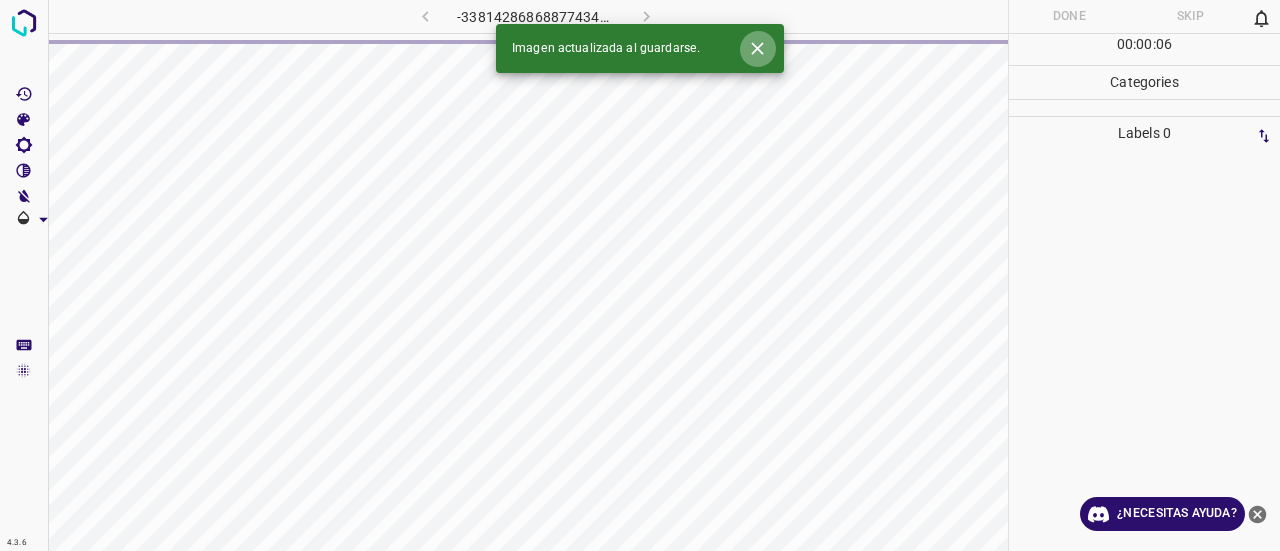 click at bounding box center [757, 48] 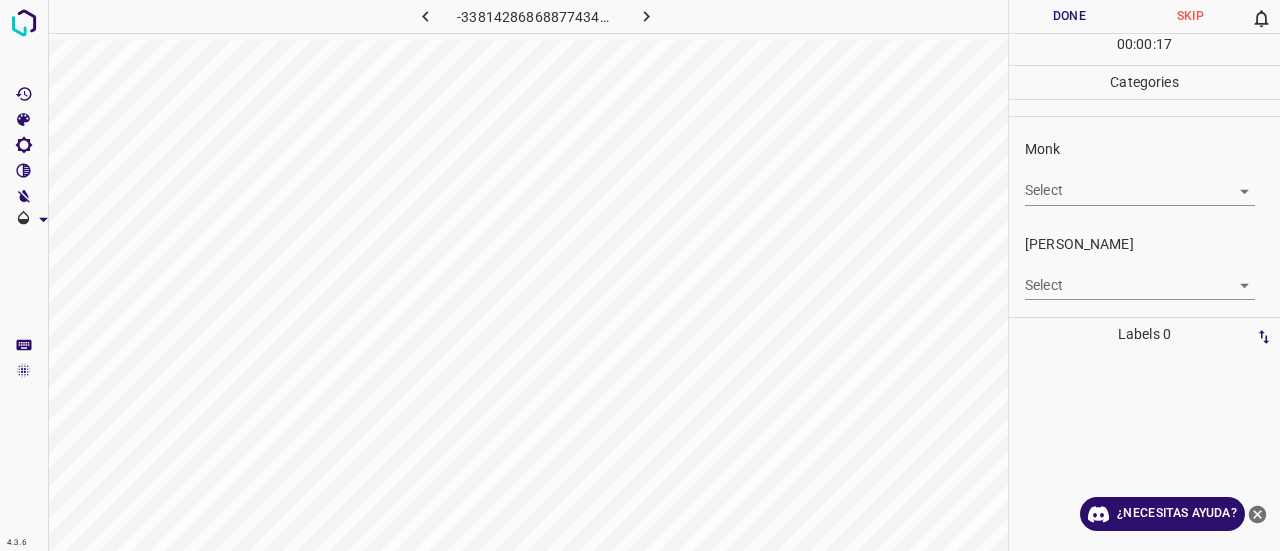 click on "4.3.6  -3381428686887743472.png Done Skip 0 00   : 00   : 17   Categories Monk   Select ​  [PERSON_NAME]   Select ​ Labels   0 Categories 1 Monk 2  [PERSON_NAME] Tools Space Change between modes (Draw & Edit) I Auto labeling R Restore zoom M Zoom in N Zoom out Delete Delete selecte label Filters Z Restore filters X Saturation filter C Brightness filter V Contrast filter B Gray scale filter General O Download ¿Necesitas ayuda? Texto original Valora esta traducción Tu opinión servirá para ayudar a mejorar el Traductor de Google - Texto - Esconder - Borrar" at bounding box center (640, 275) 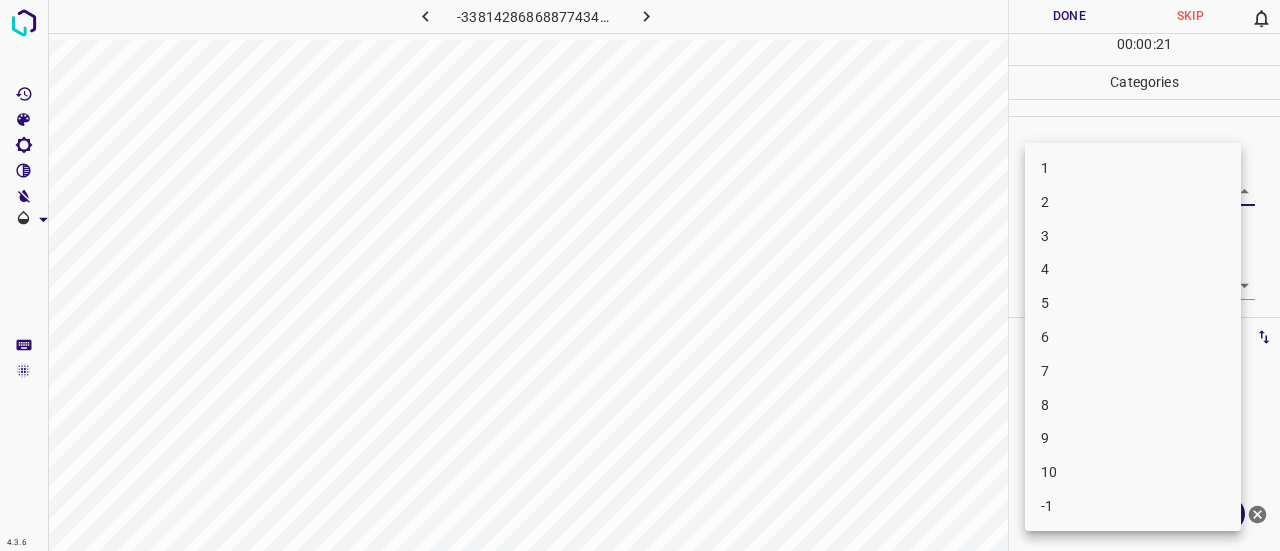 click on "3" at bounding box center (1133, 236) 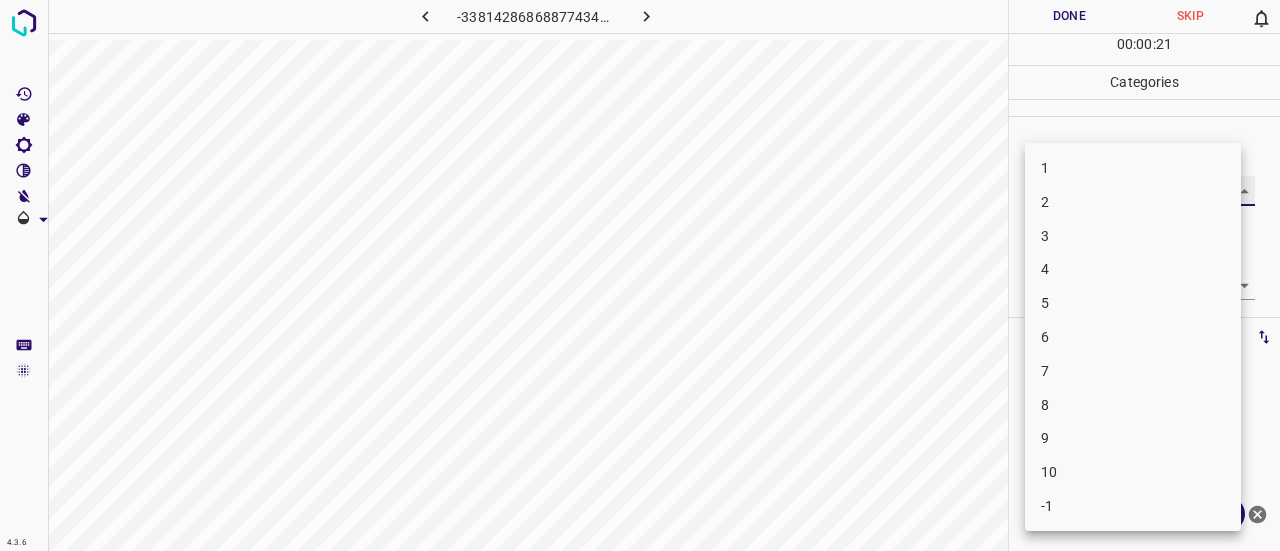 type on "3" 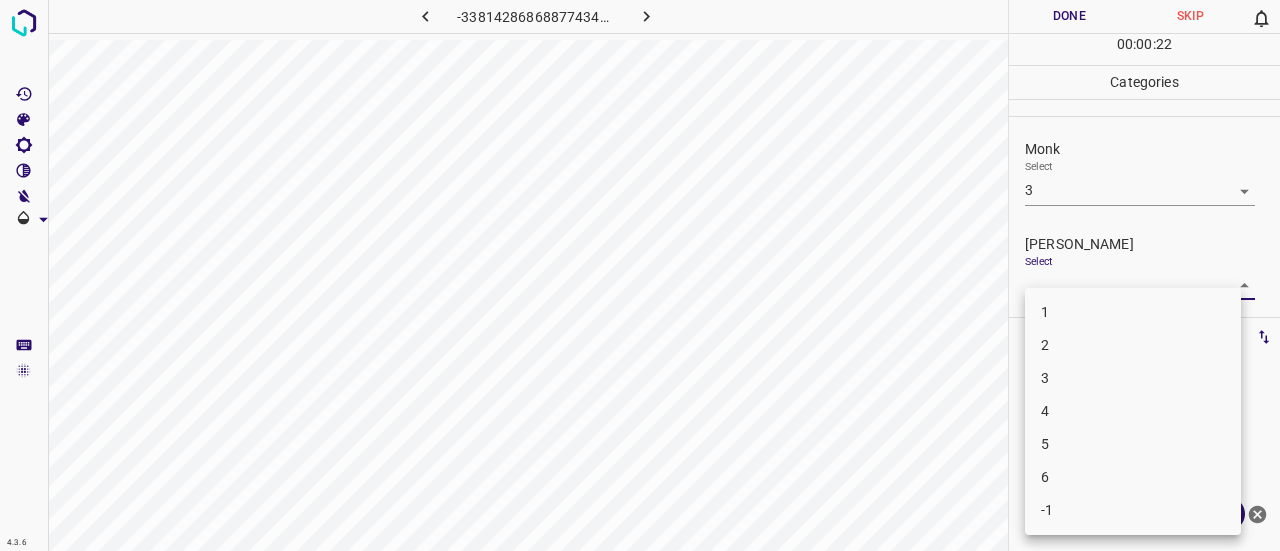 click on "4.3.6  -3381428686887743472.png Done Skip 0 00   : 00   : 22   Categories Monk   Select 3 3  [PERSON_NAME]   Select ​ Labels   0 Categories 1 Monk 2  [PERSON_NAME] Tools Space Change between modes (Draw & Edit) I Auto labeling R Restore zoom M Zoom in N Zoom out Delete Delete selecte label Filters Z Restore filters X Saturation filter C Brightness filter V Contrast filter B Gray scale filter General O Download ¿Necesitas ayuda? Texto original Valora esta traducción Tu opinión servirá para ayudar a mejorar el Traductor de Google - Texto - Esconder - Borrar 1 2 3 4 5 6 -1" at bounding box center [640, 275] 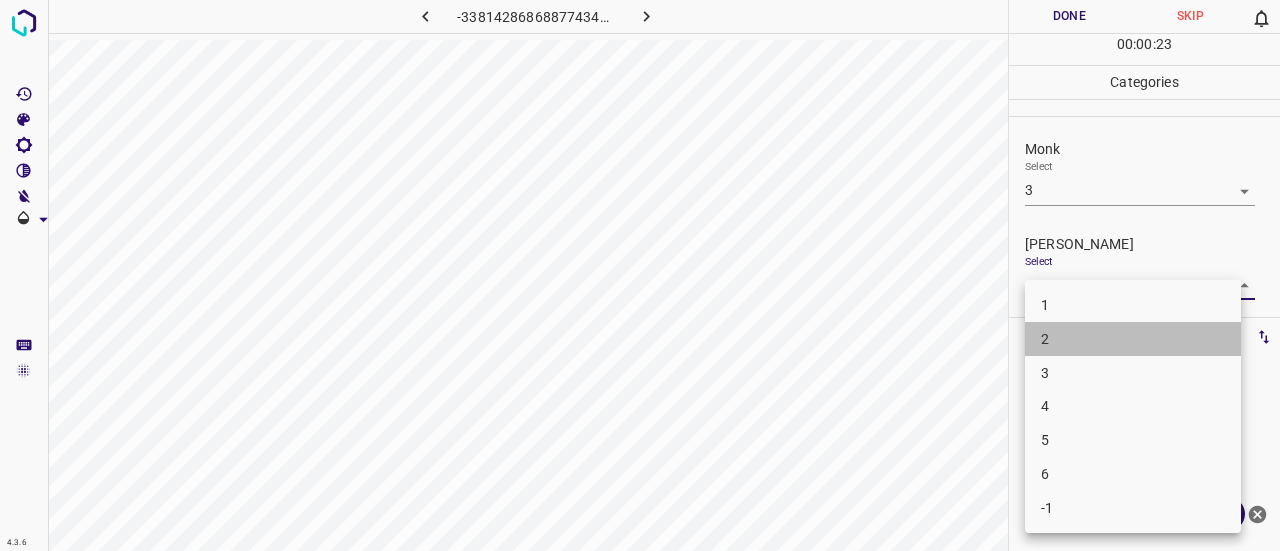 click on "2" at bounding box center [1133, 339] 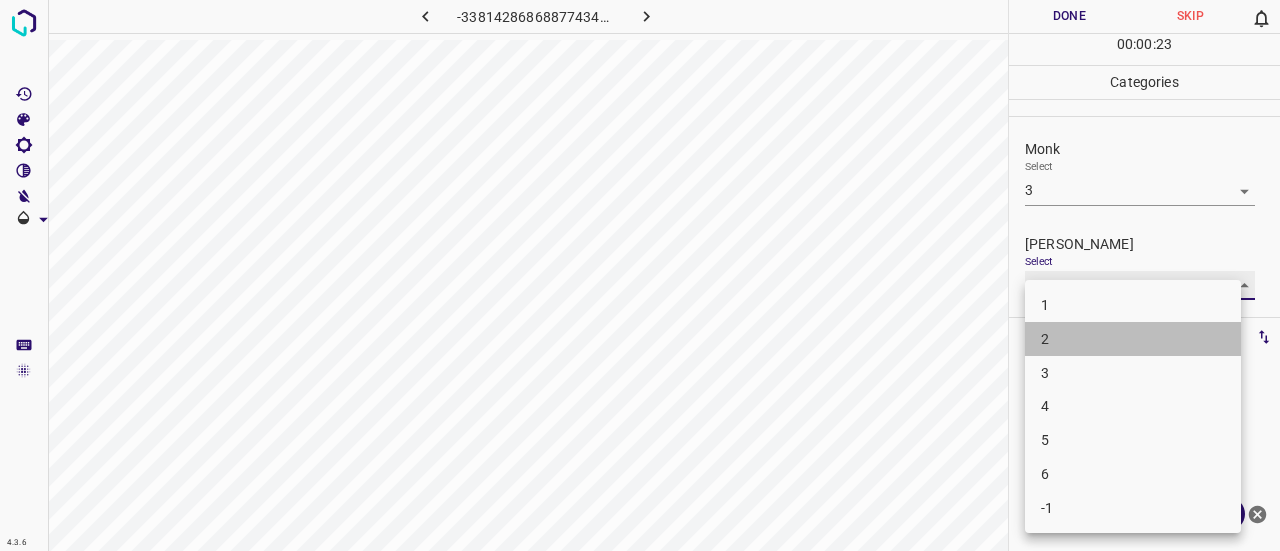 type on "2" 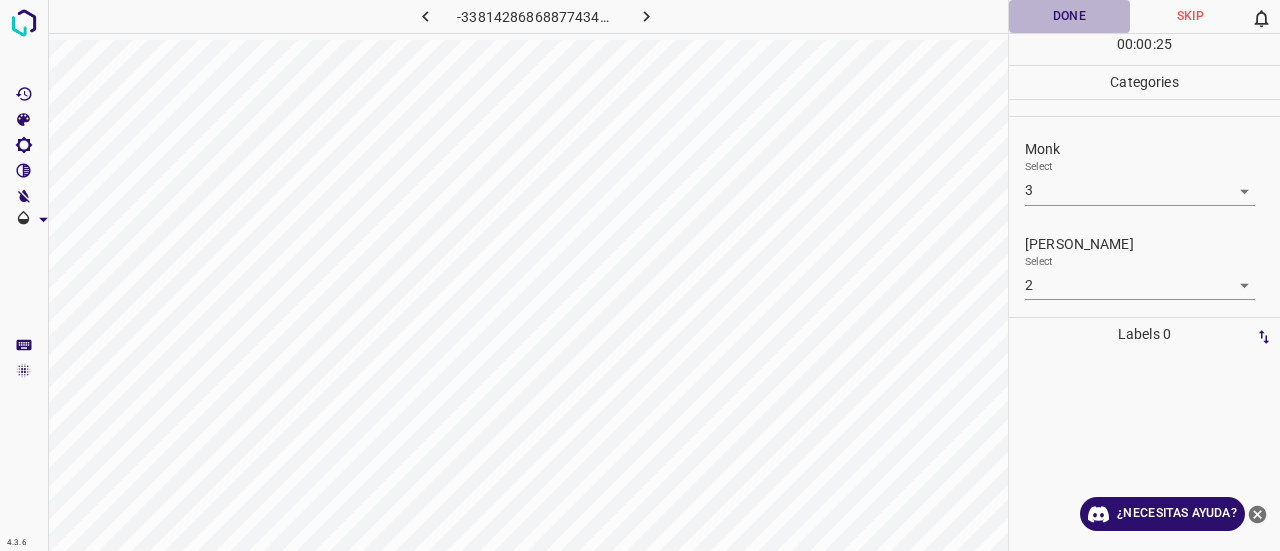 click on "Done" at bounding box center [1069, 16] 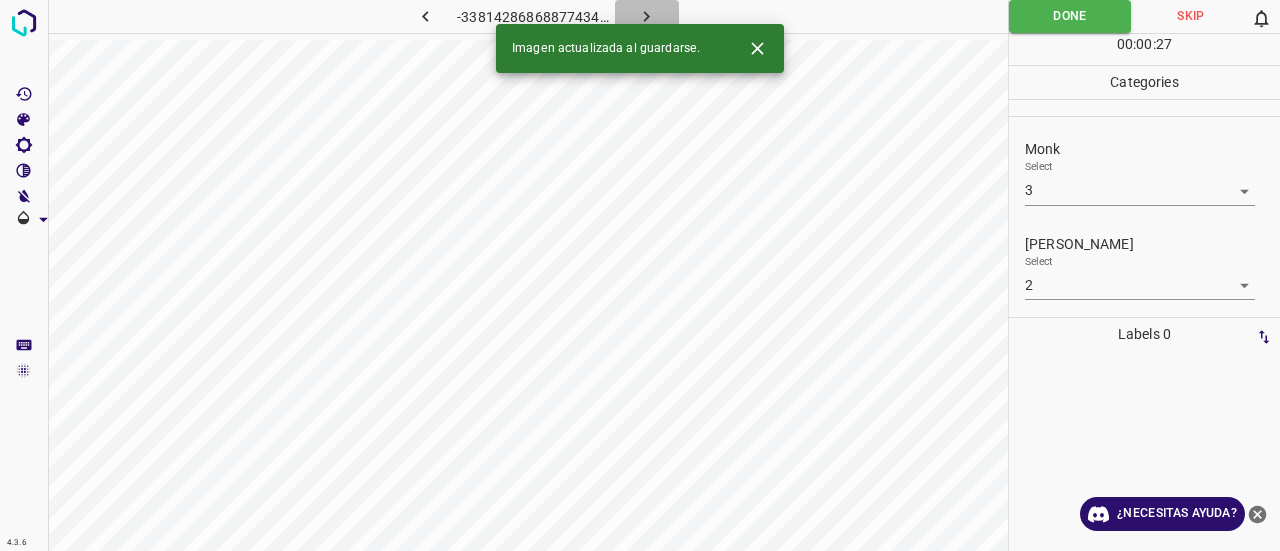 click at bounding box center [647, 16] 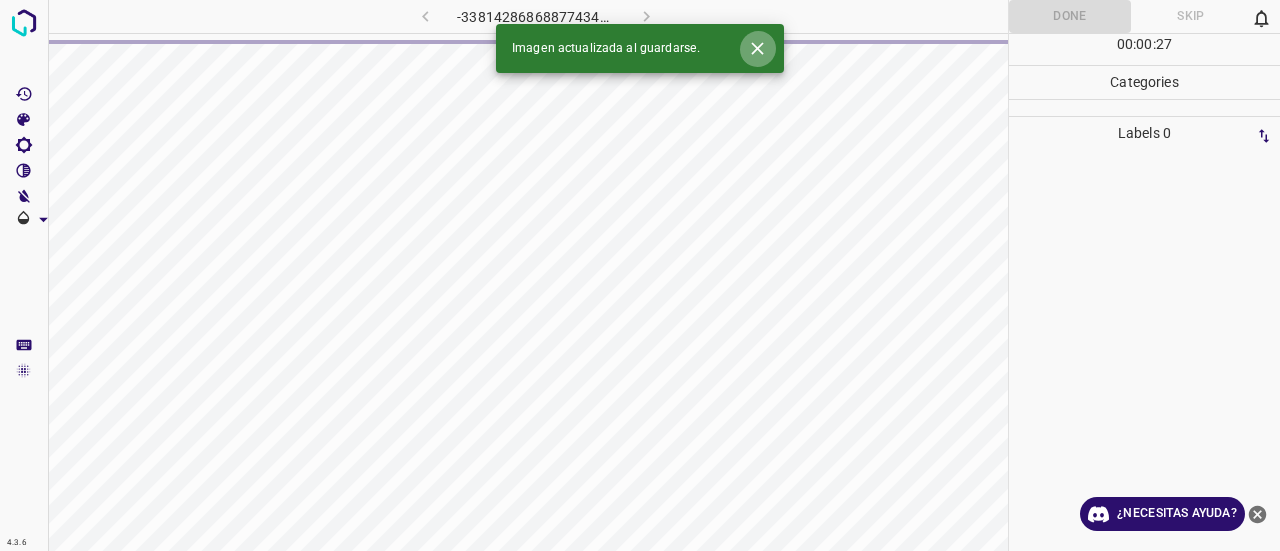 click 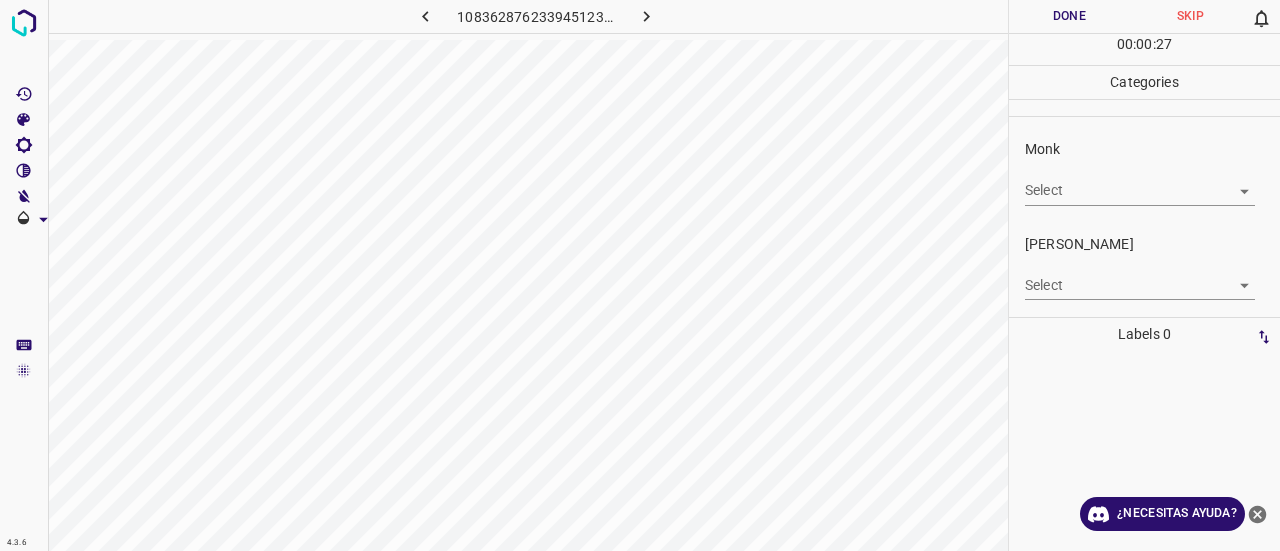 click on "4.3.6  1083628762339451238.png Done Skip 0 00   : 00   : 27   Categories Monk   Select ​  [PERSON_NAME]   Select ​ Labels   0 Categories 1 Monk 2  [PERSON_NAME] Tools Space Change between modes (Draw & Edit) I Auto labeling R Restore zoom M Zoom in N Zoom out Delete Delete selecte label Filters Z Restore filters X Saturation filter C Brightness filter V Contrast filter B Gray scale filter General O Download ¿Necesitas ayuda? Texto original Valora esta traducción Tu opinión servirá para ayudar a mejorar el Traductor de Google - Texto - Esconder - Borrar" at bounding box center [640, 275] 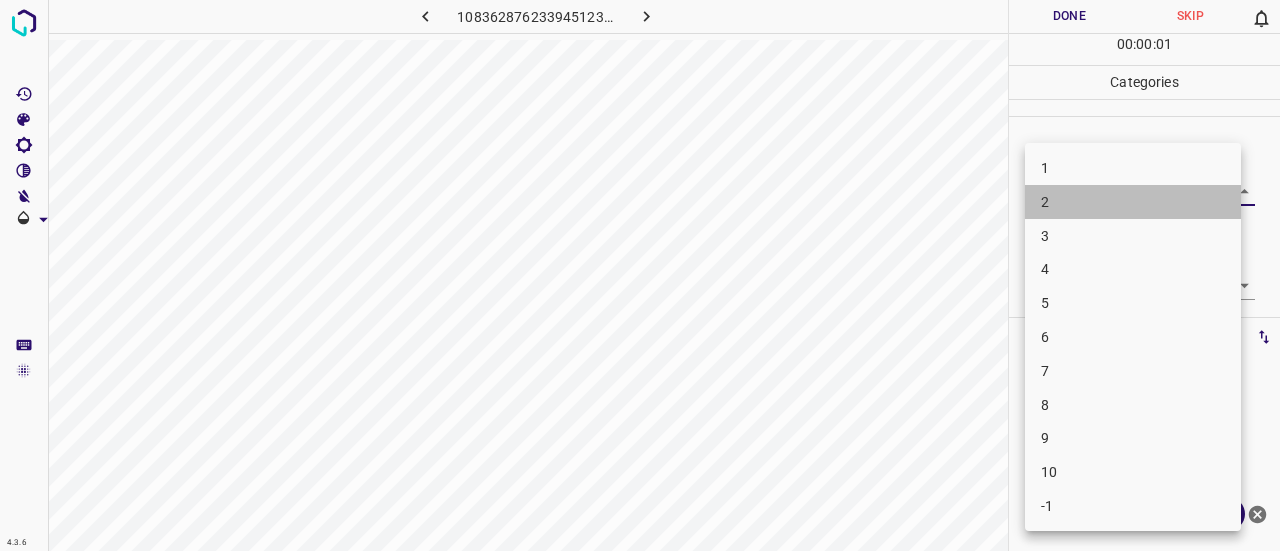 click on "2" at bounding box center [1045, 202] 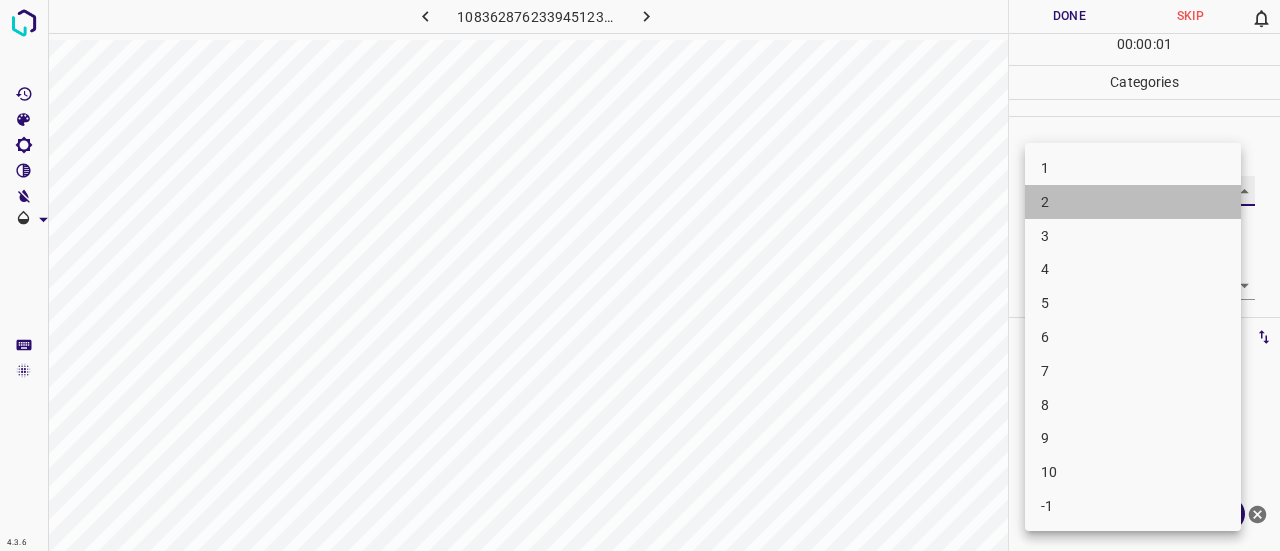 type on "2" 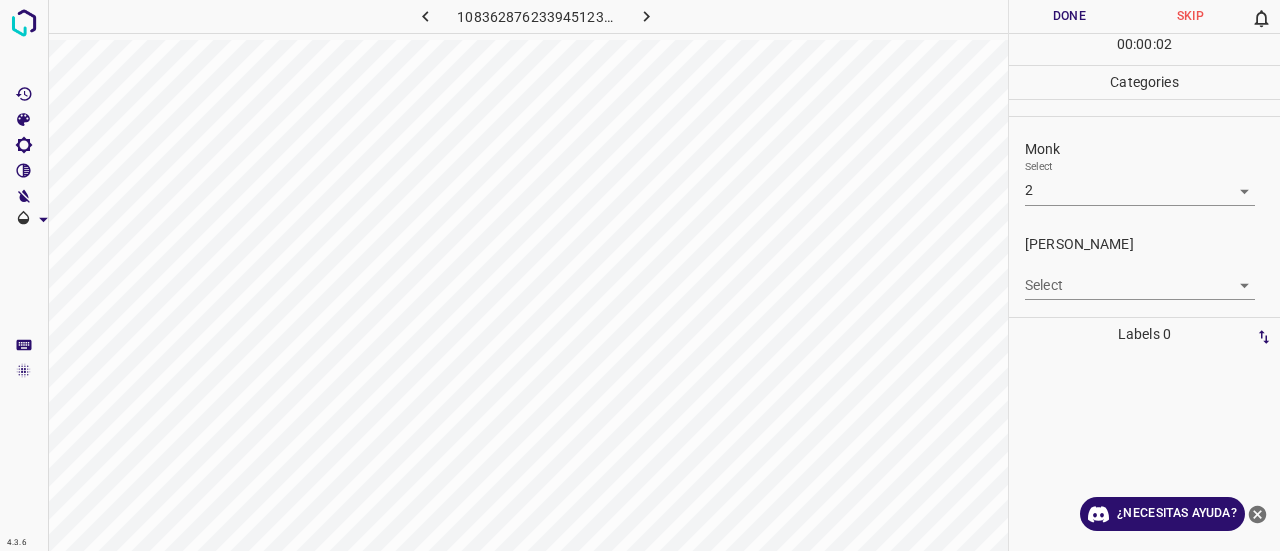 click on "Select ​" at bounding box center (1140, 277) 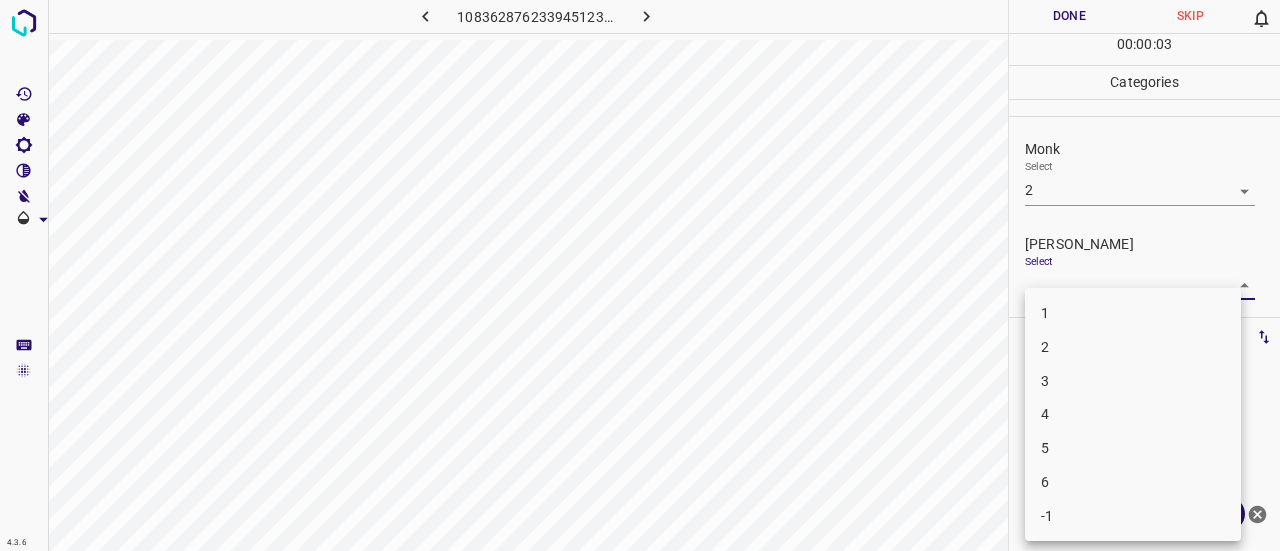 click on "1" at bounding box center (1133, 313) 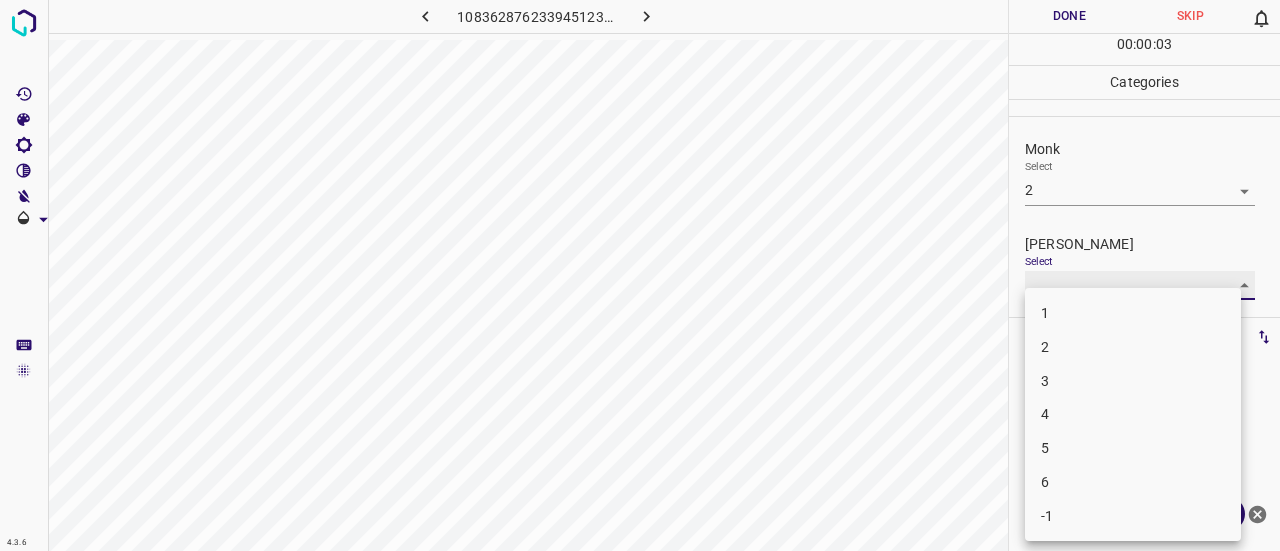 type on "1" 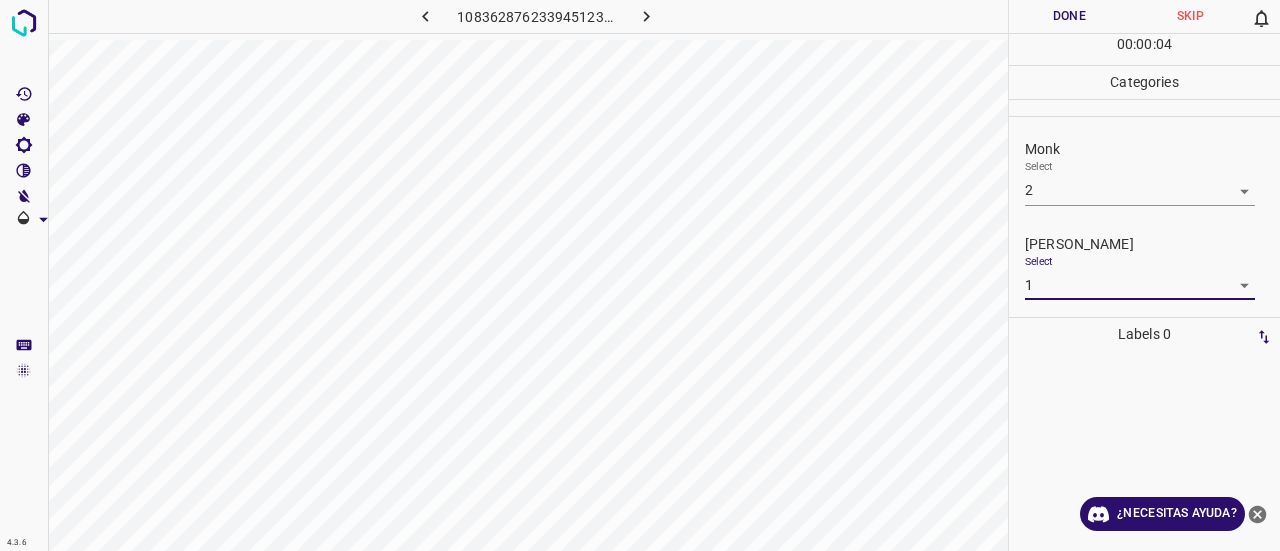 click on "Done" at bounding box center (1069, 16) 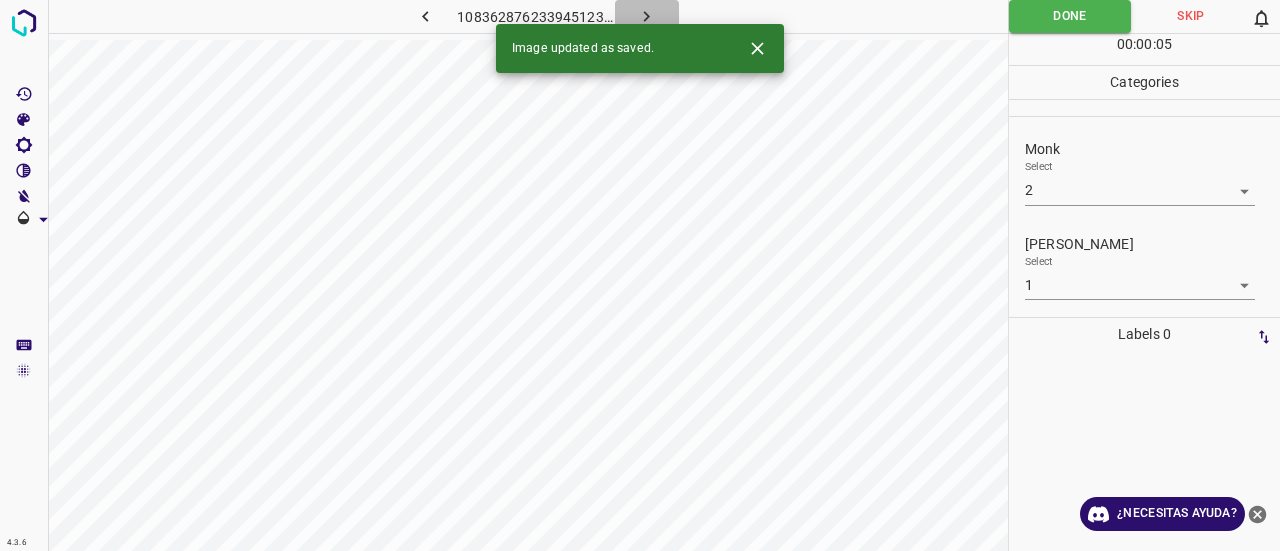 click 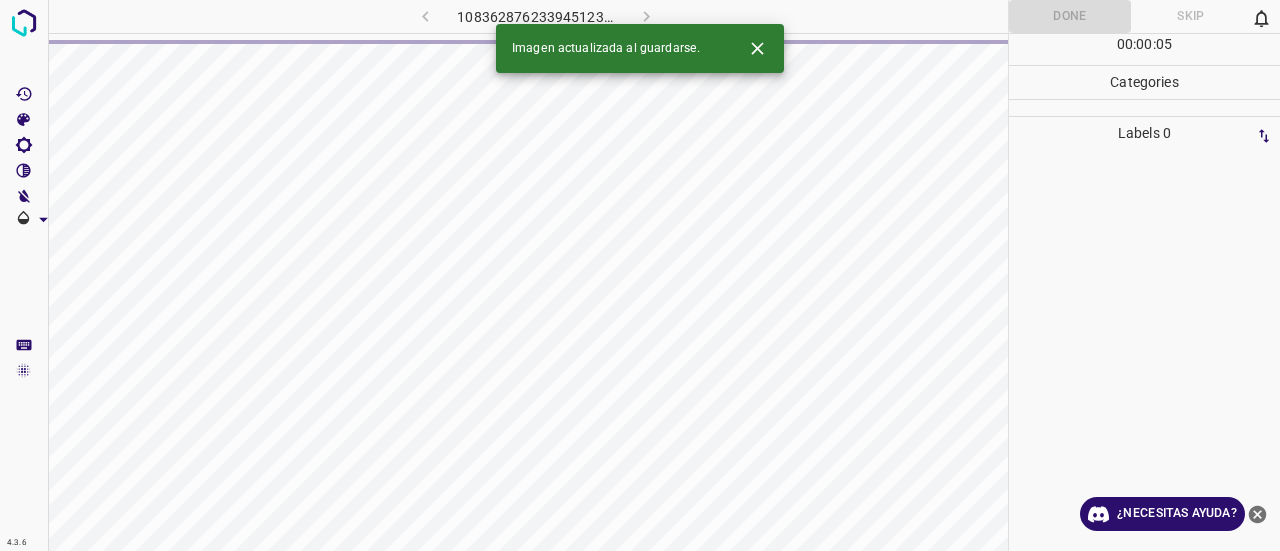 click on "Imagen actualizada al guardarse." at bounding box center [640, 48] 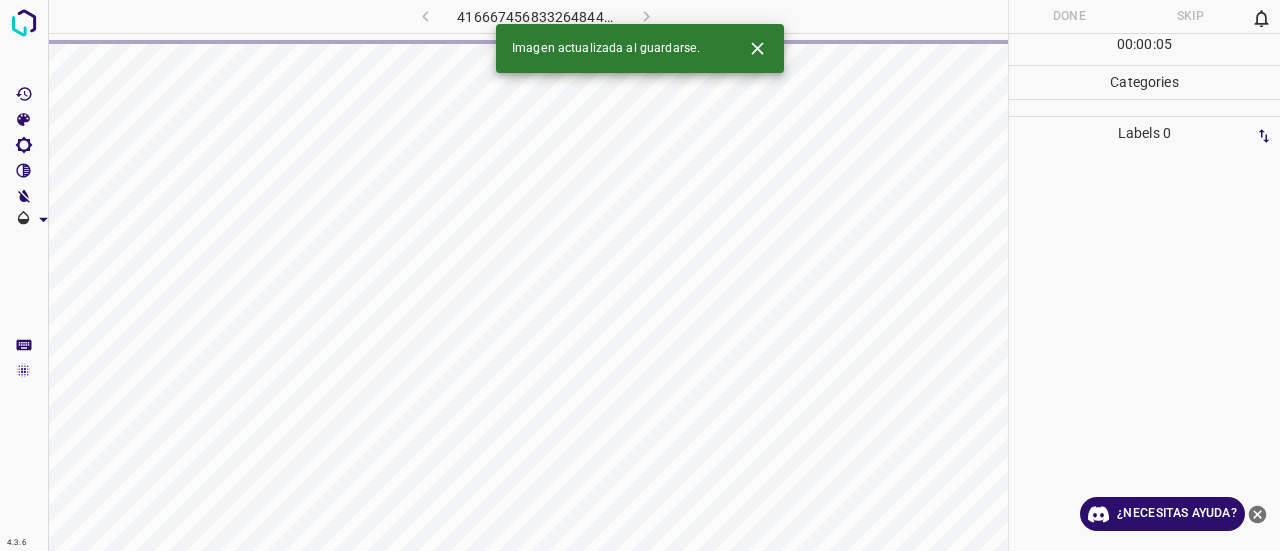 click 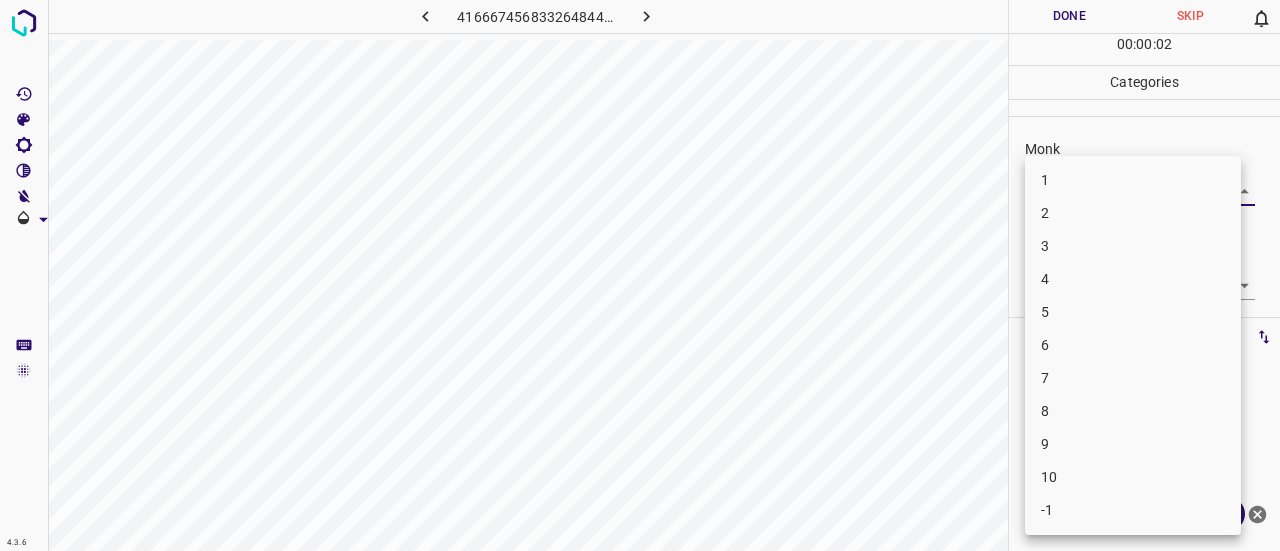 click on "4.3.6  4166674568332648445.png Done Skip 0 00   : 00   : 02   Categories Monk   Select ​  [PERSON_NAME]   Select ​ Labels   0 Categories 1 Monk 2  [PERSON_NAME] Tools Space Change between modes (Draw & Edit) I Auto labeling R Restore zoom M Zoom in N Zoom out Delete Delete selecte label Filters Z Restore filters X Saturation filter C Brightness filter V Contrast filter B Gray scale filter General O Download ¿Necesitas ayuda? Texto original Valora esta traducción Tu opinión servirá para ayudar a mejorar el Traductor de Google - Texto - Esconder - Borrar 1 2 3 4 5 6 7 8 9 10 -1" at bounding box center [640, 275] 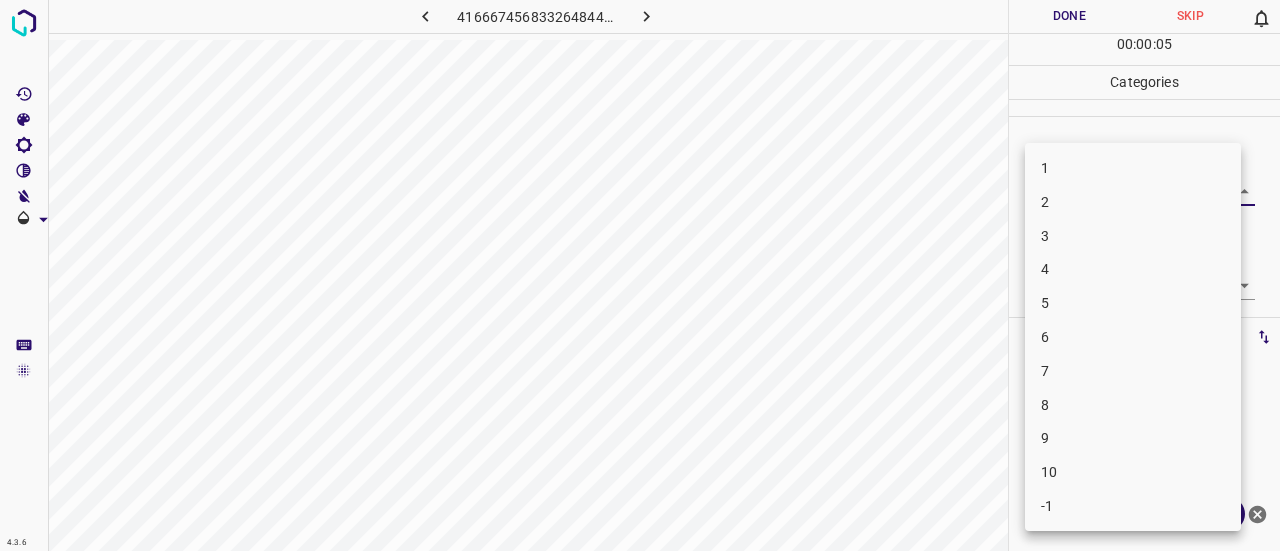 click on "2" at bounding box center (1133, 202) 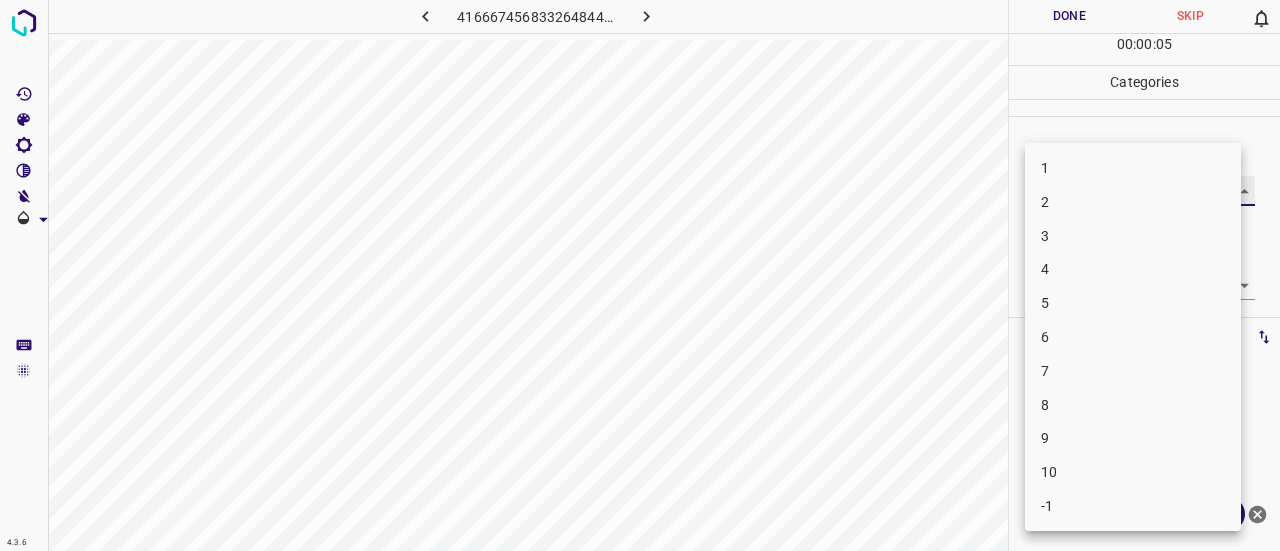 type on "2" 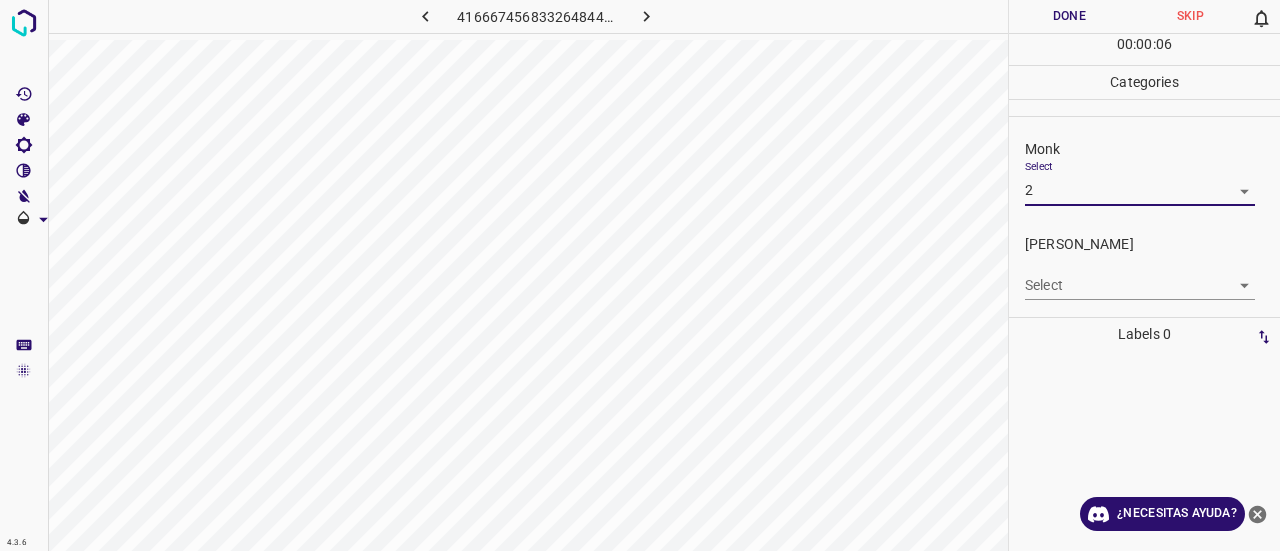 click on "4.3.6  4166674568332648445.png Done Skip 0 00   : 00   : 06   Categories Monk   Select 2 2  [PERSON_NAME]   Select ​ Labels   0 Categories 1 Monk 2  [PERSON_NAME] Tools Space Change between modes (Draw & Edit) I Auto labeling R Restore zoom M Zoom in N Zoom out Delete Delete selecte label Filters Z Restore filters X Saturation filter C Brightness filter V Contrast filter B Gray scale filter General O Download ¿Necesitas ayuda? Texto original Valora esta traducción Tu opinión servirá para ayudar a mejorar el Traductor de Google - Texto - Esconder - Borrar" at bounding box center [640, 275] 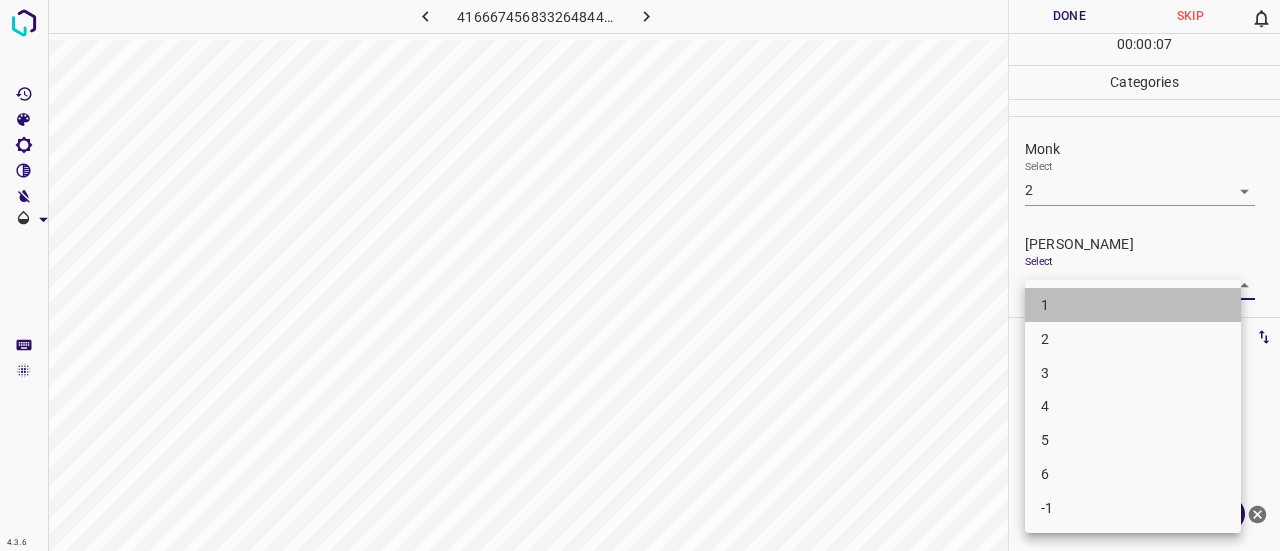 click on "1" at bounding box center [1133, 305] 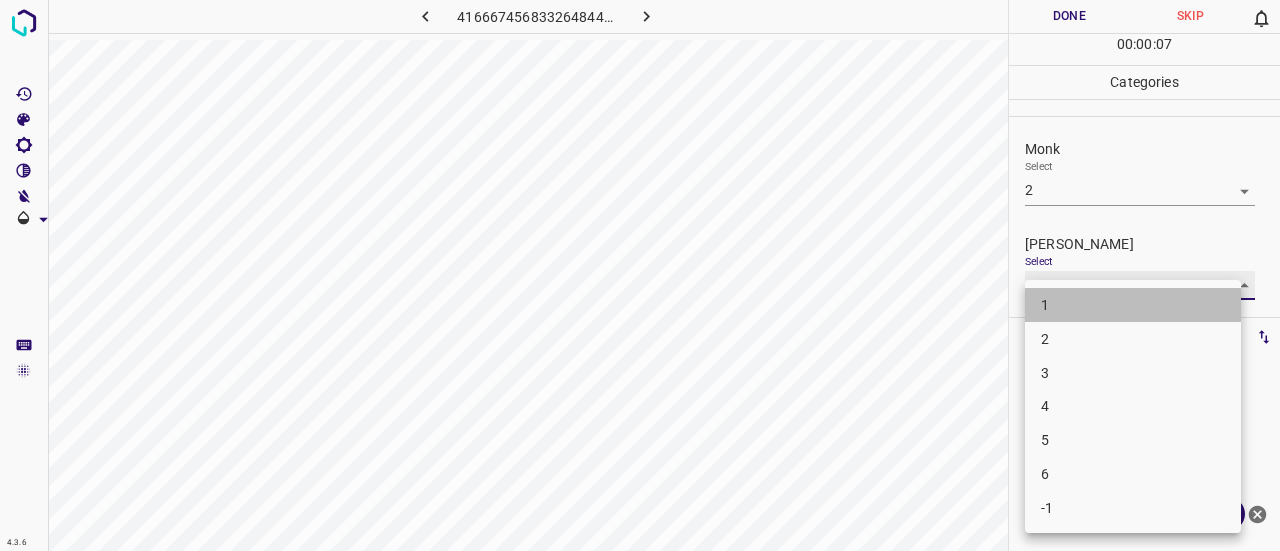 type on "1" 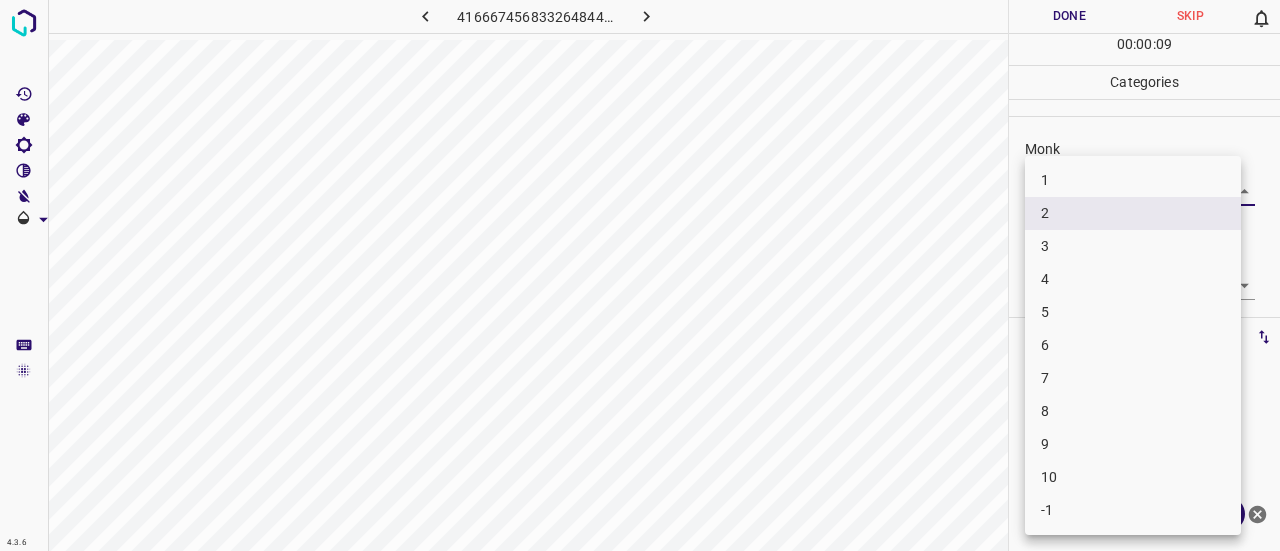 click on "4.3.6  4166674568332648445.png Done Skip 0 00   : 00   : 09   Categories Monk   Select 2 2  [PERSON_NAME]   Select 1 1 Labels   0 Categories 1 Monk 2  [PERSON_NAME] Tools Space Change between modes (Draw & Edit) I Auto labeling R Restore zoom M Zoom in N Zoom out Delete Delete selecte label Filters Z Restore filters X Saturation filter C Brightness filter V Contrast filter B Gray scale filter General O Download ¿Necesitas ayuda? Texto original Valora esta traducción Tu opinión servirá para ayudar a mejorar el Traductor de Google - Texto - Esconder - Borrar 1 2 3 4 5 6 7 8 9 10 -1" at bounding box center (640, 275) 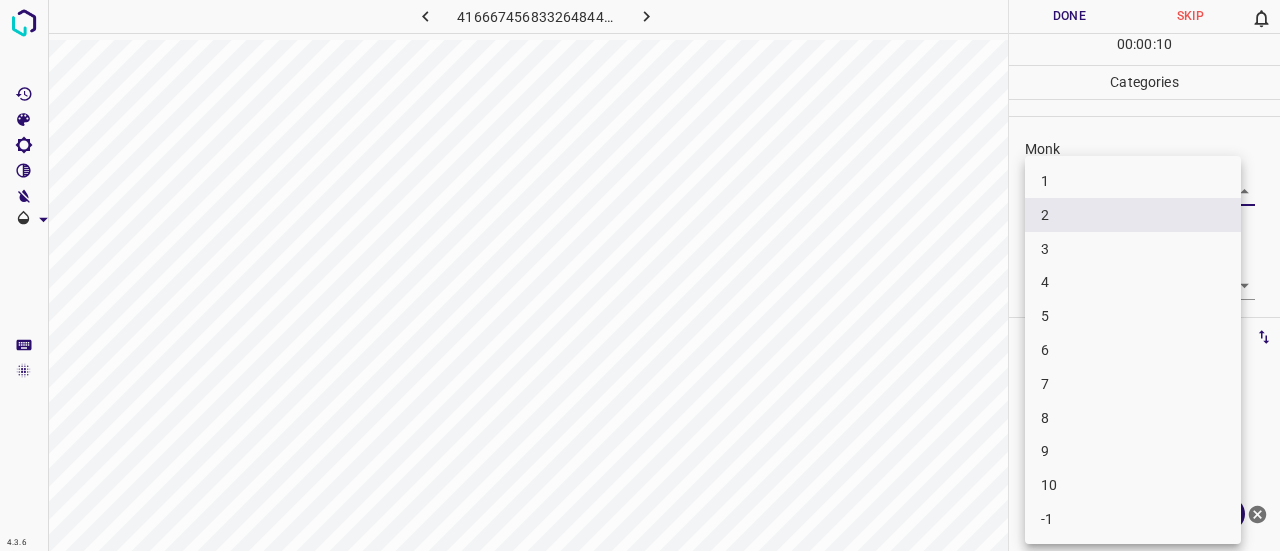 click on "3" at bounding box center [1133, 249] 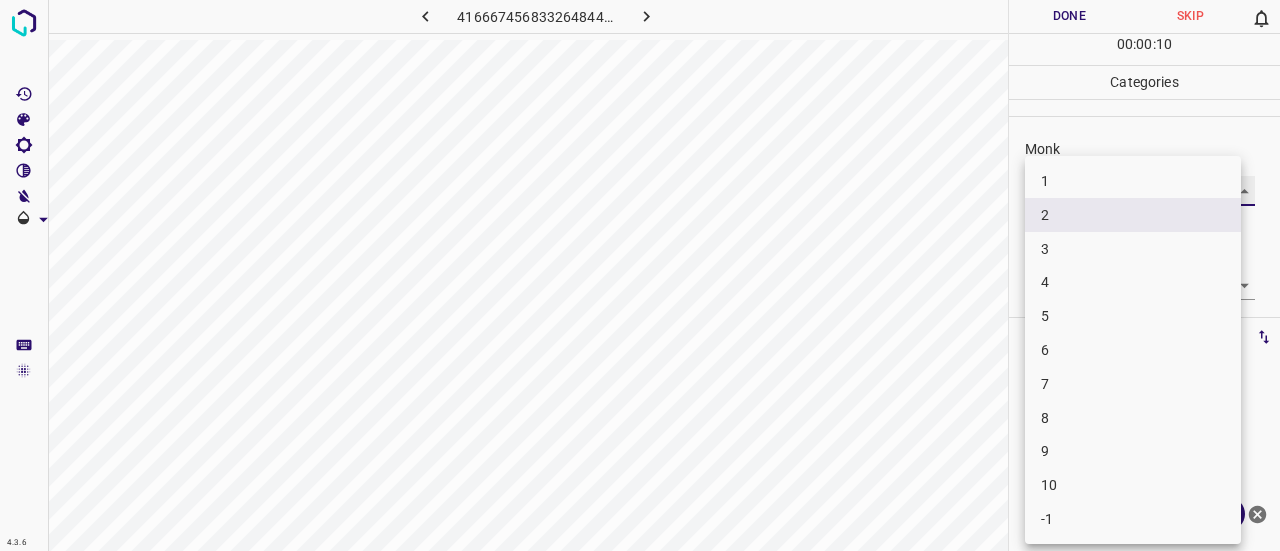 type on "3" 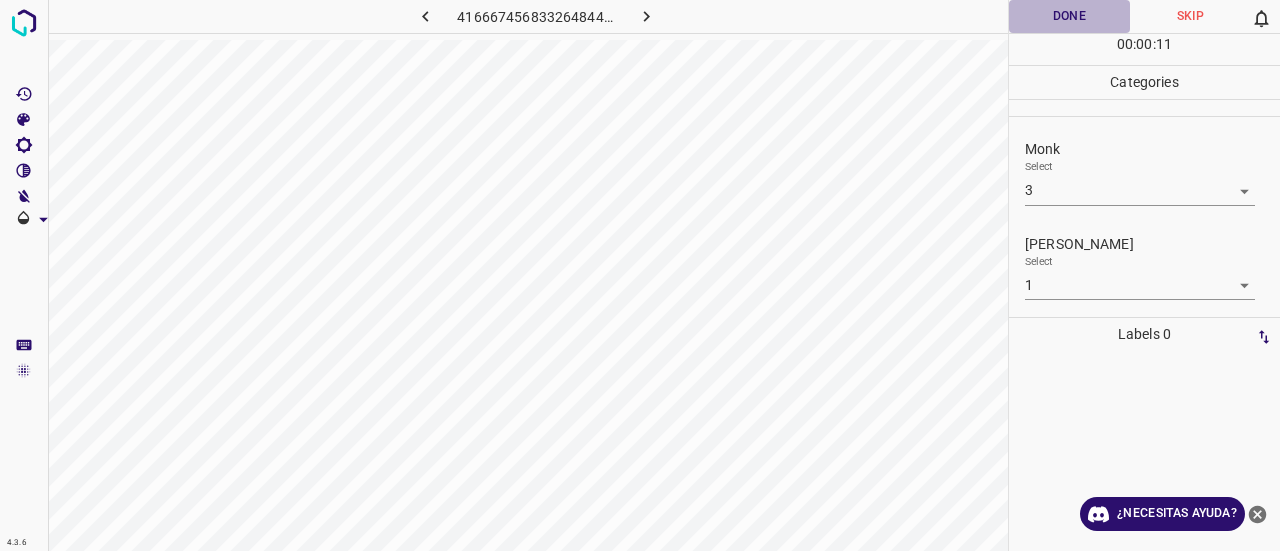 click on "Done" at bounding box center (1069, 16) 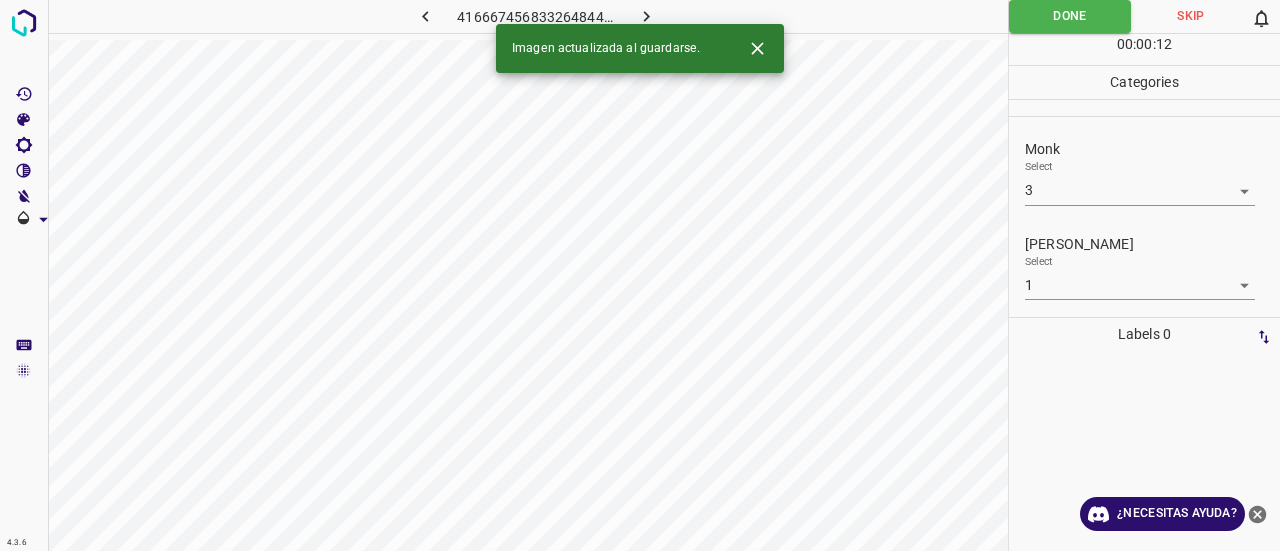 click 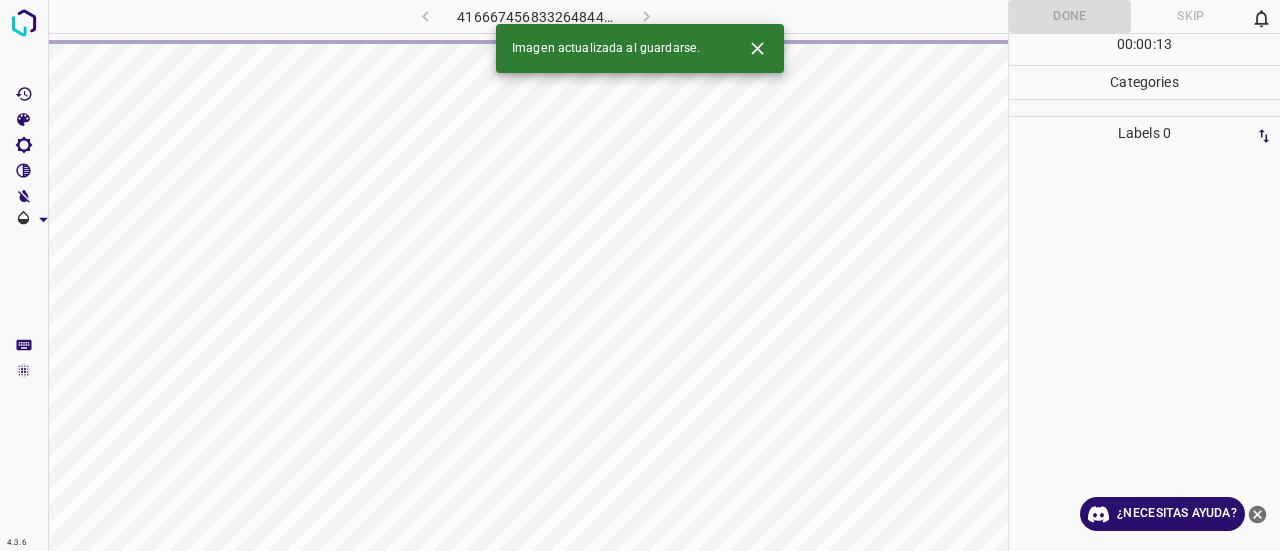 click 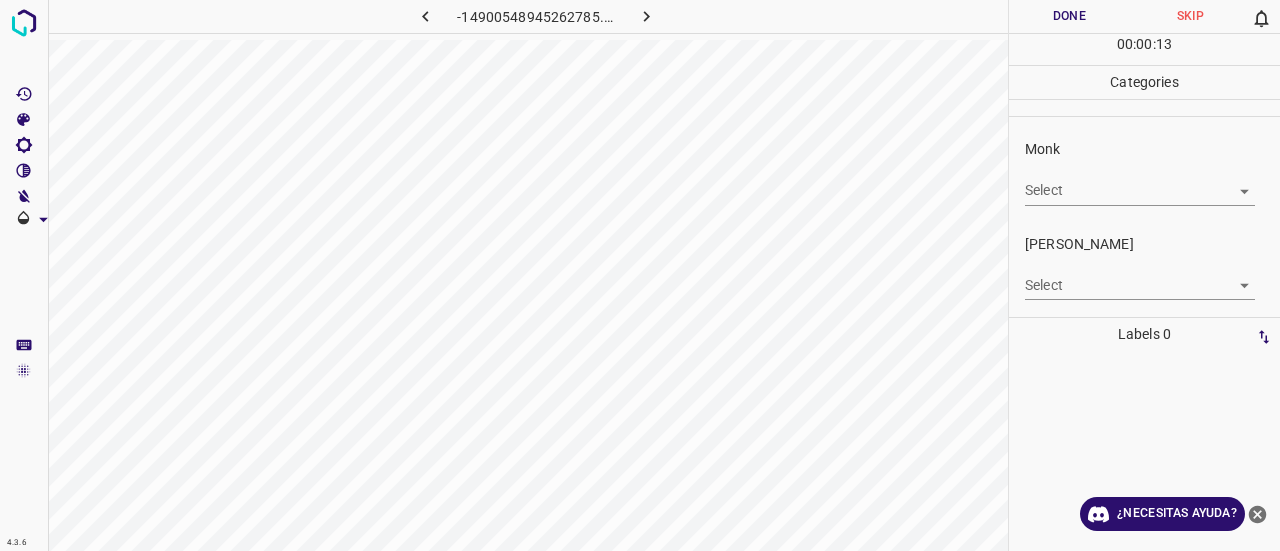 click on "4.3.6  -14900548945262785.png Done Skip 0 00   : 00   : 13   Categories Monk   Select ​  [PERSON_NAME]   Select ​ Labels   0 Categories 1 Monk 2  [PERSON_NAME] Tools Space Change between modes (Draw & Edit) I Auto labeling R Restore zoom M Zoom in N Zoom out Delete Delete selecte label Filters Z Restore filters X Saturation filter C Brightness filter V Contrast filter B Gray scale filter General O Download ¿Necesitas ayuda? Texto original Valora esta traducción Tu opinión servirá para ayudar a mejorar el Traductor de Google - Texto - Esconder - Borrar" at bounding box center [640, 275] 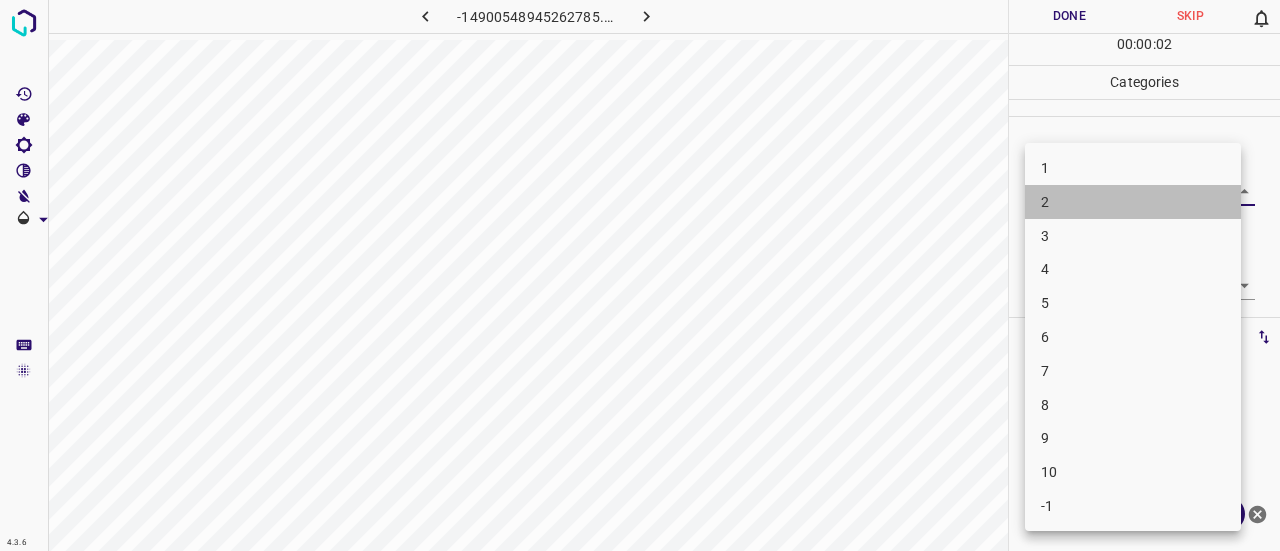 click on "2" at bounding box center (1133, 202) 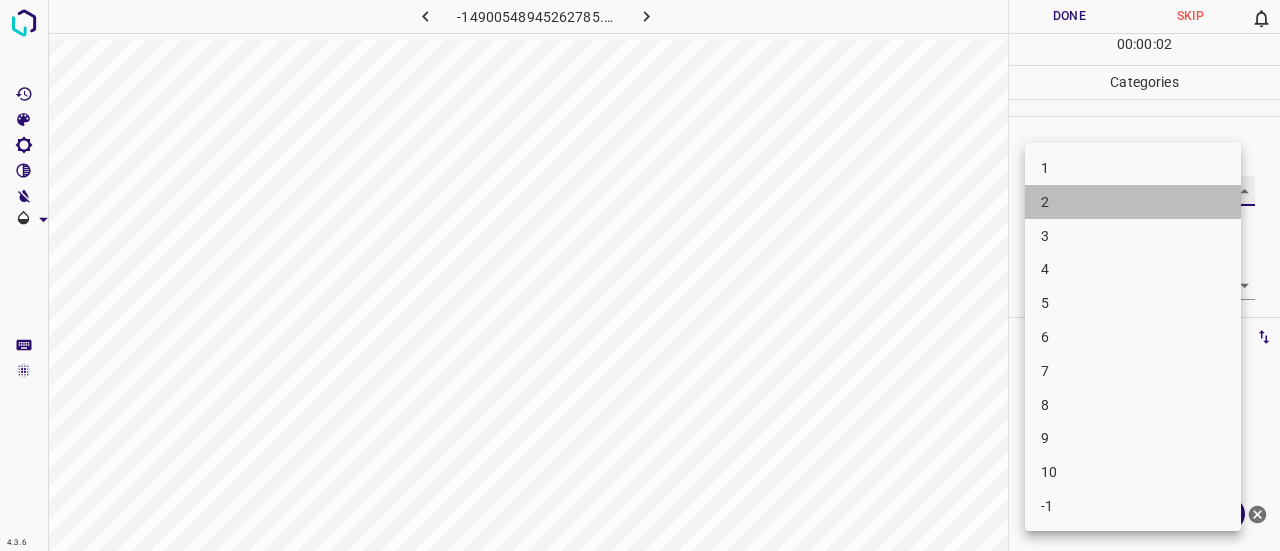 type on "2" 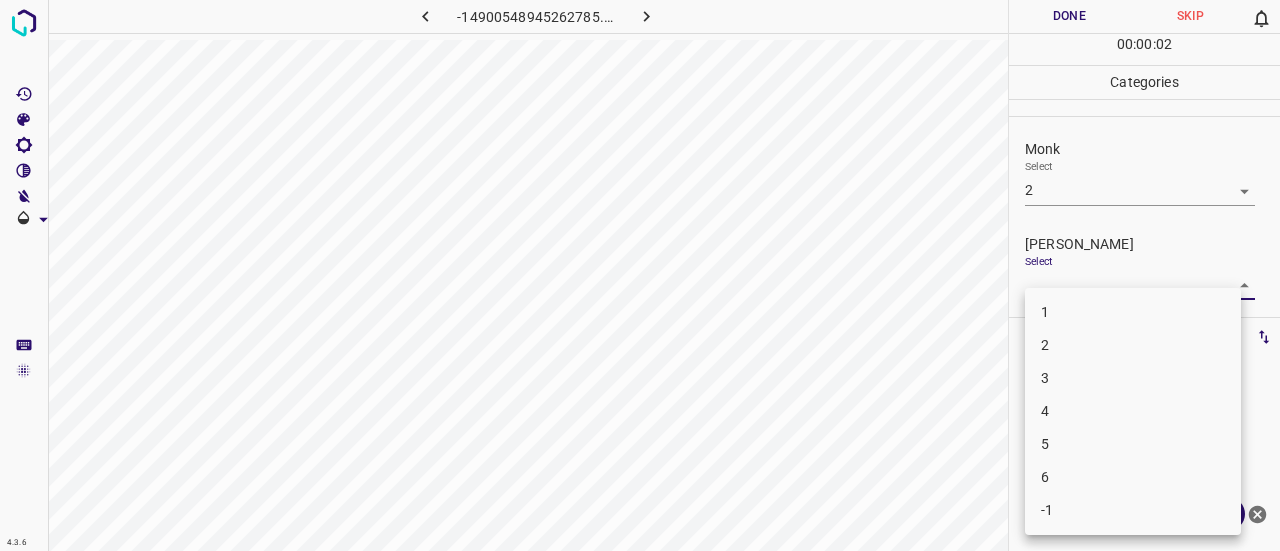 click on "4.3.6  -14900548945262785.png Done Skip 0 00   : 00   : 02   Categories Monk   Select 2 2  [PERSON_NAME]   Select ​ Labels   0 Categories 1 Monk 2  [PERSON_NAME] Tools Space Change between modes (Draw & Edit) I Auto labeling R Restore zoom M Zoom in N Zoom out Delete Delete selecte label Filters Z Restore filters X Saturation filter C Brightness filter V Contrast filter B Gray scale filter General O Download ¿Necesitas ayuda? Texto original Valora esta traducción Tu opinión servirá para ayudar a mejorar el Traductor de Google - Texto - Esconder - Borrar 1 2 3 4 5 6 -1" at bounding box center (640, 275) 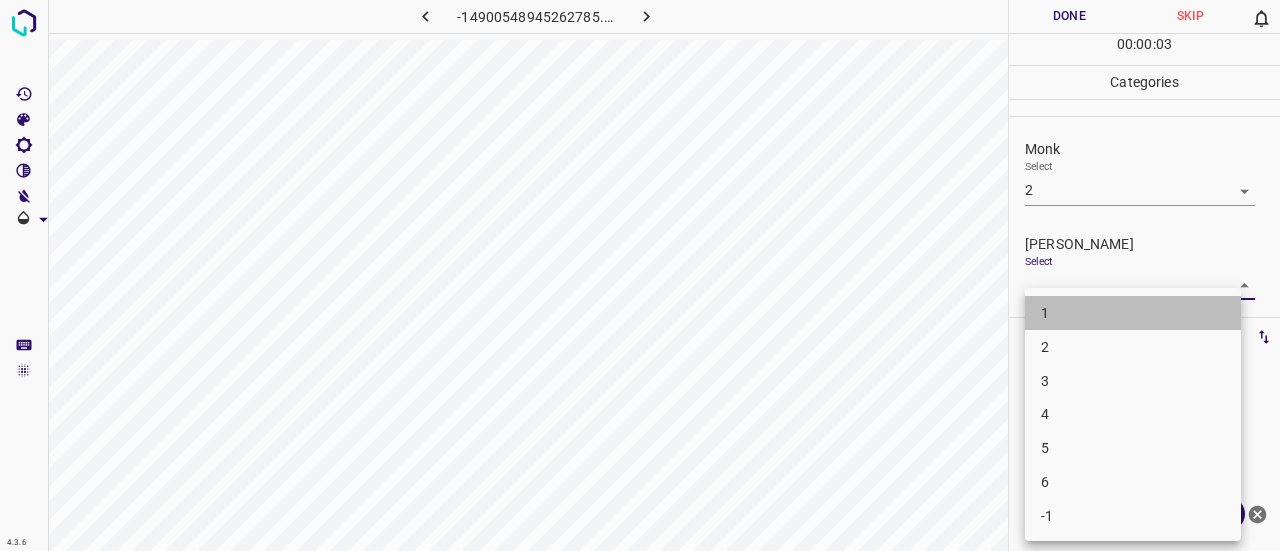 click on "1" at bounding box center [1133, 313] 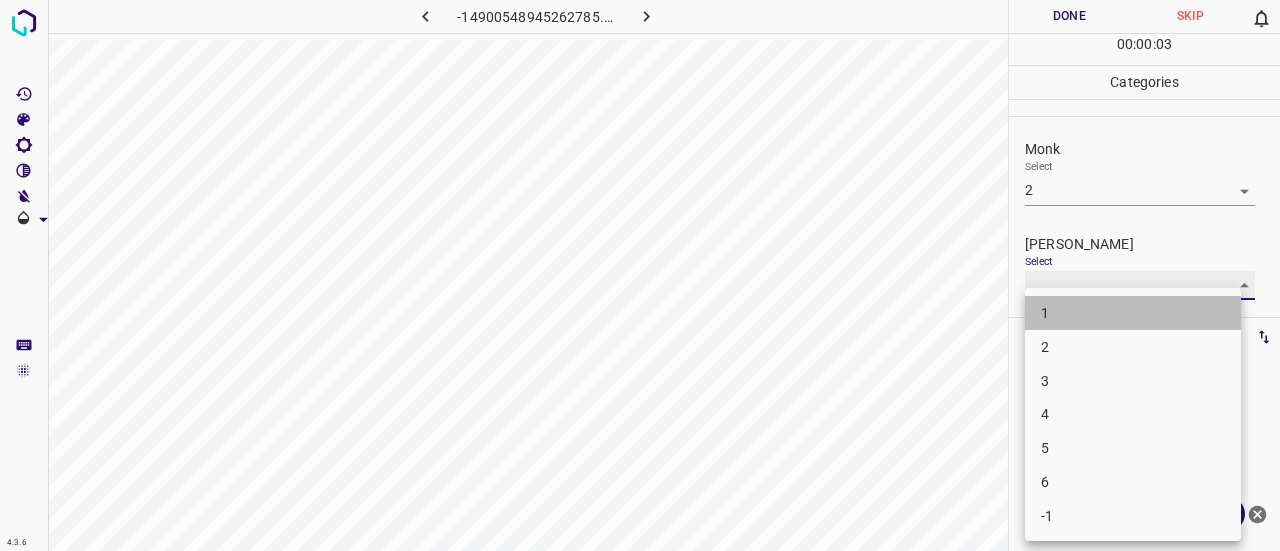 type on "1" 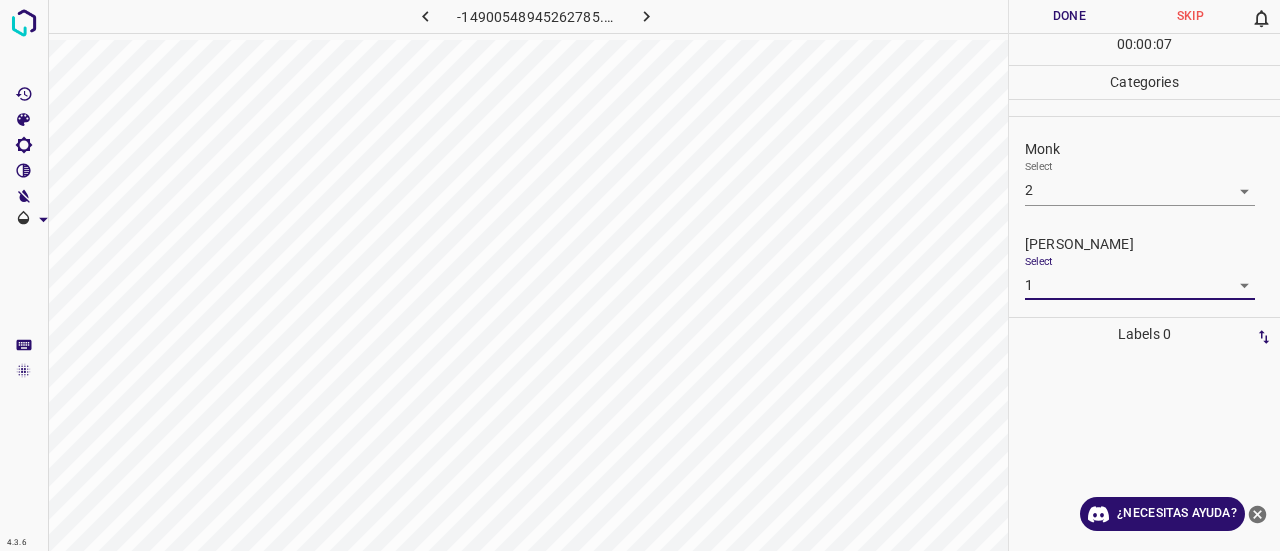 click on "Done" at bounding box center (1069, 16) 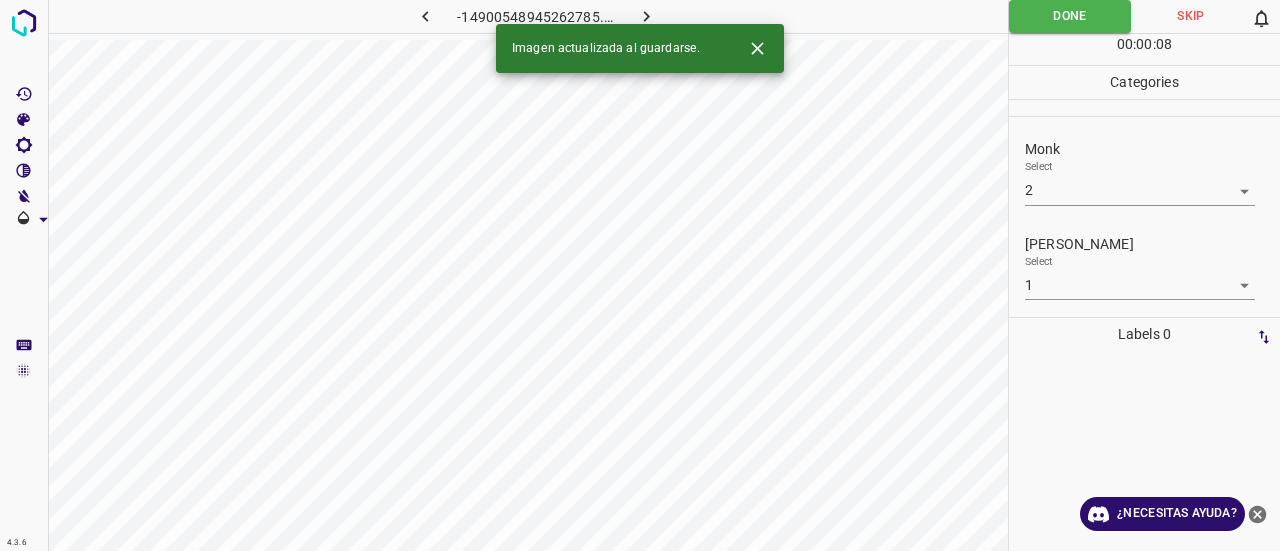 click 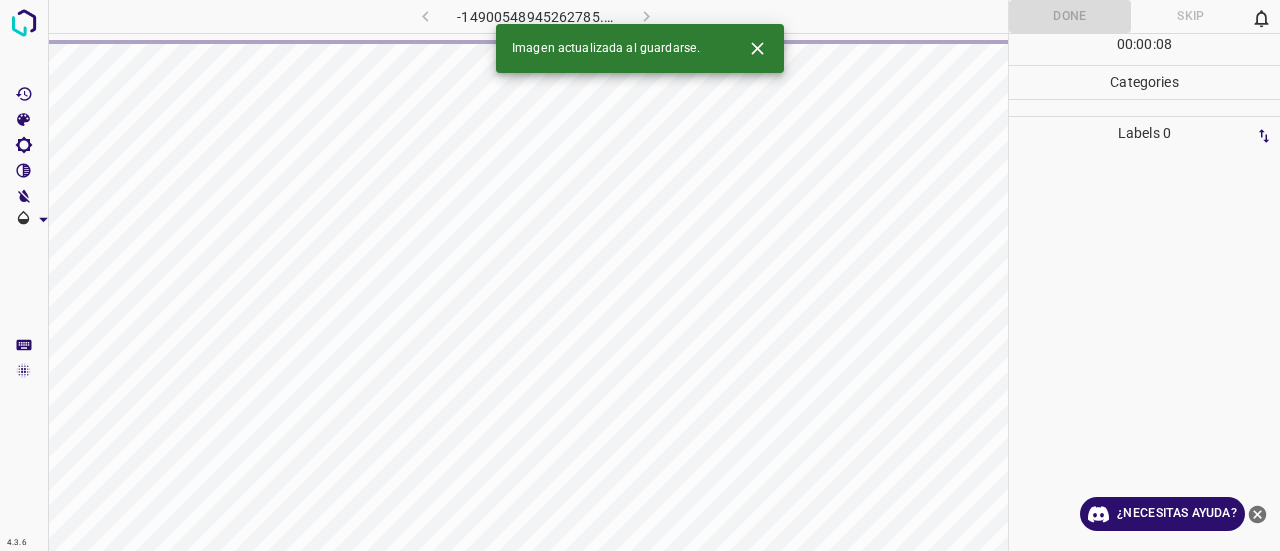 click 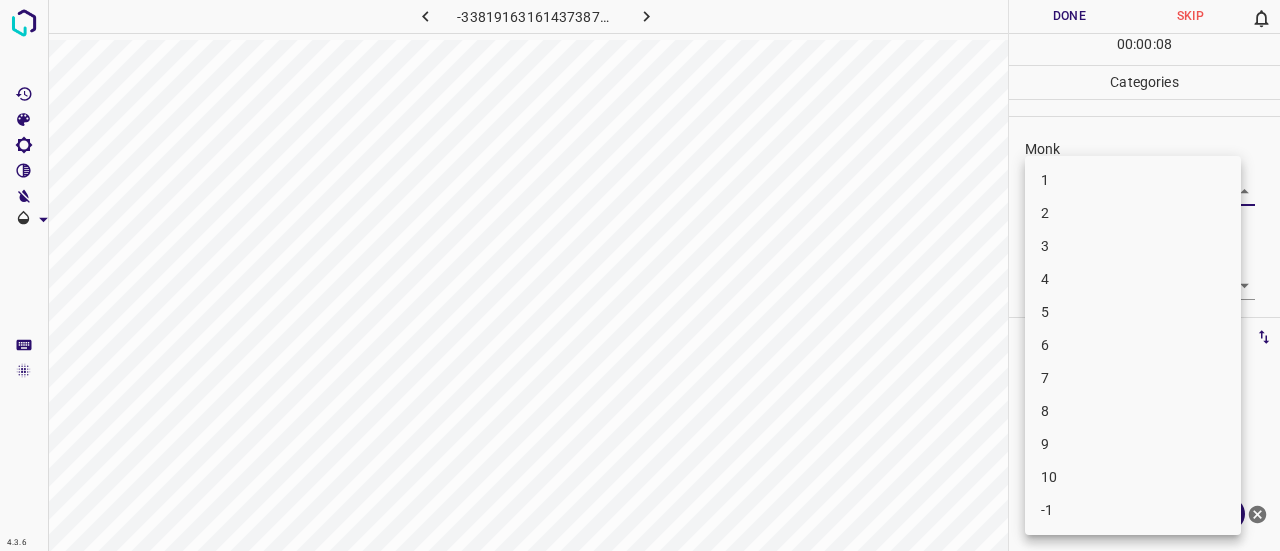 click on "4.3.6  -338191631614373873.png Done Skip 0 00   : 00   : 08   Categories Monk   Select ​  [PERSON_NAME]   Select ​ Labels   0 Categories 1 Monk 2  [PERSON_NAME] Tools Space Change between modes (Draw & Edit) I Auto labeling R Restore zoom M Zoom in N Zoom out Delete Delete selecte label Filters Z Restore filters X Saturation filter C Brightness filter V Contrast filter B Gray scale filter General O Download ¿Necesitas ayuda? Texto original Valora esta traducción Tu opinión servirá para ayudar a mejorar el Traductor de Google - Texto - Esconder - Borrar 1 2 3 4 5 6 7 8 9 10 -1" at bounding box center (640, 275) 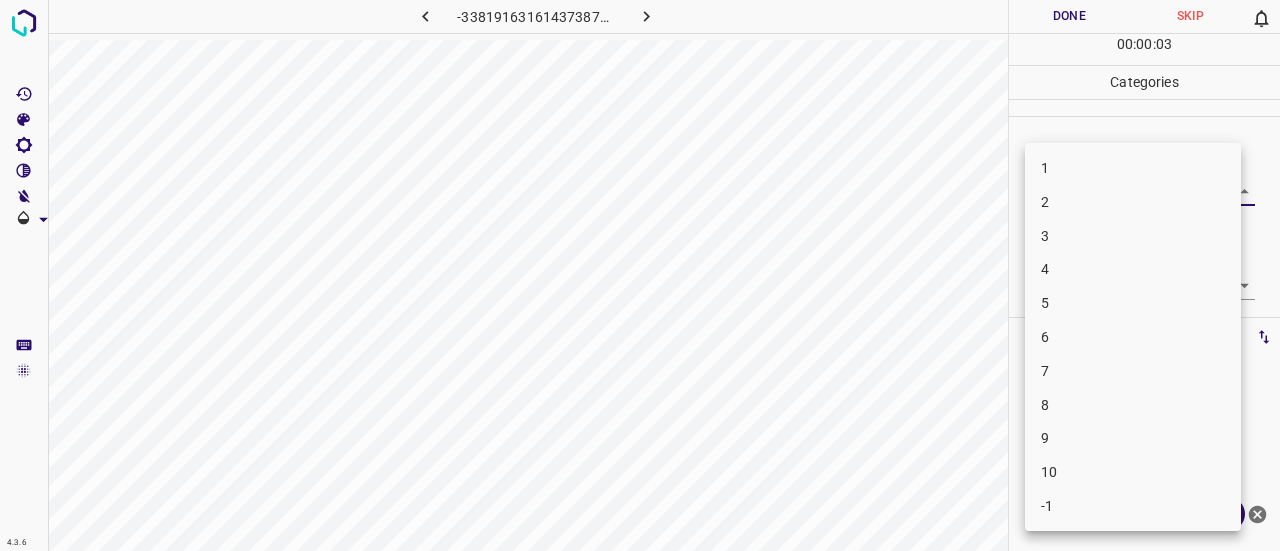 click on "-1" at bounding box center [1133, 506] 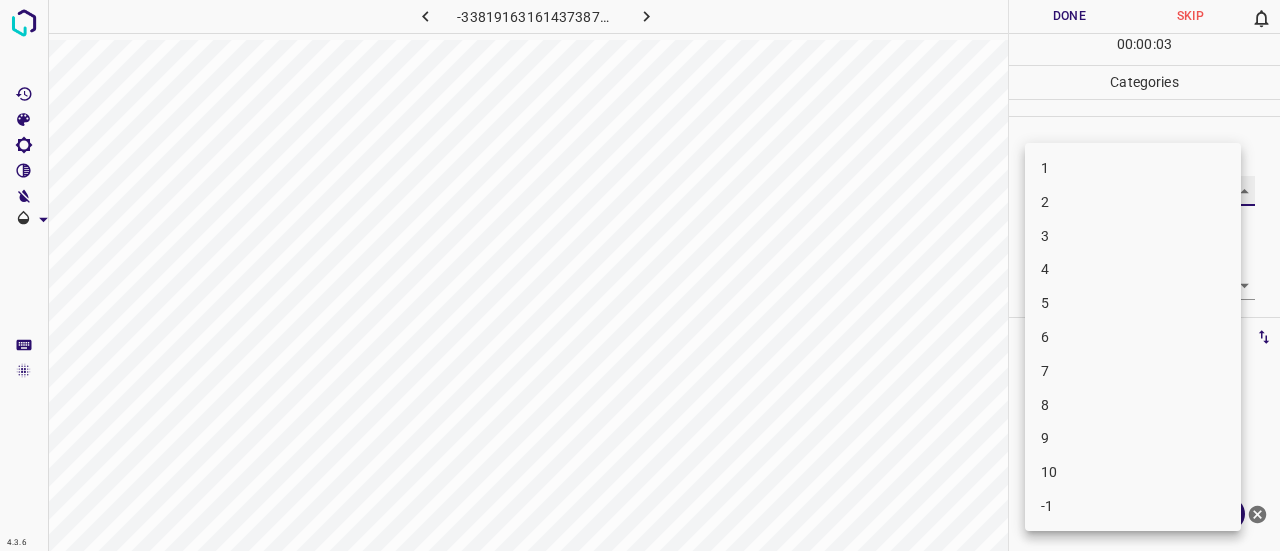 type on "-1" 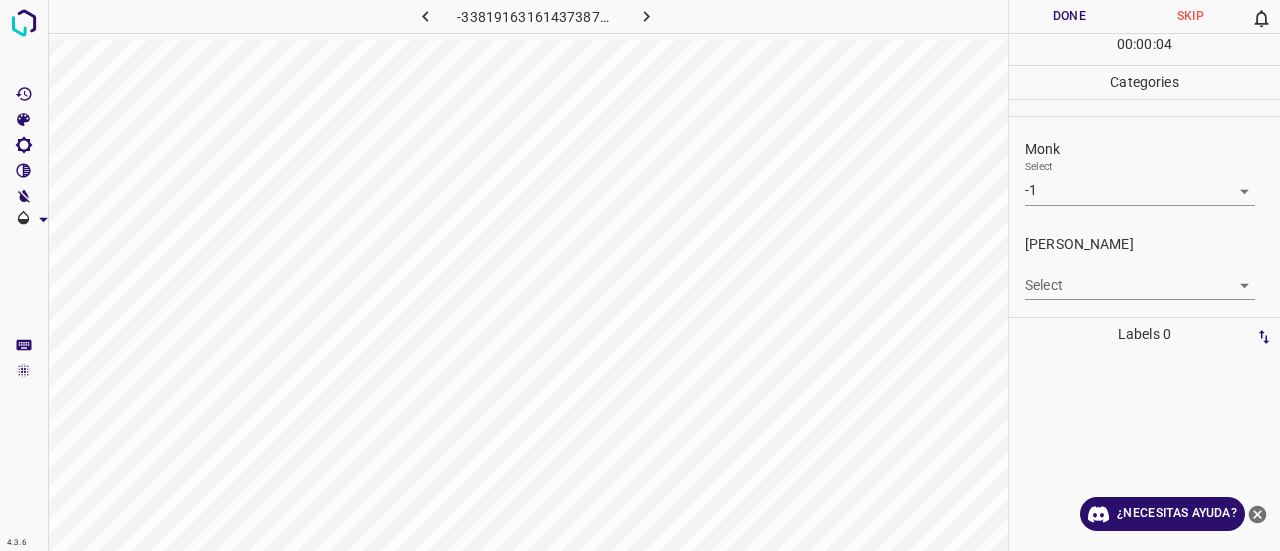 click on "[PERSON_NAME]" at bounding box center (1152, 244) 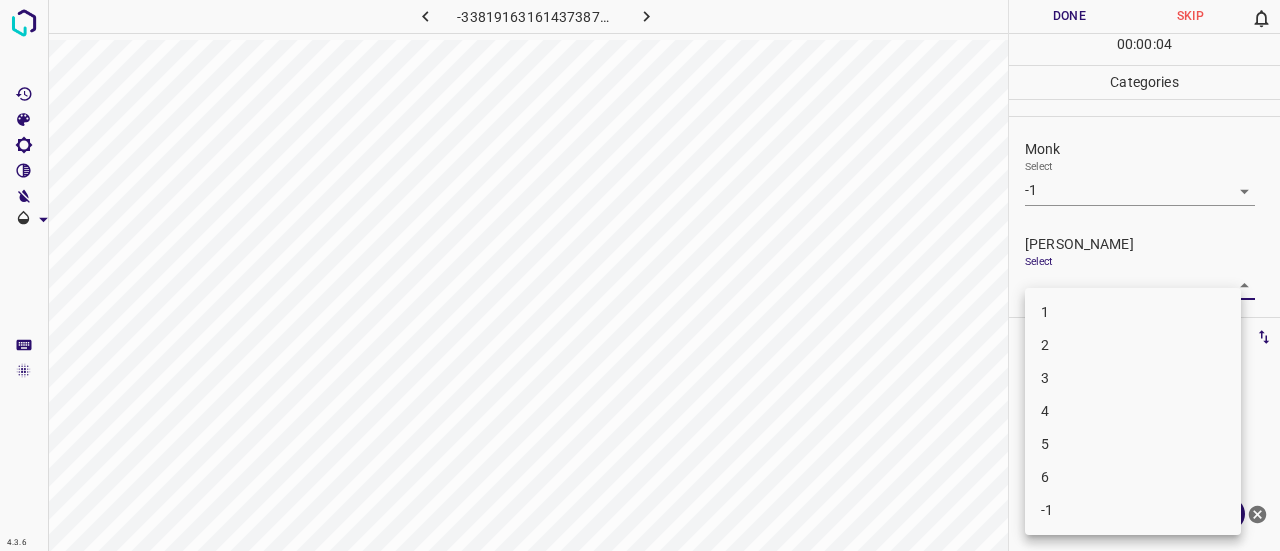 click on "4.3.6  -338191631614373873.png Done Skip 0 00   : 00   : 04   Categories Monk   Select -1 -1  [PERSON_NAME]   Select ​ Labels   0 Categories 1 Monk 2  [PERSON_NAME] Tools Space Change between modes (Draw & Edit) I Auto labeling R Restore zoom M Zoom in N Zoom out Delete Delete selecte label Filters Z Restore filters X Saturation filter C Brightness filter V Contrast filter B Gray scale filter General O Download ¿Necesitas ayuda? Texto original Valora esta traducción Tu opinión servirá para ayudar a mejorar el Traductor de Google - Texto - Esconder - Borrar 1 2 3 4 5 6 -1" at bounding box center [640, 275] 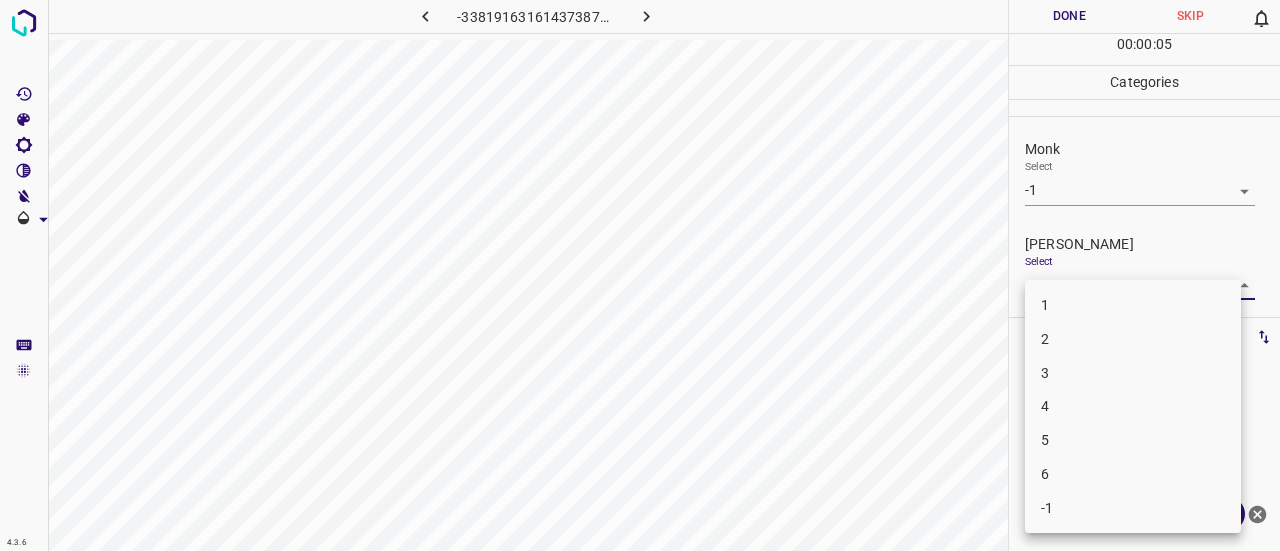 click on "-1" at bounding box center (1133, 508) 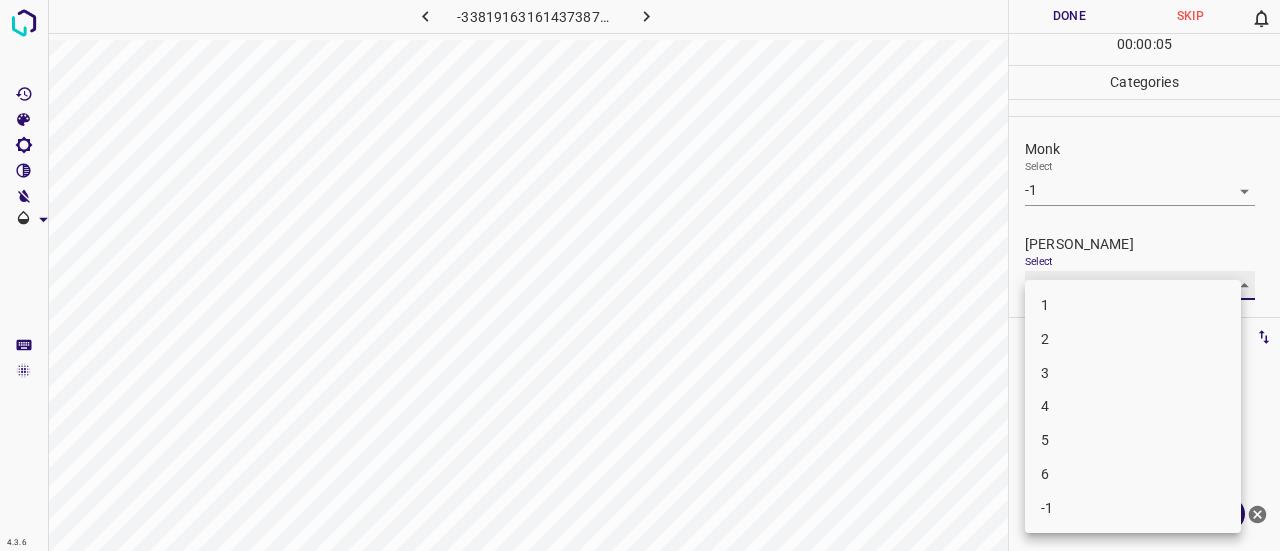 type on "-1" 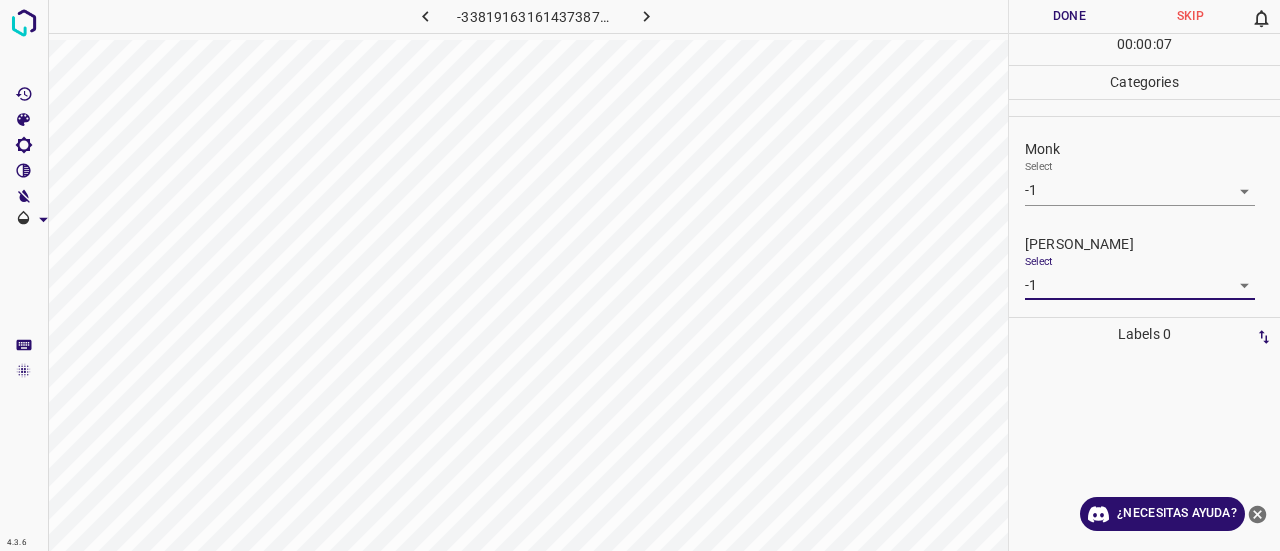 click on "Done" at bounding box center (1069, 16) 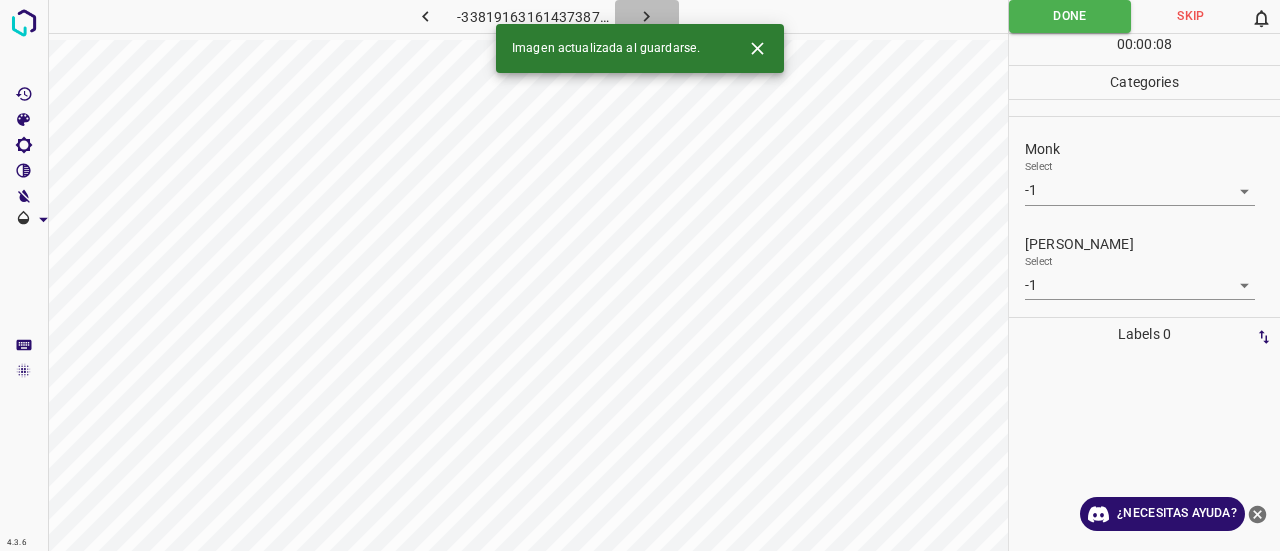 click 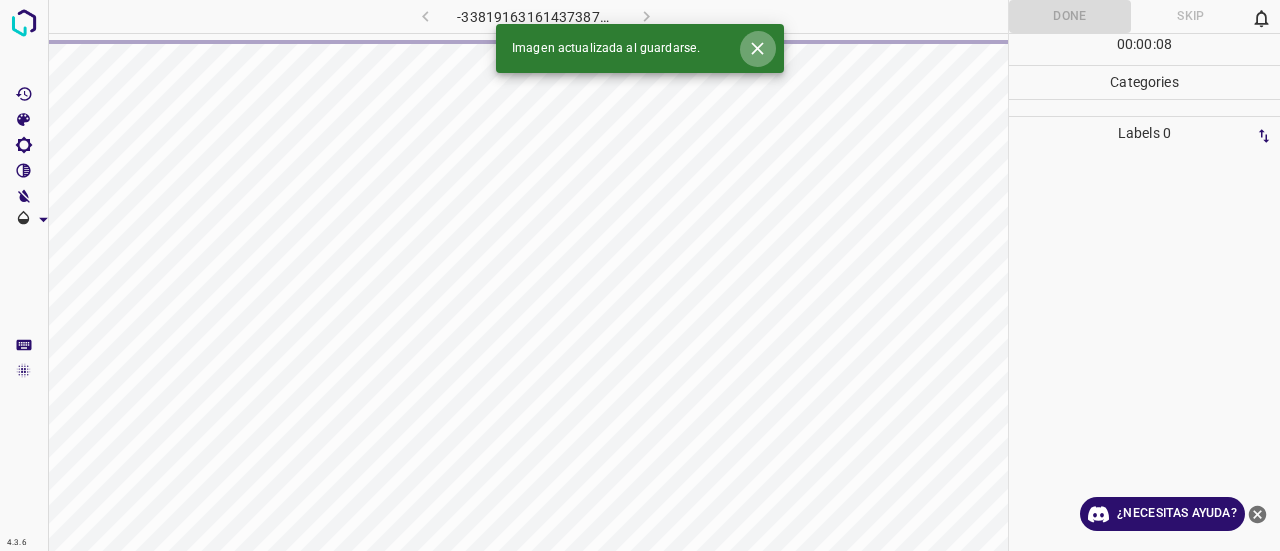 click 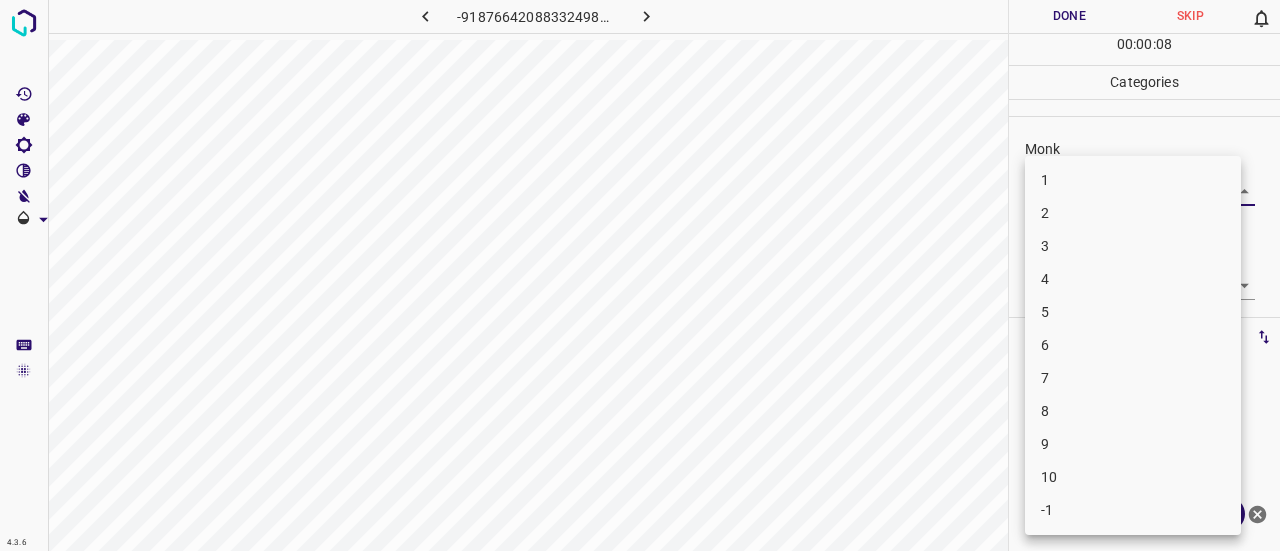 click on "4.3.6  -9187664208833249883.png Done Skip 0 00   : 00   : 08   Categories Monk   Select ​  [PERSON_NAME]   Select ​ Labels   0 Categories 1 Monk 2  [PERSON_NAME] Tools Space Change between modes (Draw & Edit) I Auto labeling R Restore zoom M Zoom in N Zoom out Delete Delete selecte label Filters Z Restore filters X Saturation filter C Brightness filter V Contrast filter B Gray scale filter General O Download ¿Necesitas ayuda? Texto original Valora esta traducción Tu opinión servirá para ayudar a mejorar el Traductor de Google - Texto - Esconder - Borrar 1 2 3 4 5 6 7 8 9 10 -1" at bounding box center [640, 275] 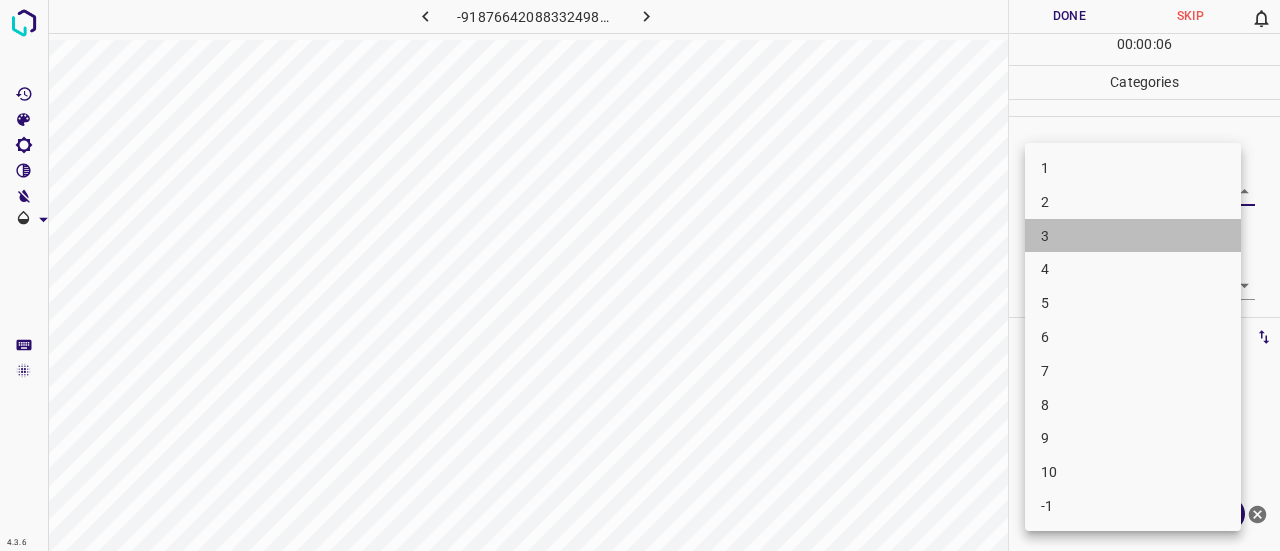 click on "3" at bounding box center [1133, 236] 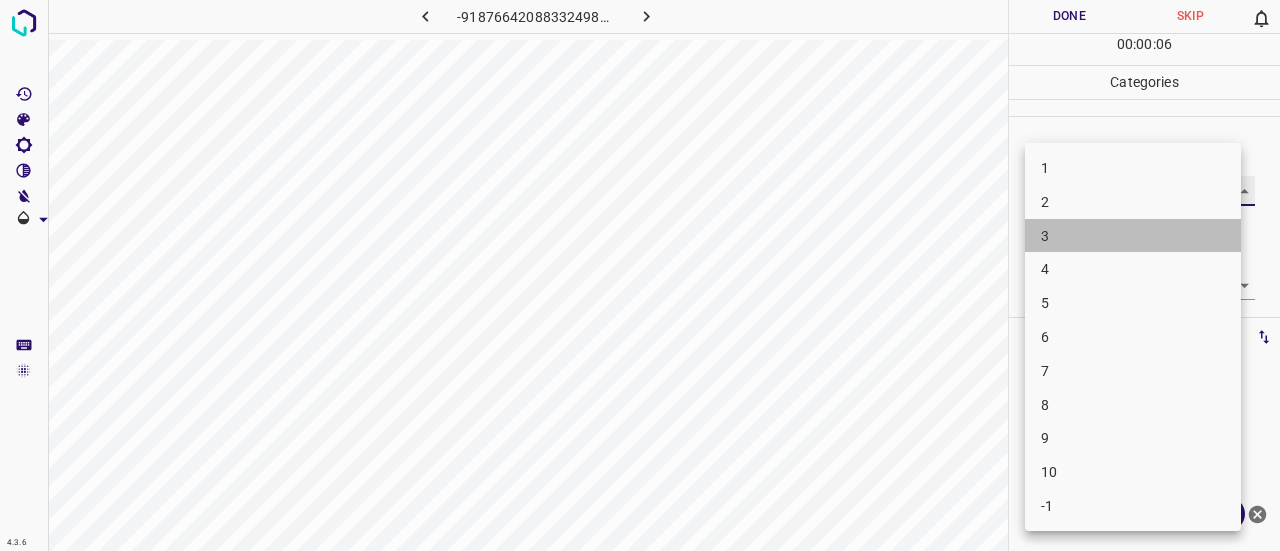 type on "3" 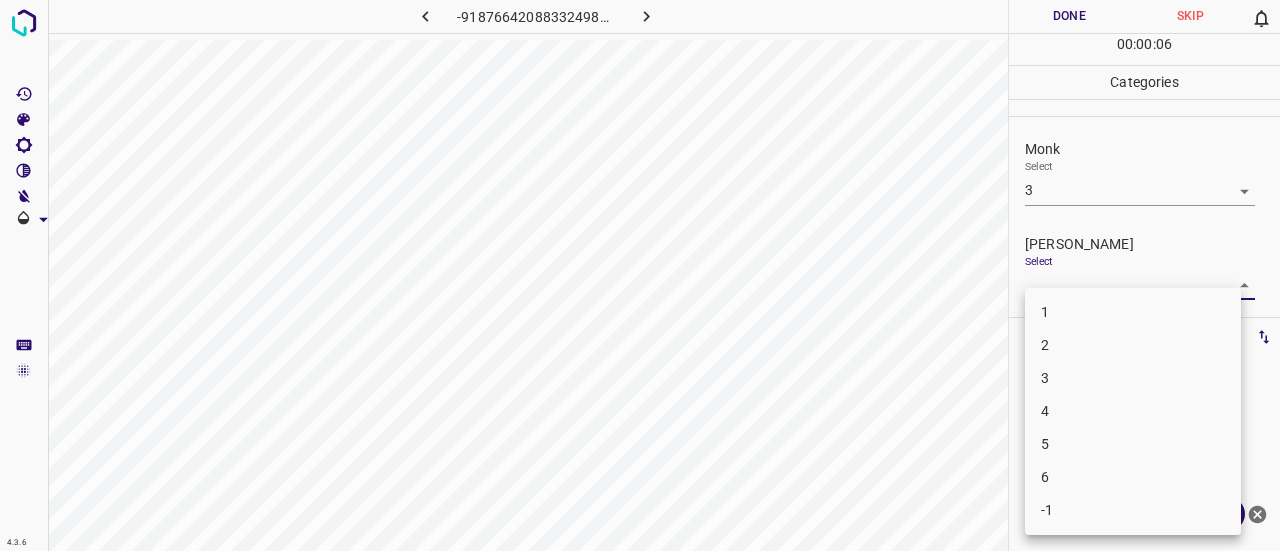 click on "4.3.6  -9187664208833249883.png Done Skip 0 00   : 00   : 06   Categories Monk   Select 3 3  [PERSON_NAME]   Select ​ Labels   0 Categories 1 Monk 2  [PERSON_NAME] Tools Space Change between modes (Draw & Edit) I Auto labeling R Restore zoom M Zoom in N Zoom out Delete Delete selecte label Filters Z Restore filters X Saturation filter C Brightness filter V Contrast filter B Gray scale filter General O Download ¿Necesitas ayuda? Texto original Valora esta traducción Tu opinión servirá para ayudar a mejorar el Traductor de Google - Texto - Esconder - Borrar 1 2 3 4 5 6 -1" at bounding box center [640, 275] 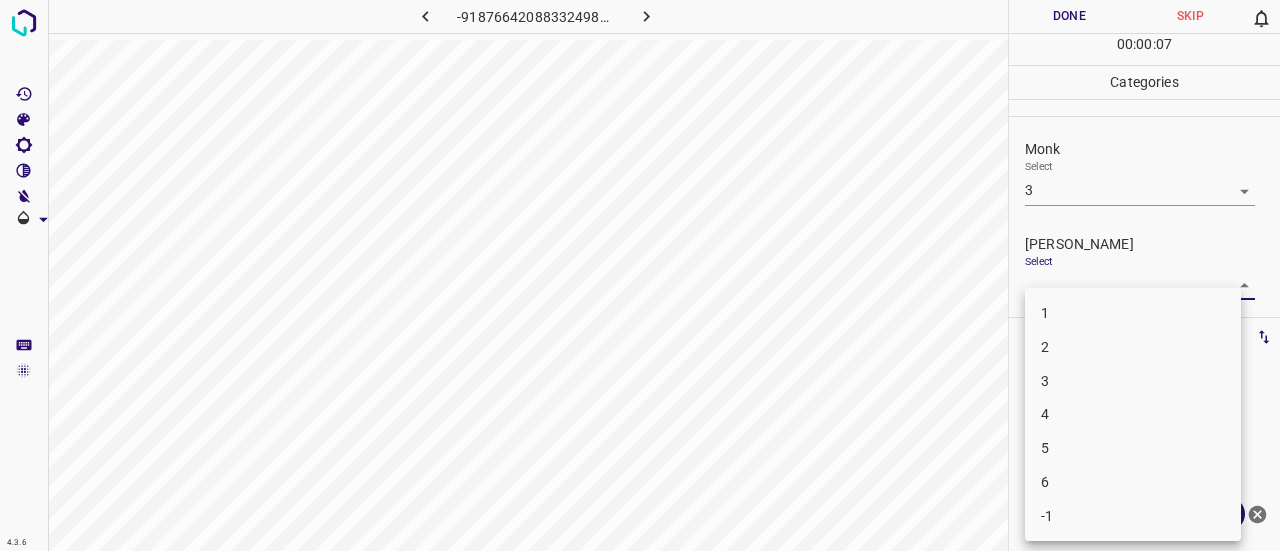 click on "1" at bounding box center (1133, 313) 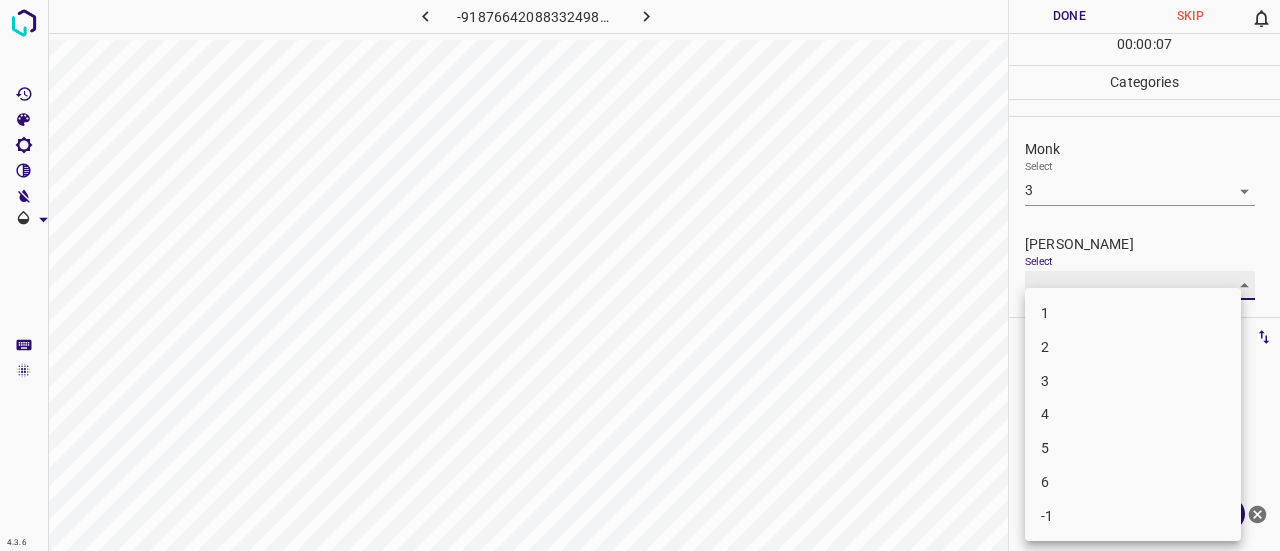 type on "1" 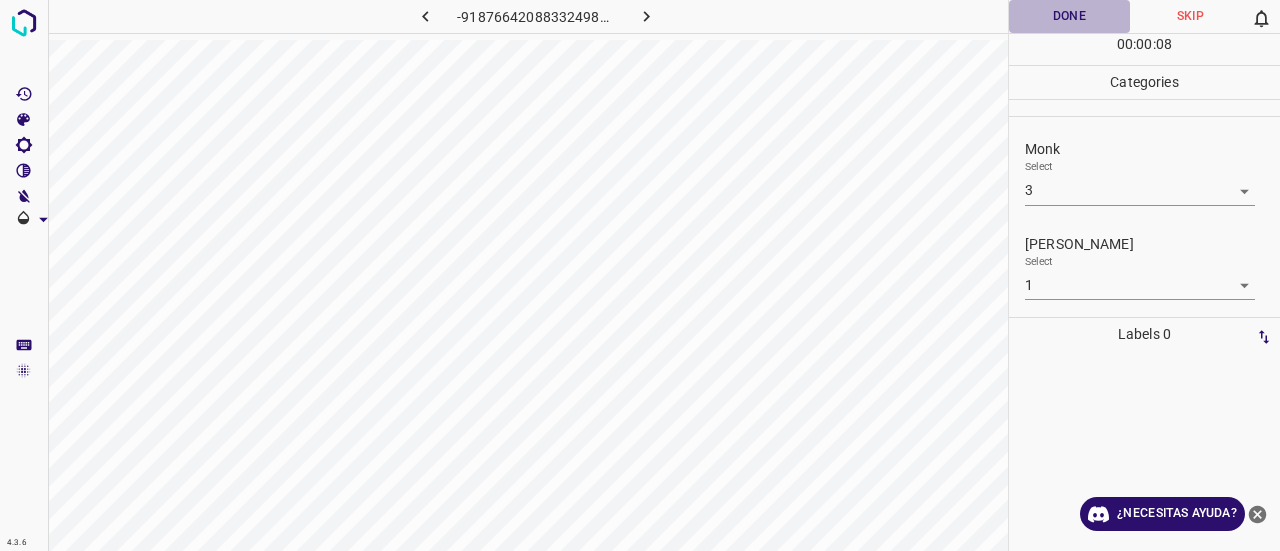 click on "Done" at bounding box center (1069, 16) 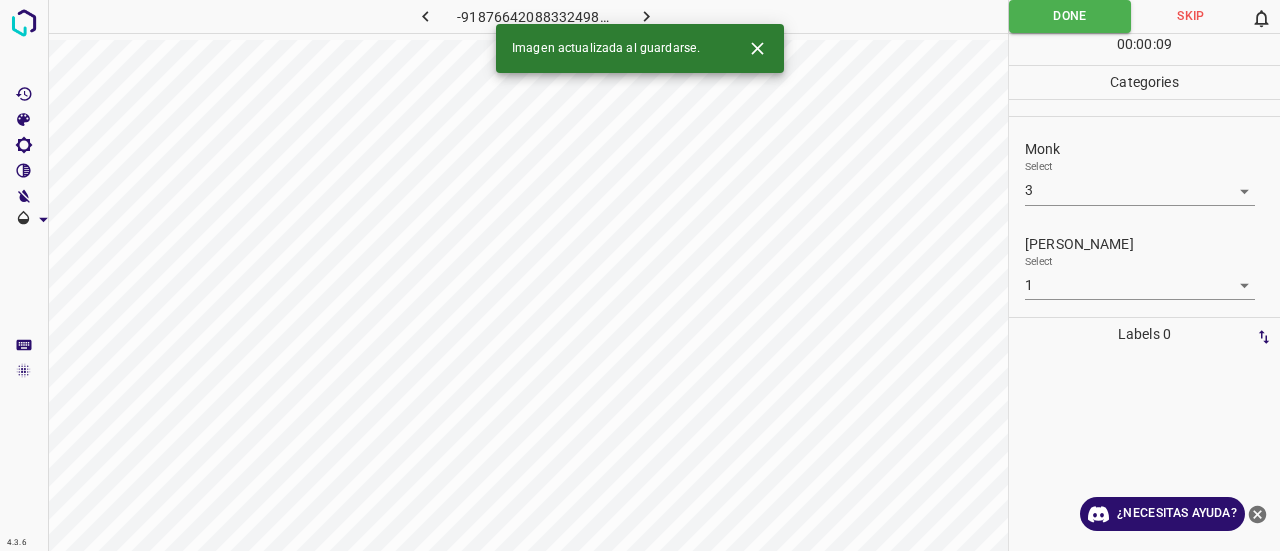 click at bounding box center [647, 16] 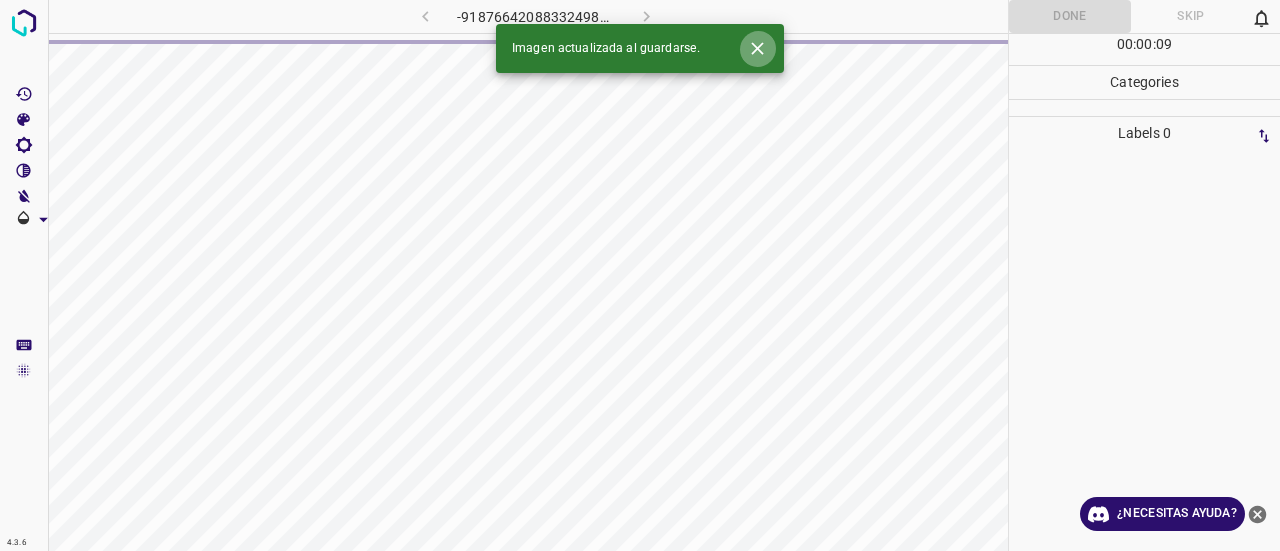click 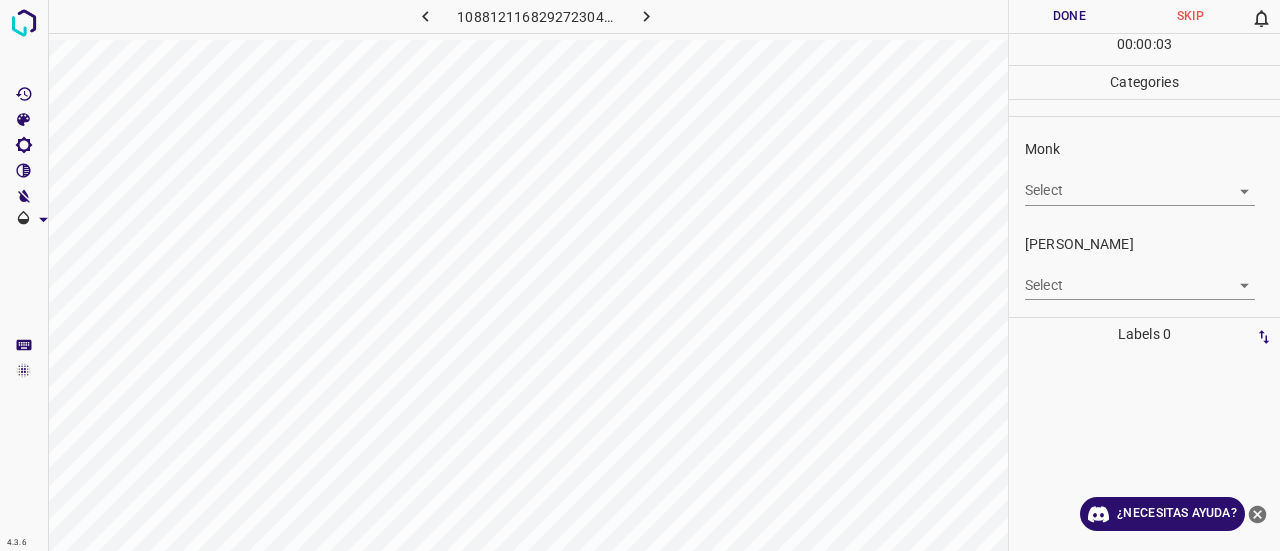 click on "4.3.6  1088121168292723044.png Done Skip 0 00   : 00   : 03   Categories Monk   Select ​  [PERSON_NAME]   Select ​ Labels   0 Categories 1 Monk 2  [PERSON_NAME] Tools Space Change between modes (Draw & Edit) I Auto labeling R Restore zoom M Zoom in N Zoom out Delete Delete selecte label Filters Z Restore filters X Saturation filter C Brightness filter V Contrast filter B Gray scale filter General O Download ¿Necesitas ayuda? Texto original Valora esta traducción Tu opinión servirá para ayudar a mejorar el Traductor de Google - Texto - Esconder - Borrar" at bounding box center [640, 275] 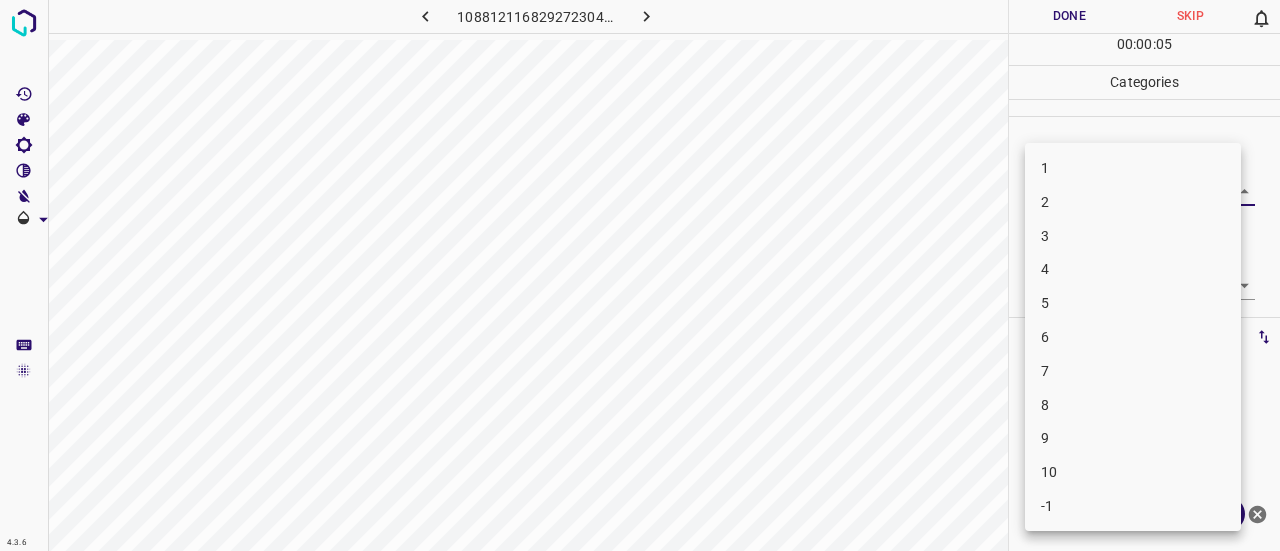 click on "3" at bounding box center (1133, 236) 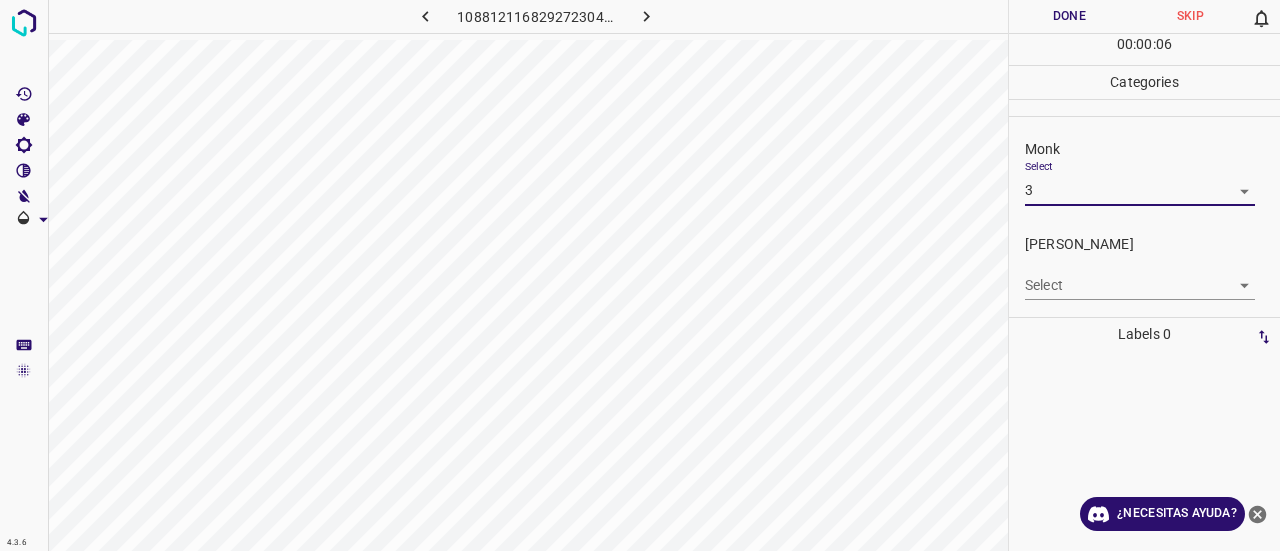 click on "4.3.6  1088121168292723044.png Done Skip 0 00   : 00   : 06   Categories Monk   Select 3 3  [PERSON_NAME]   Select ​ Labels   0 Categories 1 Monk 2  [PERSON_NAME] Tools Space Change between modes (Draw & Edit) I Auto labeling R Restore zoom M Zoom in N Zoom out Delete Delete selecte label Filters Z Restore filters X Saturation filter C Brightness filter V Contrast filter B Gray scale filter General O Download ¿Necesitas ayuda? Texto original Valora esta traducción Tu opinión servirá para ayudar a mejorar el Traductor de Google - Texto - Esconder - Borrar" at bounding box center [640, 275] 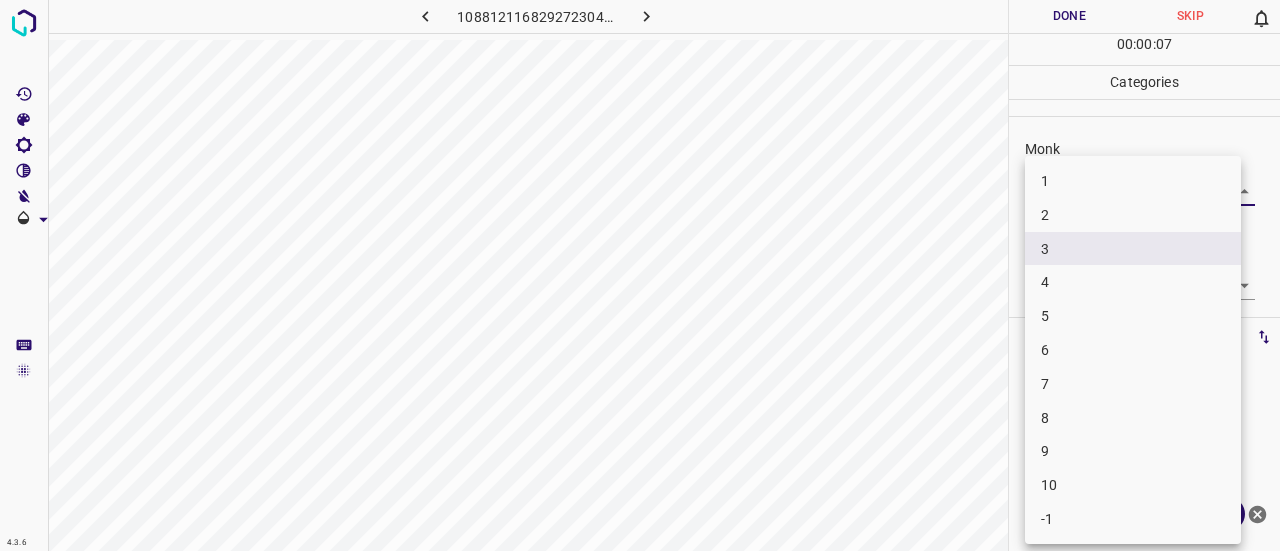 click on "2" at bounding box center (1133, 215) 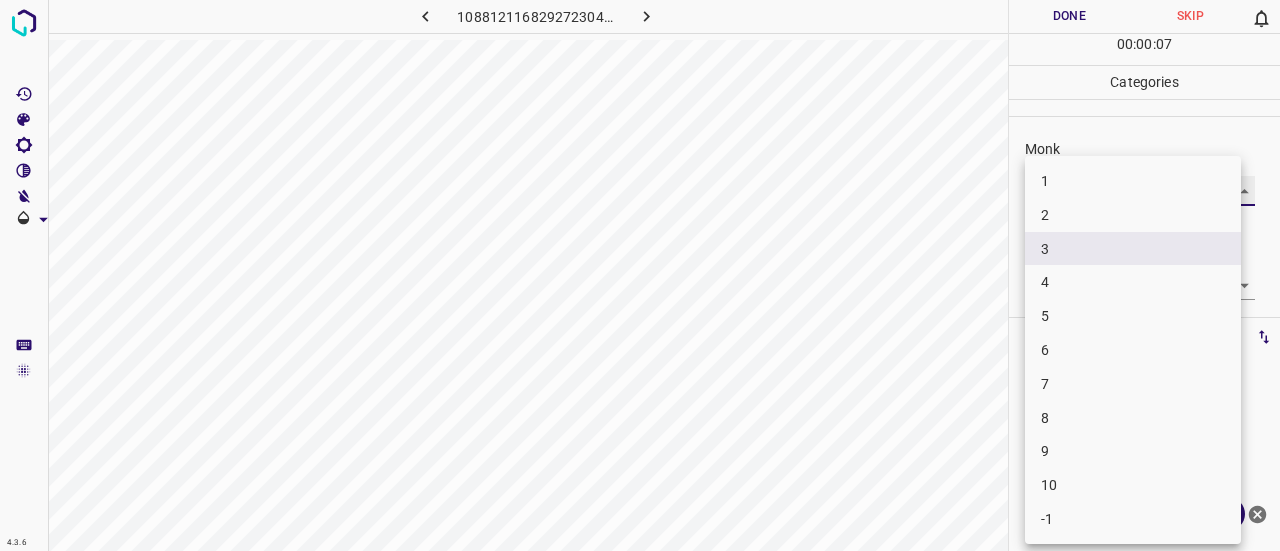 type on "2" 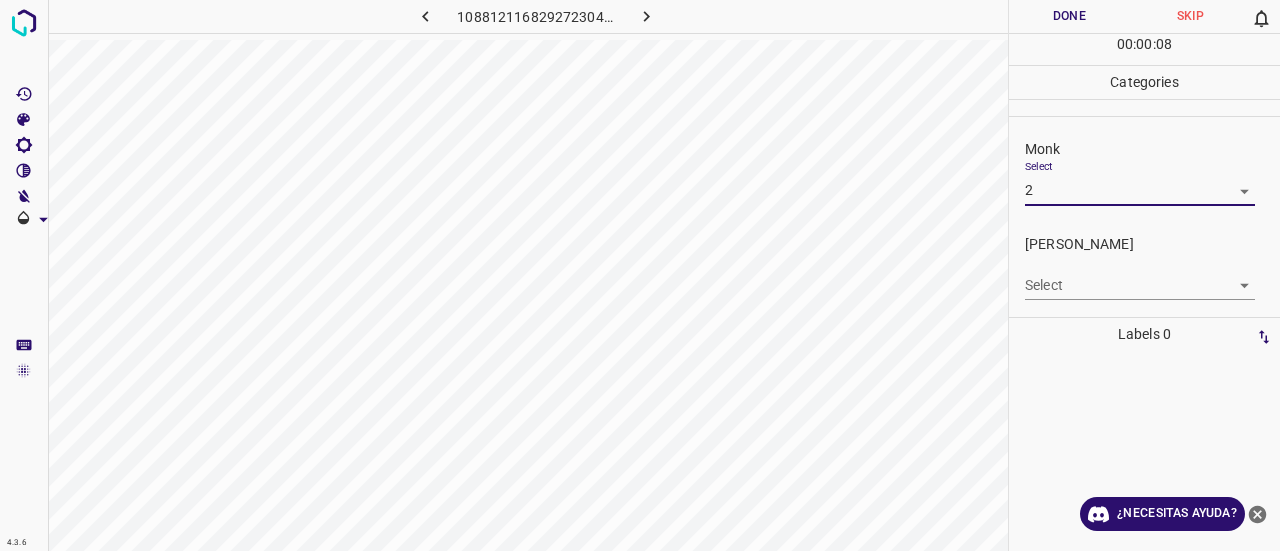 click on "4.3.6  1088121168292723044.png Done Skip 0 00   : 00   : 08   Categories Monk   Select 2 2  [PERSON_NAME]   Select ​ Labels   0 Categories 1 Monk 2  [PERSON_NAME] Tools Space Change between modes (Draw & Edit) I Auto labeling R Restore zoom M Zoom in N Zoom out Delete Delete selecte label Filters Z Restore filters X Saturation filter C Brightness filter V Contrast filter B Gray scale filter General O Download ¿Necesitas ayuda? Texto original Valora esta traducción Tu opinión servirá para ayudar a mejorar el Traductor de Google - Texto - Esconder - Borrar" at bounding box center [640, 275] 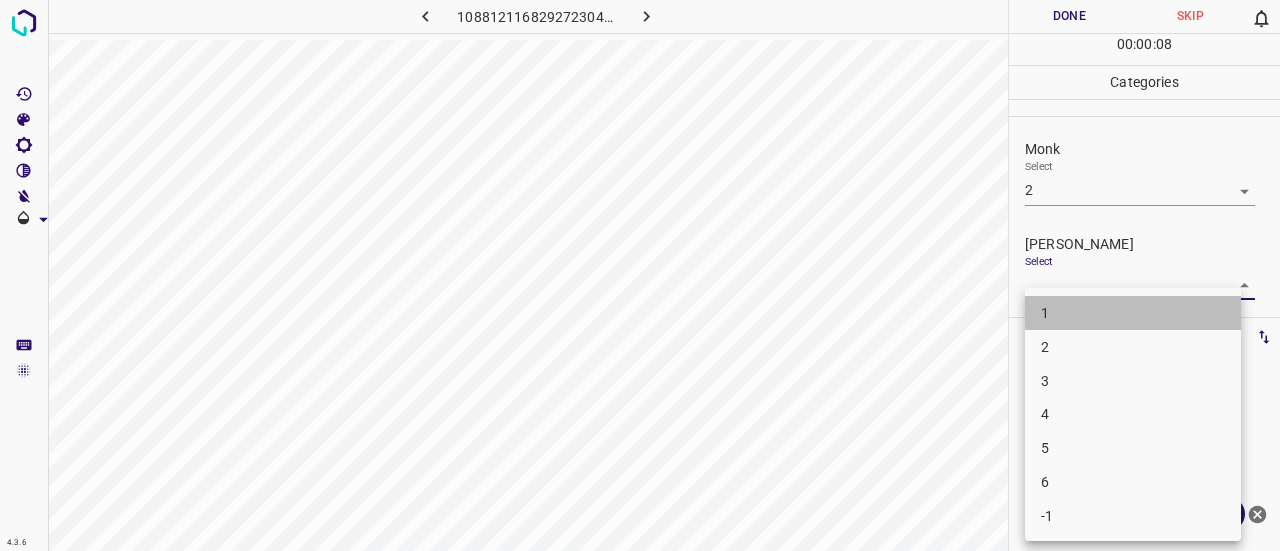 click on "1" at bounding box center (1133, 313) 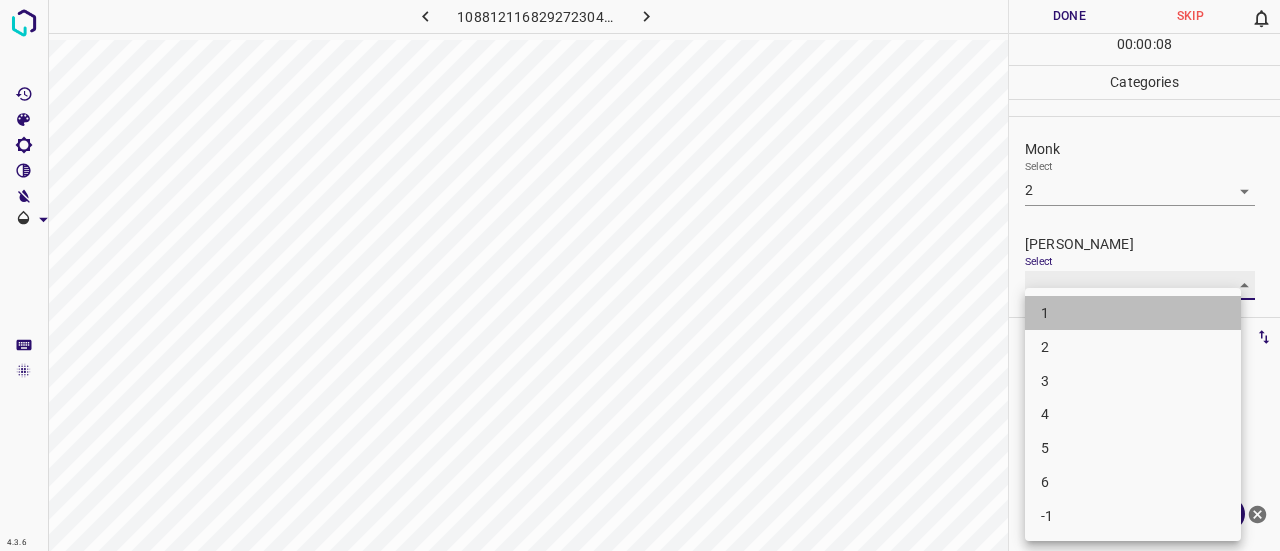 type on "1" 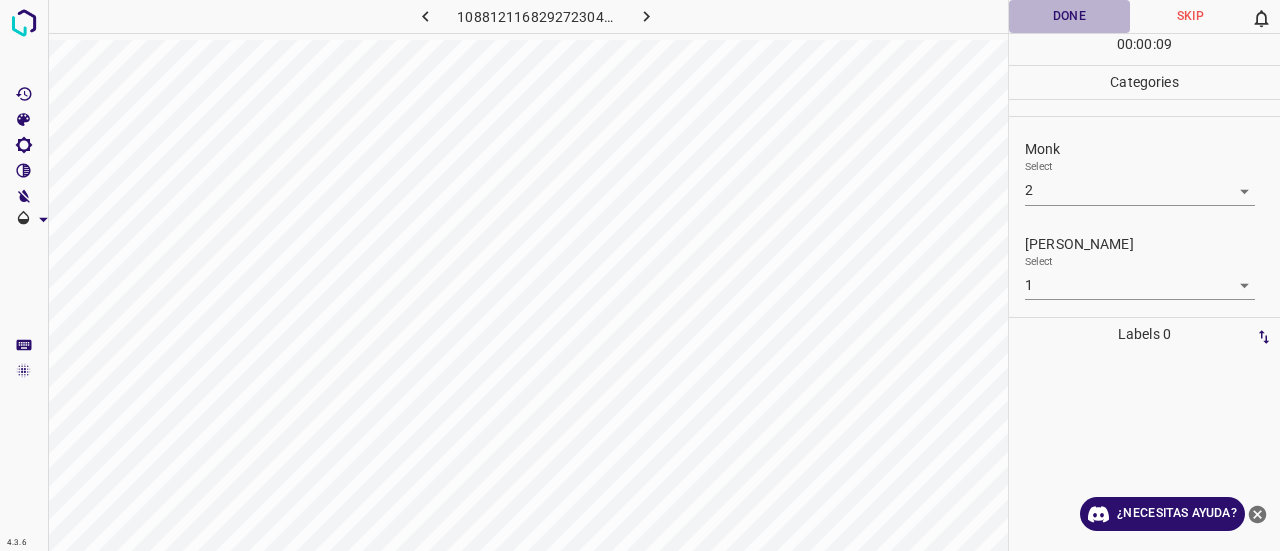 click on "Done" at bounding box center [1069, 16] 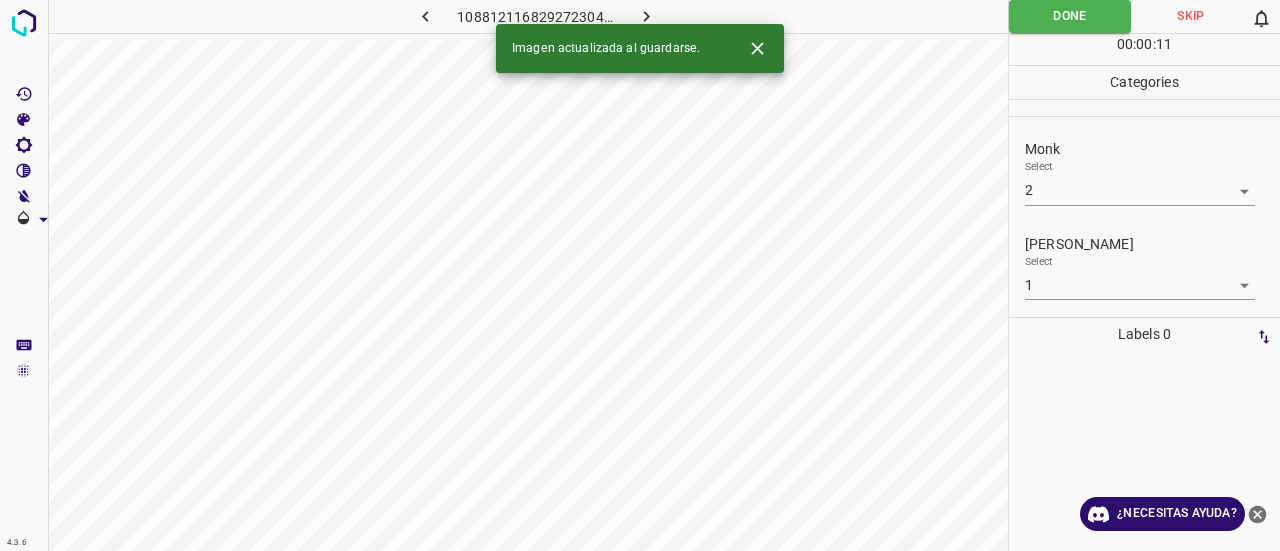 click 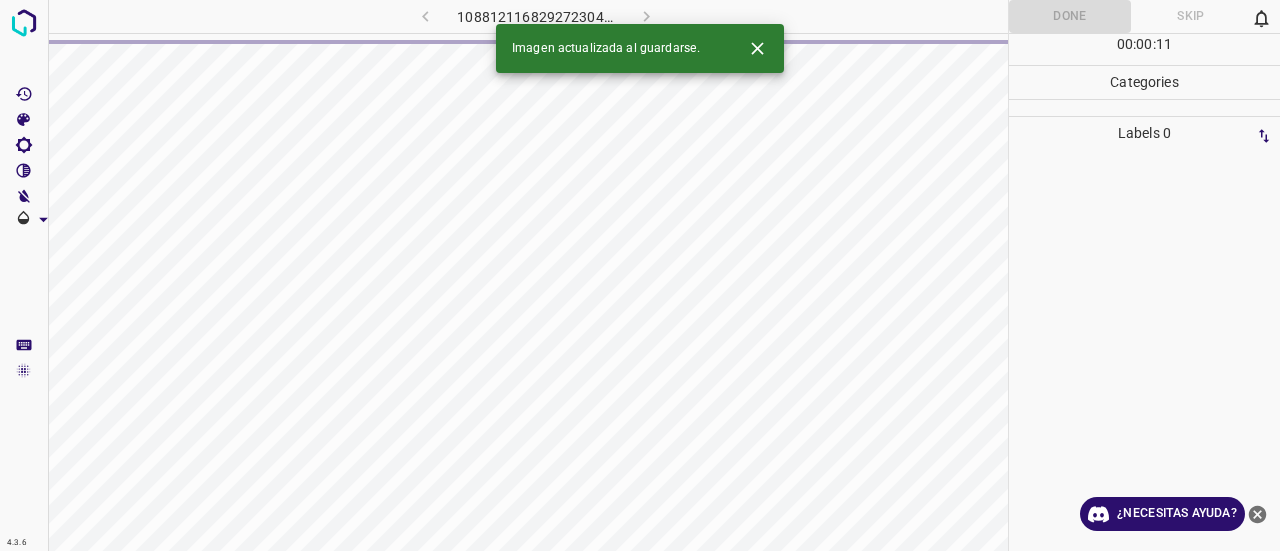 click 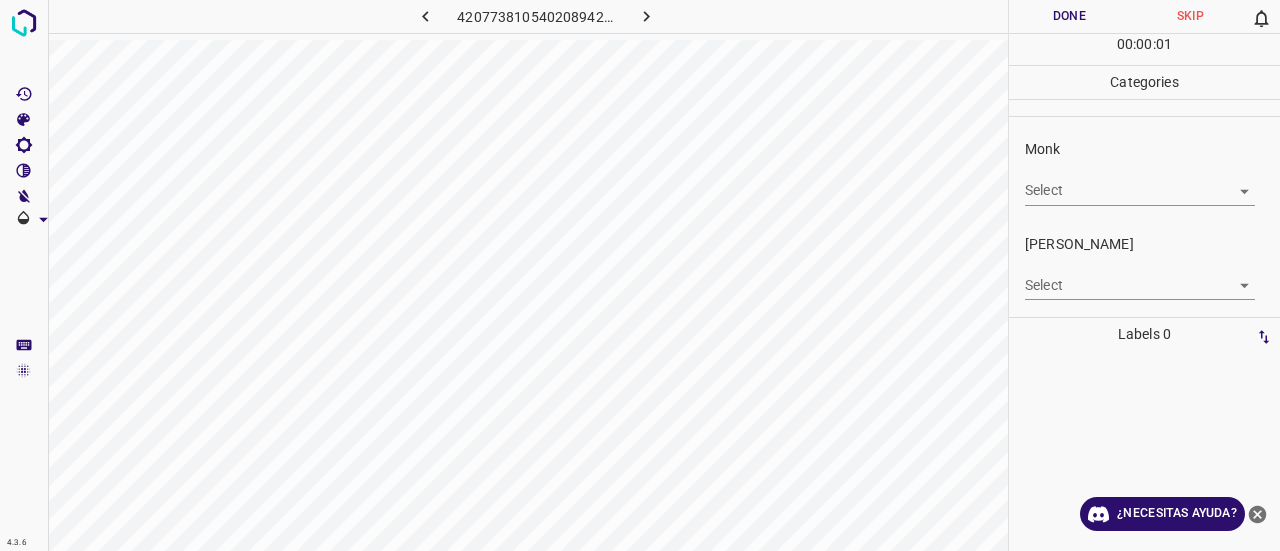 click on "4.3.6  4207738105402089428.png Done Skip 0 00   : 00   : 01   Categories Monk   Select ​  [PERSON_NAME]   Select ​ Labels   0 Categories 1 Monk 2  [PERSON_NAME] Tools Space Change between modes (Draw & Edit) I Auto labeling R Restore zoom M Zoom in N Zoom out Delete Delete selecte label Filters Z Restore filters X Saturation filter C Brightness filter V Contrast filter B Gray scale filter General O Download ¿Necesitas ayuda? Texto original Valora esta traducción Tu opinión servirá para ayudar a mejorar el Traductor de Google - Texto - Esconder - Borrar" at bounding box center [640, 275] 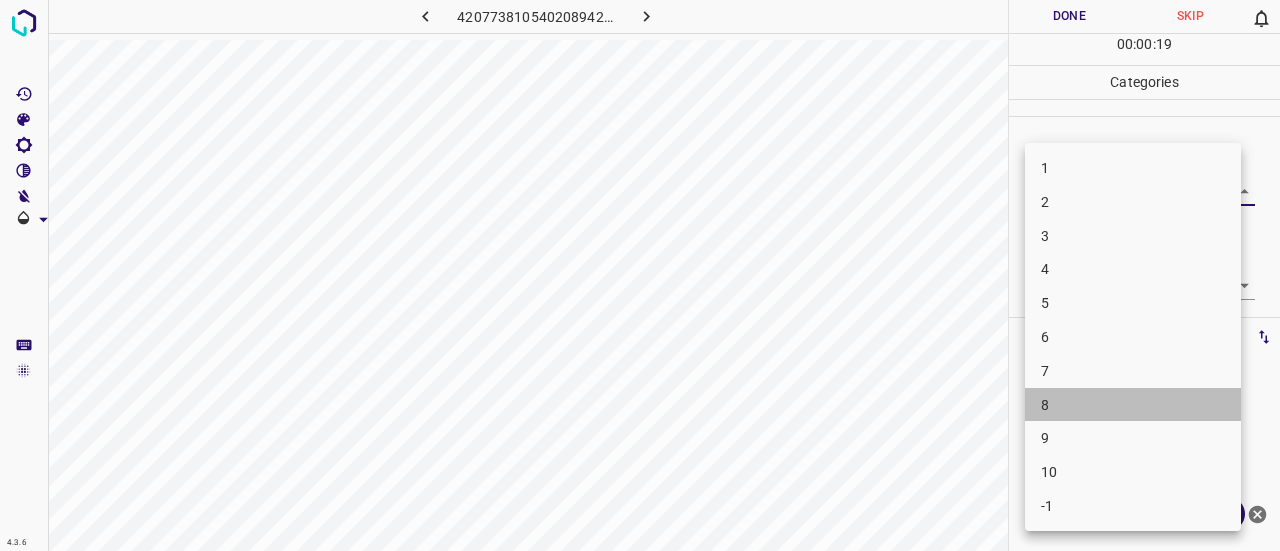 click on "8" at bounding box center [1133, 405] 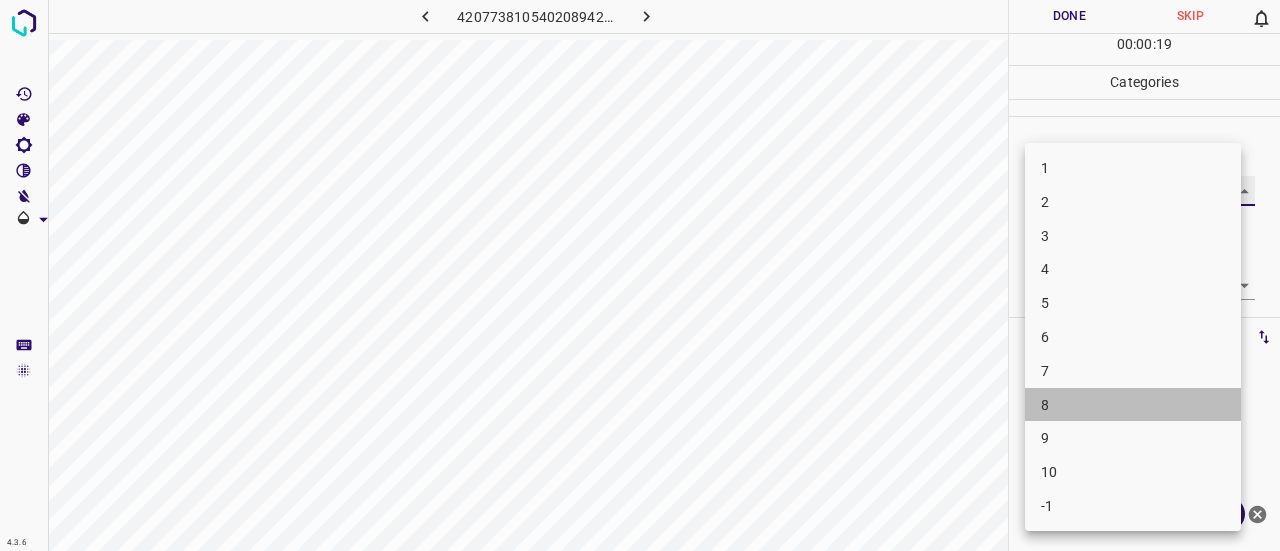 type on "8" 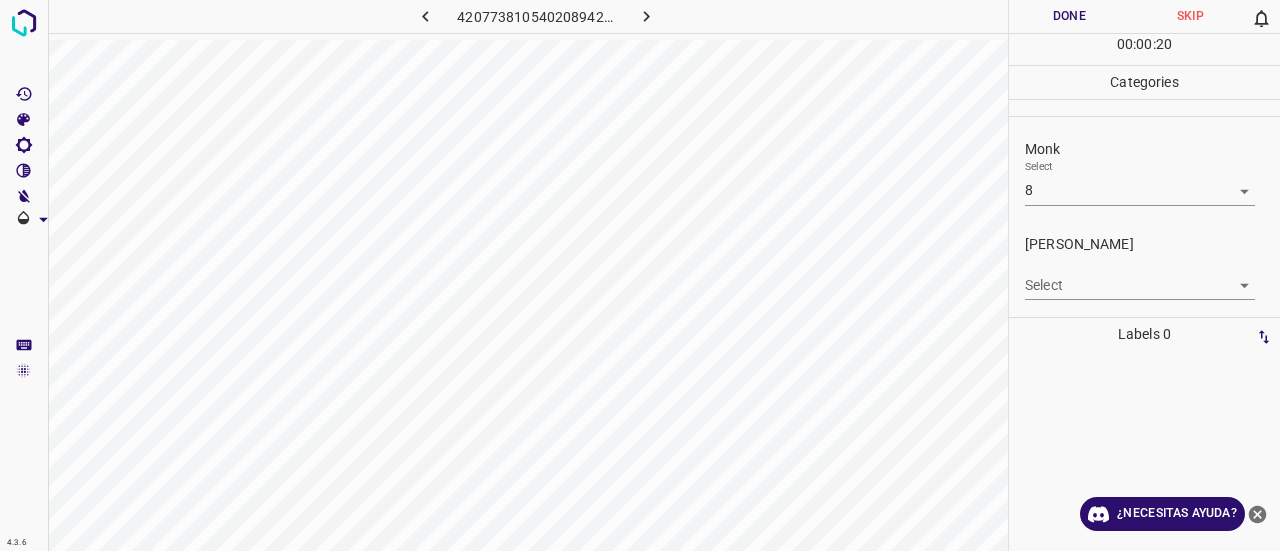 click on "Select ​" at bounding box center [1140, 277] 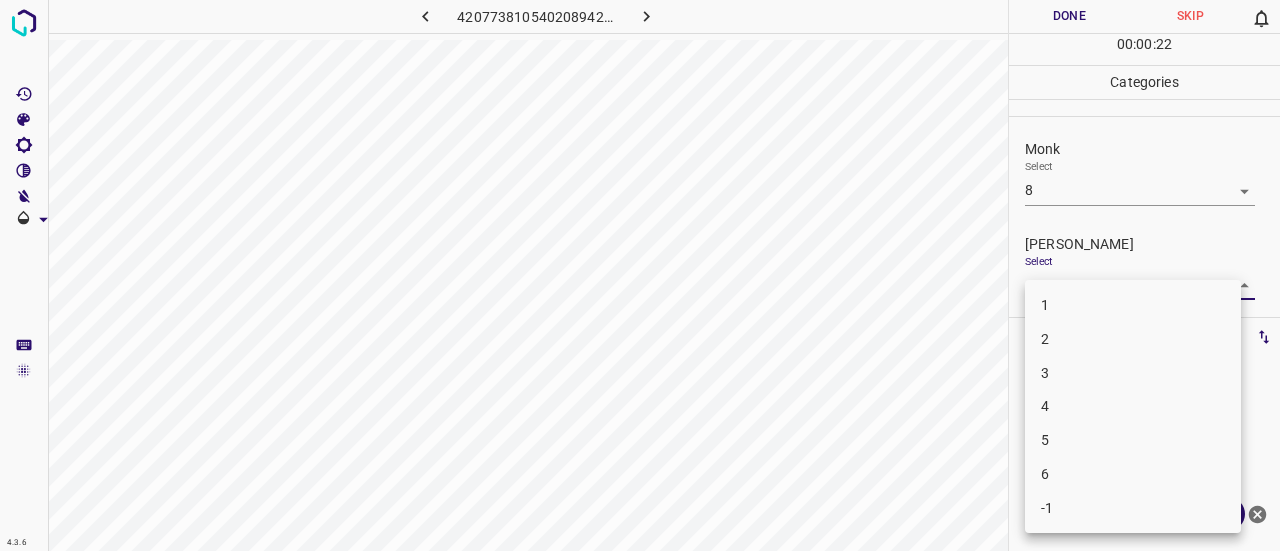 click on "5" at bounding box center (1133, 440) 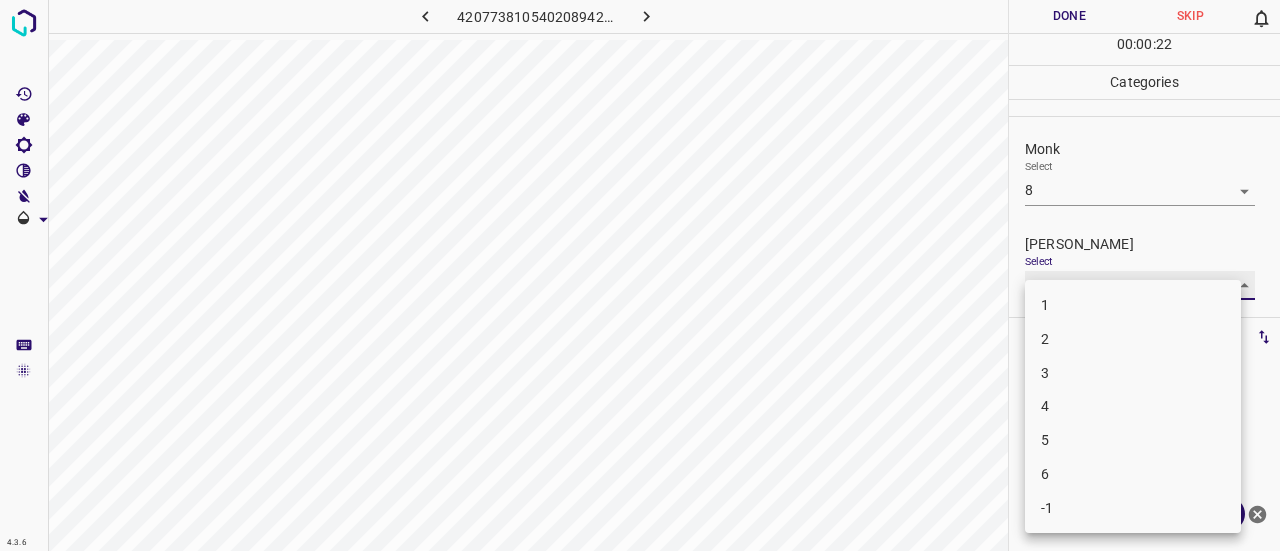type on "5" 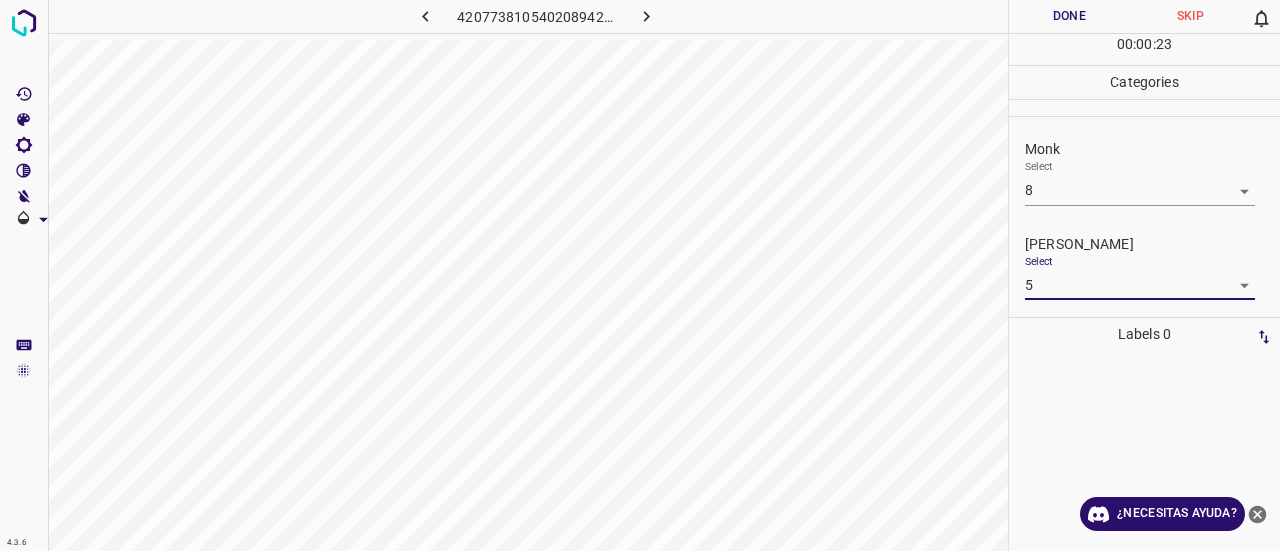 click on "Done" at bounding box center [1069, 16] 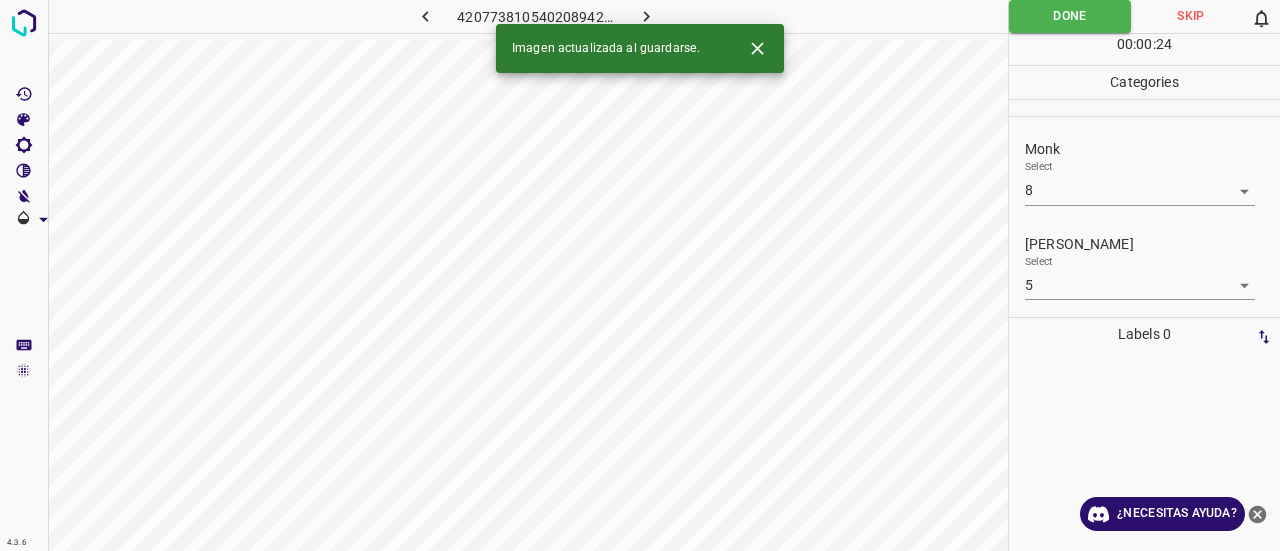 click 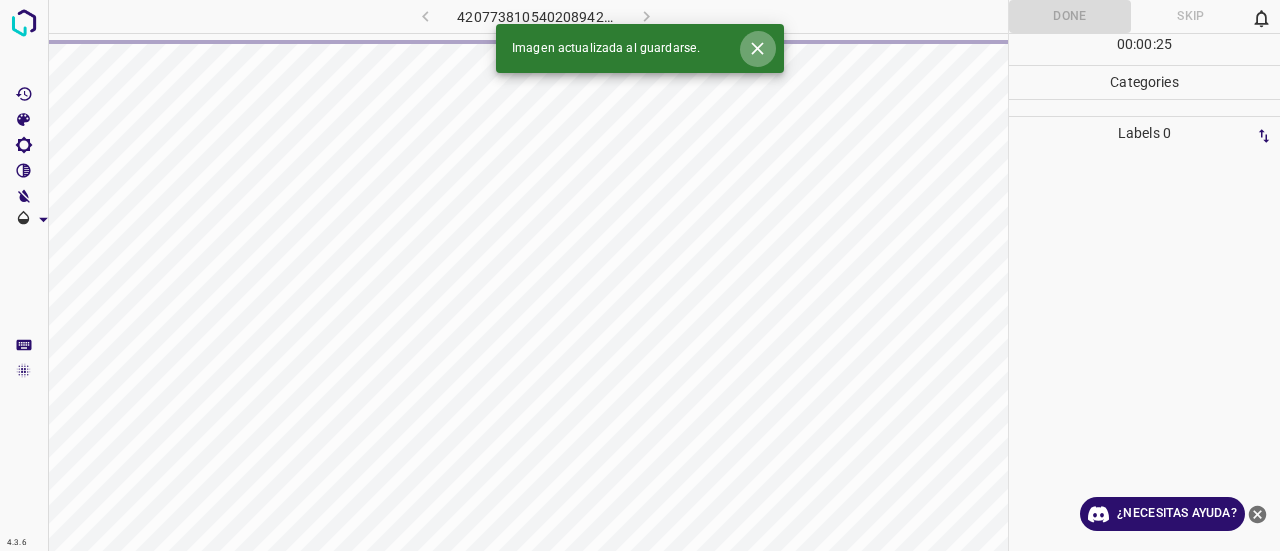 click 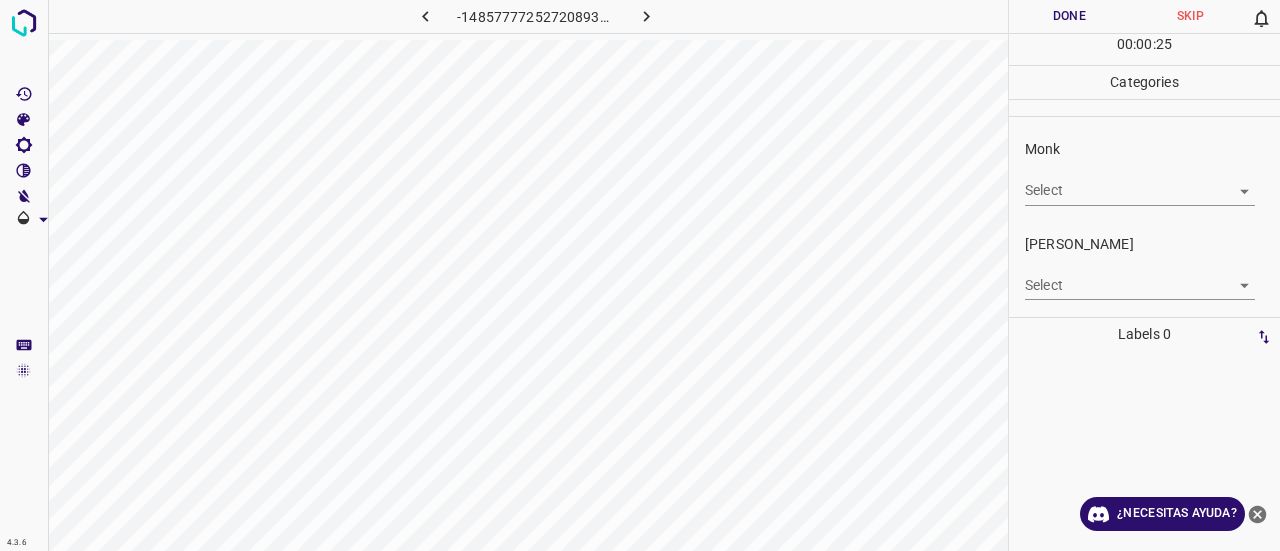 click on "4.3.6  -1485777725272089320.png Done Skip 0 00   : 00   : 25   Categories Monk   Select ​  [PERSON_NAME]   Select ​ Labels   0 Categories 1 Monk 2  [PERSON_NAME] Tools Space Change between modes (Draw & Edit) I Auto labeling R Restore zoom M Zoom in N Zoom out Delete Delete selecte label Filters Z Restore filters X Saturation filter C Brightness filter V Contrast filter B Gray scale filter General O Download ¿Necesitas ayuda? Texto original Valora esta traducción Tu opinión servirá para ayudar a mejorar el Traductor de Google - Texto - Esconder - Borrar" at bounding box center (640, 275) 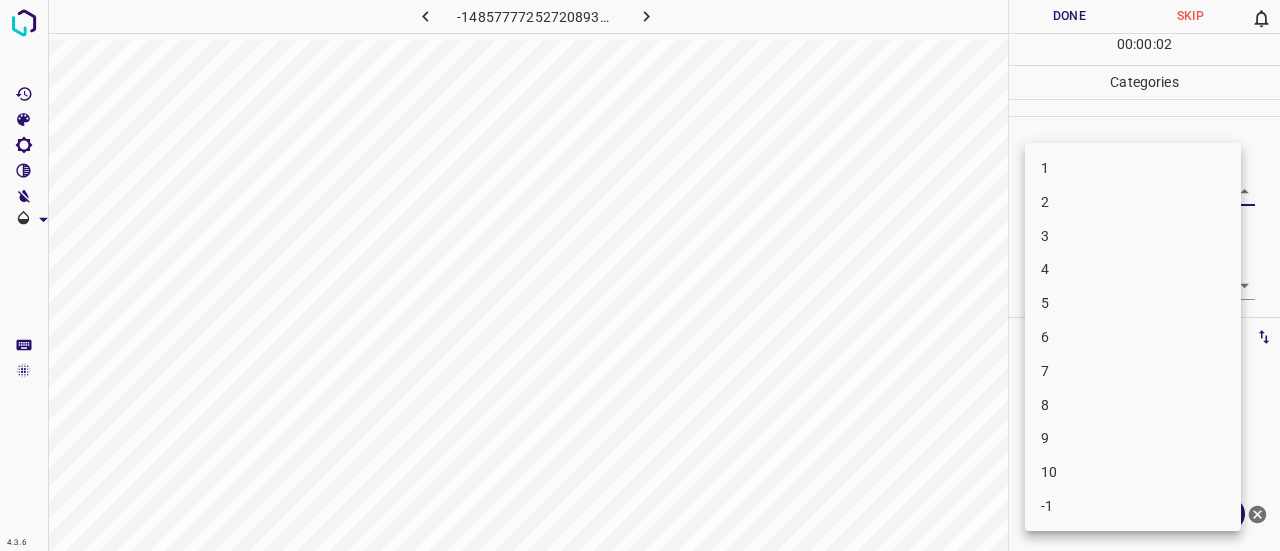 click on "7" at bounding box center (1133, 371) 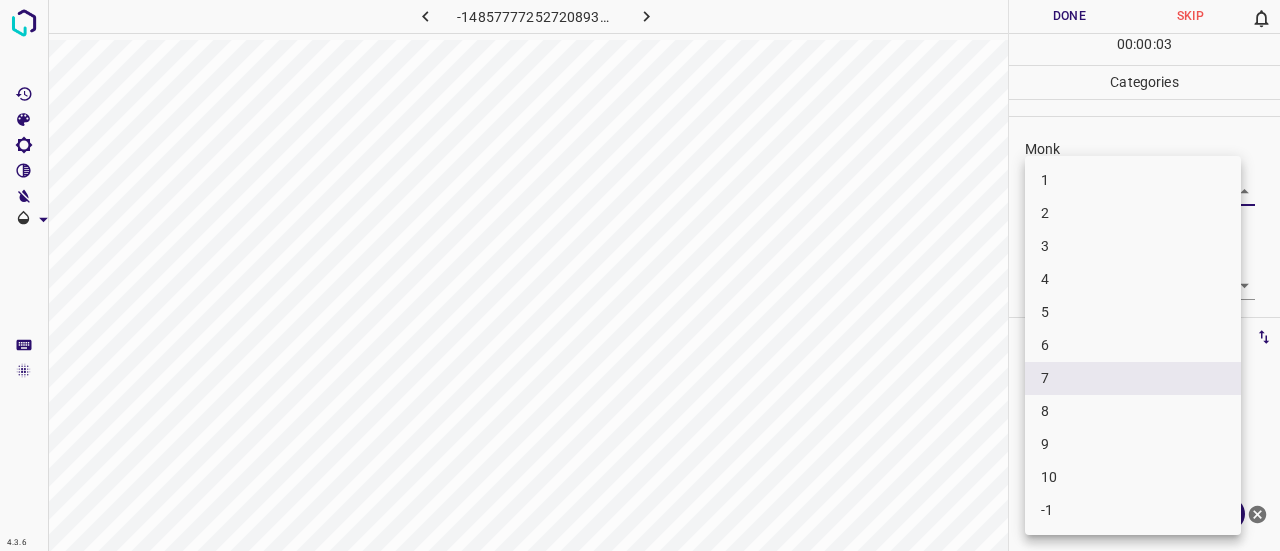 click on "4.3.6  -1485777725272089320.png Done Skip 0 00   : 00   : 03   Categories Monk   Select 7 7  [PERSON_NAME]   Select ​ Labels   0 Categories 1 Monk 2  [PERSON_NAME] Tools Space Change between modes (Draw & Edit) I Auto labeling R Restore zoom M Zoom in N Zoom out Delete Delete selecte label Filters Z Restore filters X Saturation filter C Brightness filter V Contrast filter B Gray scale filter General O Download ¿Necesitas ayuda? Texto original Valora esta traducción Tu opinión servirá para ayudar a mejorar el Traductor de Google - Texto - Esconder - Borrar 1 2 3 4 5 6 7 8 9 10 -1" at bounding box center [640, 275] 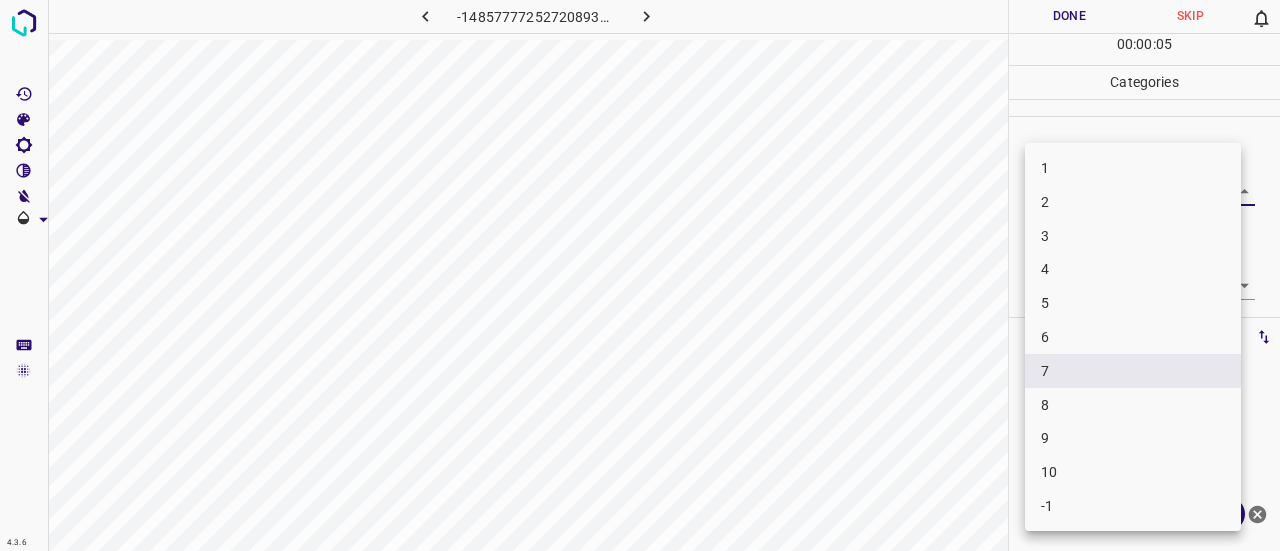 click on "1 2 3 4 5 6 7 8 9 10 -1" at bounding box center (1133, 337) 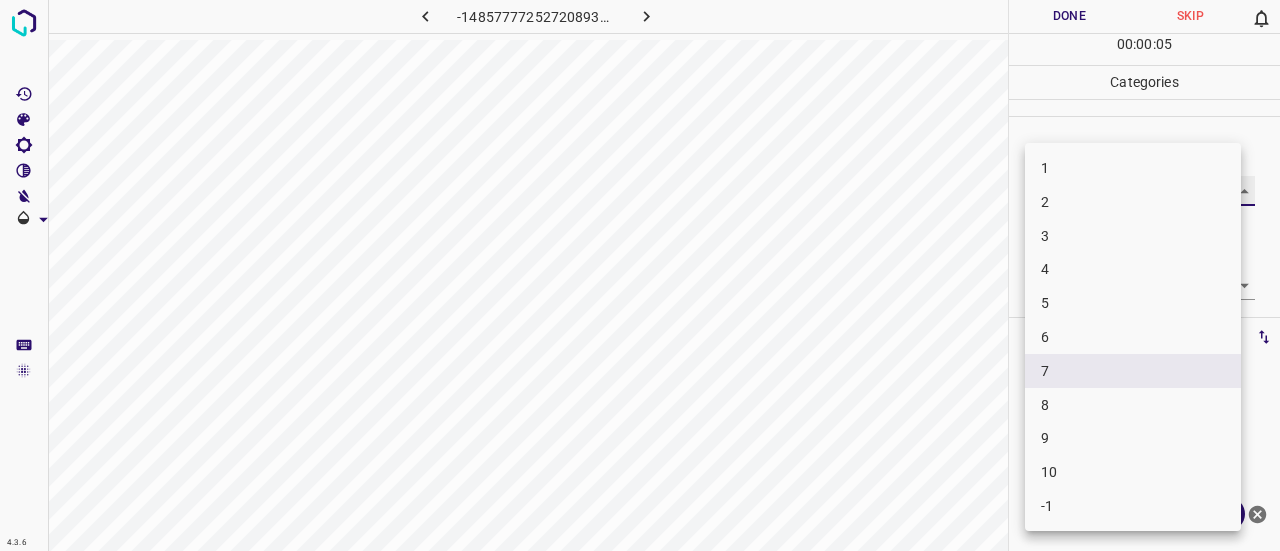 type on "8" 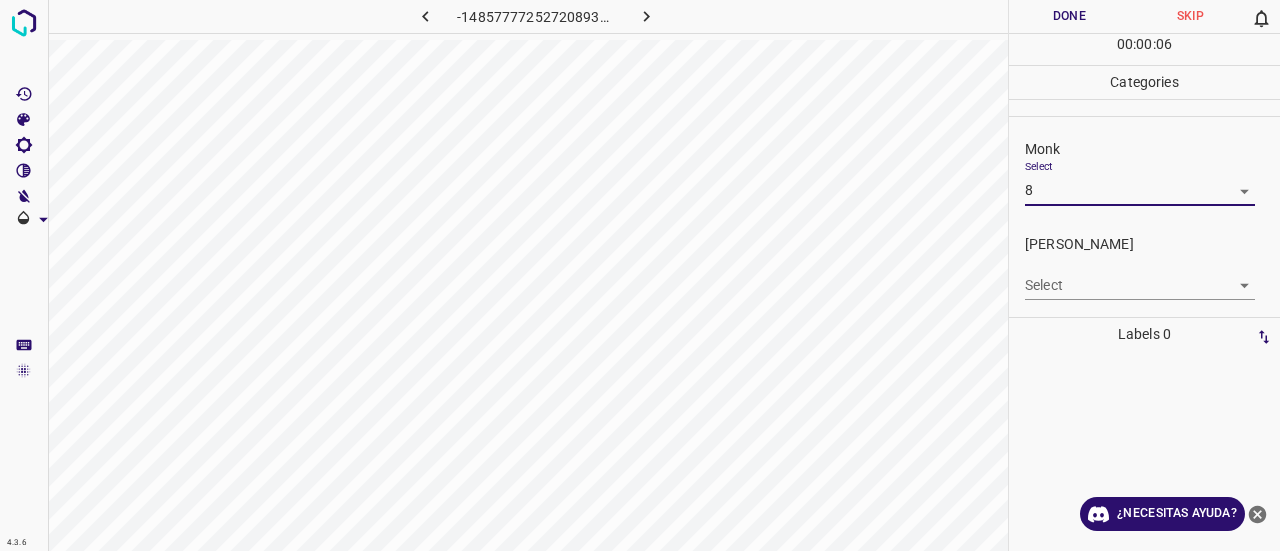 click on "4.3.6  -1485777725272089320.png Done Skip 0 00   : 00   : 06   Categories Monk   Select 8 8  [PERSON_NAME]   Select ​ Labels   0 Categories 1 Monk 2  [PERSON_NAME] Tools Space Change between modes (Draw & Edit) I Auto labeling R Restore zoom M Zoom in N Zoom out Delete Delete selecte label Filters Z Restore filters X Saturation filter C Brightness filter V Contrast filter B Gray scale filter General O Download ¿Necesitas ayuda? Texto original Valora esta traducción Tu opinión servirá para ayudar a mejorar el Traductor de Google - Texto - Esconder - Borrar" at bounding box center [640, 275] 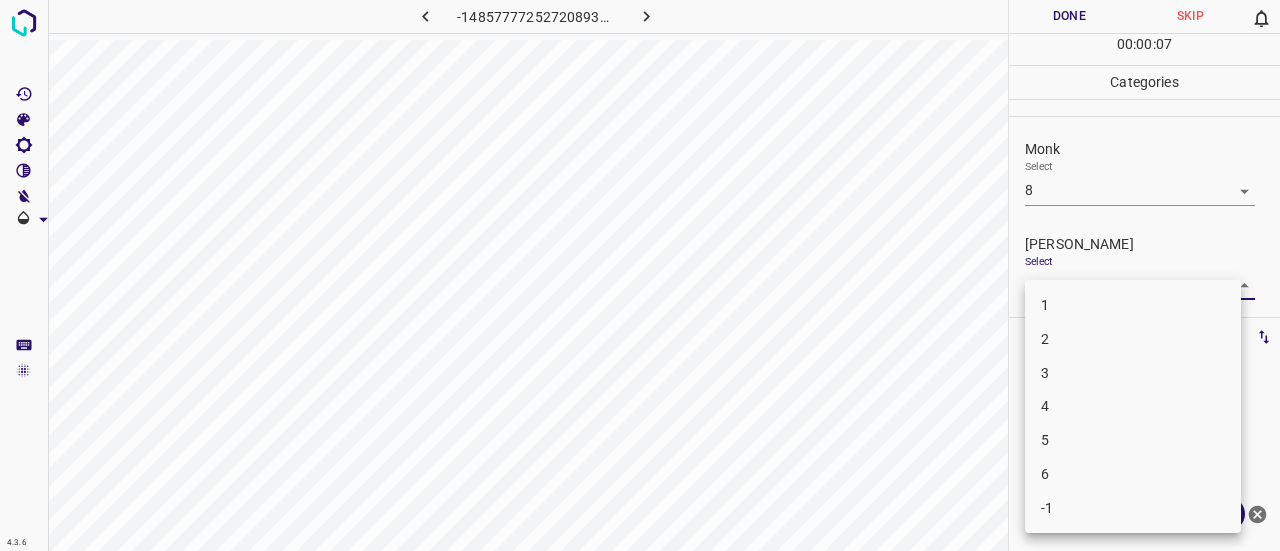 click on "5" at bounding box center [1133, 440] 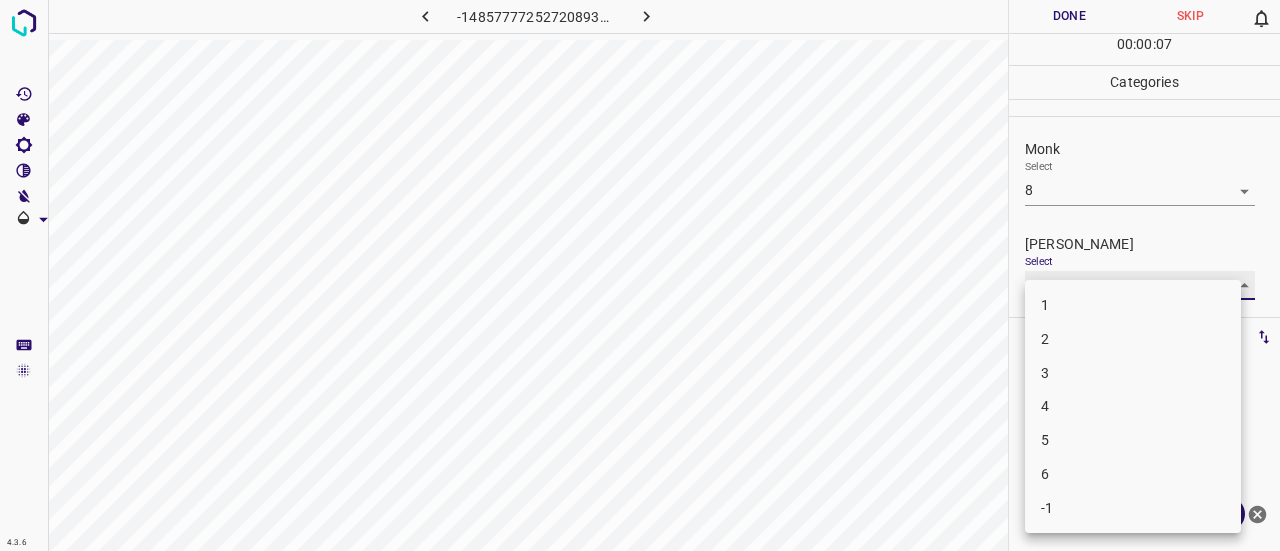 type on "5" 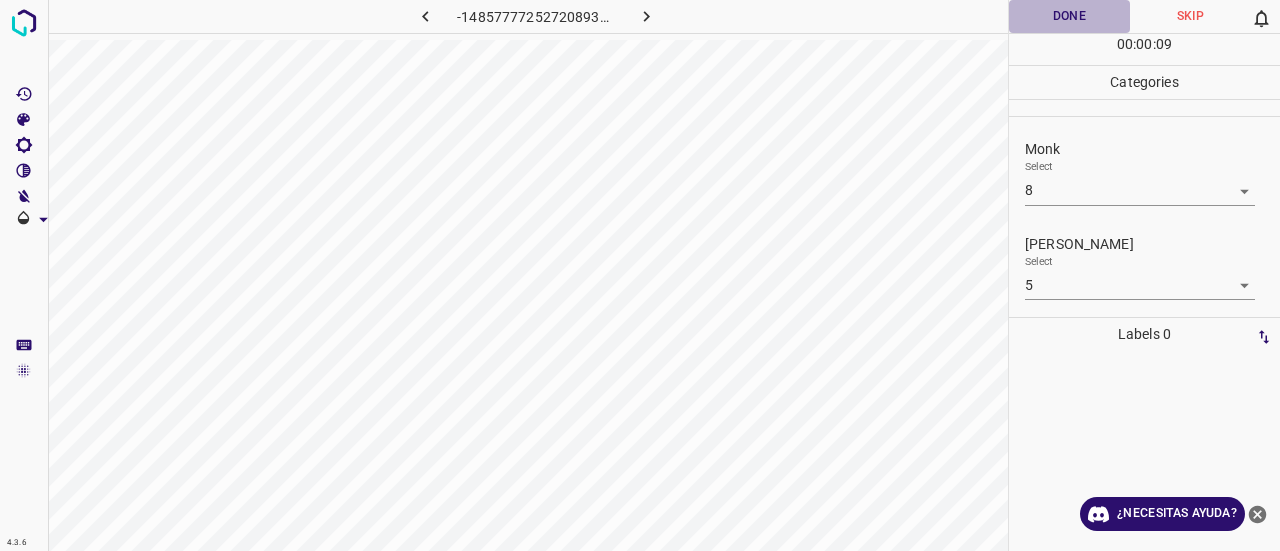 click on "Done" at bounding box center (1069, 16) 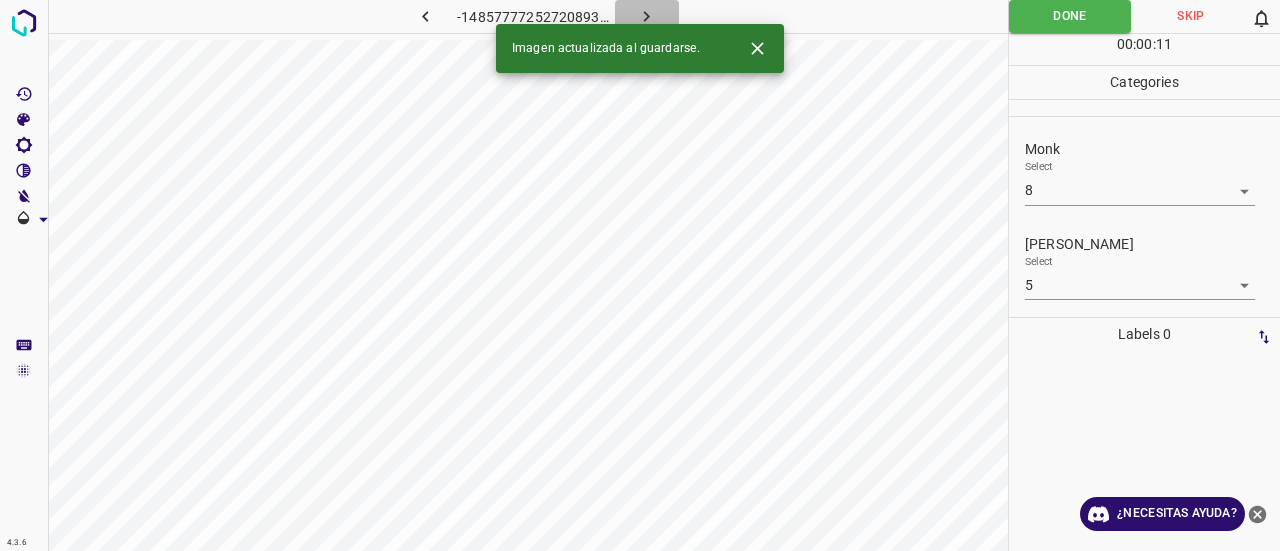 click at bounding box center [647, 16] 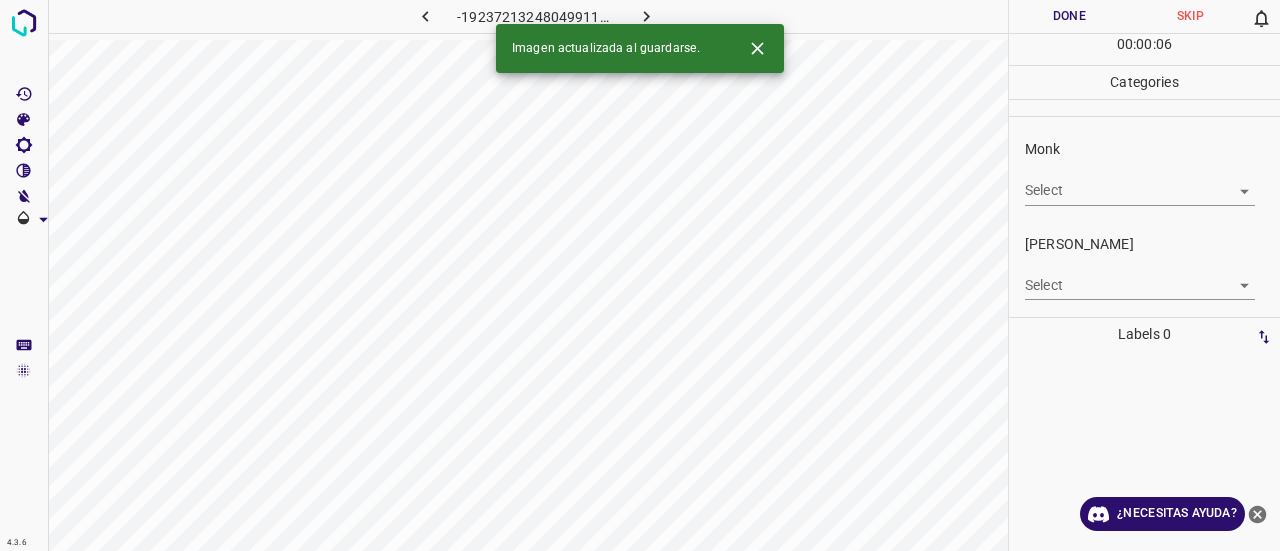 click on "4.3.6  -1923721324804991114.png Done Skip 0 00   : 00   : 06   Categories Monk   Select ​  [PERSON_NAME]   Select ​ Labels   0 Categories 1 Monk 2  [PERSON_NAME] Tools Space Change between modes (Draw & Edit) I Auto labeling R Restore zoom M Zoom in N Zoom out Delete Delete selecte label Filters Z Restore filters X Saturation filter C Brightness filter V Contrast filter B Gray scale filter General O Download Imagen actualizada al guardarse. ¿Necesitas ayuda? Texto original Valora esta traducción Tu opinión servirá para ayudar a mejorar el Traductor de Google - Texto - Esconder - Borrar" at bounding box center [640, 275] 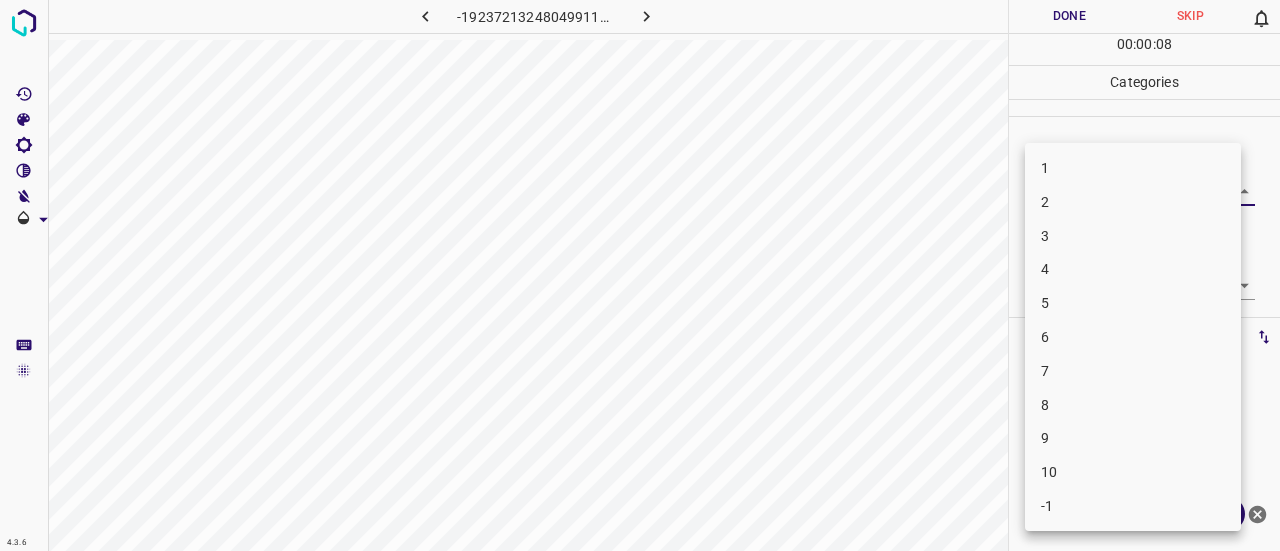 click on "2" at bounding box center (1133, 202) 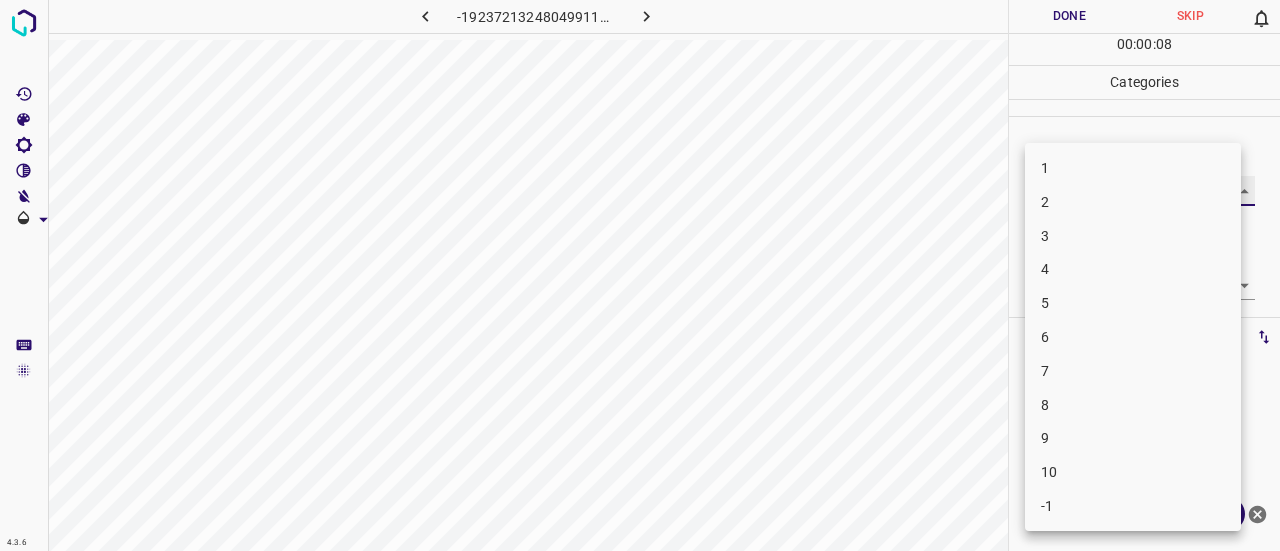 type on "2" 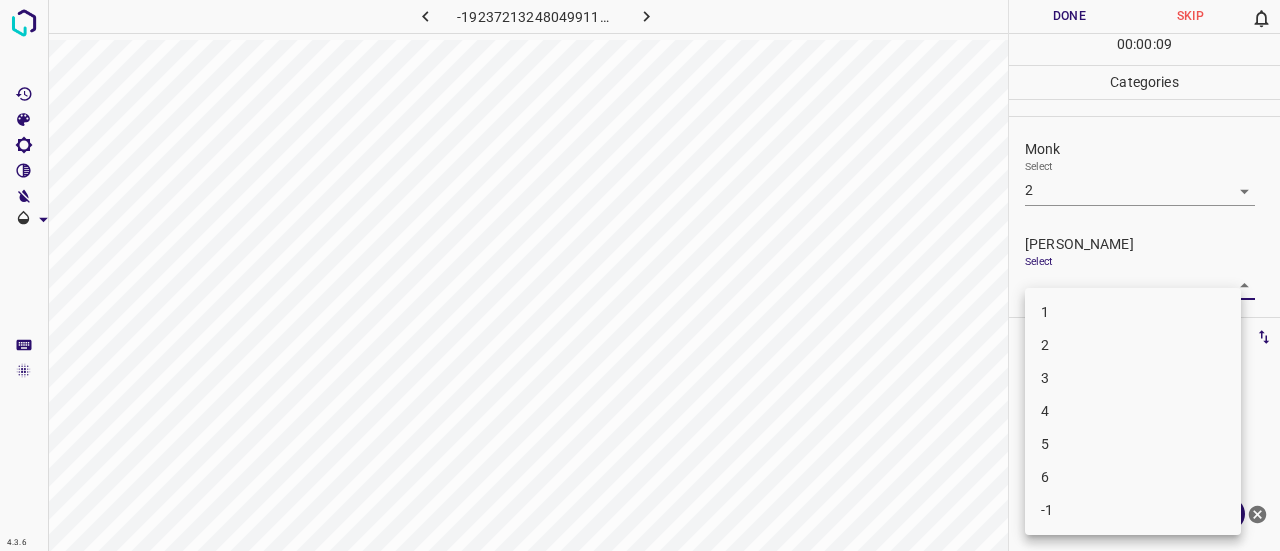 click on "4.3.6  -1923721324804991114.png Done Skip 0 00   : 00   : 09   Categories Monk   Select 2 2  [PERSON_NAME]   Select ​ Labels   0 Categories 1 Monk 2  [PERSON_NAME] Tools Space Change between modes (Draw & Edit) I Auto labeling R Restore zoom M Zoom in N Zoom out Delete Delete selecte label Filters Z Restore filters X Saturation filter C Brightness filter V Contrast filter B Gray scale filter General O Download ¿Necesitas ayuda? Texto original Valora esta traducción Tu opinión servirá para ayudar a mejorar el Traductor de Google - Texto - Esconder - Borrar 1 2 3 4 5 6 -1" at bounding box center (640, 275) 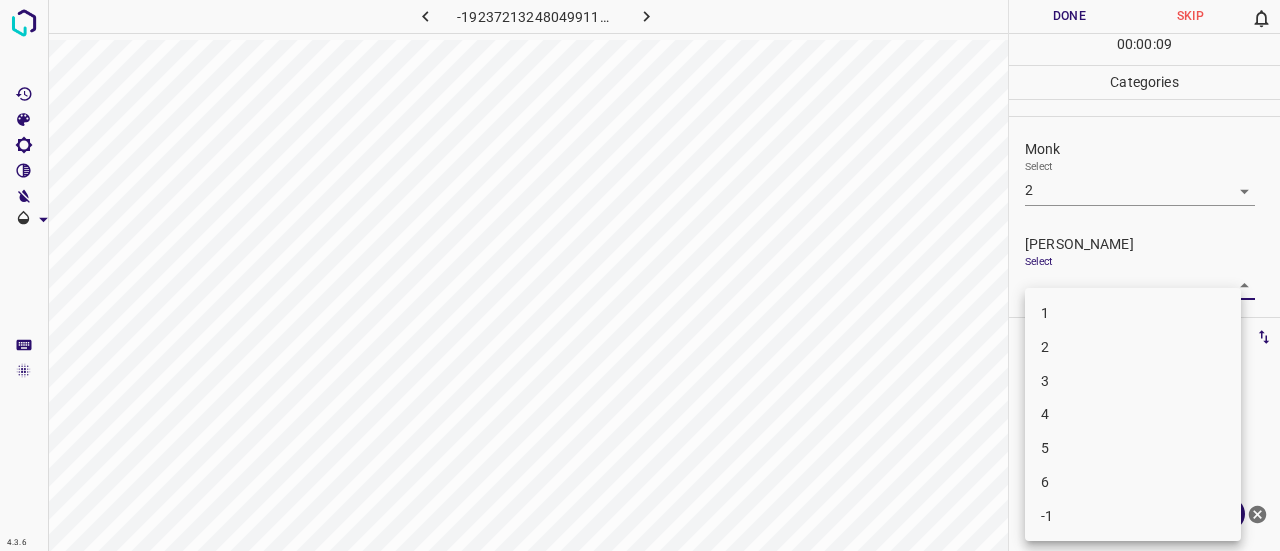 click on "1" at bounding box center (1133, 313) 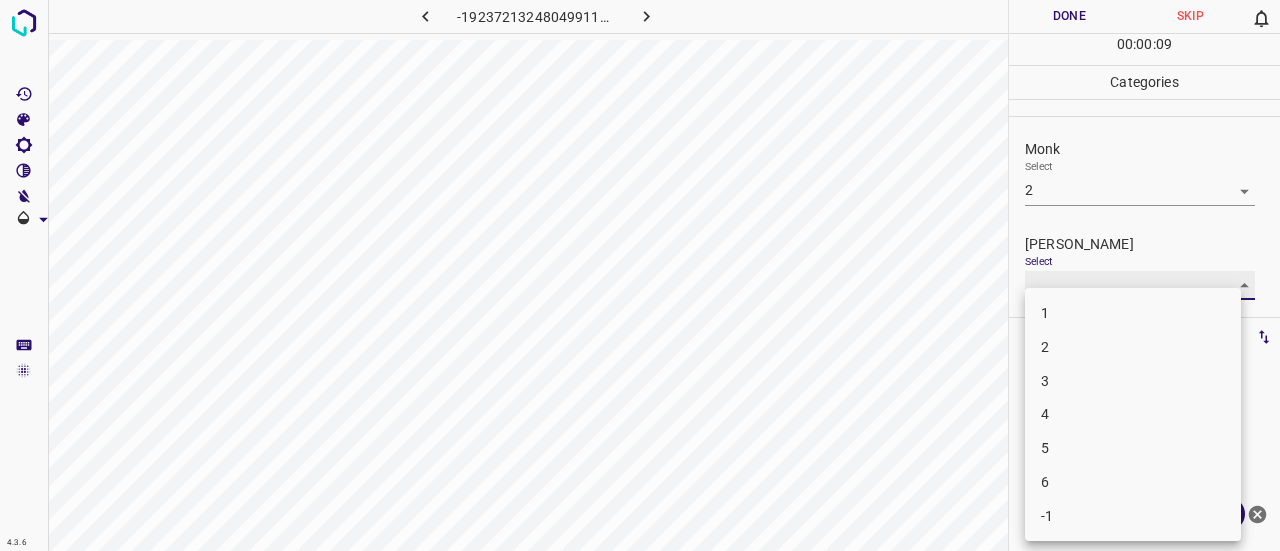 type on "1" 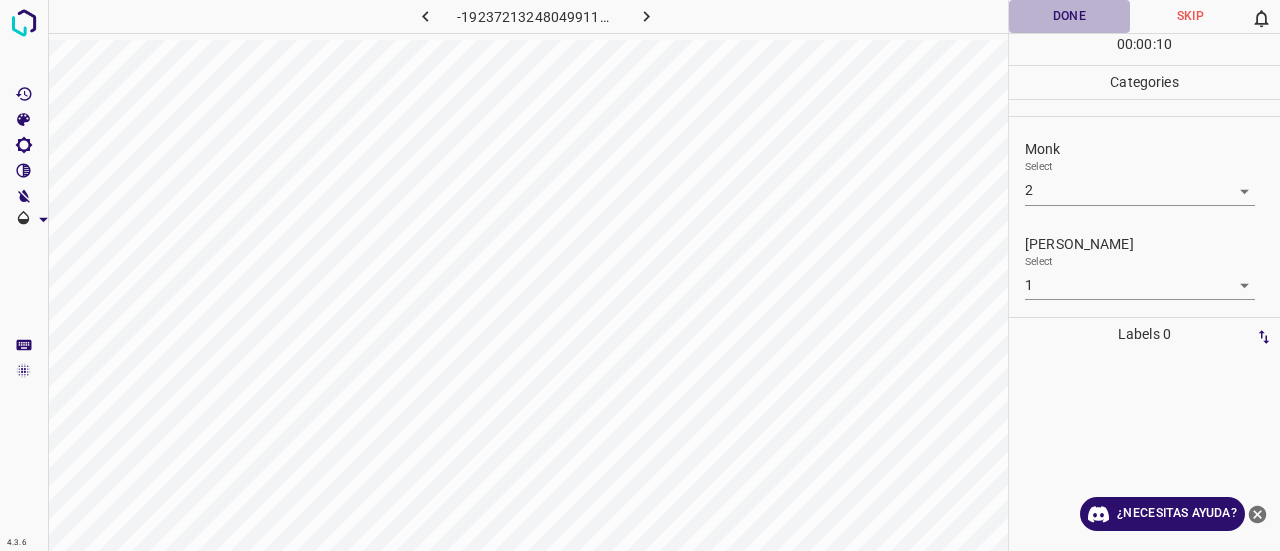 click on "Done" at bounding box center (1069, 16) 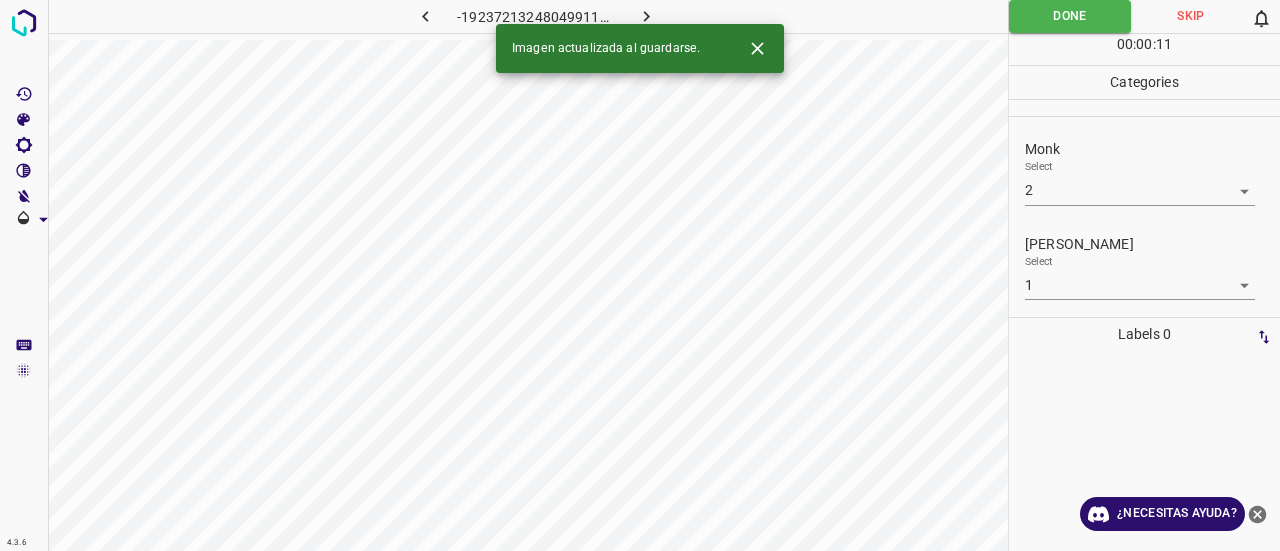 click 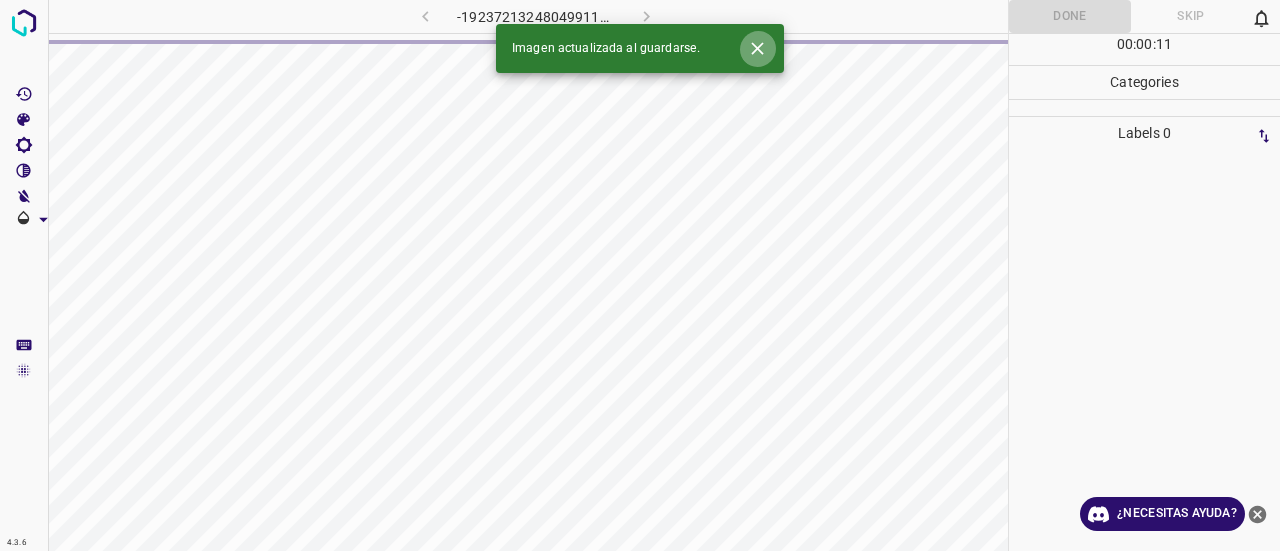 click 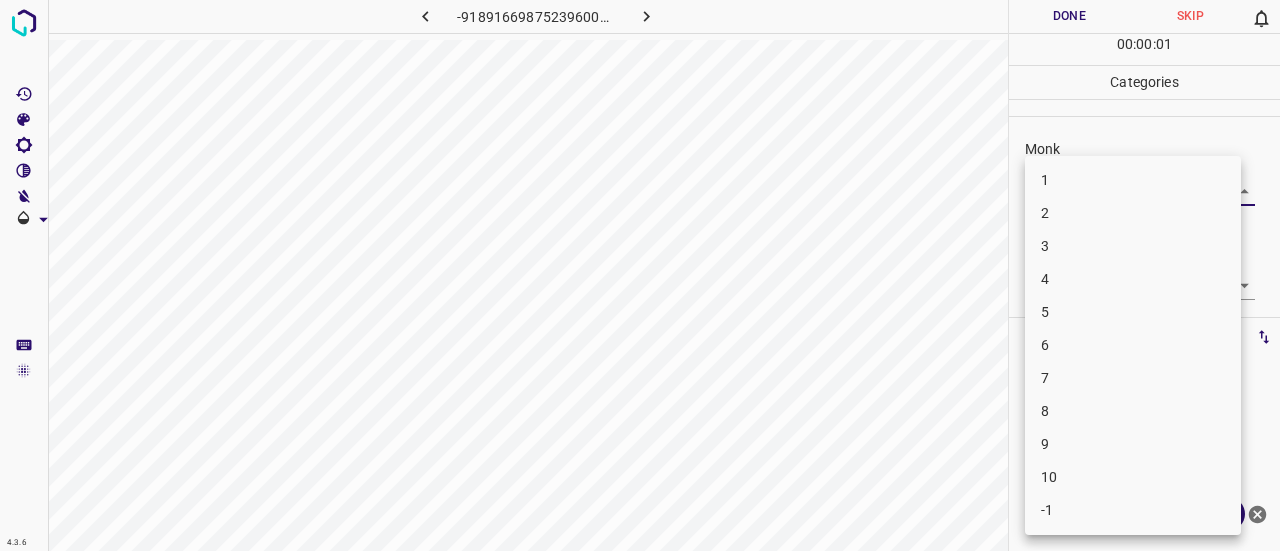 click on "4.3.6  -9189166987523960039.png Done Skip 0 00   : 00   : 01   Categories Monk   Select ​  [PERSON_NAME]   Select ​ Labels   0 Categories 1 Monk 2  [PERSON_NAME] Tools Space Change between modes (Draw & Edit) I Auto labeling R Restore zoom M Zoom in N Zoom out Delete Delete selecte label Filters Z Restore filters X Saturation filter C Brightness filter V Contrast filter B Gray scale filter General O Download ¿Necesitas ayuda? Texto original Valora esta traducción Tu opinión servirá para ayudar a mejorar el Traductor de Google - Texto - Esconder - Borrar 1 2 3 4 5 6 7 8 9 10 -1" at bounding box center [640, 275] 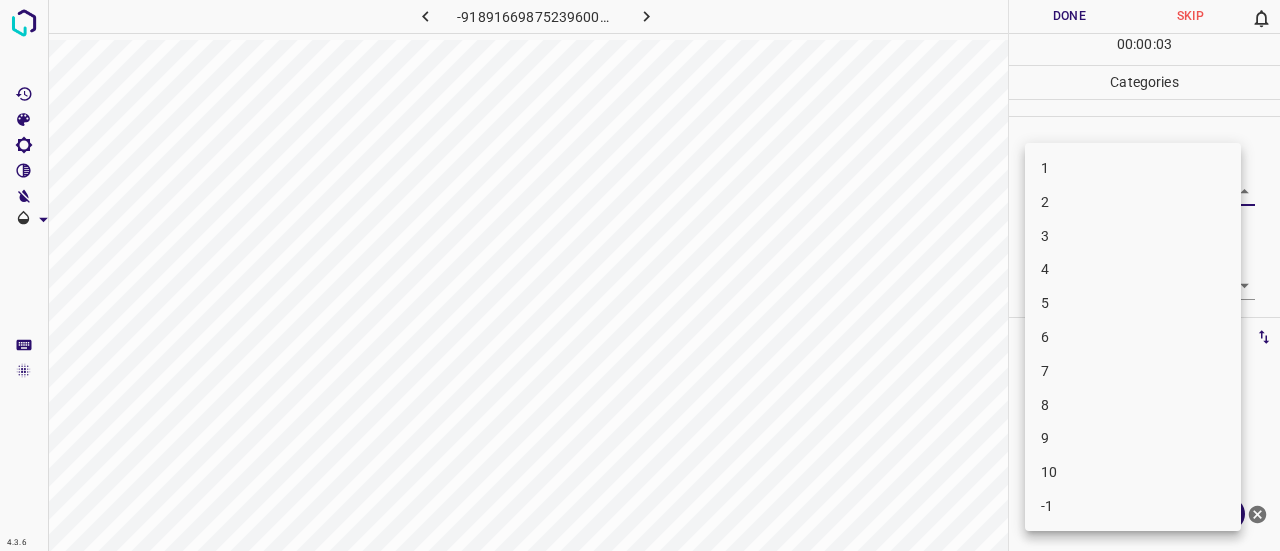 click on "5" at bounding box center (1133, 303) 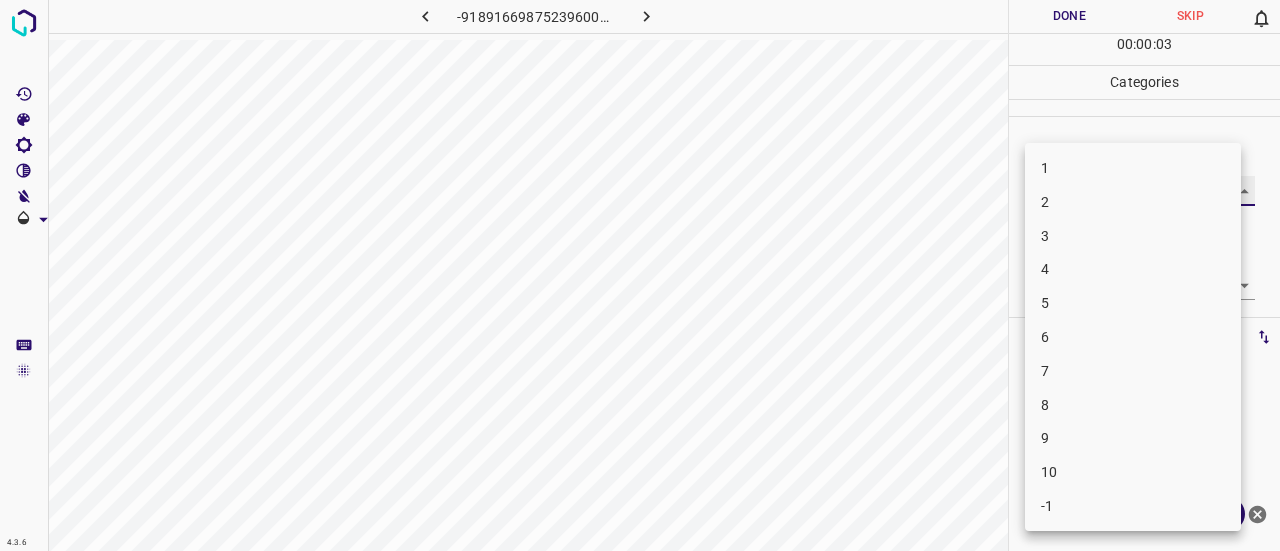 type on "5" 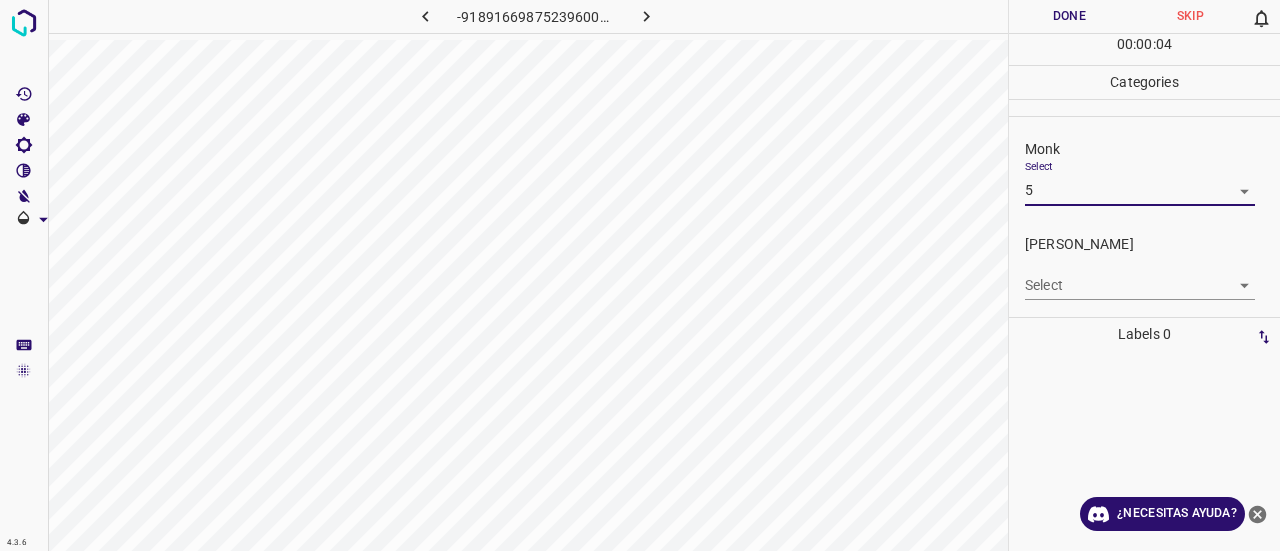 click on "4.3.6  -9189166987523960039.png Done Skip 0 00   : 00   : 04   Categories Monk   Select 5 5  [PERSON_NAME]   Select ​ Labels   0 Categories 1 Monk 2  [PERSON_NAME] Tools Space Change between modes (Draw & Edit) I Auto labeling R Restore zoom M Zoom in N Zoom out Delete Delete selecte label Filters Z Restore filters X Saturation filter C Brightness filter V Contrast filter B Gray scale filter General O Download ¿Necesitas ayuda? Texto original Valora esta traducción Tu opinión servirá para ayudar a mejorar el Traductor de Google - Texto - Esconder - Borrar" at bounding box center [640, 275] 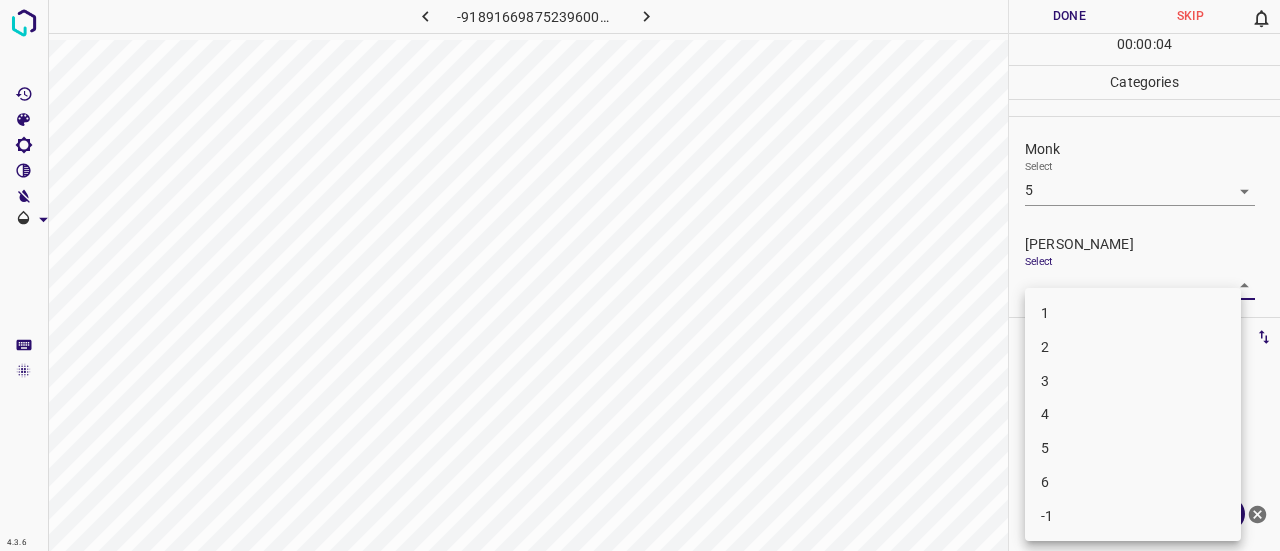 click on "3" at bounding box center [1133, 381] 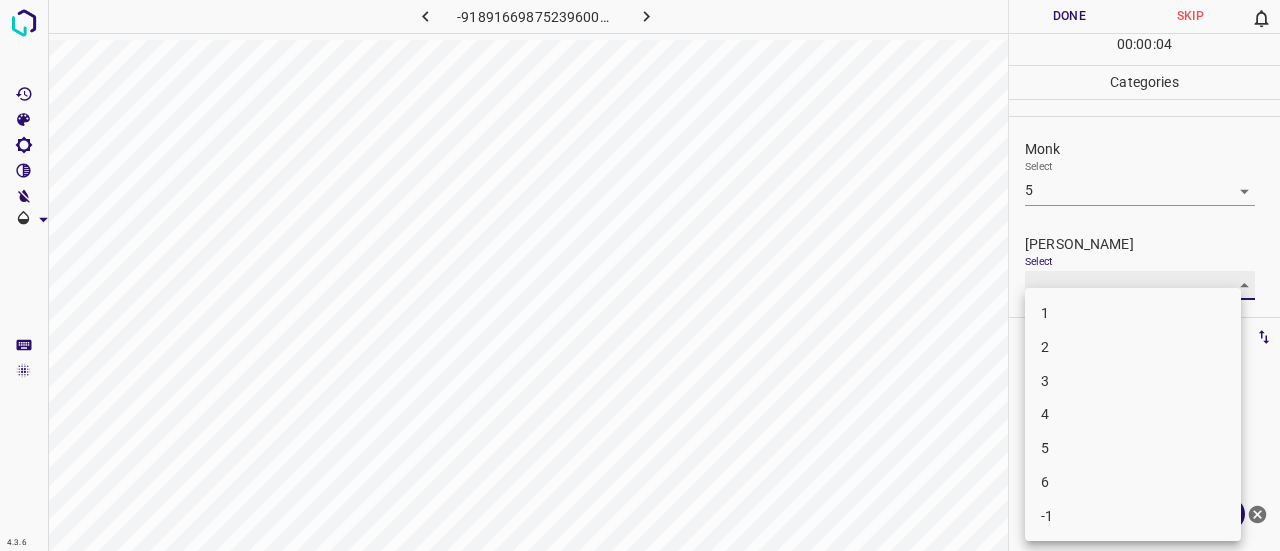 type on "3" 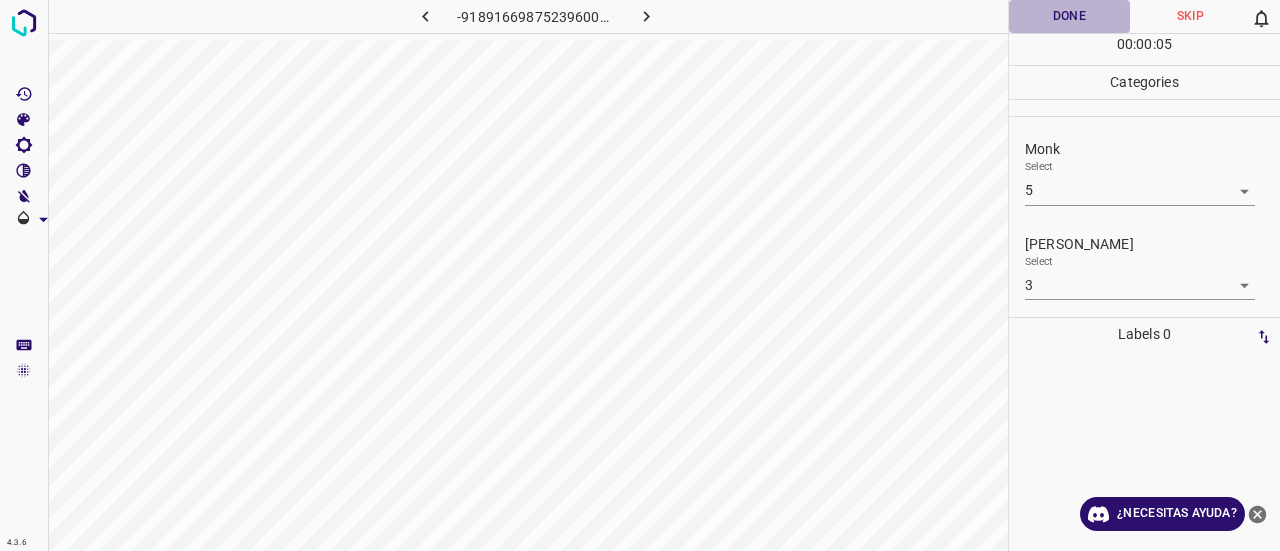 click on "Done" at bounding box center (1069, 16) 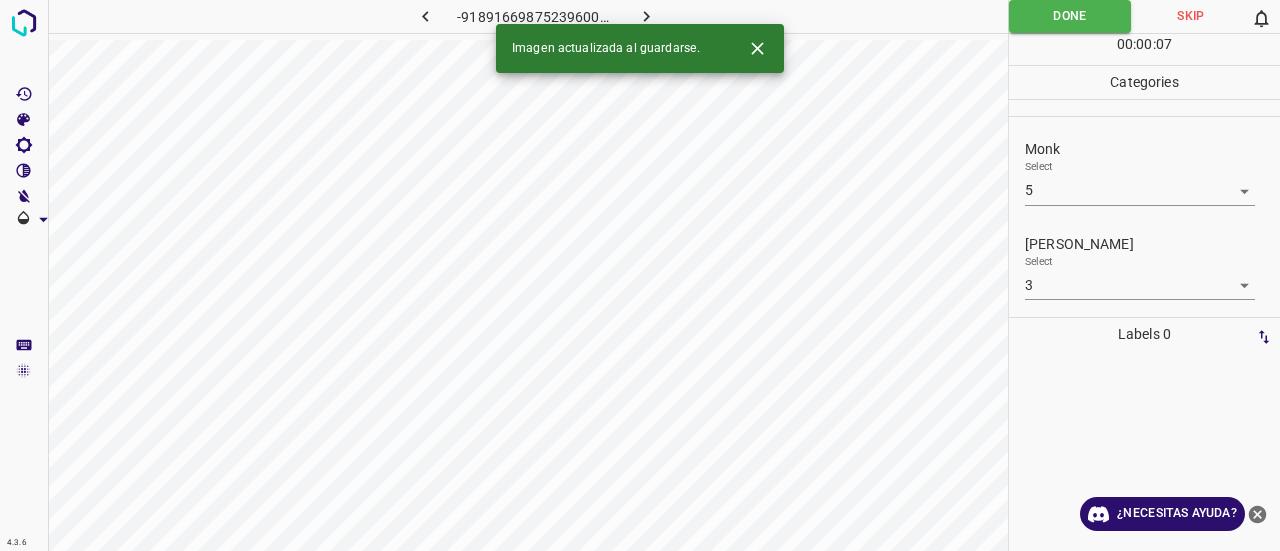 click 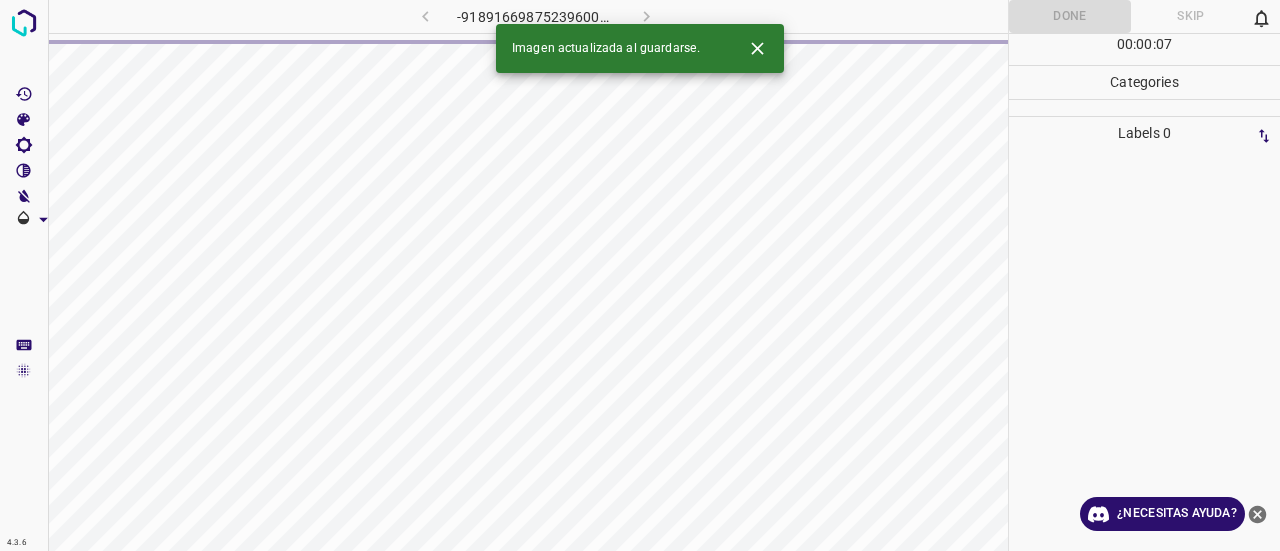 click 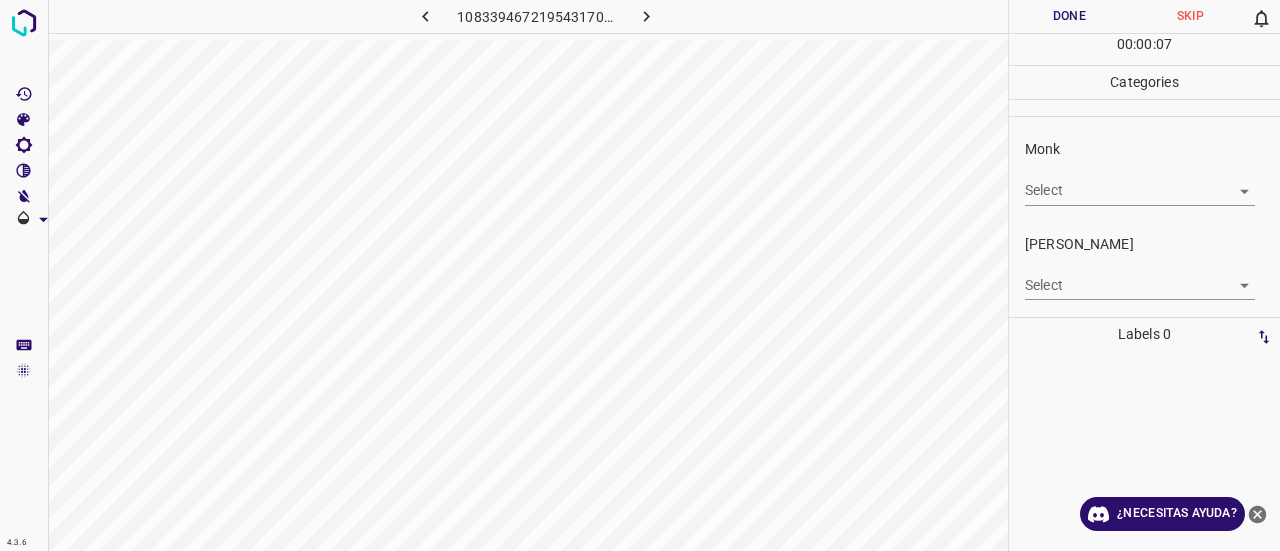 click on "4.3.6  1083394672195431700.png Done Skip 0 00   : 00   : 07   Categories Monk   Select ​  [PERSON_NAME]   Select ​ Labels   0 Categories 1 Monk 2  [PERSON_NAME] Tools Space Change between modes (Draw & Edit) I Auto labeling R Restore zoom M Zoom in N Zoom out Delete Delete selecte label Filters Z Restore filters X Saturation filter C Brightness filter V Contrast filter B Gray scale filter General O Download ¿Necesitas ayuda? Texto original Valora esta traducción Tu opinión servirá para ayudar a mejorar el Traductor de Google - Texto - Esconder - Borrar" at bounding box center [640, 275] 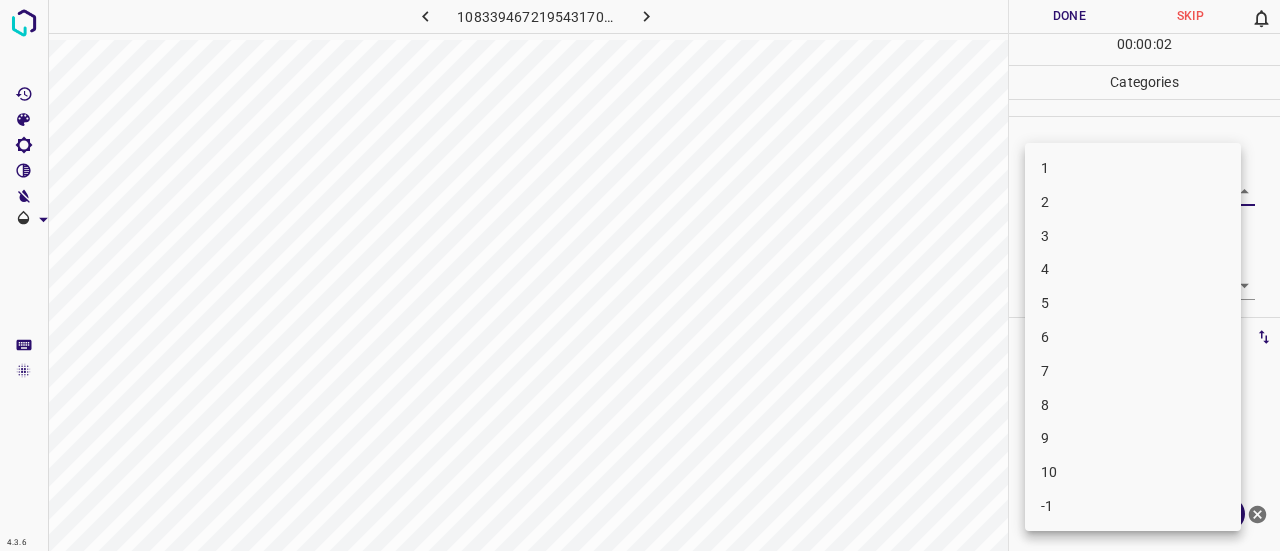 click on "-1" at bounding box center (1133, 506) 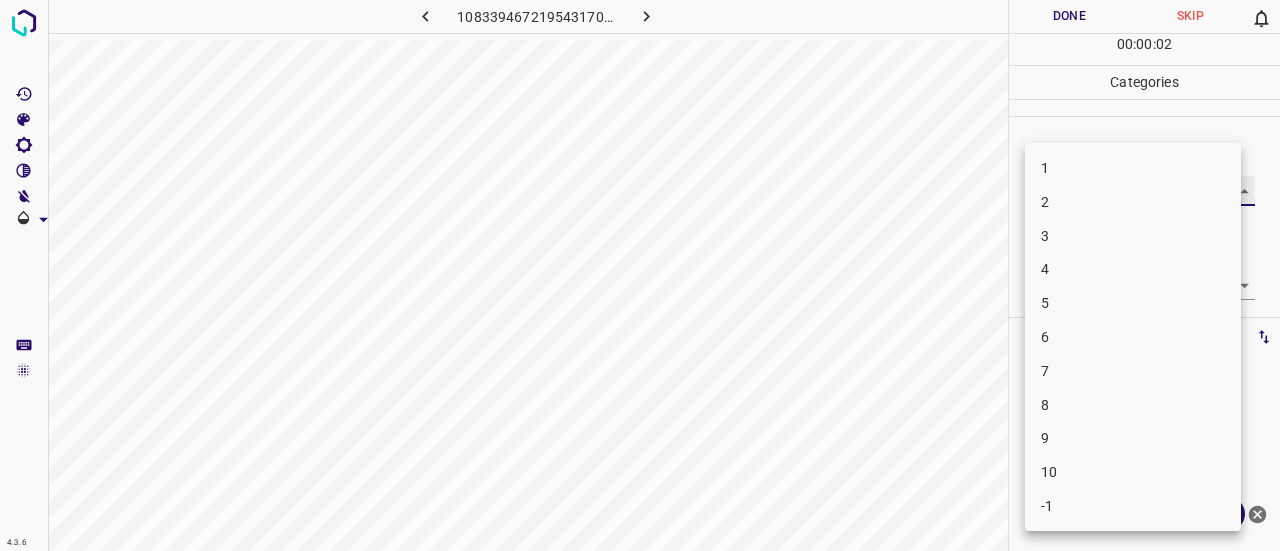 type on "-1" 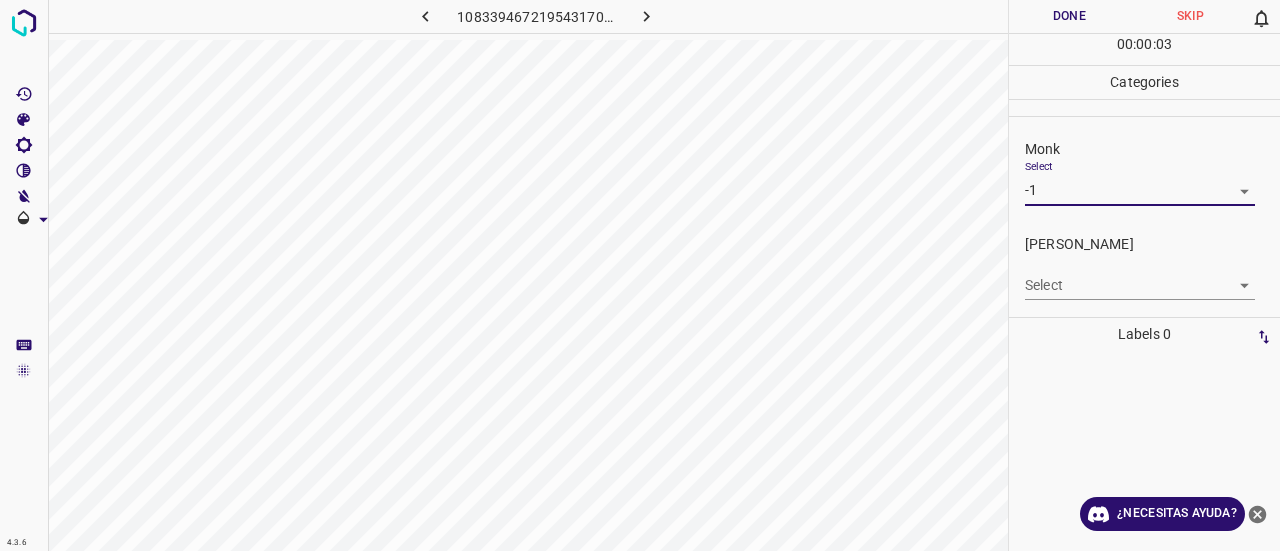 click on "4.3.6  1083394672195431700.png Done Skip 0 00   : 00   : 03   Categories Monk   Select -1 -1  [PERSON_NAME]   Select ​ Labels   0 Categories 1 Monk 2  [PERSON_NAME] Tools Space Change between modes (Draw & Edit) I Auto labeling R Restore zoom M Zoom in N Zoom out Delete Delete selecte label Filters Z Restore filters X Saturation filter C Brightness filter V Contrast filter B Gray scale filter General O Download ¿Necesitas ayuda? Texto original Valora esta traducción Tu opinión servirá para ayudar a mejorar el Traductor de Google - Texto - Esconder - Borrar" at bounding box center (640, 275) 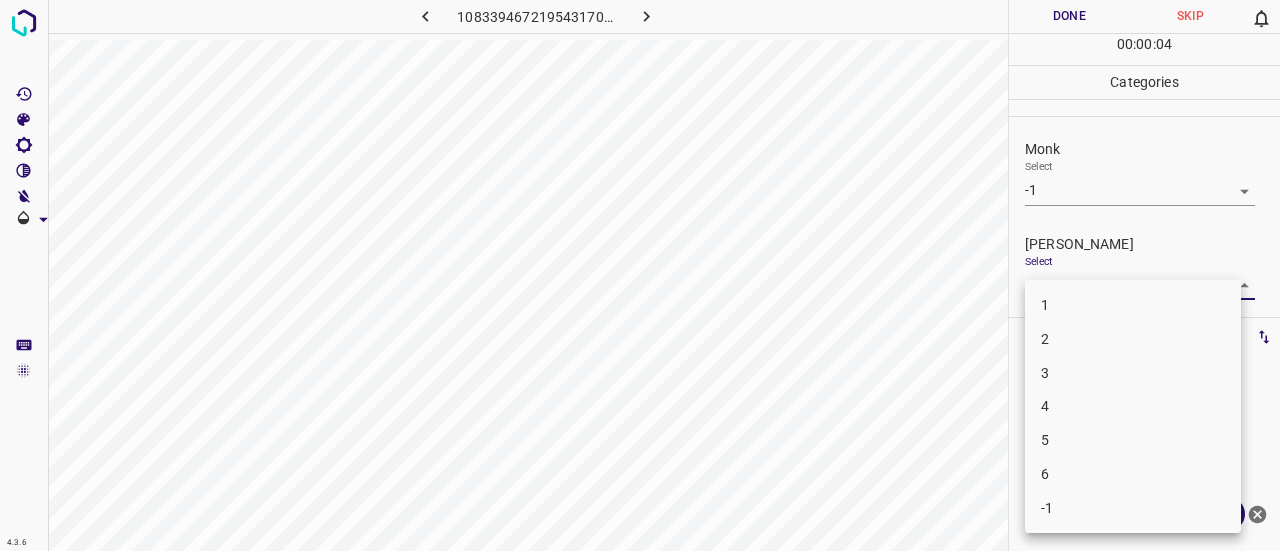 click on "-1" at bounding box center [1133, 508] 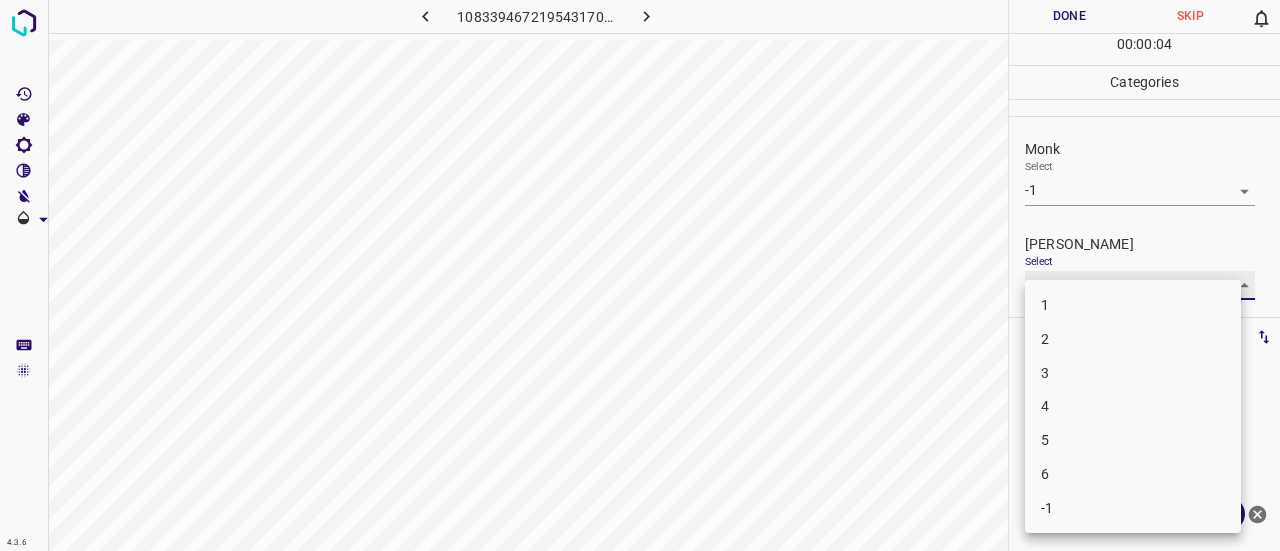 type on "-1" 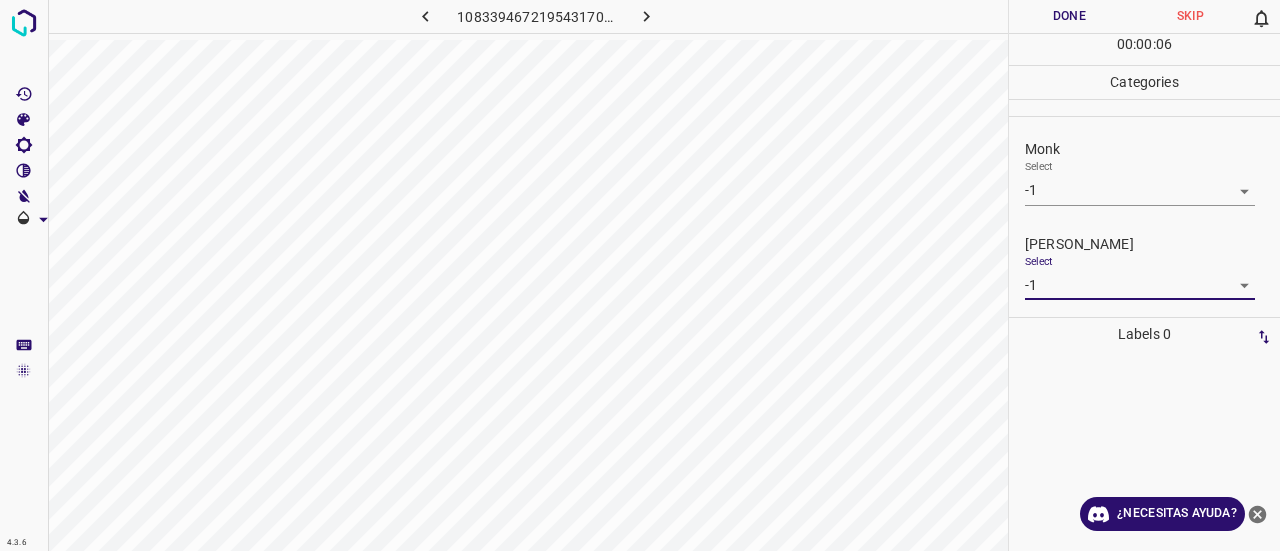 click on "Done" at bounding box center (1069, 16) 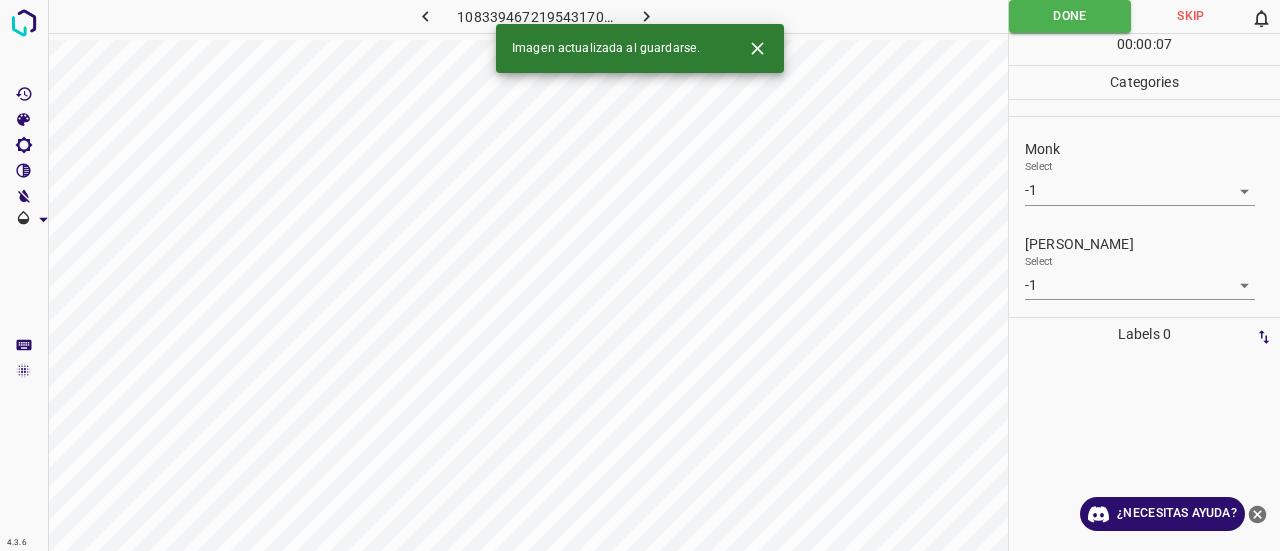 click 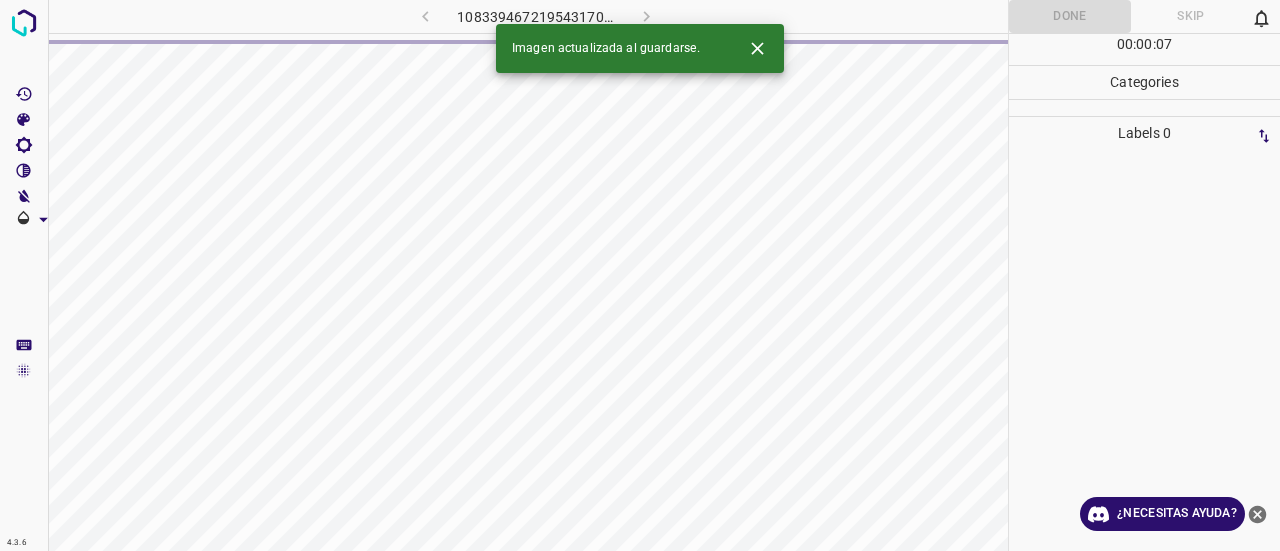 click 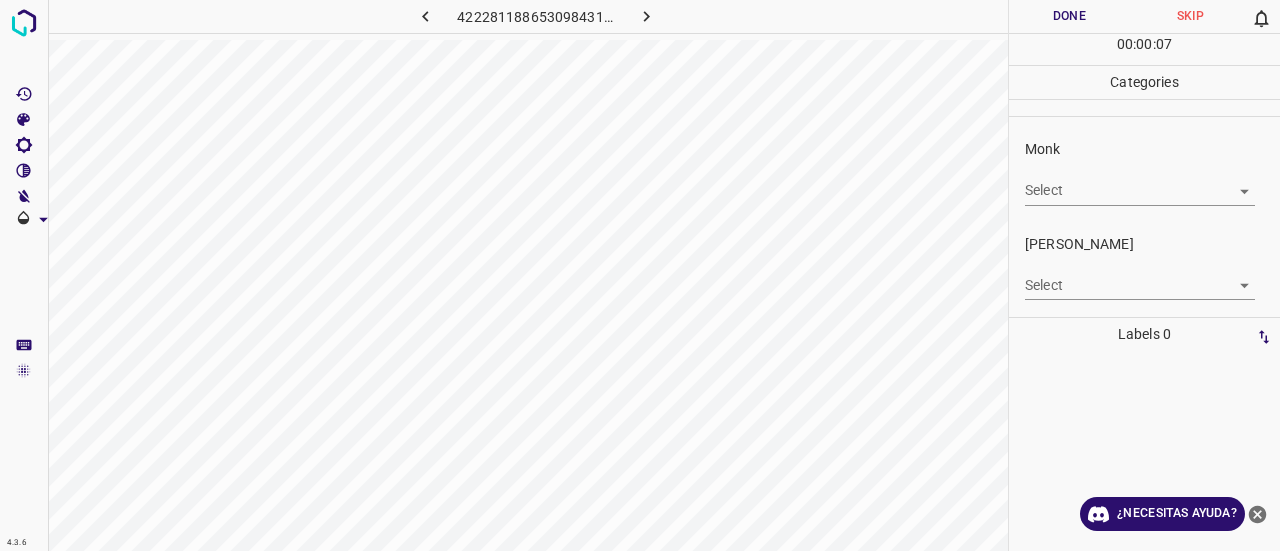 click on "4.3.6  4222811886530984312.png Done Skip 0 00   : 00   : 07   Categories Monk   Select ​  [PERSON_NAME]   Select ​ Labels   0 Categories 1 Monk 2  [PERSON_NAME] Tools Space Change between modes (Draw & Edit) I Auto labeling R Restore zoom M Zoom in N Zoom out Delete Delete selecte label Filters Z Restore filters X Saturation filter C Brightness filter V Contrast filter B Gray scale filter General O Download ¿Necesitas ayuda? Texto original Valora esta traducción Tu opinión servirá para ayudar a mejorar el Traductor de Google - Texto - Esconder - Borrar" at bounding box center [640, 275] 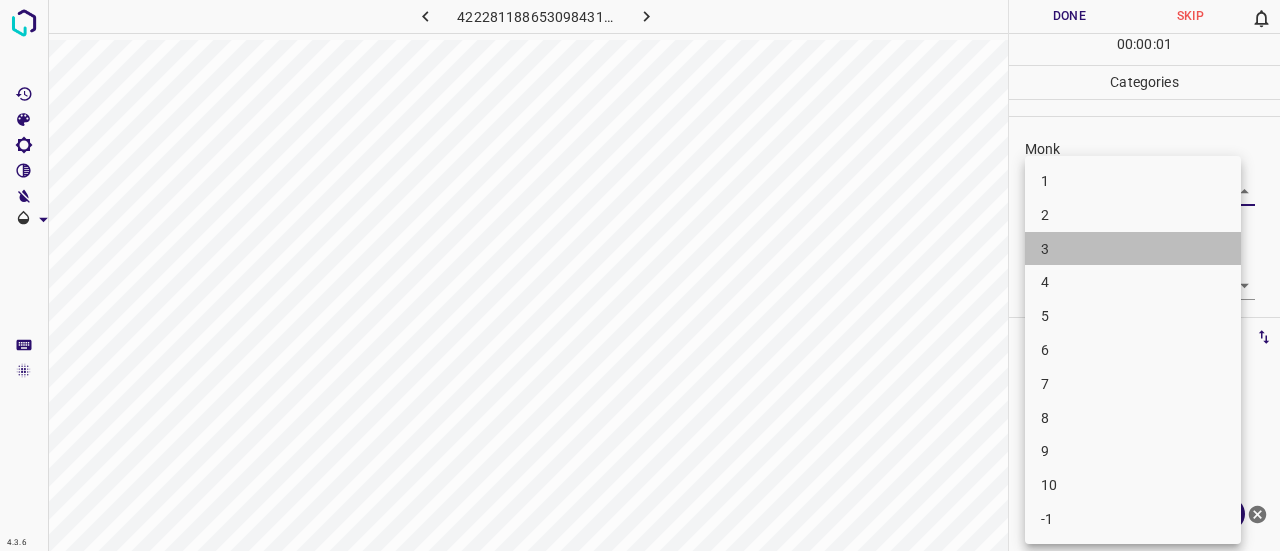 click on "3" at bounding box center [1133, 249] 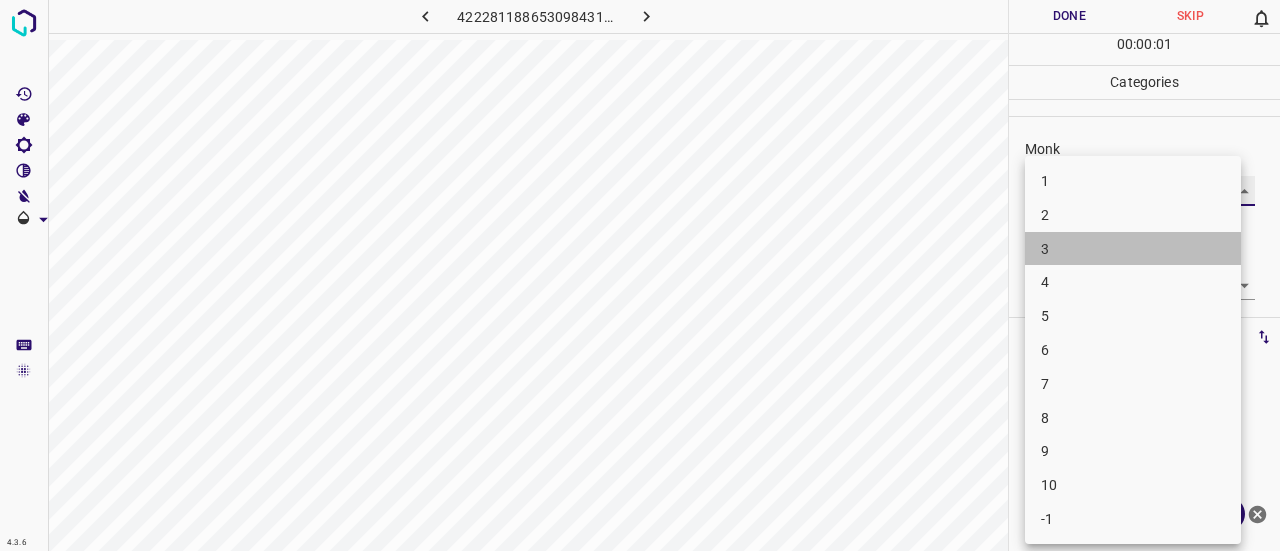 type on "3" 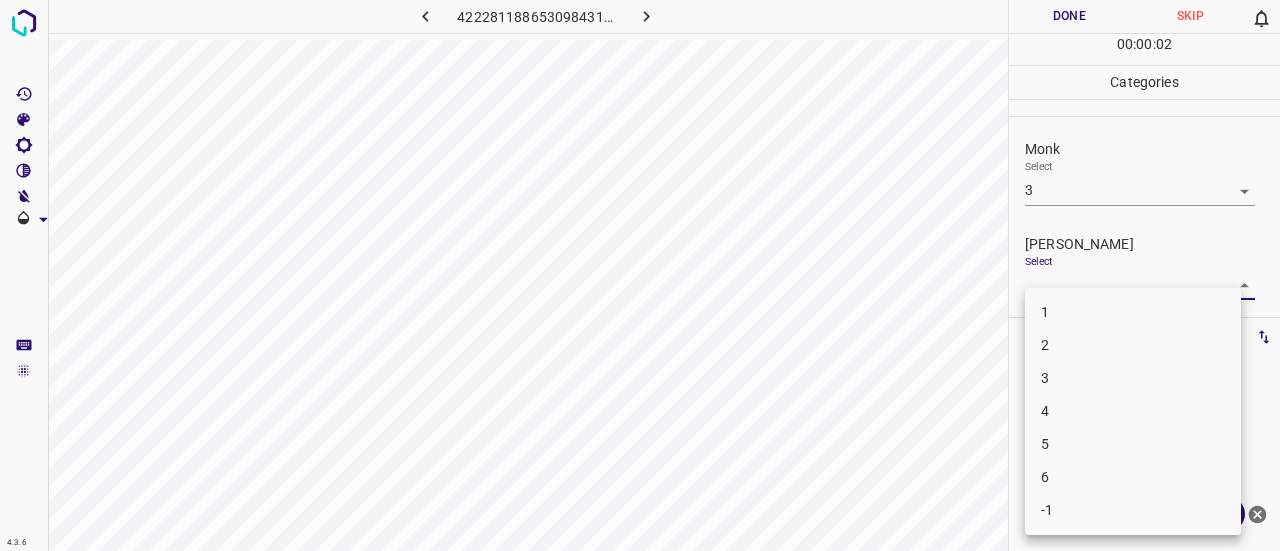 click on "4.3.6  4222811886530984312.png Done Skip 0 00   : 00   : 02   Categories Monk   Select 3 3  [PERSON_NAME]   Select ​ Labels   0 Categories 1 Monk 2  [PERSON_NAME] Tools Space Change between modes (Draw & Edit) I Auto labeling R Restore zoom M Zoom in N Zoom out Delete Delete selecte label Filters Z Restore filters X Saturation filter C Brightness filter V Contrast filter B Gray scale filter General O Download ¿Necesitas ayuda? Texto original Valora esta traducción Tu opinión servirá para ayudar a mejorar el Traductor de Google - Texto - Esconder - Borrar 1 2 3 4 5 6 -1" at bounding box center (640, 275) 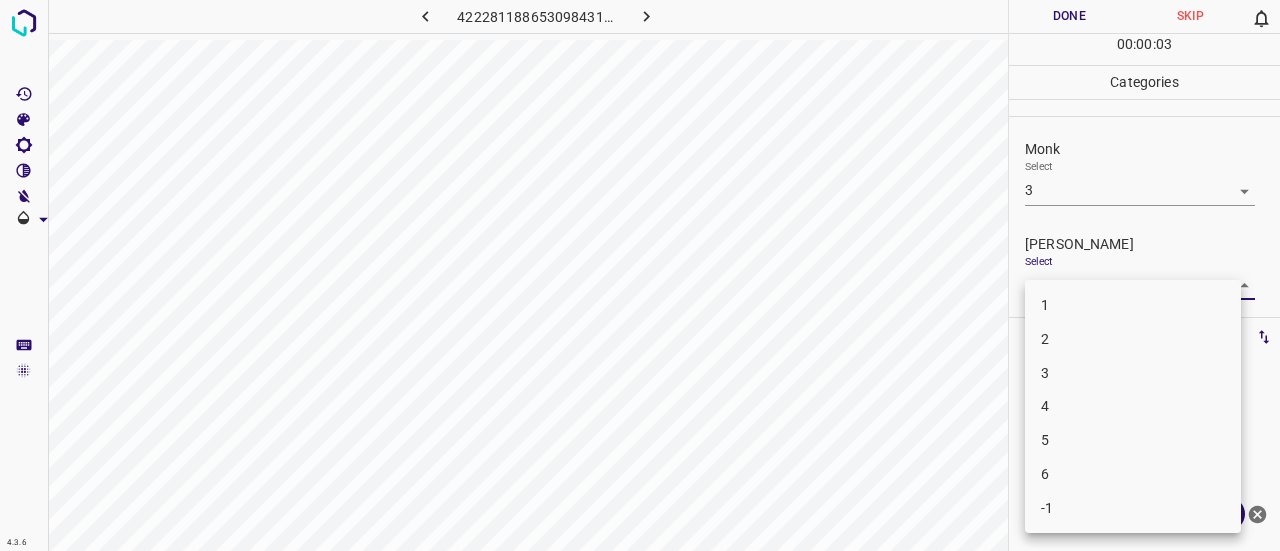 click on "2" at bounding box center (1133, 339) 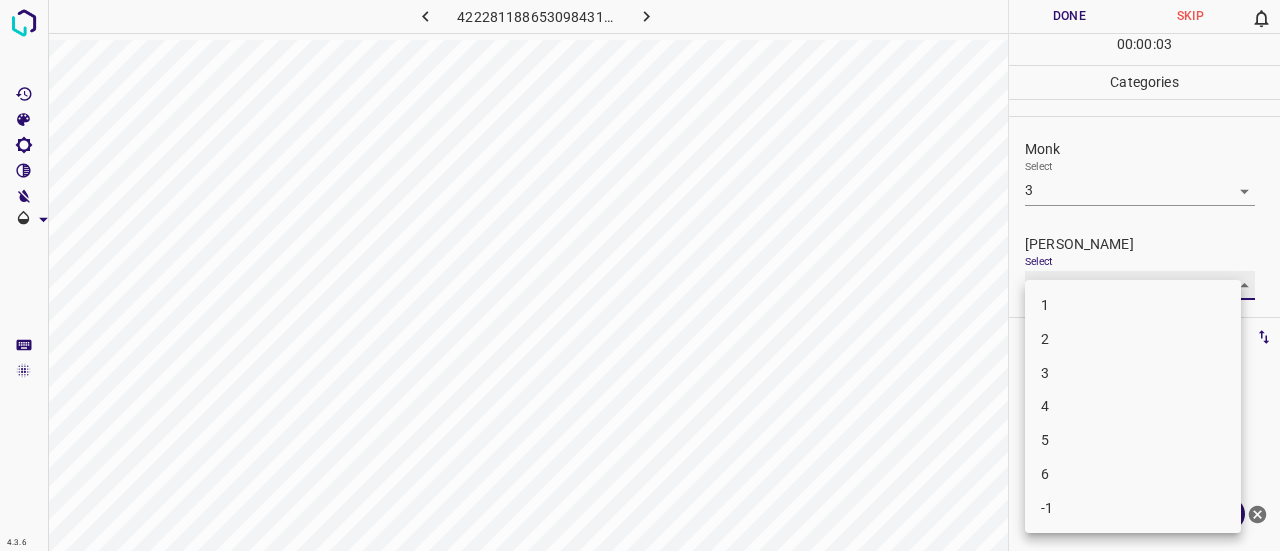 type on "2" 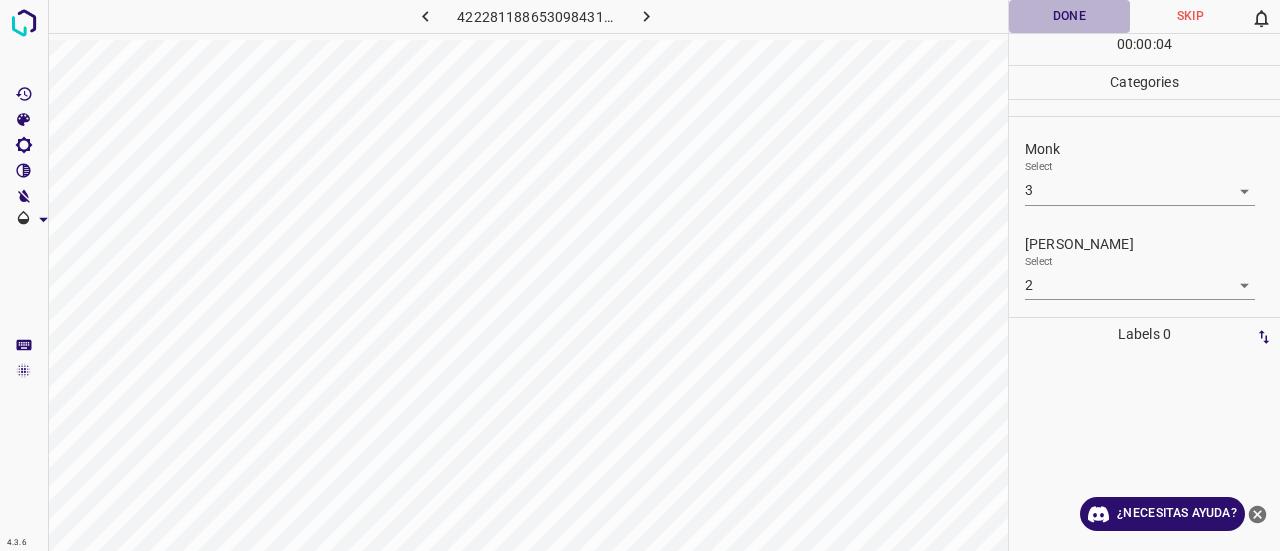 click on "Done" at bounding box center (1069, 16) 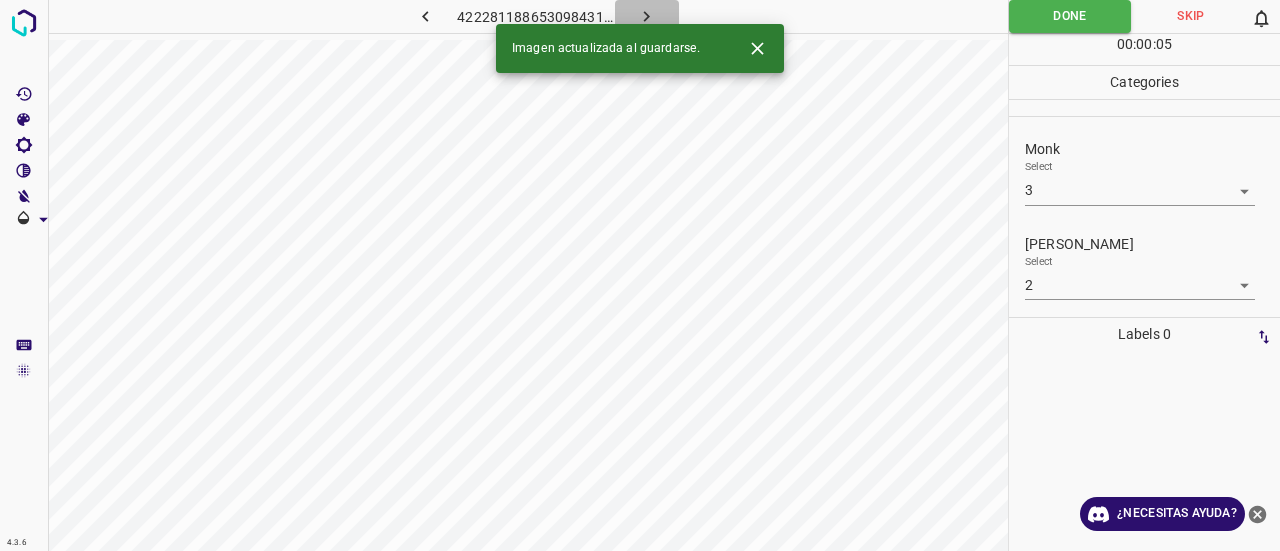 click 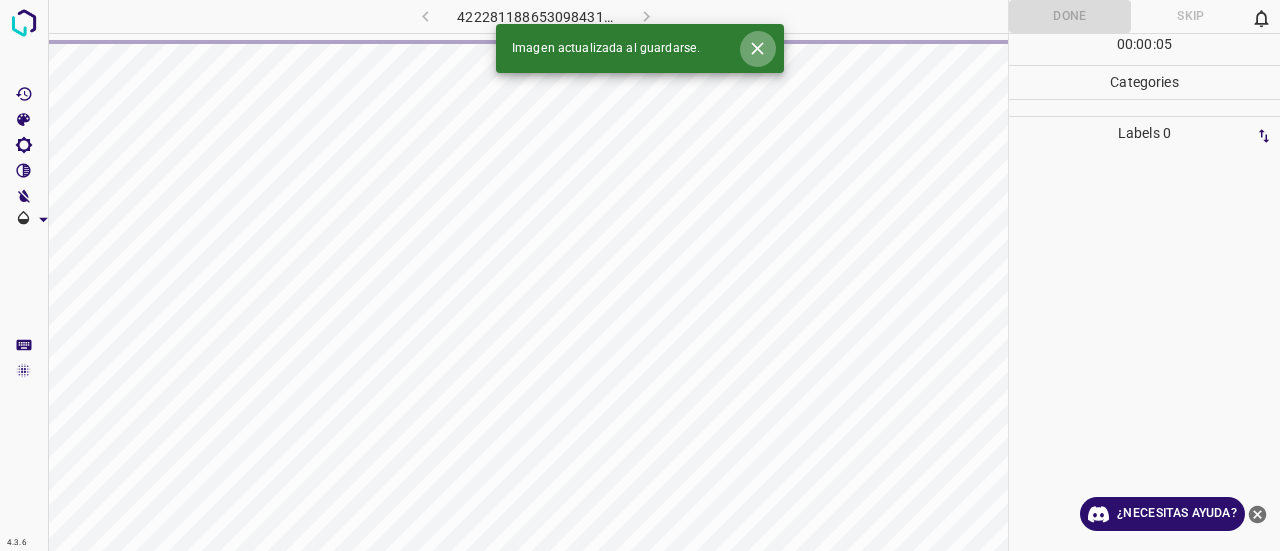 click 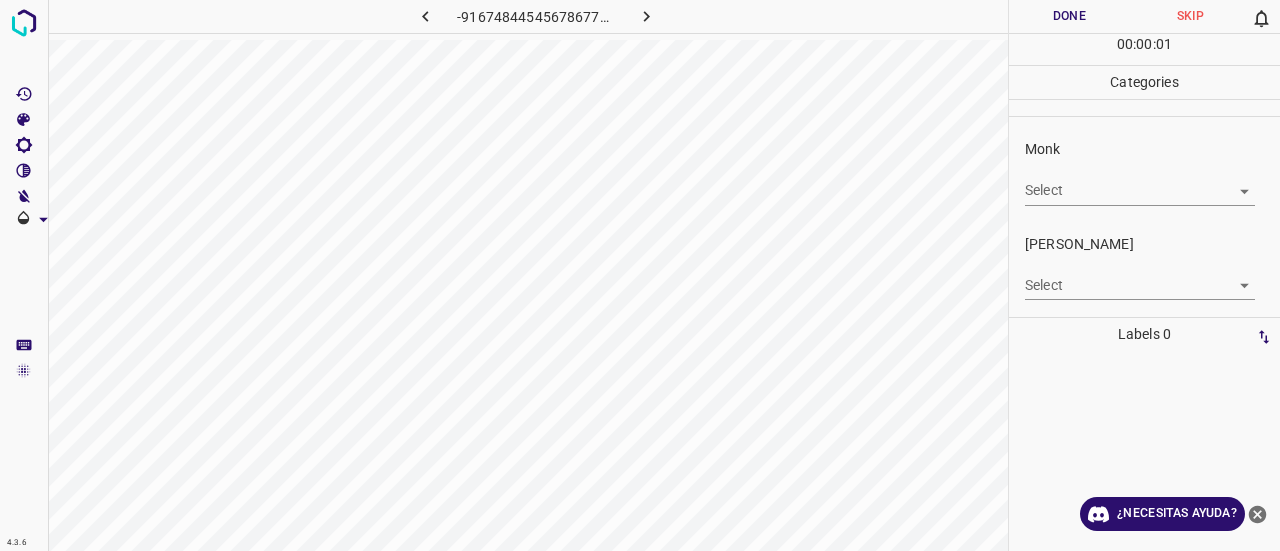 click on "Monk   Select ​" at bounding box center [1144, 172] 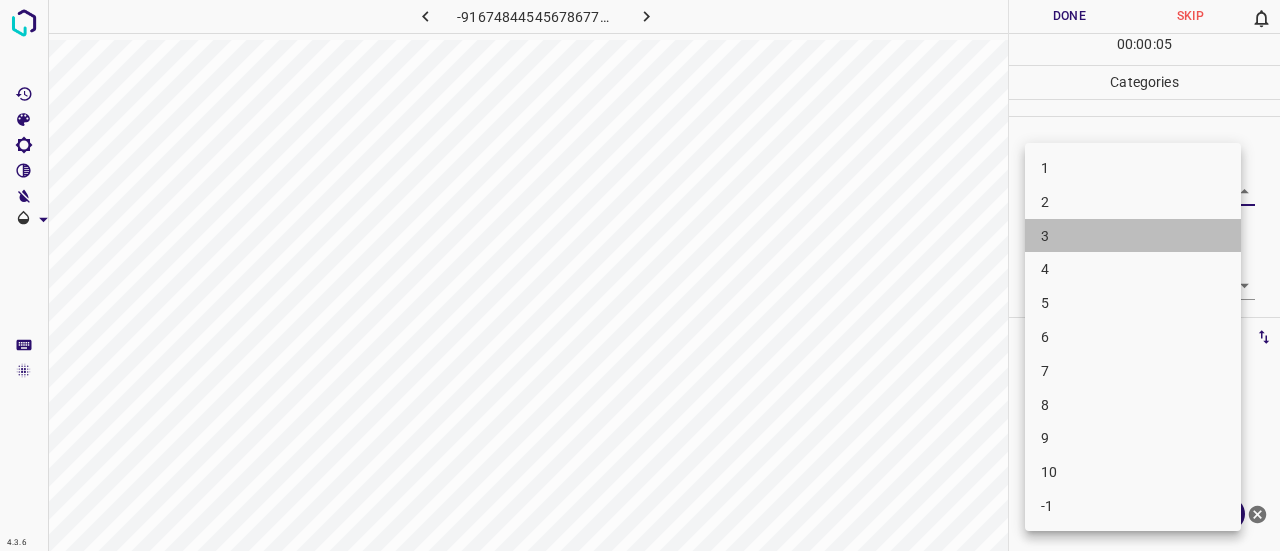 click on "3" at bounding box center (1133, 236) 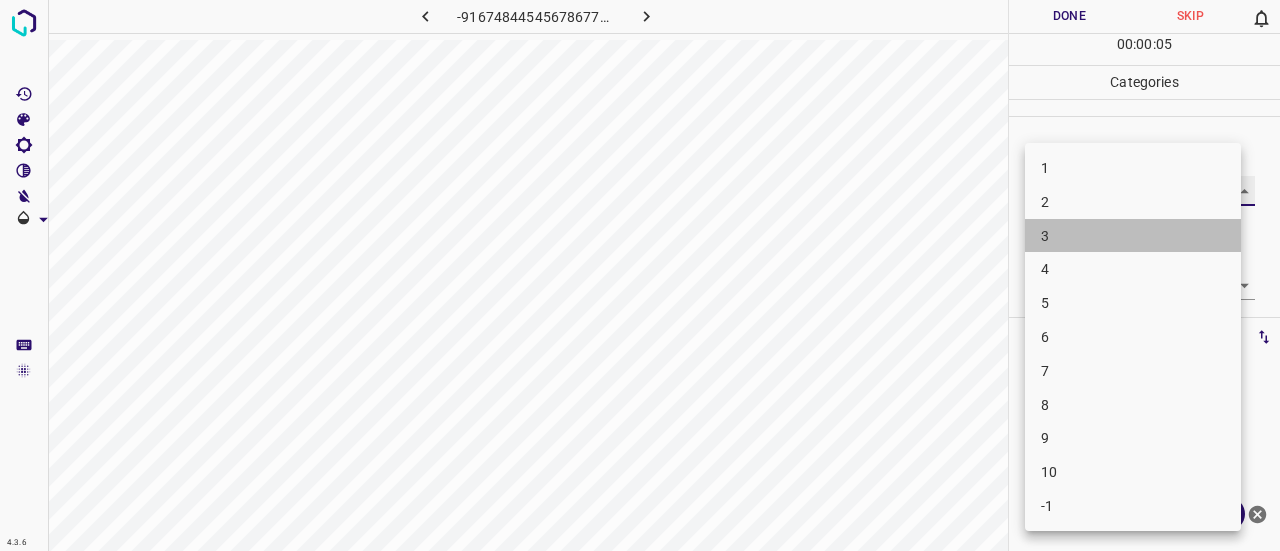 type on "3" 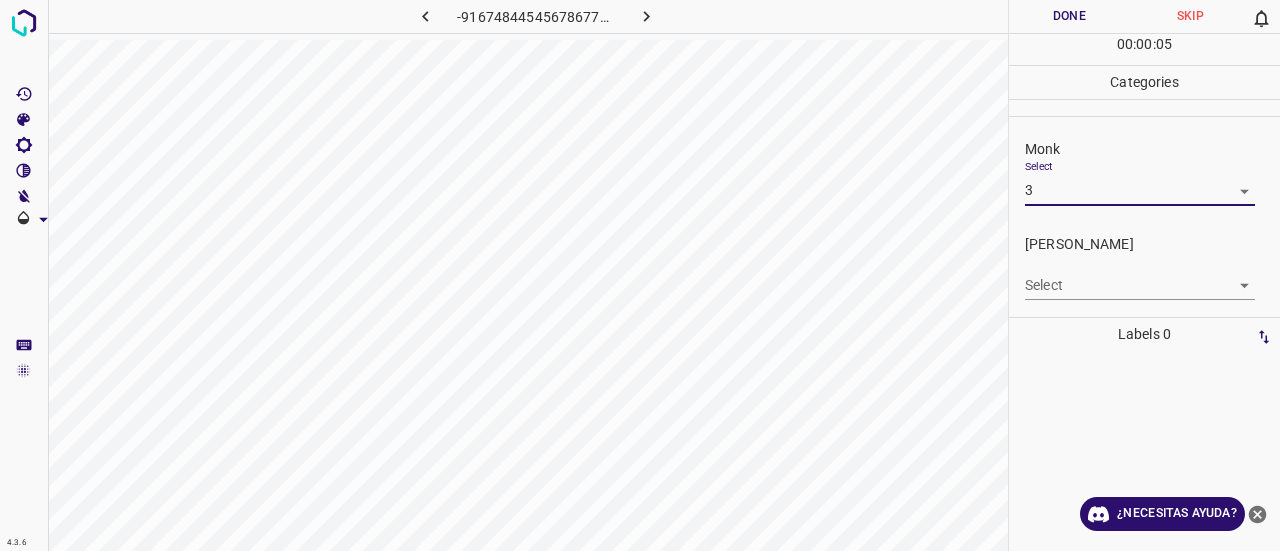 click on "4.3.6  -9167484454567867752.png Done Skip 0 00   : 00   : 05   Categories Monk   Select 3 3  [PERSON_NAME]   Select ​ Labels   0 Categories 1 Monk 2  [PERSON_NAME] Tools Space Change between modes (Draw & Edit) I Auto labeling R Restore zoom M Zoom in N Zoom out Delete Delete selecte label Filters Z Restore filters X Saturation filter C Brightness filter V Contrast filter B Gray scale filter General O Download ¿Necesitas ayuda? Texto original Valora esta traducción Tu opinión servirá para ayudar a mejorar el Traductor de Google - Texto - Esconder - Borrar" at bounding box center (640, 275) 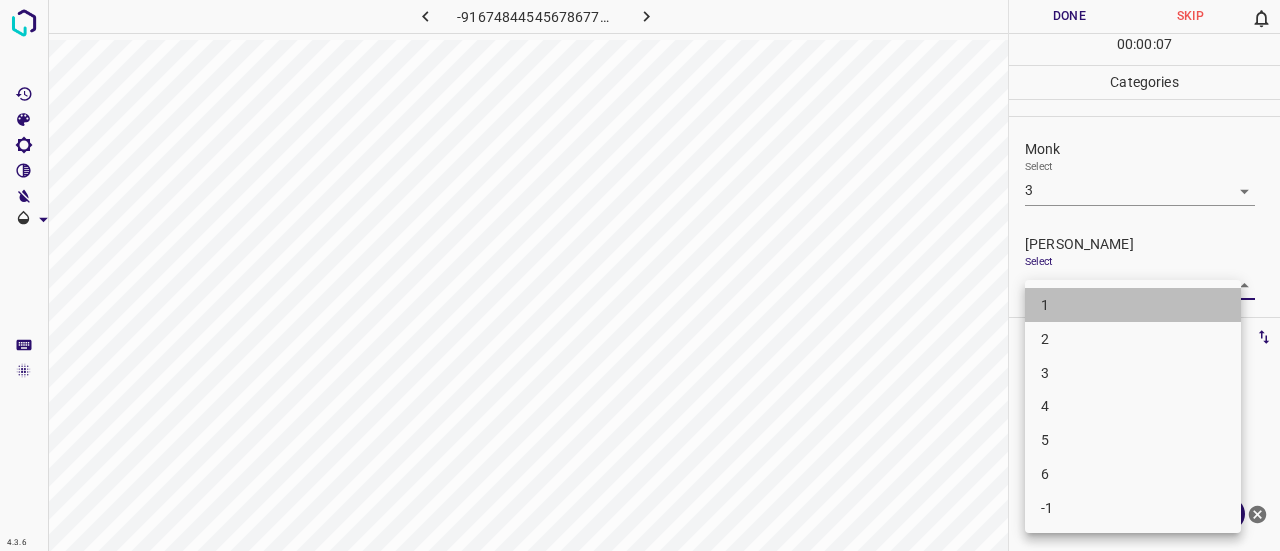 click on "1" at bounding box center (1133, 305) 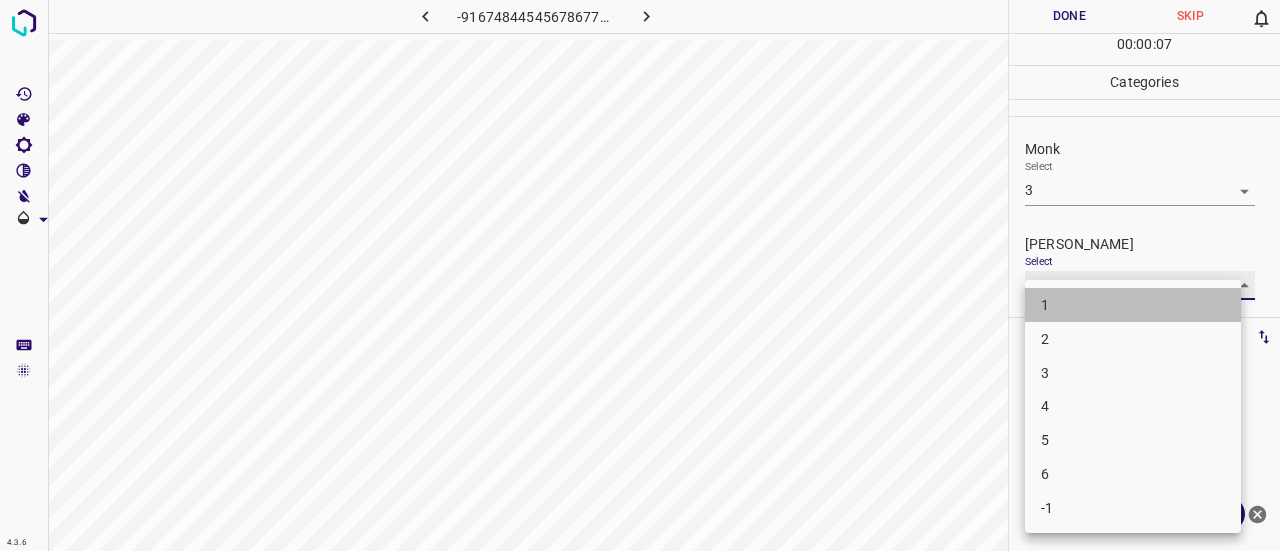 type on "1" 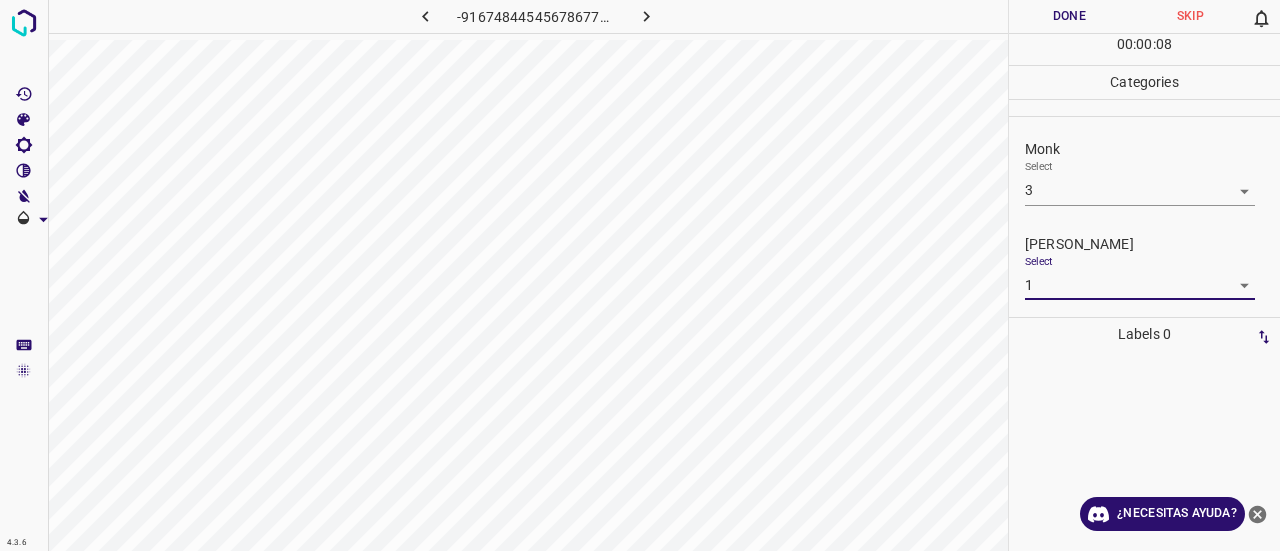 click on "Done" at bounding box center (1069, 16) 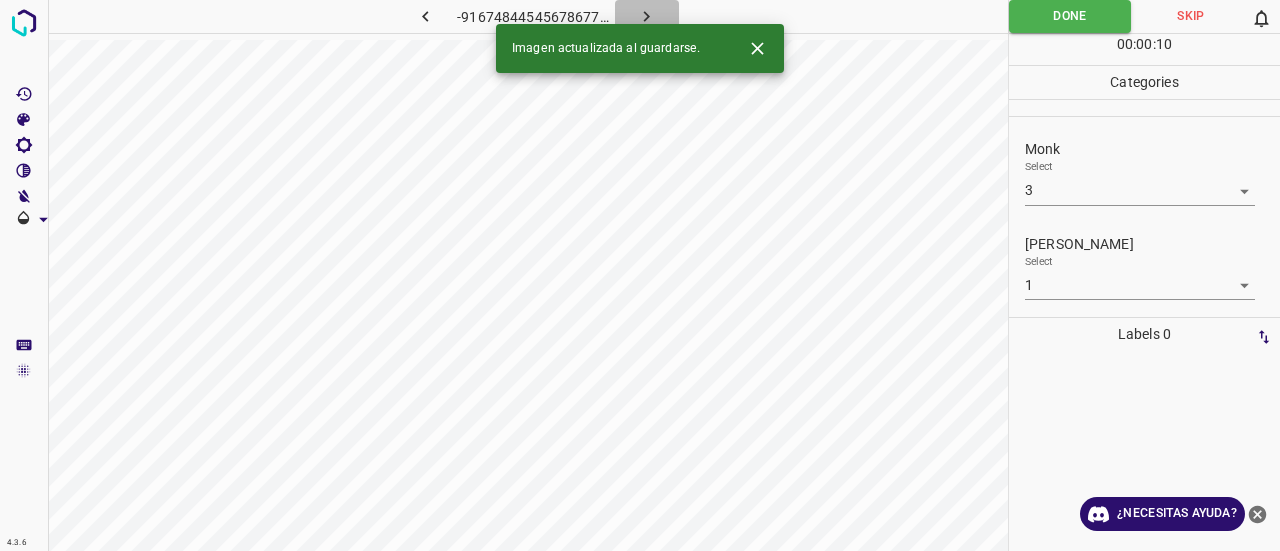 click at bounding box center (647, 16) 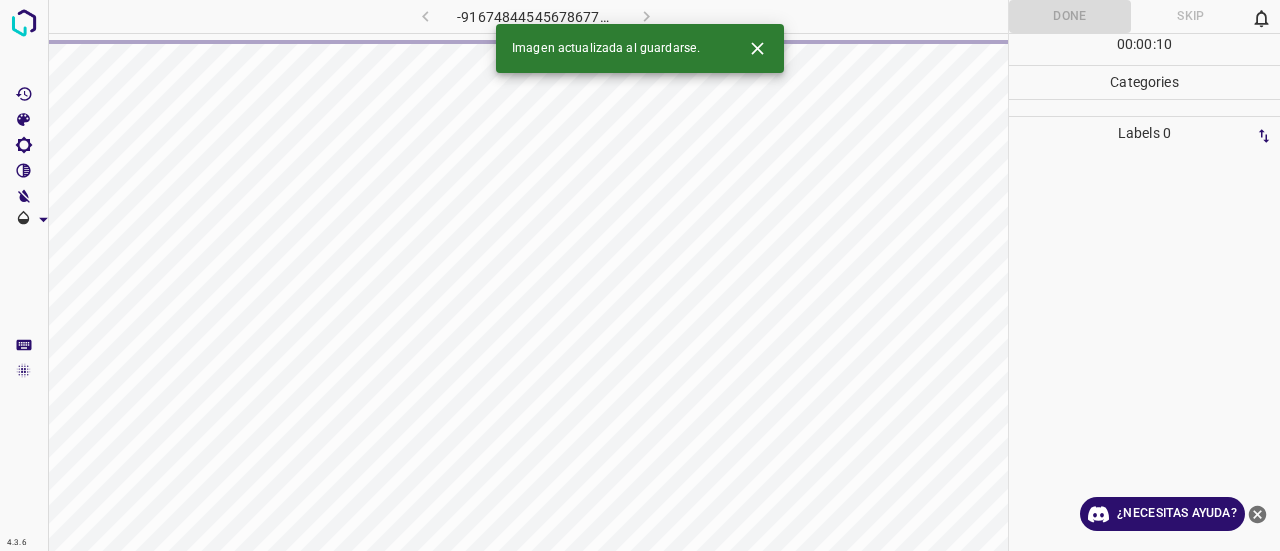 click 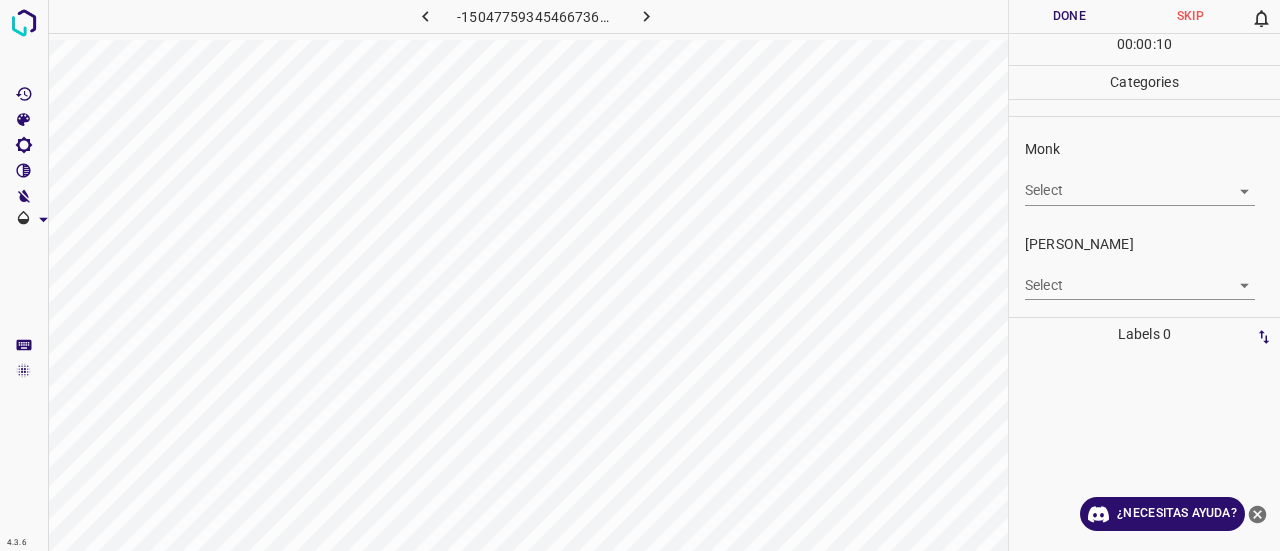 click on "4.3.6  -1504775934546673670.png Done Skip 0 00   : 00   : 10   Categories Monk   Select ​  [PERSON_NAME]   Select ​ Labels   0 Categories 1 Monk 2  [PERSON_NAME] Tools Space Change between modes (Draw & Edit) I Auto labeling R Restore zoom M Zoom in N Zoom out Delete Delete selecte label Filters Z Restore filters X Saturation filter C Brightness filter V Contrast filter B Gray scale filter General O Download ¿Necesitas ayuda? Texto original Valora esta traducción Tu opinión servirá para ayudar a mejorar el Traductor de Google - Texto - Esconder - Borrar" at bounding box center [640, 275] 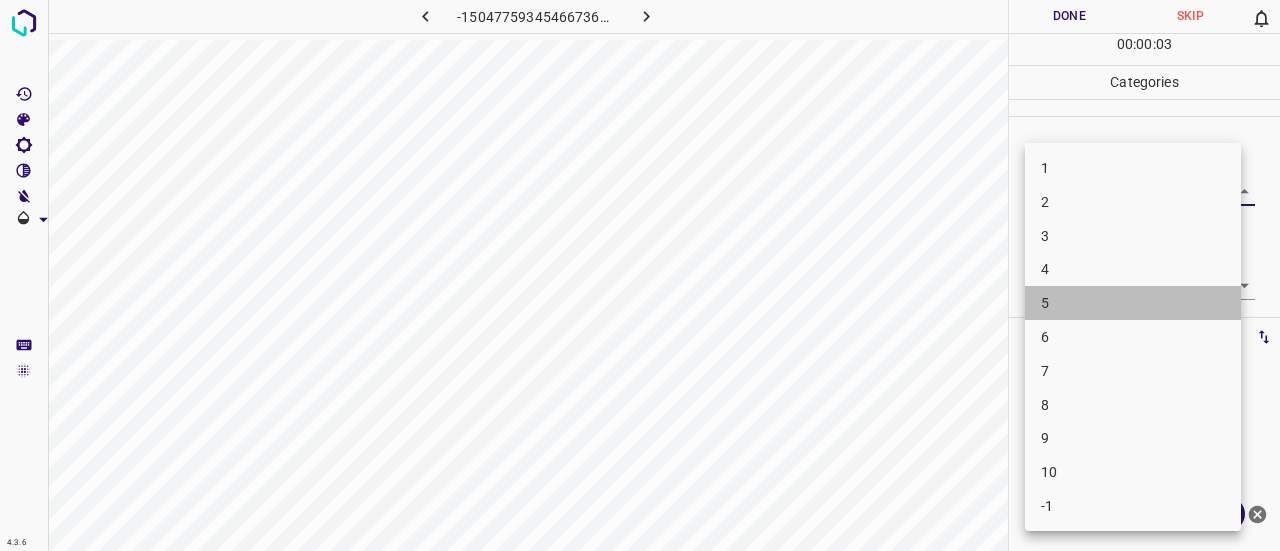 click on "5" at bounding box center [1133, 303] 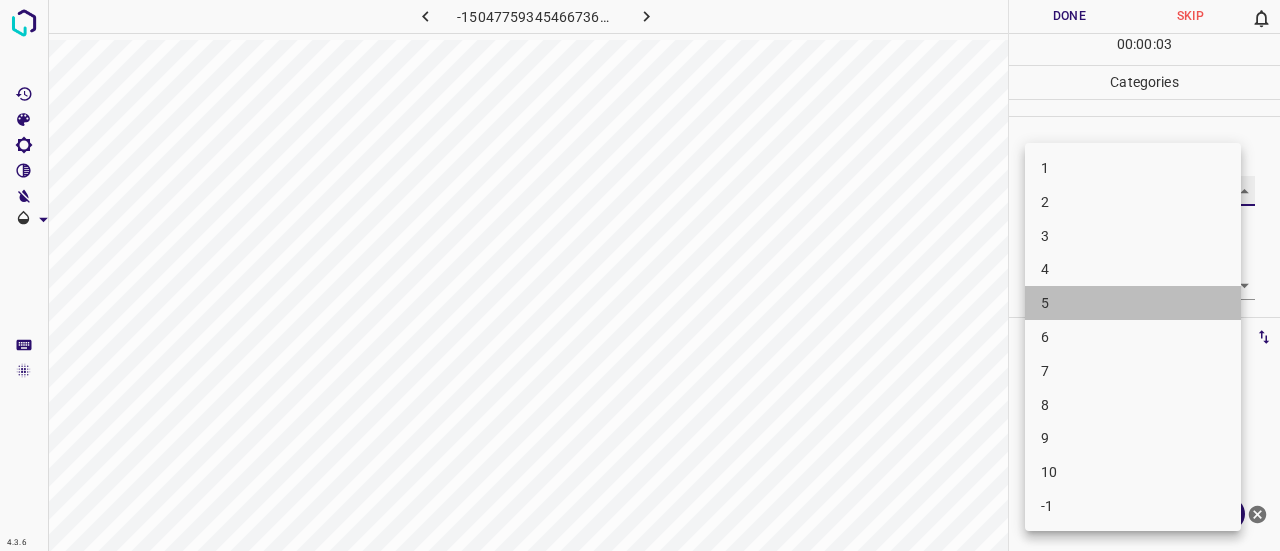 type on "5" 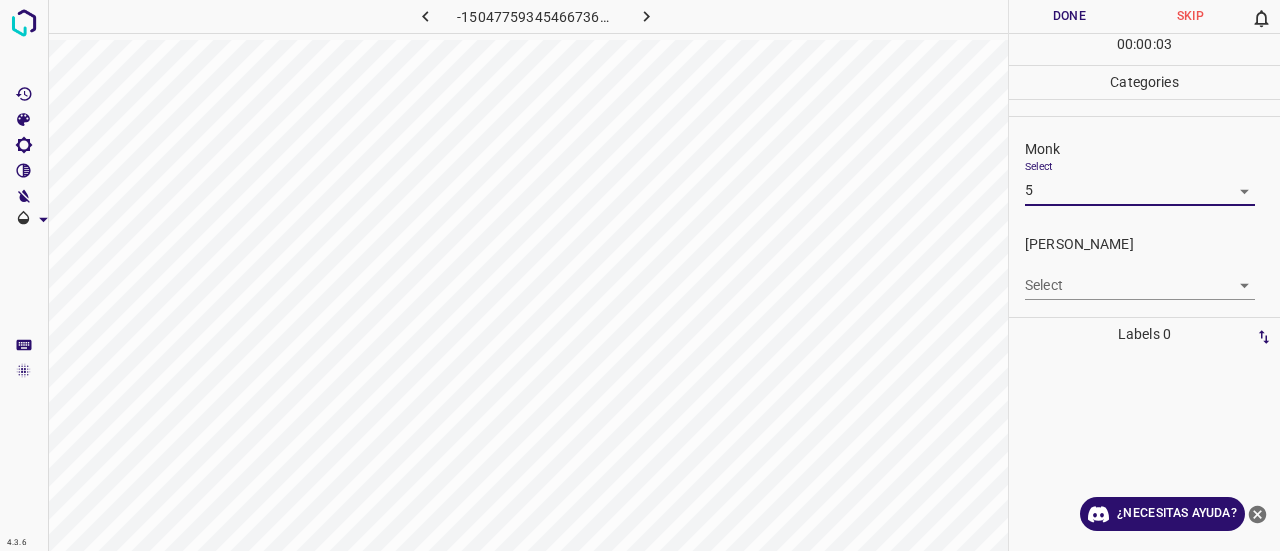 click on "4.3.6  -1504775934546673670.png Done Skip 0 00   : 00   : 03   Categories Monk   Select 5 5  [PERSON_NAME]   Select ​ Labels   0 Categories 1 Monk 2  [PERSON_NAME] Tools Space Change between modes (Draw & Edit) I Auto labeling R Restore zoom M Zoom in N Zoom out Delete Delete selecte label Filters Z Restore filters X Saturation filter C Brightness filter V Contrast filter B Gray scale filter General O Download ¿Necesitas ayuda? Texto original Valora esta traducción Tu opinión servirá para ayudar a mejorar el Traductor de Google - Texto - Esconder - Borrar" at bounding box center [640, 275] 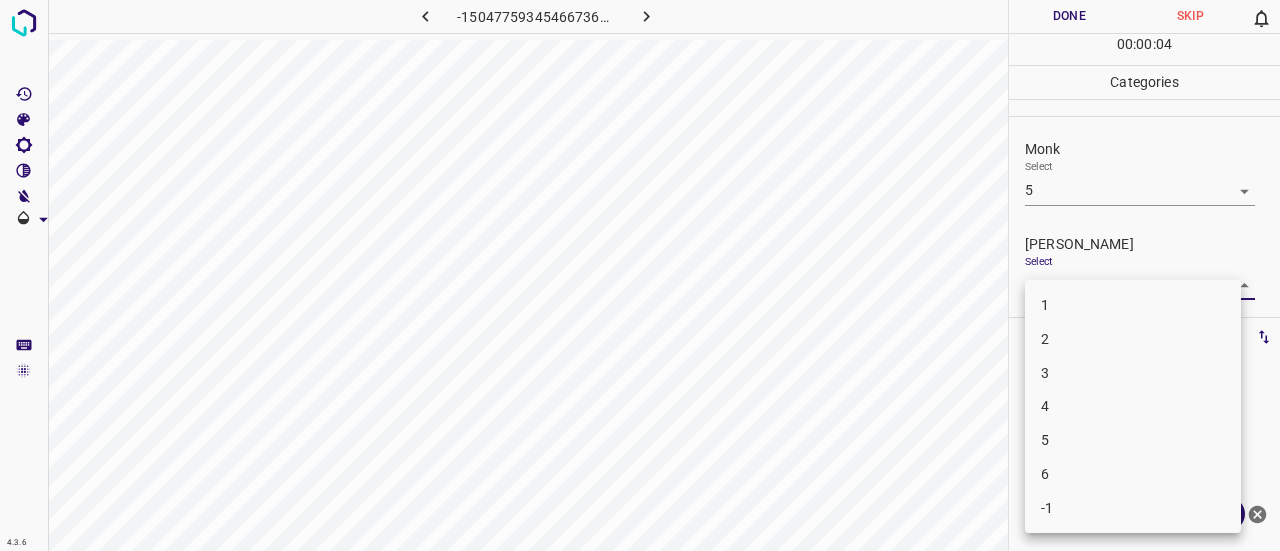 click on "2" at bounding box center (1133, 339) 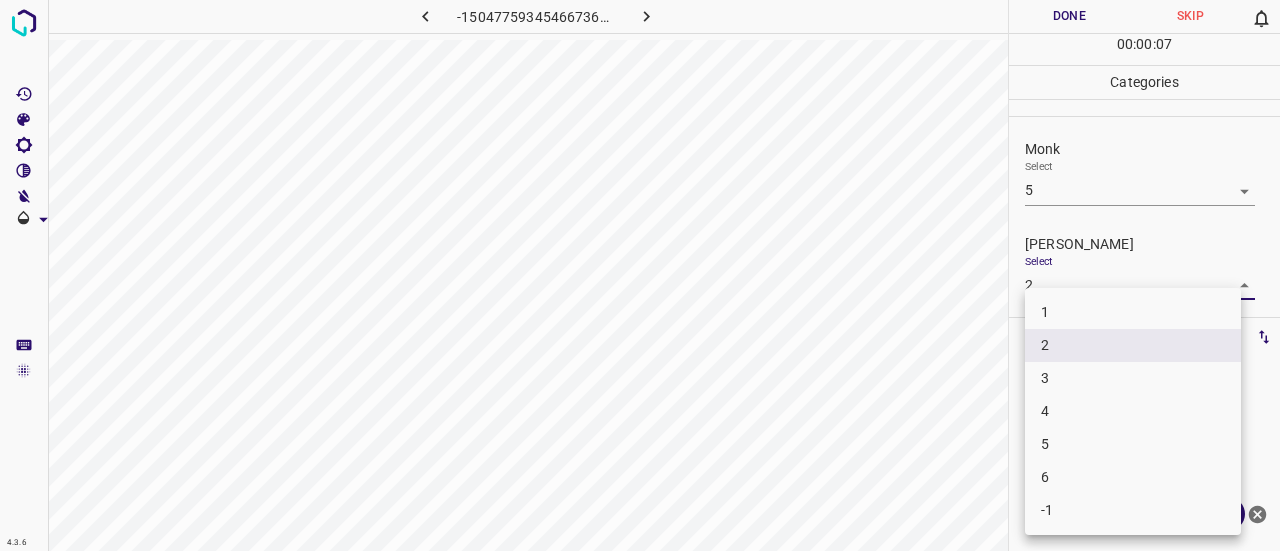 click on "4.3.6  -1504775934546673670.png Done Skip 0 00   : 00   : 07   Categories Monk   Select 5 5  [PERSON_NAME]   Select 2 2 Labels   0 Categories 1 Monk 2  [PERSON_NAME] Tools Space Change between modes (Draw & Edit) I Auto labeling R Restore zoom M Zoom in N Zoom out Delete Delete selecte label Filters Z Restore filters X Saturation filter C Brightness filter V Contrast filter B Gray scale filter General O Download ¿Necesitas ayuda? Texto original Valora esta traducción Tu opinión servirá para ayudar a mejorar el Traductor de Google - Texto - Esconder - Borrar 1 2 3 4 5 6 -1" at bounding box center [640, 275] 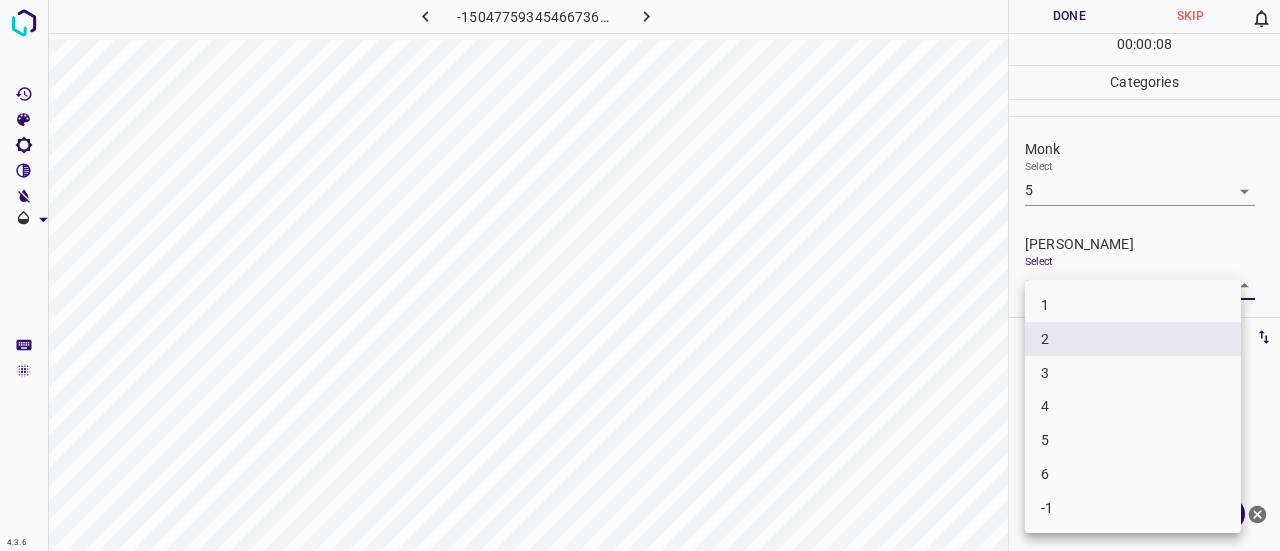 click on "3" at bounding box center (1045, 372) 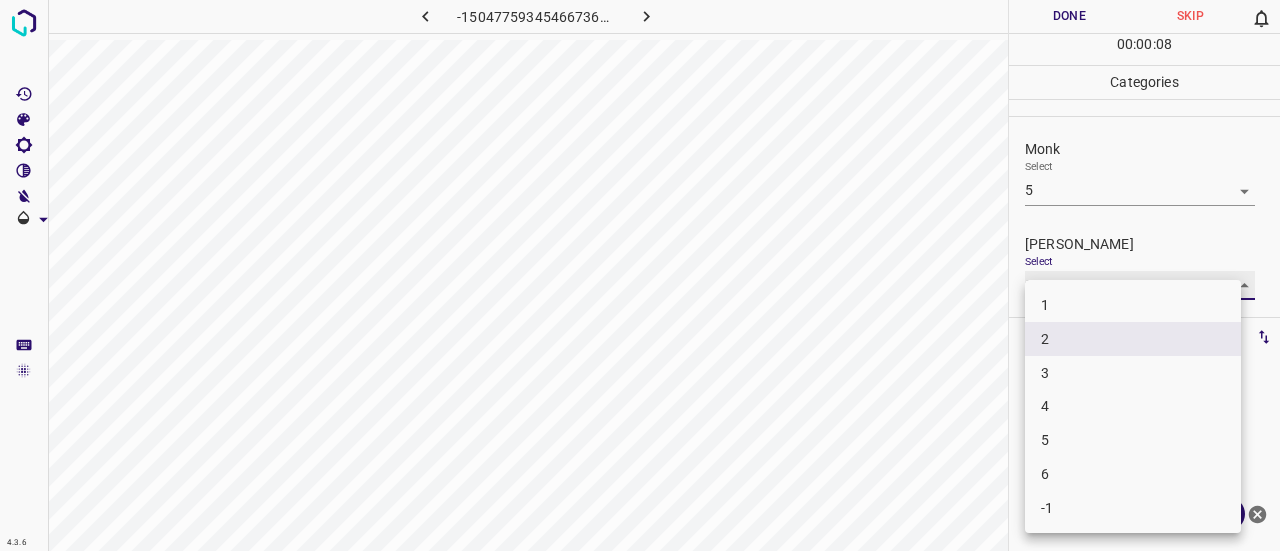 type on "3" 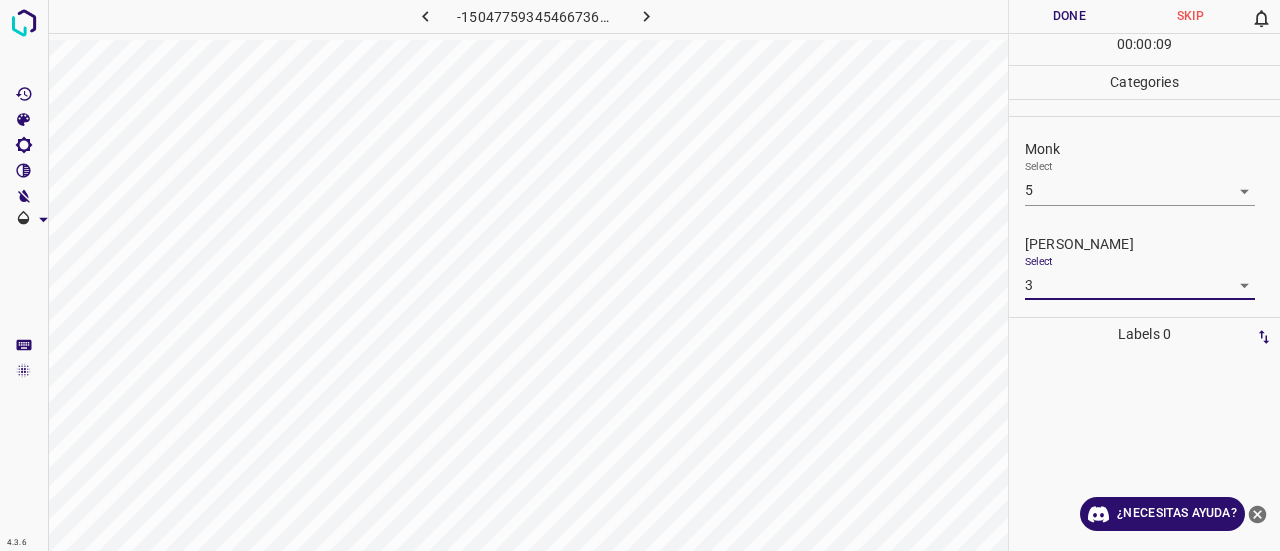 click on "Done" at bounding box center (1069, 16) 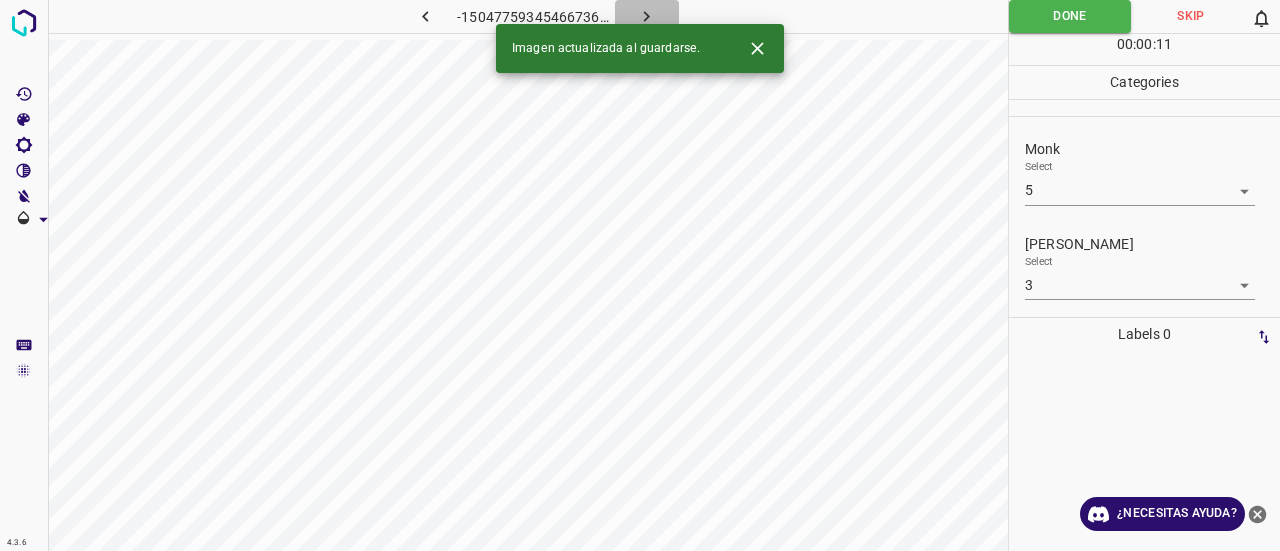 click 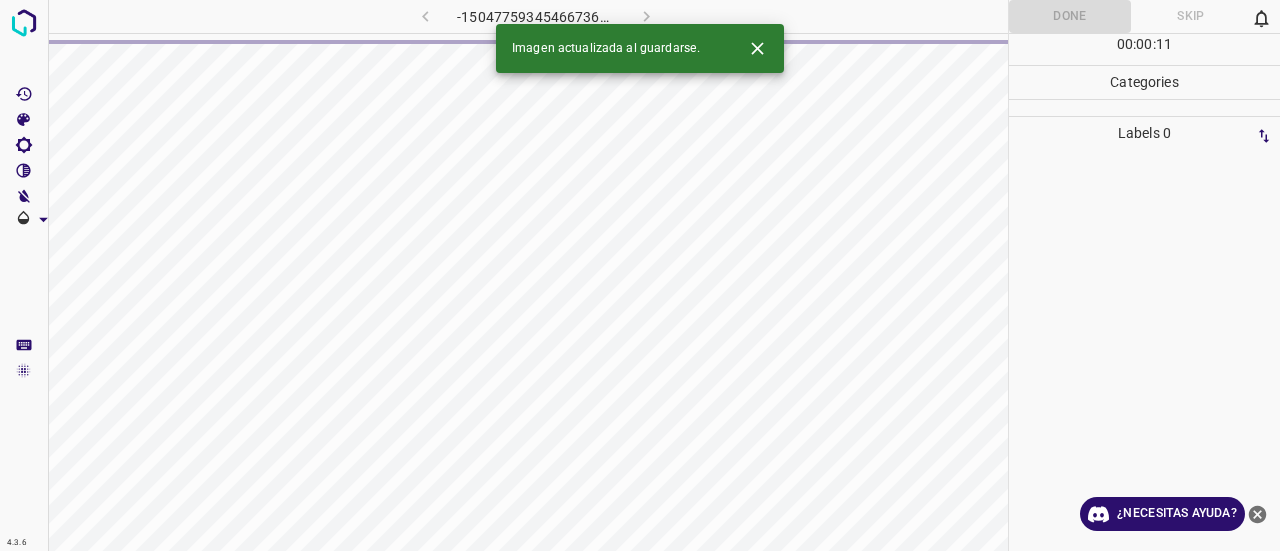 click on "Imagen actualizada al guardarse." at bounding box center (640, 48) 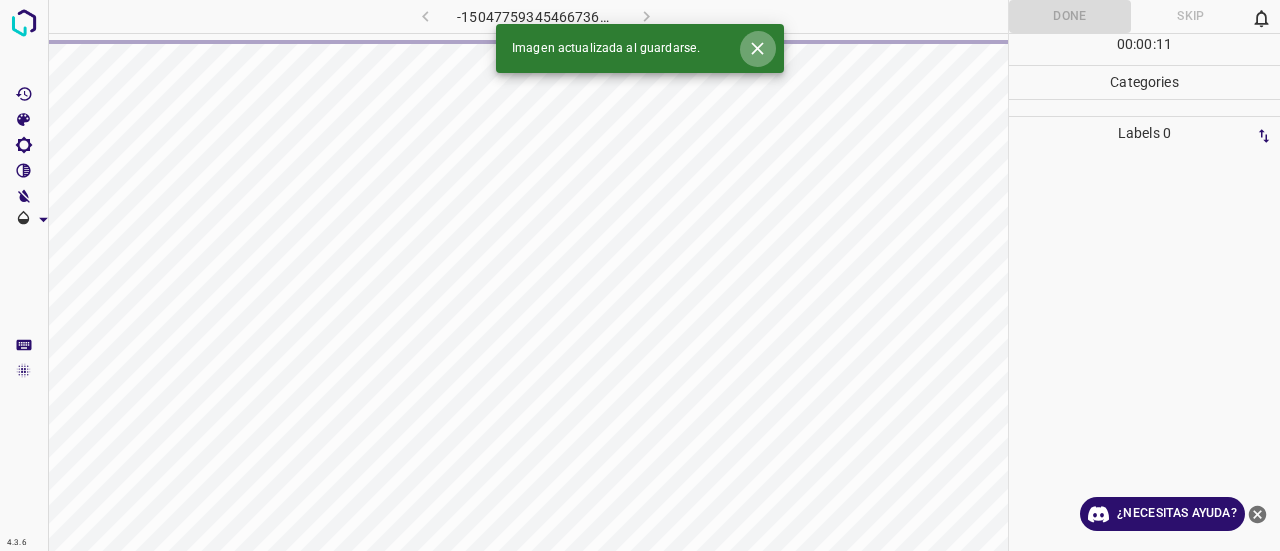 click 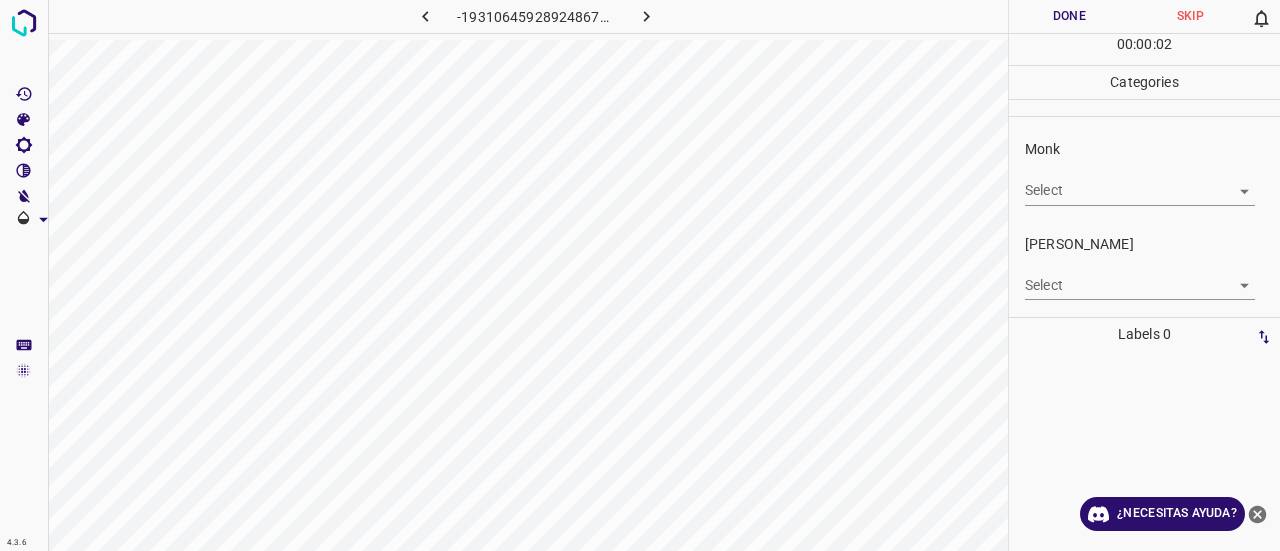 click on "4.3.6  -1931064592892486781.png Done Skip 0 00   : 00   : 02   Categories Monk   Select ​  [PERSON_NAME]   Select ​ Labels   0 Categories 1 Monk 2  [PERSON_NAME] Tools Space Change between modes (Draw & Edit) I Auto labeling R Restore zoom M Zoom in N Zoom out Delete Delete selecte label Filters Z Restore filters X Saturation filter C Brightness filter V Contrast filter B Gray scale filter General O Download ¿Necesitas ayuda? Texto original Valora esta traducción Tu opinión servirá para ayudar a mejorar el Traductor de Google - Texto - Esconder - Borrar" at bounding box center (640, 275) 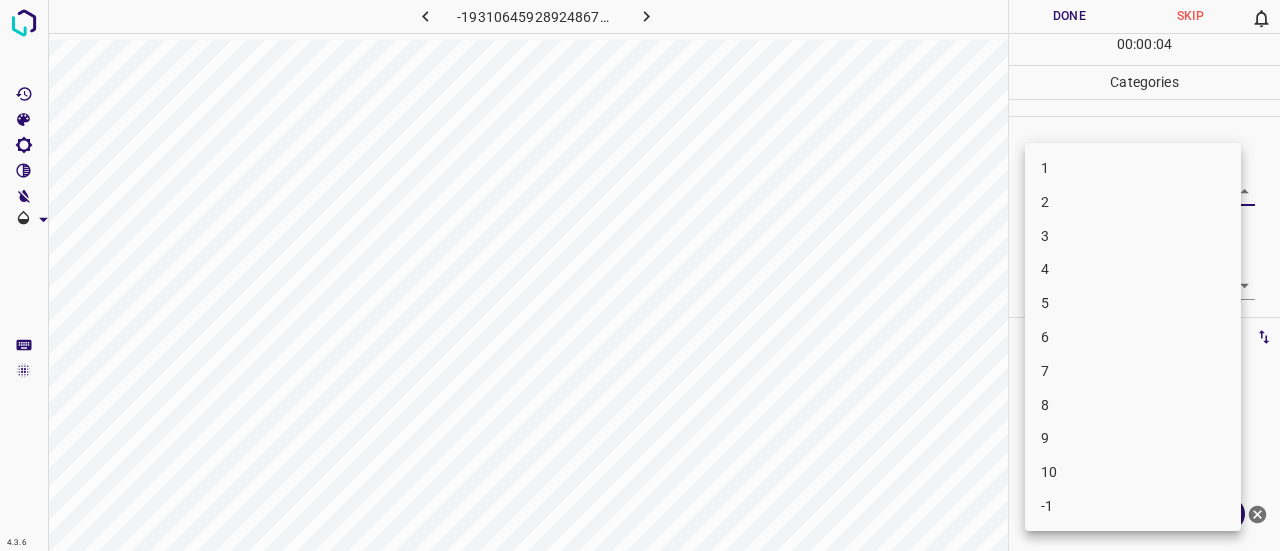 click on "4" at bounding box center (1133, 269) 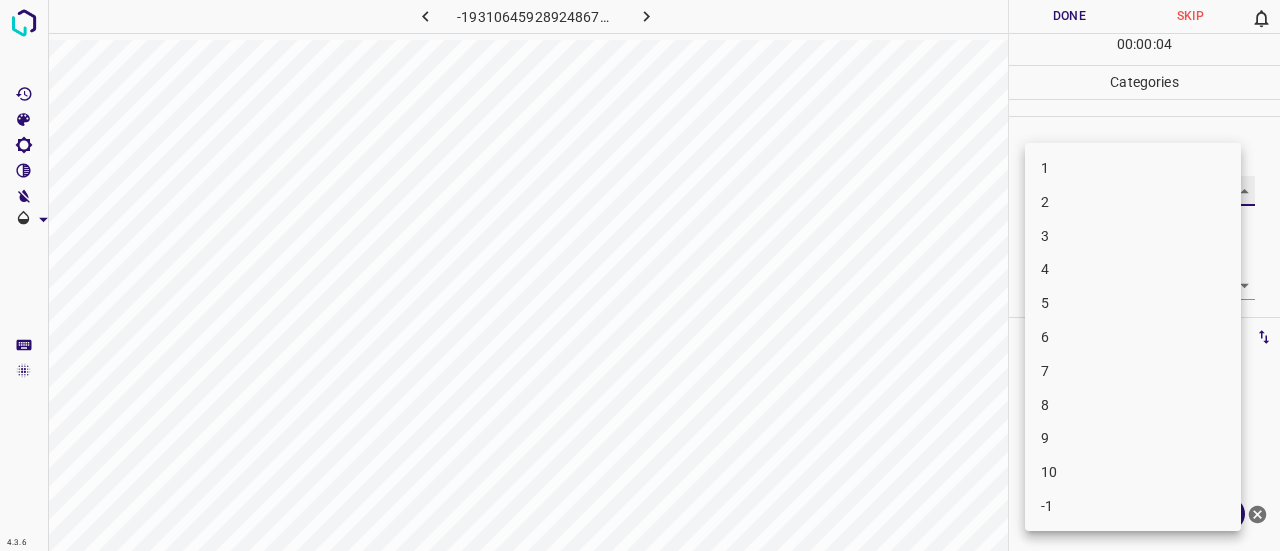 type on "4" 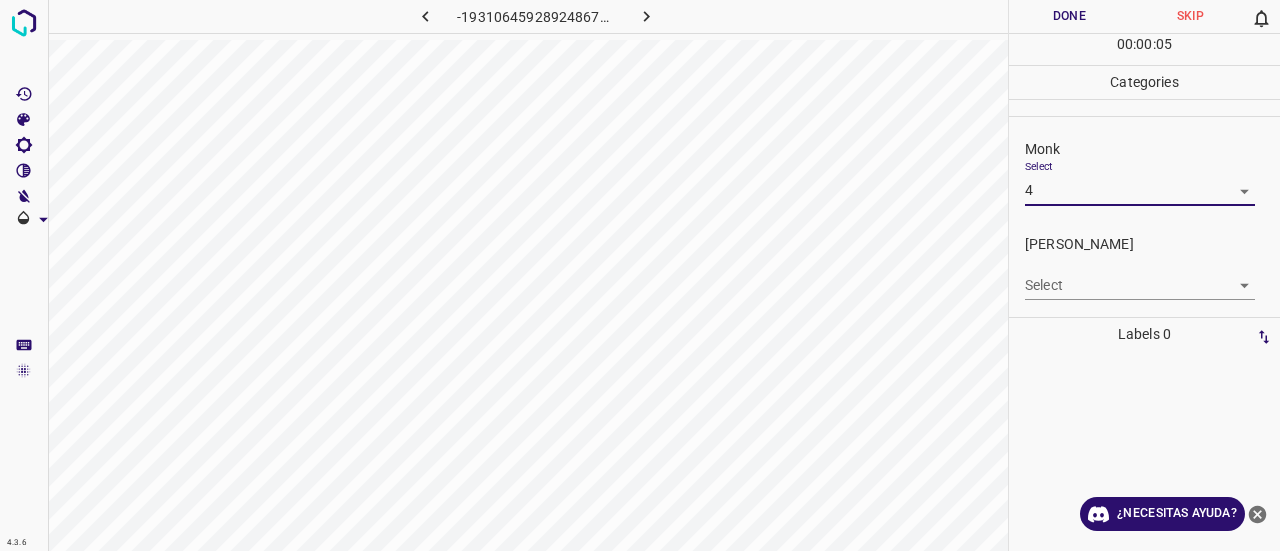 click on "Select ​" at bounding box center [1140, 277] 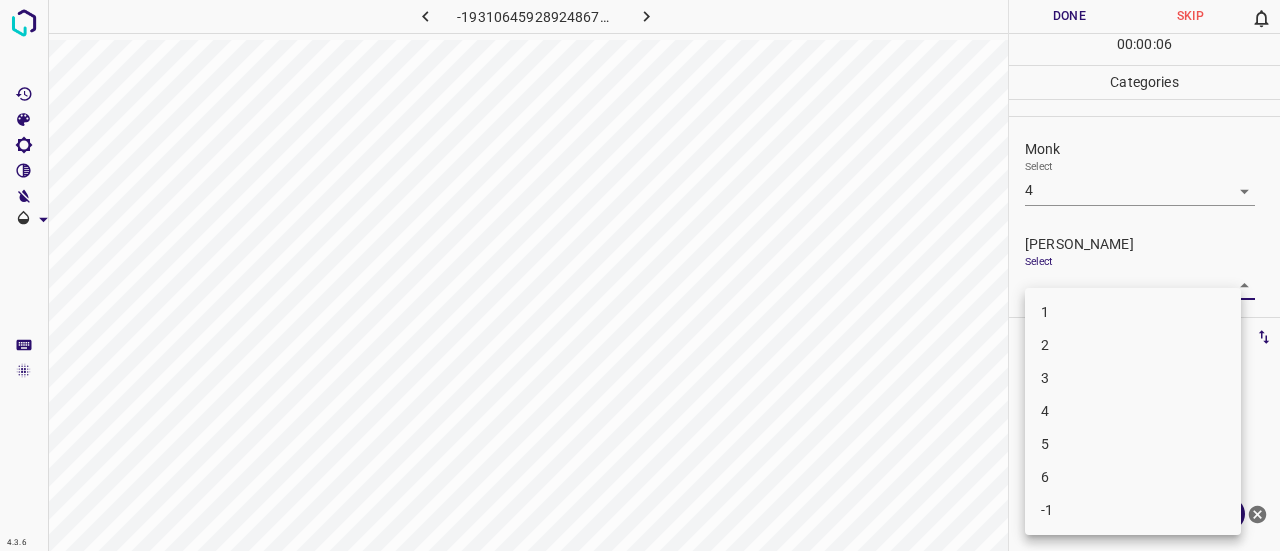 click on "4.3.6  -1931064592892486781.png Done Skip 0 00   : 00   : 06   Categories Monk   Select 4 4  [PERSON_NAME]   Select ​ Labels   0 Categories 1 Monk 2  [PERSON_NAME] Tools Space Change between modes (Draw & Edit) I Auto labeling R Restore zoom M Zoom in N Zoom out Delete Delete selecte label Filters Z Restore filters X Saturation filter C Brightness filter V Contrast filter B Gray scale filter General O Download ¿Necesitas ayuda? Texto original Valora esta traducción Tu opinión servirá para ayudar a mejorar el Traductor de Google - Texto - Esconder - Borrar 1 2 3 4 5 6 -1" at bounding box center (640, 275) 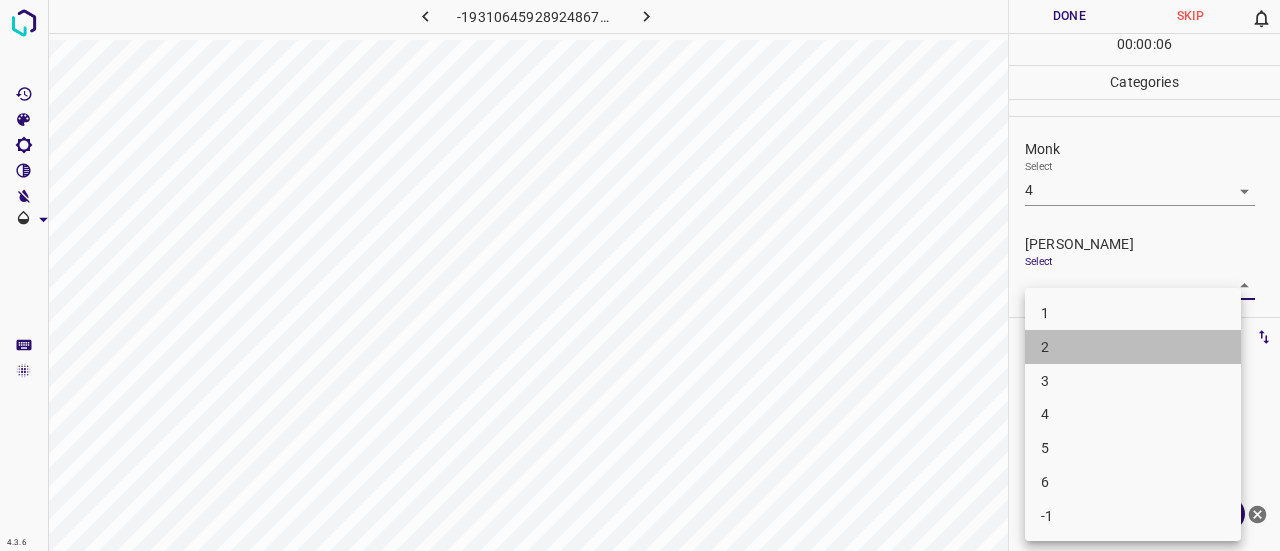 click on "2" at bounding box center (1133, 347) 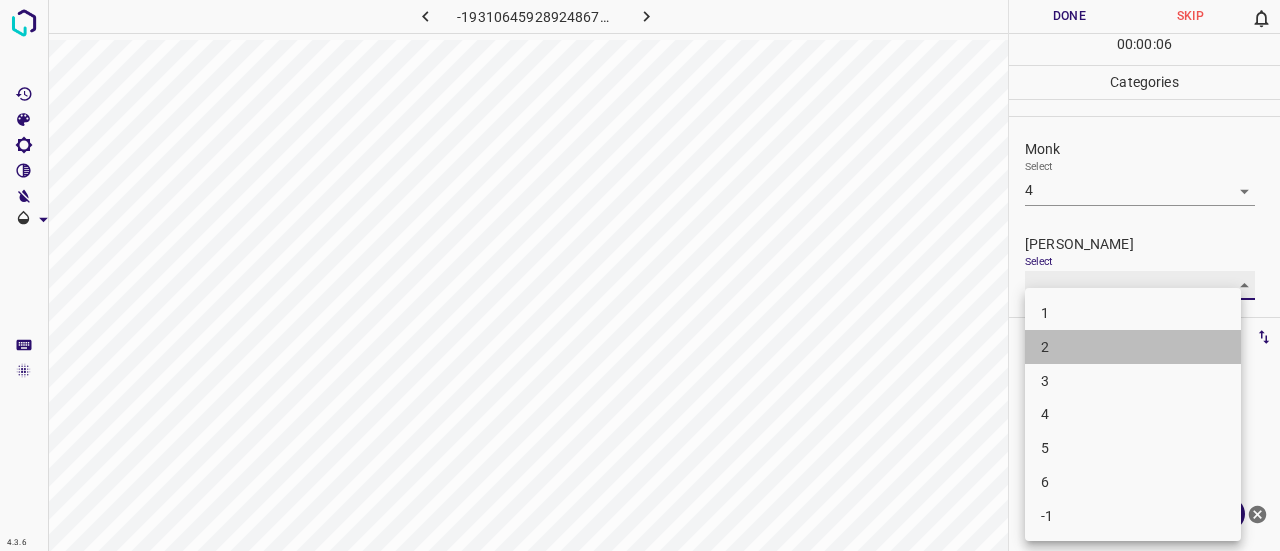 type on "2" 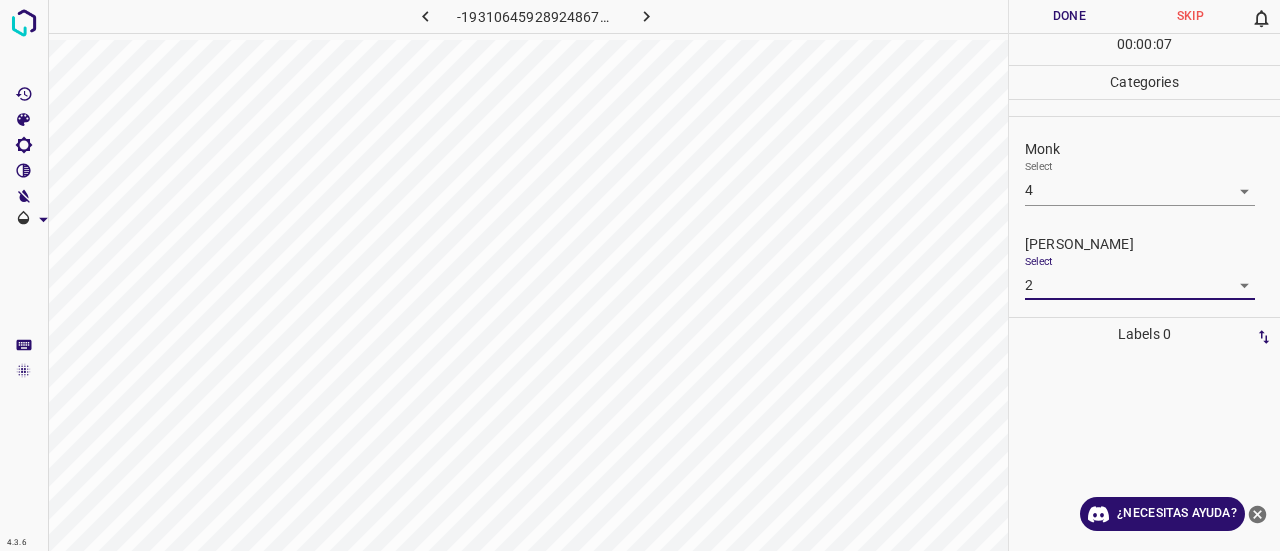 click on "Done" at bounding box center [1069, 16] 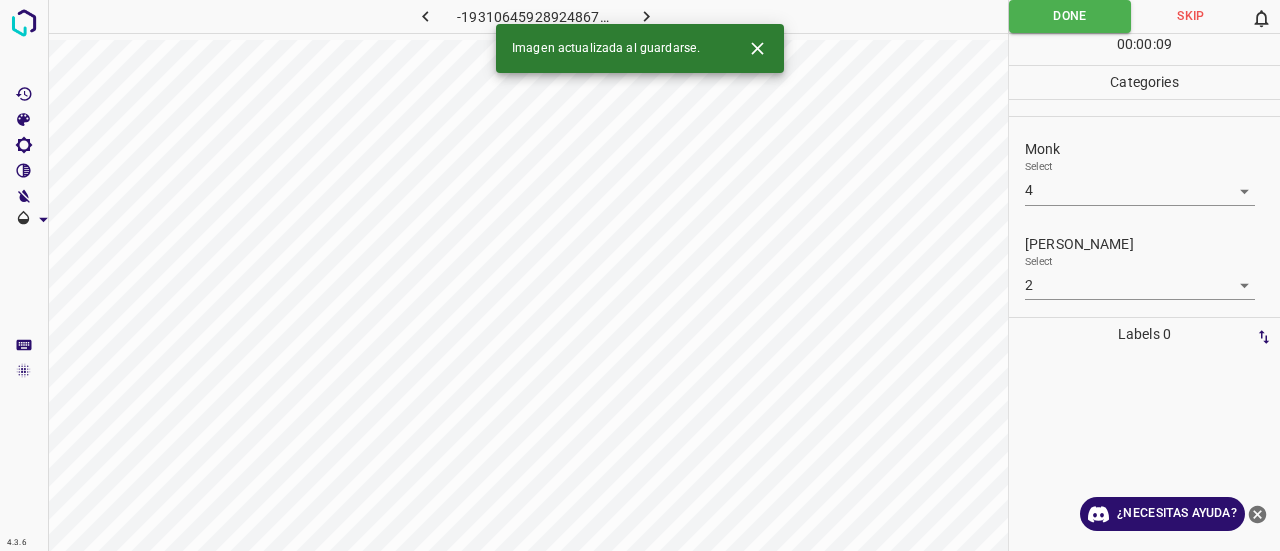 click at bounding box center [647, 16] 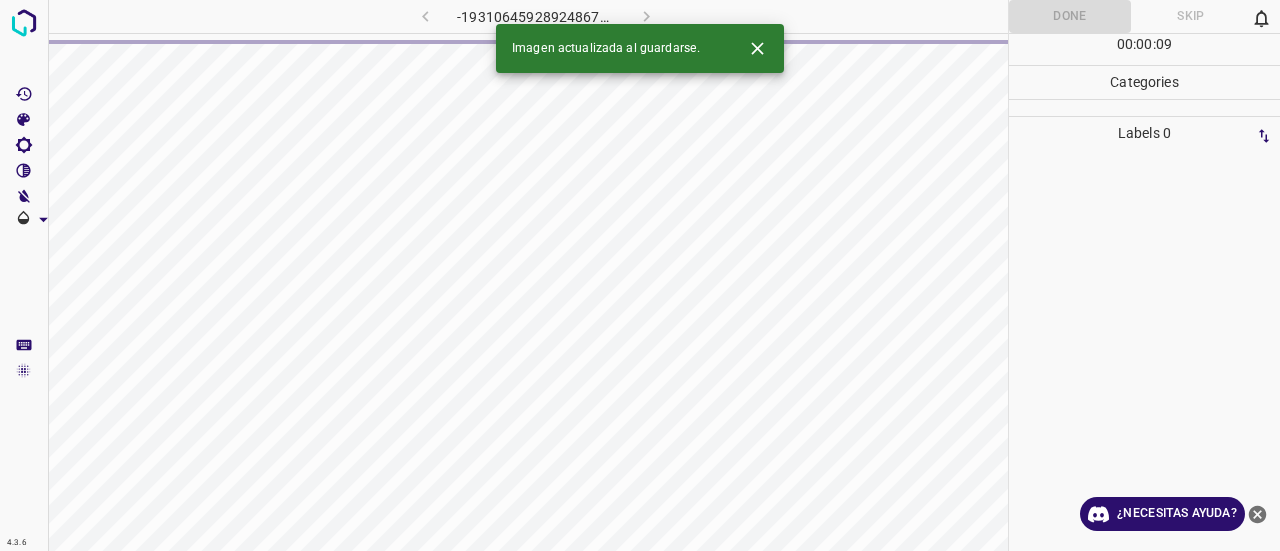 click 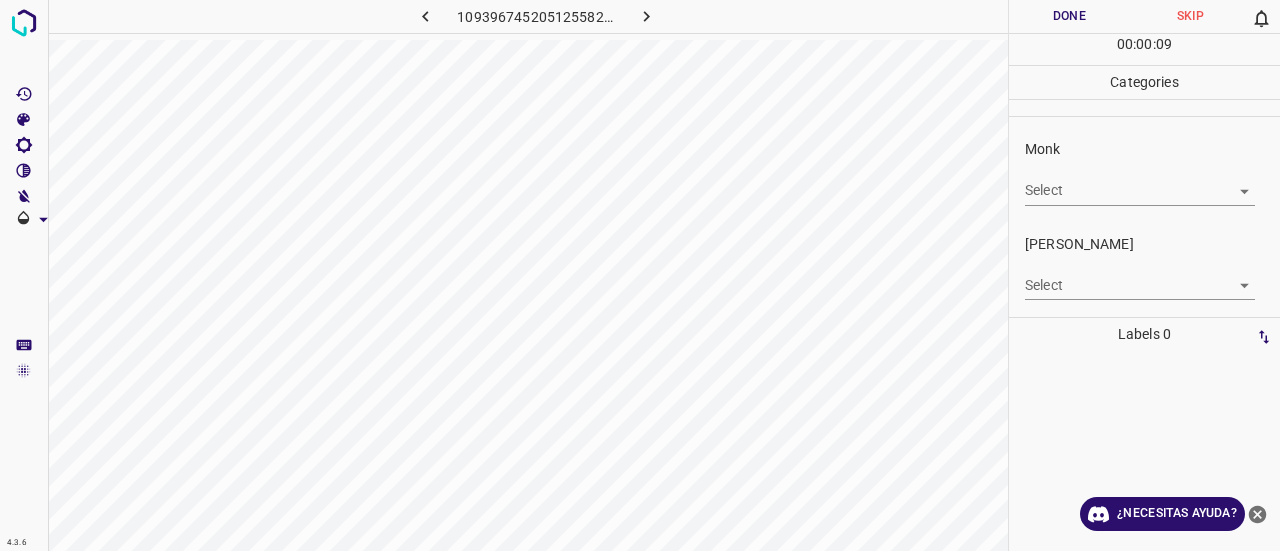 click on "4.3.6  1093967452051255826.png Done Skip 0 00   : 00   : 09   Categories Monk   Select ​  [PERSON_NAME]   Select ​ Labels   0 Categories 1 Monk 2  [PERSON_NAME] Tools Space Change between modes (Draw & Edit) I Auto labeling R Restore zoom M Zoom in N Zoom out Delete Delete selecte label Filters Z Restore filters X Saturation filter C Brightness filter V Contrast filter B Gray scale filter General O Download ¿Necesitas ayuda? Texto original Valora esta traducción Tu opinión servirá para ayudar a mejorar el Traductor de Google - Texto - Esconder - Borrar" at bounding box center (640, 275) 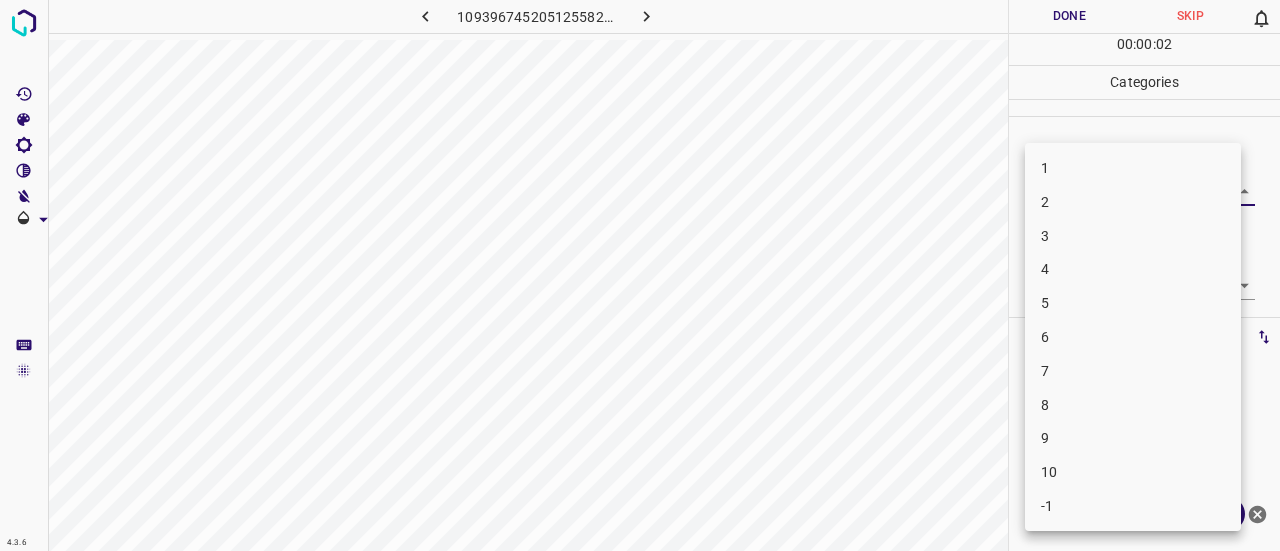 click on "3" at bounding box center [1133, 236] 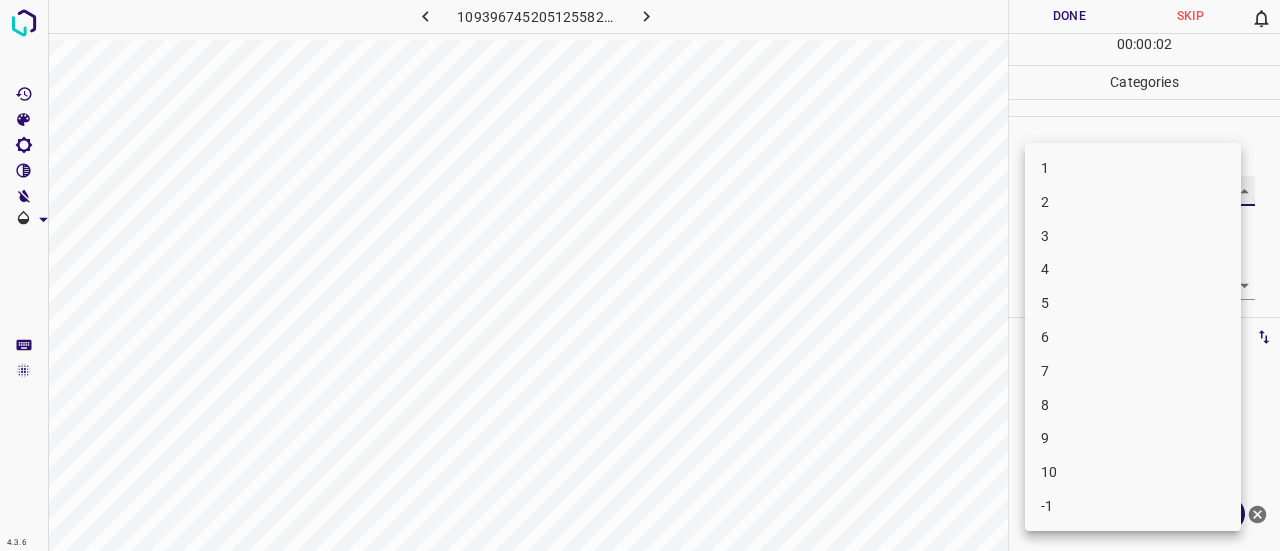 type on "3" 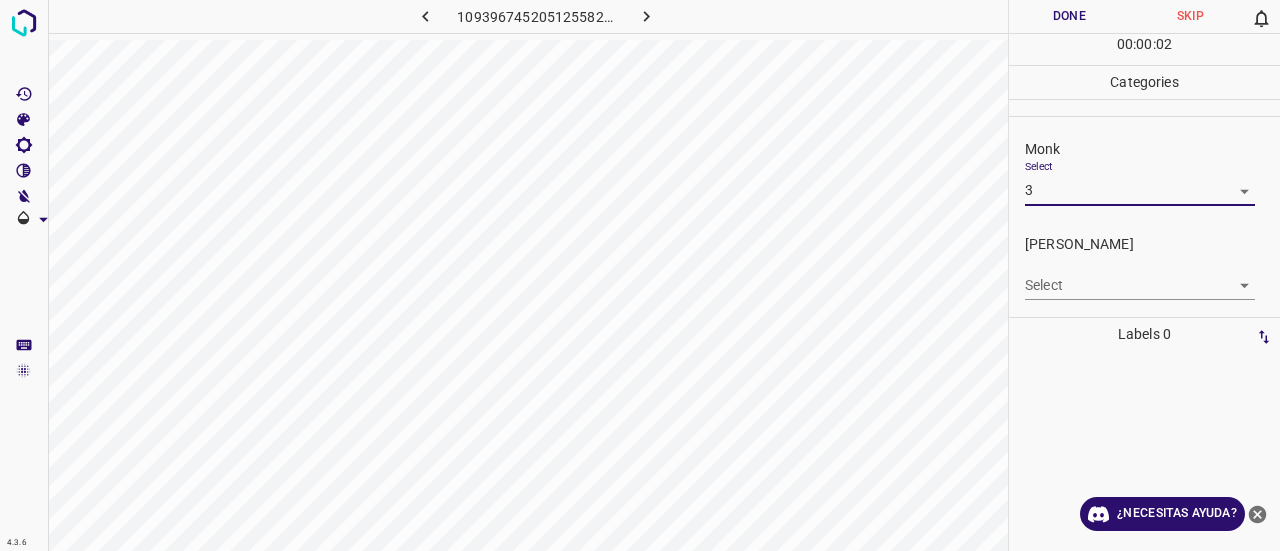 click on "4.3.6  1093967452051255826.png Done Skip 0 00   : 00   : 02   Categories Monk   Select 3 3  [PERSON_NAME]   Select ​ Labels   0 Categories 1 Monk 2  [PERSON_NAME] Tools Space Change between modes (Draw & Edit) I Auto labeling R Restore zoom M Zoom in N Zoom out Delete Delete selecte label Filters Z Restore filters X Saturation filter C Brightness filter V Contrast filter B Gray scale filter General O Download ¿Necesitas ayuda? Texto original Valora esta traducción Tu opinión servirá para ayudar a mejorar el Traductor de Google - Texto - Esconder - Borrar 1 2 3 4 5 6 7 8 9 10 -1" at bounding box center [640, 275] 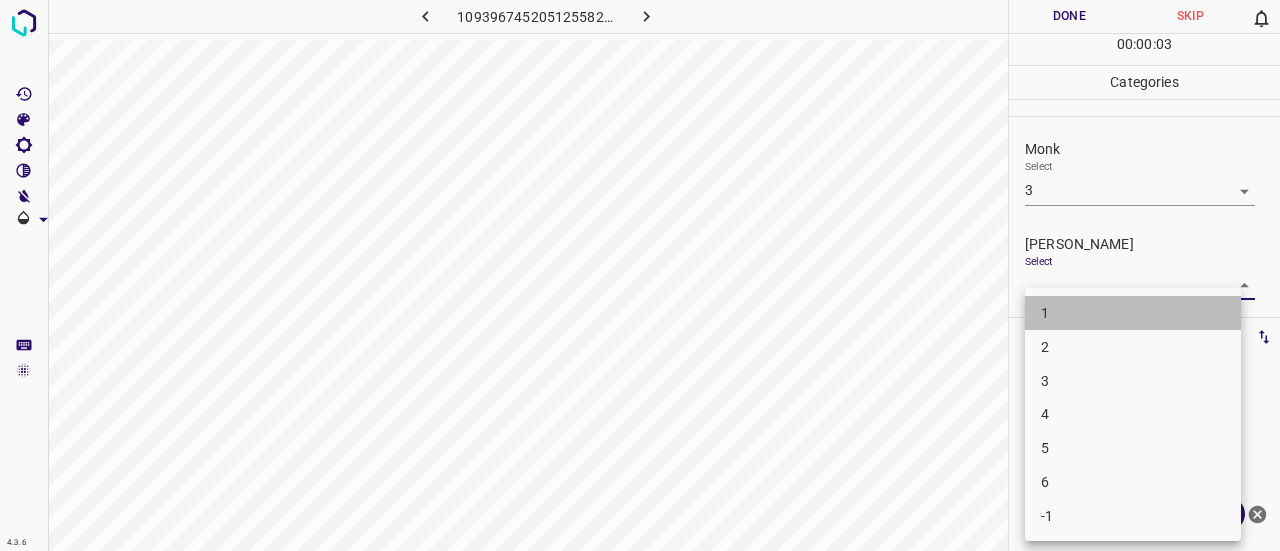 click on "1" at bounding box center [1133, 313] 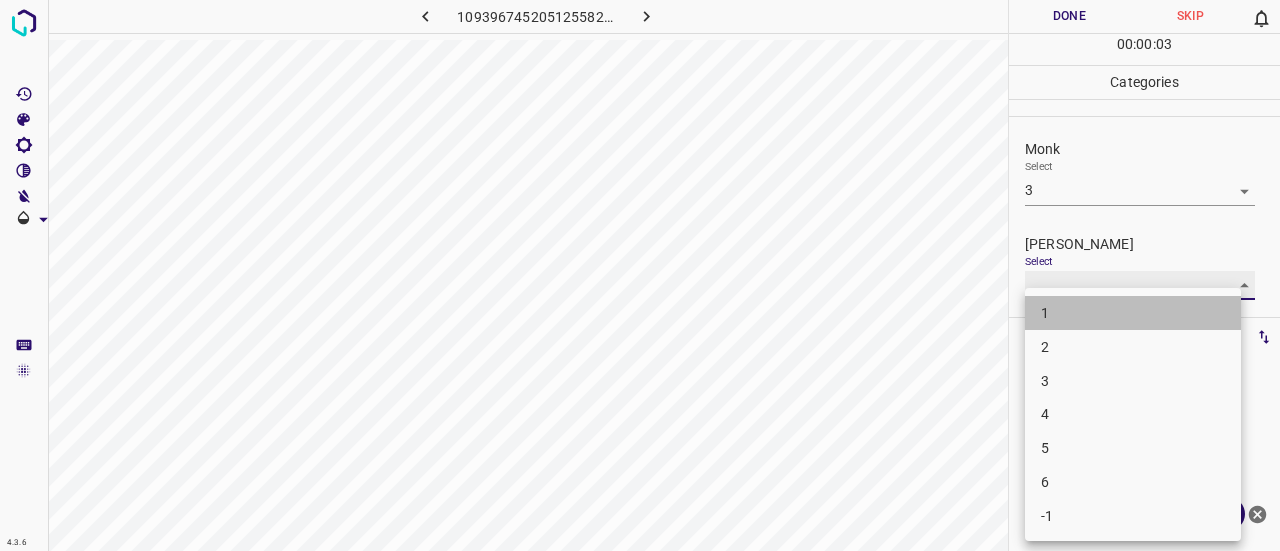 type on "1" 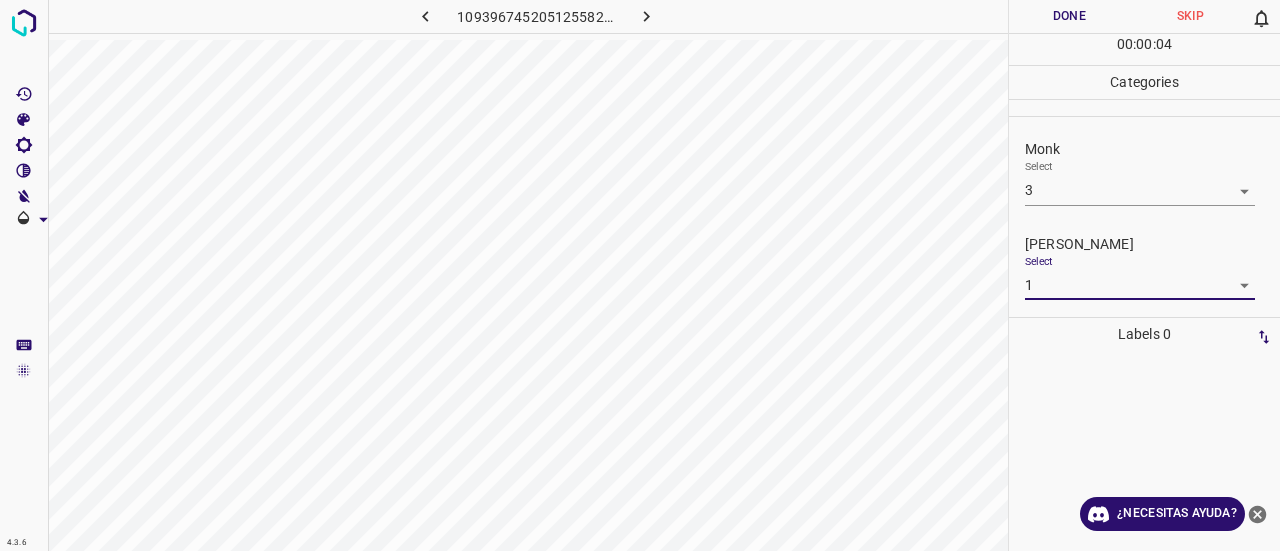 click on "Done" at bounding box center (1069, 16) 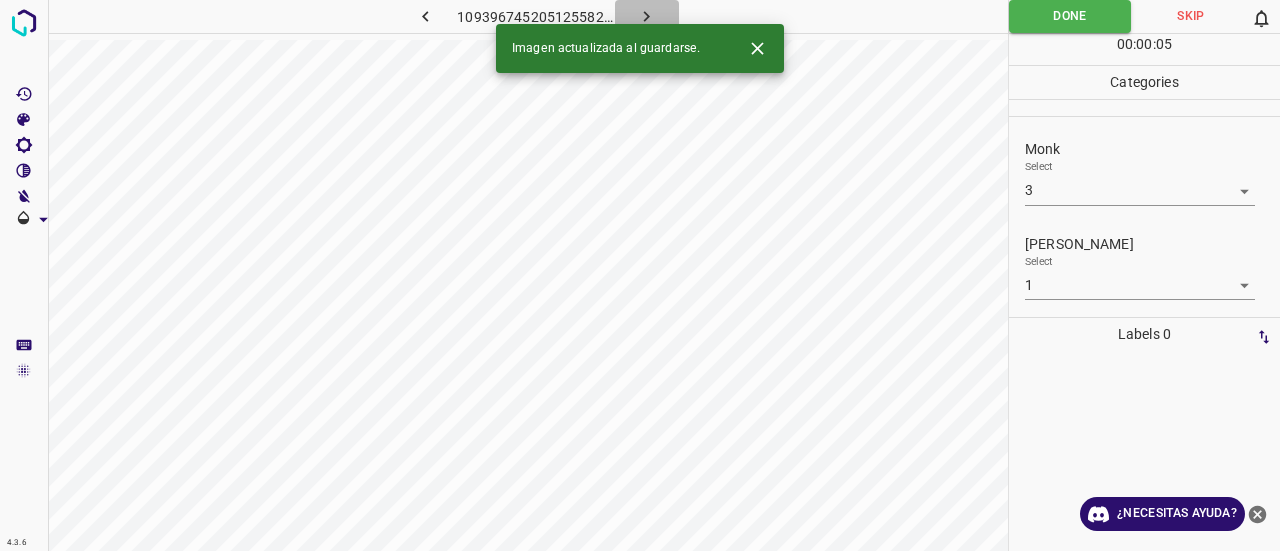 click 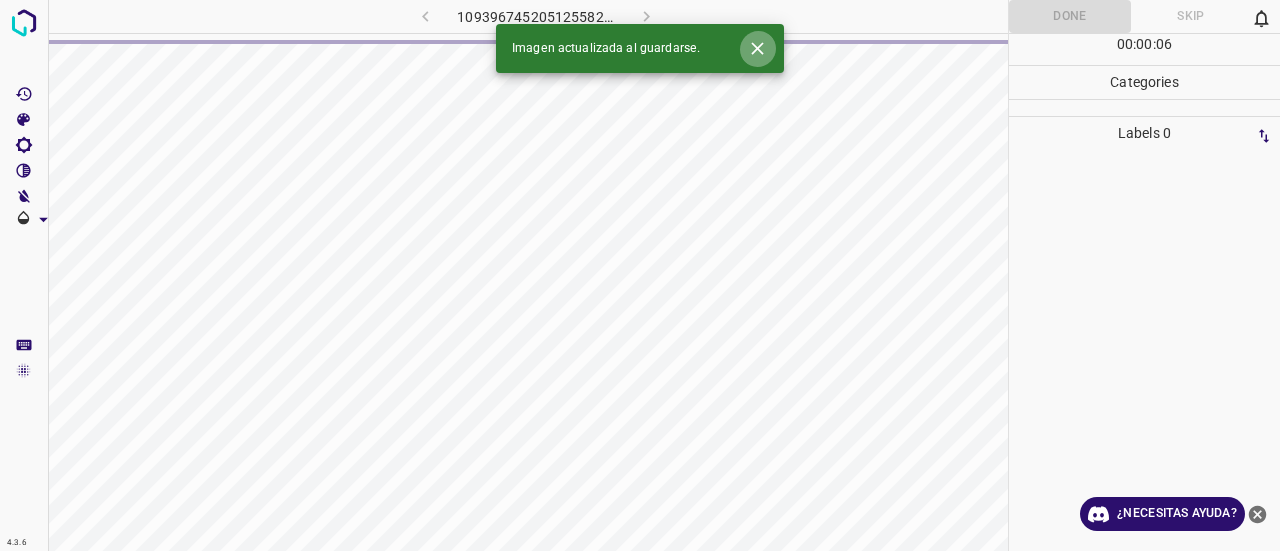 click at bounding box center [757, 48] 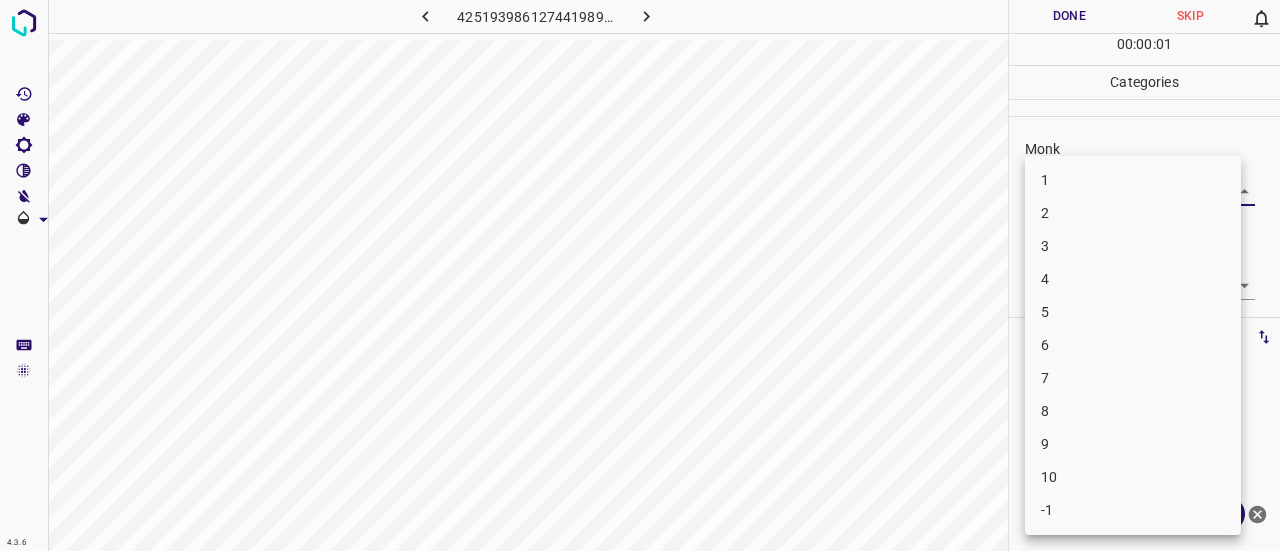 click on "4.3.6  4251939861274419898.png Done Skip 0 00   : 00   : 01   Categories Monk   Select ​  [PERSON_NAME]   Select ​ Labels   0 Categories 1 Monk 2  [PERSON_NAME] Tools Space Change between modes (Draw & Edit) I Auto labeling R Restore zoom M Zoom in N Zoom out Delete Delete selecte label Filters Z Restore filters X Saturation filter C Brightness filter V Contrast filter B Gray scale filter General O Download ¿Necesitas ayuda? Texto original Valora esta traducción Tu opinión servirá para ayudar a mejorar el Traductor de Google - Texto - Esconder - Borrar 1 2 3 4 5 6 7 8 9 10 -1" at bounding box center [640, 275] 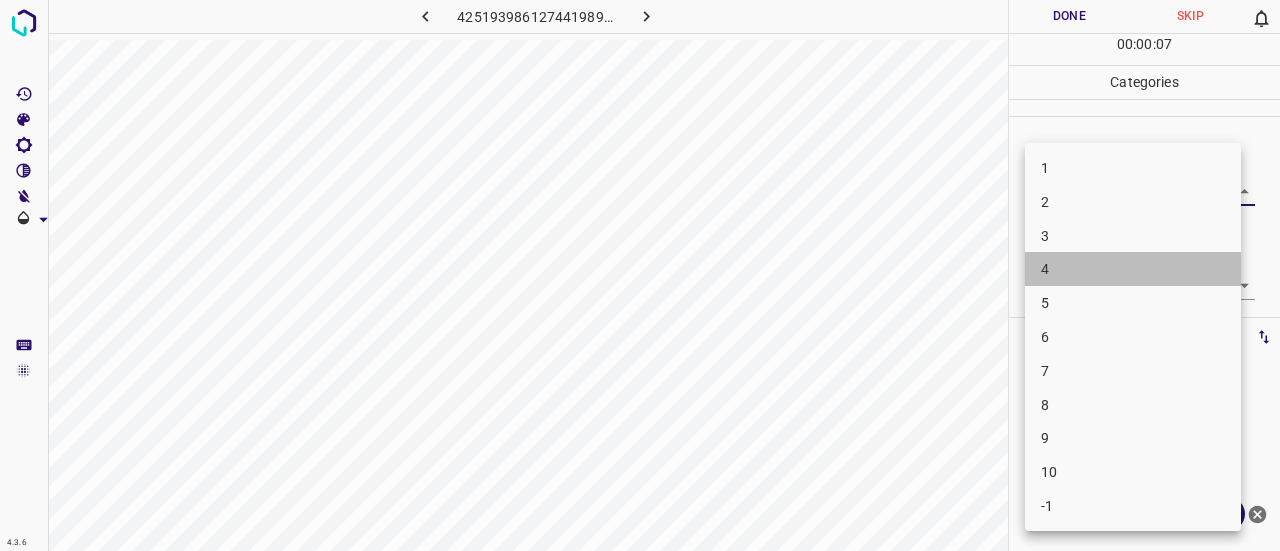 click on "4" at bounding box center (1133, 269) 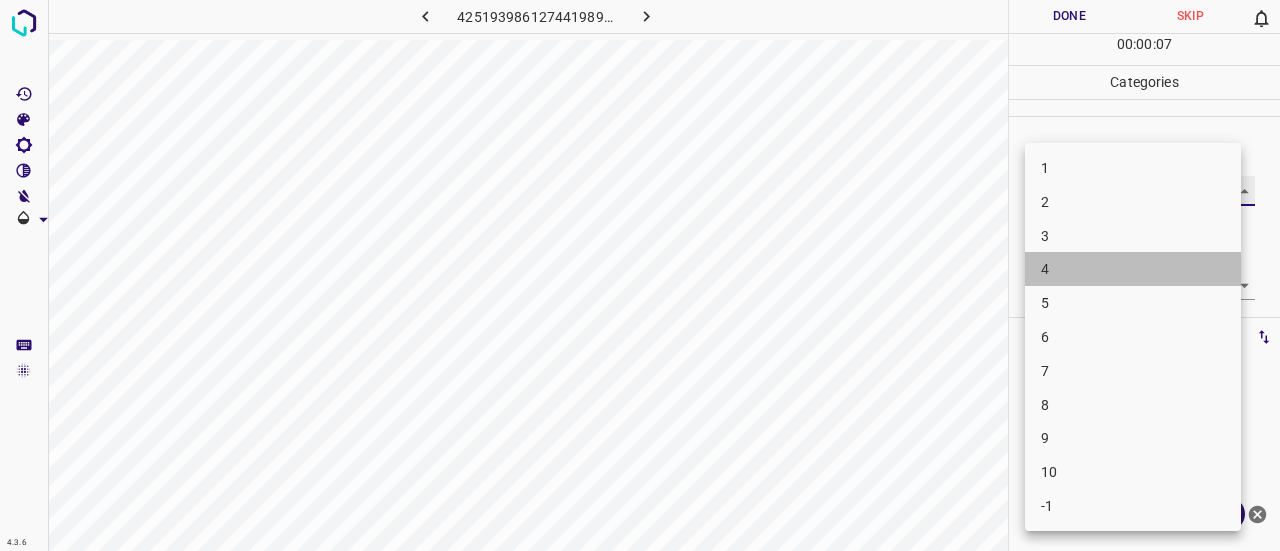 type on "4" 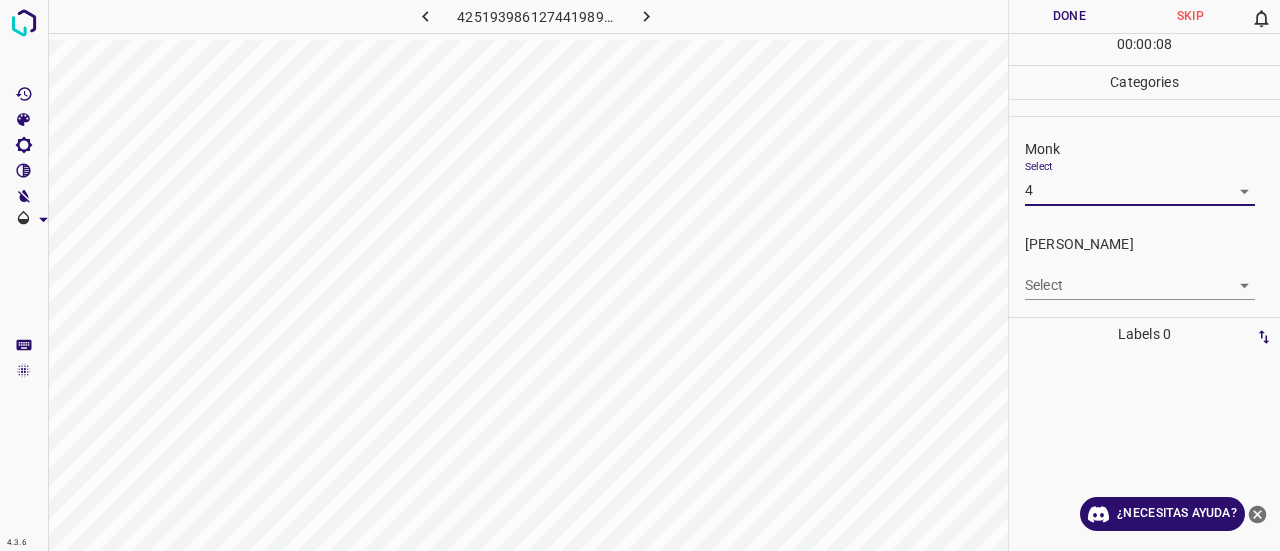 click on "Select ​" at bounding box center (1140, 277) 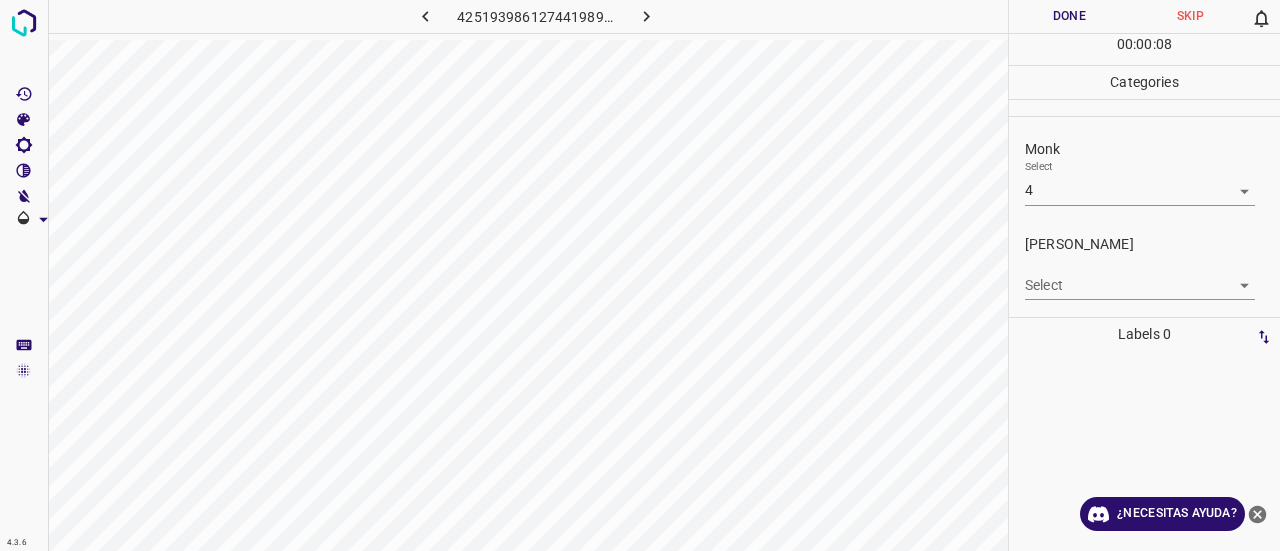 click on "[PERSON_NAME]   Select ​" at bounding box center [1144, 267] 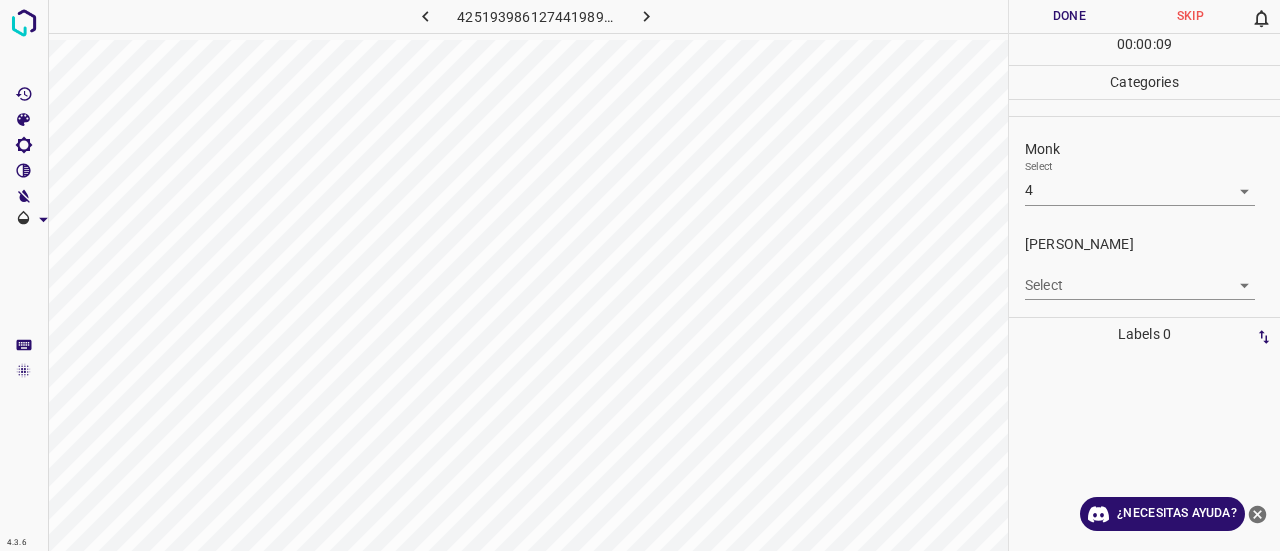 click on "4.3.6  4251939861274419898.png Done Skip 0 00   : 00   : 09   Categories Monk   Select 4 4  [PERSON_NAME]   Select ​ Labels   0 Categories 1 Monk 2  [PERSON_NAME] Tools Space Change between modes (Draw & Edit) I Auto labeling R Restore zoom M Zoom in N Zoom out Delete Delete selecte label Filters Z Restore filters X Saturation filter C Brightness filter V Contrast filter B Gray scale filter General O Download ¿Necesitas ayuda? Texto original Valora esta traducción Tu opinión servirá para ayudar a mejorar el Traductor de Google - Texto - Esconder - Borrar" at bounding box center [640, 275] 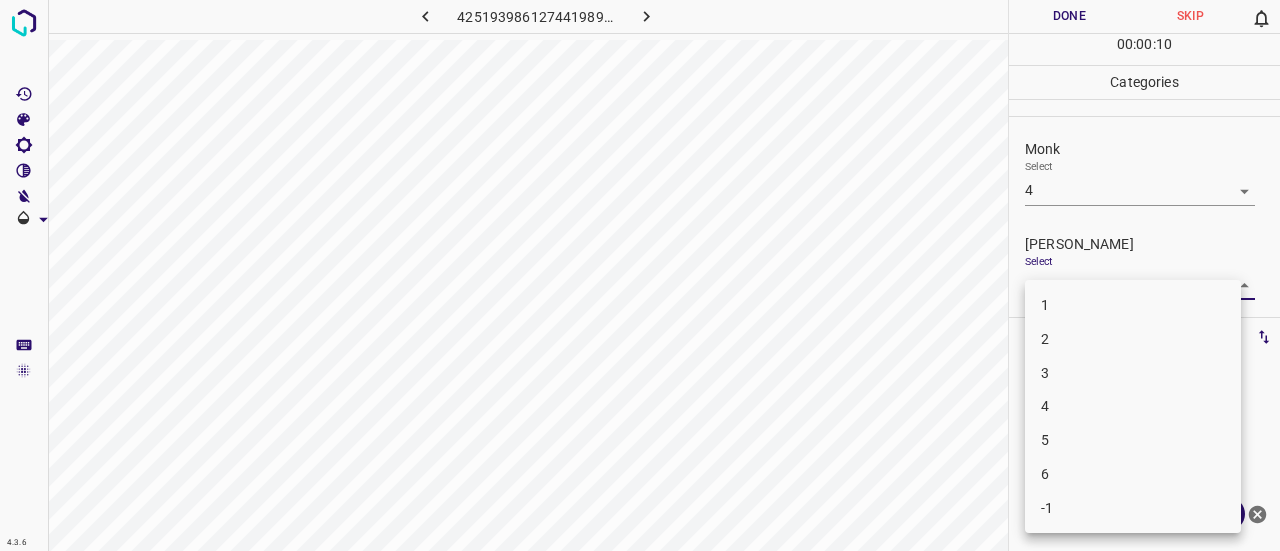 click on "2" at bounding box center [1133, 339] 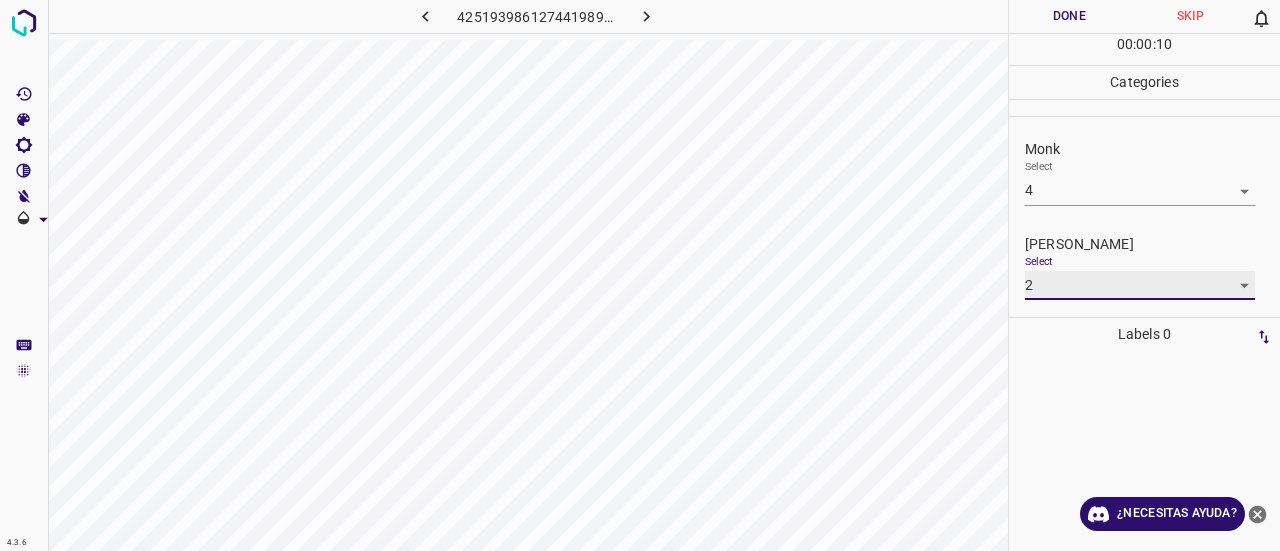 type on "2" 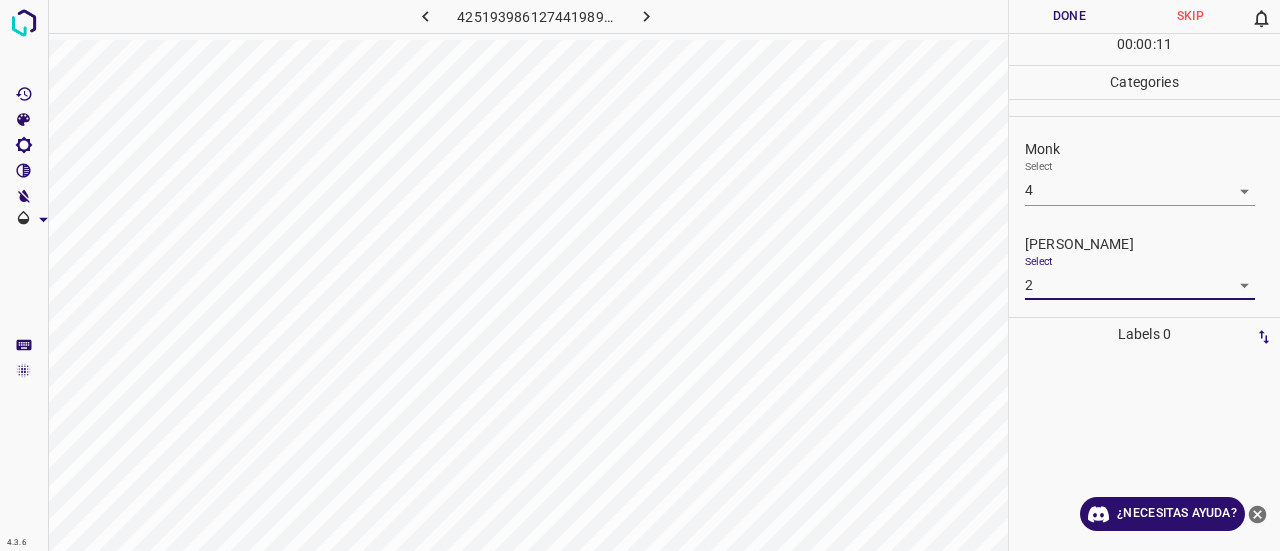 click on "Done" at bounding box center [1069, 16] 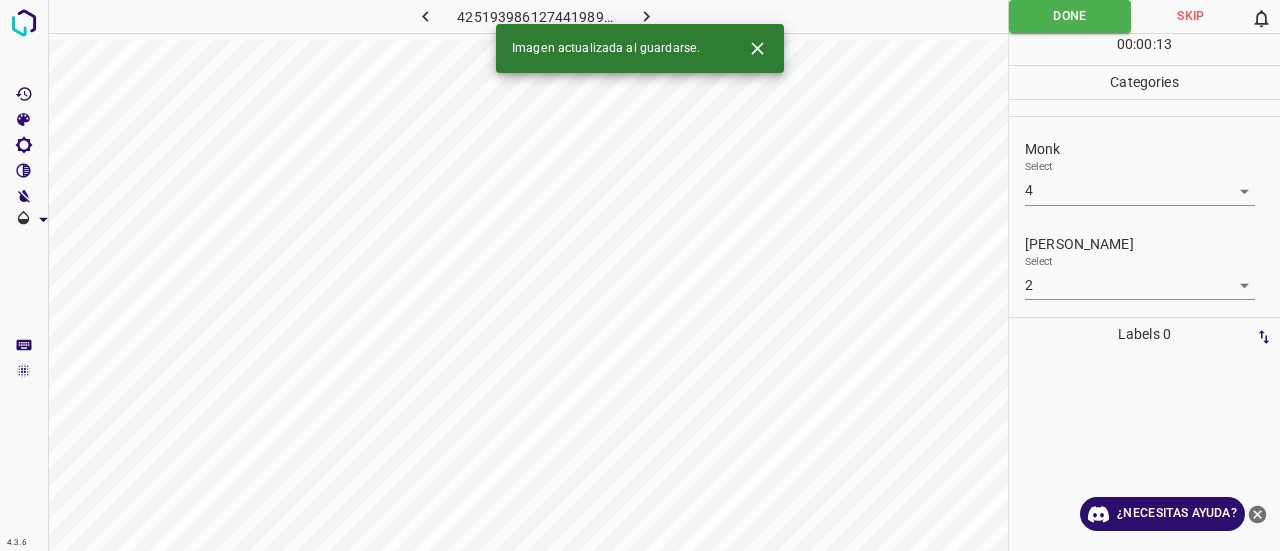 click 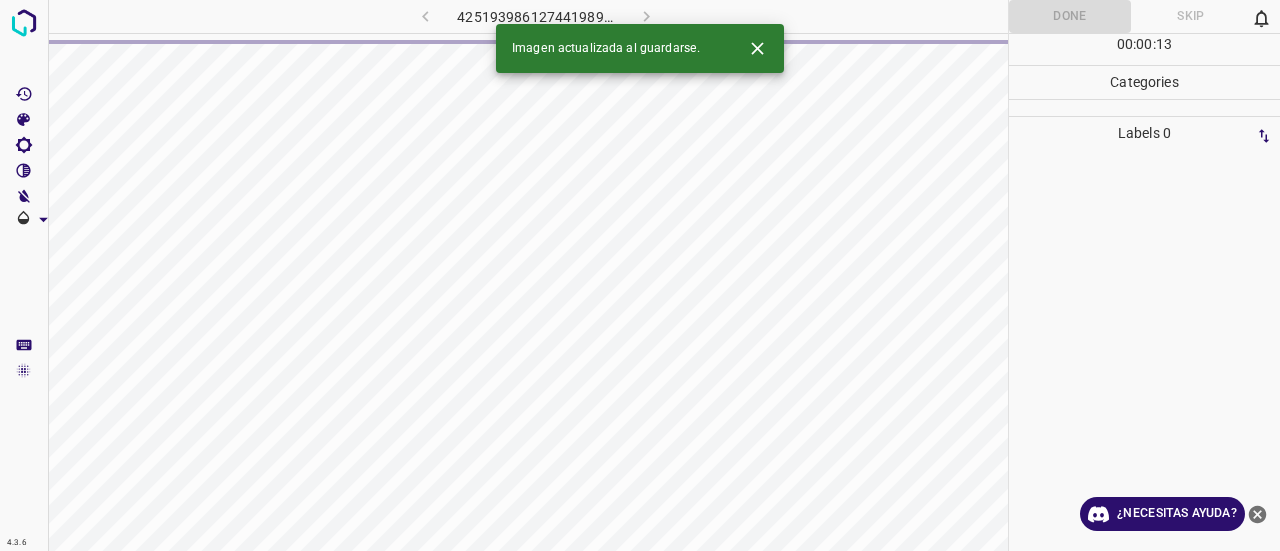 click 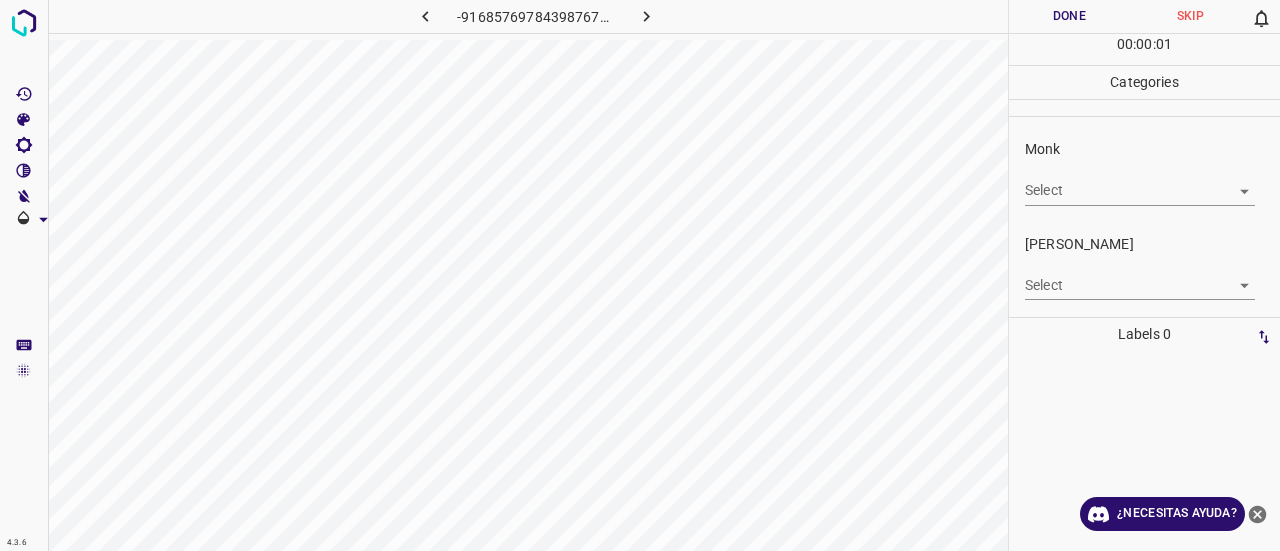 click on "4.3.6  -9168576978439876729.png Done Skip 0 00   : 00   : 01   Categories Monk   Select ​  [PERSON_NAME]   Select ​ Labels   0 Categories 1 Monk 2  [PERSON_NAME] Tools Space Change between modes (Draw & Edit) I Auto labeling R Restore zoom M Zoom in N Zoom out Delete Delete selecte label Filters Z Restore filters X Saturation filter C Brightness filter V Contrast filter B Gray scale filter General O Download ¿Necesitas ayuda? Texto original Valora esta traducción Tu opinión servirá para ayudar a mejorar el Traductor de Google - Texto - Esconder - Borrar" at bounding box center [640, 275] 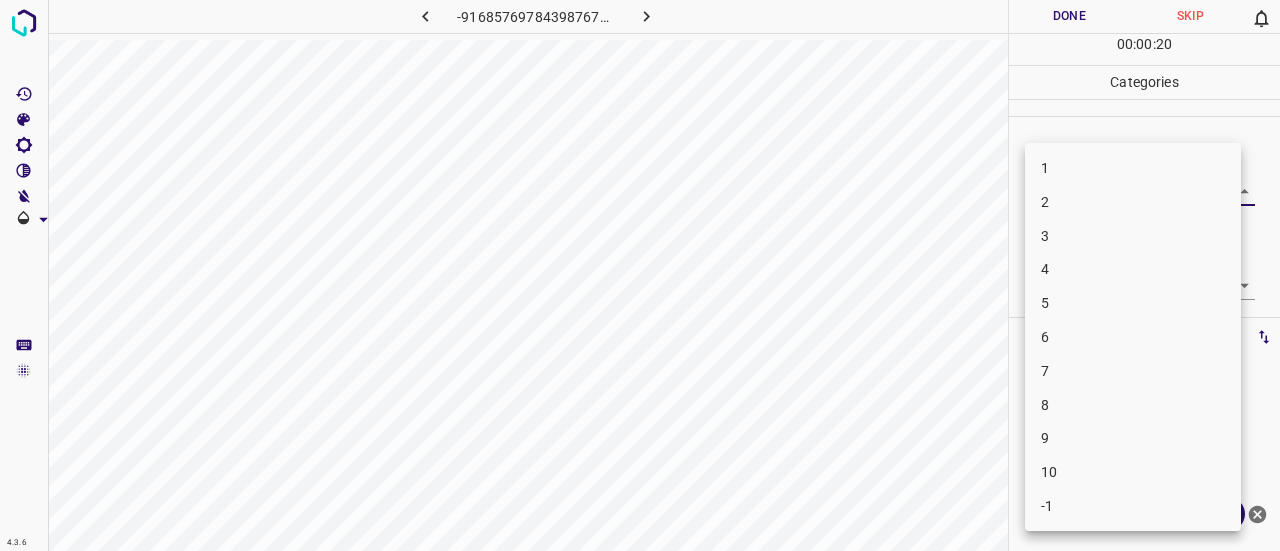 click on "3" at bounding box center [1133, 236] 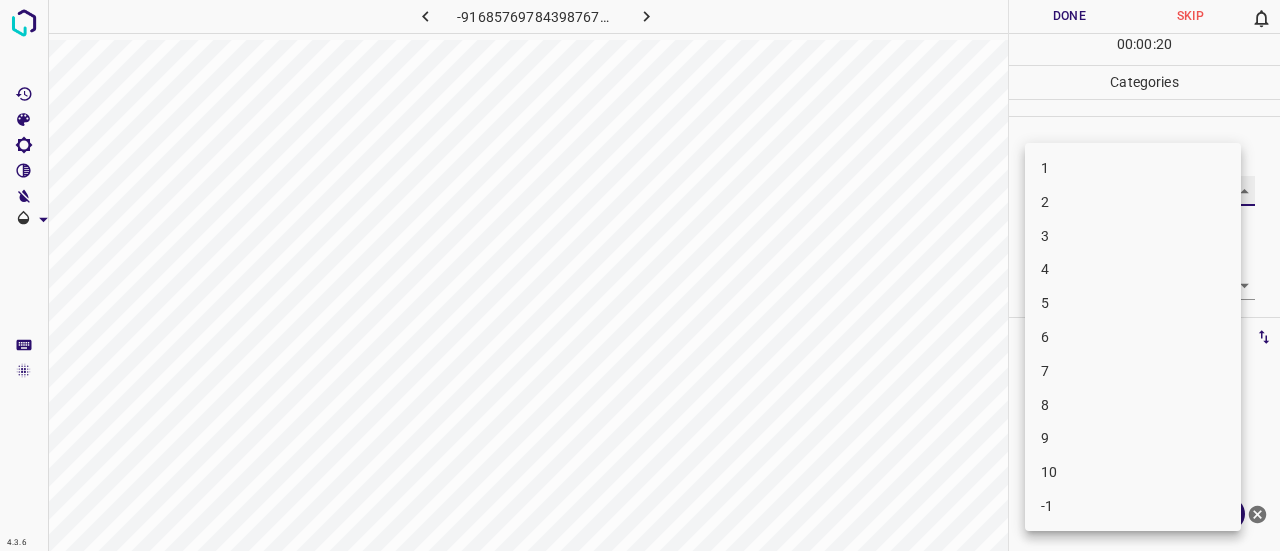 type on "3" 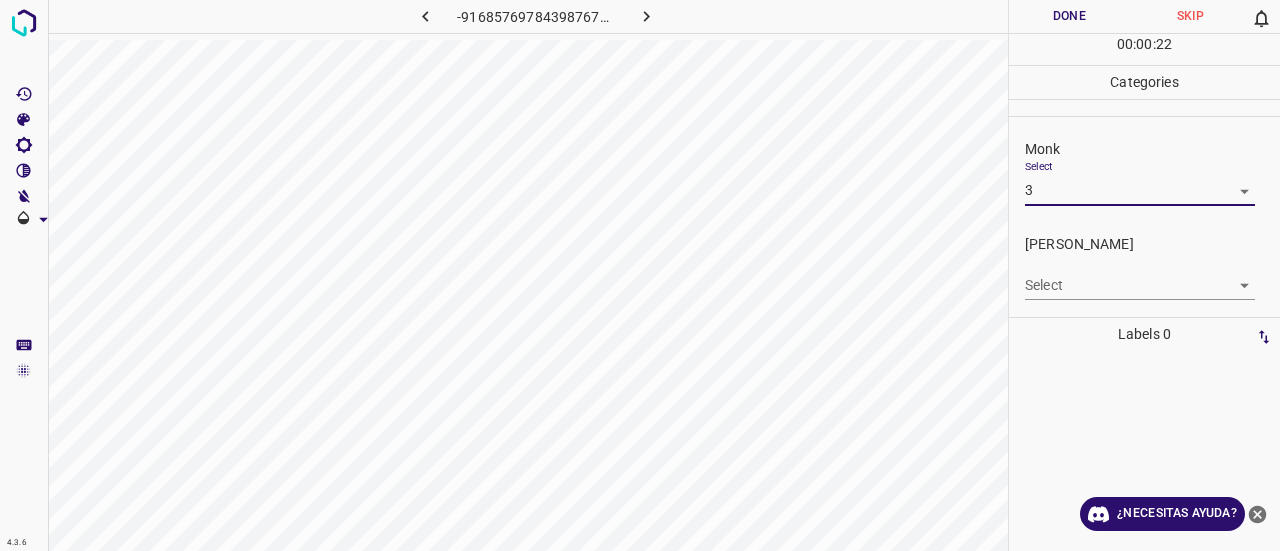 click on "4.3.6  -9168576978439876729.png Done Skip 0 00   : 00   : 22   Categories Monk   Select 3 3  [PERSON_NAME]   Select ​ Labels   0 Categories 1 Monk 2  [PERSON_NAME] Tools Space Change between modes (Draw & Edit) I Auto labeling R Restore zoom M Zoom in N Zoom out Delete Delete selecte label Filters Z Restore filters X Saturation filter C Brightness filter V Contrast filter B Gray scale filter General O Download ¿Necesitas ayuda? Texto original Valora esta traducción Tu opinión servirá para ayudar a mejorar el Traductor de Google - Texto - Esconder - Borrar" at bounding box center (640, 275) 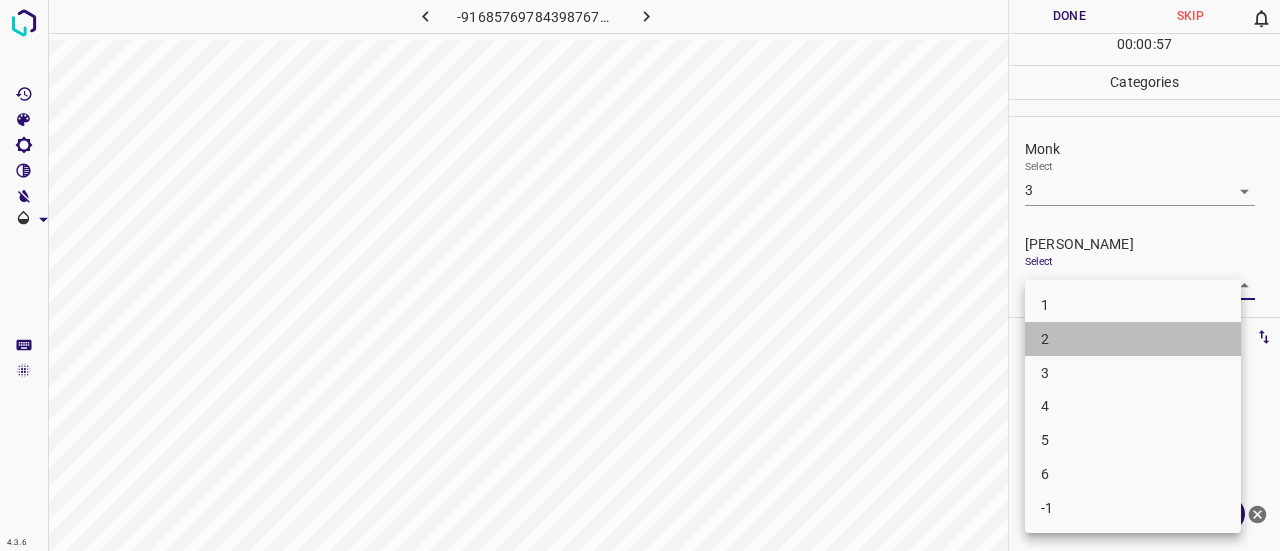 click on "2" at bounding box center (1133, 339) 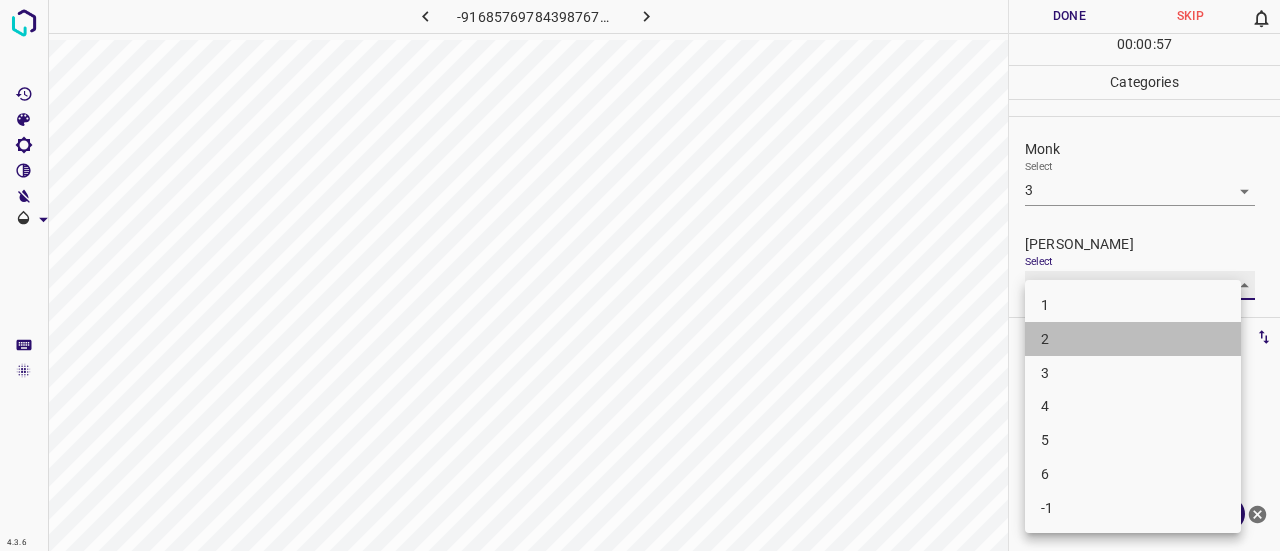 type on "2" 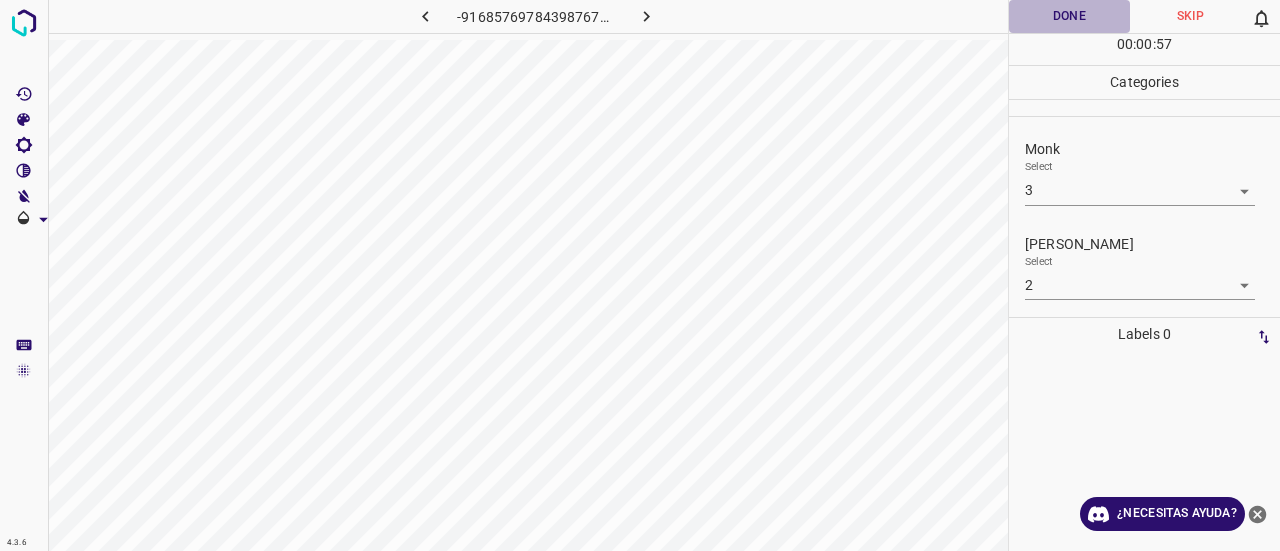 click on "Done" at bounding box center [1069, 16] 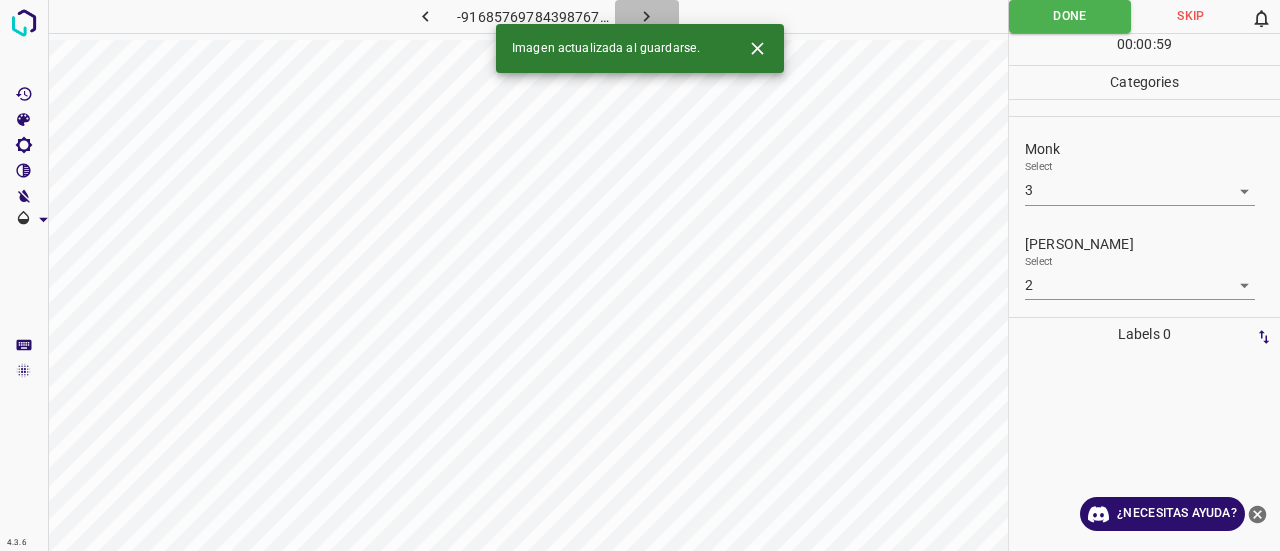 click 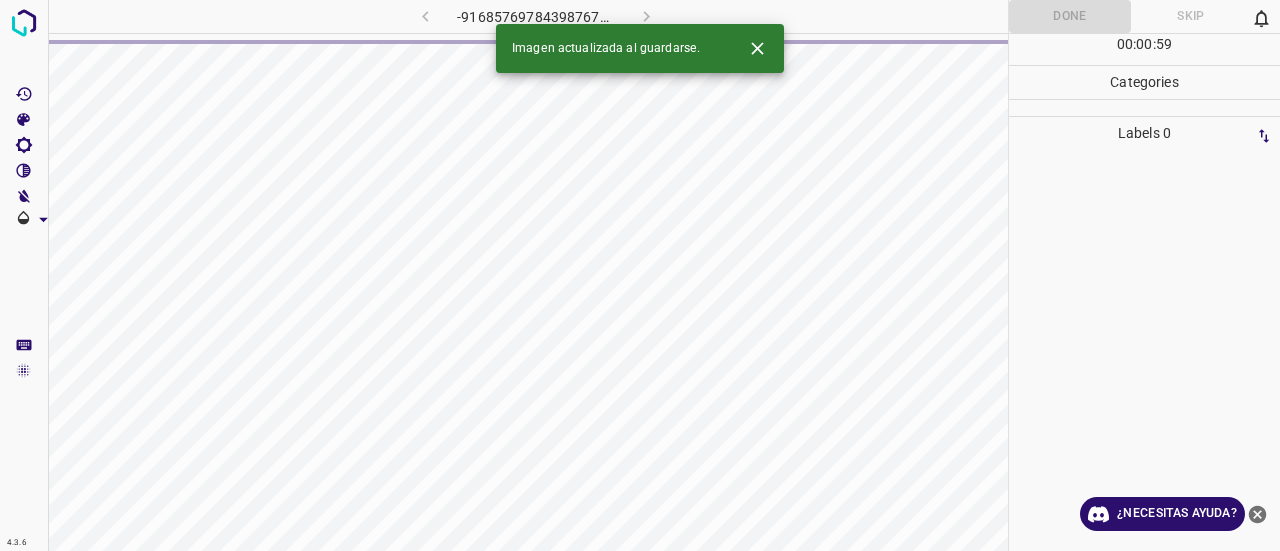 click 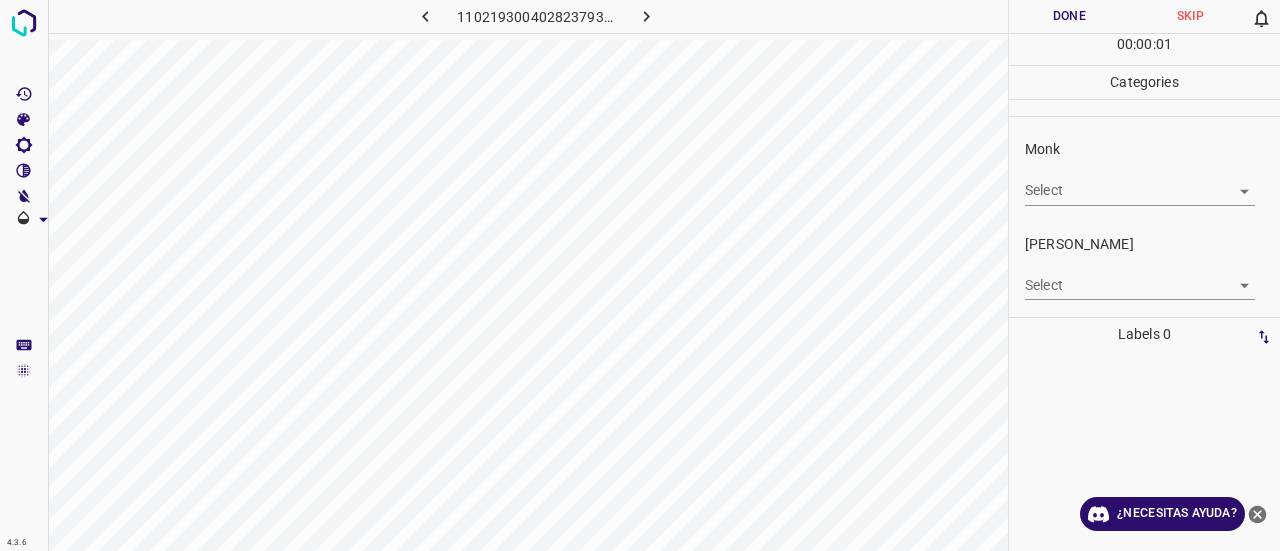 drag, startPoint x: 1058, startPoint y: 169, endPoint x: 1068, endPoint y: 174, distance: 11.18034 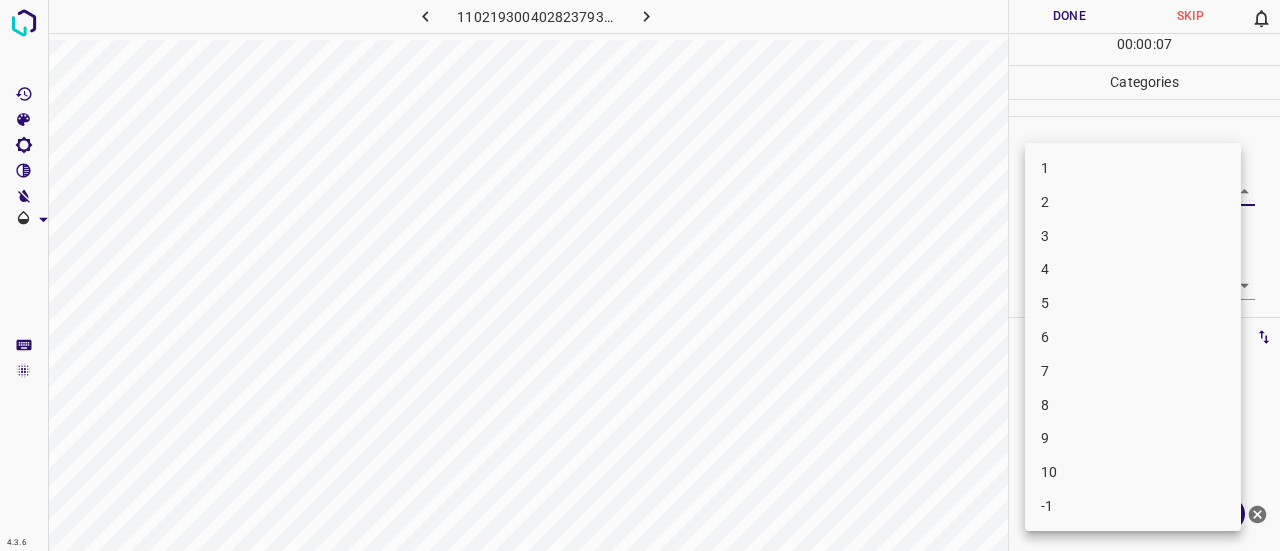 click on "3" at bounding box center (1133, 236) 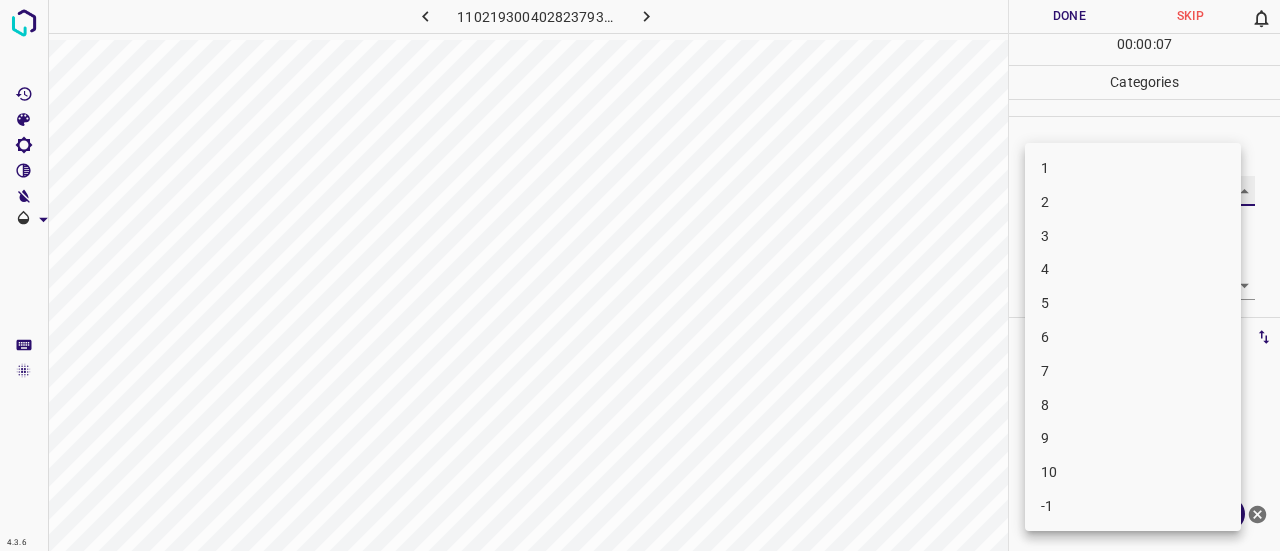 type on "3" 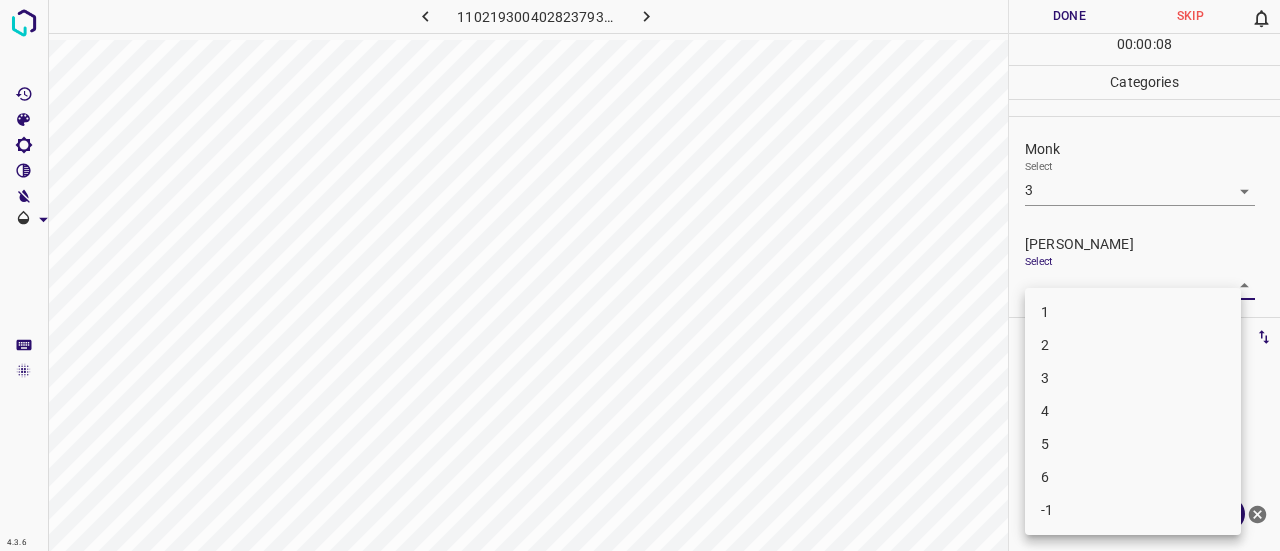 click on "4.3.6  1102193004028237933.png Done Skip 0 00   : 00   : 08   Categories Monk   Select 3 3  [PERSON_NAME]   Select ​ Labels   0 Categories 1 Monk 2  [PERSON_NAME] Tools Space Change between modes (Draw & Edit) I Auto labeling R Restore zoom M Zoom in N Zoom out Delete Delete selecte label Filters Z Restore filters X Saturation filter C Brightness filter V Contrast filter B Gray scale filter General O Download ¿Necesitas ayuda? Texto original Valora esta traducción Tu opinión servirá para ayudar a mejorar el Traductor de Google - Texto - Esconder - Borrar 1 2 3 4 5 6 -1" at bounding box center [640, 275] 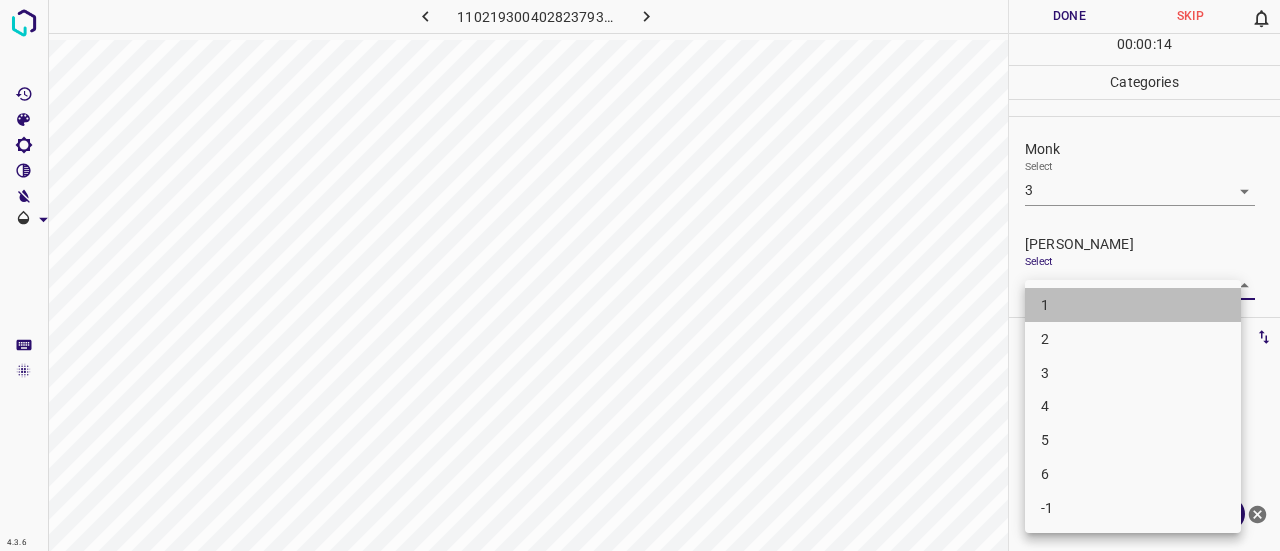 click on "1" at bounding box center [1133, 305] 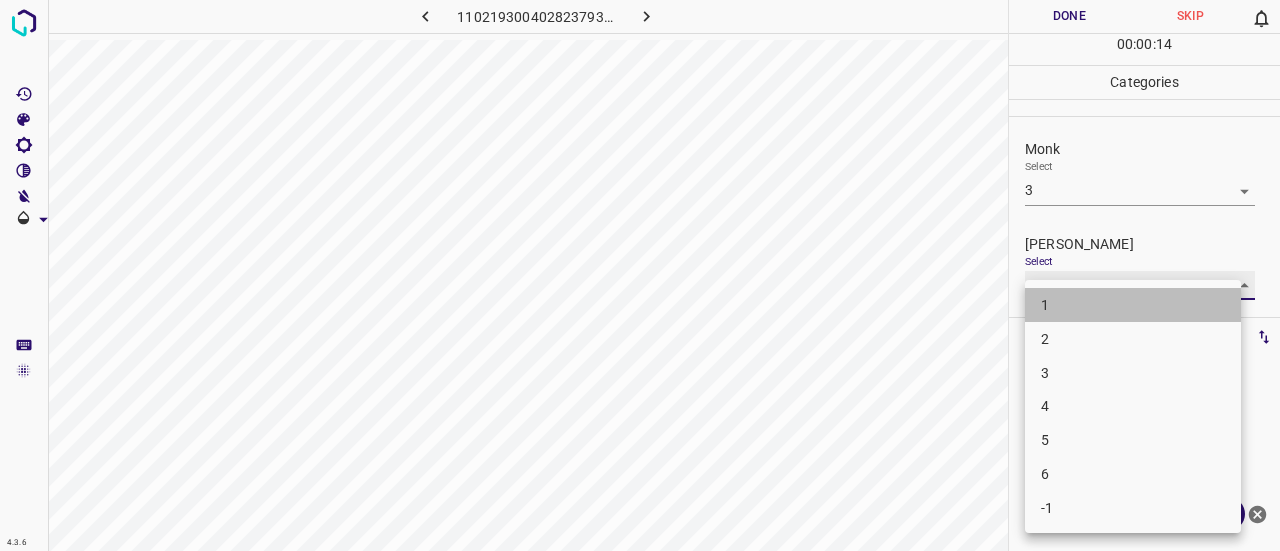type on "1" 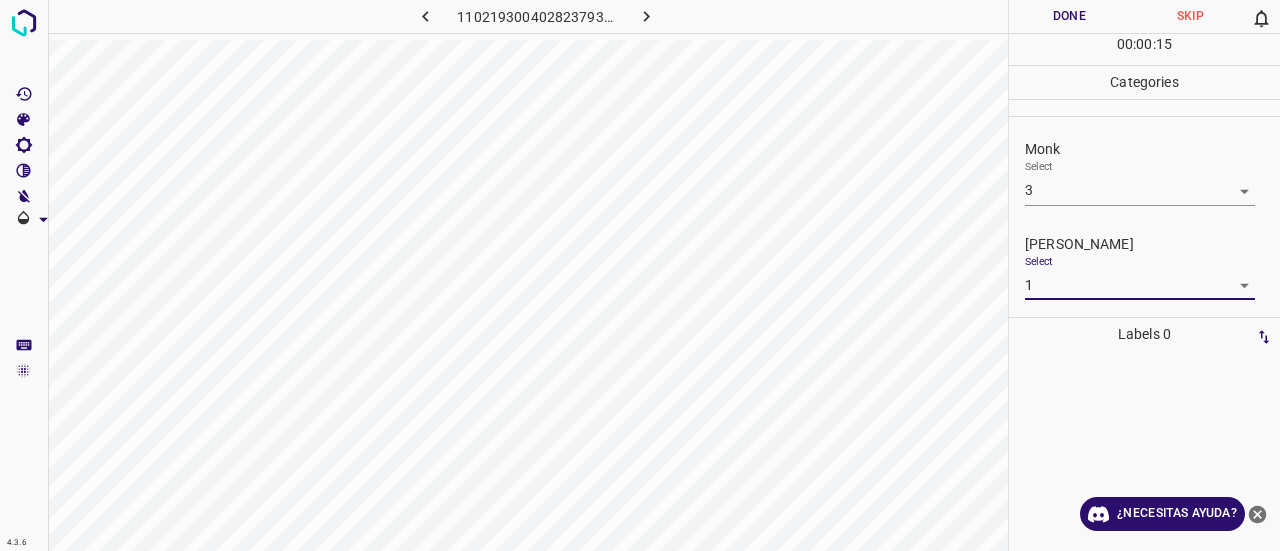 click on "Done" at bounding box center [1069, 16] 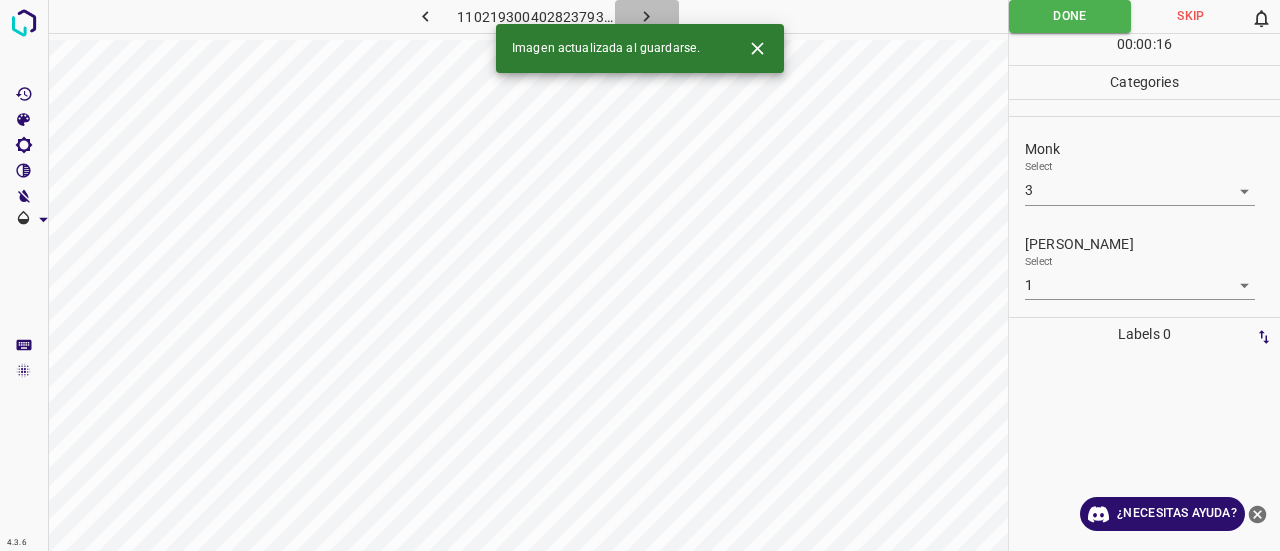 click 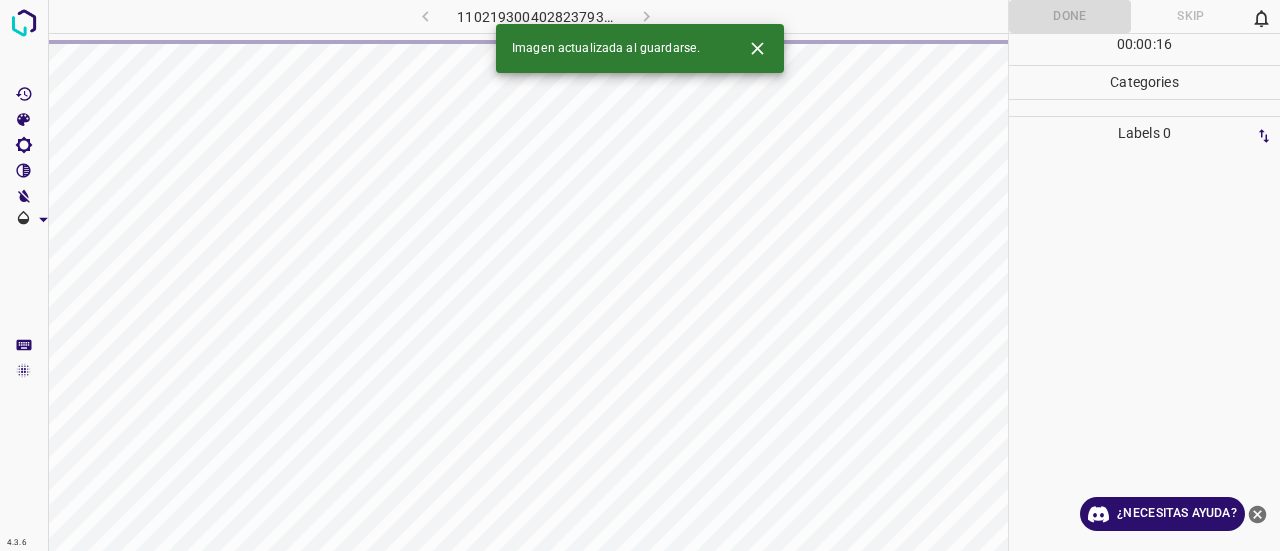 click 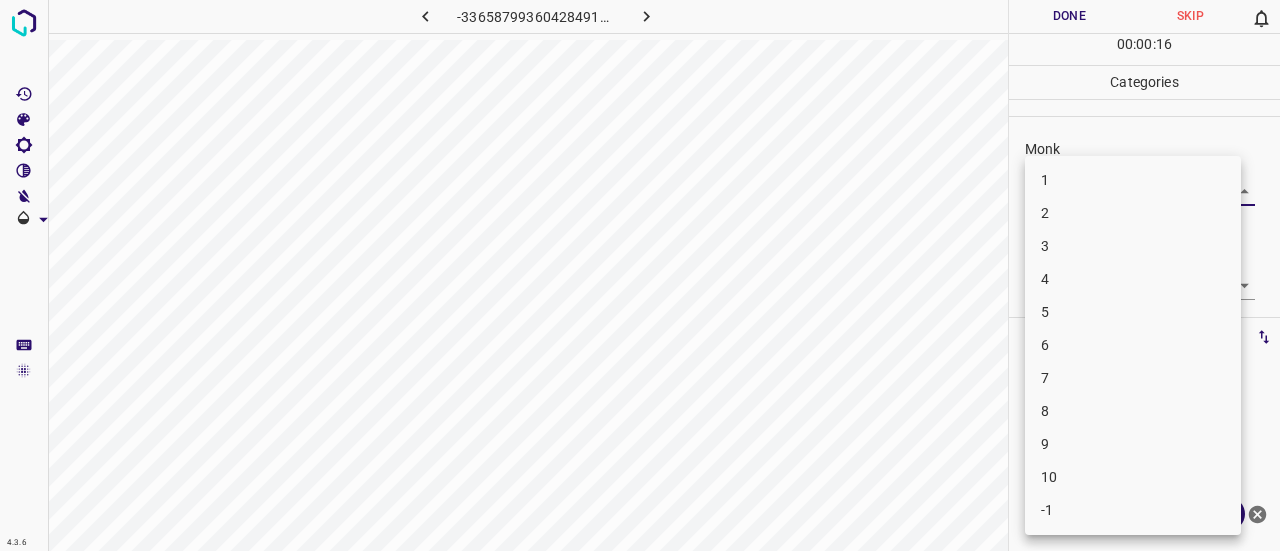 click on "4.3.6  -3365879936042849162.png Done Skip 0 00   : 00   : 16   Categories Monk   Select ​  [PERSON_NAME]   Select ​ Labels   0 Categories 1 Monk 2  [PERSON_NAME] Tools Space Change between modes (Draw & Edit) I Auto labeling R Restore zoom M Zoom in N Zoom out Delete Delete selecte label Filters Z Restore filters X Saturation filter C Brightness filter V Contrast filter B Gray scale filter General O Download ¿Necesitas ayuda? Texto original Valora esta traducción Tu opinión servirá para ayudar a mejorar el Traductor de Google - Texto - Esconder - Borrar 1 2 3 4 5 6 7 8 9 10 -1" at bounding box center (640, 275) 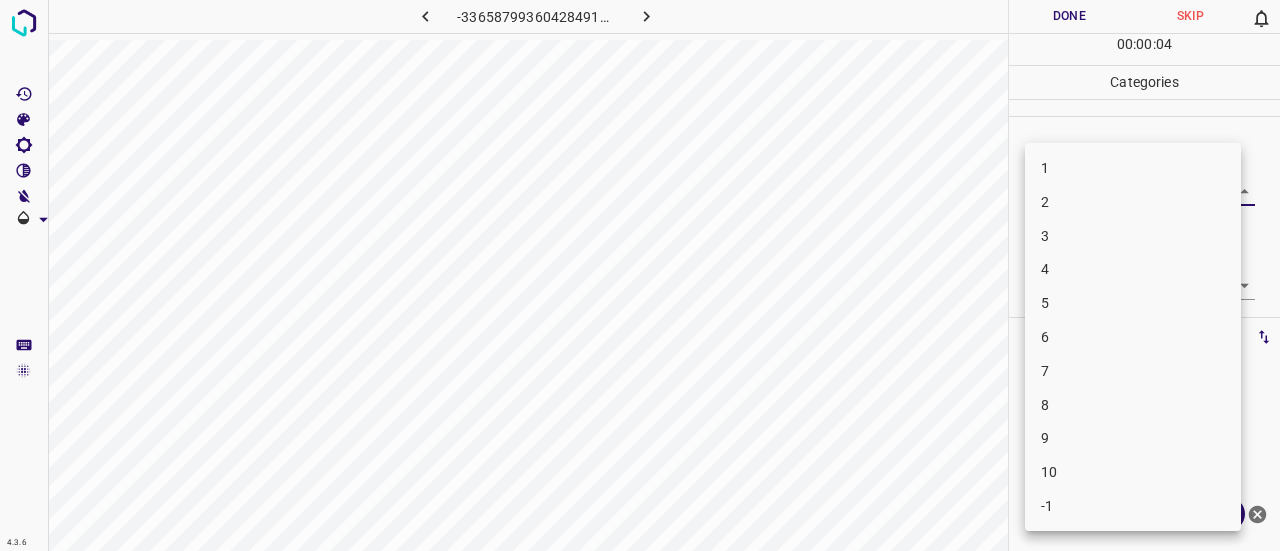 click on "3" at bounding box center (1133, 236) 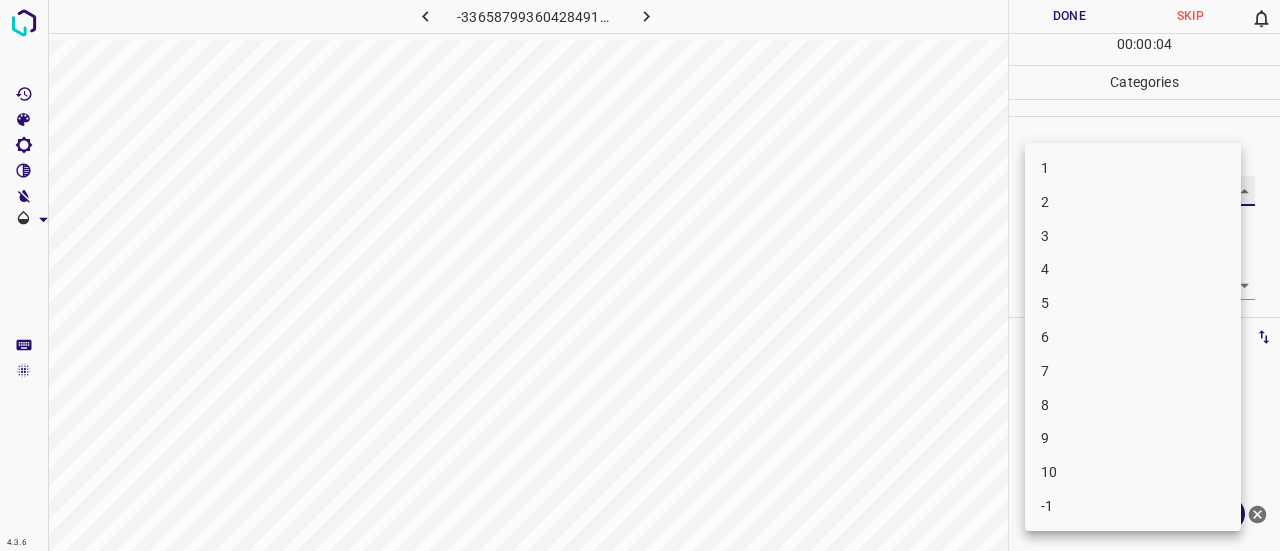 type on "3" 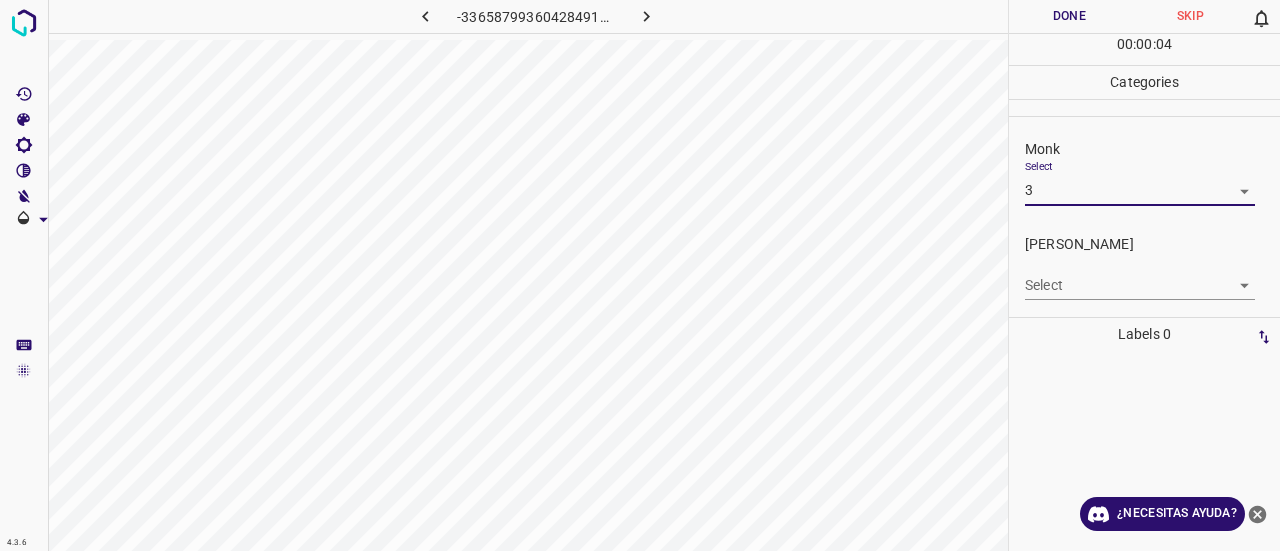 click on "4.3.6  -3365879936042849162.png Done Skip 0 00   : 00   : 04   Categories Monk   Select 3 3  [PERSON_NAME]   Select ​ Labels   0 Categories 1 Monk 2  [PERSON_NAME] Tools Space Change between modes (Draw & Edit) I Auto labeling R Restore zoom M Zoom in N Zoom out Delete Delete selecte label Filters Z Restore filters X Saturation filter C Brightness filter V Contrast filter B Gray scale filter General O Download ¿Necesitas ayuda? Texto original Valora esta traducción Tu opinión servirá para ayudar a mejorar el Traductor de Google - Texto - Esconder - Borrar" at bounding box center (640, 275) 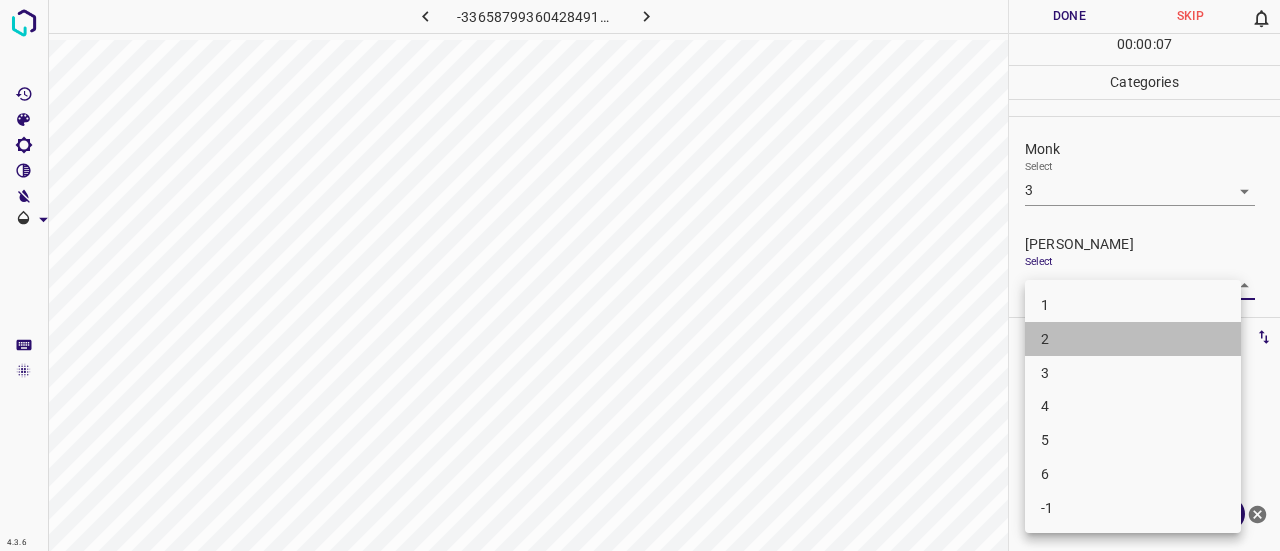 click on "2" at bounding box center [1133, 339] 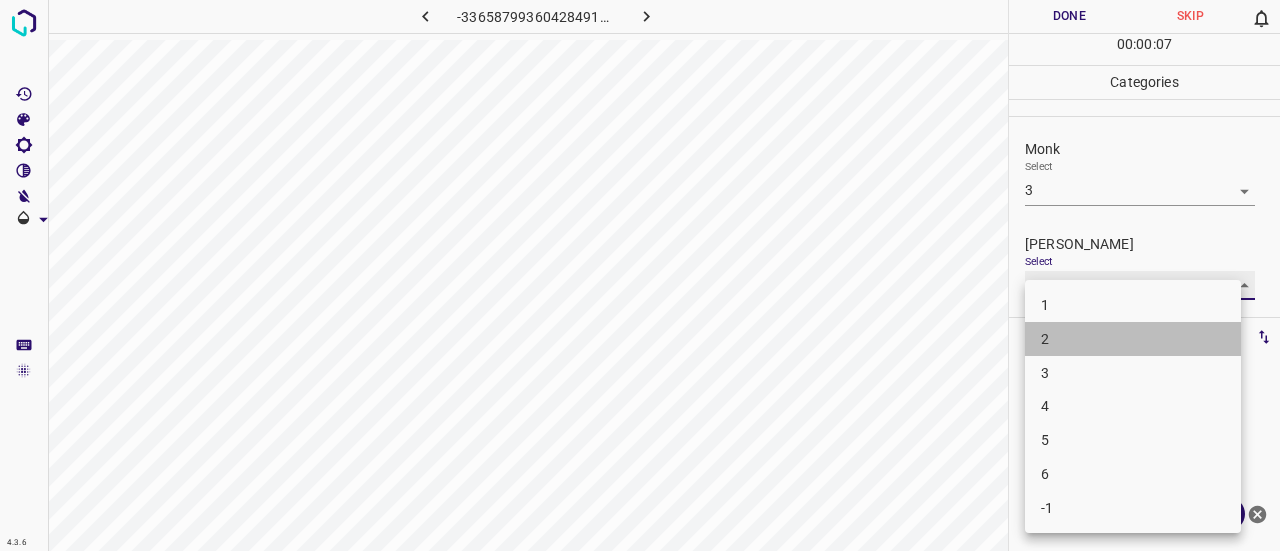 type on "2" 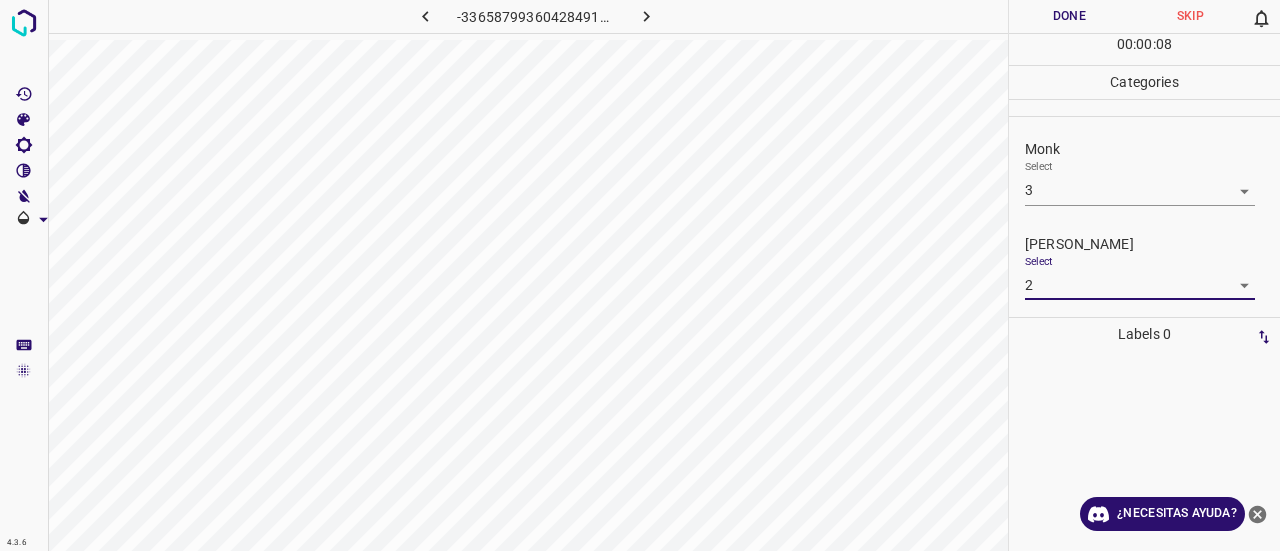 click on "00   : 00   : 08" at bounding box center [1144, 49] 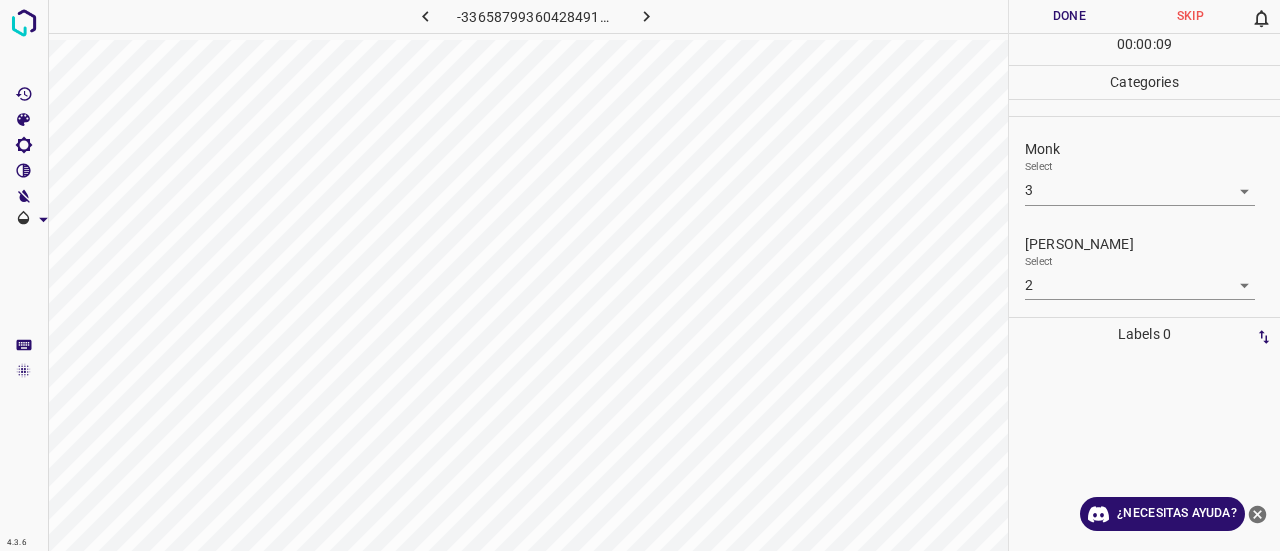 click on "Done" at bounding box center [1069, 16] 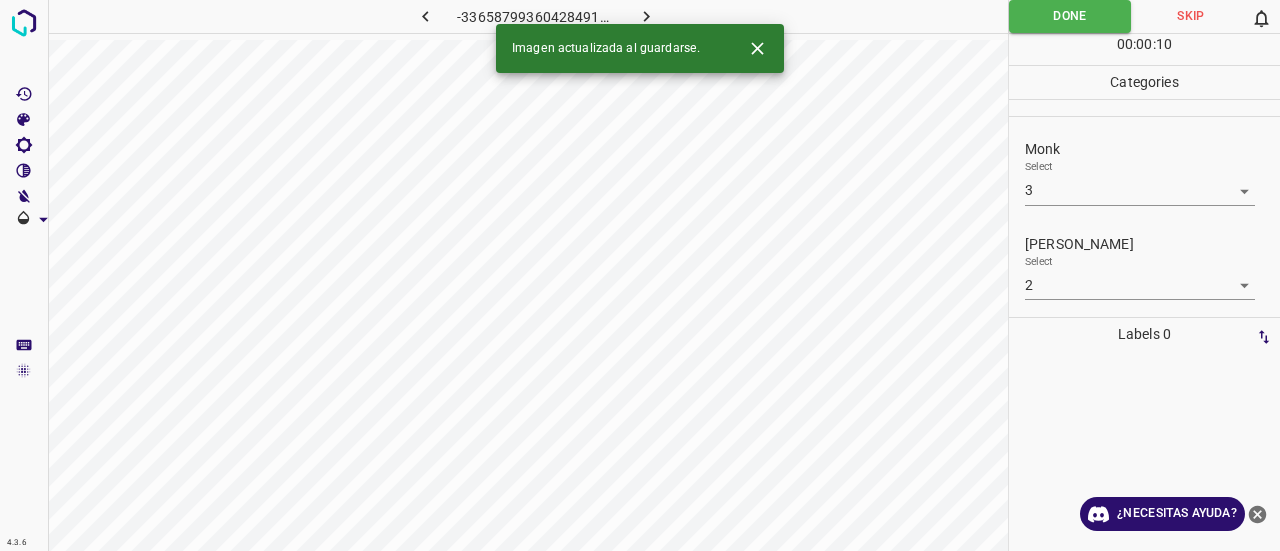 click 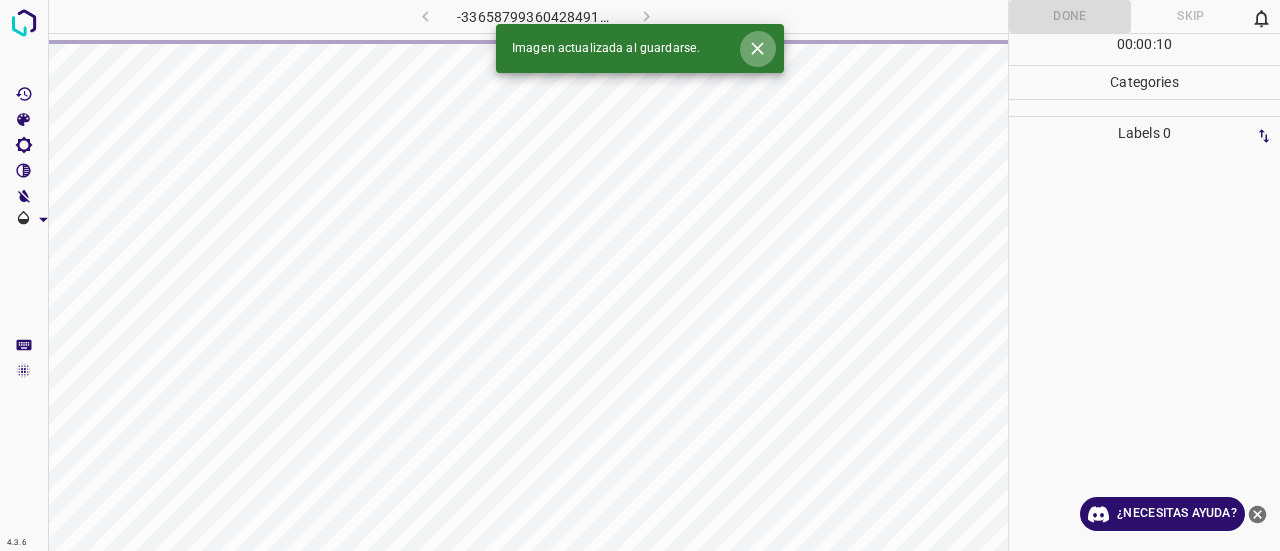 click 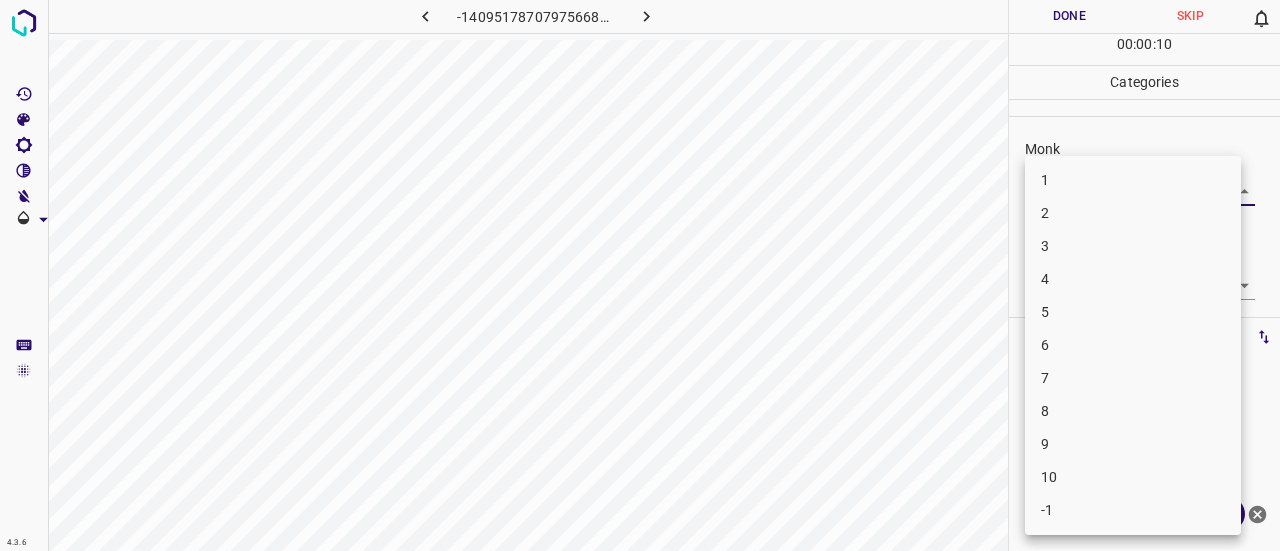 click on "4.3.6  -1409517870797566873.png Done Skip 0 00   : 00   : 10   Categories Monk   Select ​  [PERSON_NAME]   Select ​ Labels   0 Categories 1 Monk 2  [PERSON_NAME] Tools Space Change between modes (Draw & Edit) I Auto labeling R Restore zoom M Zoom in N Zoom out Delete Delete selecte label Filters Z Restore filters X Saturation filter C Brightness filter V Contrast filter B Gray scale filter General O Download ¿Necesitas ayuda? Texto original Valora esta traducción Tu opinión servirá para ayudar a mejorar el Traductor de Google - Texto - Esconder - Borrar 1 2 3 4 5 6 7 8 9 10 -1" at bounding box center [640, 275] 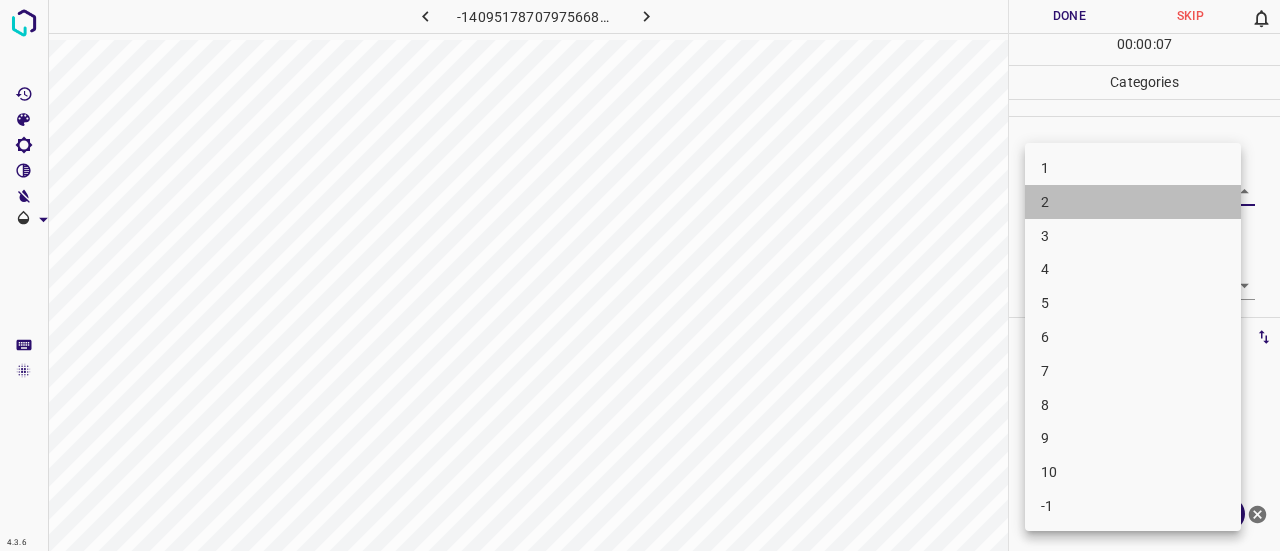 click on "2" at bounding box center [1133, 202] 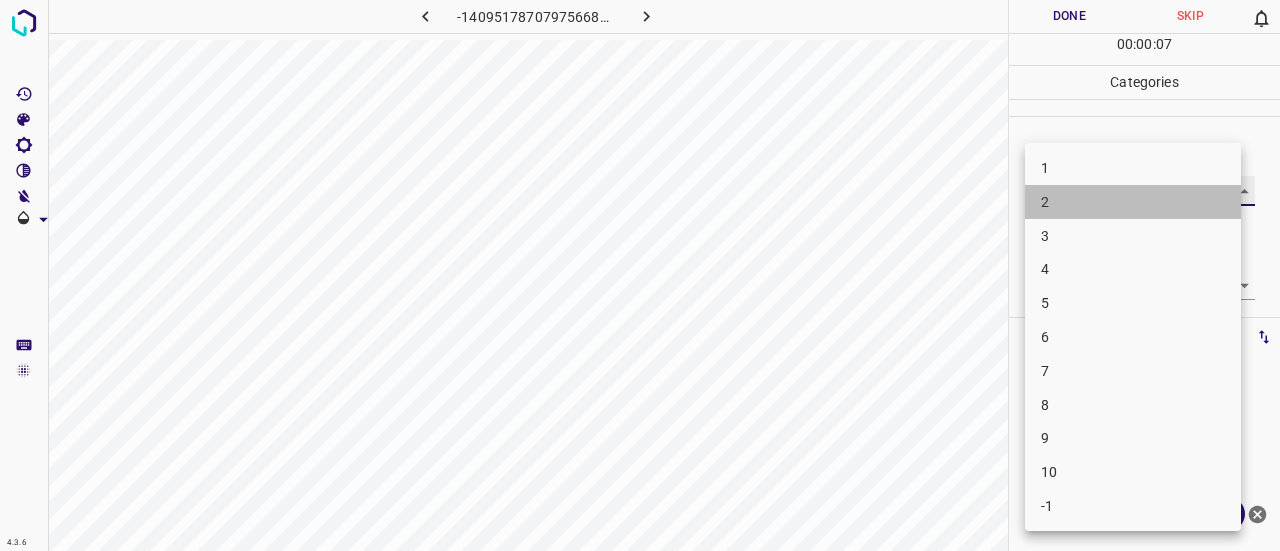 type on "2" 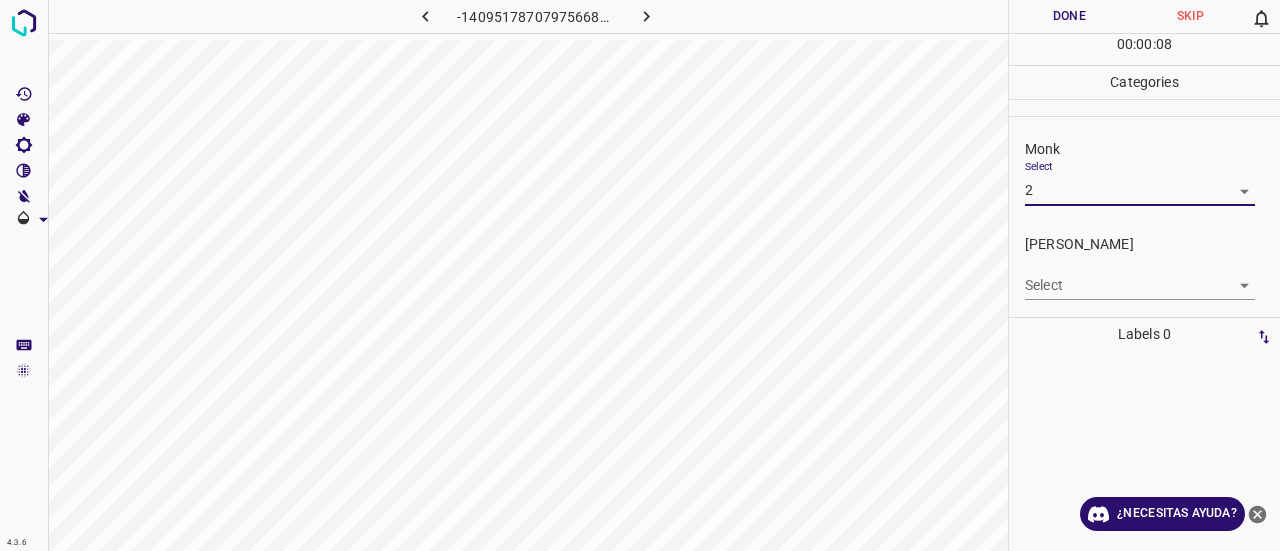 click on "4.3.6  -1409517870797566873.png Done Skip 0 00   : 00   : 08   Categories Monk   Select 2 2  [PERSON_NAME]   Select ​ Labels   0 Categories 1 Monk 2  [PERSON_NAME] Tools Space Change between modes (Draw & Edit) I Auto labeling R Restore zoom M Zoom in N Zoom out Delete Delete selecte label Filters Z Restore filters X Saturation filter C Brightness filter V Contrast filter B Gray scale filter General O Download ¿Necesitas ayuda? Texto original Valora esta traducción Tu opinión servirá para ayudar a mejorar el Traductor de Google - Texto - Esconder - Borrar" at bounding box center [640, 275] 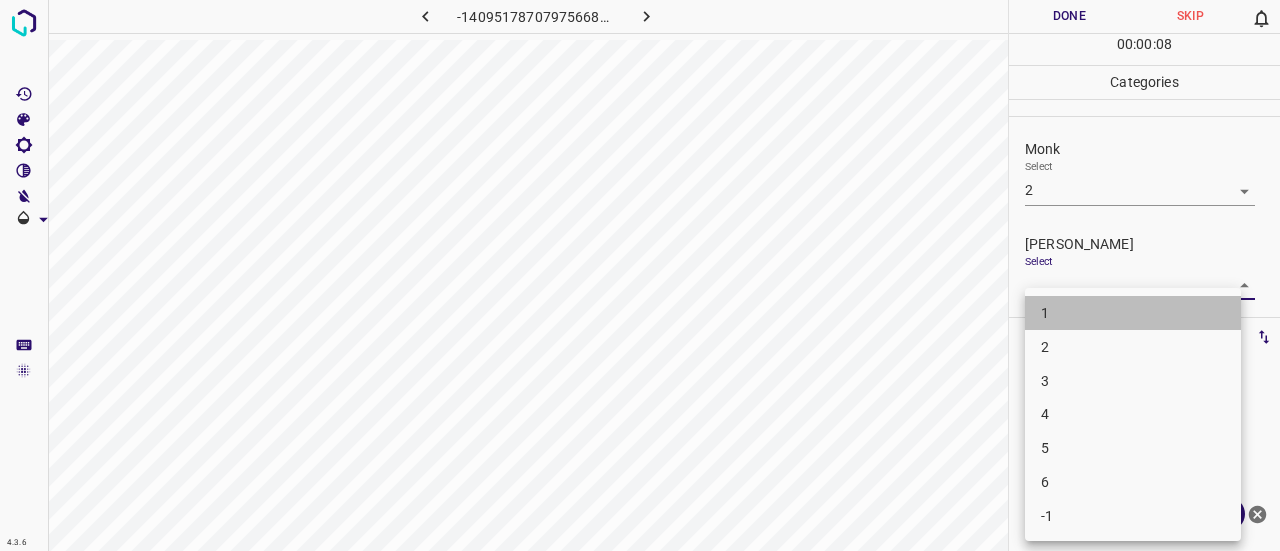 click on "1" at bounding box center [1133, 313] 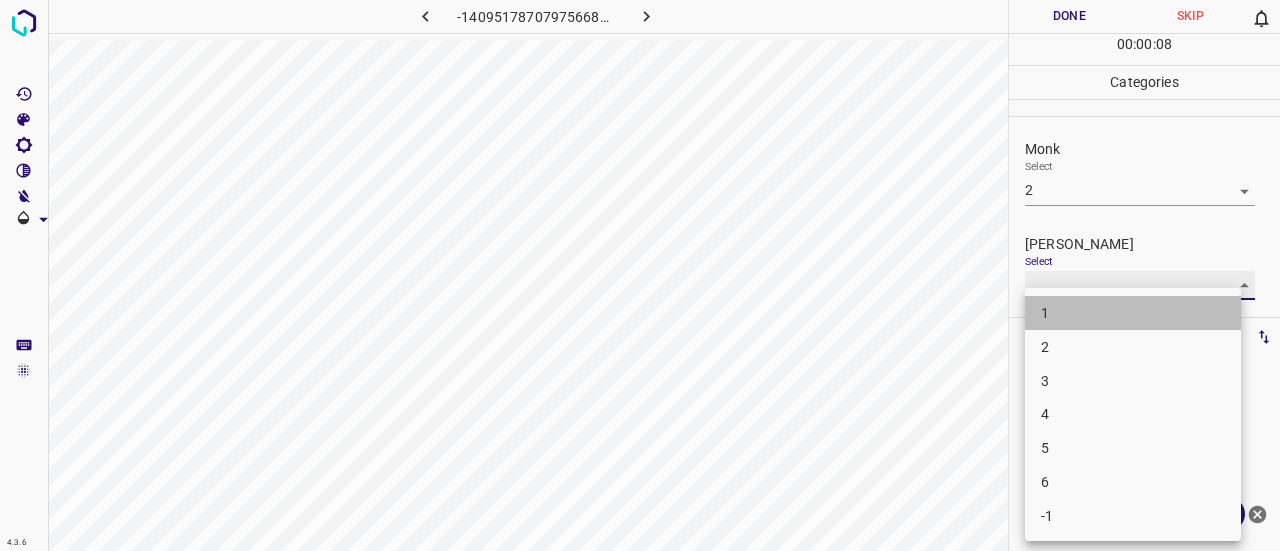 type on "1" 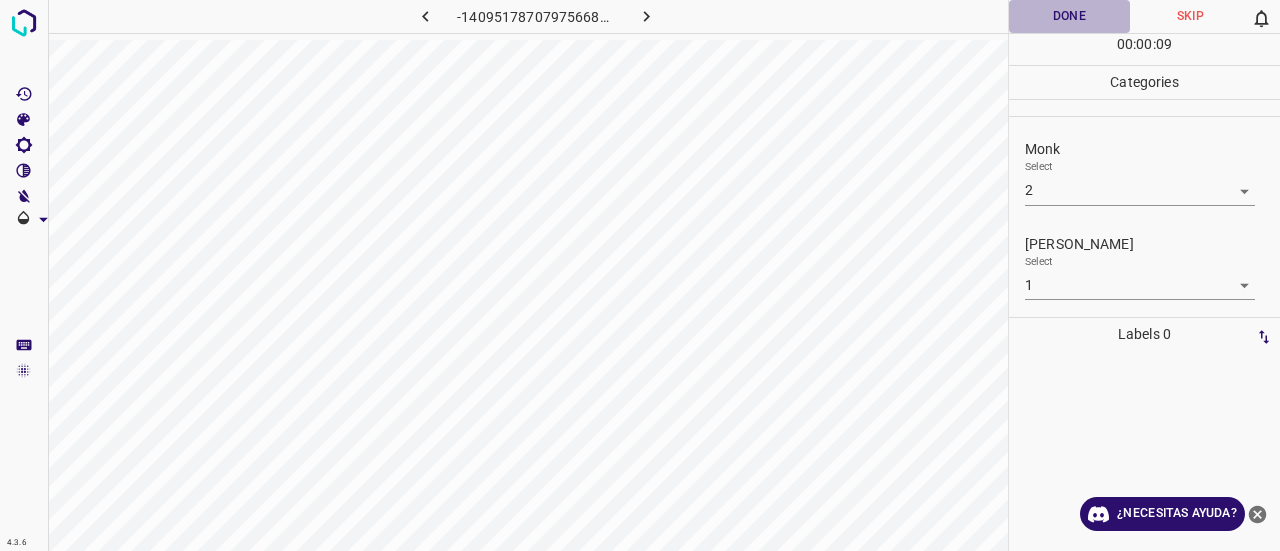 click on "Done" at bounding box center (1069, 16) 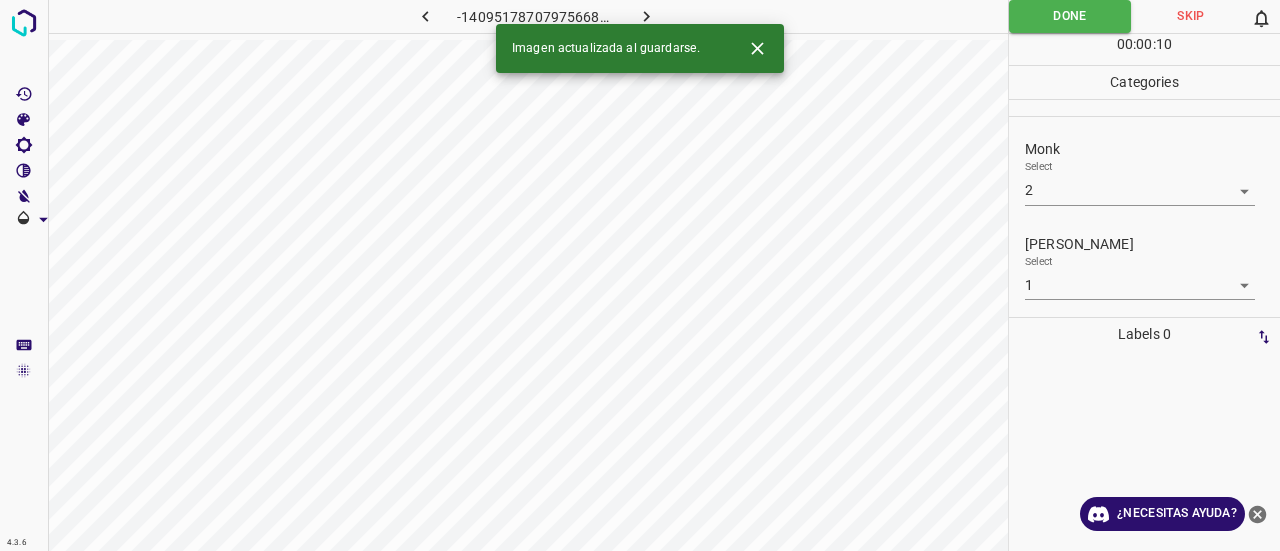 click on "Imagen actualizada al guardarse." at bounding box center (640, 48) 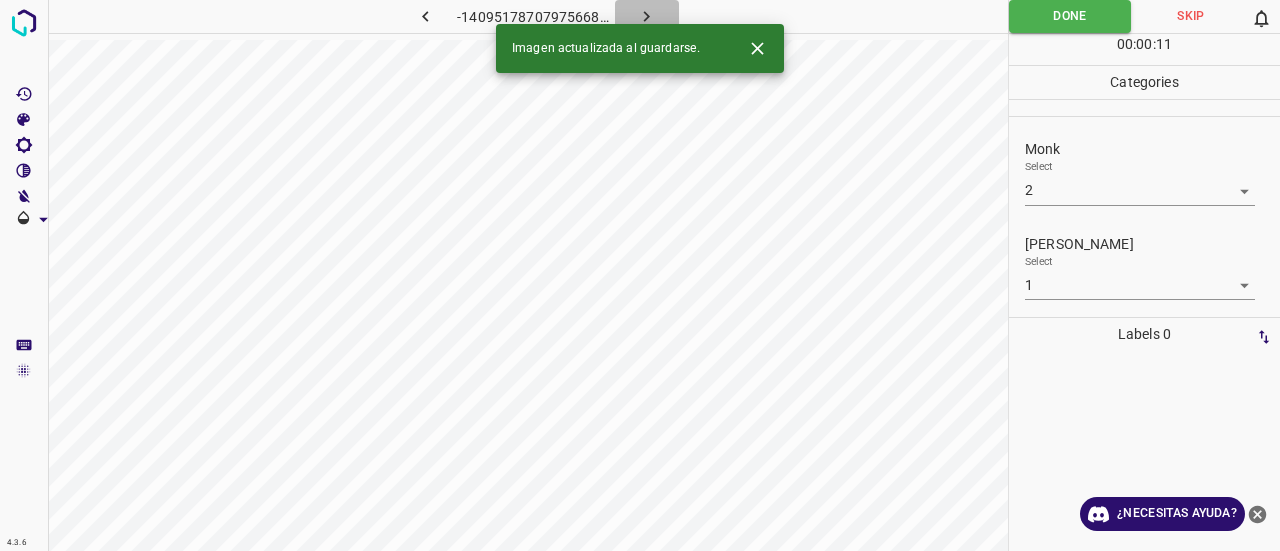 click at bounding box center (647, 16) 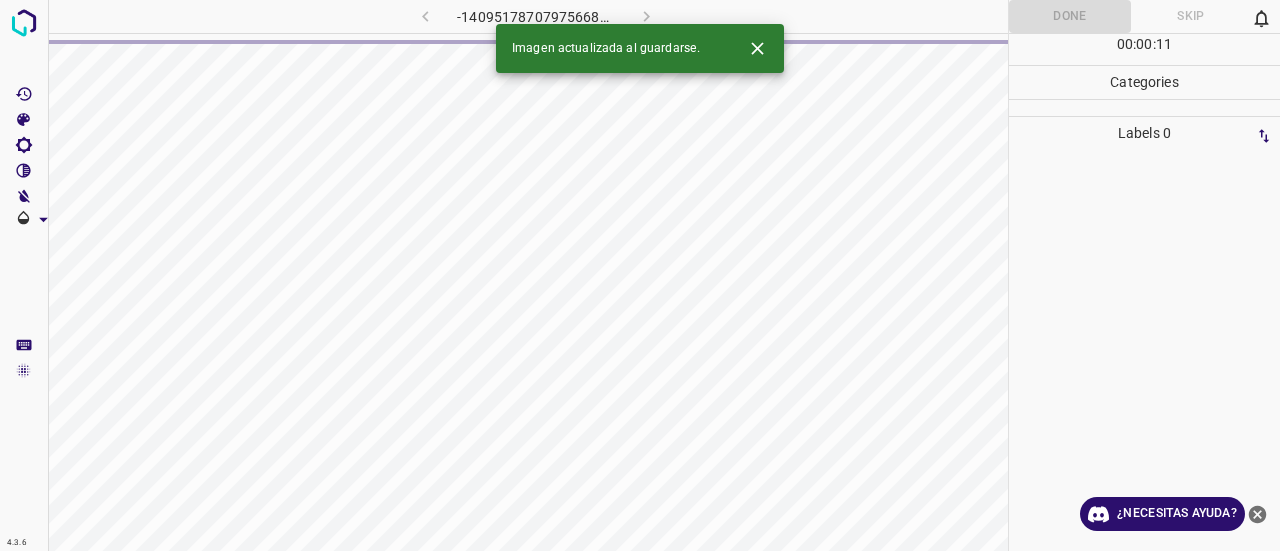 click 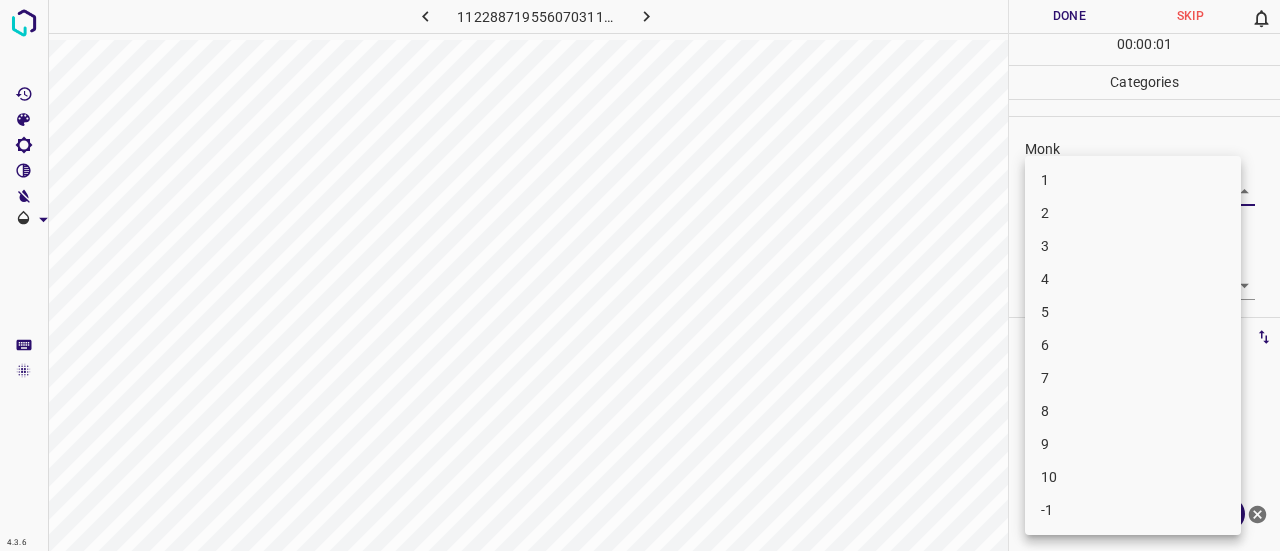 click on "4.3.6  1122887195560703115.png Done Skip 0 00   : 00   : 01   Categories Monk   Select ​  [PERSON_NAME]   Select ​ Labels   0 Categories 1 Monk 2  [PERSON_NAME] Tools Space Change between modes (Draw & Edit) I Auto labeling R Restore zoom M Zoom in N Zoom out Delete Delete selecte label Filters Z Restore filters X Saturation filter C Brightness filter V Contrast filter B Gray scale filter General O Download ¿Necesitas ayuda? Texto original Valora esta traducción Tu opinión servirá para ayudar a mejorar el Traductor de Google - Texto - Esconder - Borrar 1 2 3 4 5 6 7 8 9 10 -1" at bounding box center (640, 275) 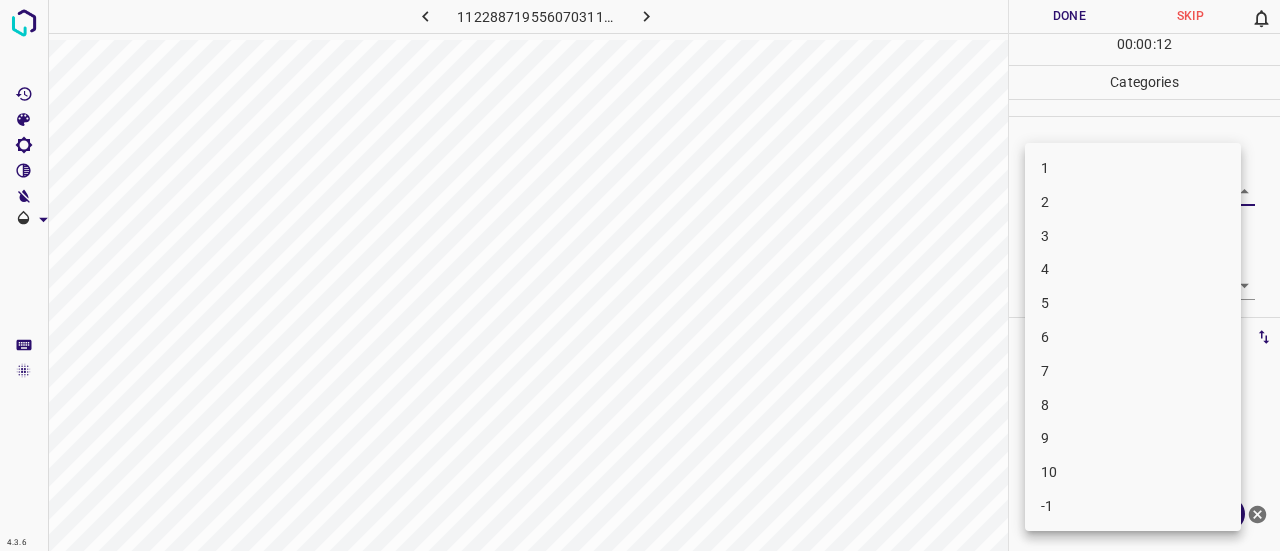 click at bounding box center (640, 275) 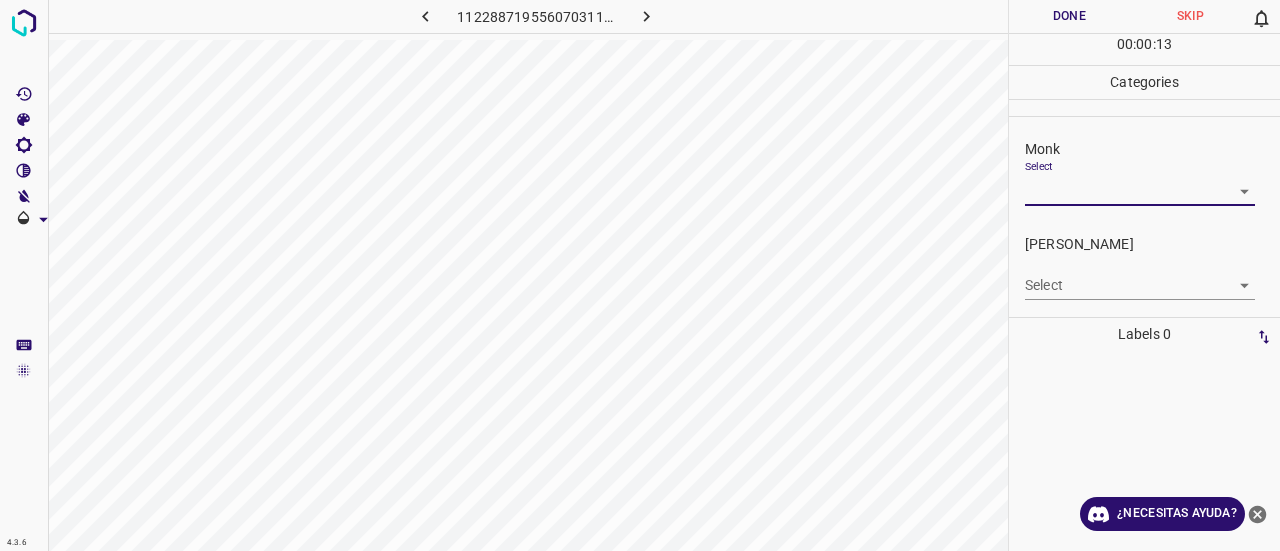 click on "4.3.6  1122887195560703115.png Done Skip 0 00   : 00   : 13   Categories Monk   Select ​  [PERSON_NAME]   Select ​ Labels   0 Categories 1 Monk 2  [PERSON_NAME] Tools Space Change between modes (Draw & Edit) I Auto labeling R Restore zoom M Zoom in N Zoom out Delete Delete selecte label Filters Z Restore filters X Saturation filter C Brightness filter V Contrast filter B Gray scale filter General O Download ¿Necesitas ayuda? Texto original Valora esta traducción Tu opinión servirá para ayudar a mejorar el Traductor de Google - Texto - Esconder - Borrar" at bounding box center [640, 275] 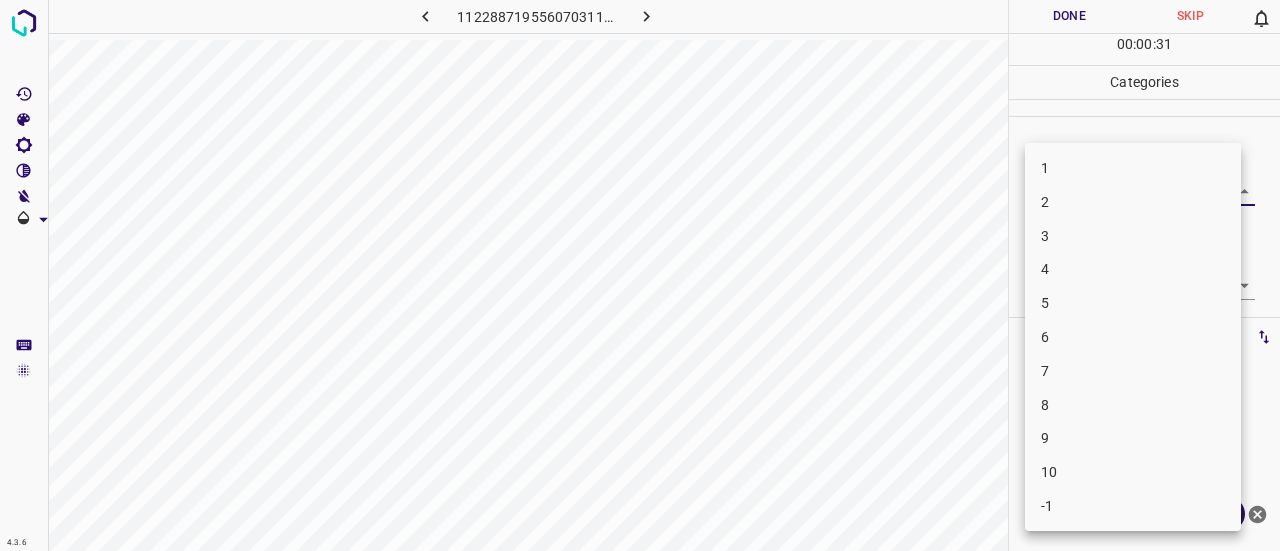 click at bounding box center (640, 275) 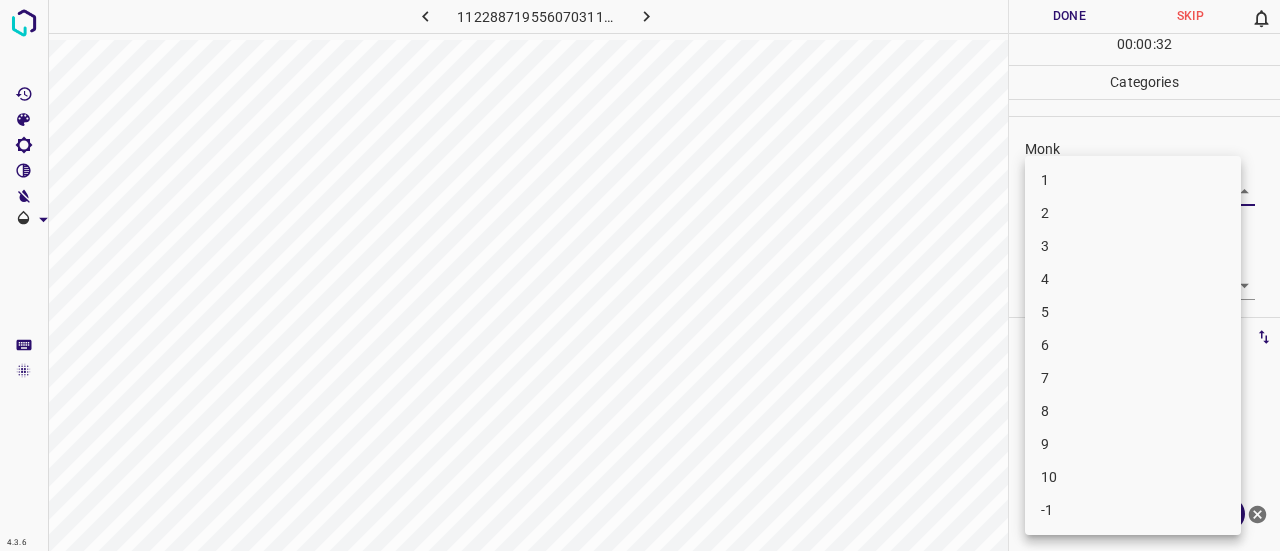 click on "4.3.6  1122887195560703115.png Done Skip 0 00   : 00   : 32   Categories Monk   Select ​  [PERSON_NAME]   Select ​ Labels   0 Categories 1 Monk 2  [PERSON_NAME] Tools Space Change between modes (Draw & Edit) I Auto labeling R Restore zoom M Zoom in N Zoom out Delete Delete selecte label Filters Z Restore filters X Saturation filter C Brightness filter V Contrast filter B Gray scale filter General O Download ¿Necesitas ayuda? Texto original Valora esta traducción Tu opinión servirá para ayudar a mejorar el Traductor de Google - Texto - Esconder - Borrar 1 2 3 4 5 6 7 8 9 10 -1" at bounding box center (640, 275) 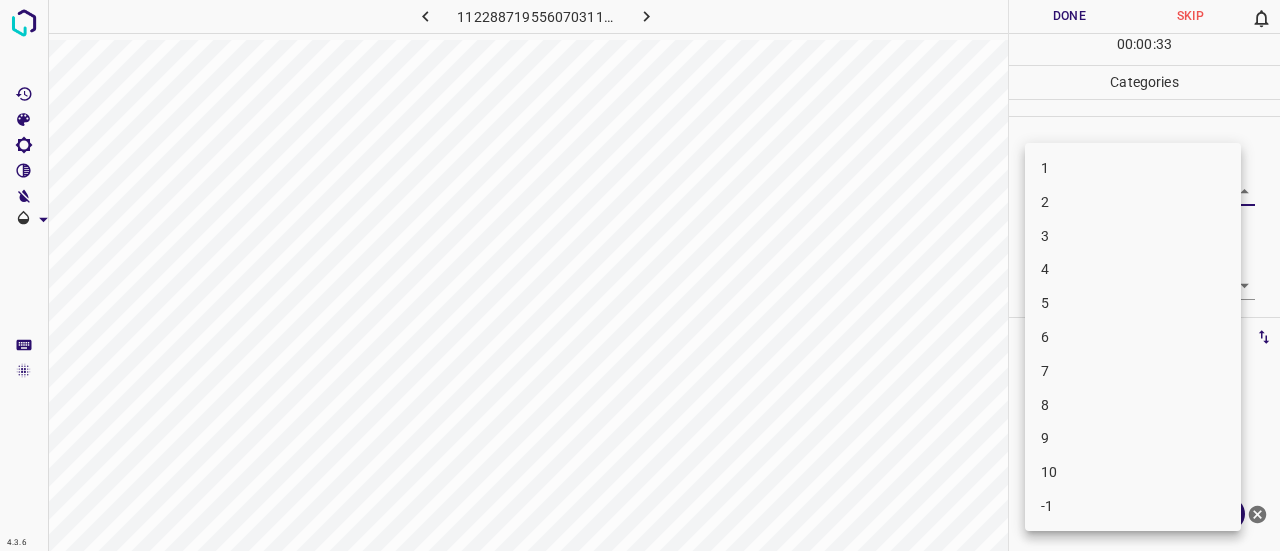 click on "2" at bounding box center (1133, 202) 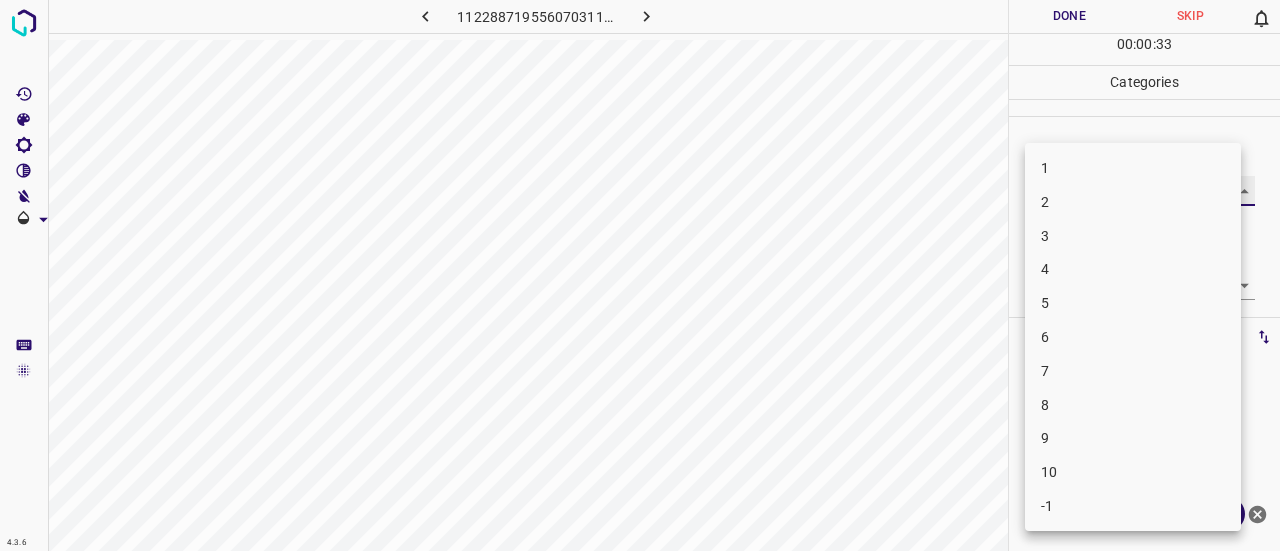 type on "2" 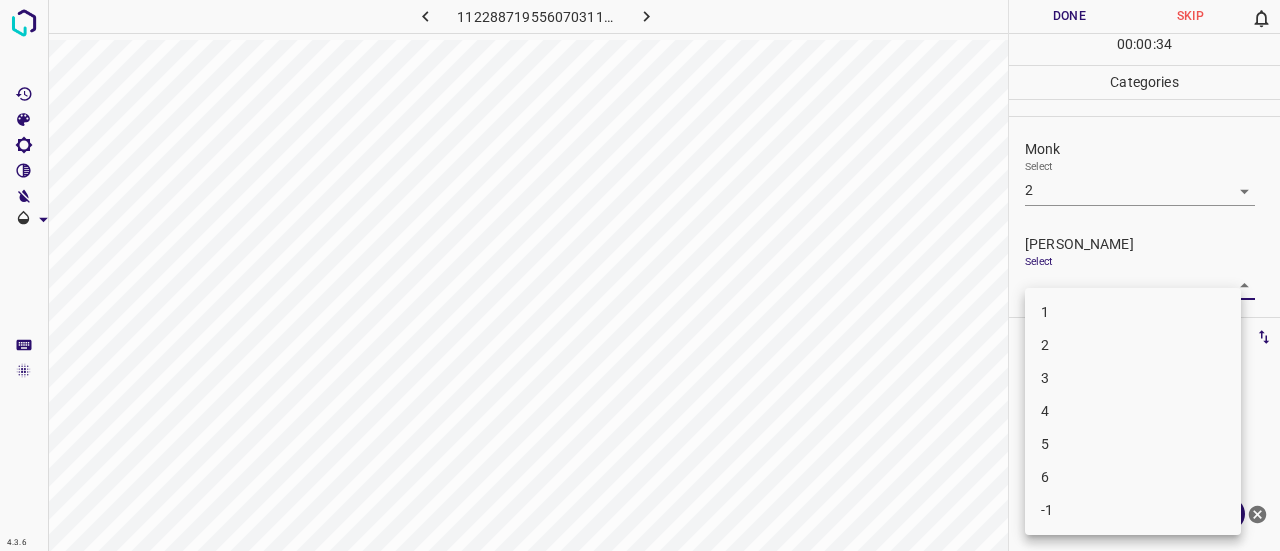 click on "4.3.6  1122887195560703115.png Done Skip 0 00   : 00   : 34   Categories Monk   Select 2 2  [PERSON_NAME]   Select ​ Labels   0 Categories 1 Monk 2  [PERSON_NAME] Tools Space Change between modes (Draw & Edit) I Auto labeling R Restore zoom M Zoom in N Zoom out Delete Delete selecte label Filters Z Restore filters X Saturation filter C Brightness filter V Contrast filter B Gray scale filter General O Download ¿Necesitas ayuda? Texto original Valora esta traducción Tu opinión servirá para ayudar a mejorar el Traductor de Google - Texto - Esconder - Borrar 1 2 3 4 5 6 -1" at bounding box center (640, 275) 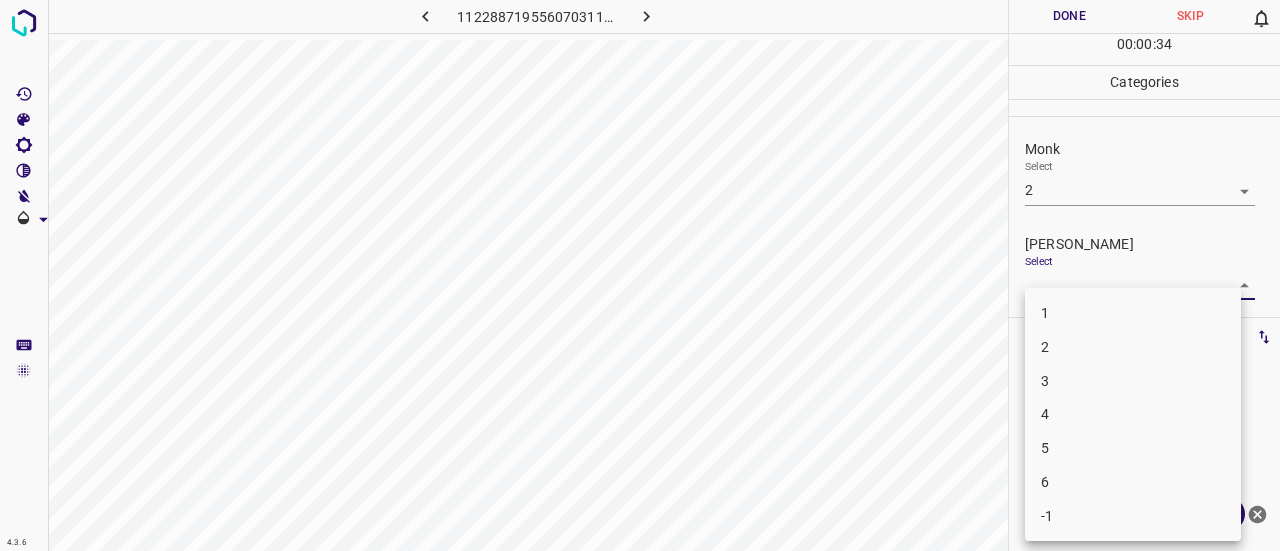 click on "1" at bounding box center [1133, 313] 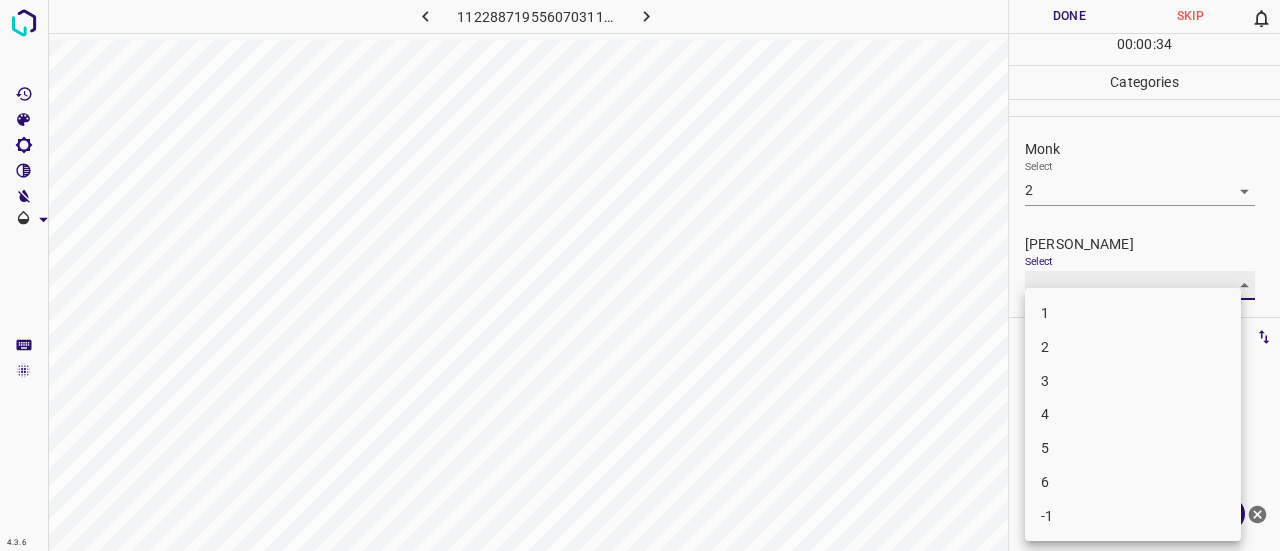 type on "1" 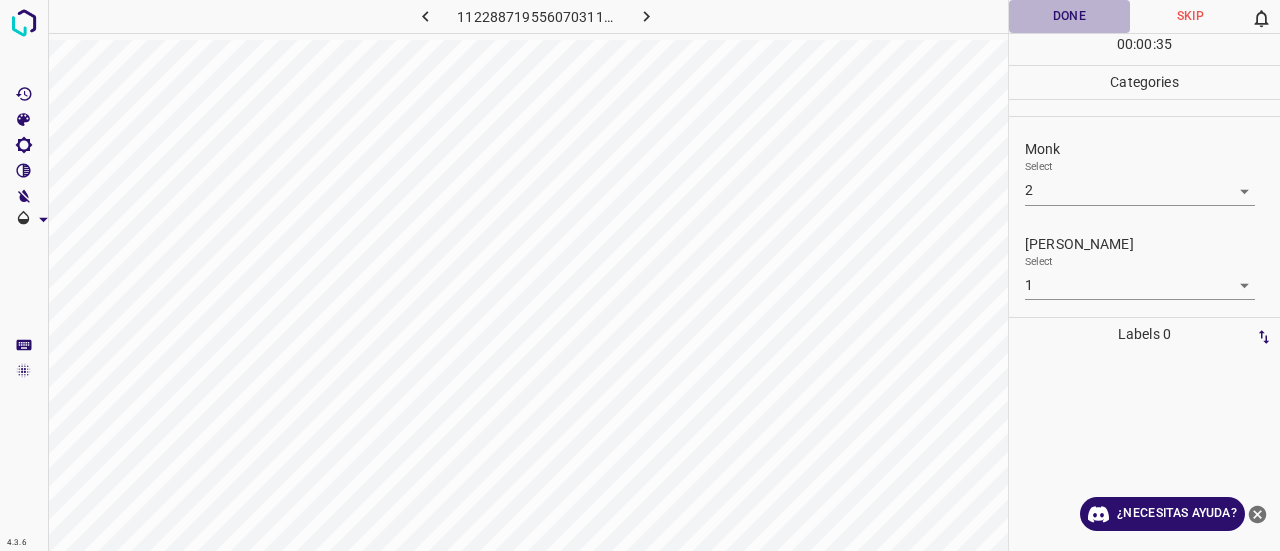 click on "Done" at bounding box center (1069, 16) 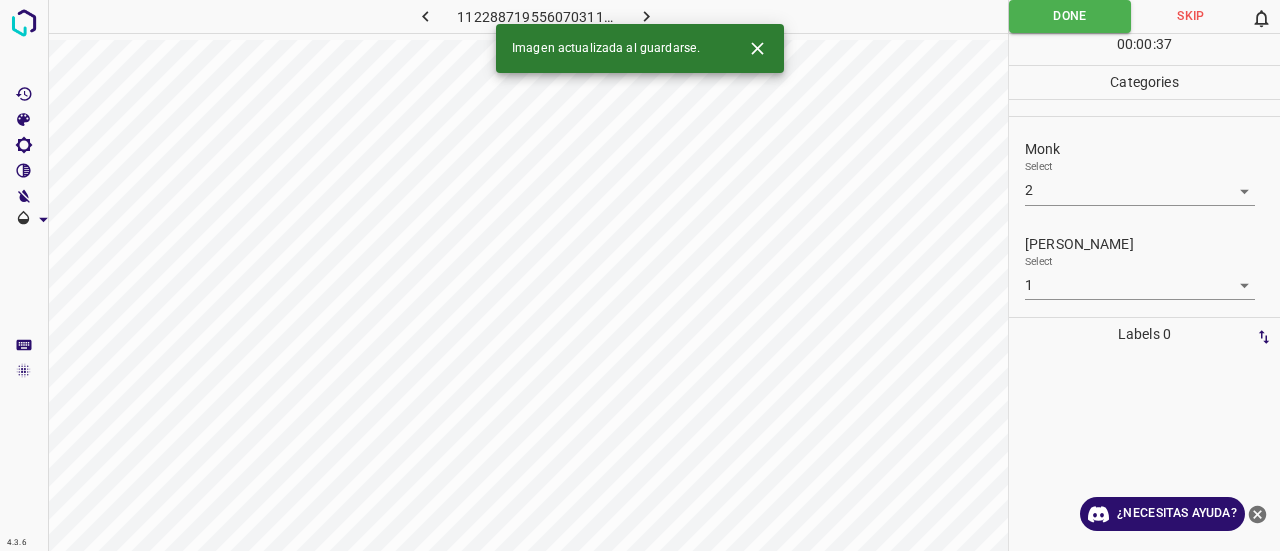 click 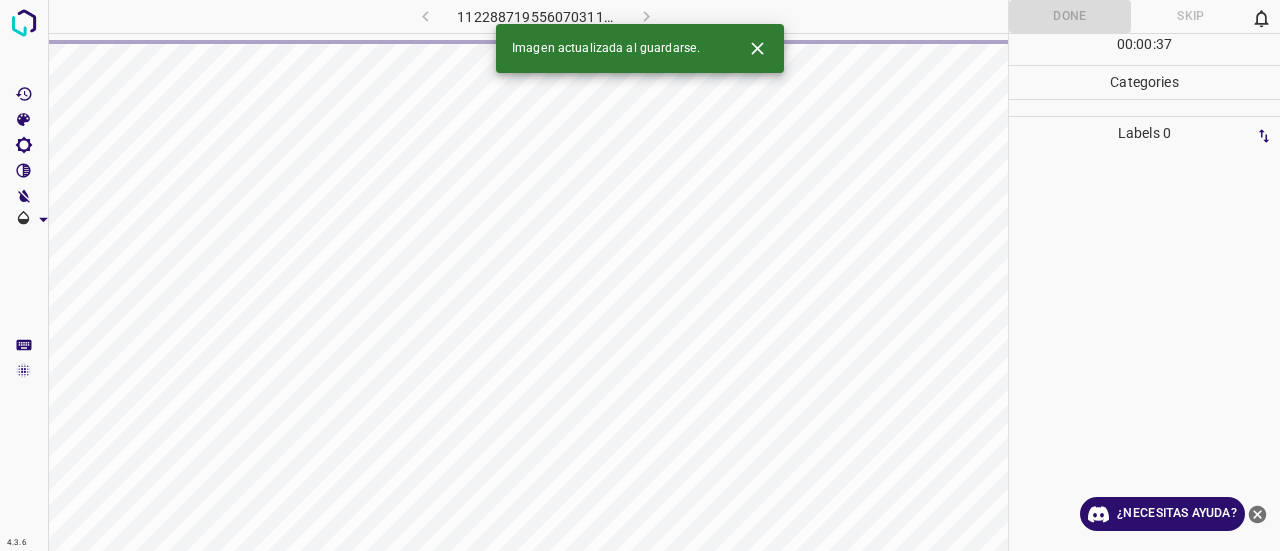 click 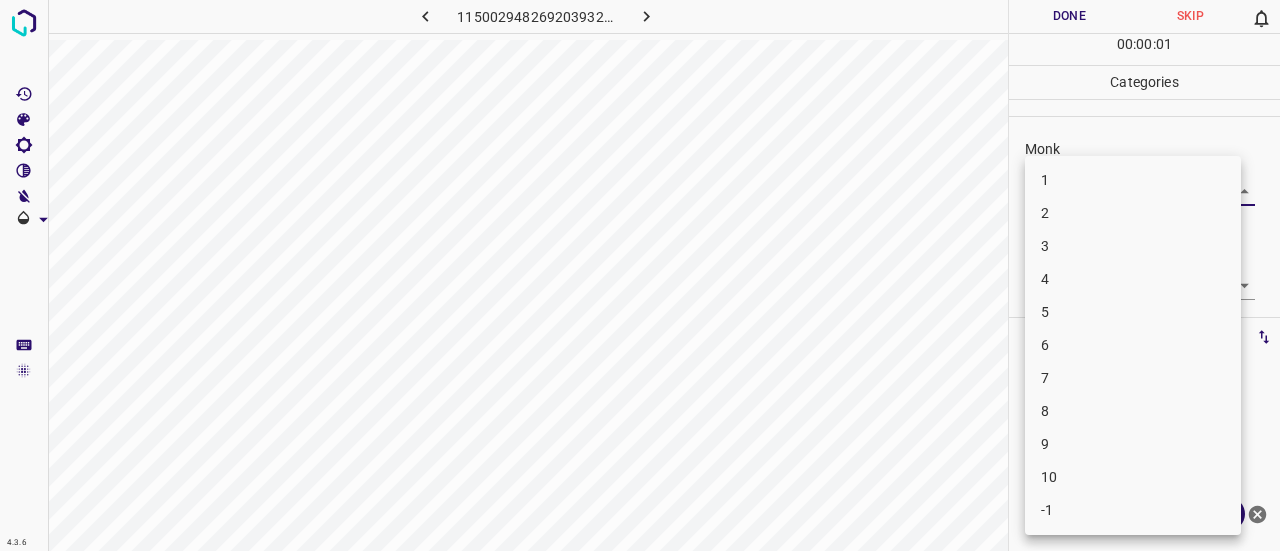click on "4.3.6  1150029482692039329.png Done Skip 0 00   : 00   : 01   Categories Monk   Select ​  [PERSON_NAME]   Select ​ Labels   0 Categories 1 Monk 2  [PERSON_NAME] Tools Space Change between modes (Draw & Edit) I Auto labeling R Restore zoom M Zoom in N Zoom out Delete Delete selecte label Filters Z Restore filters X Saturation filter C Brightness filter V Contrast filter B Gray scale filter General O Download ¿Necesitas ayuda? Texto original Valora esta traducción Tu opinión servirá para ayudar a mejorar el Traductor de Google - Texto - Esconder - Borrar 1 2 3 4 5 6 7 8 9 10 -1" at bounding box center (640, 275) 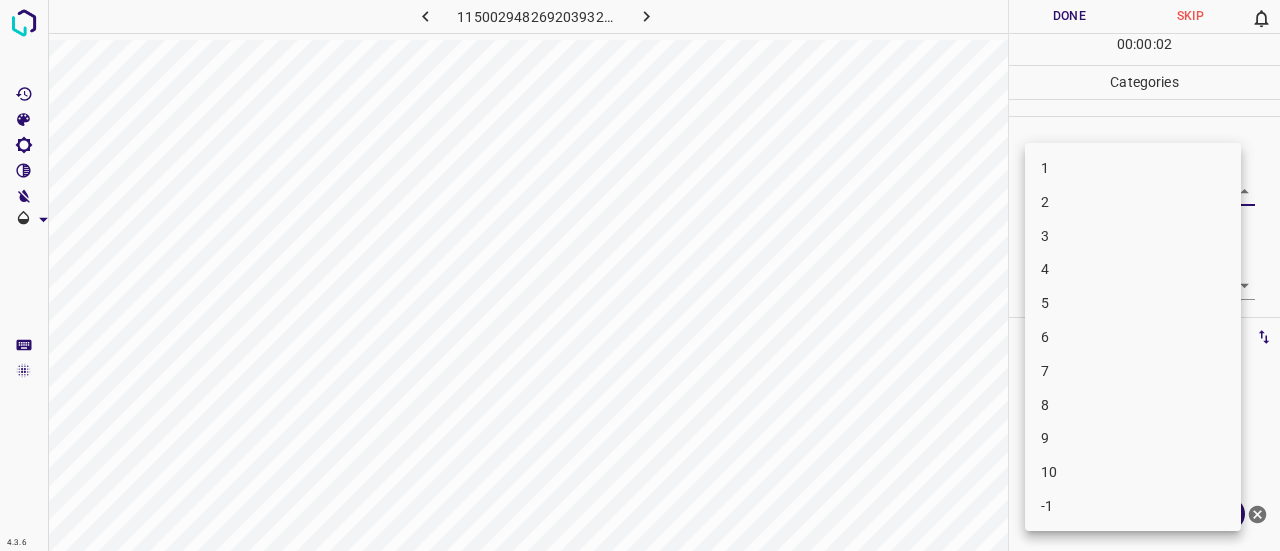 click on "4" at bounding box center [1133, 269] 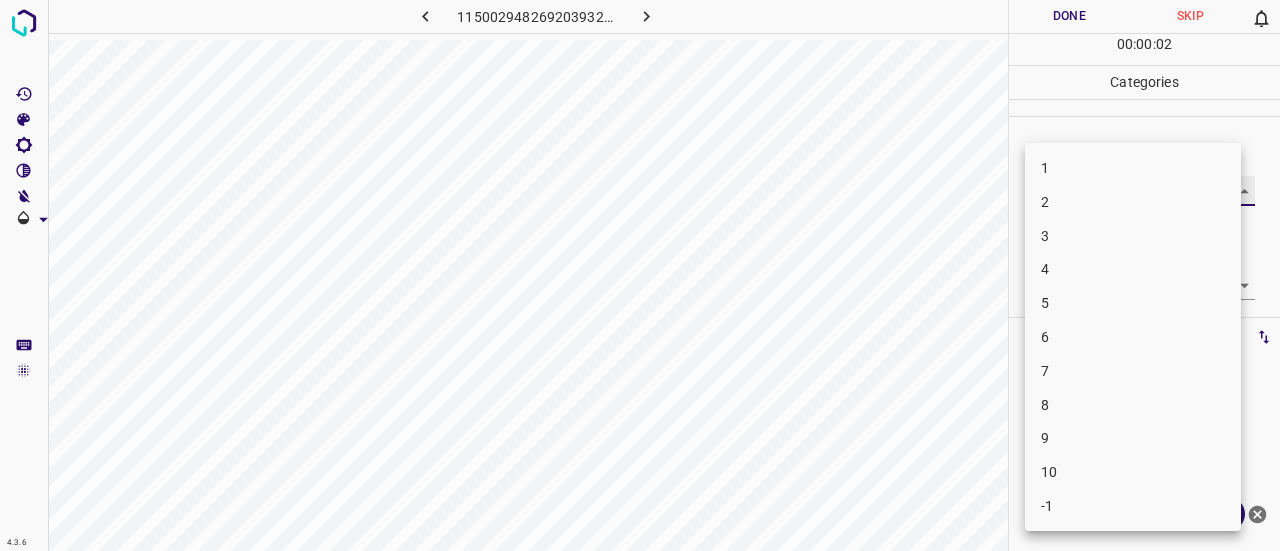 type on "4" 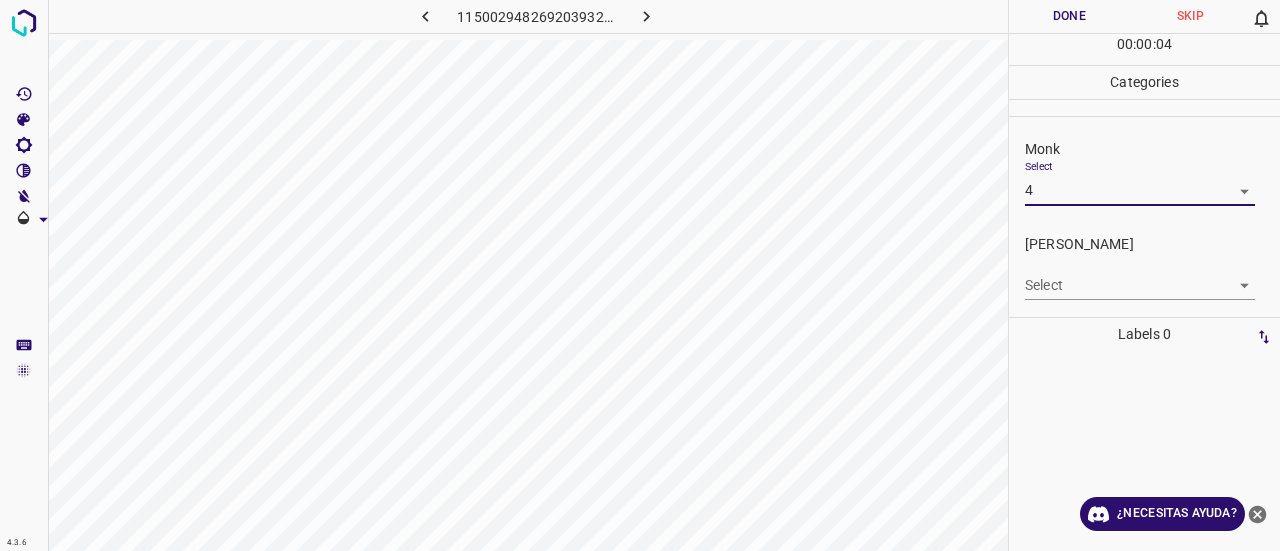 click on "[PERSON_NAME]   Select ​" at bounding box center (1144, 267) 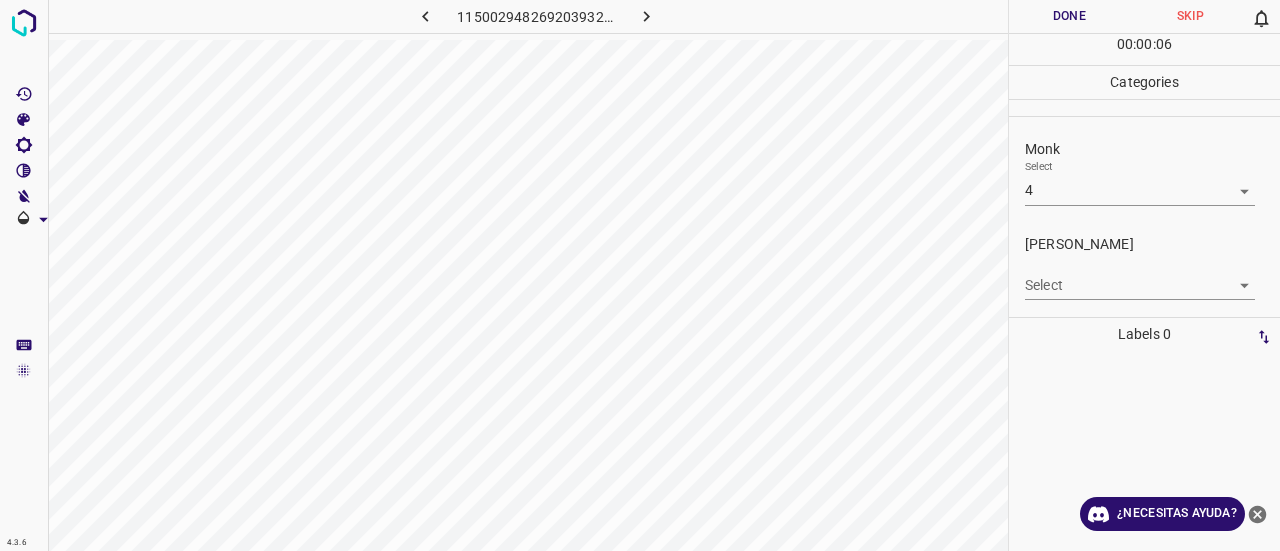 click on "4.3.6  1150029482692039329.png Done Skip 0 00   : 00   : 06   Categories Monk   Select 4 4  [PERSON_NAME]   Select ​ Labels   0 Categories 1 Monk 2  [PERSON_NAME] Tools Space Change between modes (Draw & Edit) I Auto labeling R Restore zoom M Zoom in N Zoom out Delete Delete selecte label Filters Z Restore filters X Saturation filter C Brightness filter V Contrast filter B Gray scale filter General O Download ¿Necesitas ayuda? Texto original Valora esta traducción Tu opinión servirá para ayudar a mejorar el Traductor de Google - Texto - Esconder - Borrar" at bounding box center [640, 275] 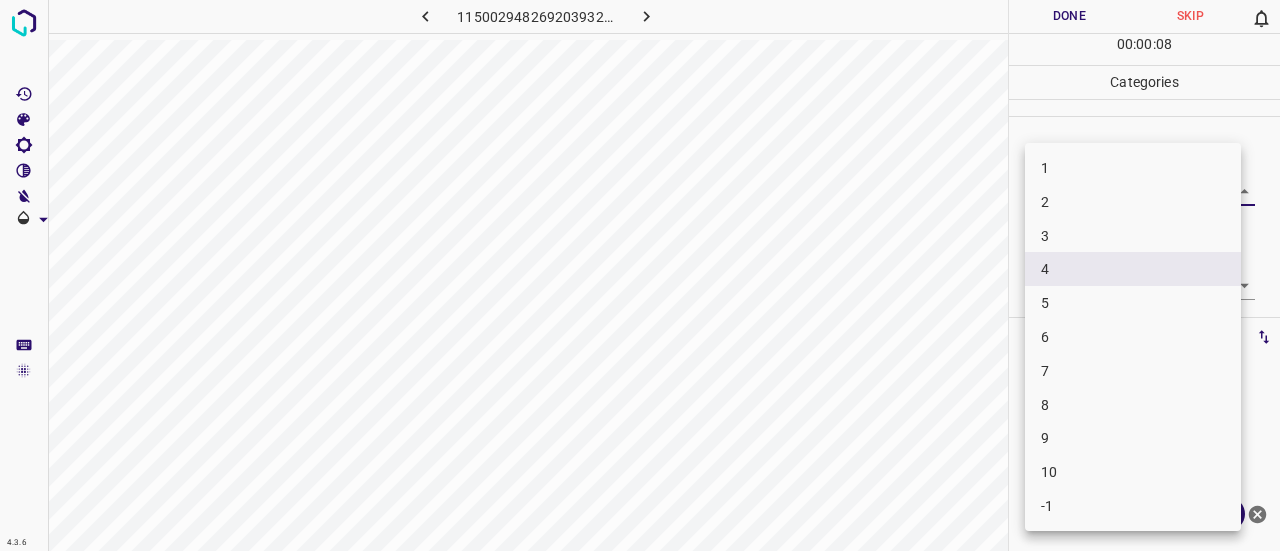 drag, startPoint x: 876, startPoint y: 491, endPoint x: 704, endPoint y: 466, distance: 173.80736 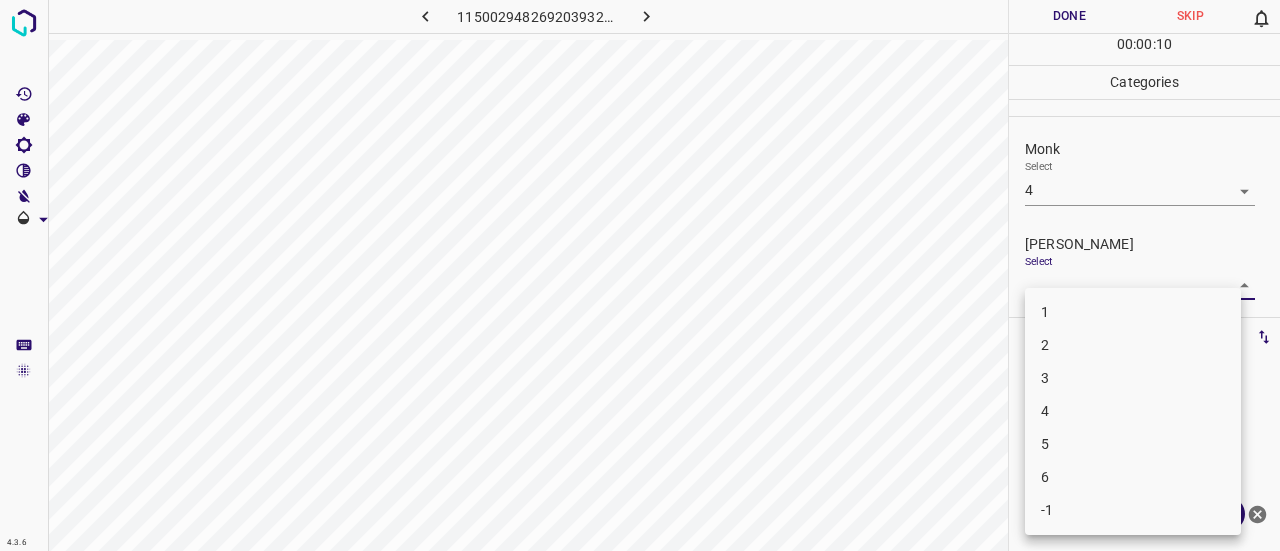 click on "4.3.6  1150029482692039329.png Done Skip 0 00   : 00   : 10   Categories Monk   Select 4 4  [PERSON_NAME]   Select ​ Labels   0 Categories 1 Monk 2  [PERSON_NAME] Tools Space Change between modes (Draw & Edit) I Auto labeling R Restore zoom M Zoom in N Zoom out Delete Delete selecte label Filters Z Restore filters X Saturation filter C Brightness filter V Contrast filter B Gray scale filter General O Download ¿Necesitas ayuda? Texto original Valora esta traducción Tu opinión servirá para ayudar a mejorar el Traductor de Google - Texto - Esconder - Borrar 1 2 3 4 5 6 -1" at bounding box center (640, 275) 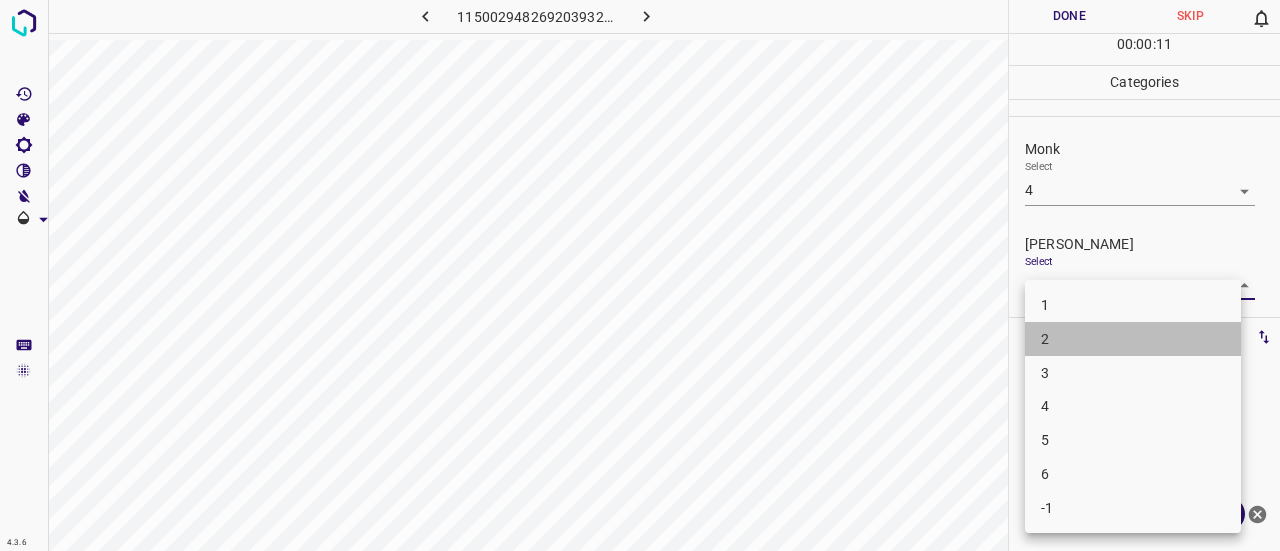 click on "2" at bounding box center (1133, 339) 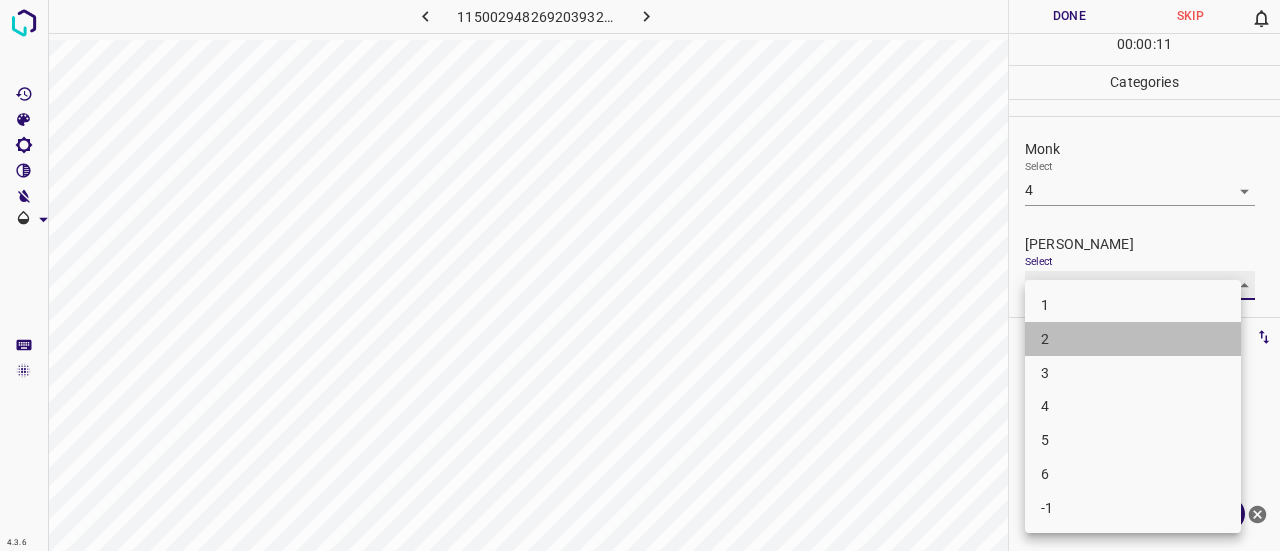 type on "2" 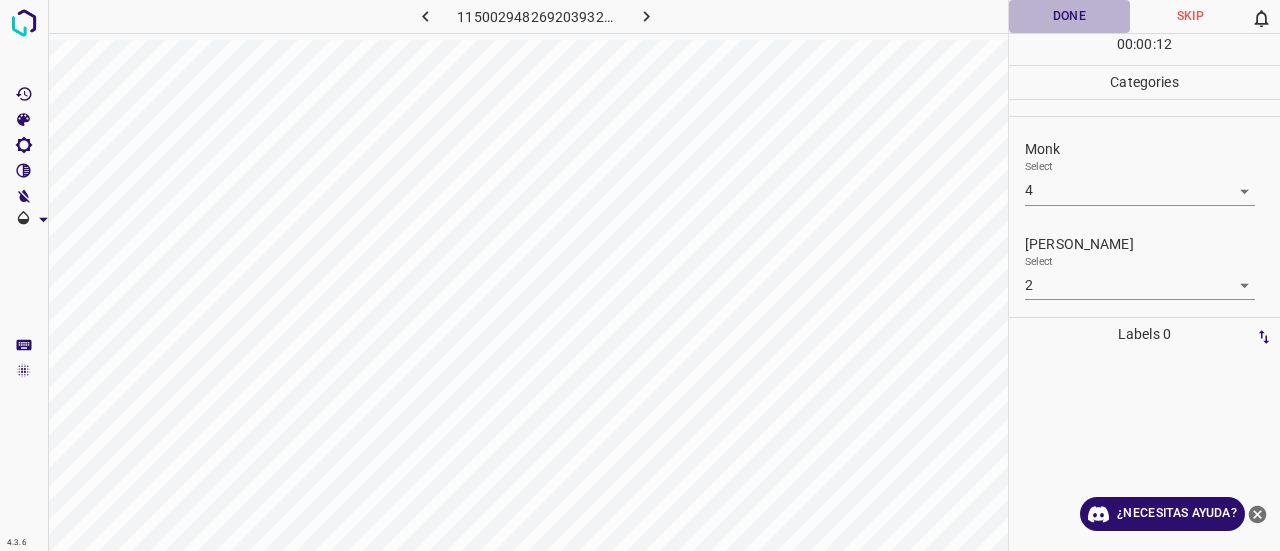 click on "Done" at bounding box center [1069, 16] 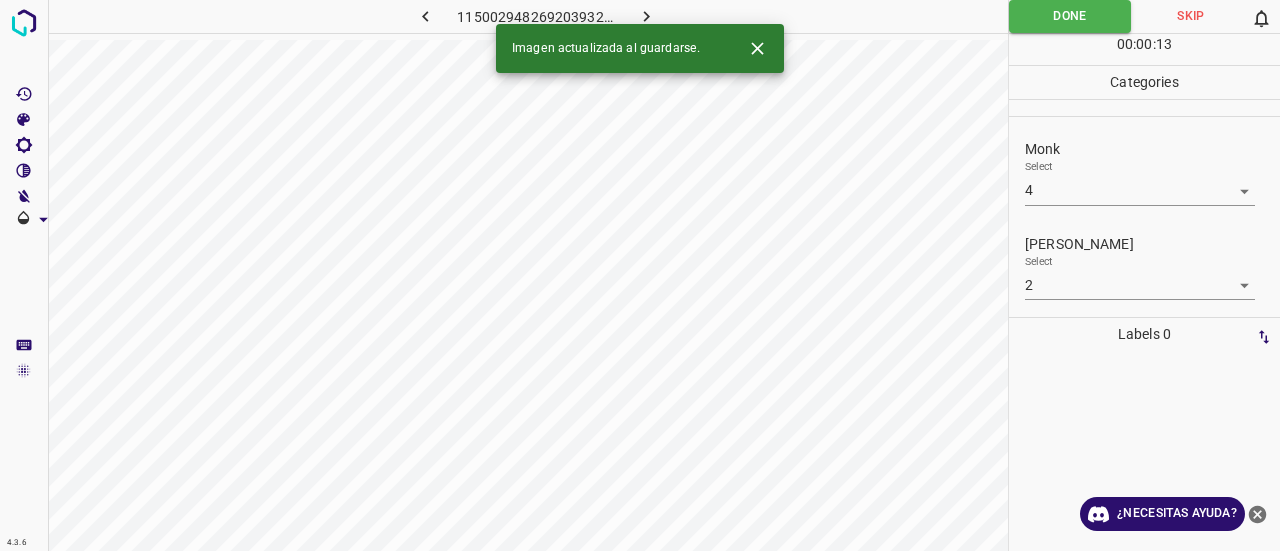 click 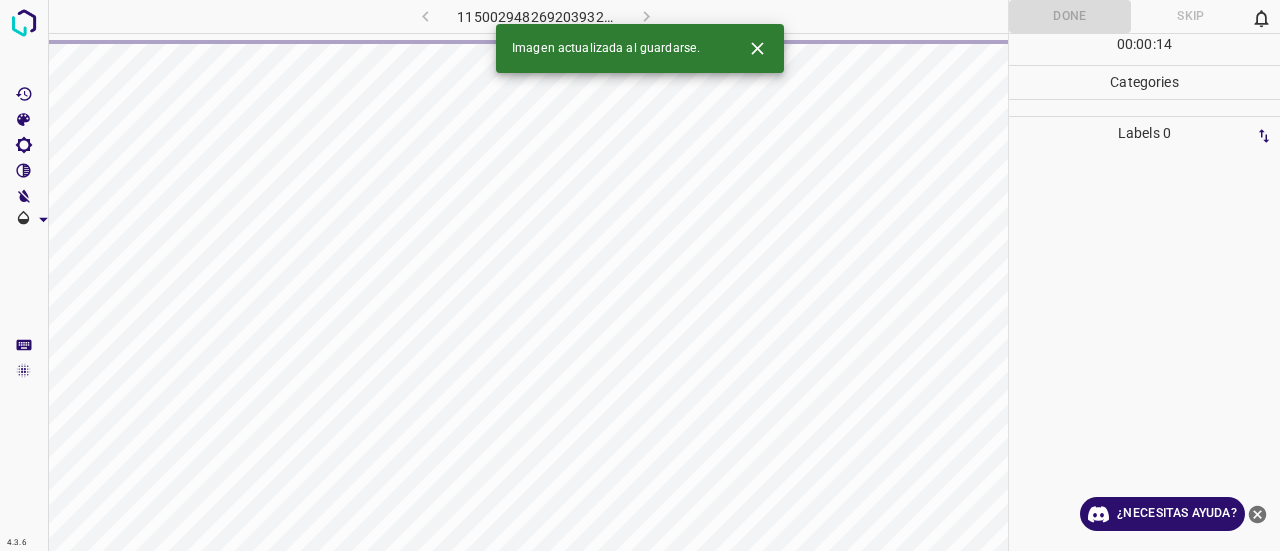 click 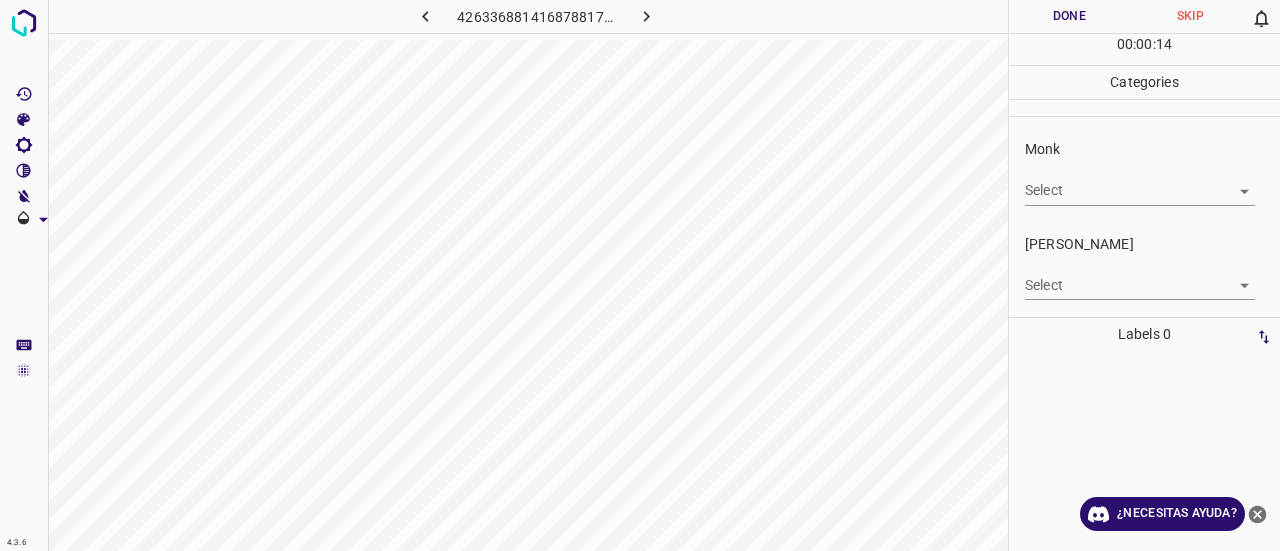 click on "4.3.6  4263368814168788170.png Done Skip 0 00   : 00   : 14   Categories Monk   Select ​  [PERSON_NAME]   Select ​ Labels   0 Categories 1 Monk 2  [PERSON_NAME] Tools Space Change between modes (Draw & Edit) I Auto labeling R Restore zoom M Zoom in N Zoom out Delete Delete selecte label Filters Z Restore filters X Saturation filter C Brightness filter V Contrast filter B Gray scale filter General O Download ¿Necesitas ayuda? Texto original Valora esta traducción Tu opinión servirá para ayudar a mejorar el Traductor de Google - Texto - Esconder - Borrar" at bounding box center (640, 275) 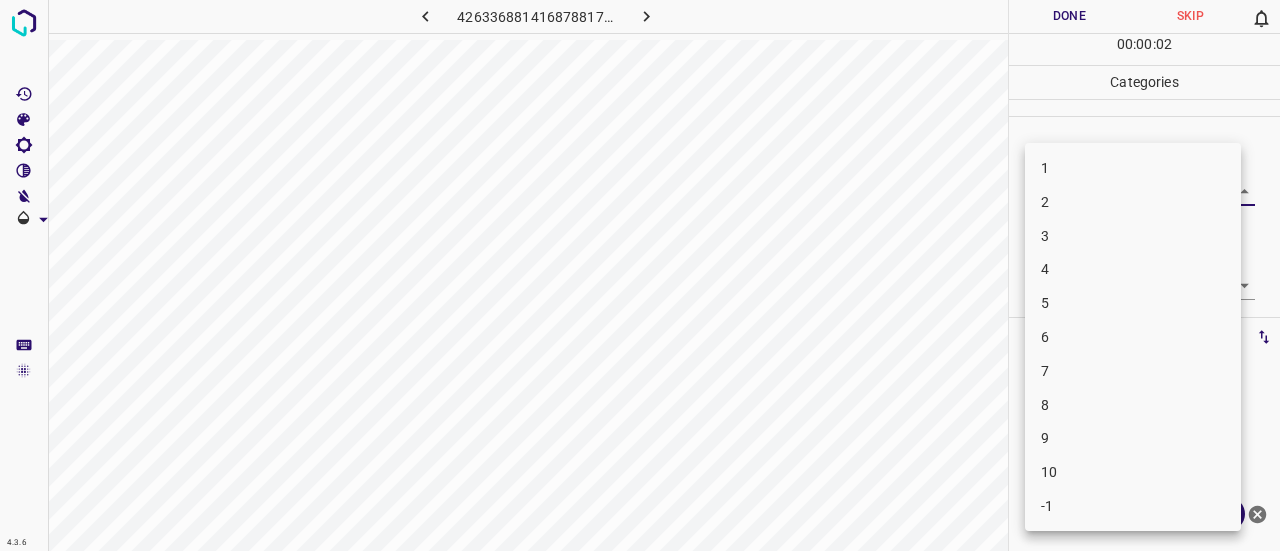 click on "4" at bounding box center (1133, 269) 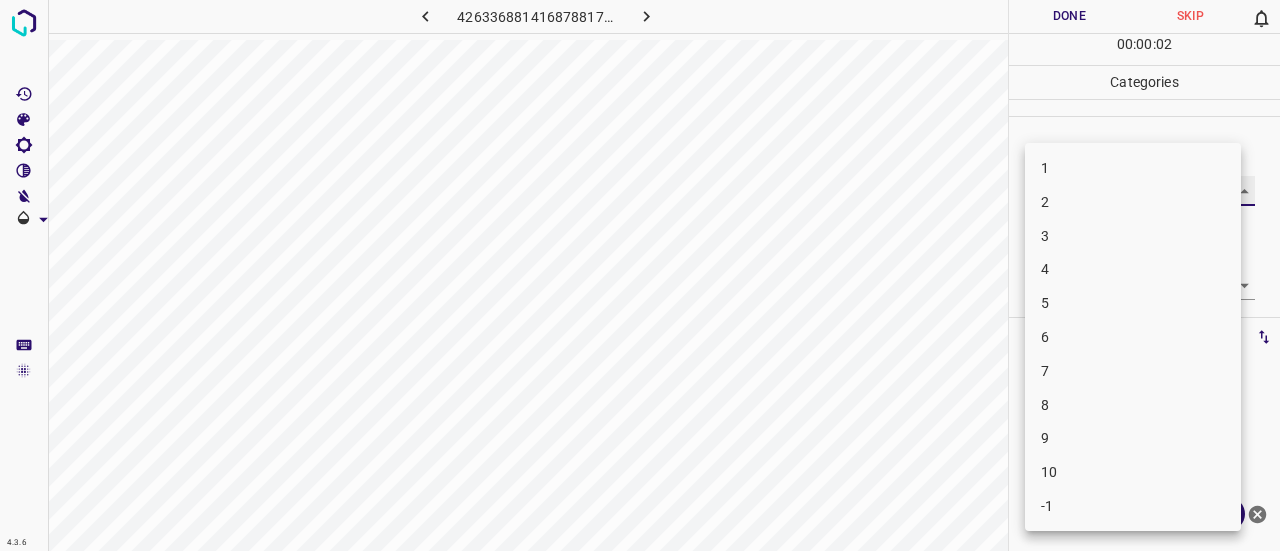 type on "4" 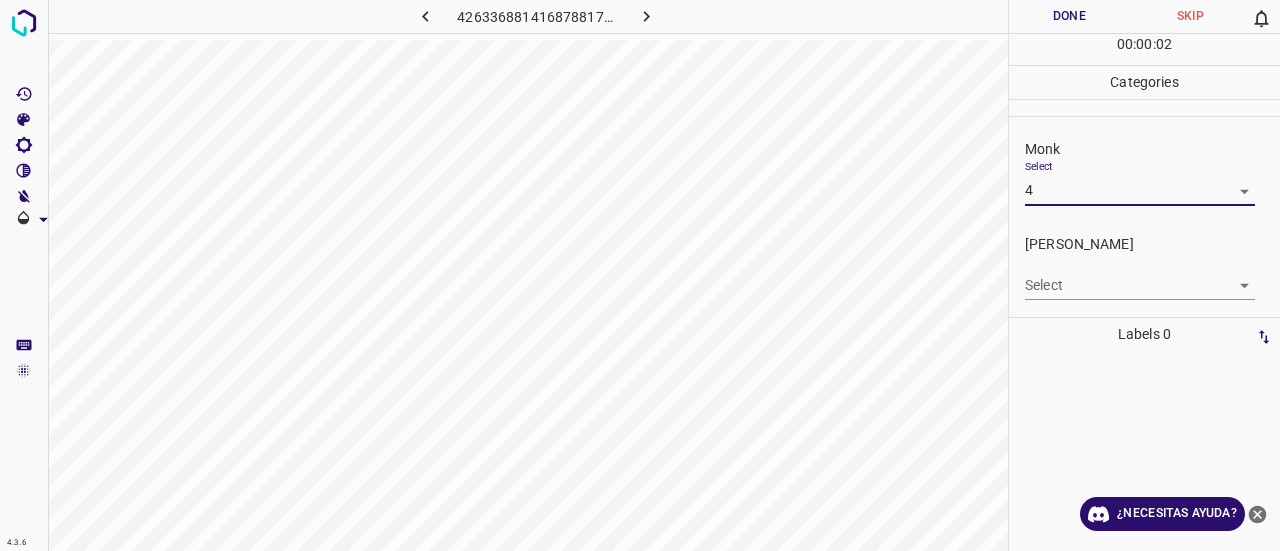 click on "Select ​" at bounding box center (1140, 277) 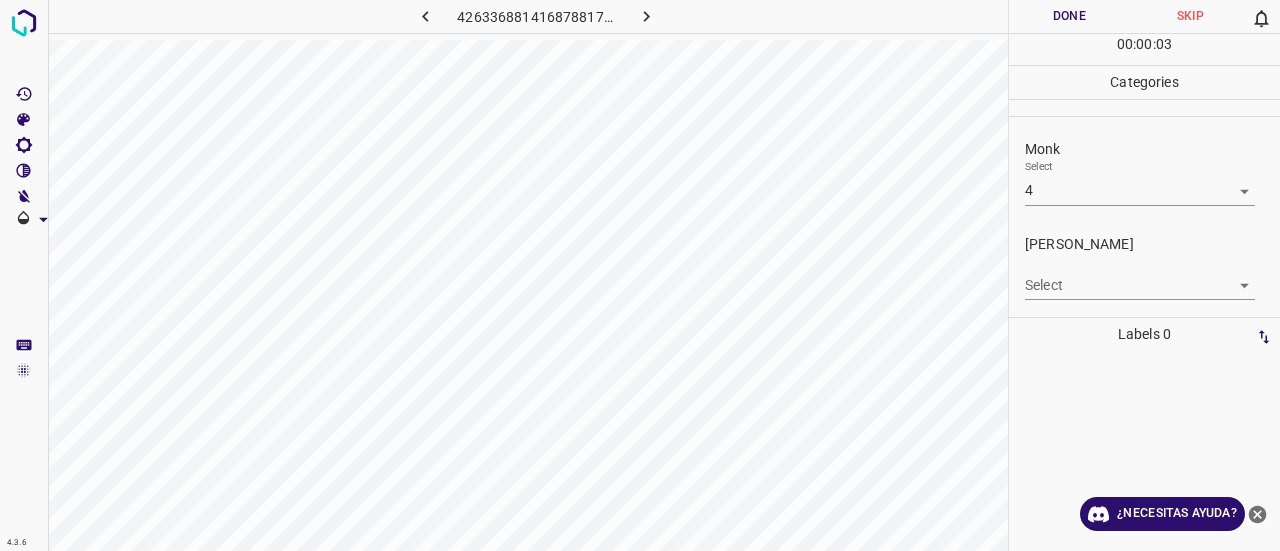 click on "4.3.6  4263368814168788170.png Done Skip 0 00   : 00   : 03   Categories Monk   Select 4 4  [PERSON_NAME]   Select ​ Labels   0 Categories 1 Monk 2  [PERSON_NAME] Tools Space Change between modes (Draw & Edit) I Auto labeling R Restore zoom M Zoom in N Zoom out Delete Delete selecte label Filters Z Restore filters X Saturation filter C Brightness filter V Contrast filter B Gray scale filter General O Download ¿Necesitas ayuda? Texto original Valora esta traducción Tu opinión servirá para ayudar a mejorar el Traductor de Google - Texto - Esconder - Borrar" at bounding box center [640, 275] 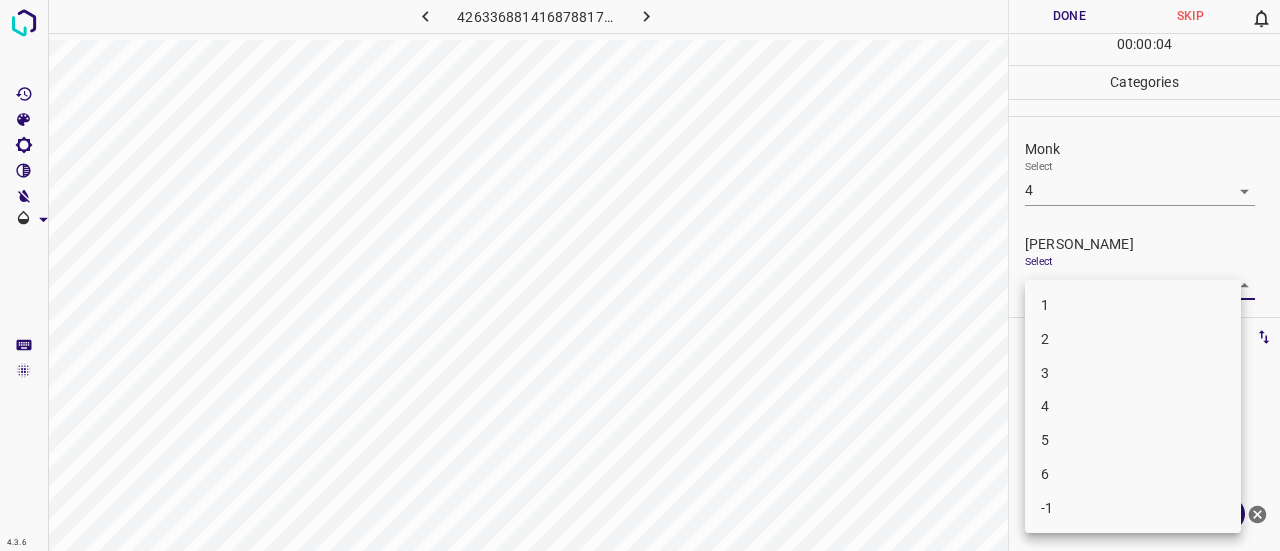 click on "2" at bounding box center [1133, 339] 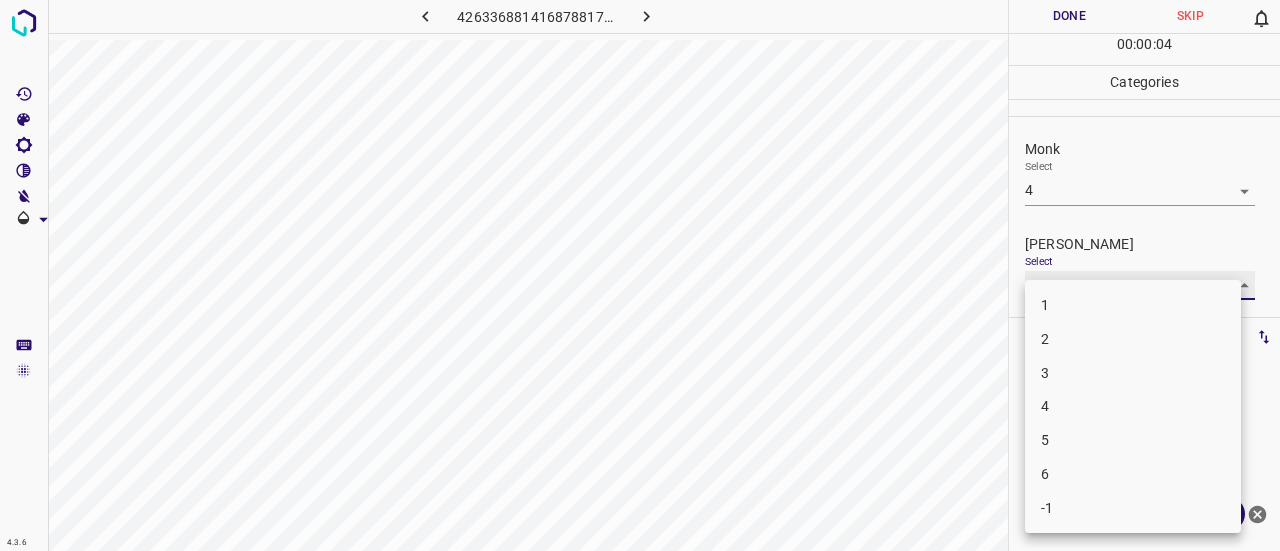 type on "2" 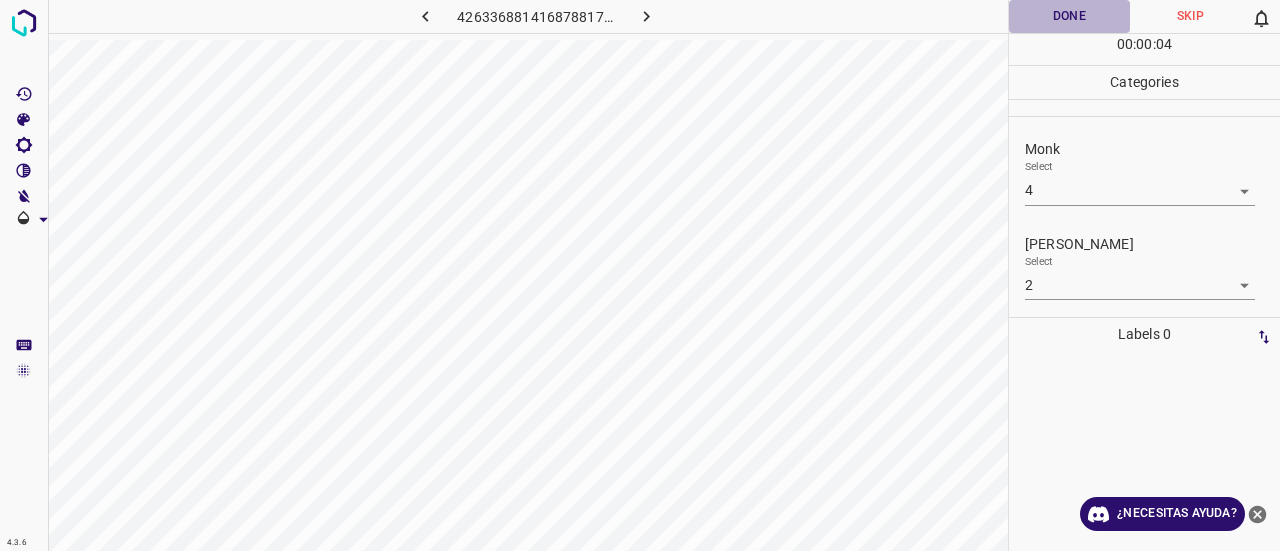 click on "Done" at bounding box center (1069, 16) 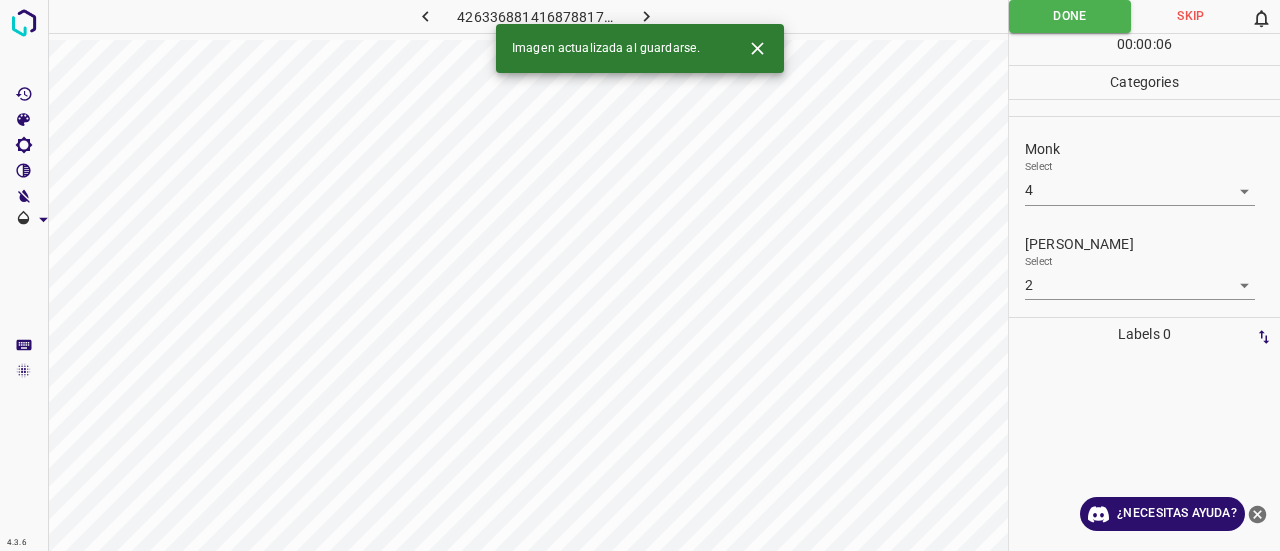 click 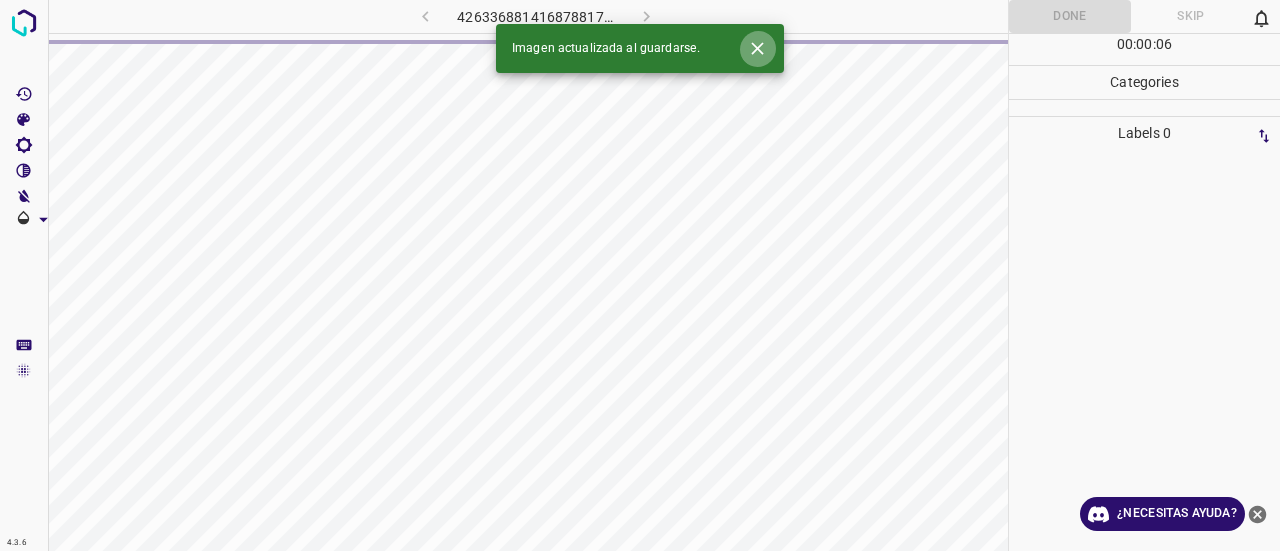 click 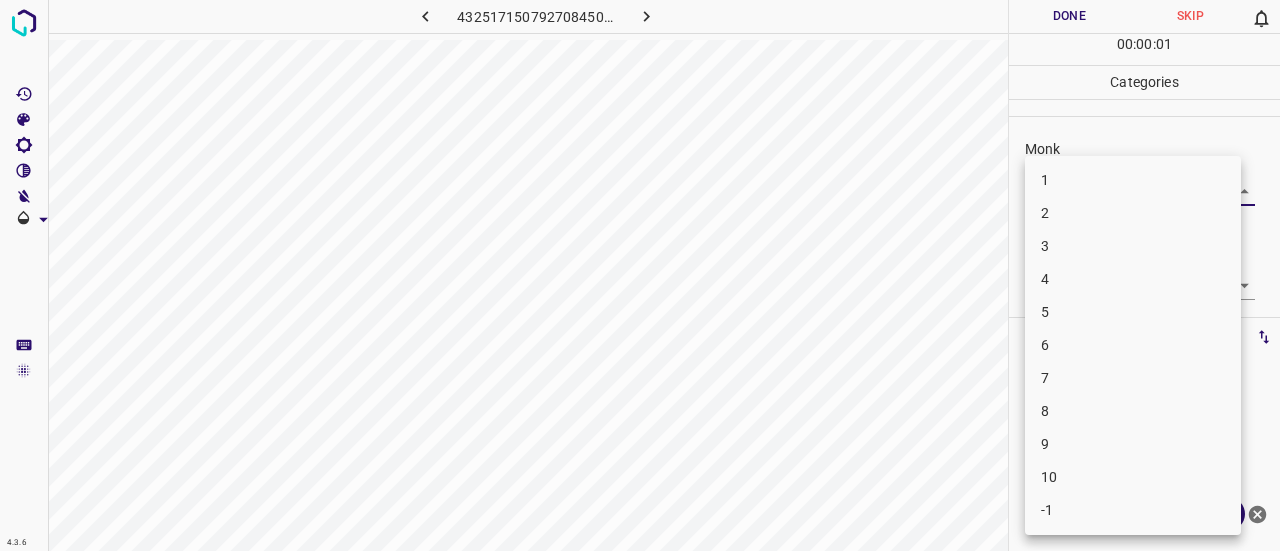 click on "4.3.6  4325171507927084503.png Done Skip 0 00   : 00   : 01   Categories Monk   Select ​  [PERSON_NAME]   Select ​ Labels   0 Categories 1 Monk 2  [PERSON_NAME] Tools Space Change between modes (Draw & Edit) I Auto labeling R Restore zoom M Zoom in N Zoom out Delete Delete selecte label Filters Z Restore filters X Saturation filter C Brightness filter V Contrast filter B Gray scale filter General O Download ¿Necesitas ayuda? Texto original Valora esta traducción Tu opinión servirá para ayudar a mejorar el Traductor de Google - Texto - Esconder - Borrar 1 2 3 4 5 6 7 8 9 10 -1" at bounding box center (640, 275) 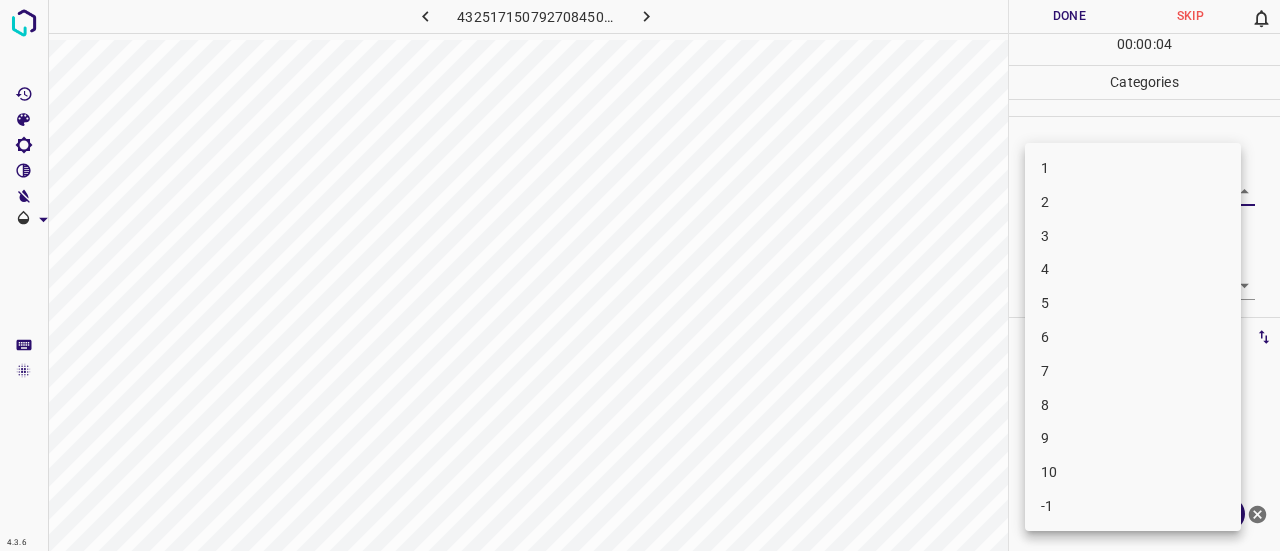 click on "5" at bounding box center (1133, 303) 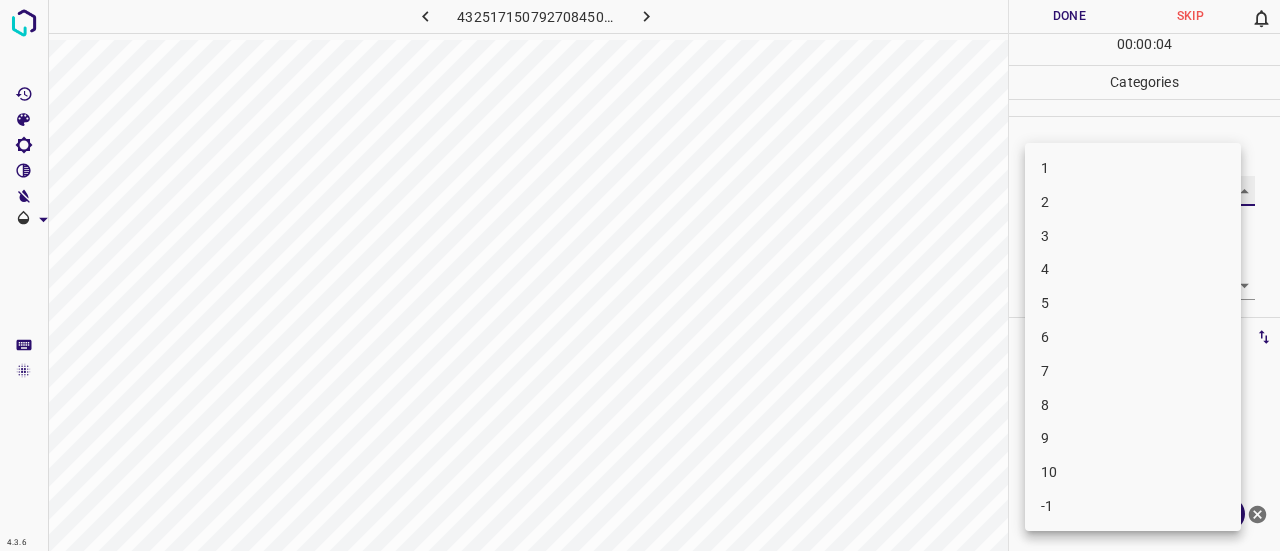 type on "5" 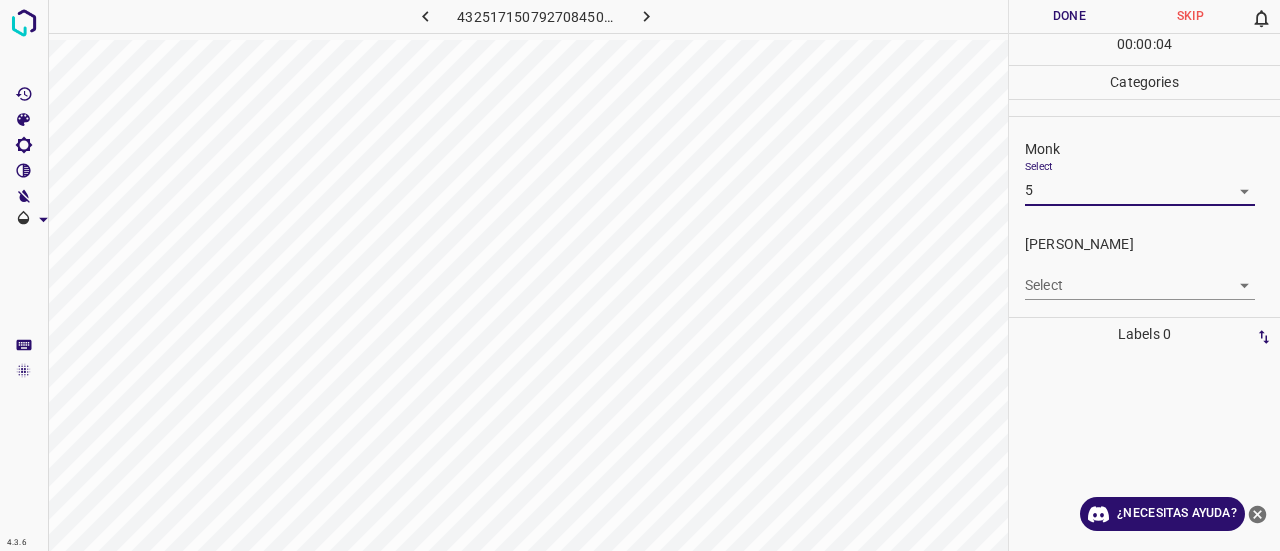 click on "4.3.6  4325171507927084503.png Done Skip 0 00   : 00   : 04   Categories Monk   Select 5 5  [PERSON_NAME]   Select ​ Labels   0 Categories 1 Monk 2  [PERSON_NAME] Tools Space Change between modes (Draw & Edit) I Auto labeling R Restore zoom M Zoom in N Zoom out Delete Delete selecte label Filters Z Restore filters X Saturation filter C Brightness filter V Contrast filter B Gray scale filter General O Download ¿Necesitas ayuda? Texto original Valora esta traducción Tu opinión servirá para ayudar a mejorar el Traductor de Google - Texto - Esconder - Borrar" at bounding box center [640, 275] 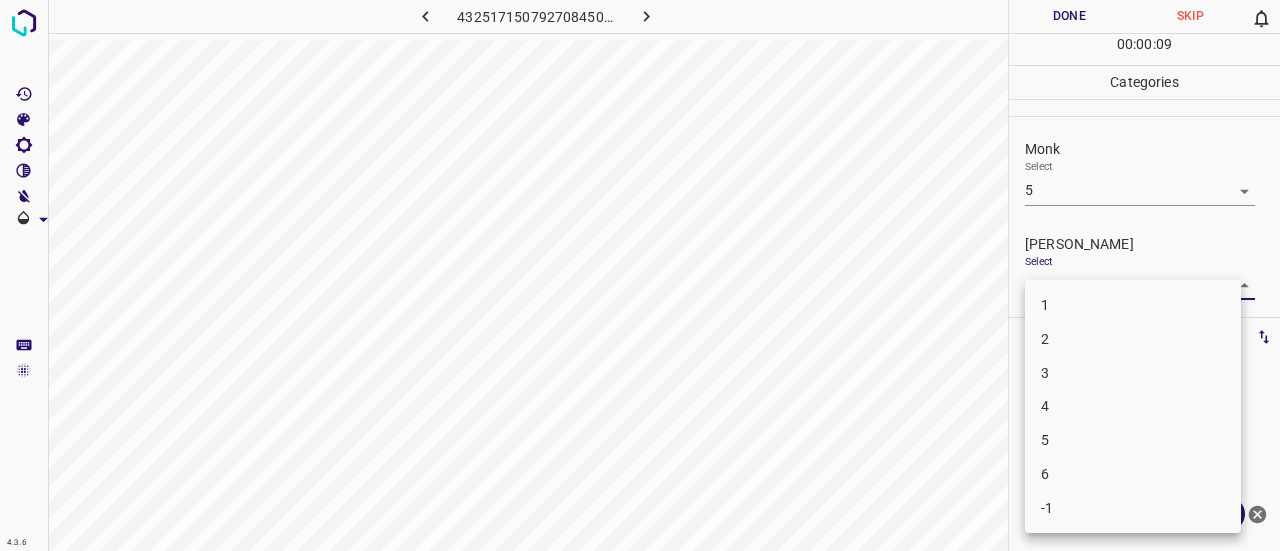 click on "2" at bounding box center [1133, 339] 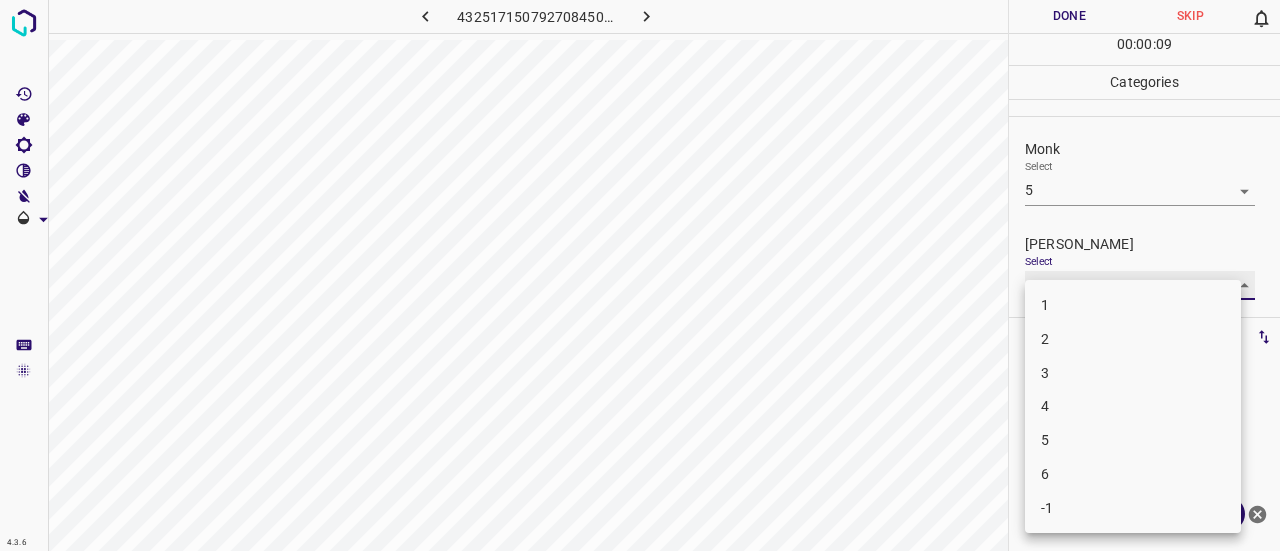 type on "2" 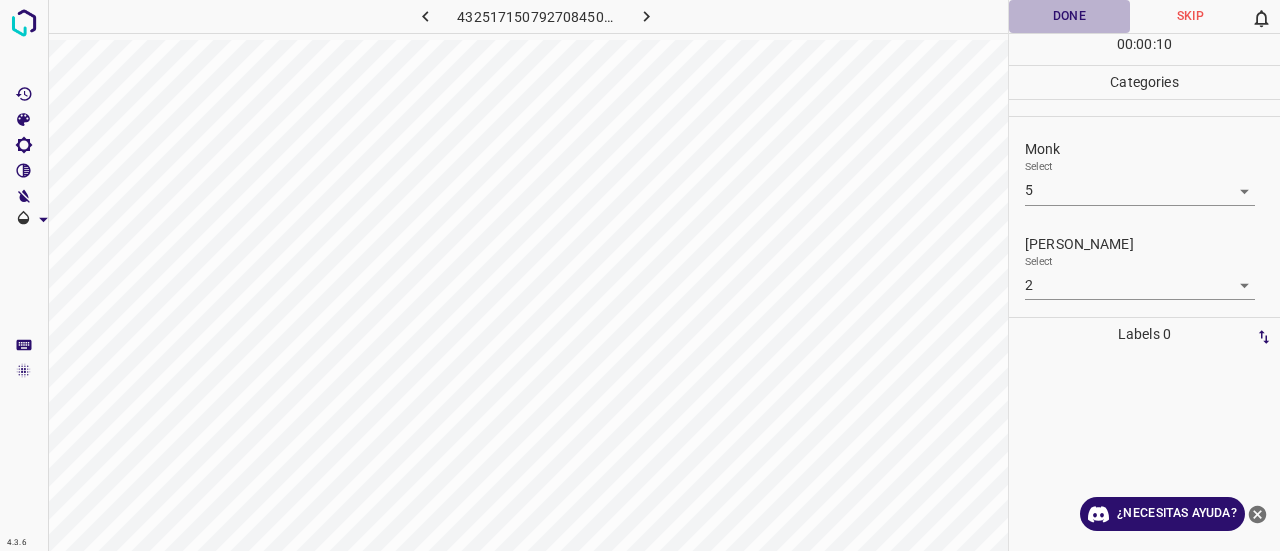 click on "Done" at bounding box center [1069, 16] 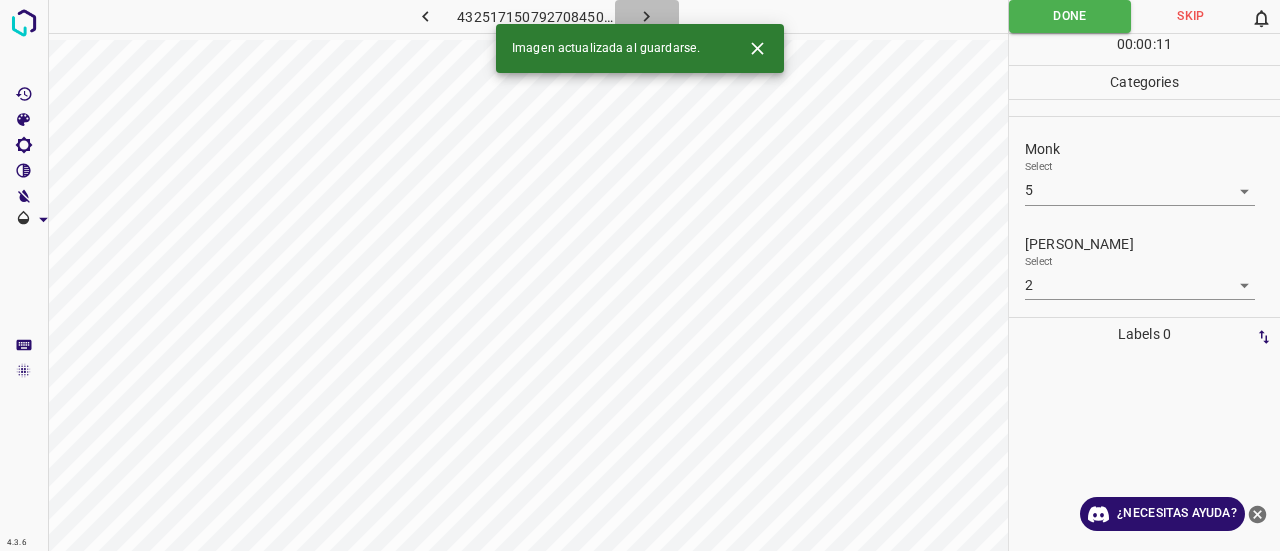click 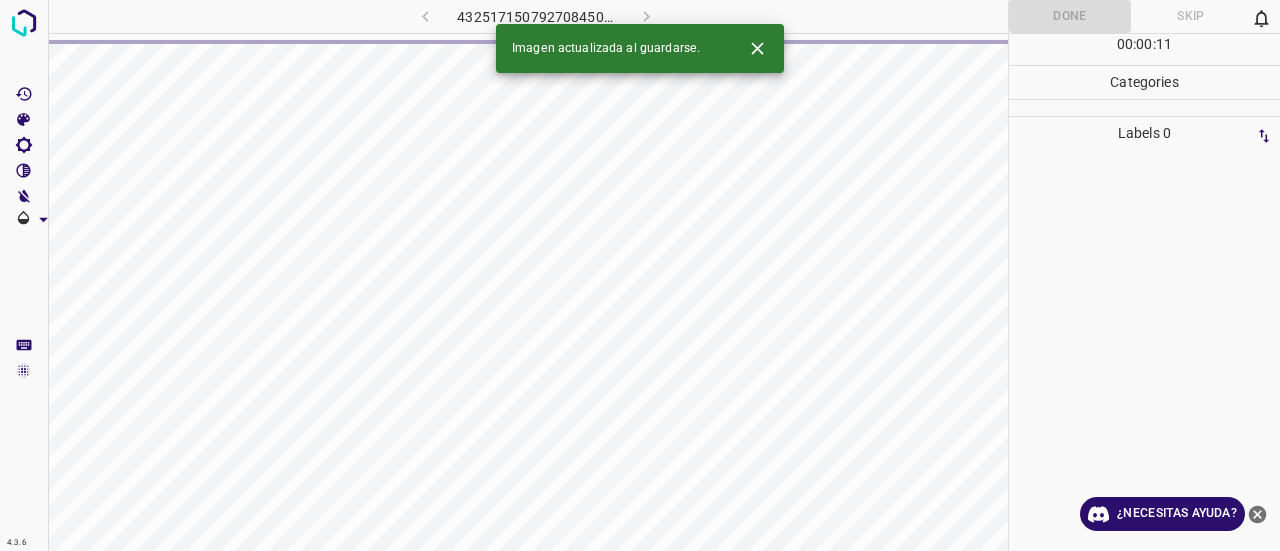 click 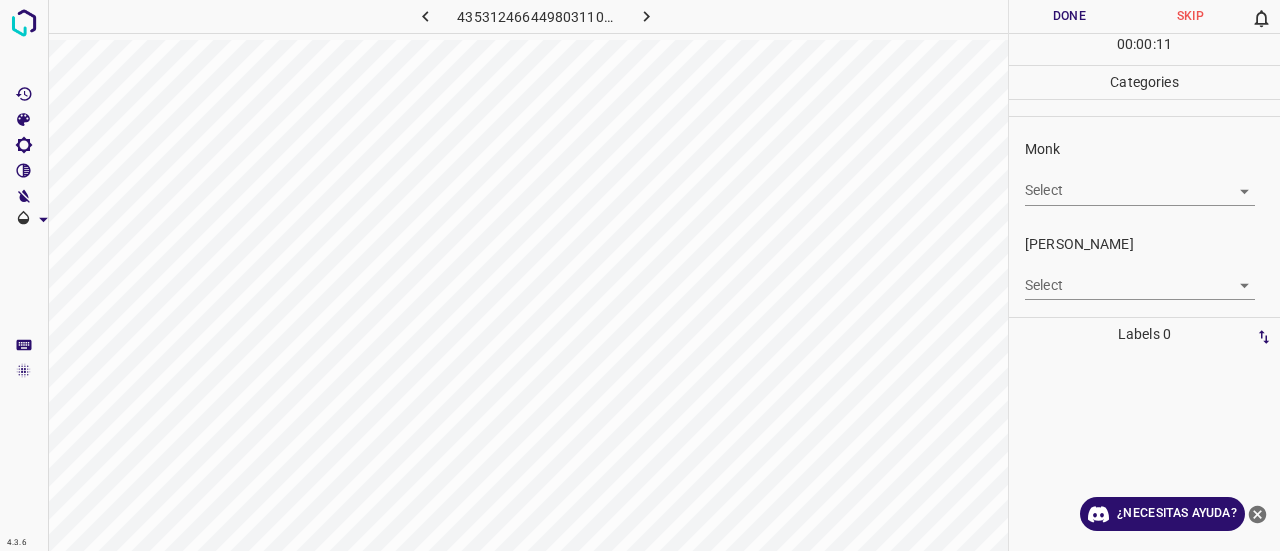 click on "4.3.6  4353124664498031109.png Done Skip 0 00   : 00   : 11   Categories Monk   Select ​  [PERSON_NAME]   Select ​ Labels   0 Categories 1 Monk 2  [PERSON_NAME] Tools Space Change between modes (Draw & Edit) I Auto labeling R Restore zoom M Zoom in N Zoom out Delete Delete selecte label Filters Z Restore filters X Saturation filter C Brightness filter V Contrast filter B Gray scale filter General O Download ¿Necesitas ayuda? Texto original Valora esta traducción Tu opinión servirá para ayudar a mejorar el Traductor de Google - Texto - Esconder - Borrar" at bounding box center (640, 275) 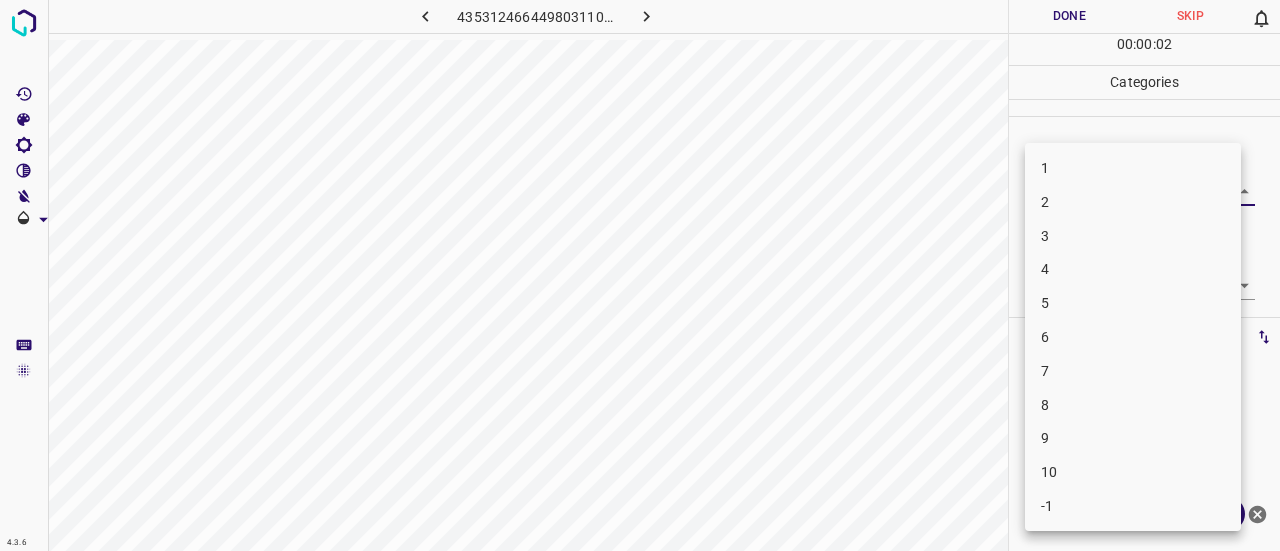 click on "3" at bounding box center (1133, 236) 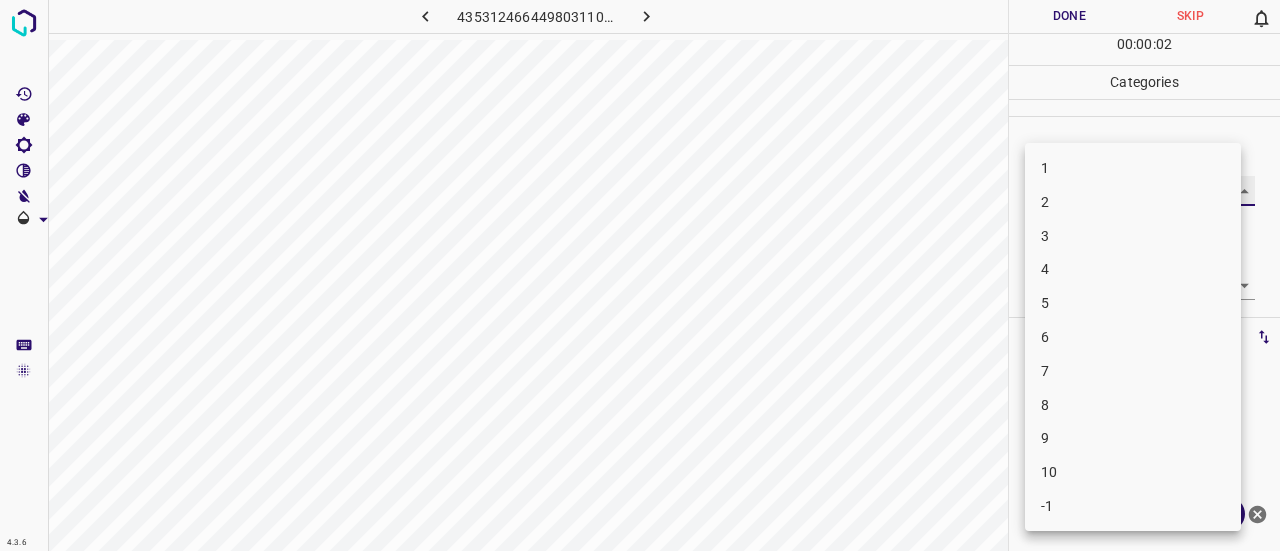 type on "3" 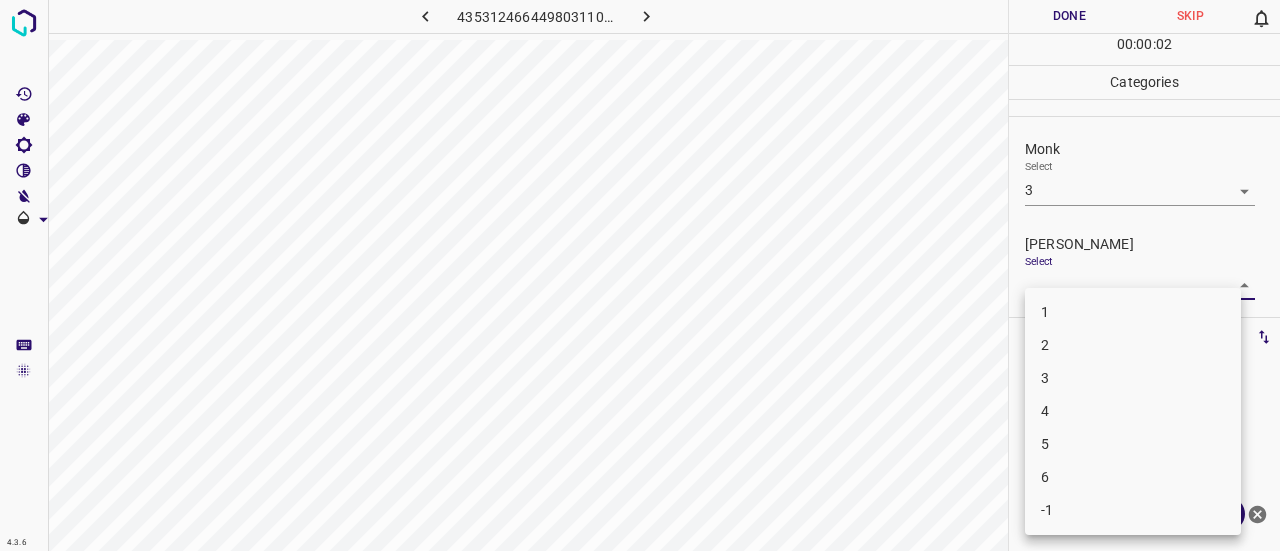 click on "4.3.6  4353124664498031109.png Done Skip 0 00   : 00   : 02   Categories Monk   Select 3 3  [PERSON_NAME]   Select ​ Labels   0 Categories 1 Monk 2  [PERSON_NAME] Tools Space Change between modes (Draw & Edit) I Auto labeling R Restore zoom M Zoom in N Zoom out Delete Delete selecte label Filters Z Restore filters X Saturation filter C Brightness filter V Contrast filter B Gray scale filter General O Download ¿Necesitas ayuda? Texto original Valora esta traducción Tu opinión servirá para ayudar a mejorar el Traductor de Google - Texto - Esconder - Borrar 1 2 3 4 5 6 -1" at bounding box center (640, 275) 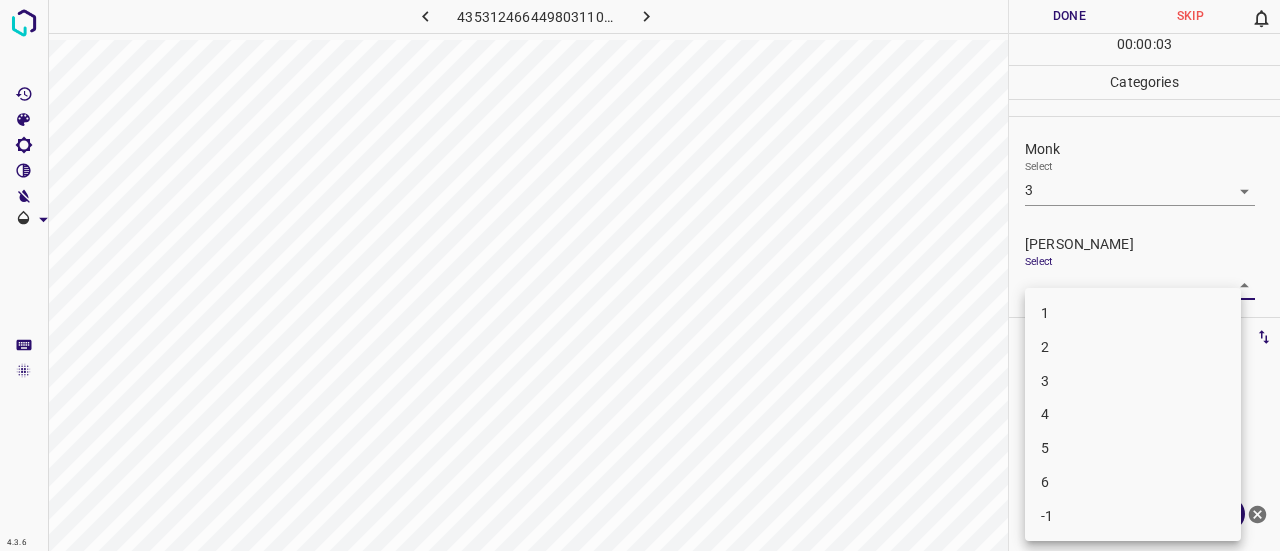 click on "2" at bounding box center (1133, 347) 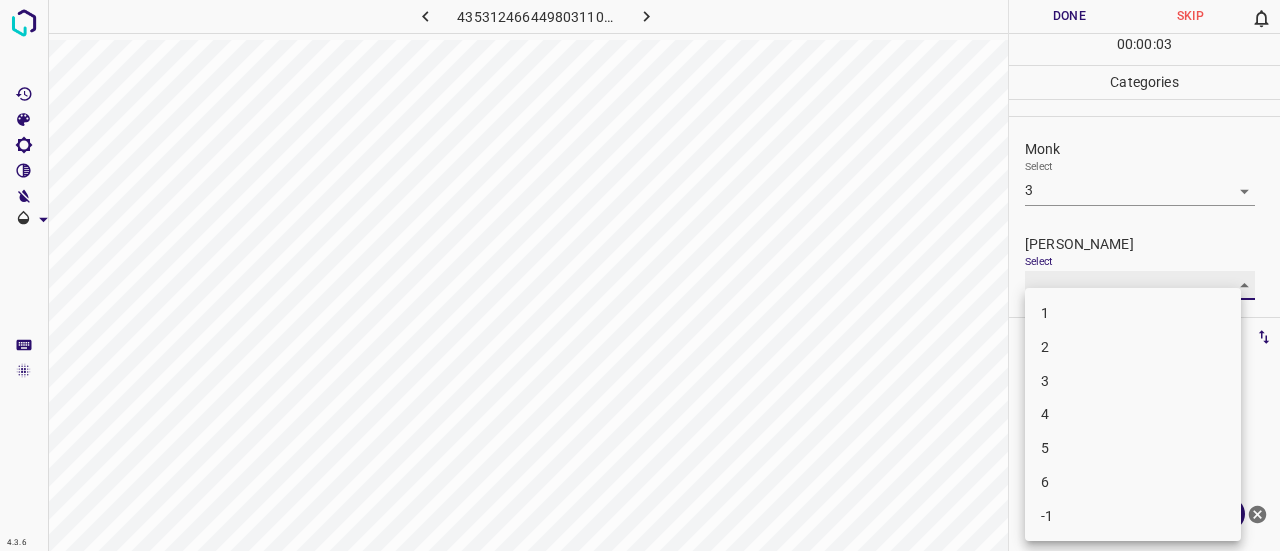 type on "2" 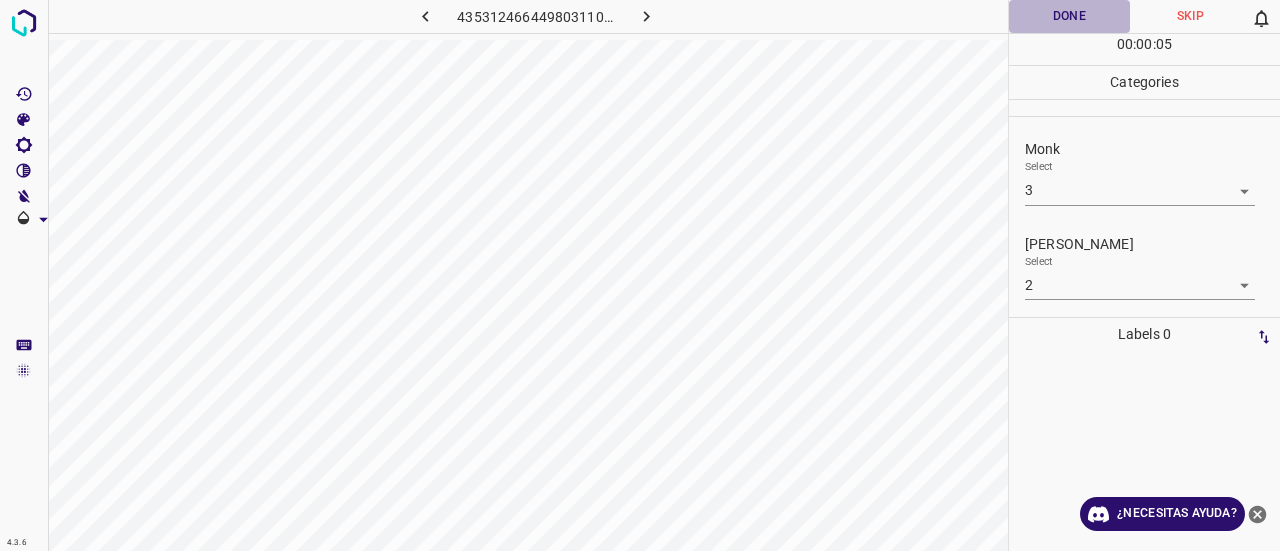 click on "Done" at bounding box center [1069, 16] 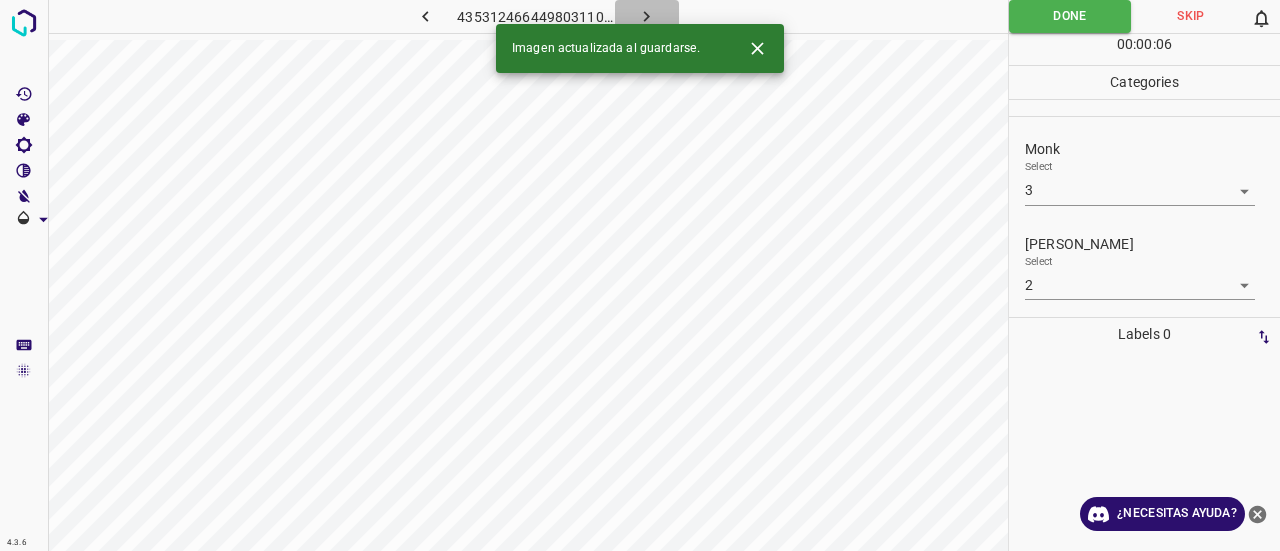 click 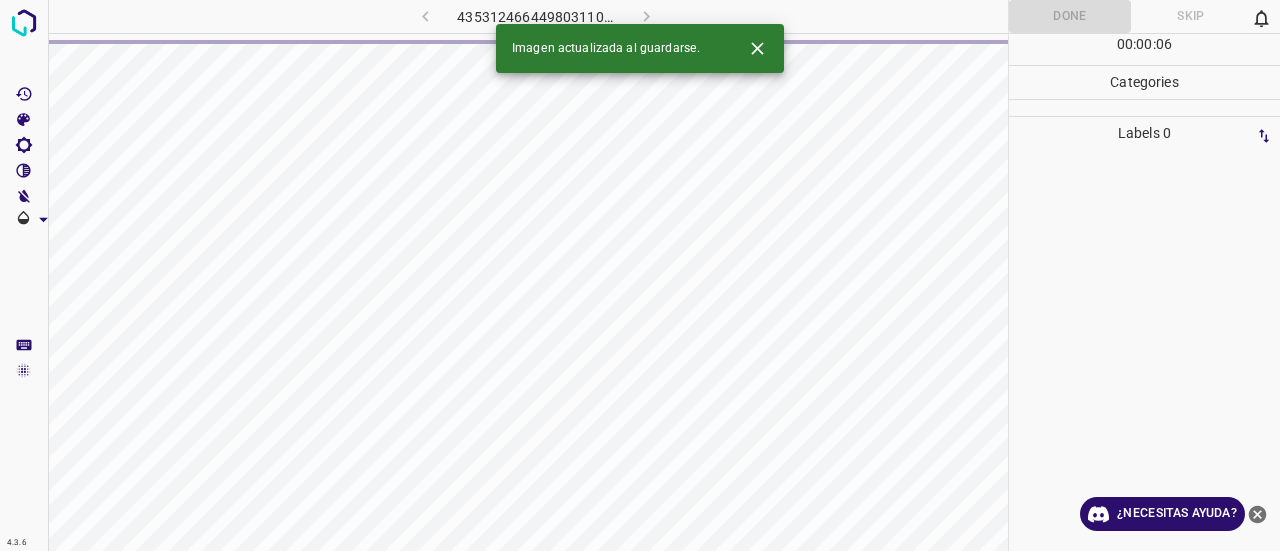 click 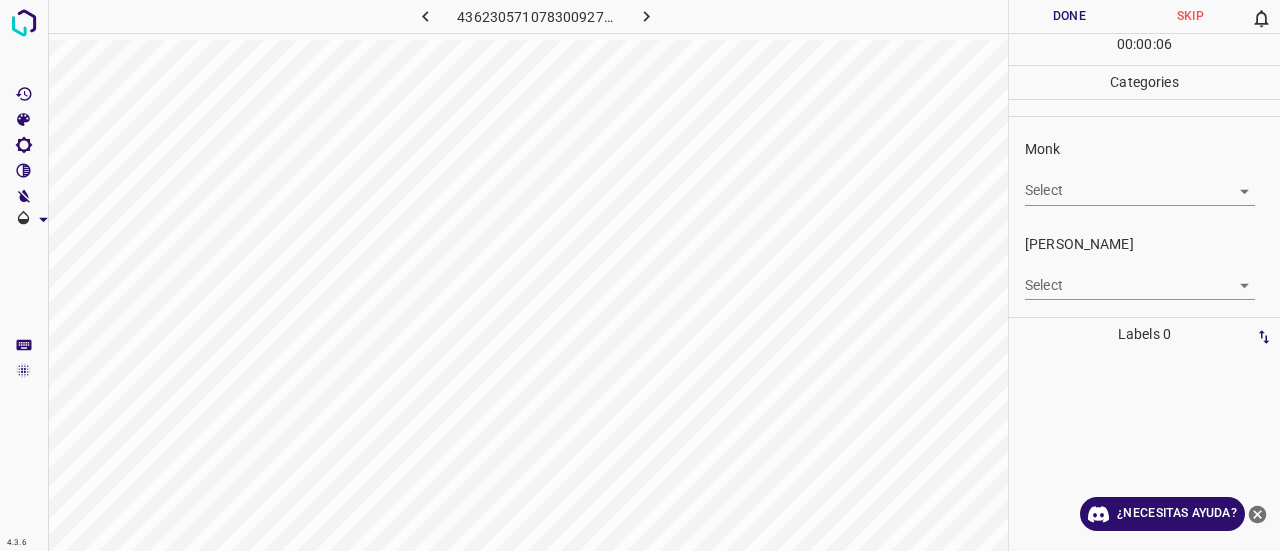 click on "Select ​" at bounding box center (1140, 182) 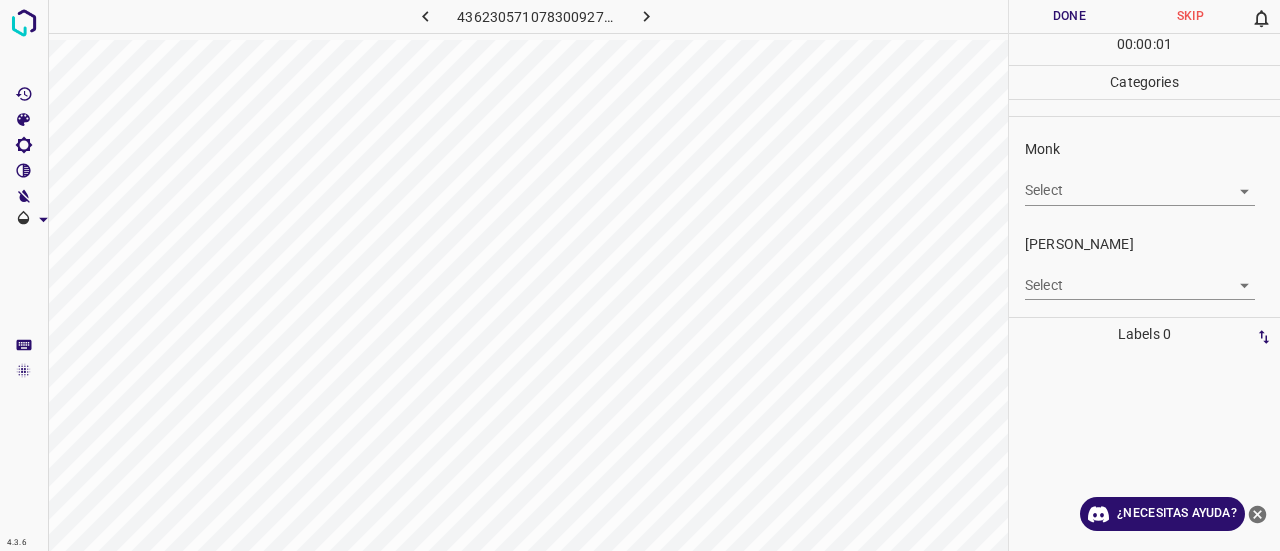 click on "4.3.6  4362305710783009277.png Done Skip 0 00   : 00   : 01   Categories Monk   Select ​  [PERSON_NAME]   Select ​ Labels   0 Categories 1 Monk 2  [PERSON_NAME] Tools Space Change between modes (Draw & Edit) I Auto labeling R Restore zoom M Zoom in N Zoom out Delete Delete selecte label Filters Z Restore filters X Saturation filter C Brightness filter V Contrast filter B Gray scale filter General O Download ¿Necesitas ayuda? Texto original Valora esta traducción Tu opinión servirá para ayudar a mejorar el Traductor de Google - Texto - Esconder - Borrar" at bounding box center [640, 275] 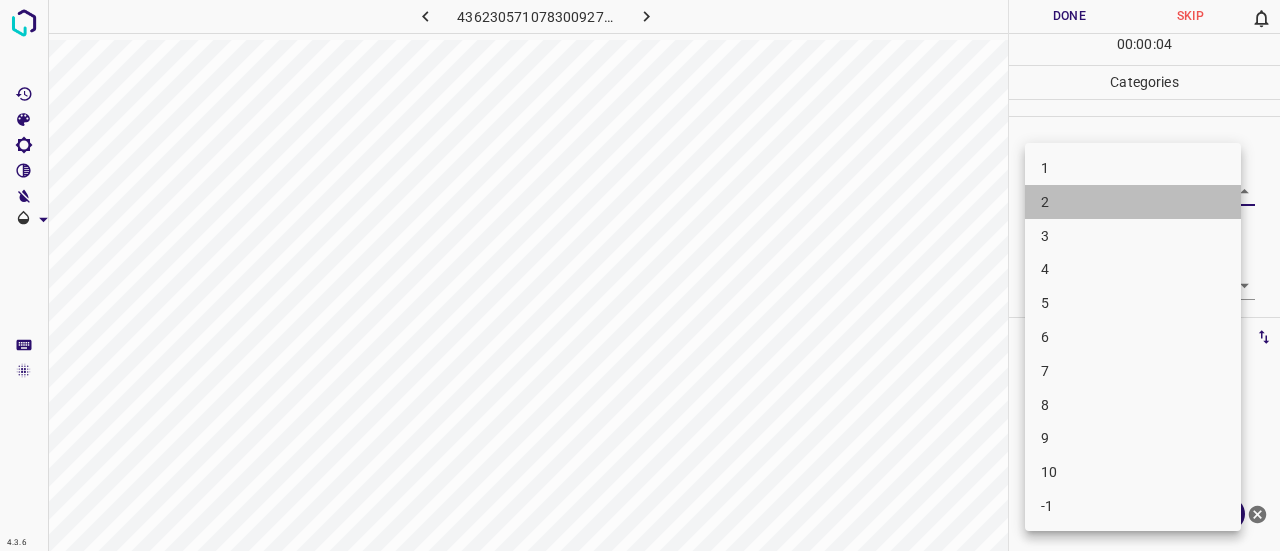 click on "2" at bounding box center (1133, 202) 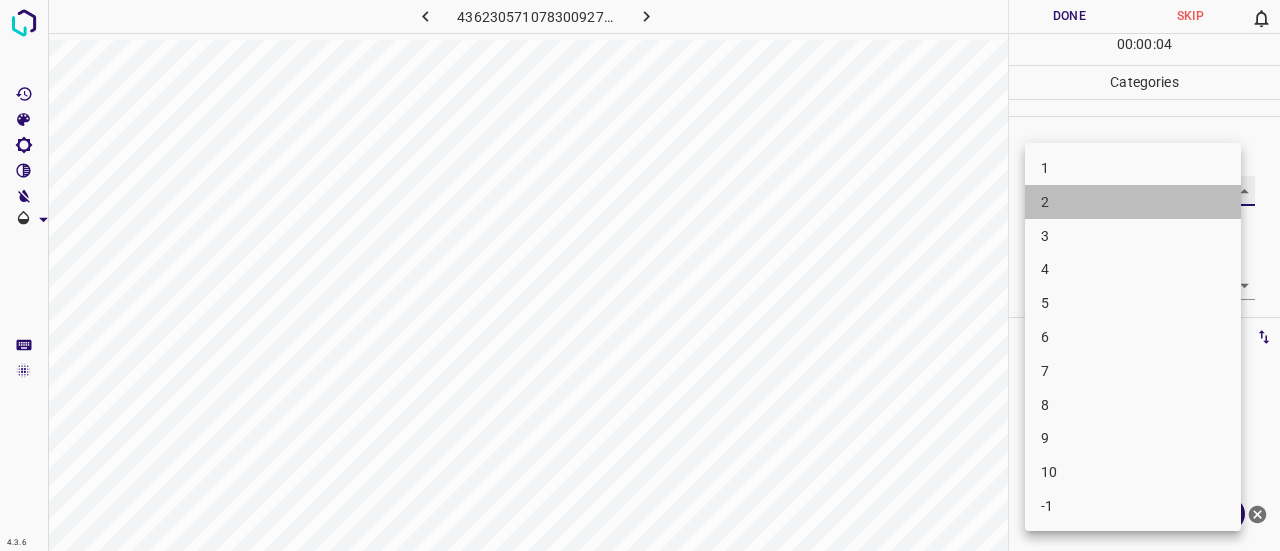 type on "2" 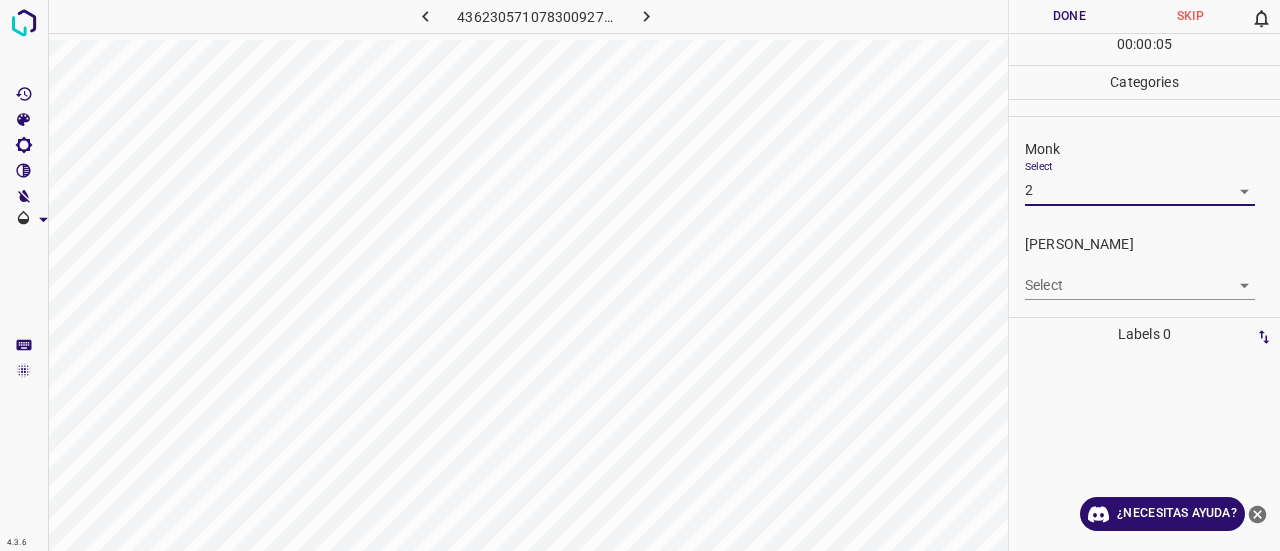 click on "4.3.6  4362305710783009277.png Done Skip 0 00   : 00   : 05   Categories Monk   Select 2 2  [PERSON_NAME]   Select ​ Labels   0 Categories 1 Monk 2  [PERSON_NAME] Tools Space Change between modes (Draw & Edit) I Auto labeling R Restore zoom M Zoom in N Zoom out Delete Delete selecte label Filters Z Restore filters X Saturation filter C Brightness filter V Contrast filter B Gray scale filter General O Download ¿Necesitas ayuda? Texto original Valora esta traducción Tu opinión servirá para ayudar a mejorar el Traductor de Google - Texto - Esconder - Borrar" at bounding box center (640, 275) 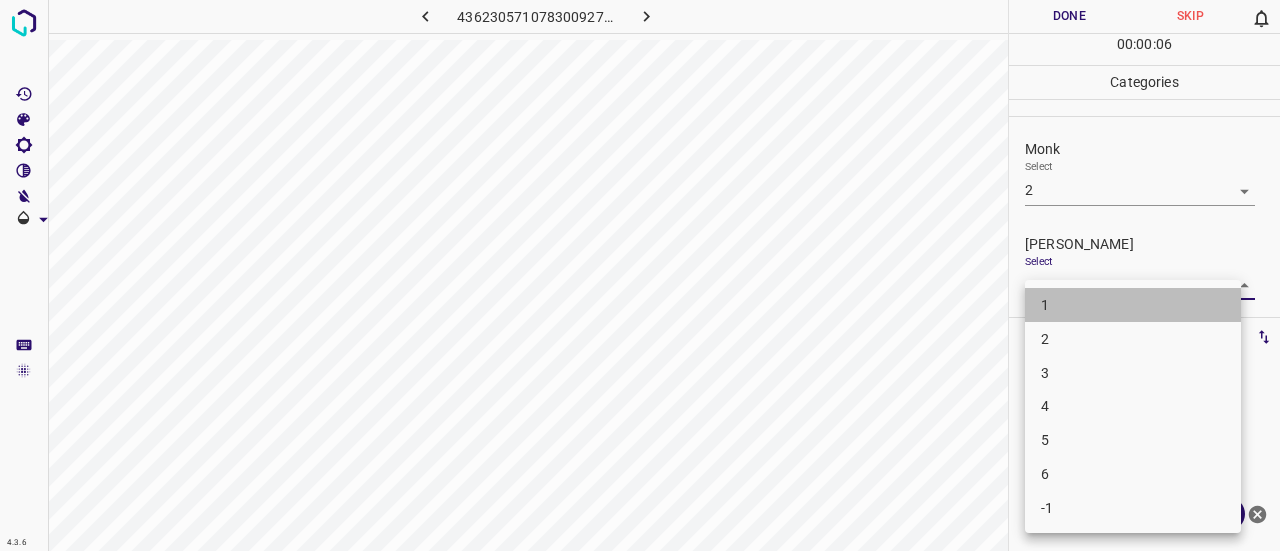 click on "1" at bounding box center (1133, 305) 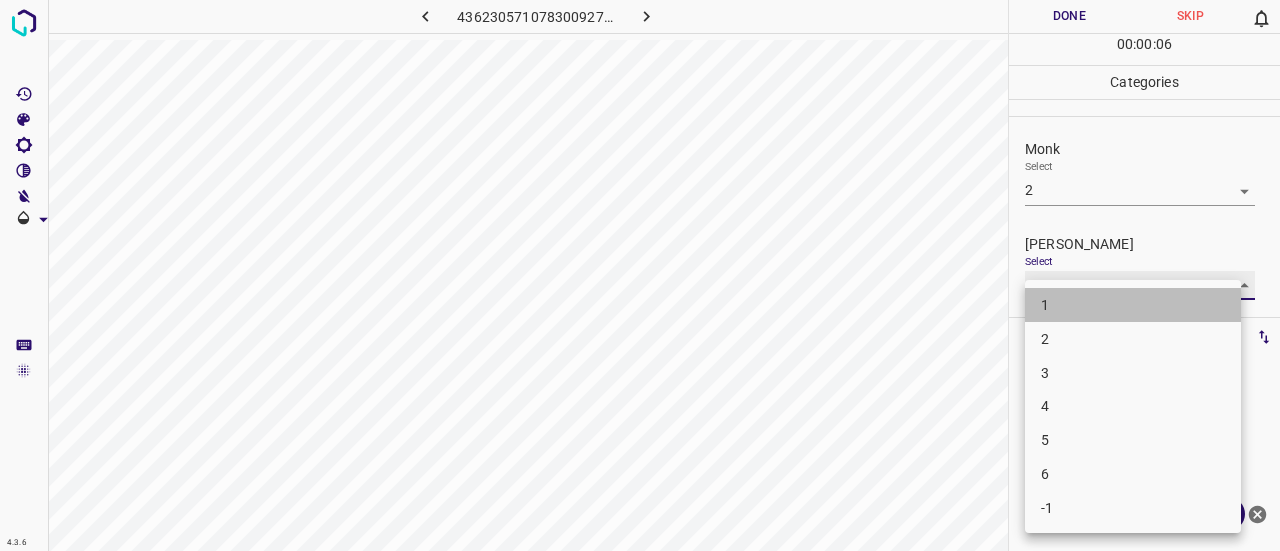 type on "1" 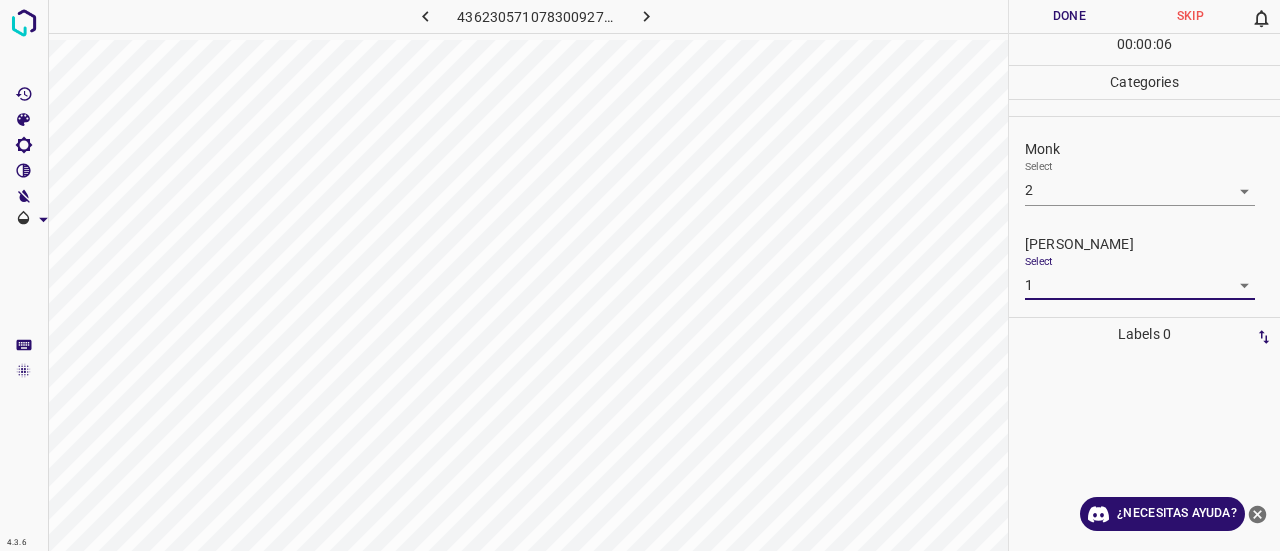 click on "Done" at bounding box center (1069, 16) 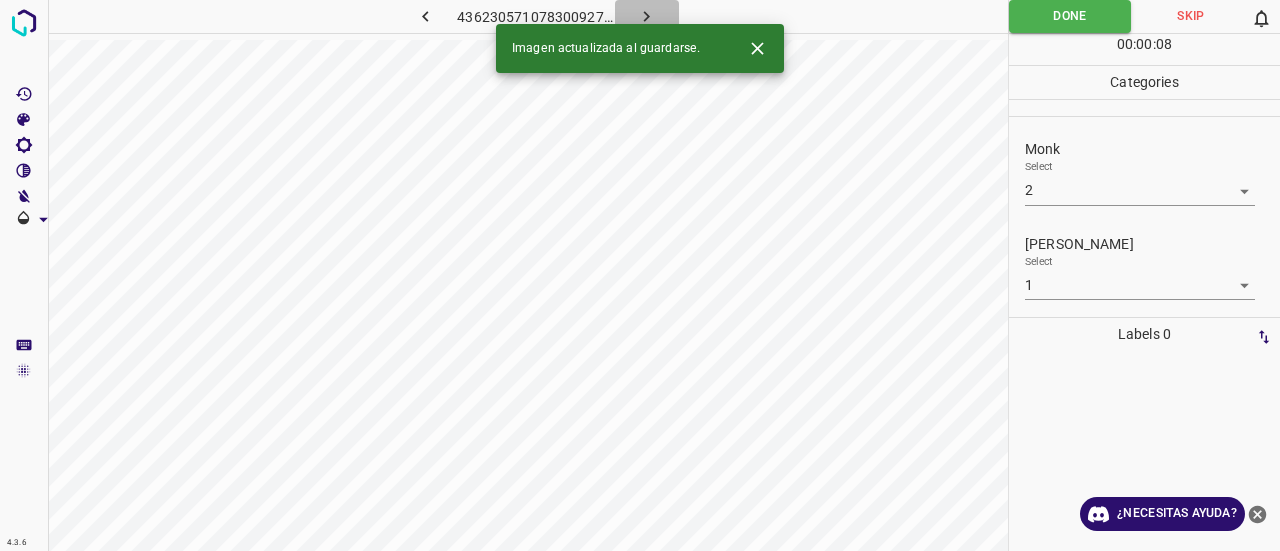 click 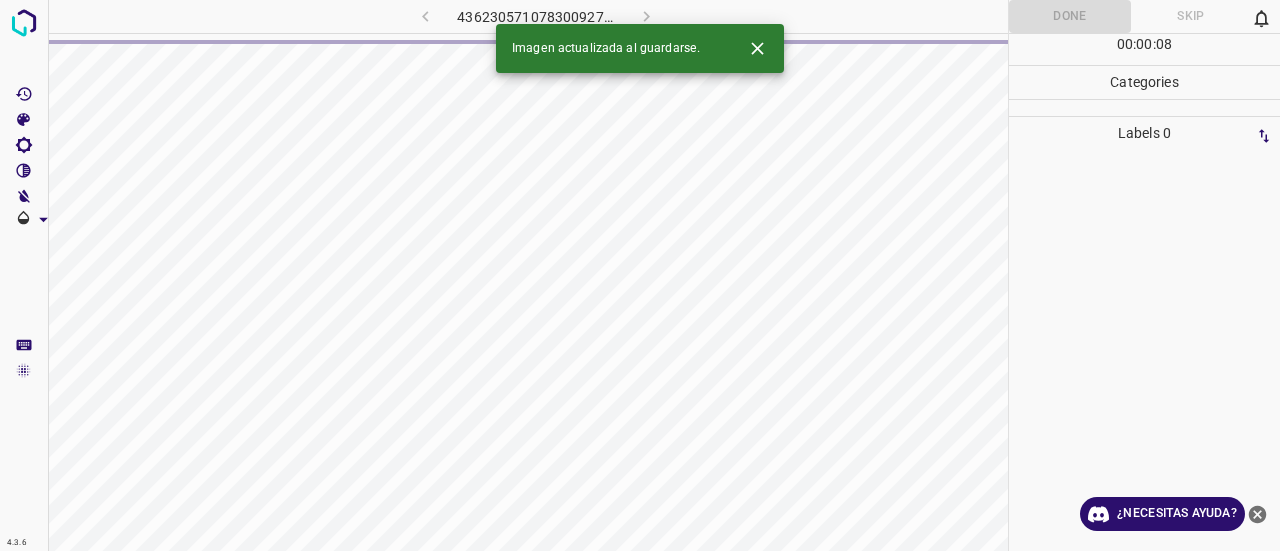 click 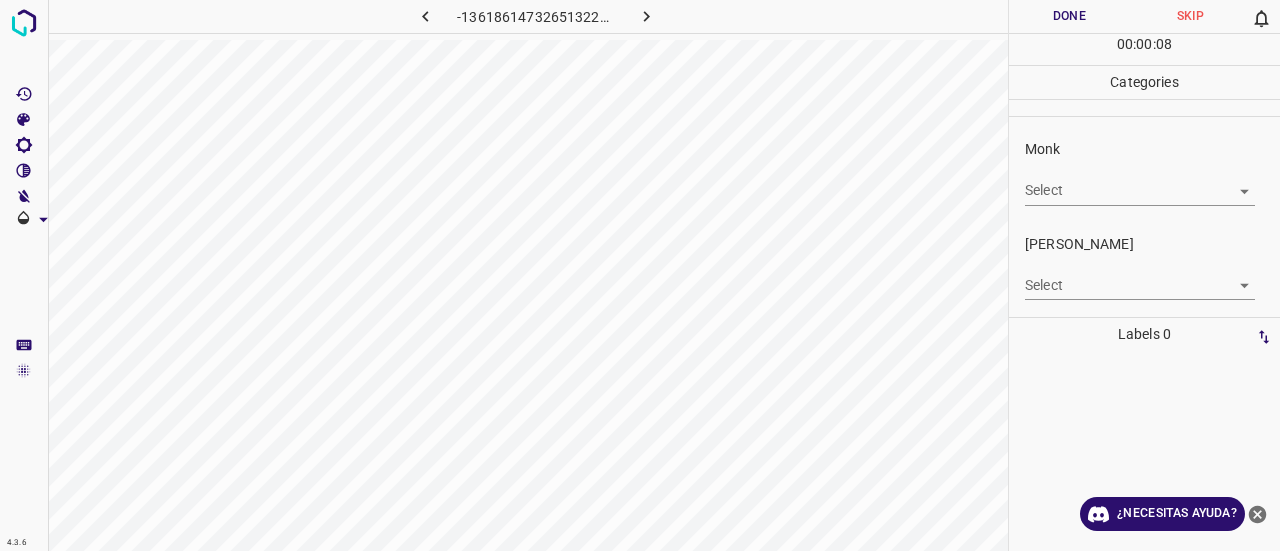 click on "4.3.6  -1361861473265132227.png Done Skip 0 00   : 00   : 08   Categories Monk   Select ​  [PERSON_NAME]   Select ​ Labels   0 Categories 1 Monk 2  [PERSON_NAME] Tools Space Change between modes (Draw & Edit) I Auto labeling R Restore zoom M Zoom in N Zoom out Delete Delete selecte label Filters Z Restore filters X Saturation filter C Brightness filter V Contrast filter B Gray scale filter General O Download ¿Necesitas ayuda? Texto original Valora esta traducción Tu opinión servirá para ayudar a mejorar el Traductor de Google - Texto - Esconder - Borrar" at bounding box center [640, 275] 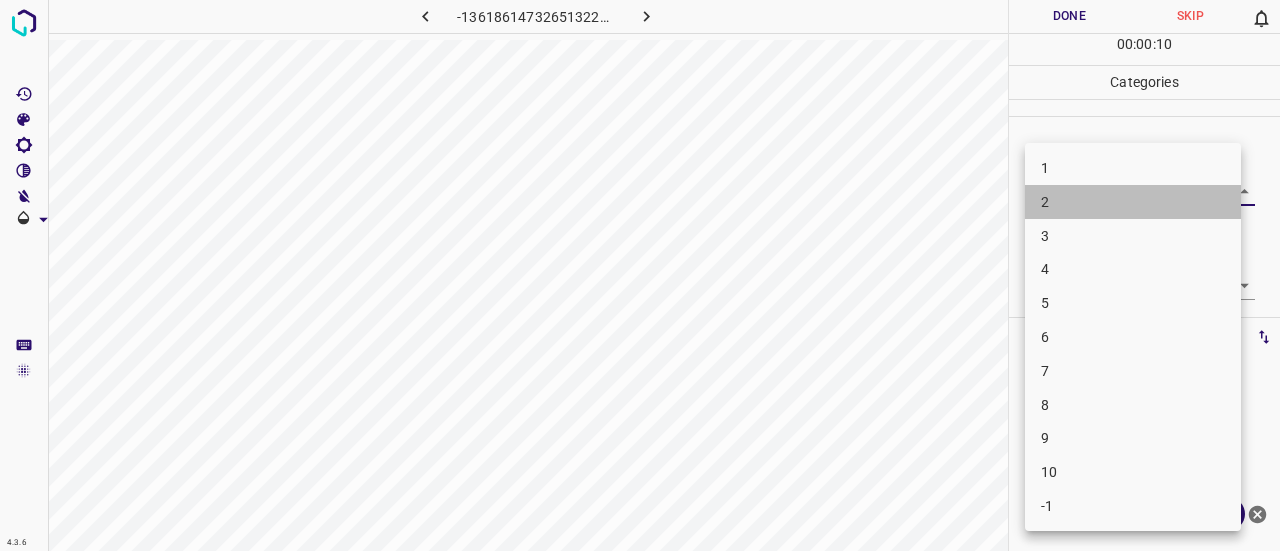 click on "2" at bounding box center [1133, 202] 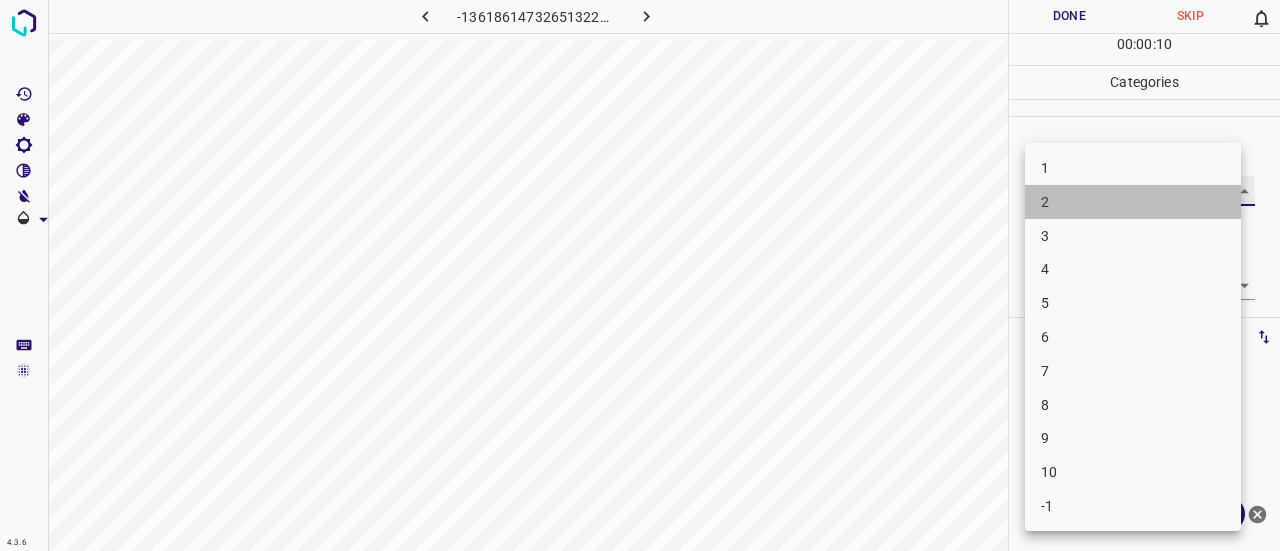 type on "2" 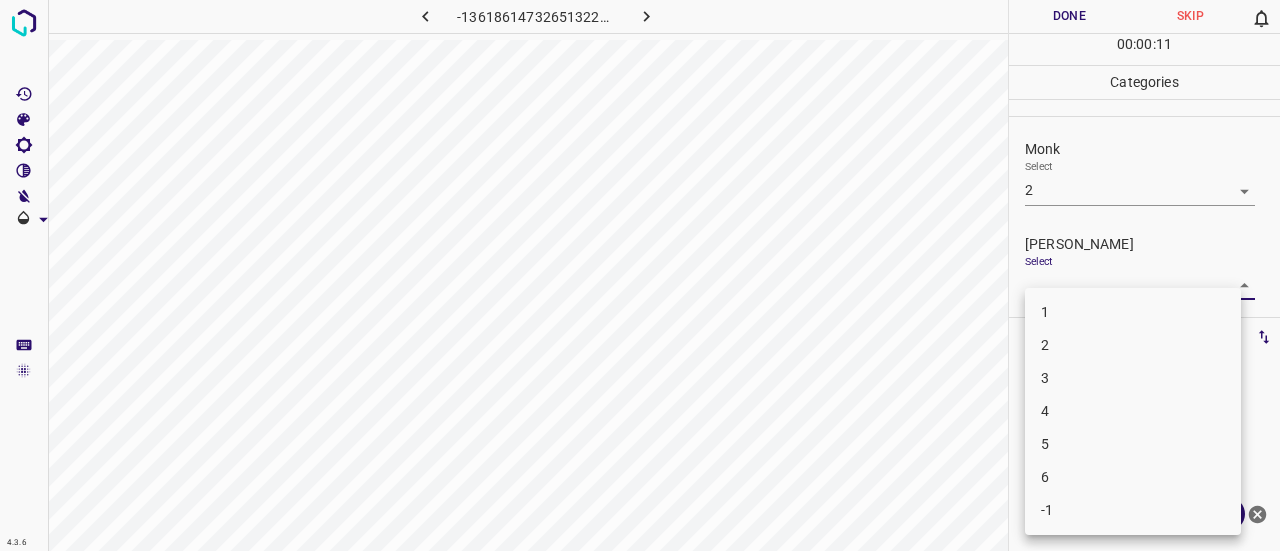 click on "4.3.6  -1361861473265132227.png Done Skip 0 00   : 00   : 11   Categories Monk   Select 2 2  [PERSON_NAME]   Select ​ Labels   0 Categories 1 Monk 2  [PERSON_NAME] Tools Space Change between modes (Draw & Edit) I Auto labeling R Restore zoom M Zoom in N Zoom out Delete Delete selecte label Filters Z Restore filters X Saturation filter C Brightness filter V Contrast filter B Gray scale filter General O Download ¿Necesitas ayuda? Texto original Valora esta traducción Tu opinión servirá para ayudar a mejorar el Traductor de Google - Texto - Esconder - Borrar 1 2 3 4 5 6 -1" at bounding box center (640, 275) 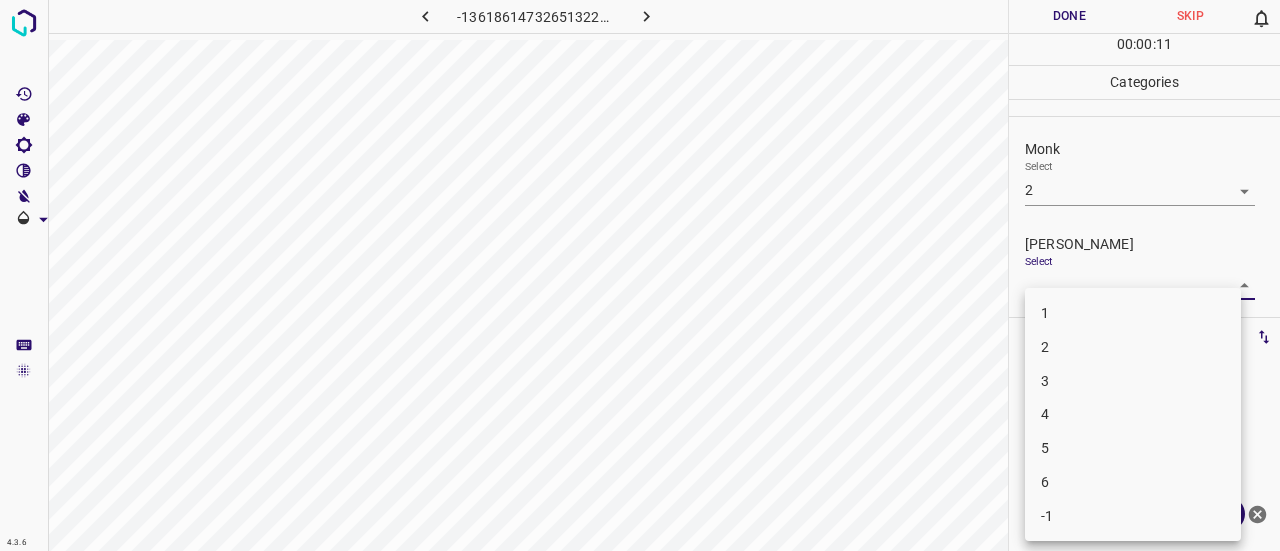 click on "1" at bounding box center [1133, 313] 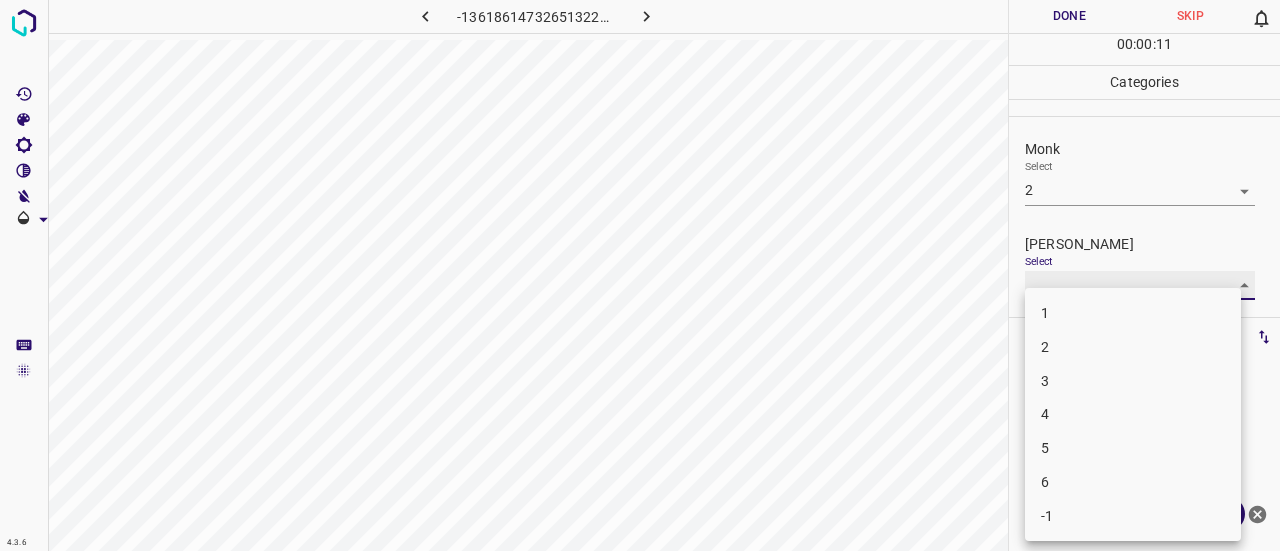 type on "1" 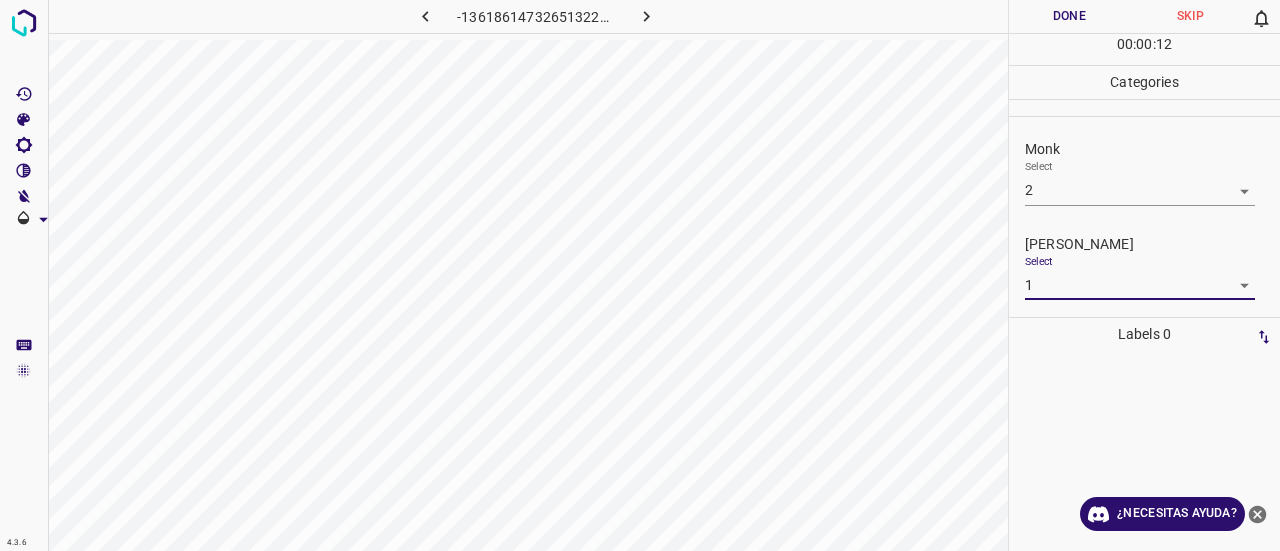 click on "00   : 00   : 12" at bounding box center [1144, 49] 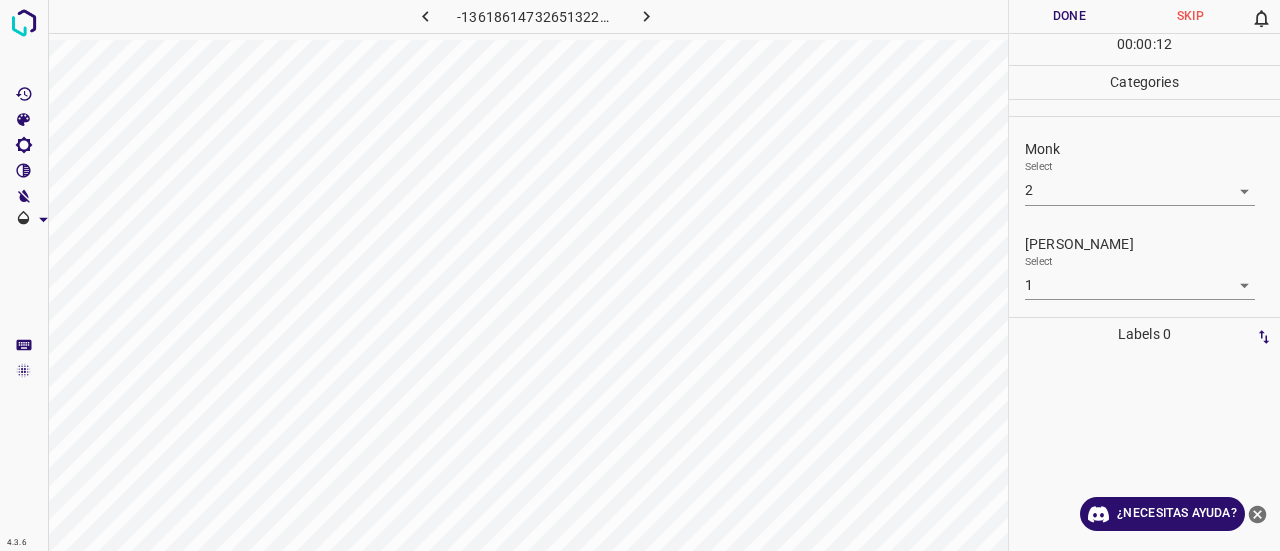 click on "Done" at bounding box center [1069, 16] 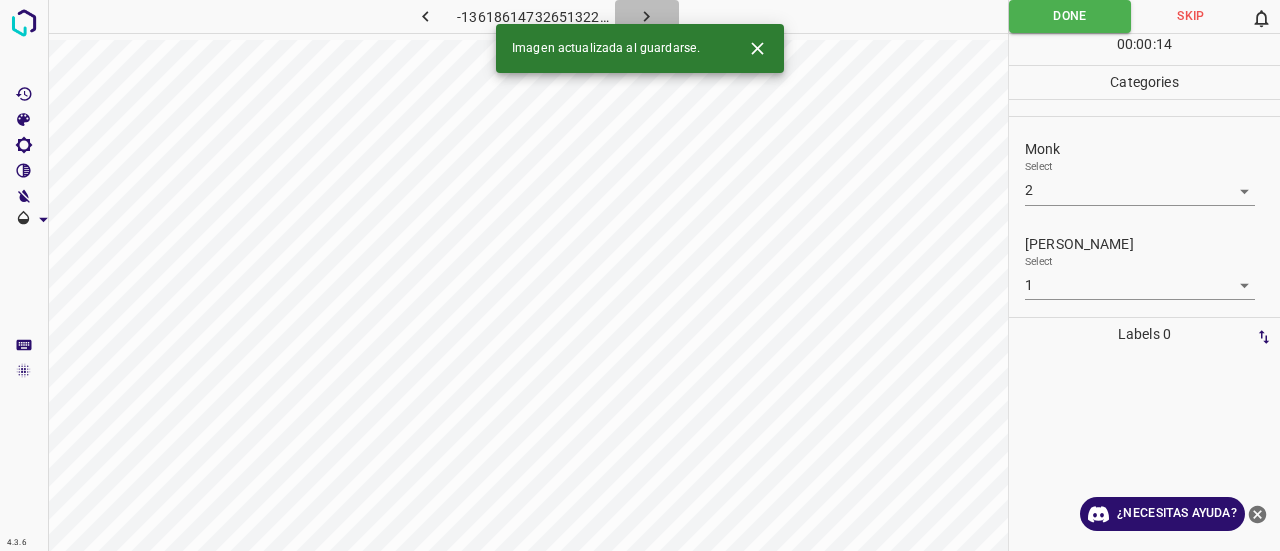 click 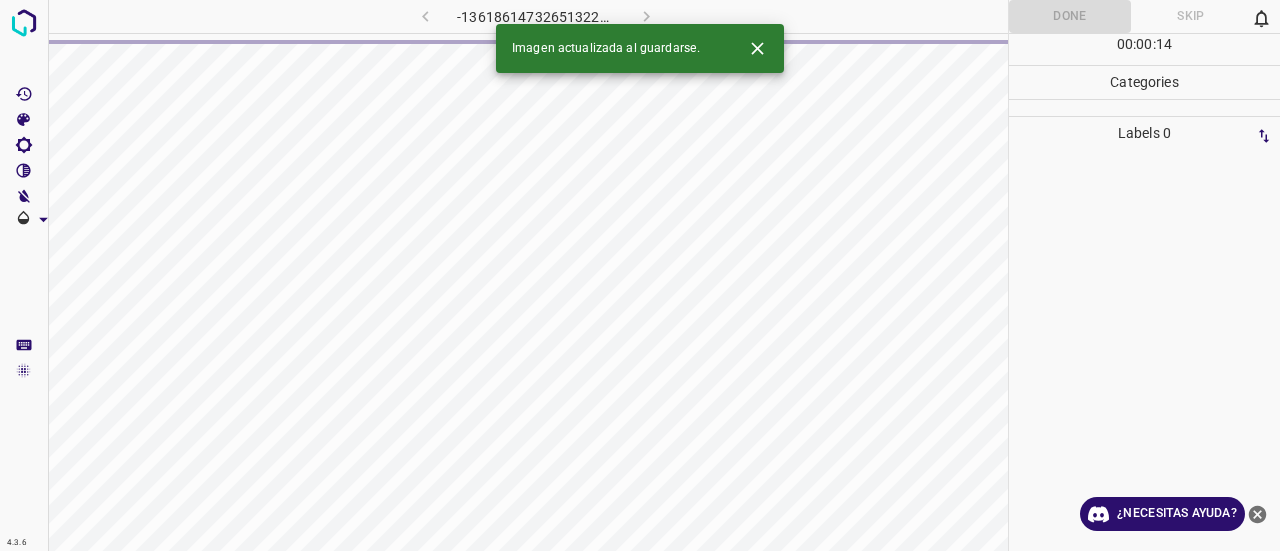 click 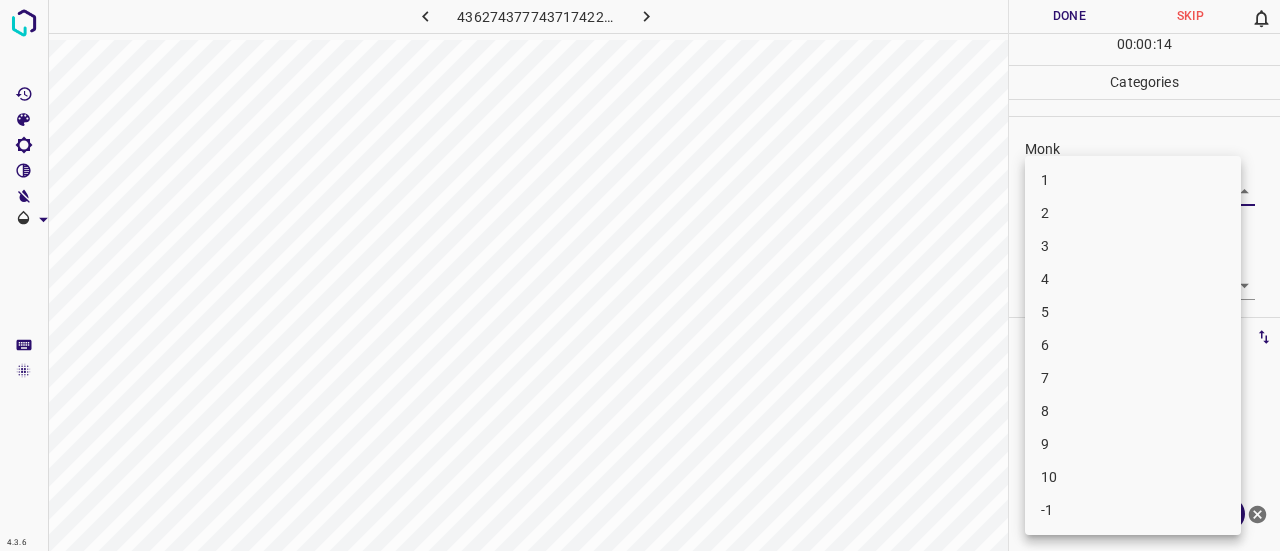 click on "4.3.6  436274377743717422.png Done Skip 0 00   : 00   : 14   Categories Monk   Select ​  [PERSON_NAME]   Select ​ Labels   0 Categories 1 Monk 2  [PERSON_NAME] Tools Space Change between modes (Draw & Edit) I Auto labeling R Restore zoom M Zoom in N Zoom out Delete Delete selecte label Filters Z Restore filters X Saturation filter C Brightness filter V Contrast filter B Gray scale filter General O Download ¿Necesitas ayuda? Texto original Valora esta traducción Tu opinión servirá para ayudar a mejorar el Traductor de Google - Texto - Esconder - Borrar 1 2 3 4 5 6 7 8 9 10 -1" at bounding box center [640, 275] 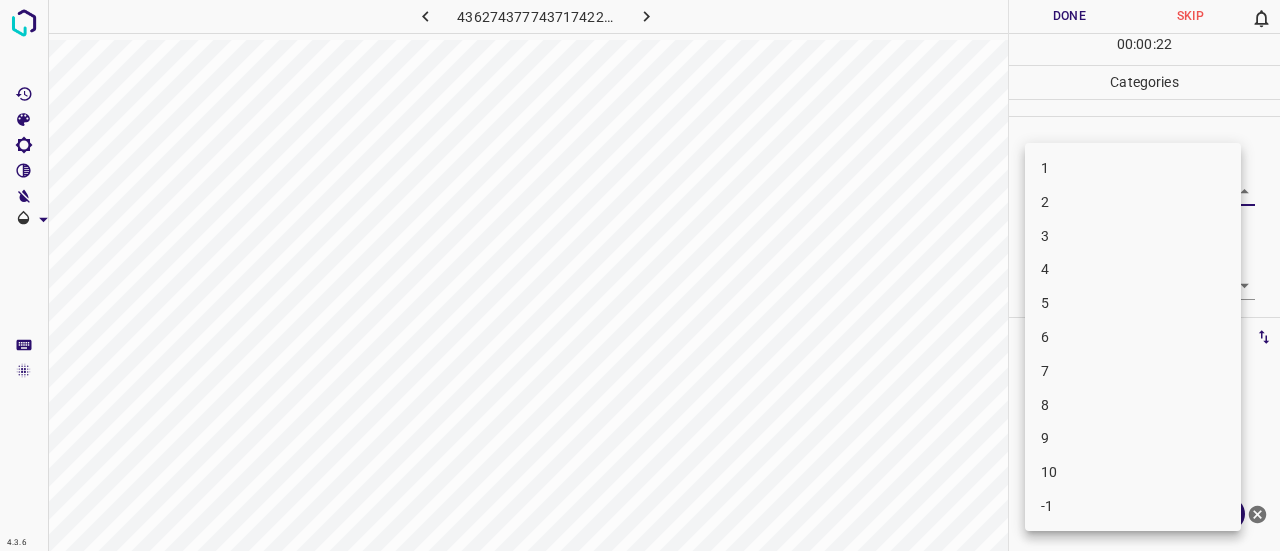 click at bounding box center [640, 275] 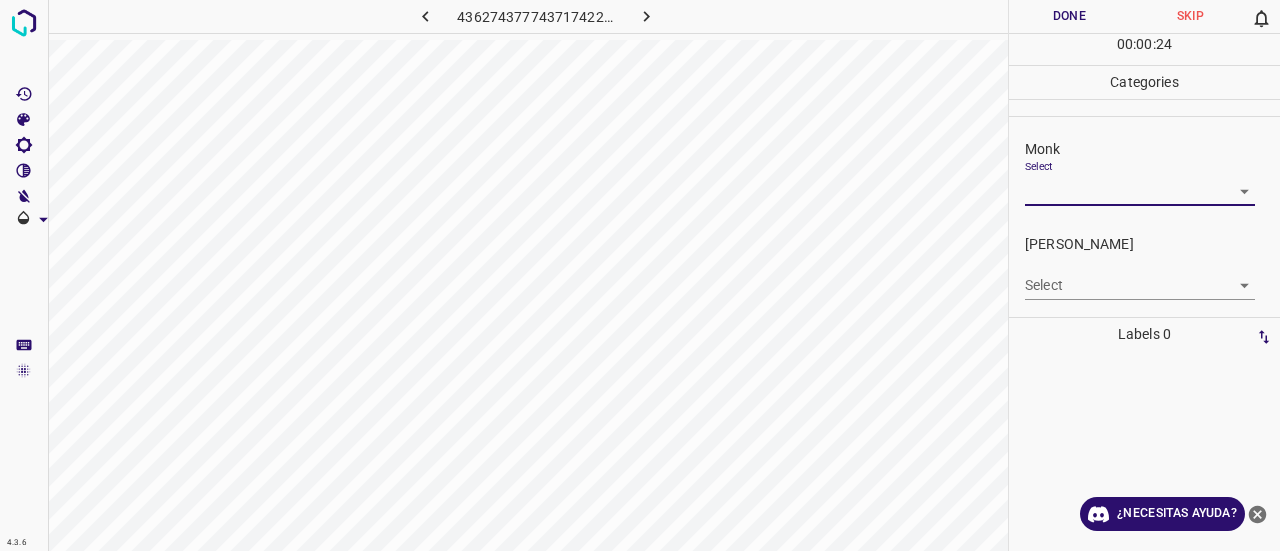 click on "4.3.6  436274377743717422.png Done Skip 0 00   : 00   : 24   Categories Monk   Select ​  [PERSON_NAME]   Select ​ Labels   0 Categories 1 Monk 2  [PERSON_NAME] Tools Space Change between modes (Draw & Edit) I Auto labeling R Restore zoom M Zoom in N Zoom out Delete Delete selecte label Filters Z Restore filters X Saturation filter C Brightness filter V Contrast filter B Gray scale filter General O Download ¿Necesitas ayuda? Texto original Valora esta traducción Tu opinión servirá para ayudar a mejorar el Traductor de Google - Texto - Esconder - Borrar" at bounding box center (640, 275) 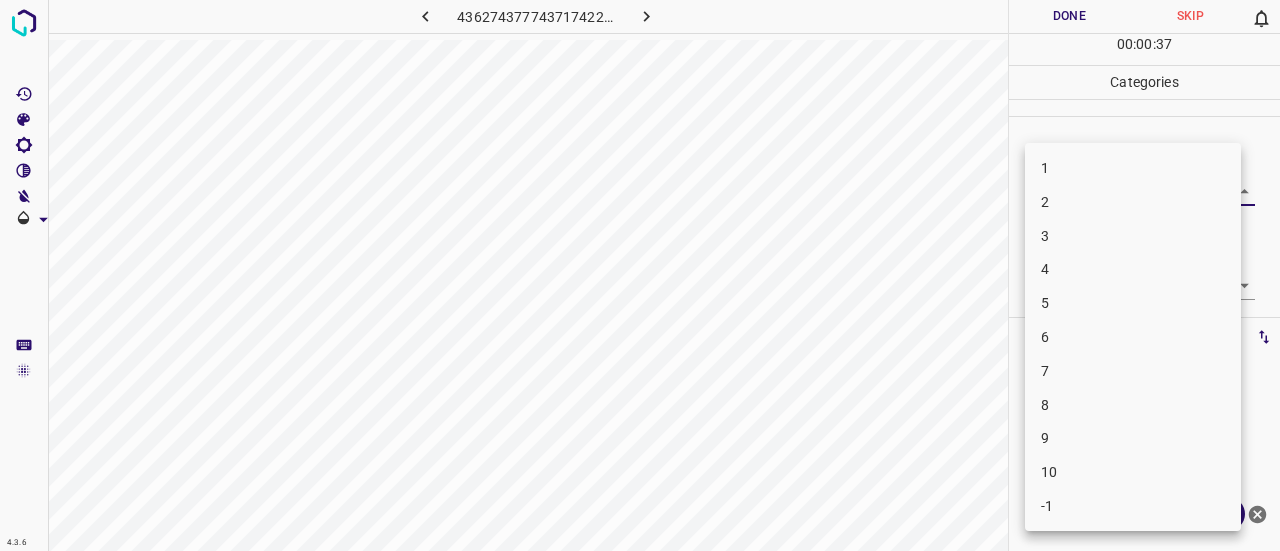 click at bounding box center [640, 275] 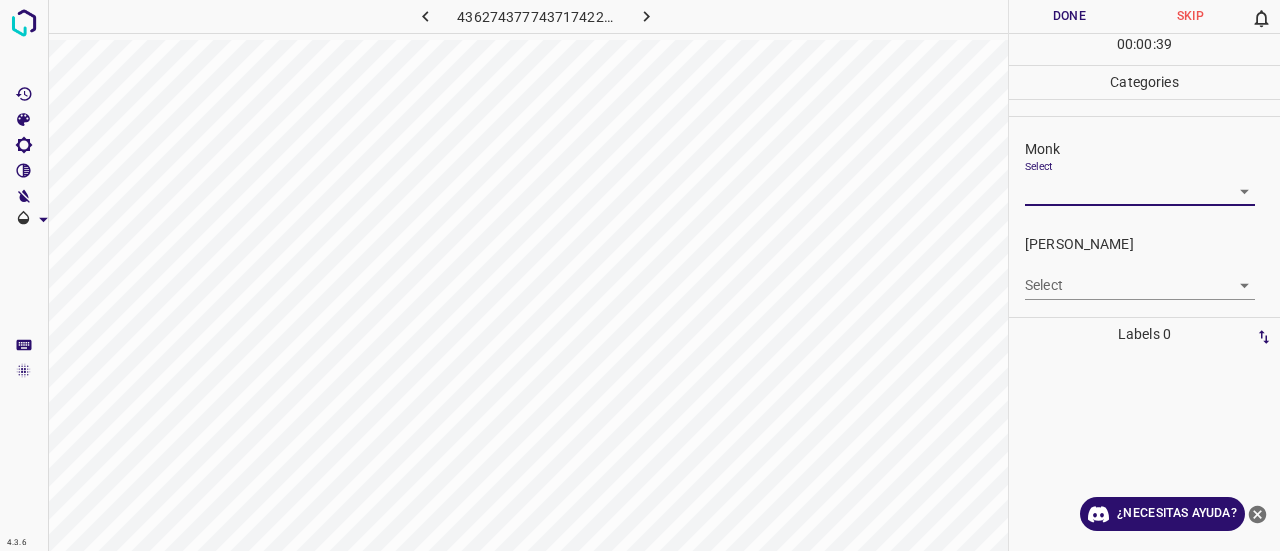click on "4.3.6  436274377743717422.png Done Skip 0 00   : 00   : 39   Categories Monk   Select ​  [PERSON_NAME]   Select ​ Labels   0 Categories 1 Monk 2  [PERSON_NAME] Tools Space Change between modes (Draw & Edit) I Auto labeling R Restore zoom M Zoom in N Zoom out Delete Delete selecte label Filters Z Restore filters X Saturation filter C Brightness filter V Contrast filter B Gray scale filter General O Download ¿Necesitas ayuda? Texto original Valora esta traducción Tu opinión servirá para ayudar a mejorar el Traductor de Google - Texto - Esconder - Borrar" at bounding box center (640, 275) 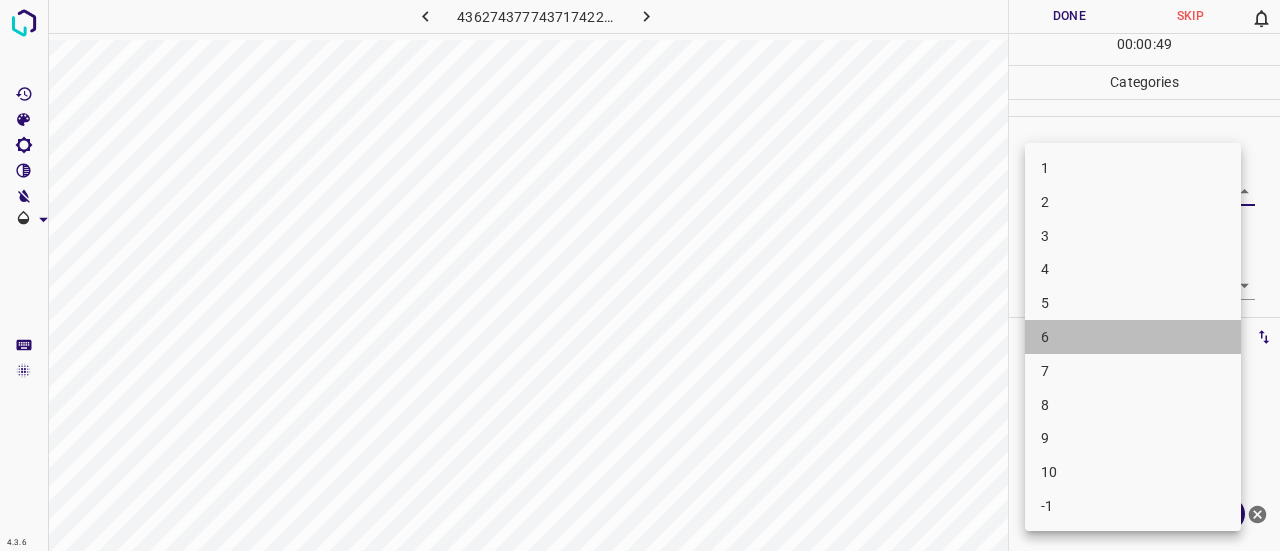 click on "6" at bounding box center [1133, 337] 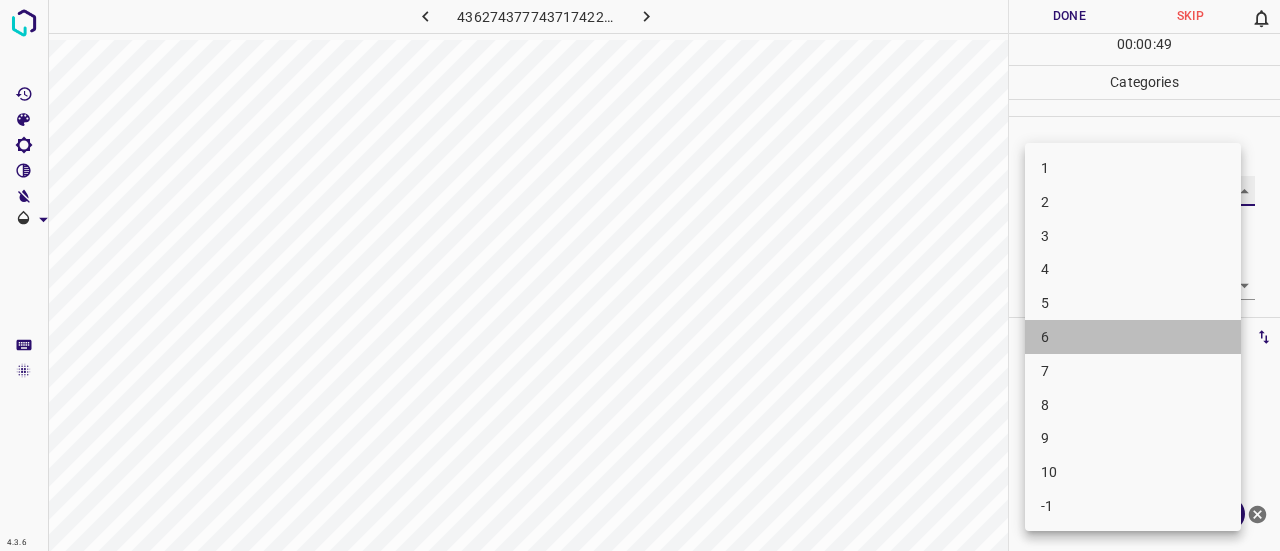 type on "6" 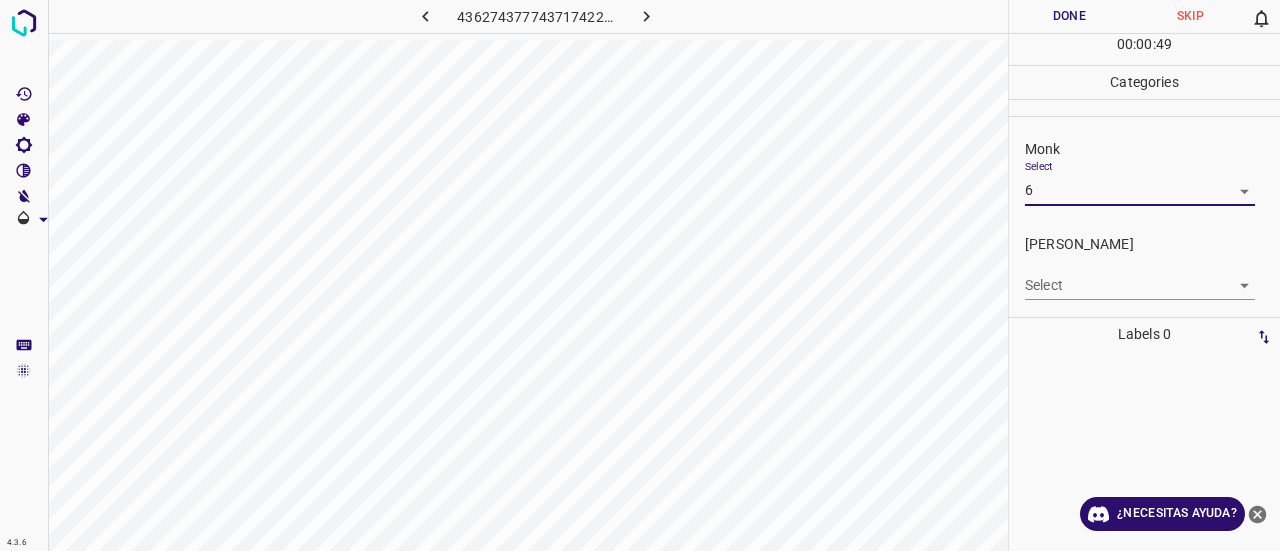 click on "[PERSON_NAME]   Select ​" at bounding box center [1144, 267] 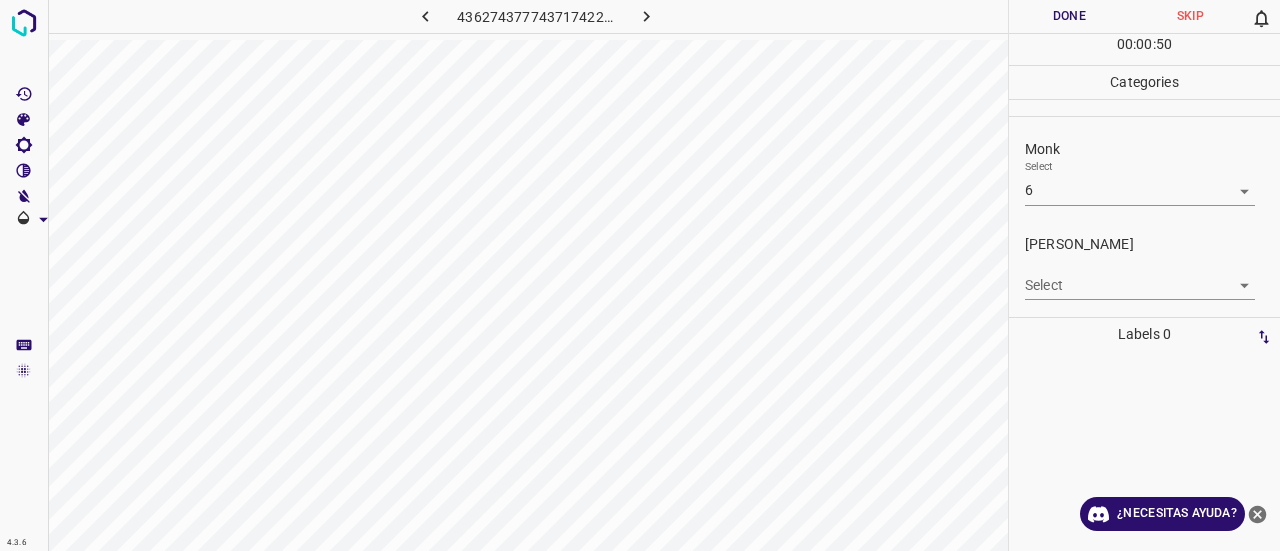 click on "4.3.6  436274377743717422.png Done Skip 0 00   : 00   : 50   Categories Monk   Select 6 6  [PERSON_NAME]   Select ​ Labels   0 Categories 1 Monk 2  [PERSON_NAME] Tools Space Change between modes (Draw & Edit) I Auto labeling R Restore zoom M Zoom in N Zoom out Delete Delete selecte label Filters Z Restore filters X Saturation filter C Brightness filter V Contrast filter B Gray scale filter General O Download ¿Necesitas ayuda? Texto original Valora esta traducción Tu opinión servirá para ayudar a mejorar el Traductor de Google - Texto - Esconder - Borrar" at bounding box center (640, 275) 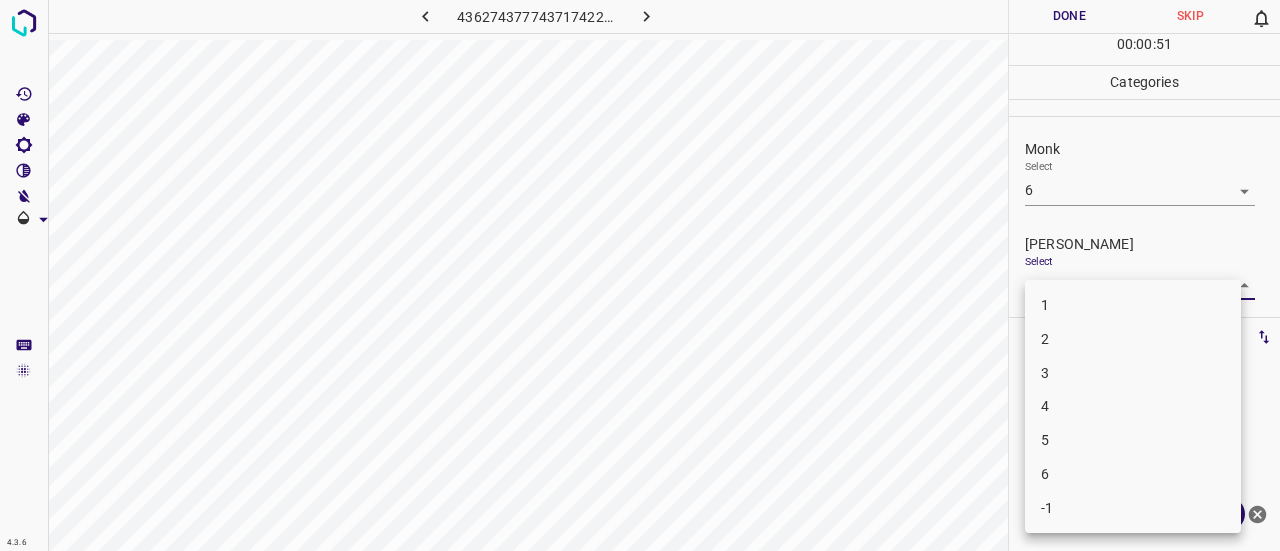 click on "4" at bounding box center (1133, 406) 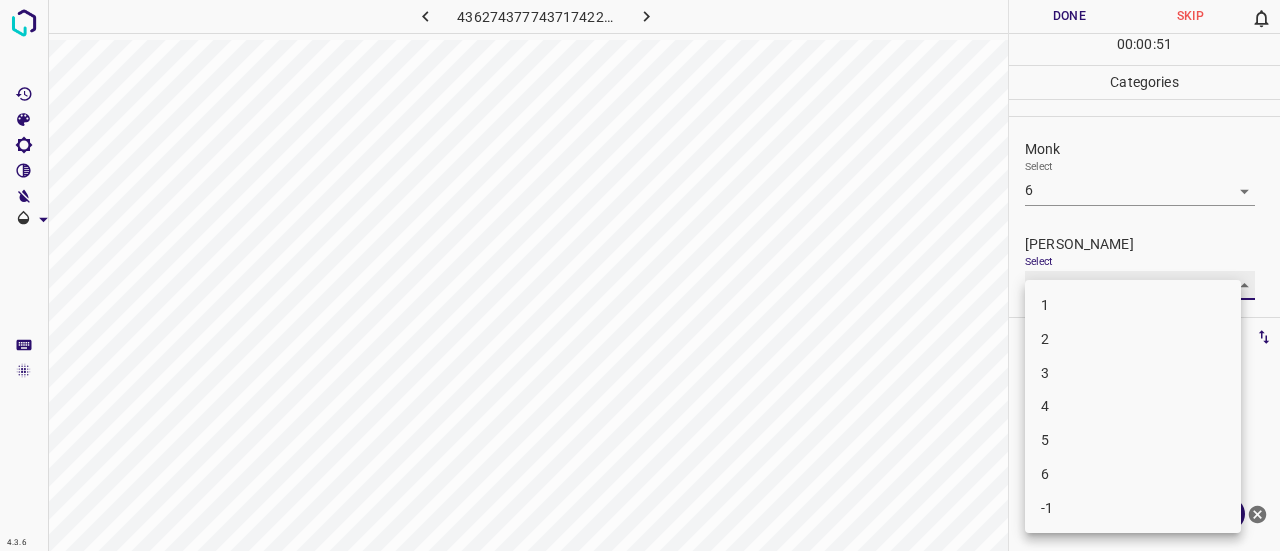 type on "4" 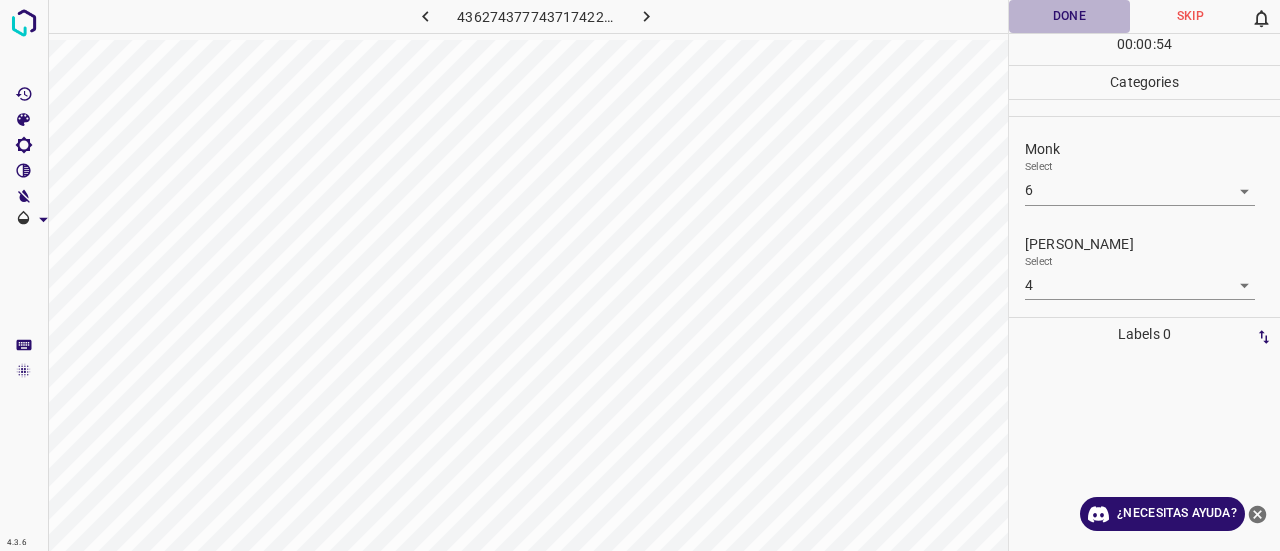 click on "Done" at bounding box center [1069, 16] 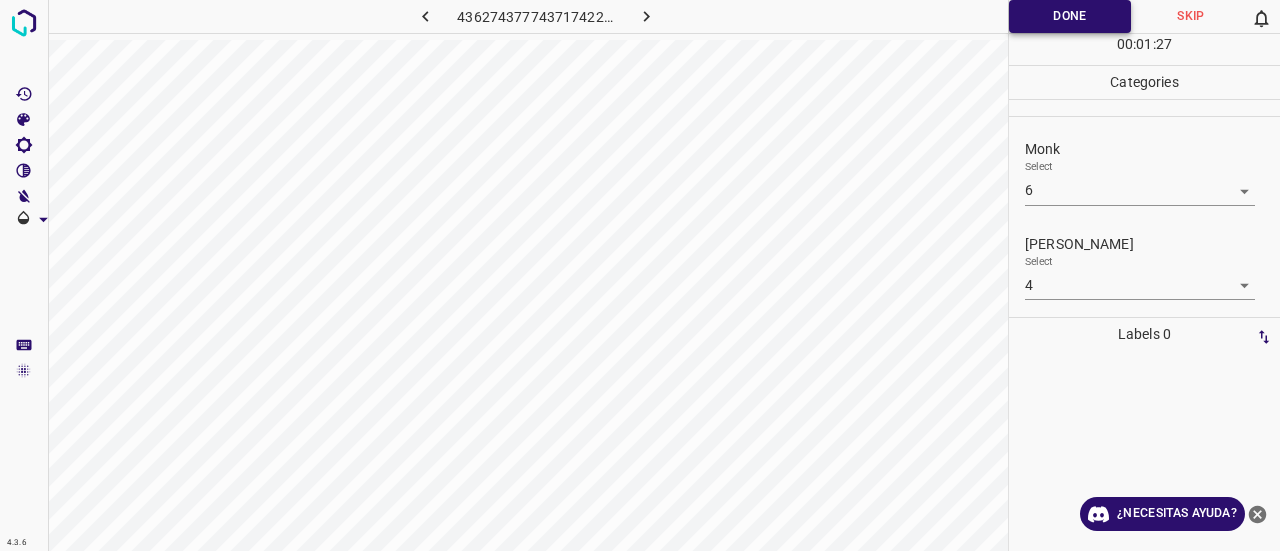 click on "Done" at bounding box center [1070, 16] 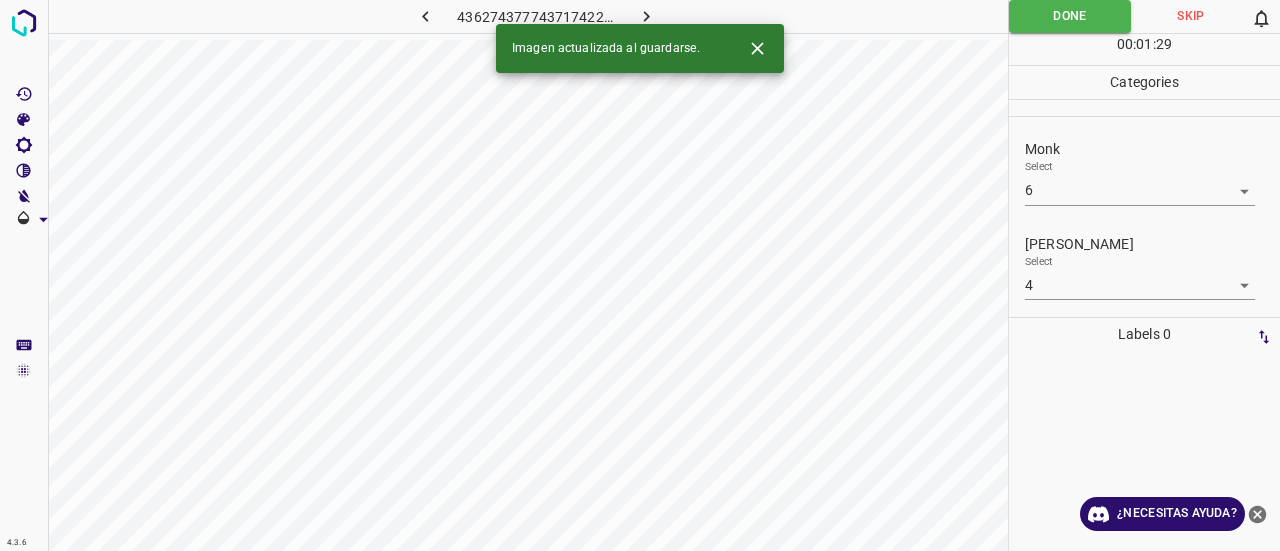 click at bounding box center [647, 16] 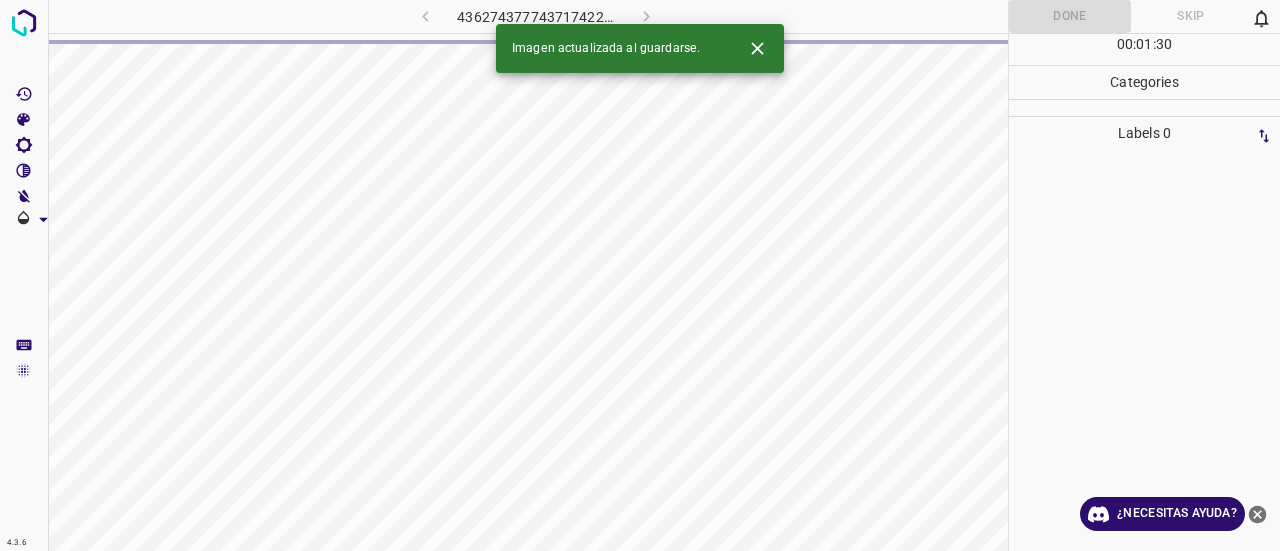 click 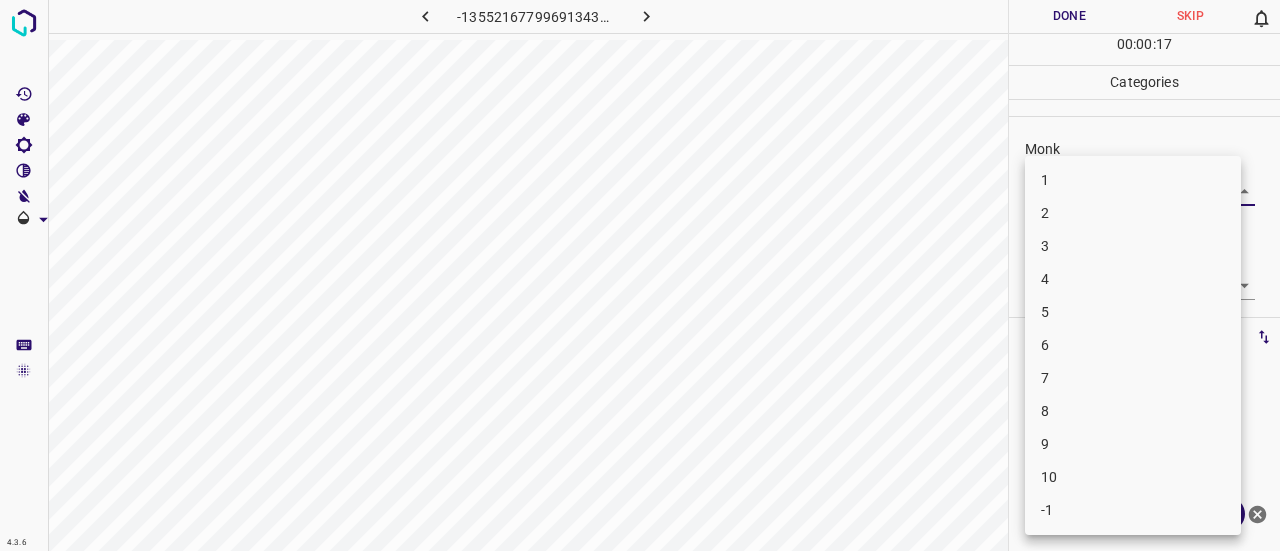 click on "4.3.6  -1355216779969134338.png Done Skip 0 00   : 00   : 17   Categories Monk   Select ​  [PERSON_NAME]   Select ​ Labels   0 Categories 1 Monk 2  [PERSON_NAME] Tools Space Change between modes (Draw & Edit) I Auto labeling R Restore zoom M Zoom in N Zoom out Delete Delete selecte label Filters Z Restore filters X Saturation filter C Brightness filter V Contrast filter B Gray scale filter General O Download ¿Necesitas ayuda? Texto original Valora esta traducción Tu opinión servirá para ayudar a mejorar el Traductor de Google - Texto - Esconder - Borrar 1 2 3 4 5 6 7 8 9 10 -1" at bounding box center [640, 275] 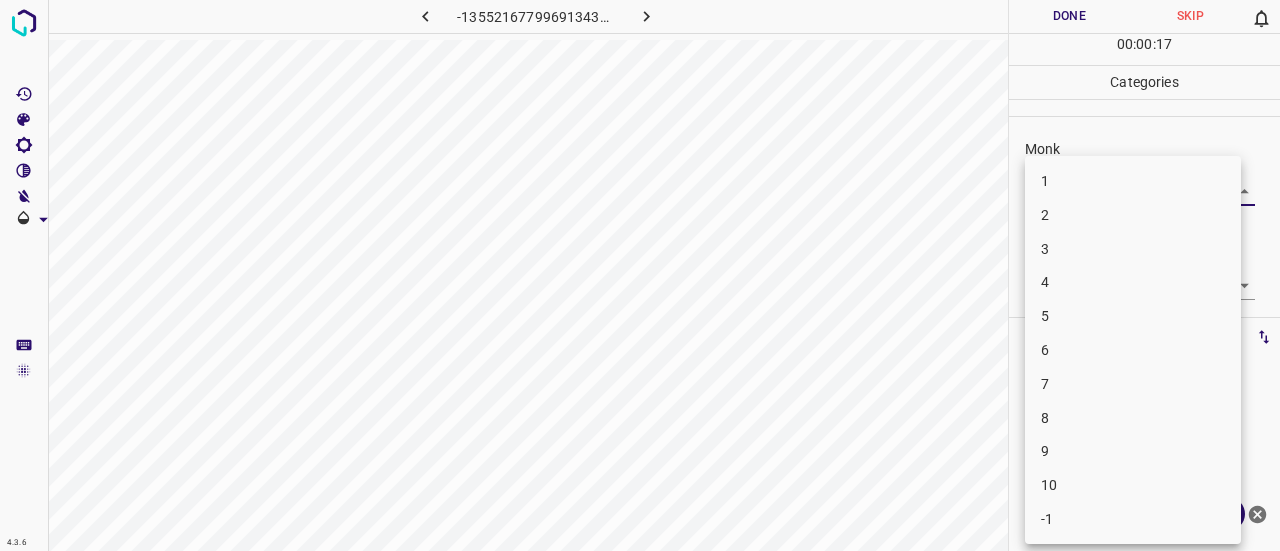 click on "2" at bounding box center [1133, 215] 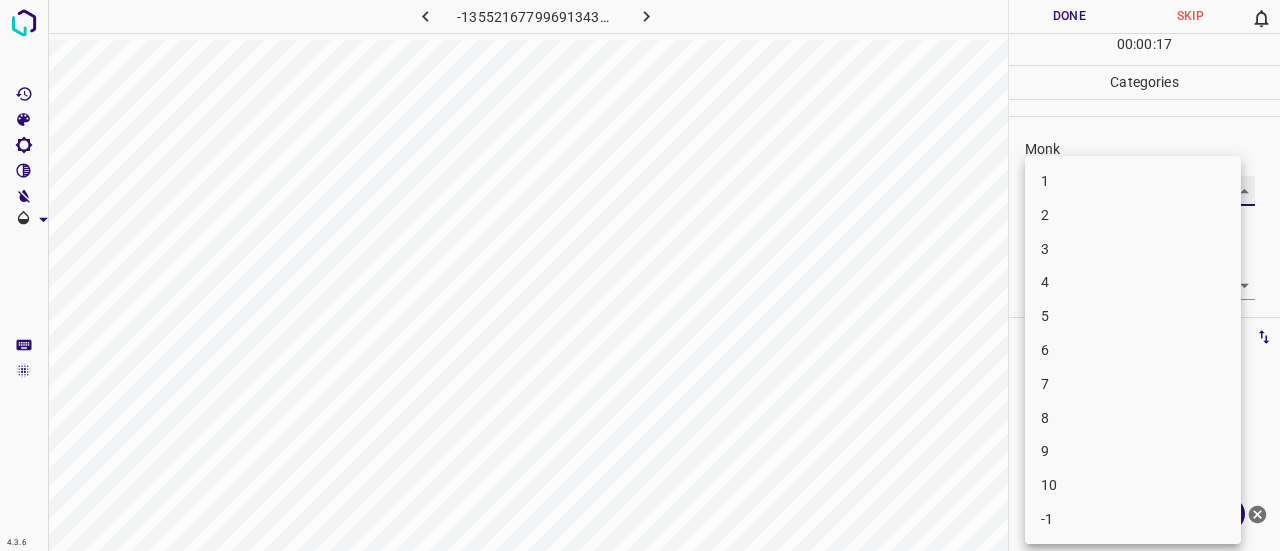 type on "2" 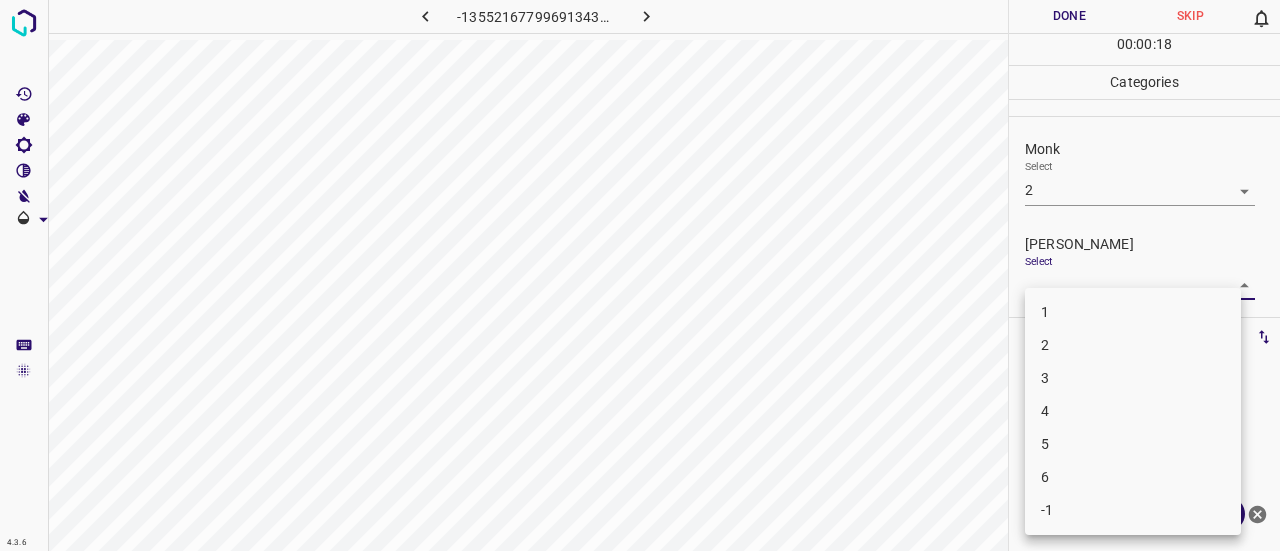 click on "4.3.6  -1355216779969134338.png Done Skip 0 00   : 00   : 18   Categories Monk   Select 2 2  [PERSON_NAME]   Select ​ Labels   0 Categories 1 Monk 2  [PERSON_NAME] Tools Space Change between modes (Draw & Edit) I Auto labeling R Restore zoom M Zoom in N Zoom out Delete Delete selecte label Filters Z Restore filters X Saturation filter C Brightness filter V Contrast filter B Gray scale filter General O Download ¿Necesitas ayuda? Texto original Valora esta traducción Tu opinión servirá para ayudar a mejorar el Traductor de Google - Texto - Esconder - Borrar 1 2 3 4 5 6 -1" at bounding box center (640, 275) 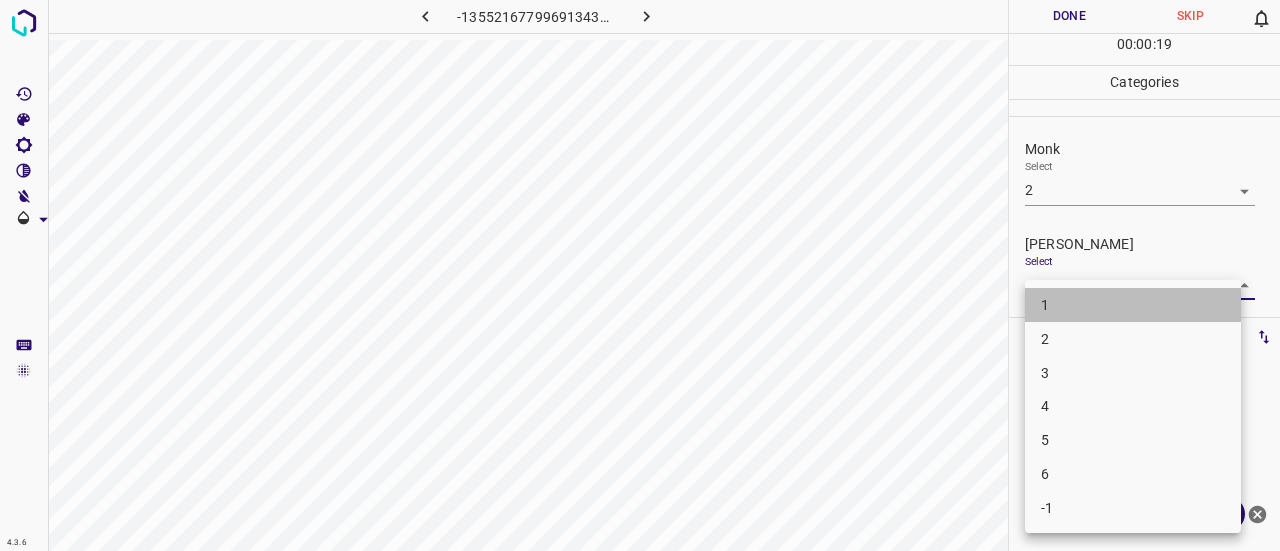 click on "1" at bounding box center (1133, 305) 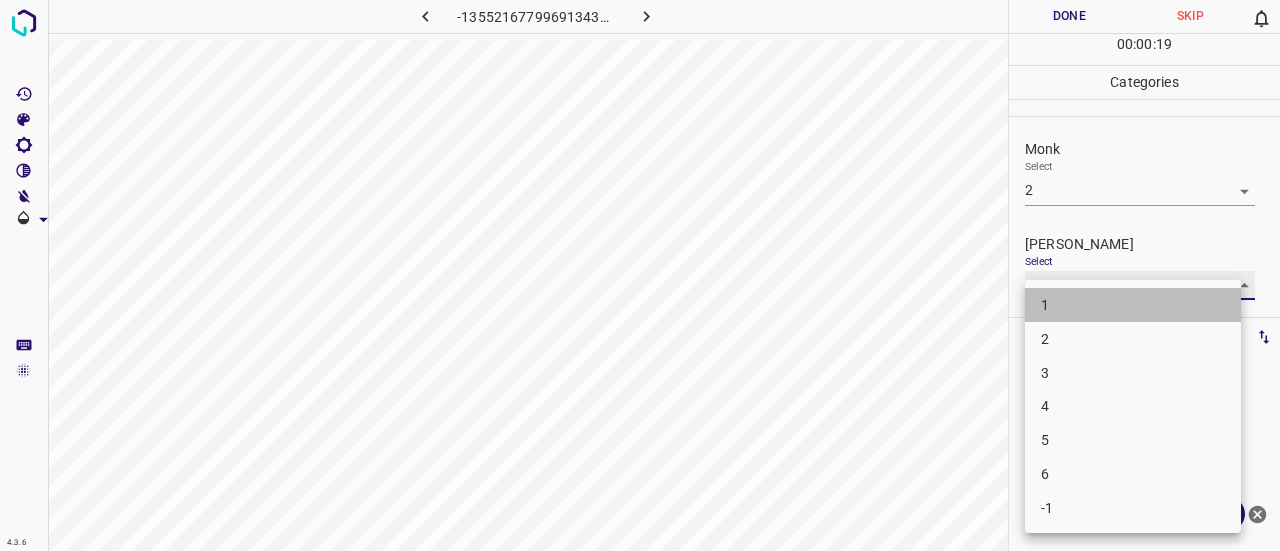 type on "1" 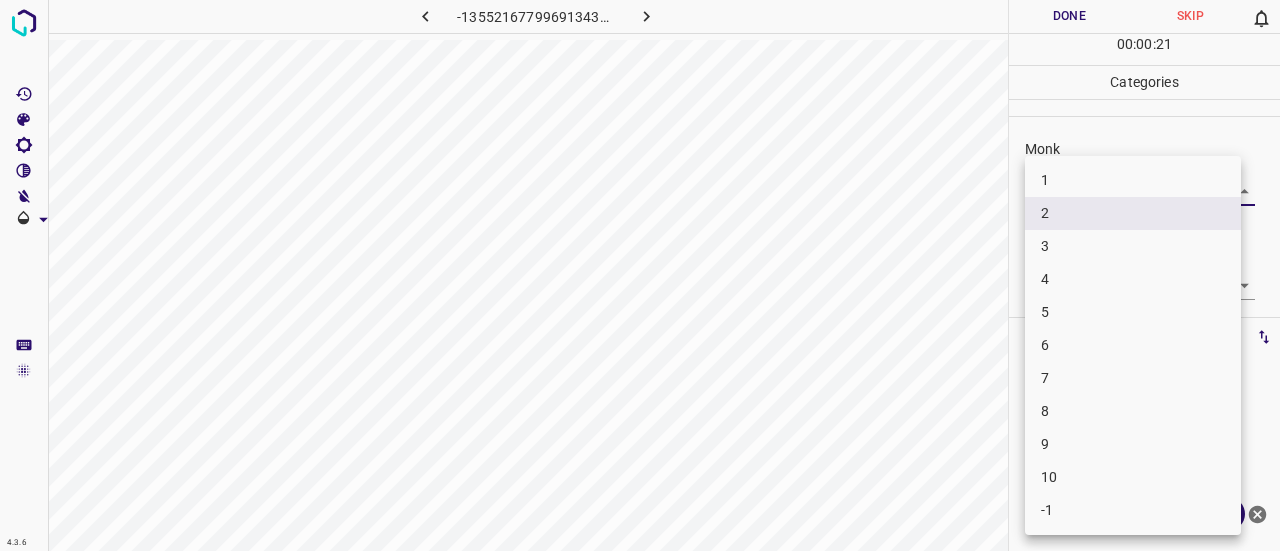 click on "4.3.6  -1355216779969134338.png Done Skip 0 00   : 00   : 21   Categories Monk   Select 2 2  [PERSON_NAME]   Select 1 1 Labels   0 Categories 1 Monk 2  [PERSON_NAME] Tools Space Change between modes (Draw & Edit) I Auto labeling R Restore zoom M Zoom in N Zoom out Delete Delete selecte label Filters Z Restore filters X Saturation filter C Brightness filter V Contrast filter B Gray scale filter General O Download ¿Necesitas ayuda? Texto original Valora esta traducción Tu opinión servirá para ayudar a mejorar el Traductor de Google - Texto - Esconder - Borrar 1 2 3 4 5 6 7 8 9 10 -1" at bounding box center [640, 275] 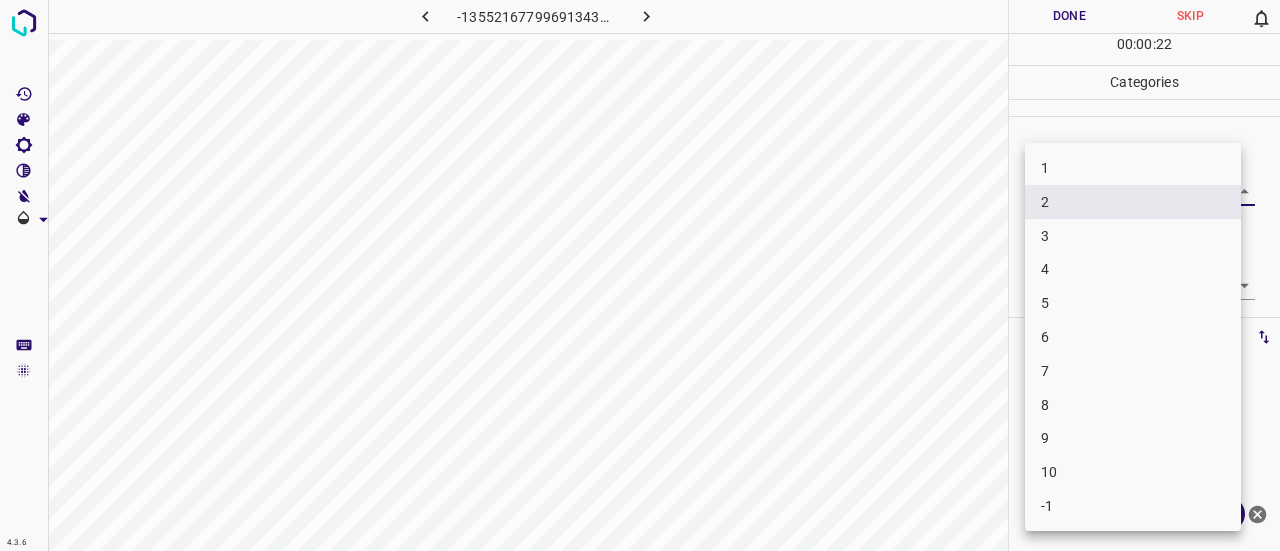 drag, startPoint x: 1065, startPoint y: 209, endPoint x: 1068, endPoint y: 175, distance: 34.132095 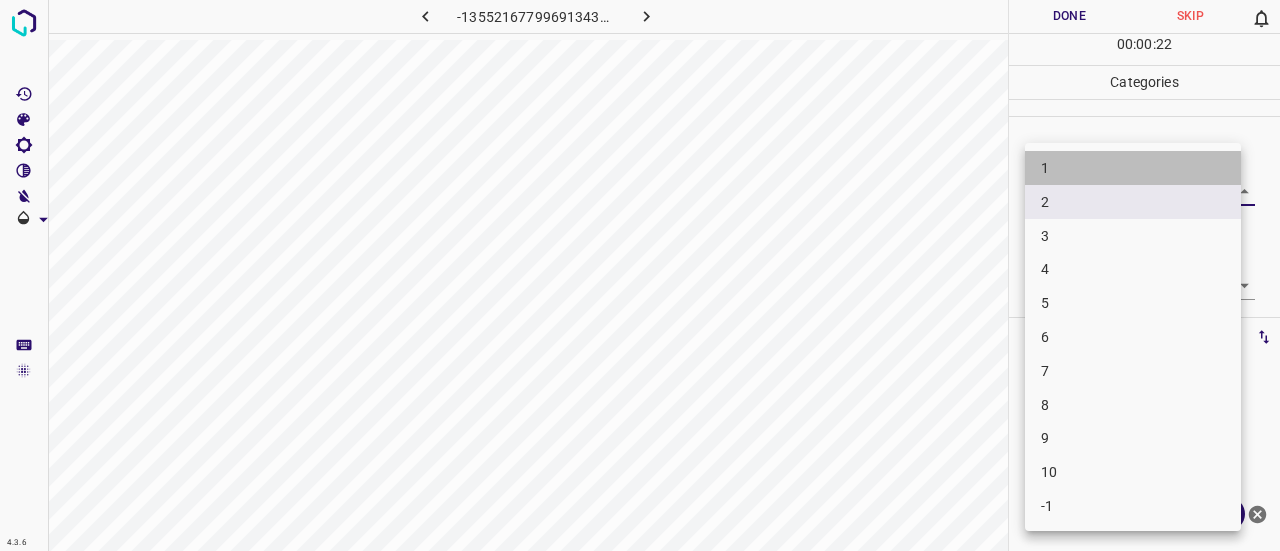 click on "1" at bounding box center [1133, 168] 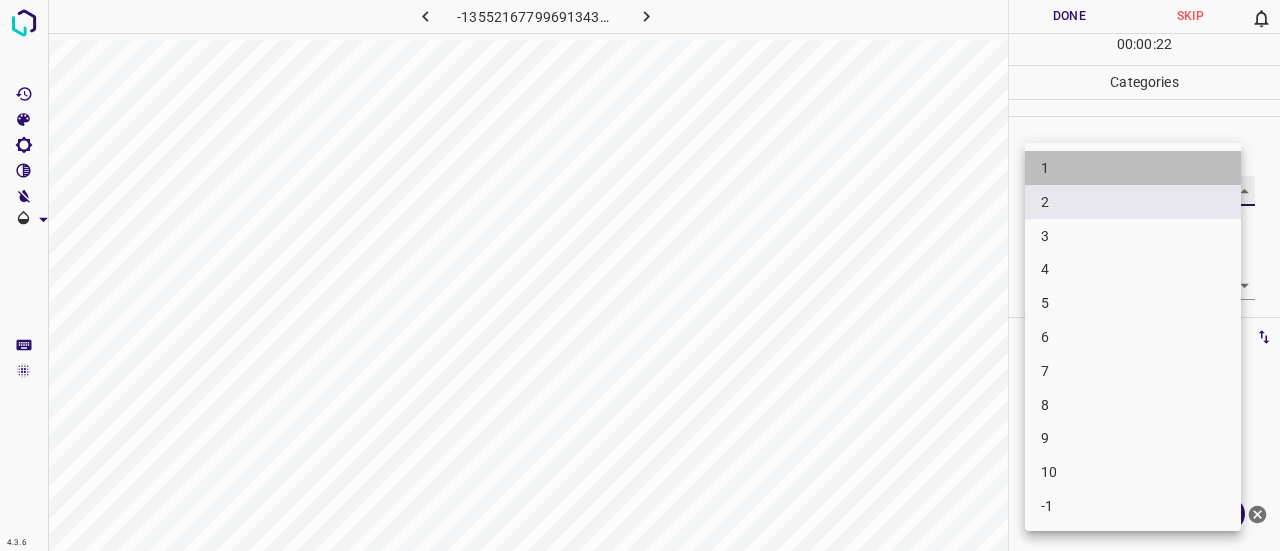 type on "1" 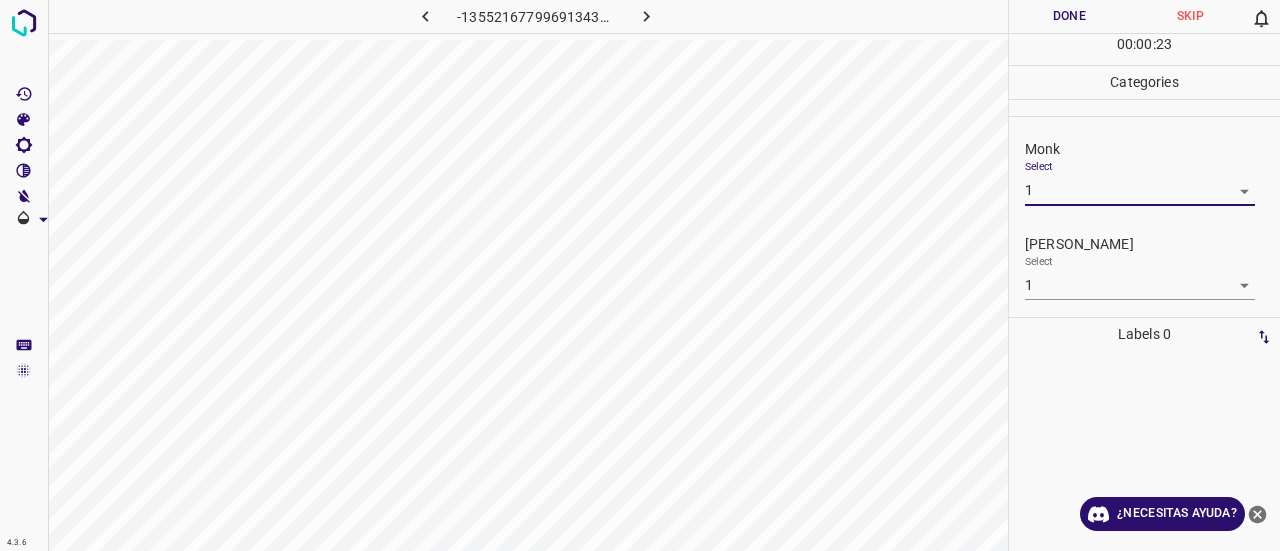 click on "Done" at bounding box center [1069, 16] 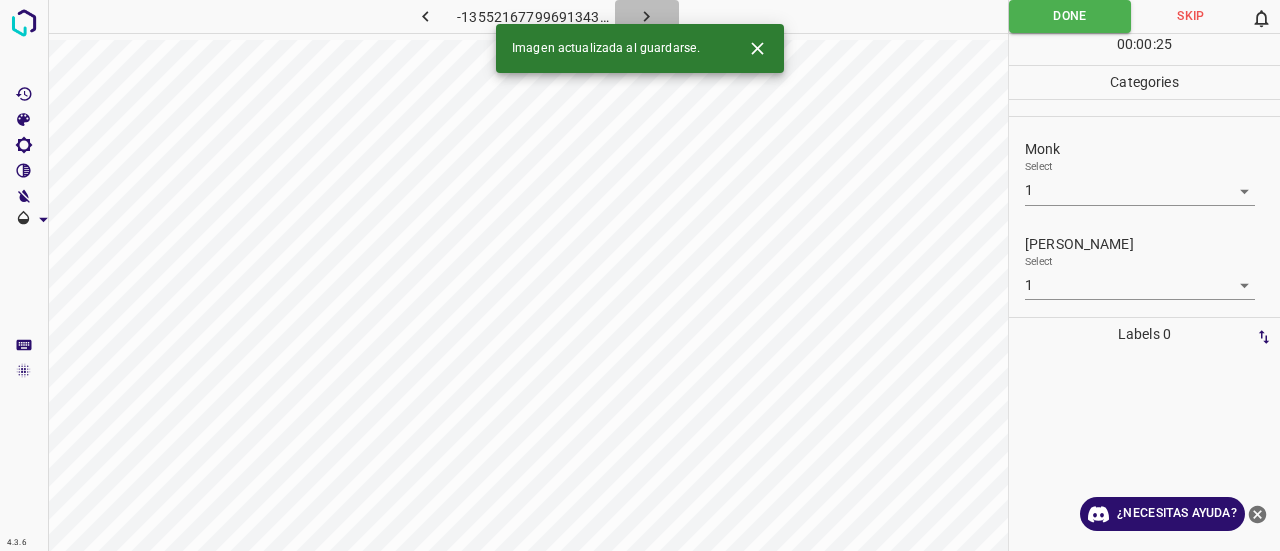 click 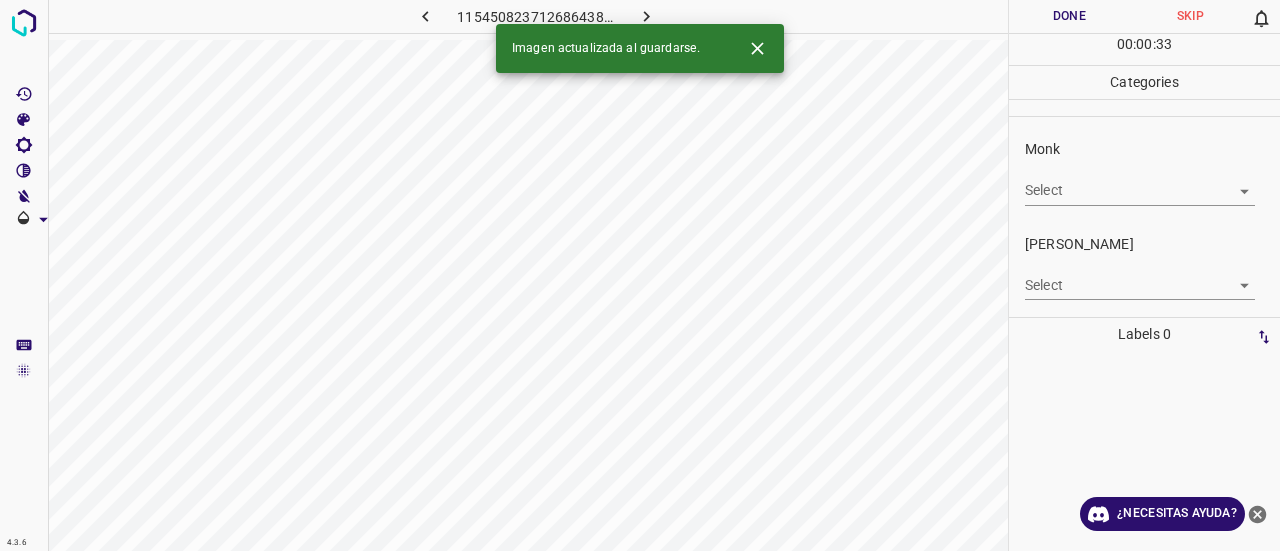 click on "4.3.6  1154508237126864384.png Done Skip 0 00   : 00   : 33   Categories Monk   Select ​  [PERSON_NAME]   Select ​ Labels   0 Categories 1 Monk 2  [PERSON_NAME] Tools Space Change between modes (Draw & Edit) I Auto labeling R Restore zoom M Zoom in N Zoom out Delete Delete selecte label Filters Z Restore filters X Saturation filter C Brightness filter V Contrast filter B Gray scale filter General O Download Imagen actualizada al guardarse. ¿Necesitas ayuda? Texto original Valora esta traducción Tu opinión servirá para ayudar a mejorar el Traductor de Google - Texto - Esconder - Borrar" at bounding box center [640, 275] 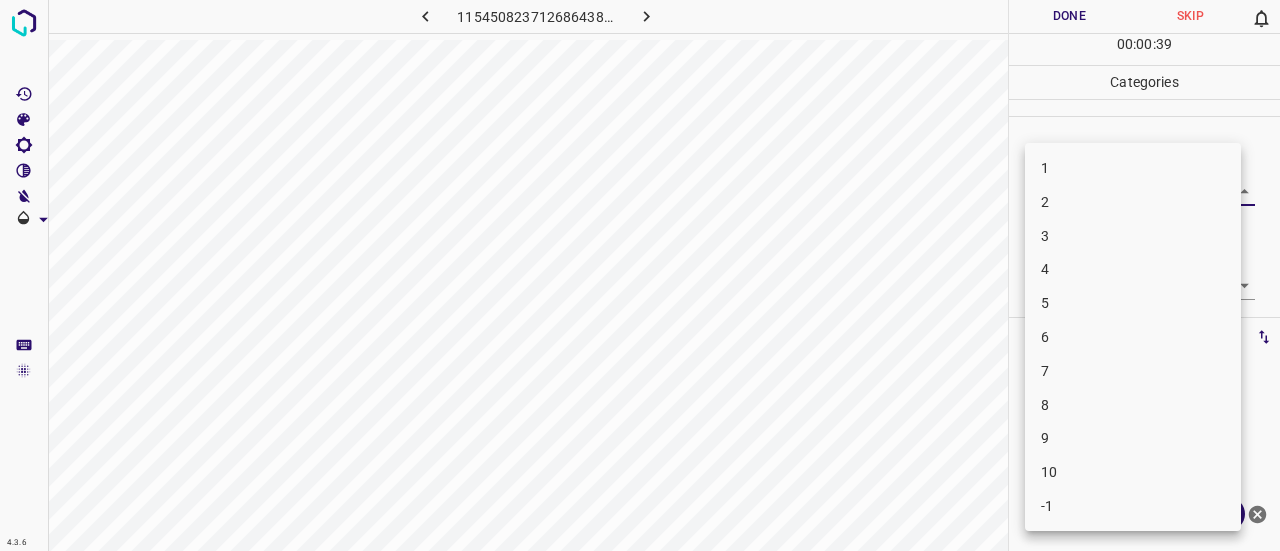 click on "2" at bounding box center [1133, 202] 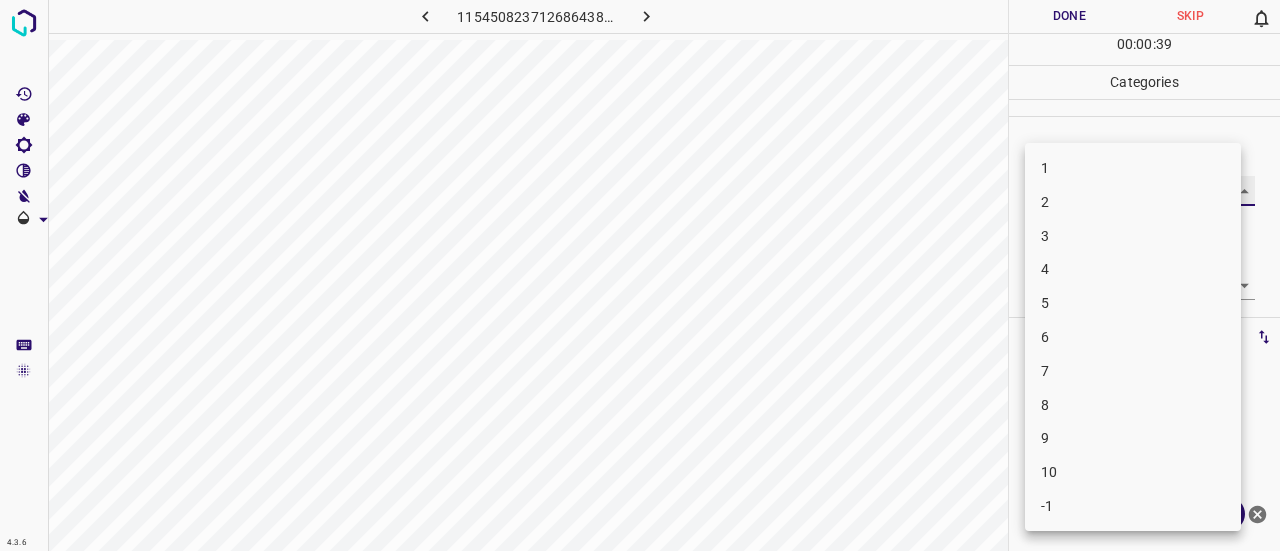 type on "2" 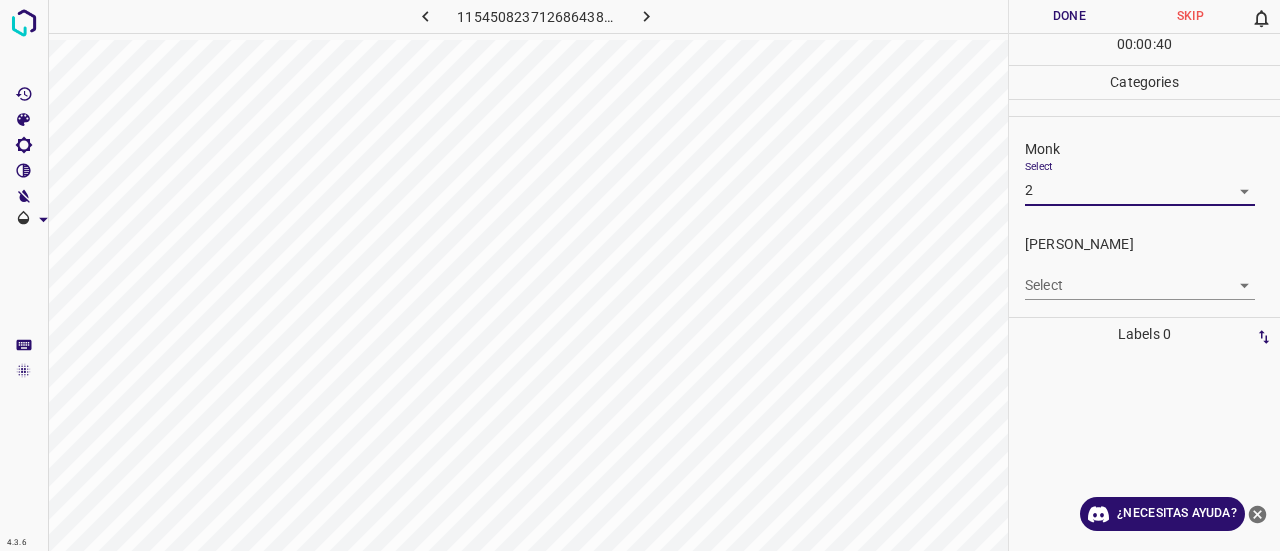 click on "4.3.6  1154508237126864384.png Done Skip 0 00   : 00   : 40   Categories Monk   Select 2 2  [PERSON_NAME]   Select ​ Labels   0 Categories 1 Monk 2  [PERSON_NAME] Tools Space Change between modes (Draw & Edit) I Auto labeling R Restore zoom M Zoom in N Zoom out Delete Delete selecte label Filters Z Restore filters X Saturation filter C Brightness filter V Contrast filter B Gray scale filter General O Download ¿Necesitas ayuda? Texto original Valora esta traducción Tu opinión servirá para ayudar a mejorar el Traductor de Google - Texto - Esconder - Borrar" at bounding box center (640, 275) 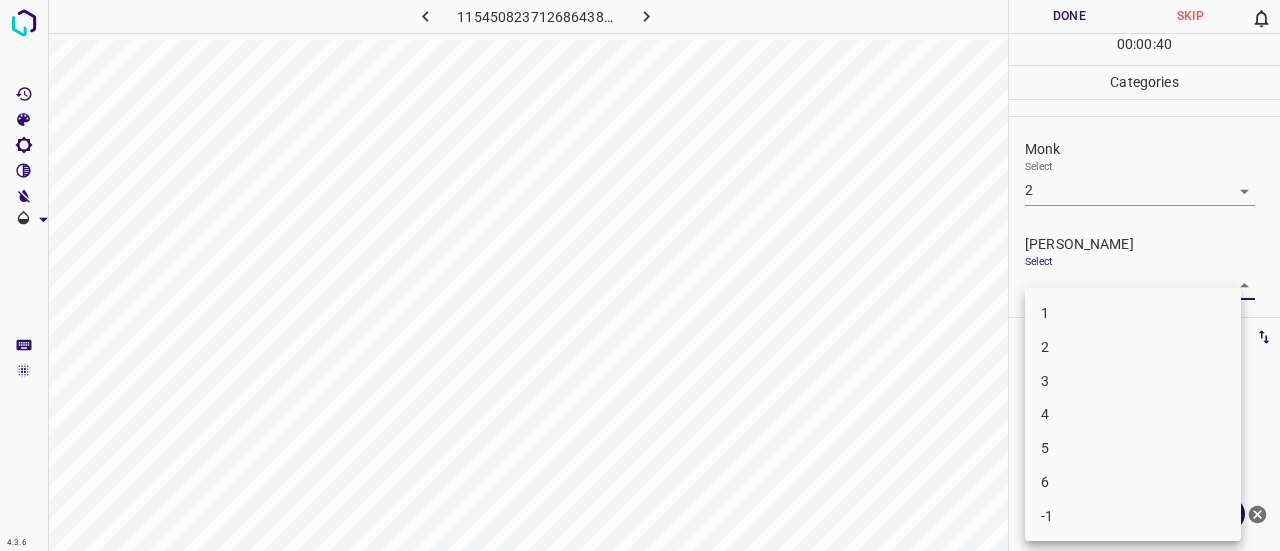 click on "1" at bounding box center [1133, 313] 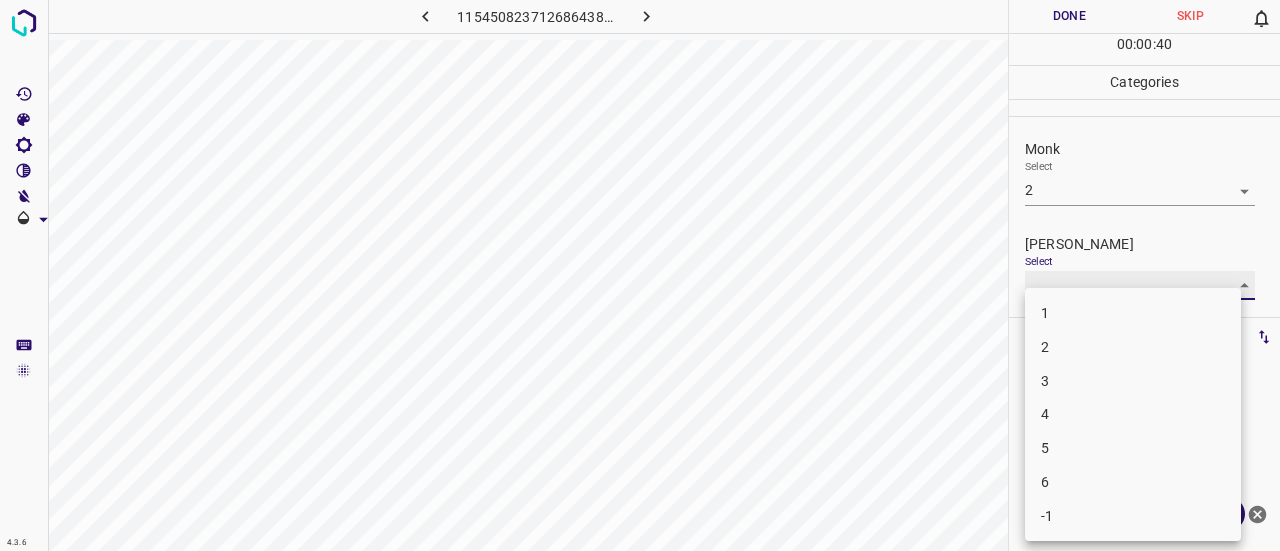 type on "1" 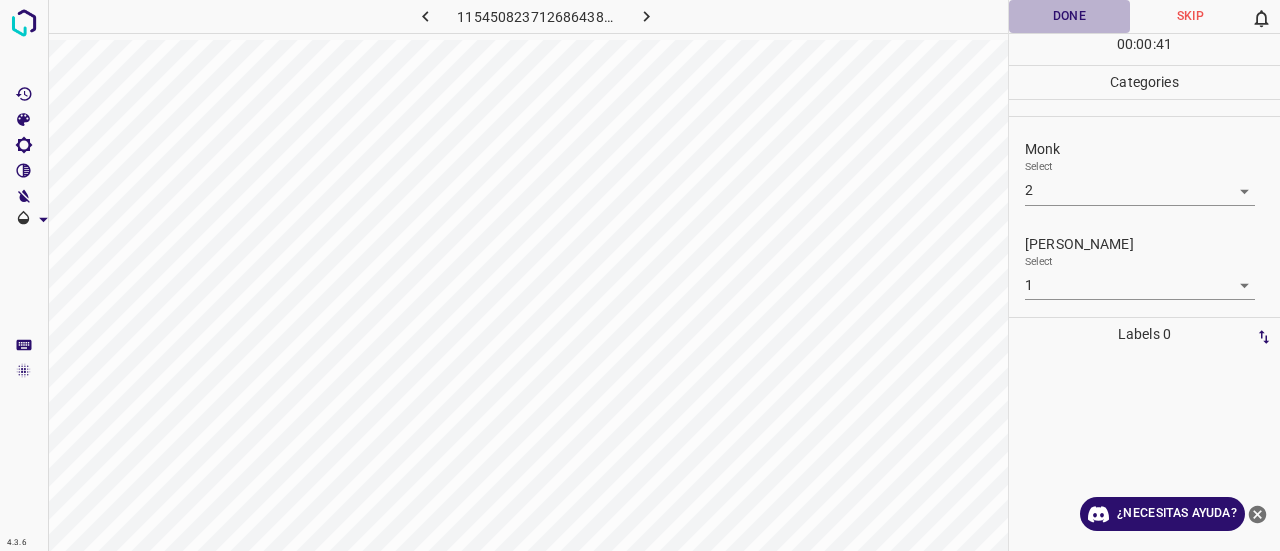 click on "Done" at bounding box center [1069, 16] 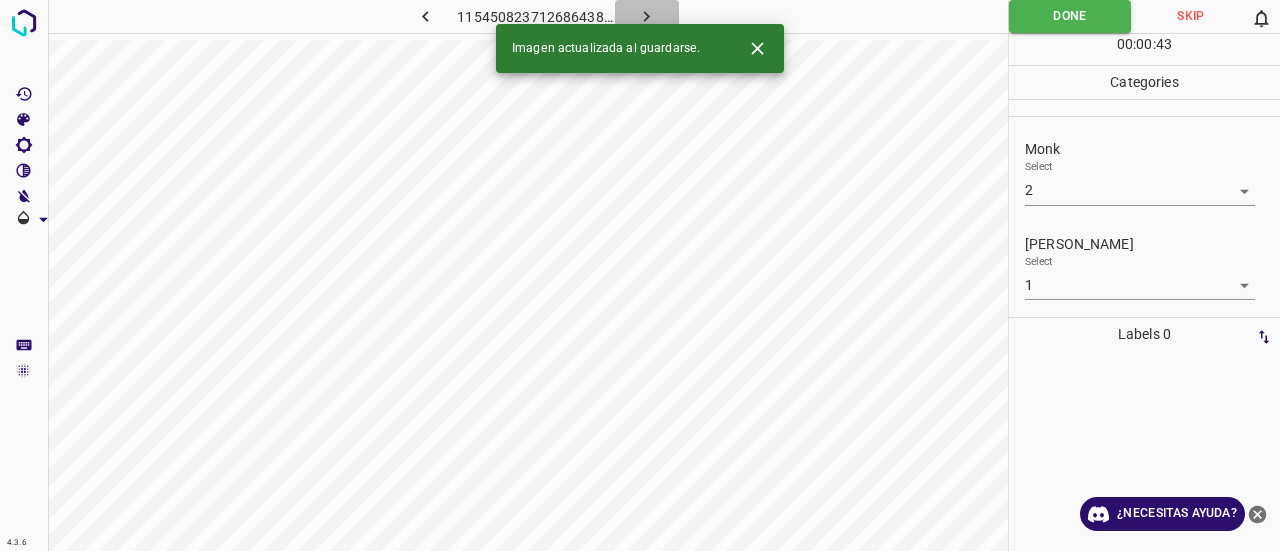 click at bounding box center [647, 16] 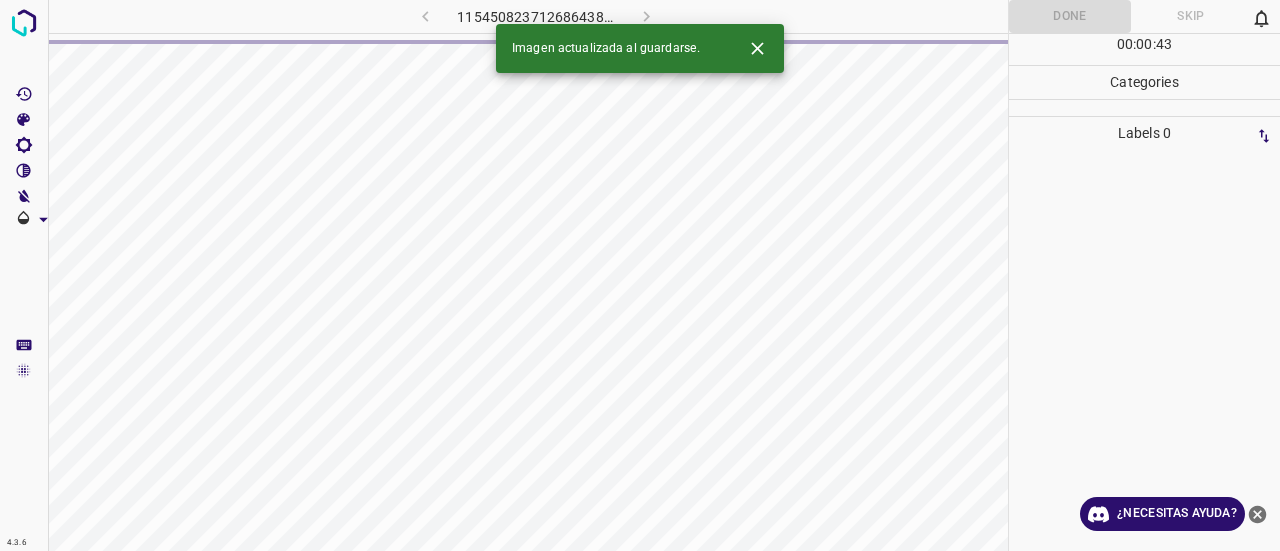 click 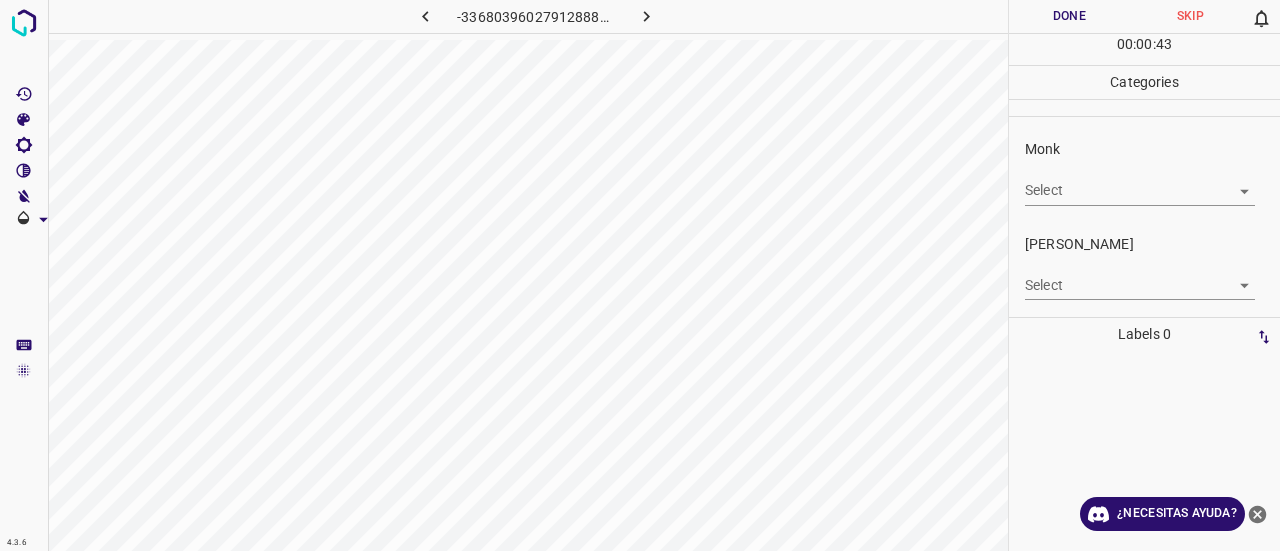 click on "Monk   Select ​" at bounding box center (1144, 172) 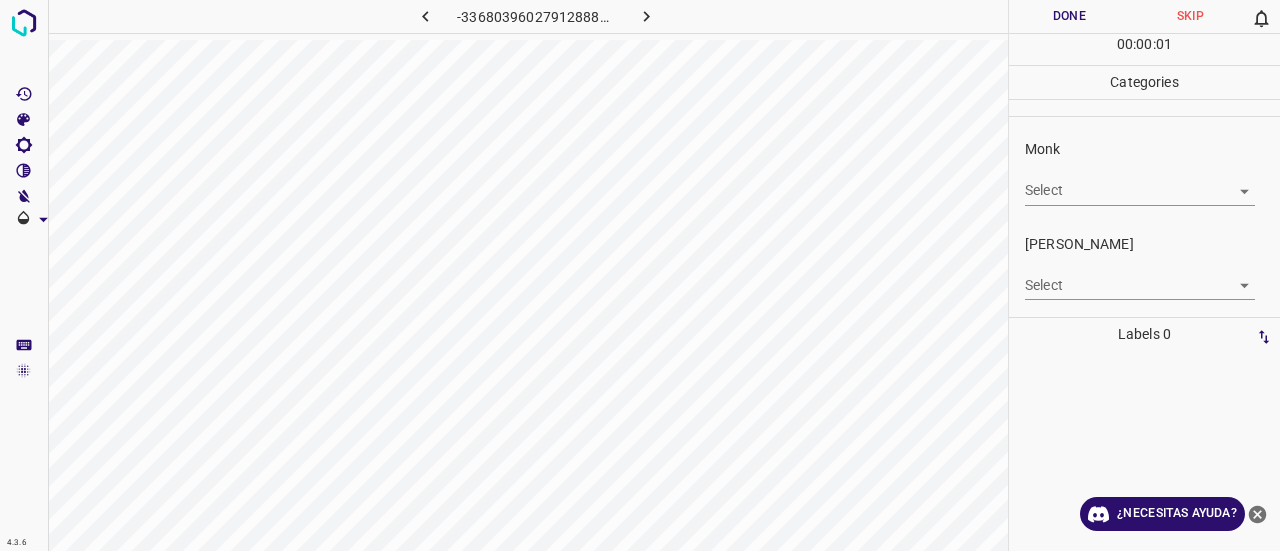 click on "Monk   Select ​" at bounding box center (1144, 172) 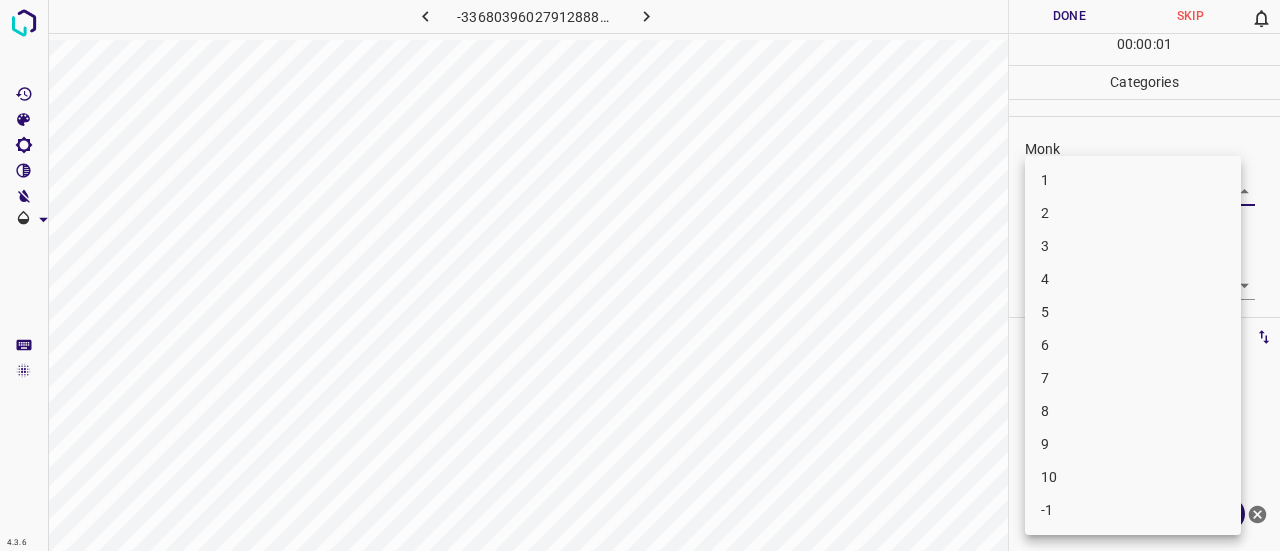 click on "4.3.6  -3368039602791288896.png Done Skip 0 00   : 00   : 01   Categories Monk   Select ​  [PERSON_NAME]   Select ​ Labels   0 Categories 1 Monk 2  [PERSON_NAME] Tools Space Change between modes (Draw & Edit) I Auto labeling R Restore zoom M Zoom in N Zoom out Delete Delete selecte label Filters Z Restore filters X Saturation filter C Brightness filter V Contrast filter B Gray scale filter General O Download ¿Necesitas ayuda? Texto original Valora esta traducción Tu opinión servirá para ayudar a mejorar el Traductor de Google - Texto - Esconder - Borrar 1 2 3 4 5 6 7 8 9 10 -1" at bounding box center (640, 275) 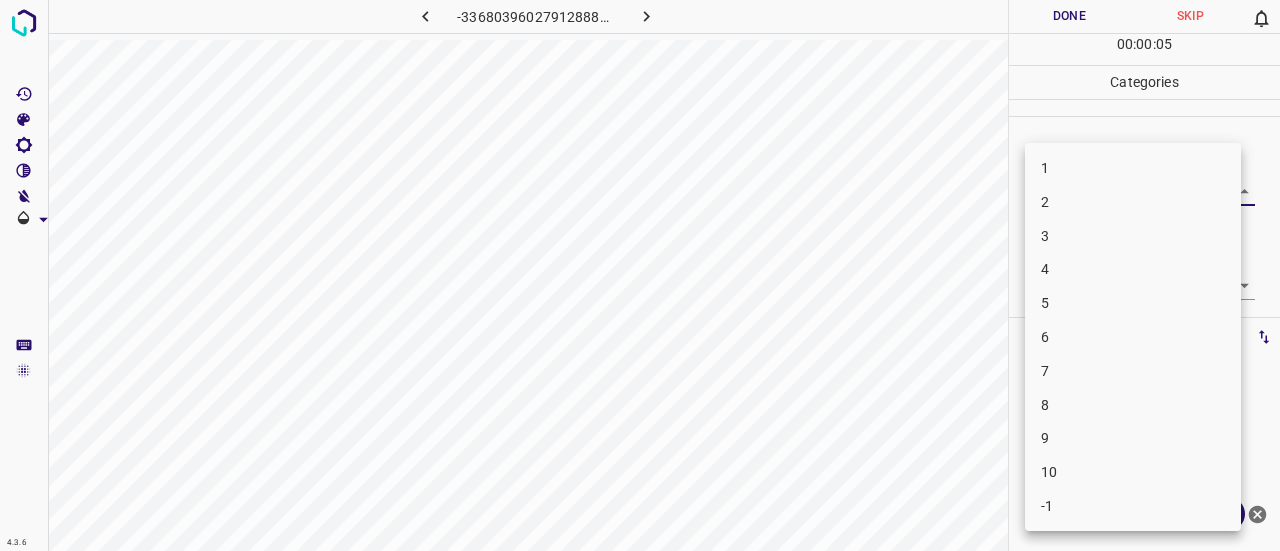 click on "3" at bounding box center [1133, 236] 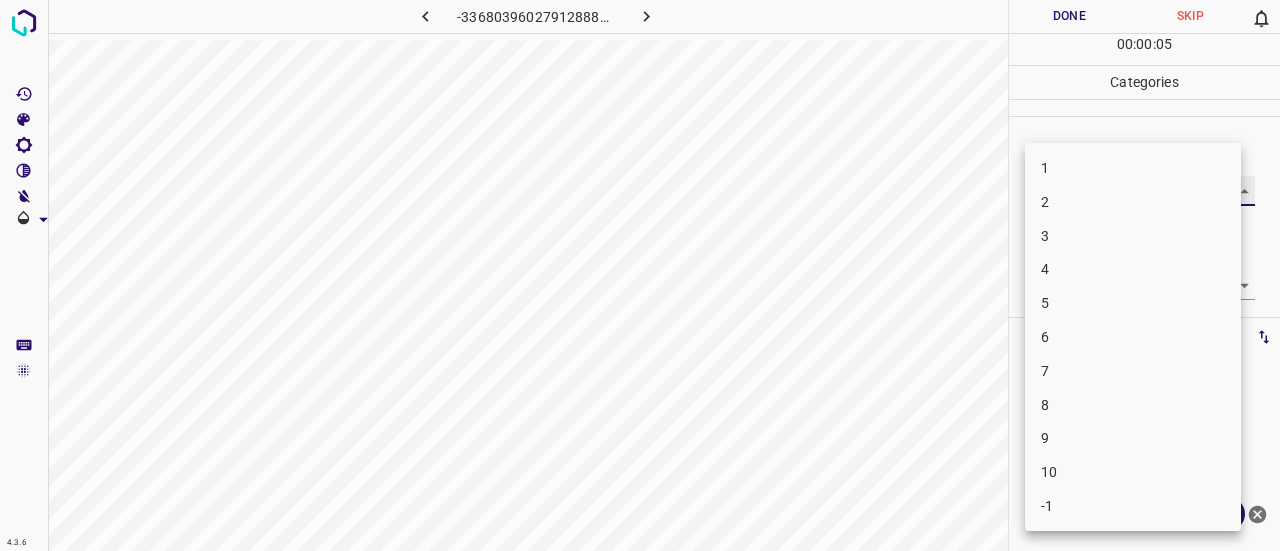 type on "3" 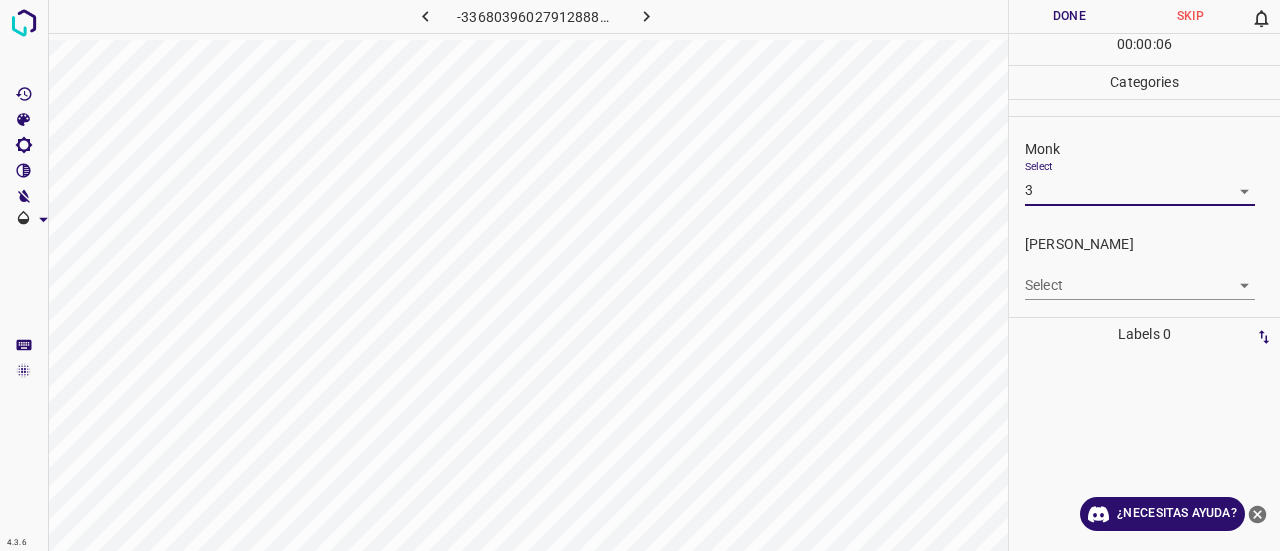 click on "4.3.6  -3368039602791288896.png Done Skip 0 00   : 00   : 06   Categories Monk   Select 3 3  [PERSON_NAME]   Select ​ Labels   0 Categories 1 Monk 2  [PERSON_NAME] Tools Space Change between modes (Draw & Edit) I Auto labeling R Restore zoom M Zoom in N Zoom out Delete Delete selecte label Filters Z Restore filters X Saturation filter C Brightness filter V Contrast filter B Gray scale filter General O Download ¿Necesitas ayuda? Texto original Valora esta traducción Tu opinión servirá para ayudar a mejorar el Traductor de Google - Texto - Esconder - Borrar" at bounding box center (640, 275) 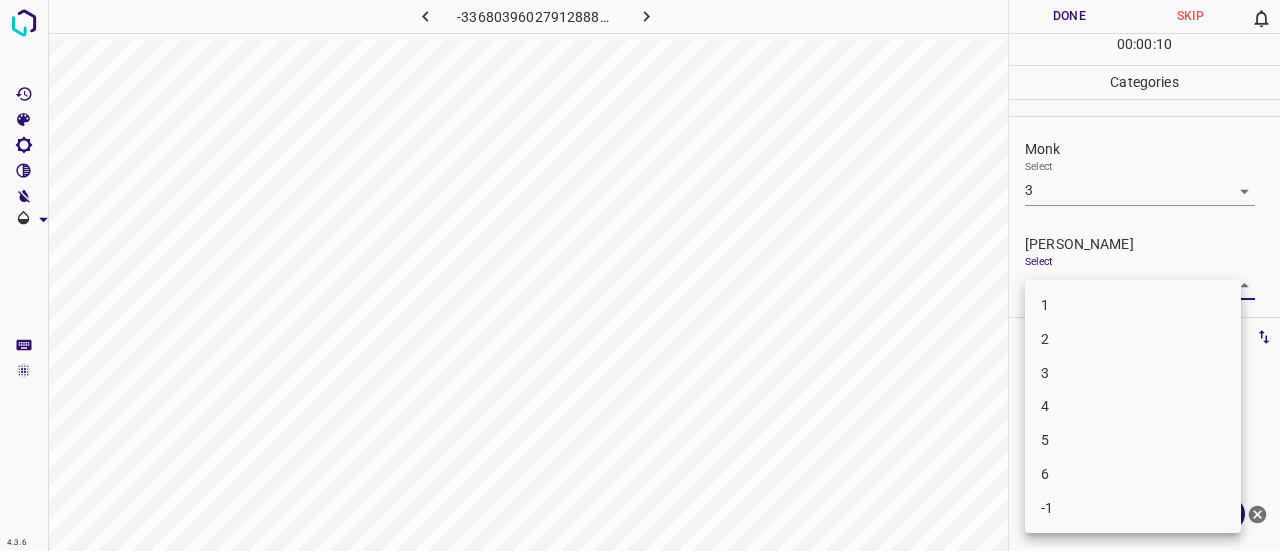 click on "2" at bounding box center [1133, 339] 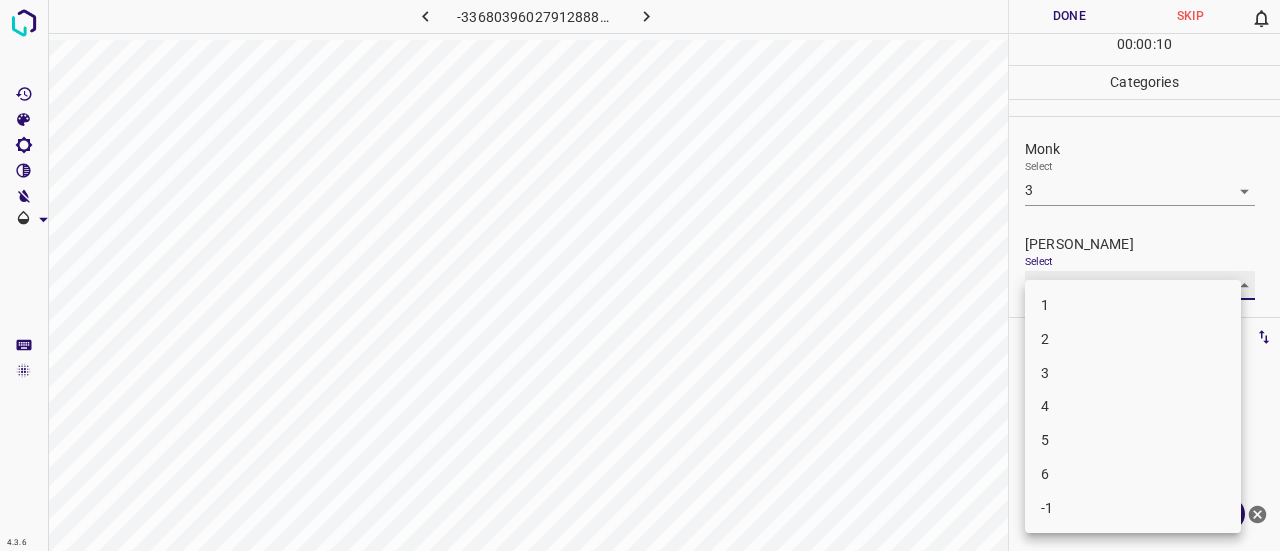 type on "2" 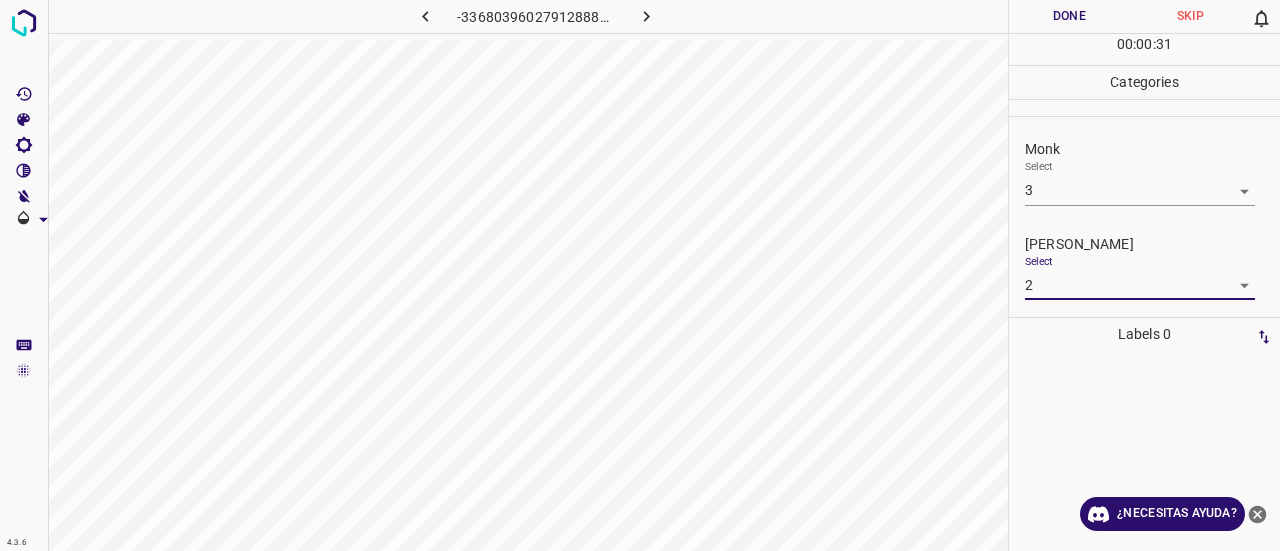 click on "Done" at bounding box center (1069, 16) 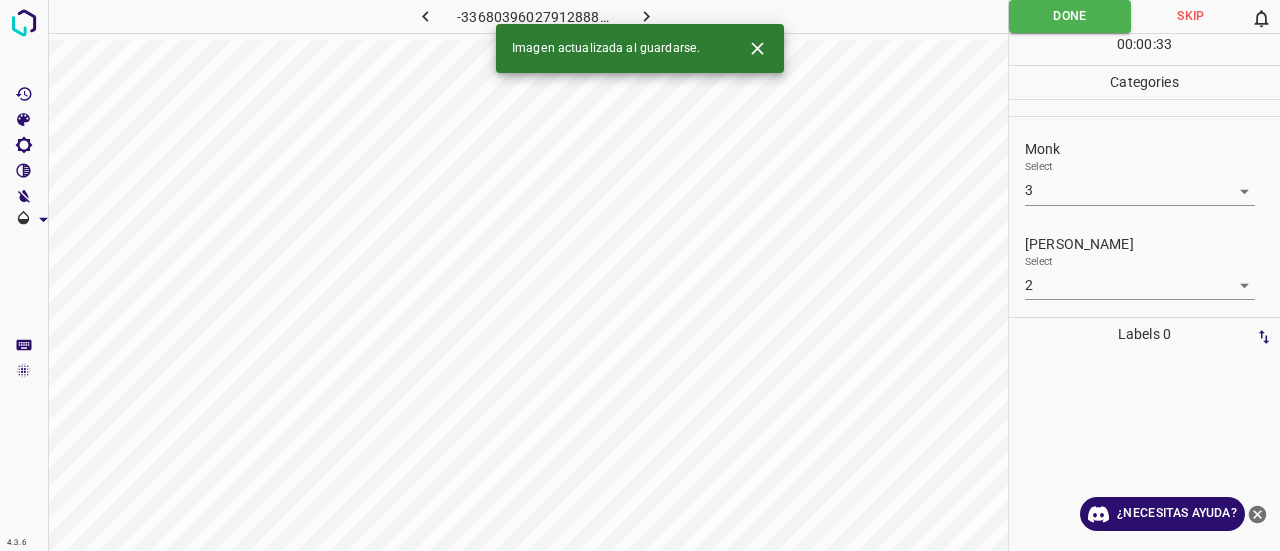 click at bounding box center (757, 48) 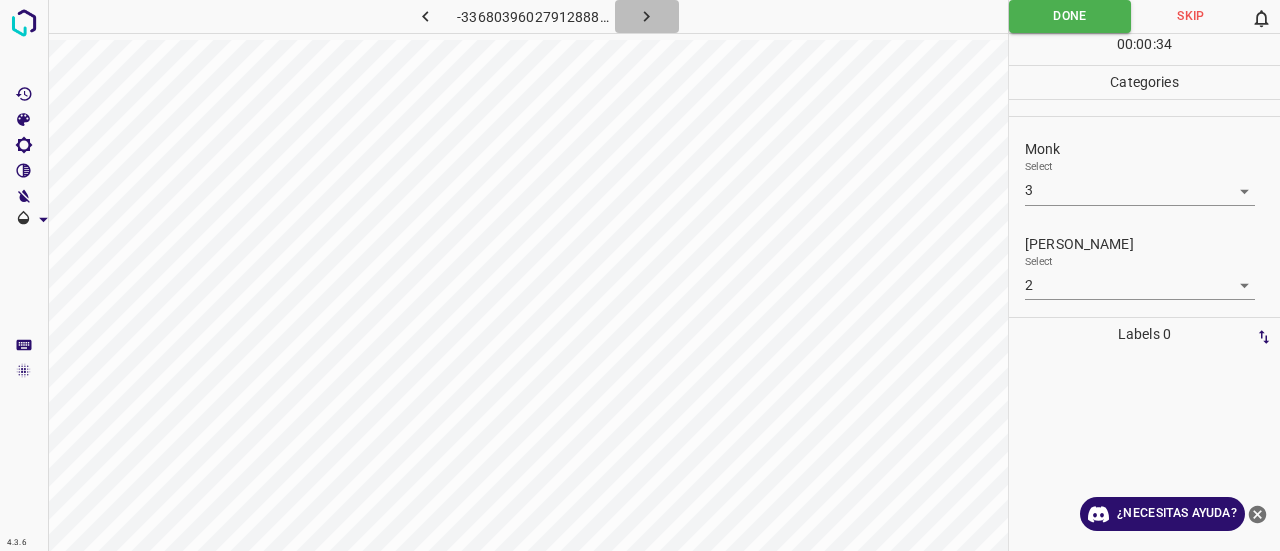 click 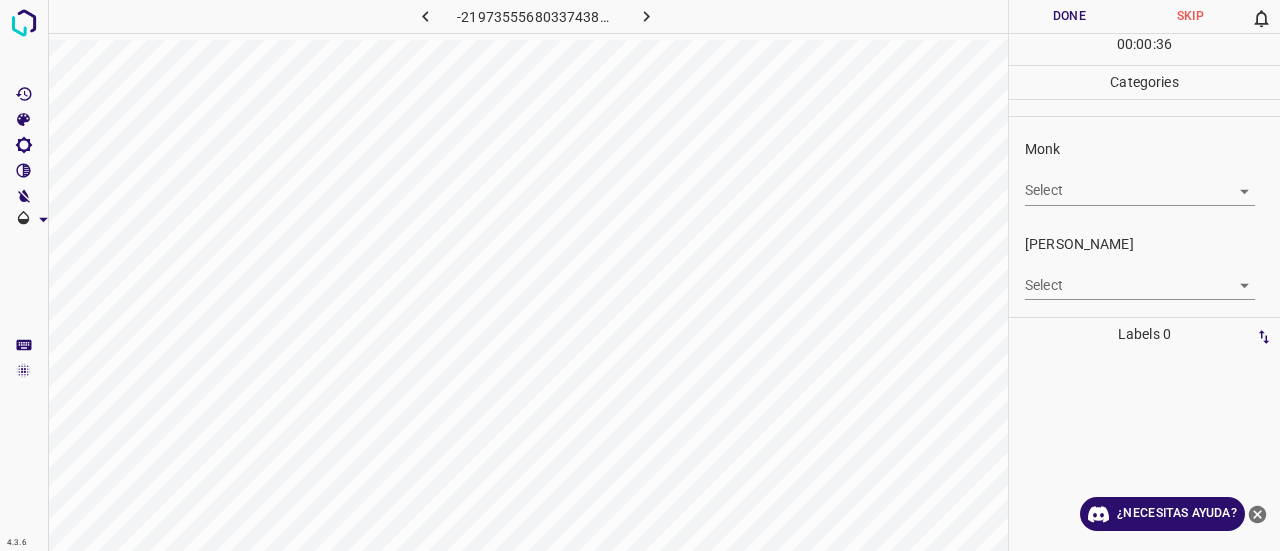 click on "4.3.6  -2197355568033743807.png Done Skip 0 00   : 00   : 36   Categories Monk   Select ​  [PERSON_NAME]   Select ​ Labels   0 Categories 1 Monk 2  [PERSON_NAME] Tools Space Change between modes (Draw & Edit) I Auto labeling R Restore zoom M Zoom in N Zoom out Delete Delete selecte label Filters Z Restore filters X Saturation filter C Brightness filter V Contrast filter B Gray scale filter General O Download ¿Necesitas ayuda? Texto original Valora esta traducción Tu opinión servirá para ayudar a mejorar el Traductor de Google - Texto - Esconder - Borrar" at bounding box center [640, 275] 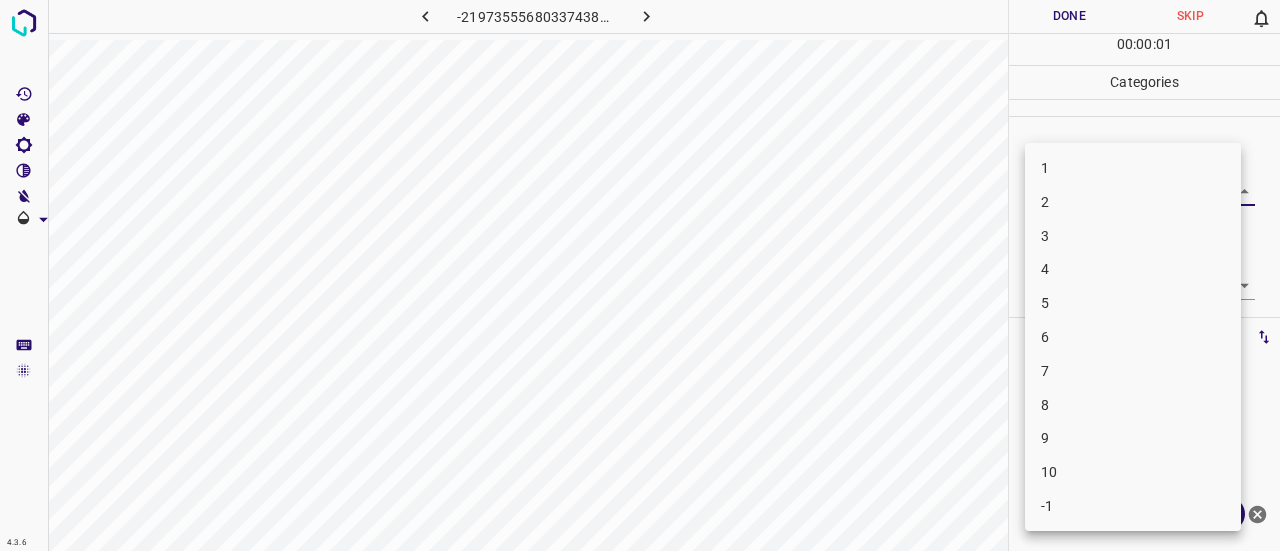 click on "3" at bounding box center [1133, 236] 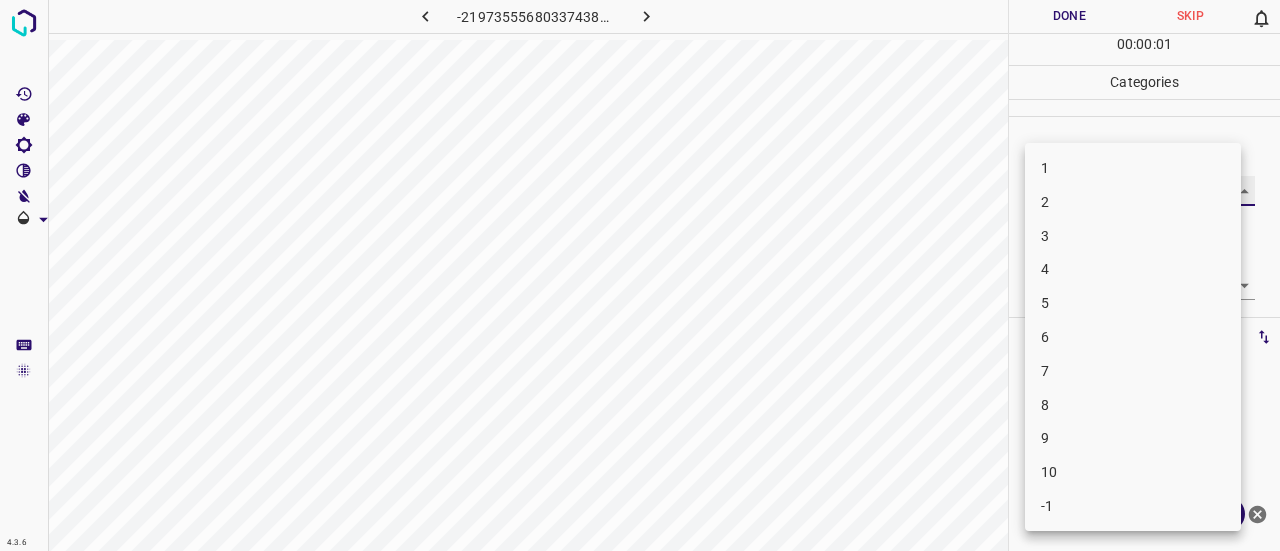 type on "3" 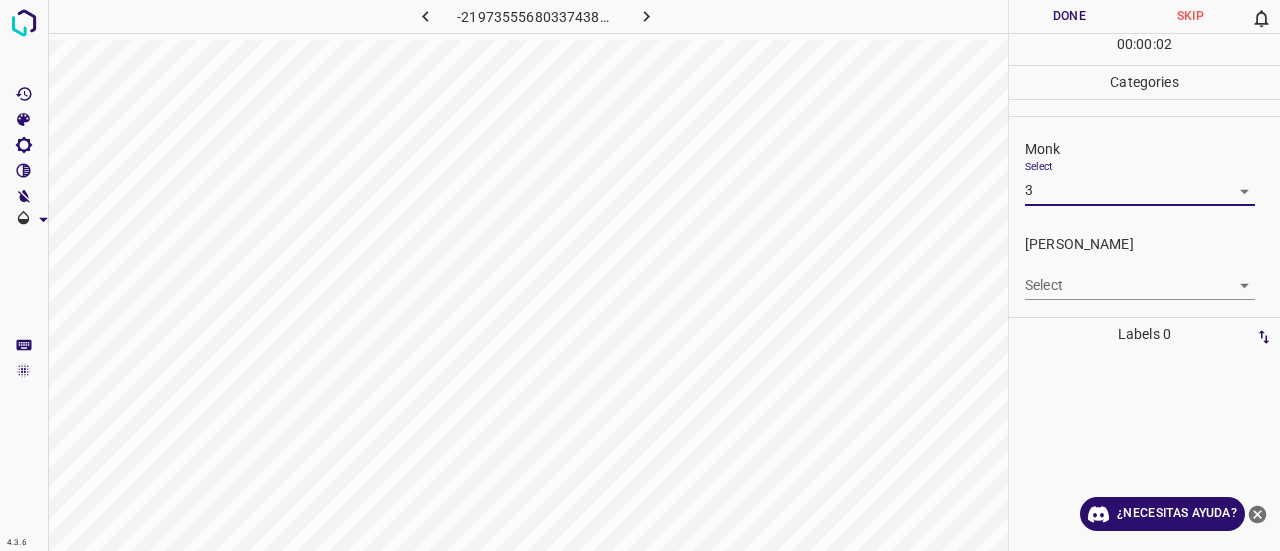 click on "4.3.6  -2197355568033743807.png Done Skip 0 00   : 00   : 02   Categories Monk   Select 3 3  [PERSON_NAME]   Select ​ Labels   0 Categories 1 Monk 2  [PERSON_NAME] Tools Space Change between modes (Draw & Edit) I Auto labeling R Restore zoom M Zoom in N Zoom out Delete Delete selecte label Filters Z Restore filters X Saturation filter C Brightness filter V Contrast filter B Gray scale filter General O Download ¿Necesitas ayuda? Texto original Valora esta traducción Tu opinión servirá para ayudar a mejorar el Traductor de Google - Texto - Esconder - Borrar 1 2 3 4 5 6 7 8 9 10 -1" at bounding box center (640, 275) 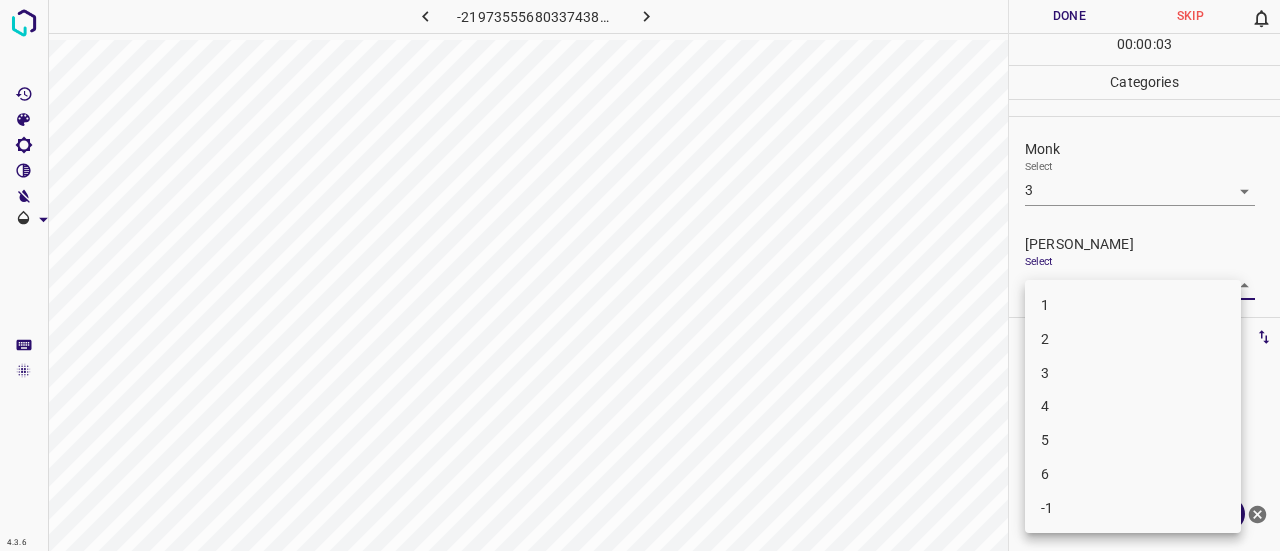 click on "2" at bounding box center (1133, 339) 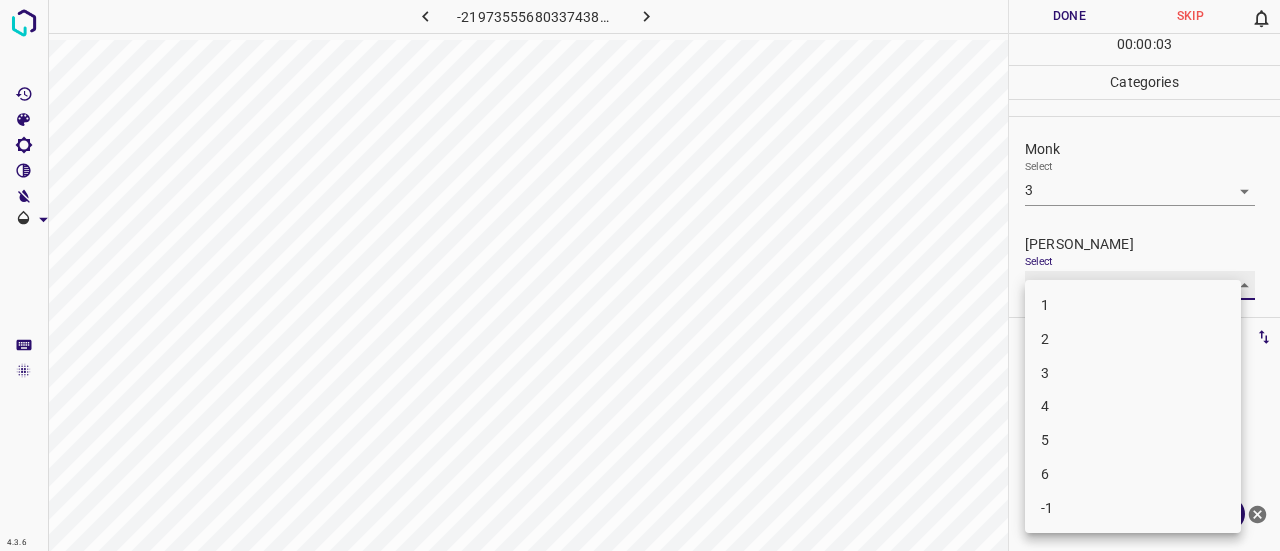 type on "2" 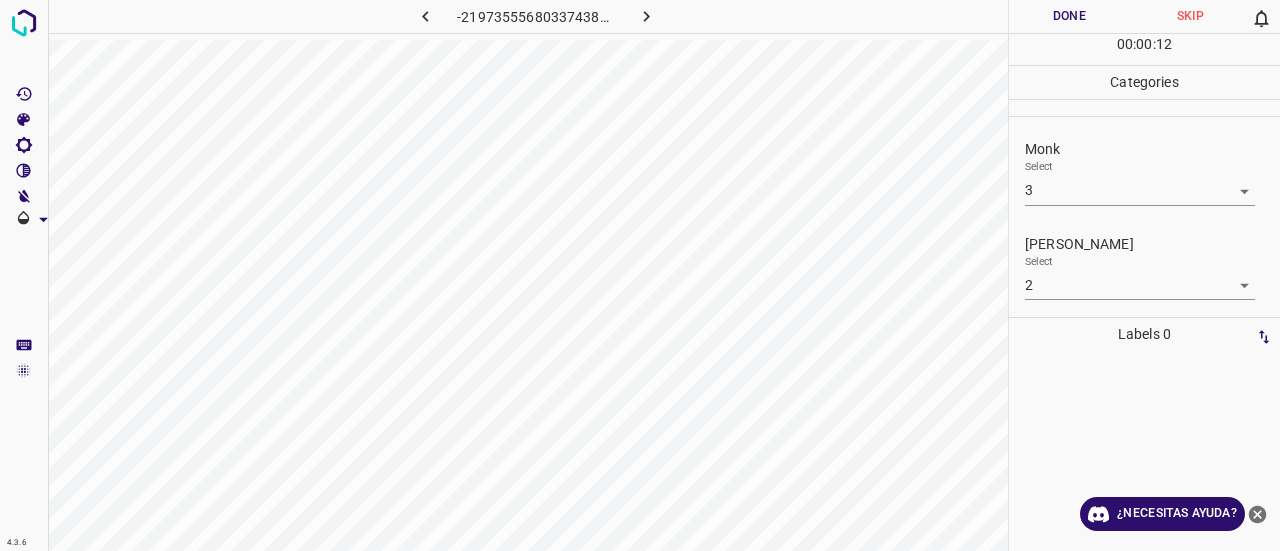 click on "Done" at bounding box center (1069, 16) 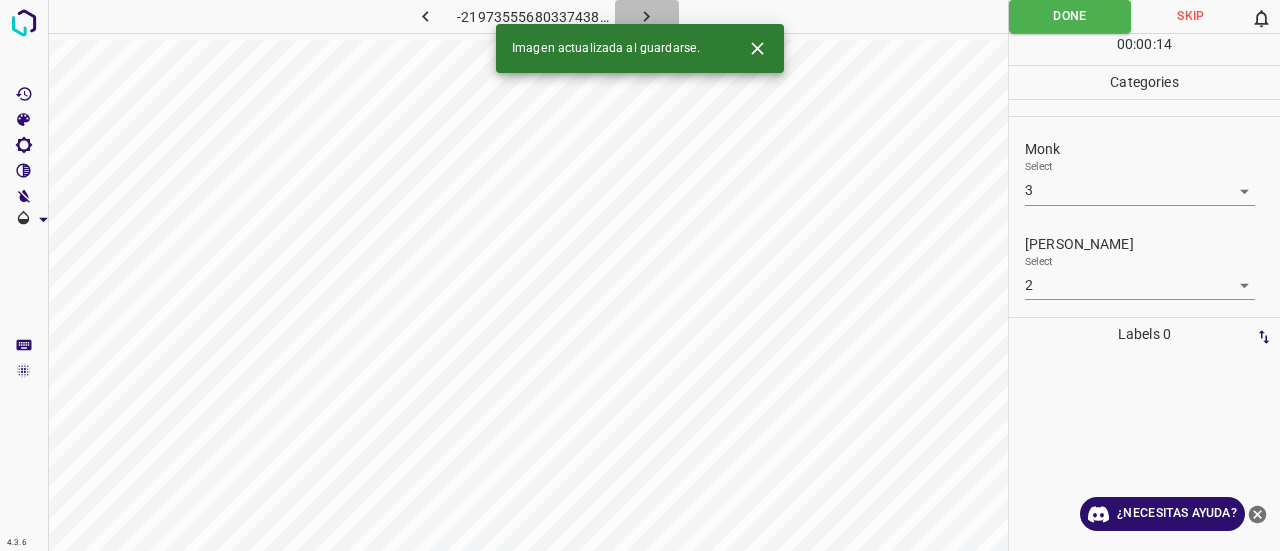 click 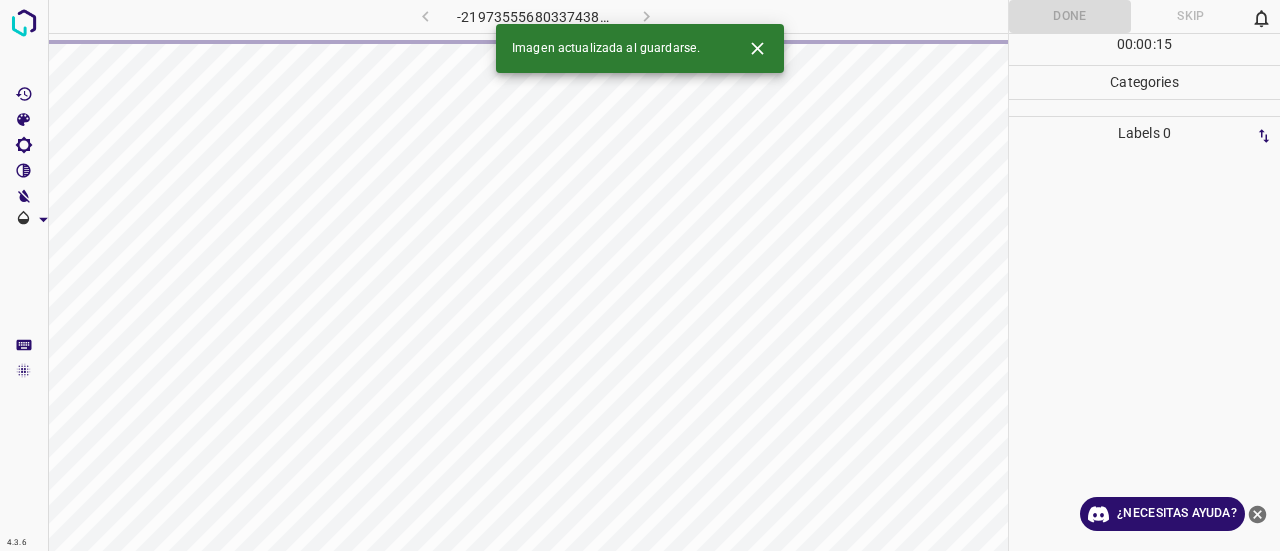 click 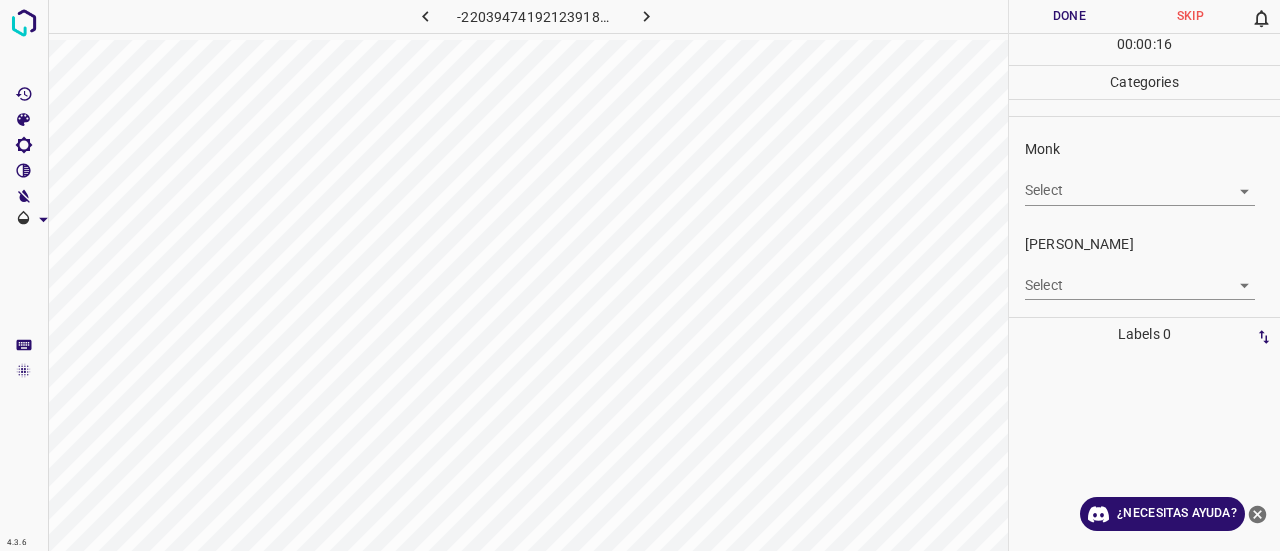 click on "4.3.6  -220394741921239186.png Done Skip 0 00   : 00   : 16   Categories Monk   Select ​  [PERSON_NAME]   Select ​ Labels   0 Categories 1 Monk 2  [PERSON_NAME] Tools Space Change between modes (Draw & Edit) I Auto labeling R Restore zoom M Zoom in N Zoom out Delete Delete selecte label Filters Z Restore filters X Saturation filter C Brightness filter V Contrast filter B Gray scale filter General O Download ¿Necesitas ayuda? Texto original Valora esta traducción Tu opinión servirá para ayudar a mejorar el Traductor de Google - Texto - Esconder - Borrar" at bounding box center [640, 275] 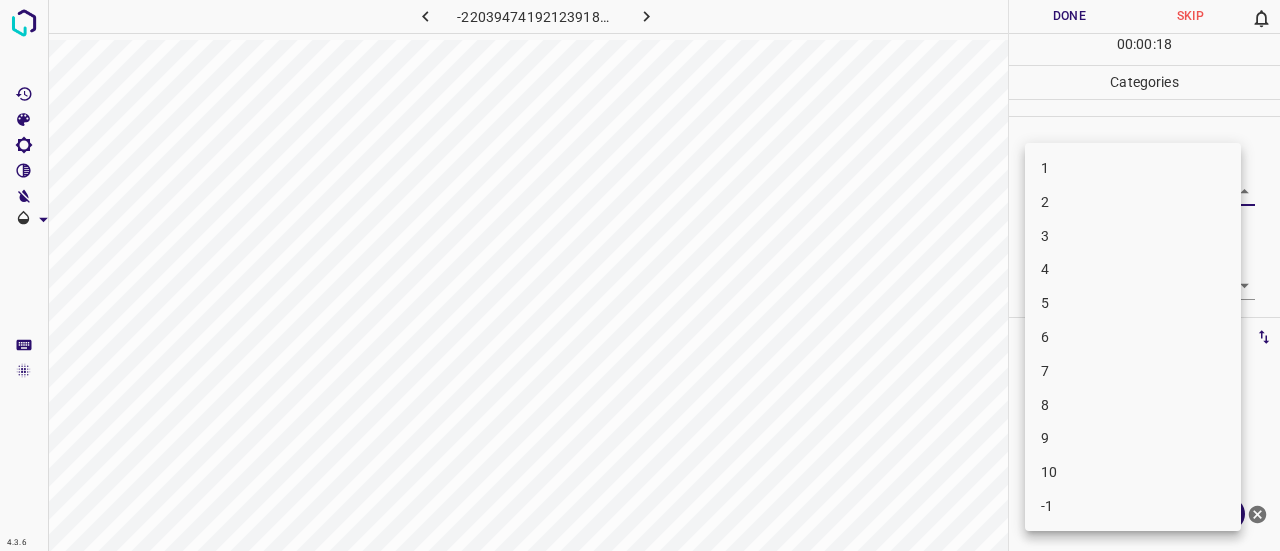click on "3" at bounding box center (1133, 236) 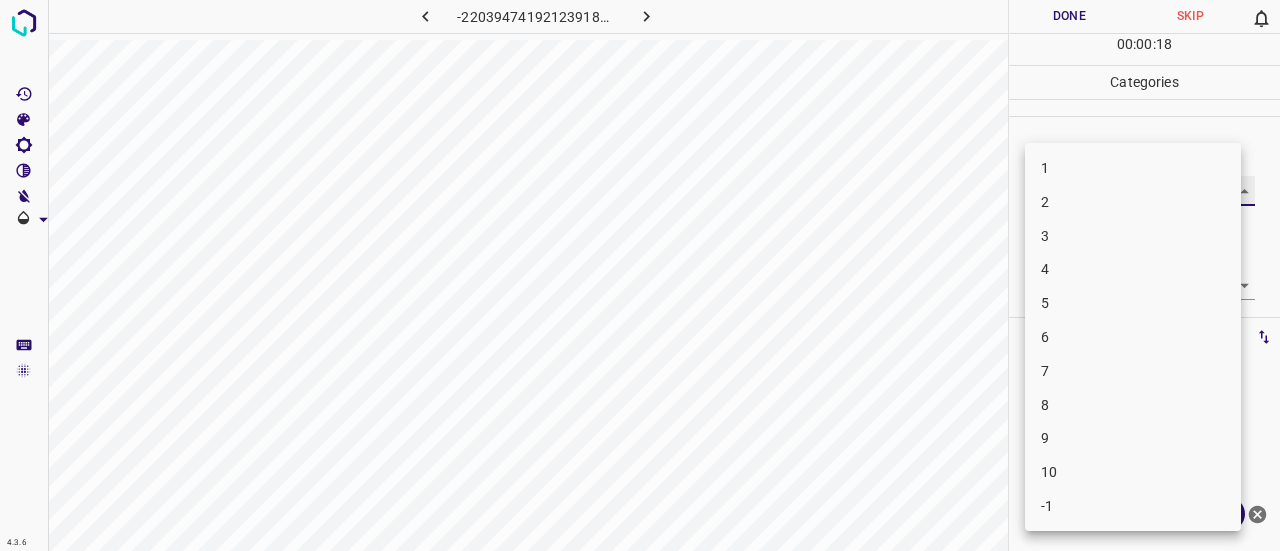 type on "3" 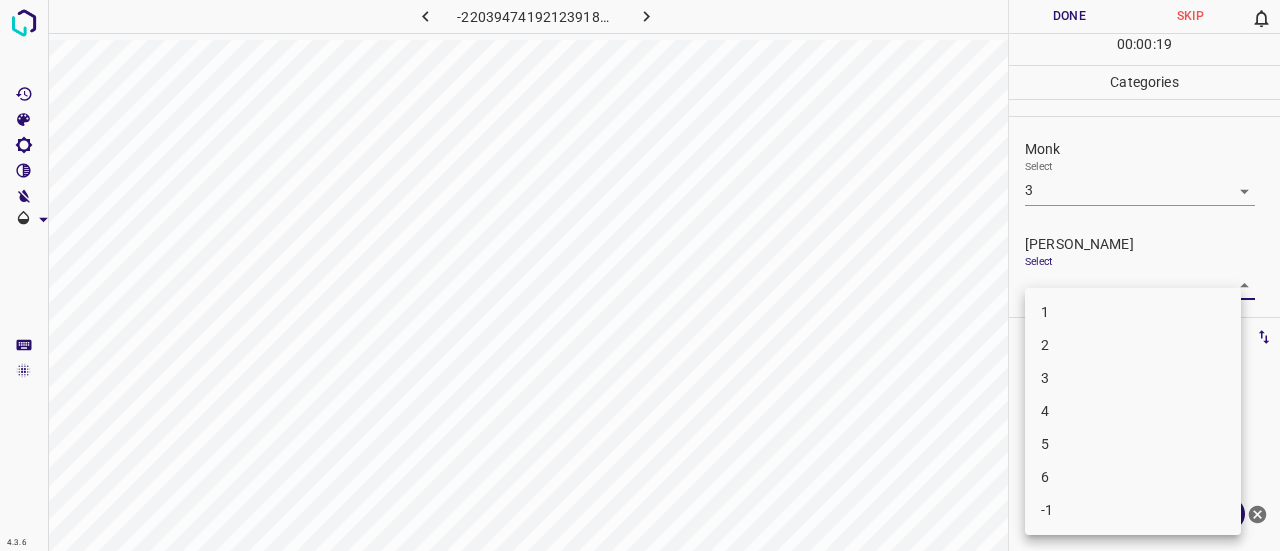 click on "4.3.6  -220394741921239186.png Done Skip 0 00   : 00   : 19   Categories Monk   Select 3 3  [PERSON_NAME]   Select ​ Labels   0 Categories 1 Monk 2  [PERSON_NAME] Tools Space Change between modes (Draw & Edit) I Auto labeling R Restore zoom M Zoom in N Zoom out Delete Delete selecte label Filters Z Restore filters X Saturation filter C Brightness filter V Contrast filter B Gray scale filter General O Download ¿Necesitas ayuda? Texto original Valora esta traducción Tu opinión servirá para ayudar a mejorar el Traductor de Google - Texto - Esconder - Borrar 1 2 3 4 5 6 -1" at bounding box center [640, 275] 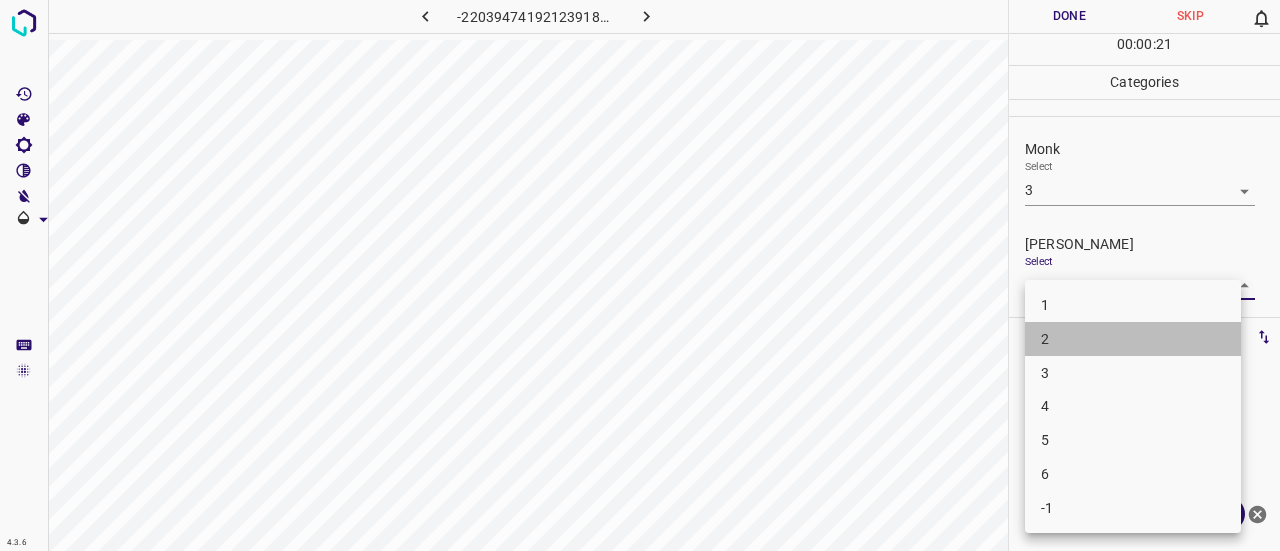 click on "2" at bounding box center [1133, 339] 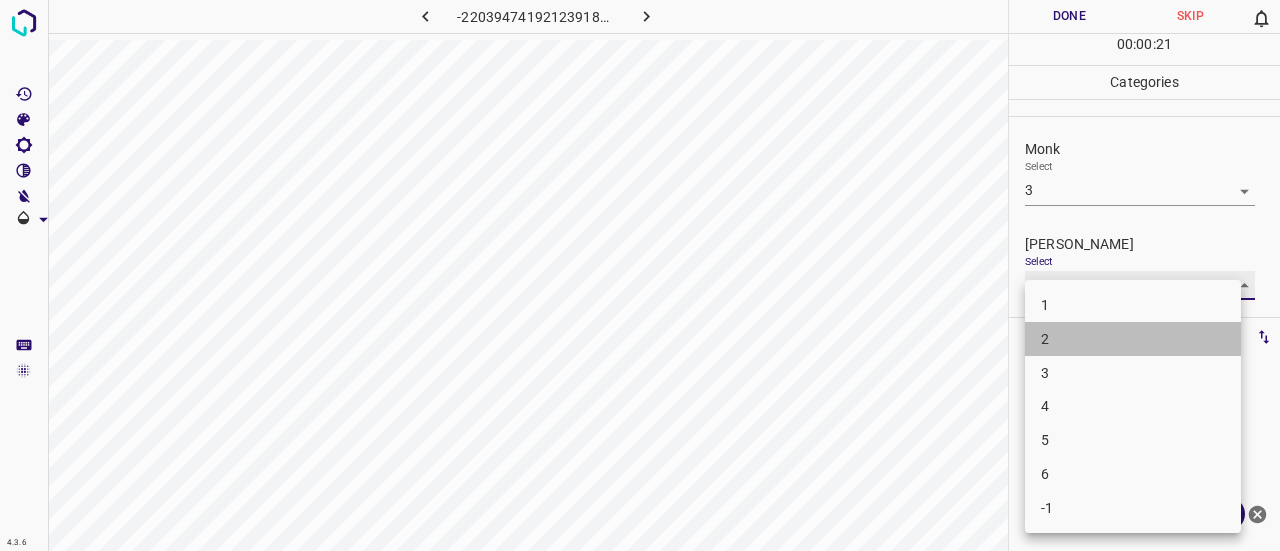 type on "2" 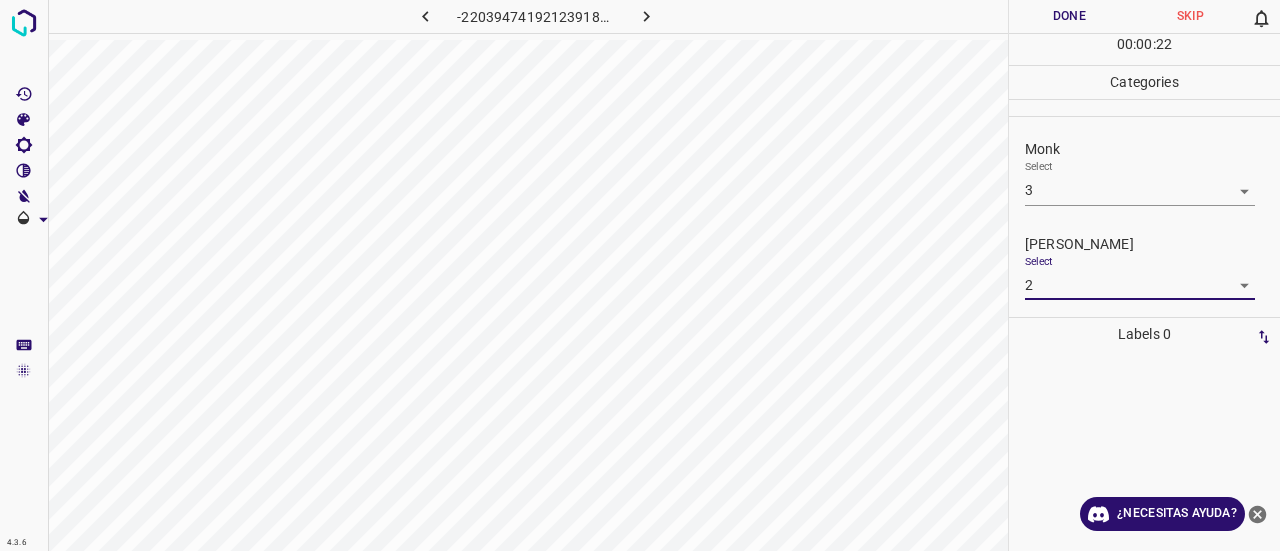 click on "Done" at bounding box center (1069, 16) 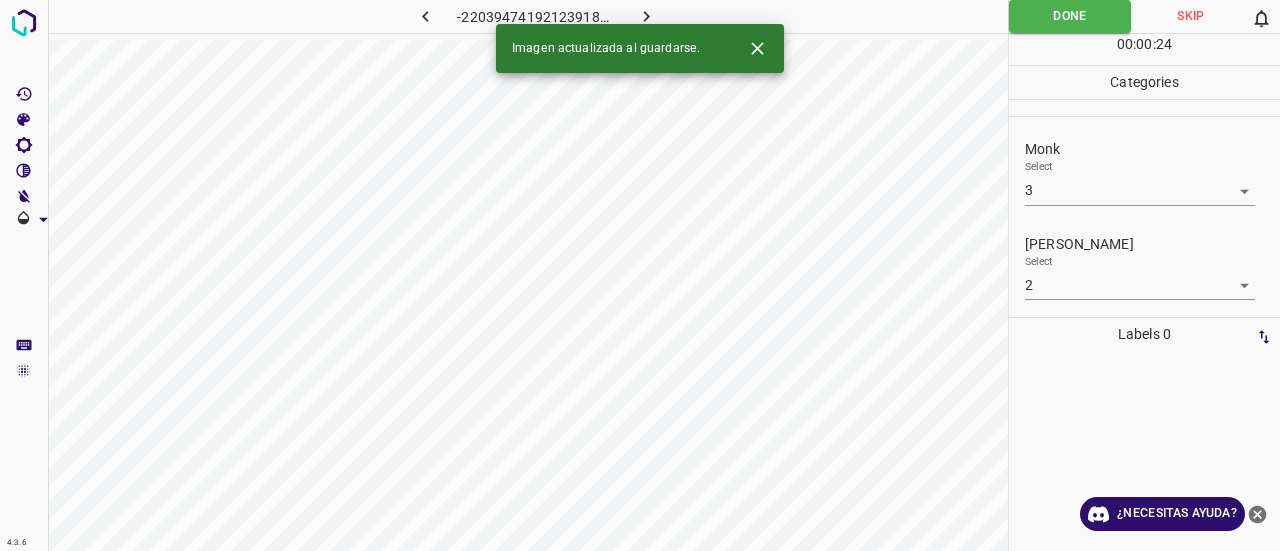 click at bounding box center [647, 16] 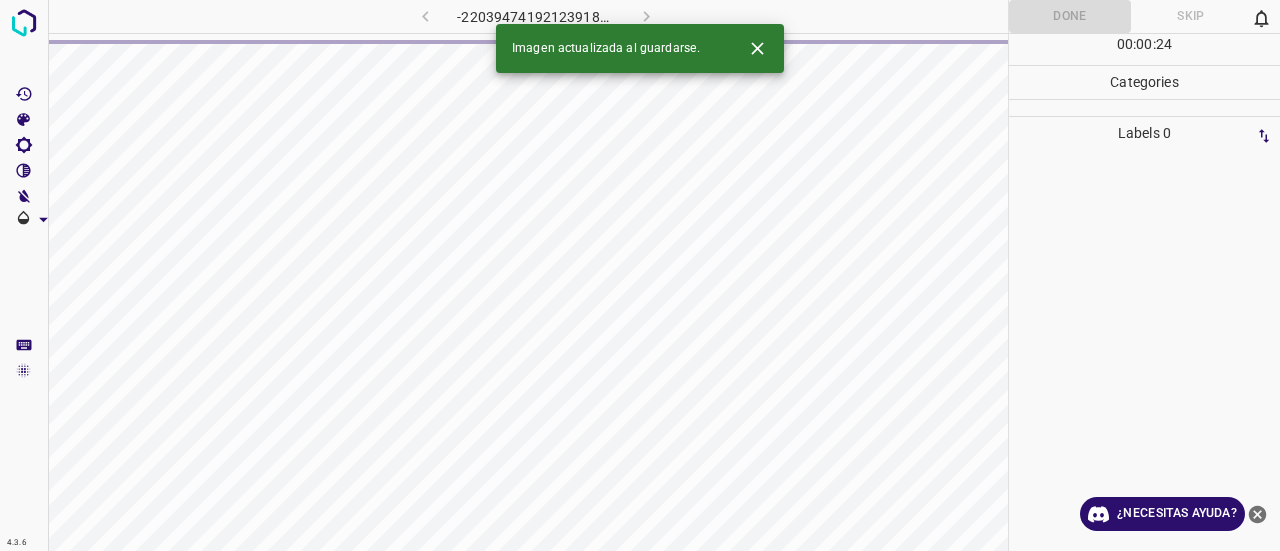 click 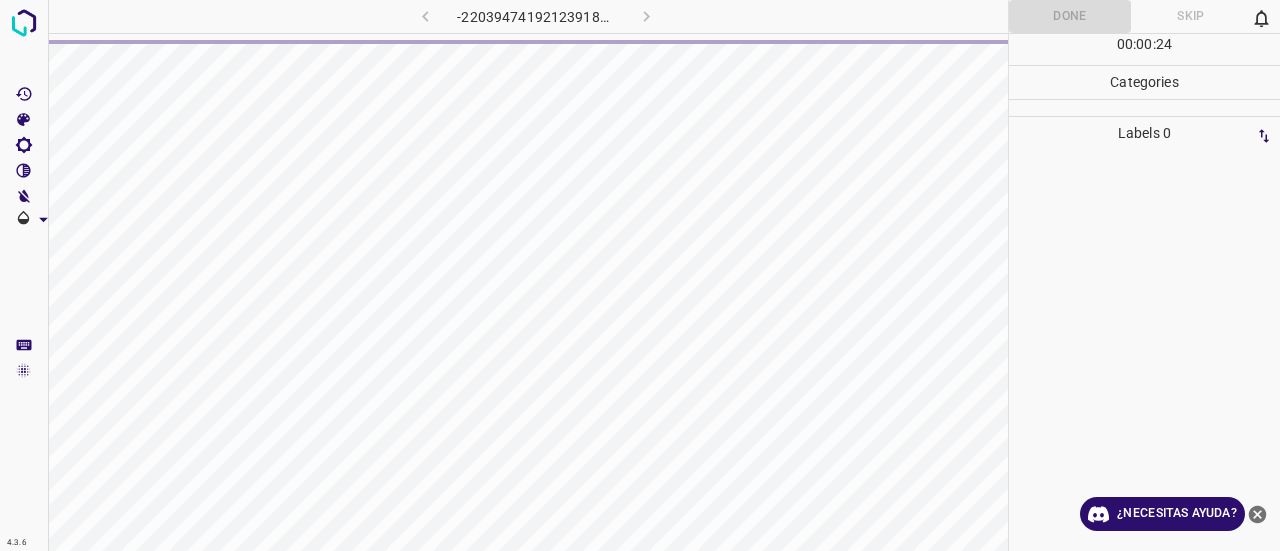click at bounding box center (850, 16) 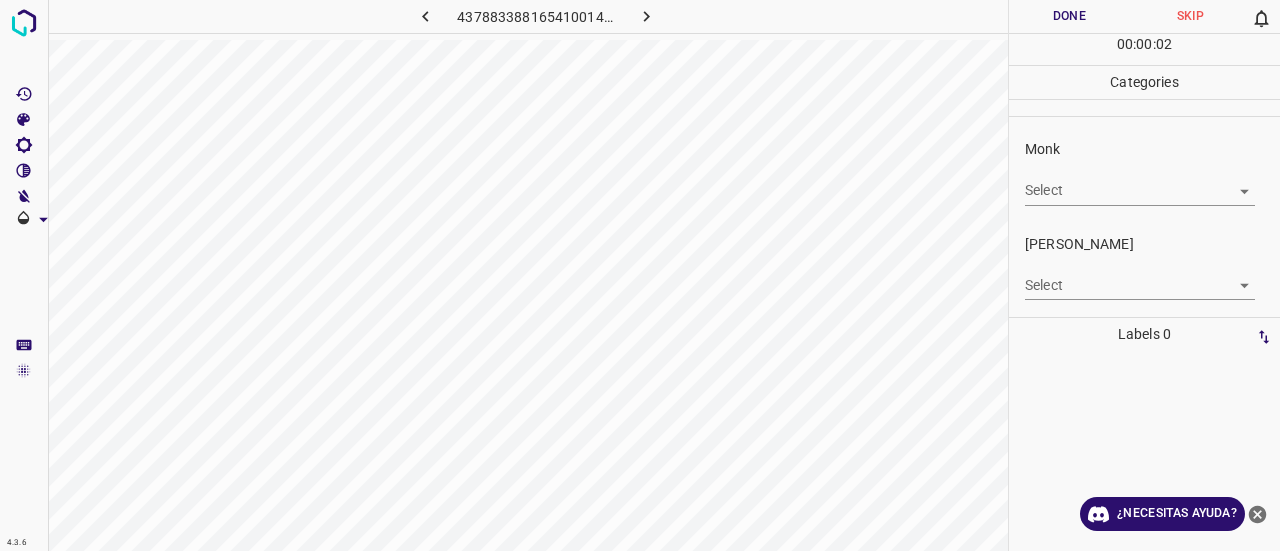 click on "4.3.6  4378833881654100143.png Done Skip 0 00   : 00   : 02   Categories Monk   Select ​  [PERSON_NAME]   Select ​ Labels   0 Categories 1 Monk 2  [PERSON_NAME] Tools Space Change between modes (Draw & Edit) I Auto labeling R Restore zoom M Zoom in N Zoom out Delete Delete selecte label Filters Z Restore filters X Saturation filter C Brightness filter V Contrast filter B Gray scale filter General O Download ¿Necesitas ayuda? Texto original Valora esta traducción Tu opinión servirá para ayudar a mejorar el Traductor de Google - Texto - Esconder - Borrar" at bounding box center [640, 275] 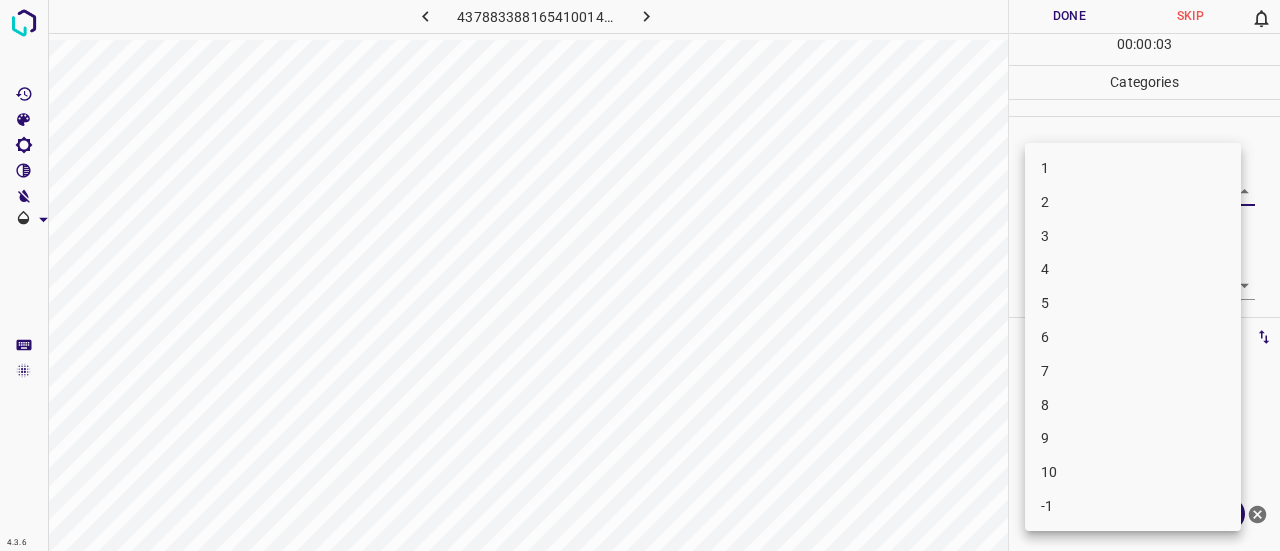 click on "1" at bounding box center (1133, 168) 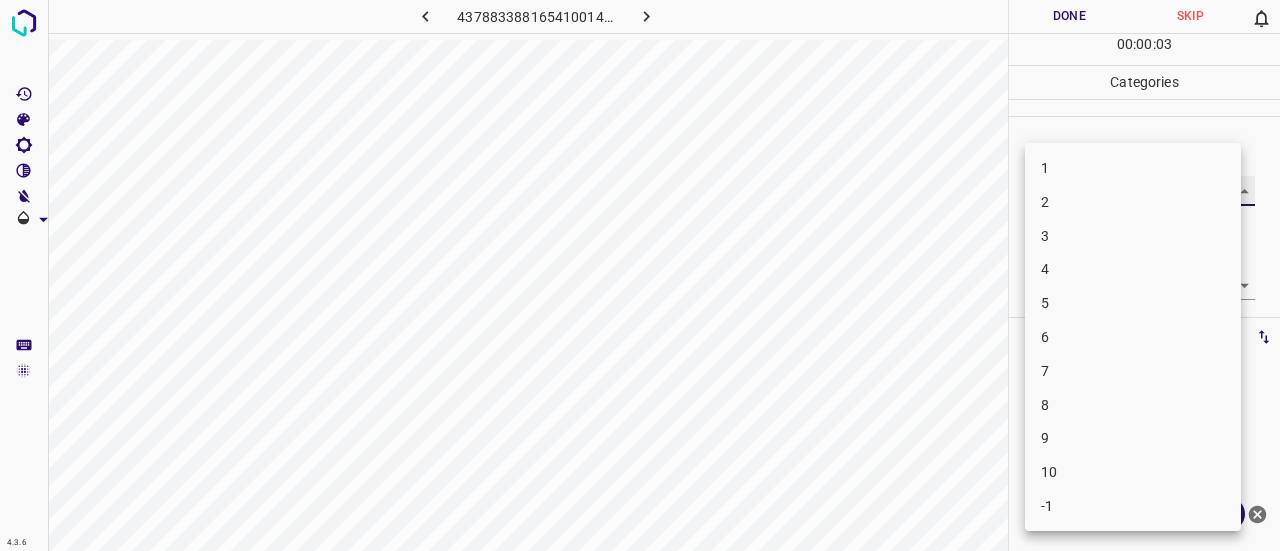 type on "1" 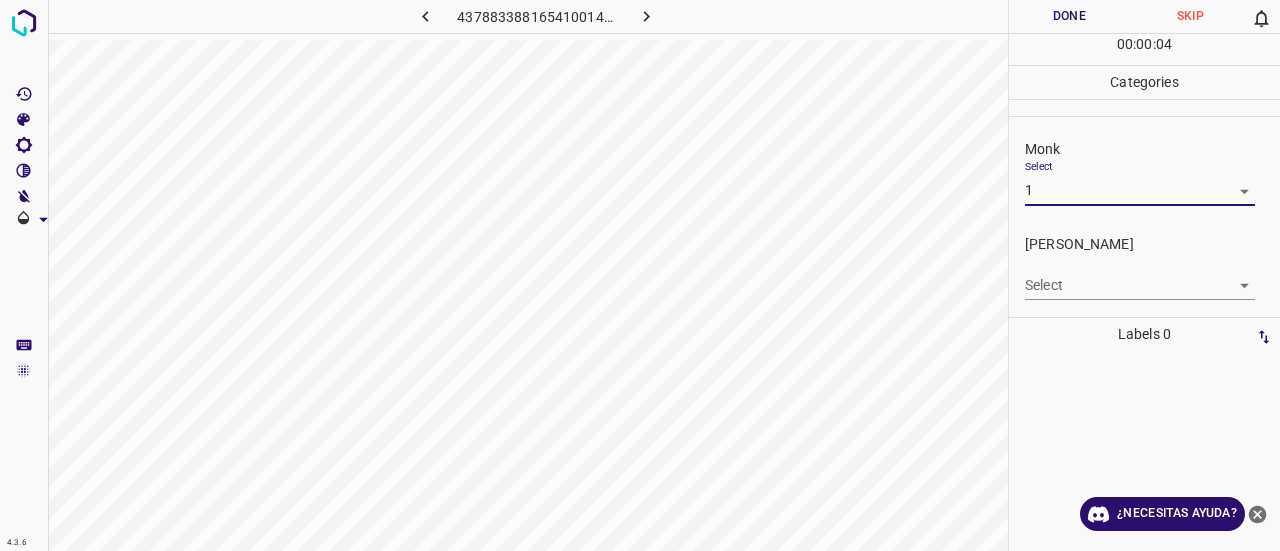 click on "4.3.6  4378833881654100143.png Done Skip 0 00   : 00   : 04   Categories Monk   Select 1 1  [PERSON_NAME]   Select ​ Labels   0 Categories 1 Monk 2  [PERSON_NAME] Tools Space Change between modes (Draw & Edit) I Auto labeling R Restore zoom M Zoom in N Zoom out Delete Delete selecte label Filters Z Restore filters X Saturation filter C Brightness filter V Contrast filter B Gray scale filter General O Download ¿Necesitas ayuda? Texto original Valora esta traducción Tu opinión servirá para ayudar a mejorar el Traductor de Google - Texto - Esconder - Borrar" at bounding box center (640, 275) 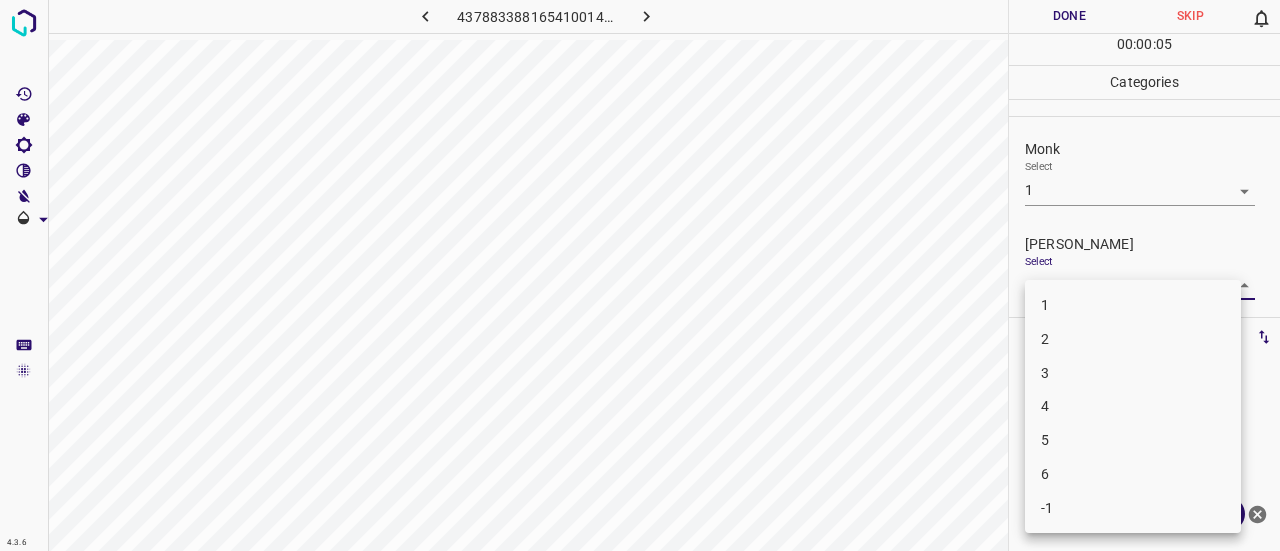 click on "1" at bounding box center (1133, 305) 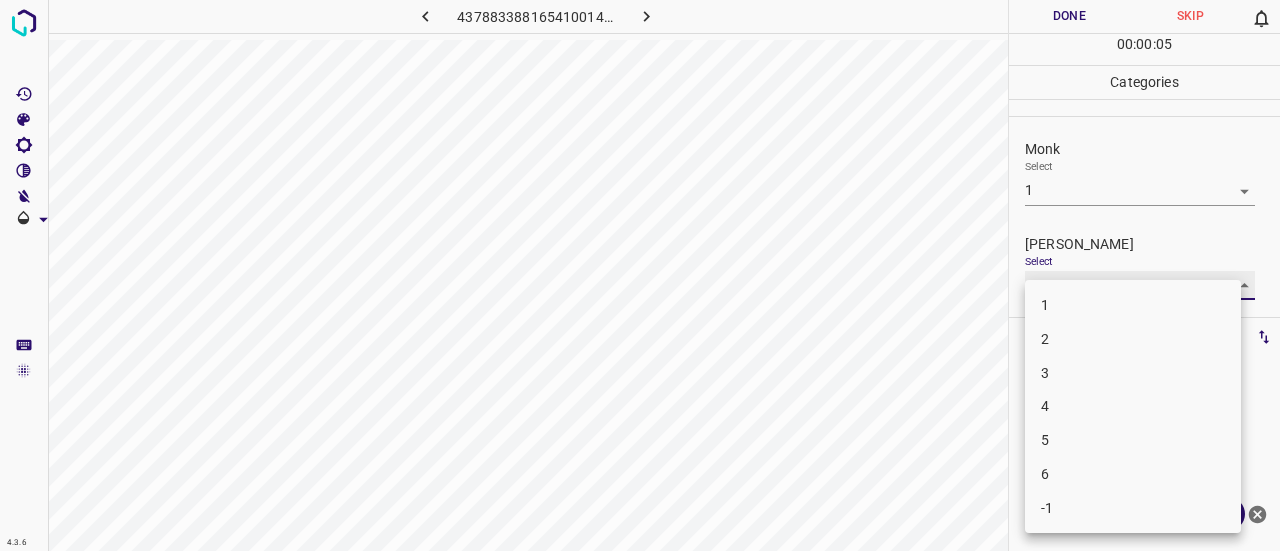 type on "1" 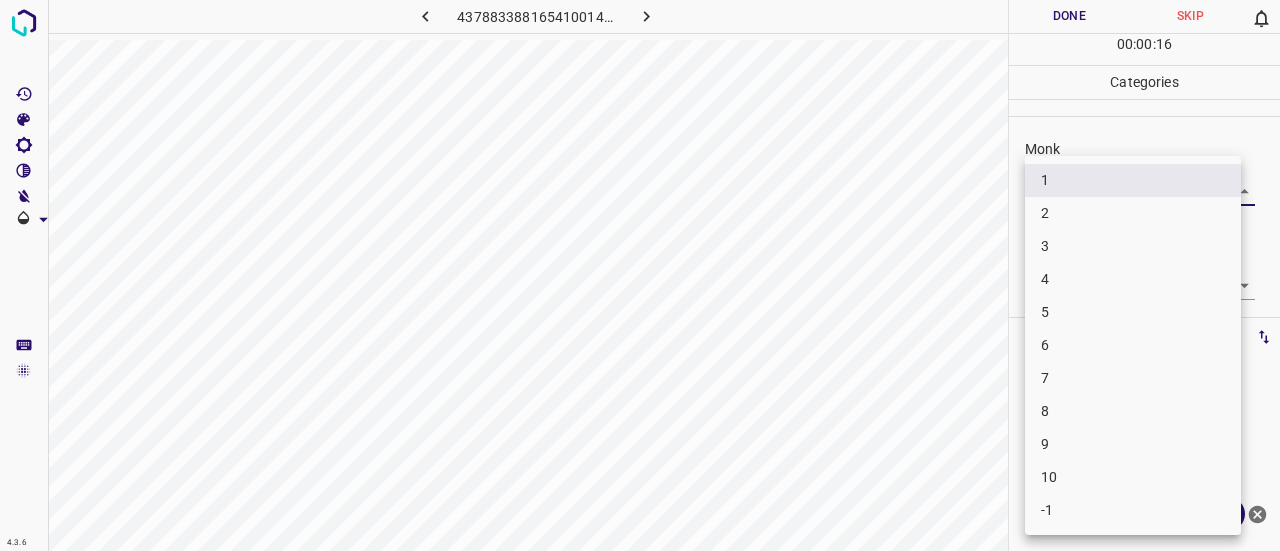 click on "4.3.6  4378833881654100143.png Done Skip 0 00   : 00   : 16   Categories Monk   Select 1 1  [PERSON_NAME]   Select 1 1 Labels   0 Categories 1 Monk 2  [PERSON_NAME] Tools Space Change between modes (Draw & Edit) I Auto labeling R Restore zoom M Zoom in N Zoom out Delete Delete selecte label Filters Z Restore filters X Saturation filter C Brightness filter V Contrast filter B Gray scale filter General O Download ¿Necesitas ayuda? Texto original Valora esta traducción Tu opinión servirá para ayudar a mejorar el Traductor de Google - Texto - Esconder - Borrar 1 2 3 4 5 6 7 8 9 10 -1" at bounding box center (640, 275) 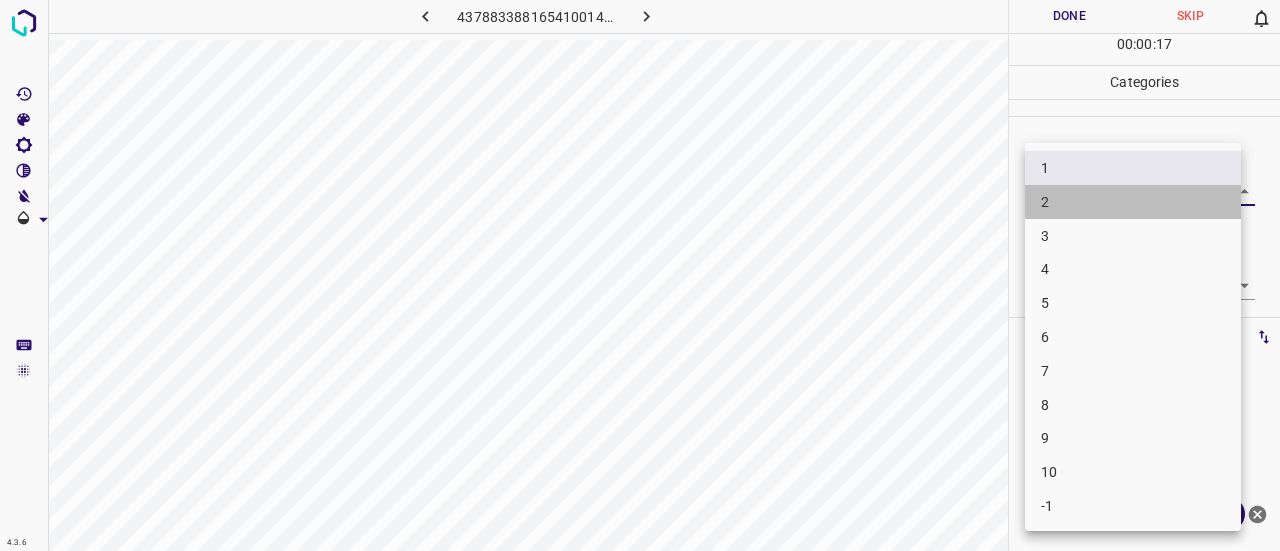 click on "2" at bounding box center (1133, 202) 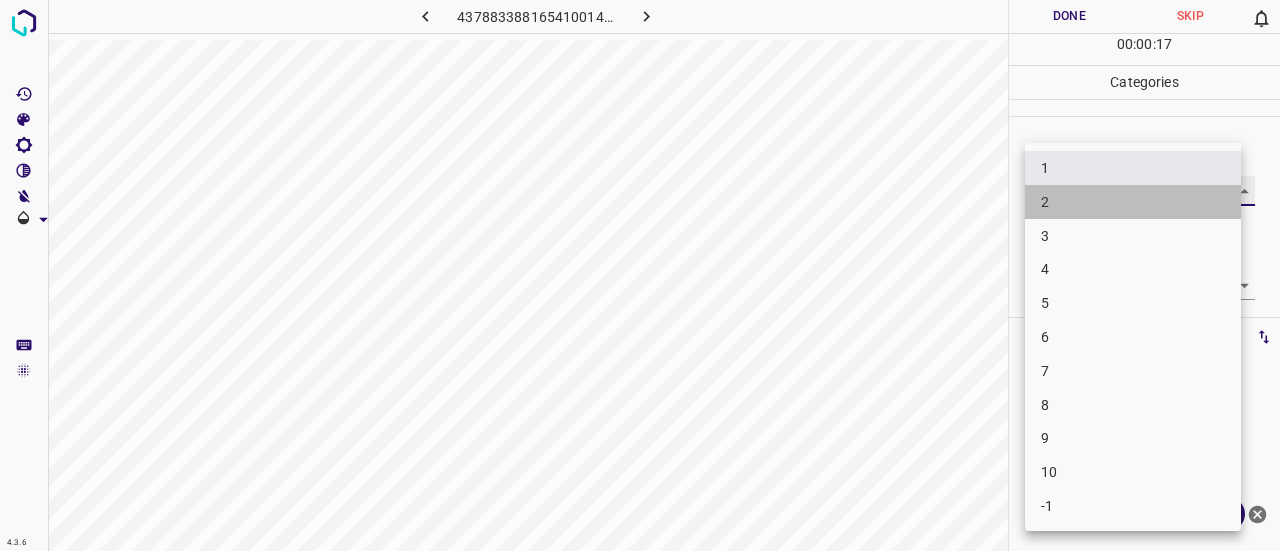 type on "2" 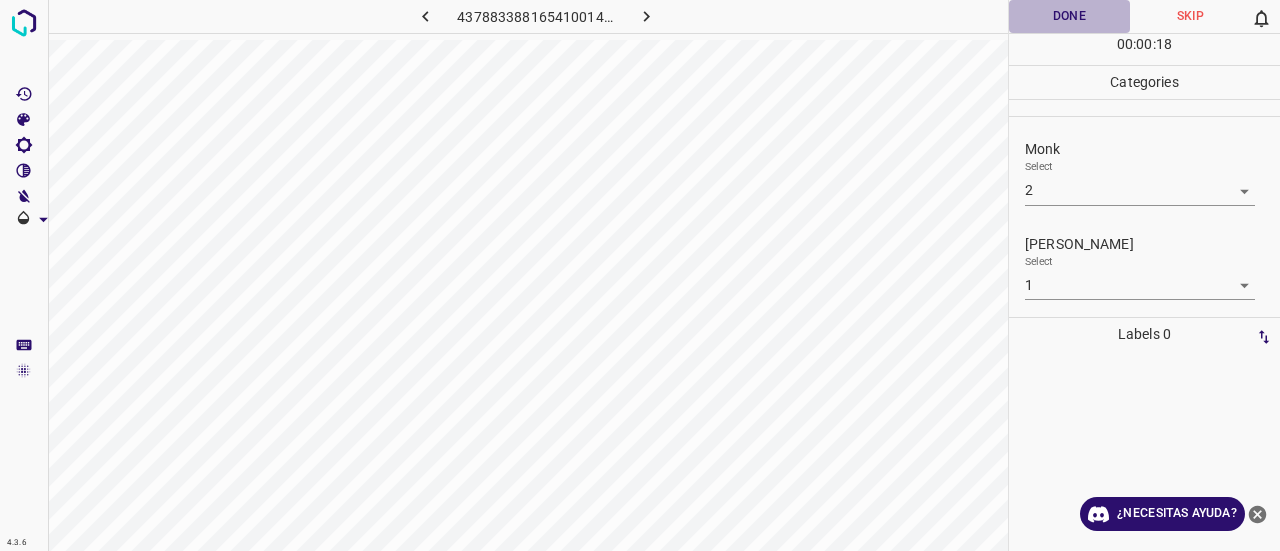 click on "Done" at bounding box center [1069, 16] 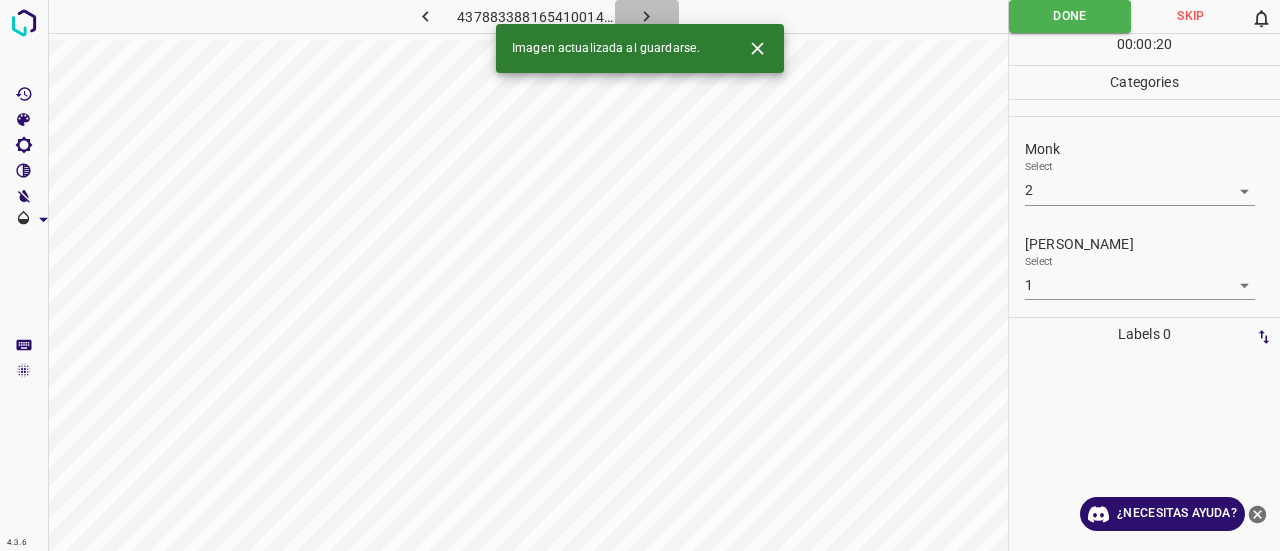click 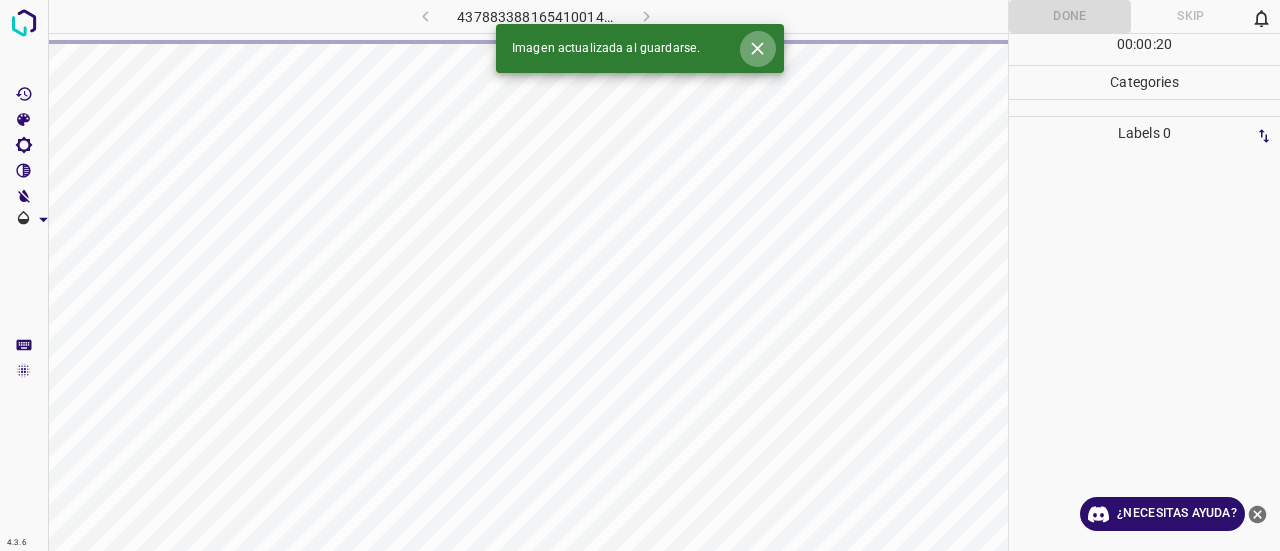 click 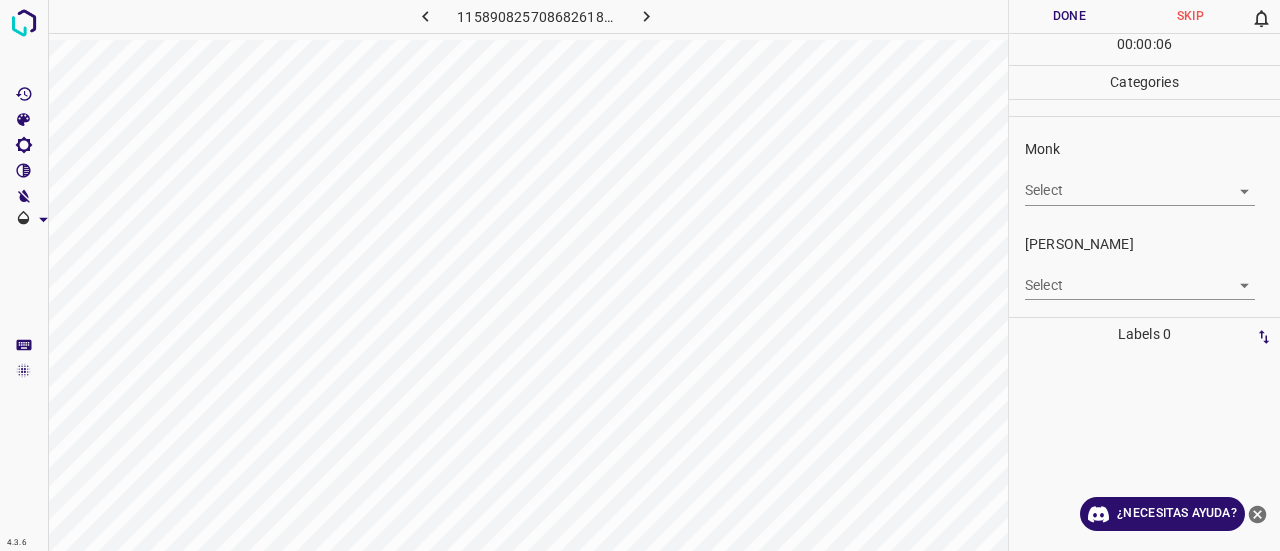 click on "4.3.6  1158908257086826182.png Done Skip 0 00   : 00   : 06   Categories Monk   Select ​  [PERSON_NAME]   Select ​ Labels   0 Categories 1 Monk 2  [PERSON_NAME] Tools Space Change between modes (Draw & Edit) I Auto labeling R Restore zoom M Zoom in N Zoom out Delete Delete selecte label Filters Z Restore filters X Saturation filter C Brightness filter V Contrast filter B Gray scale filter General O Download ¿Necesitas ayuda? Texto original Valora esta traducción Tu opinión servirá para ayudar a mejorar el Traductor de Google - Texto - Esconder - Borrar" at bounding box center (640, 275) 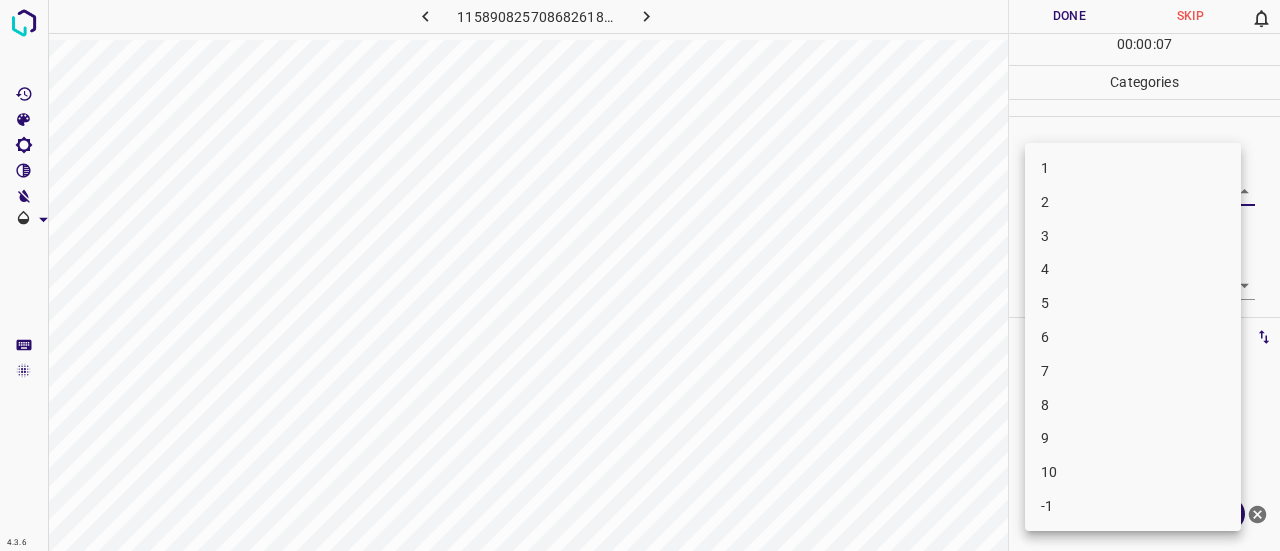 click on "2" at bounding box center [1133, 202] 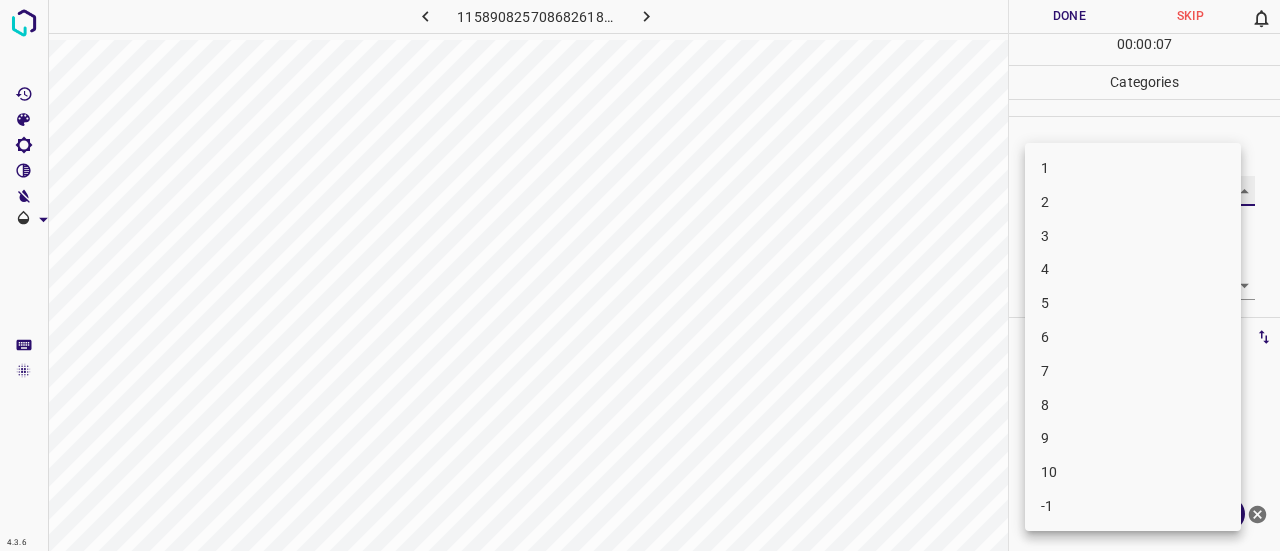 type on "2" 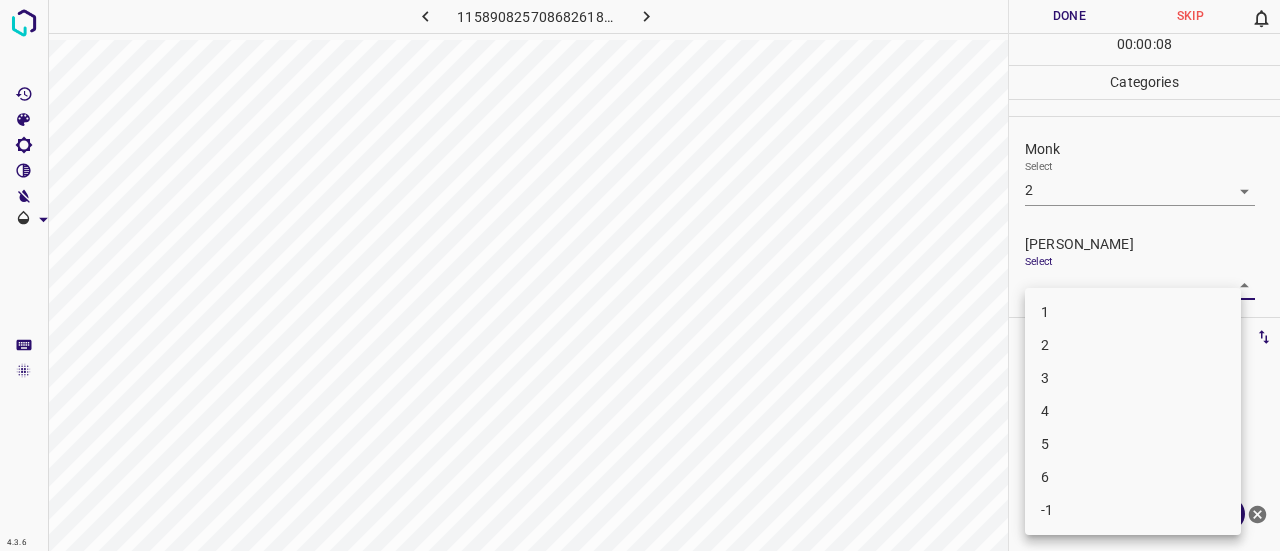 click on "4.3.6  1158908257086826182.png Done Skip 0 00   : 00   : 08   Categories Monk   Select 2 2  [PERSON_NAME]   Select ​ Labels   0 Categories 1 Monk 2  [PERSON_NAME] Tools Space Change between modes (Draw & Edit) I Auto labeling R Restore zoom M Zoom in N Zoom out Delete Delete selecte label Filters Z Restore filters X Saturation filter C Brightness filter V Contrast filter B Gray scale filter General O Download ¿Necesitas ayuda? Texto original Valora esta traducción Tu opinión servirá para ayudar a mejorar el Traductor de Google - Texto - Esconder - Borrar 1 2 3 4 5 6 -1" at bounding box center (640, 275) 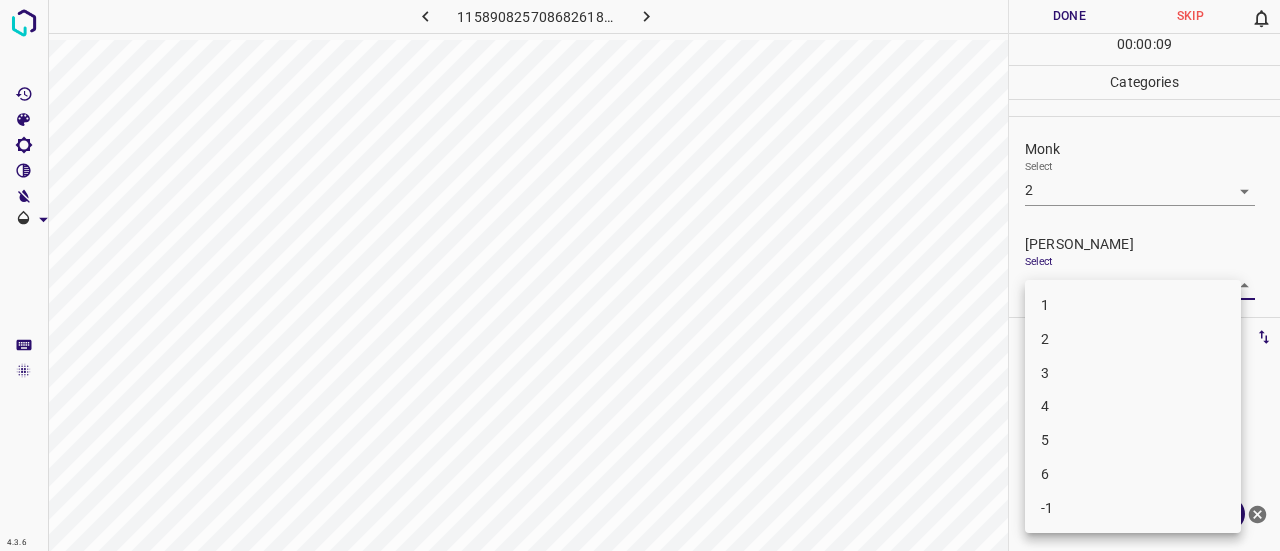 click on "1" at bounding box center (1133, 305) 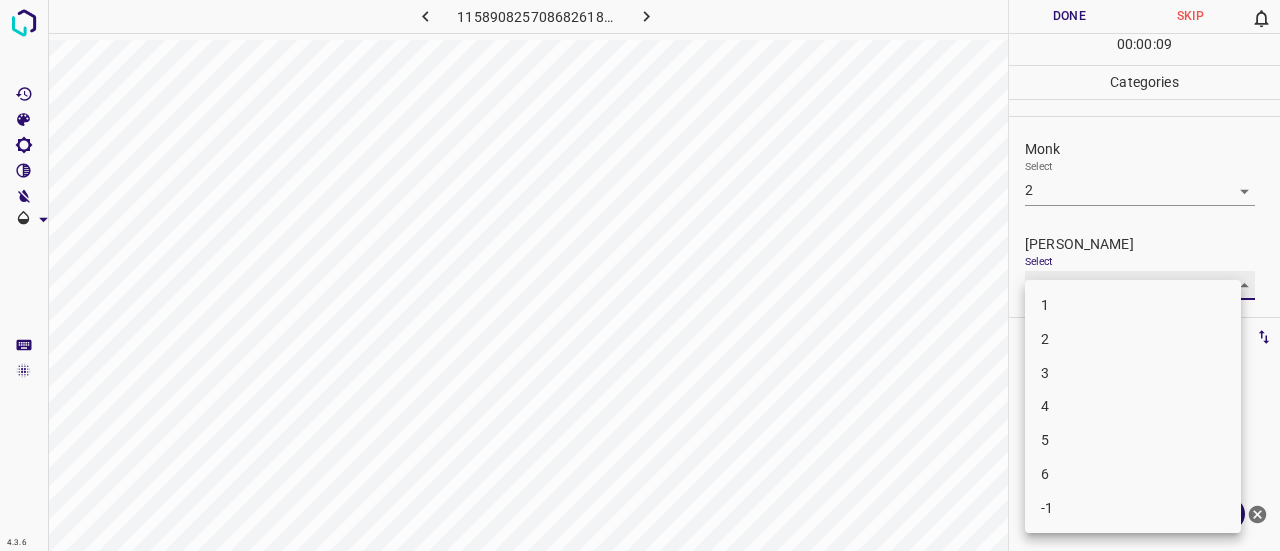 type on "1" 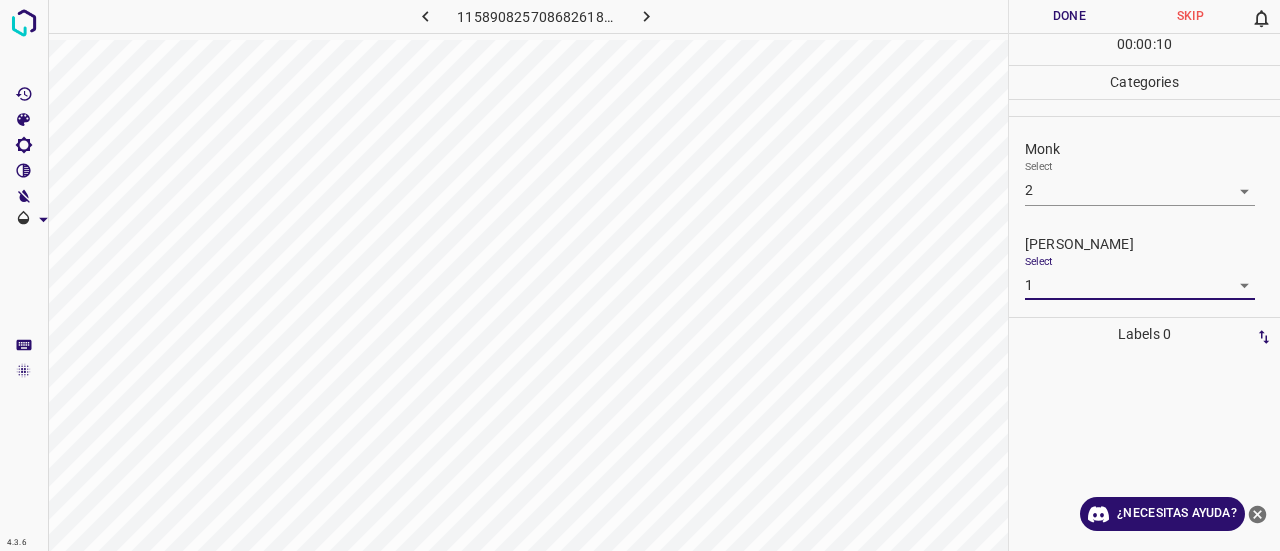 click on "Done" at bounding box center [1069, 16] 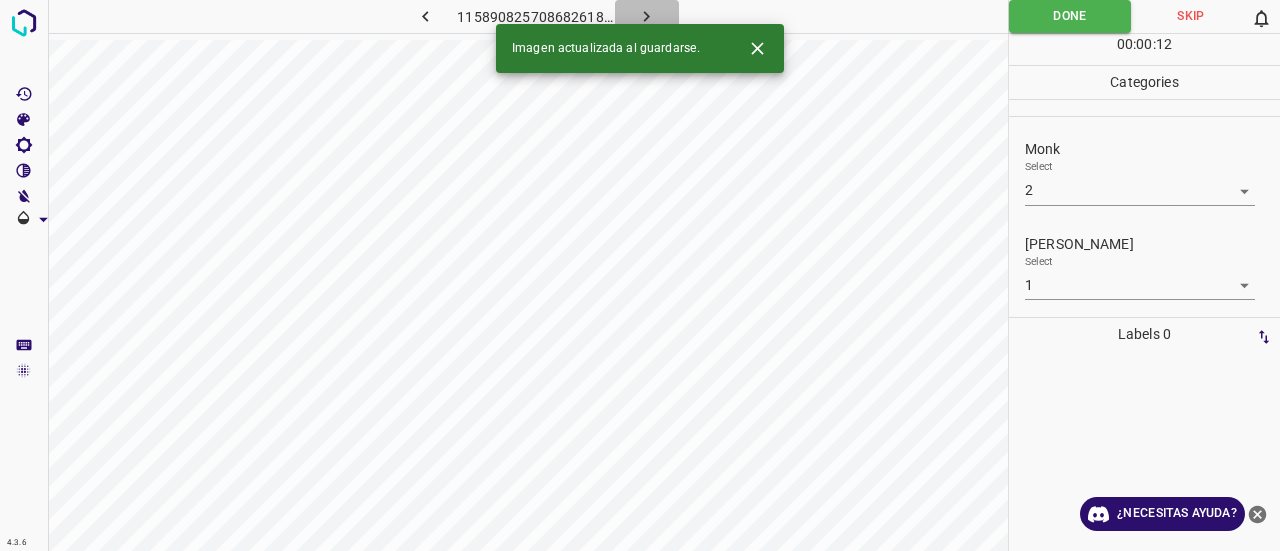 click 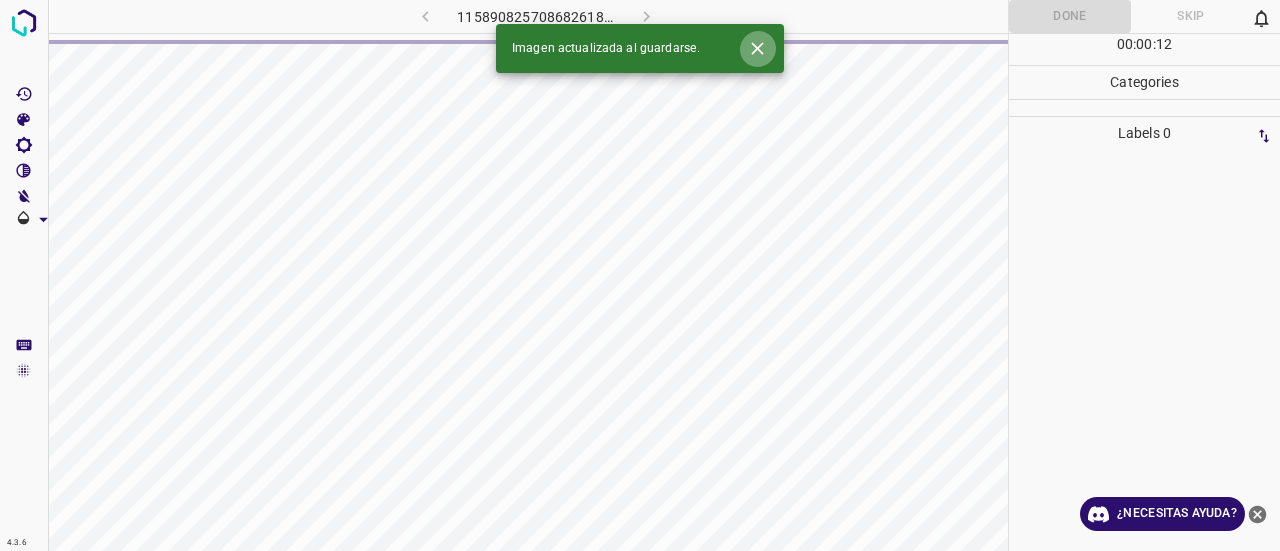 click 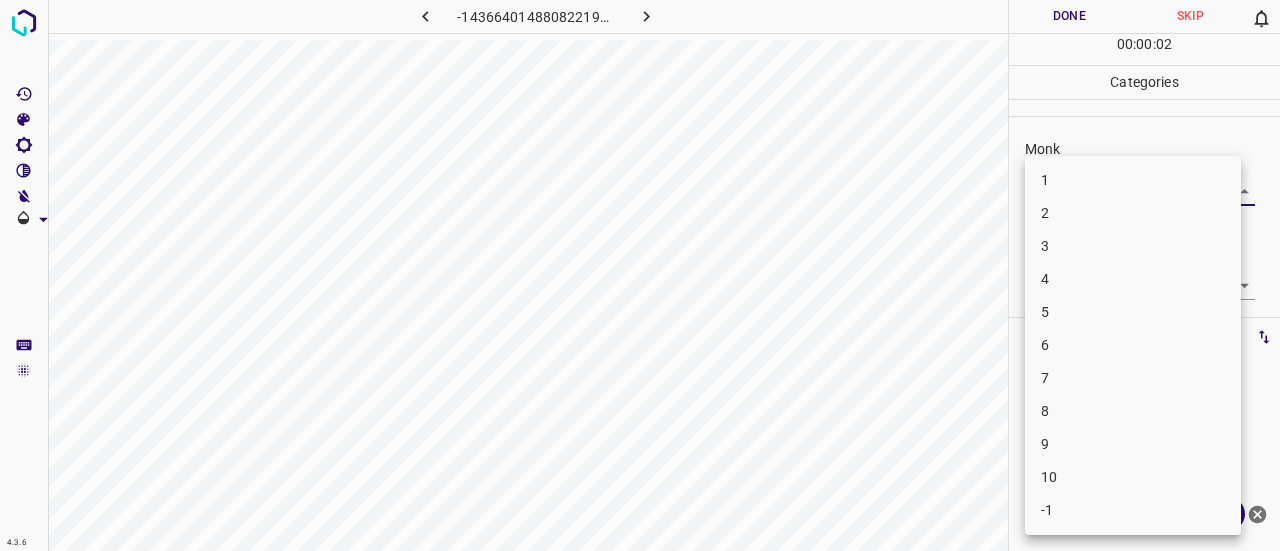 click on "4.3.6  -143664014880822194.png Done Skip 0 00   : 00   : 02   Categories Monk   Select ​  [PERSON_NAME]   Select ​ Labels   0 Categories 1 Monk 2  [PERSON_NAME] Tools Space Change between modes (Draw & Edit) I Auto labeling R Restore zoom M Zoom in N Zoom out Delete Delete selecte label Filters Z Restore filters X Saturation filter C Brightness filter V Contrast filter B Gray scale filter General O Download ¿Necesitas ayuda? Texto original Valora esta traducción Tu opinión servirá para ayudar a mejorar el Traductor de Google - Texto - Esconder - Borrar 1 2 3 4 5 6 7 8 9 10 -1" at bounding box center (640, 275) 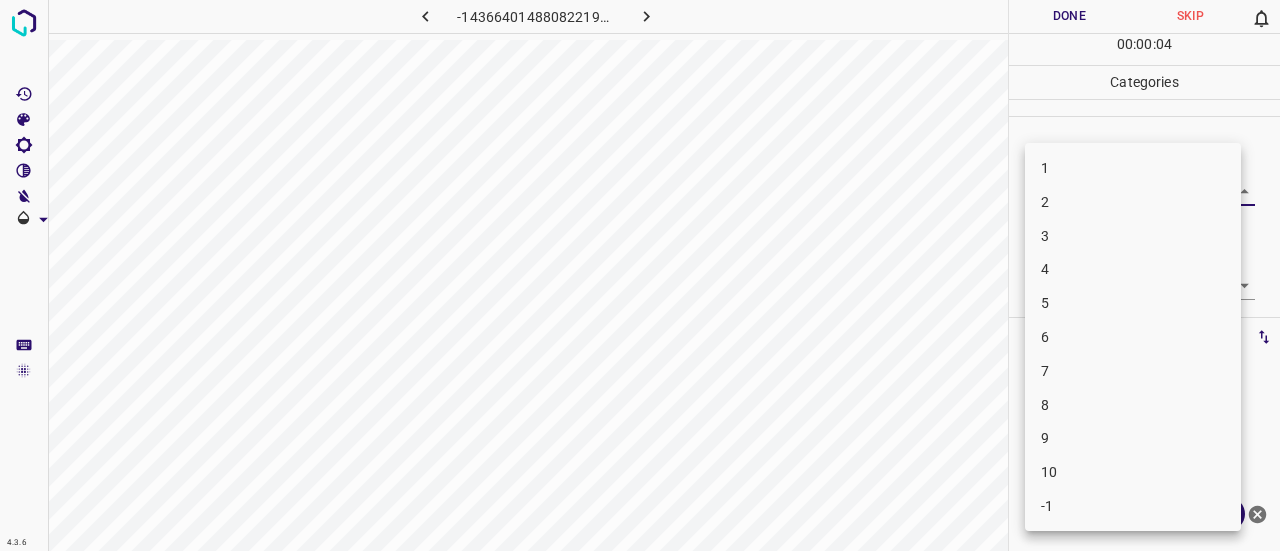click on "4" at bounding box center [1133, 269] 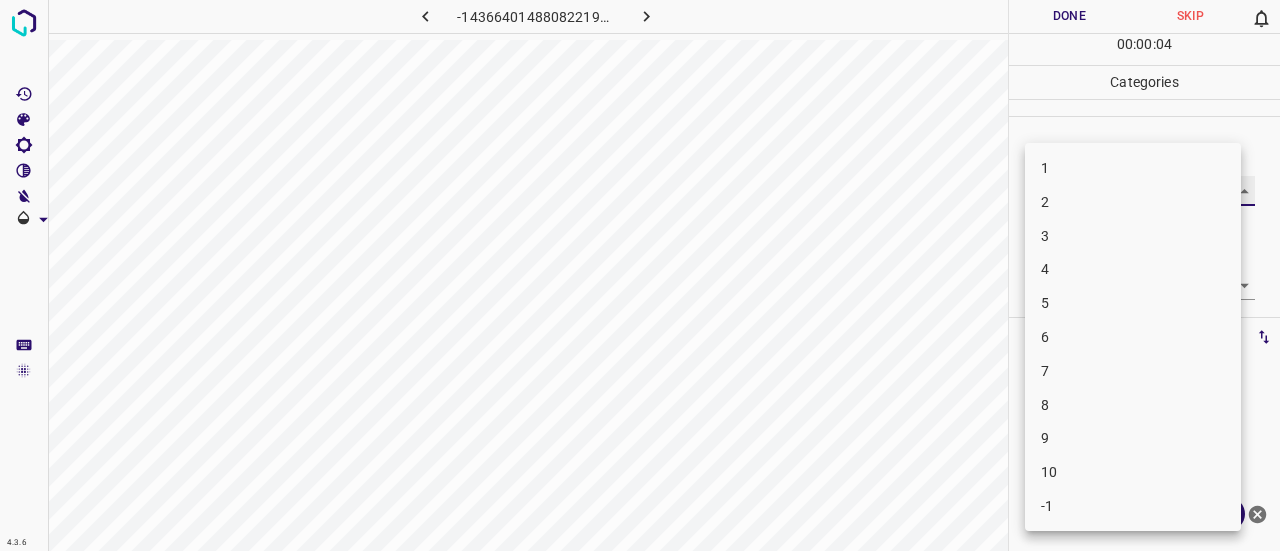 type on "4" 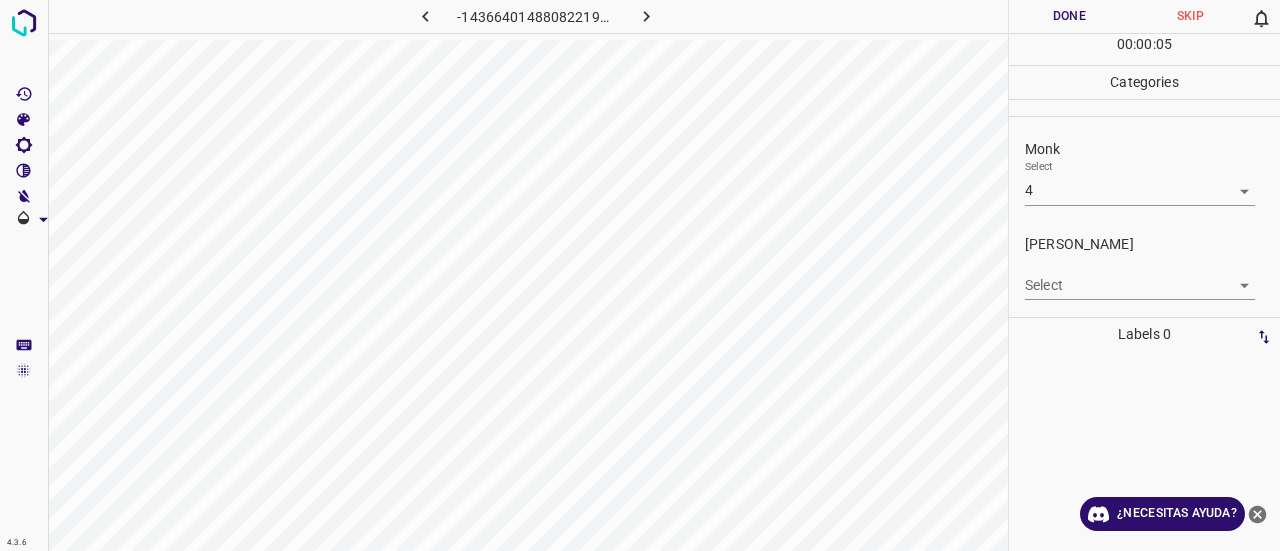 drag, startPoint x: 1069, startPoint y: 283, endPoint x: 1151, endPoint y: 266, distance: 83.74366 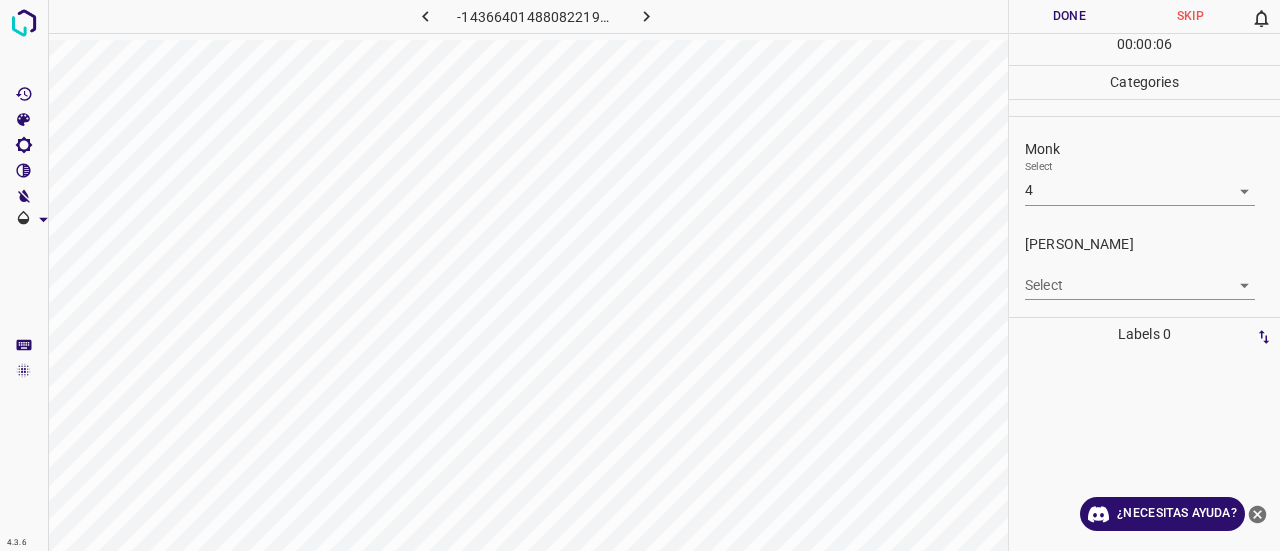 click on "4.3.6  -143664014880822194.png Done Skip 0 00   : 00   : 06   Categories Monk   Select 4 4  [PERSON_NAME]   Select ​ Labels   0 Categories 1 Monk 2  [PERSON_NAME] Tools Space Change between modes (Draw & Edit) I Auto labeling R Restore zoom M Zoom in N Zoom out Delete Delete selecte label Filters Z Restore filters X Saturation filter C Brightness filter V Contrast filter B Gray scale filter General O Download ¿Necesitas ayuda? Texto original Valora esta traducción Tu opinión servirá para ayudar a mejorar el Traductor de Google - Texto - Esconder - Borrar" at bounding box center (640, 275) 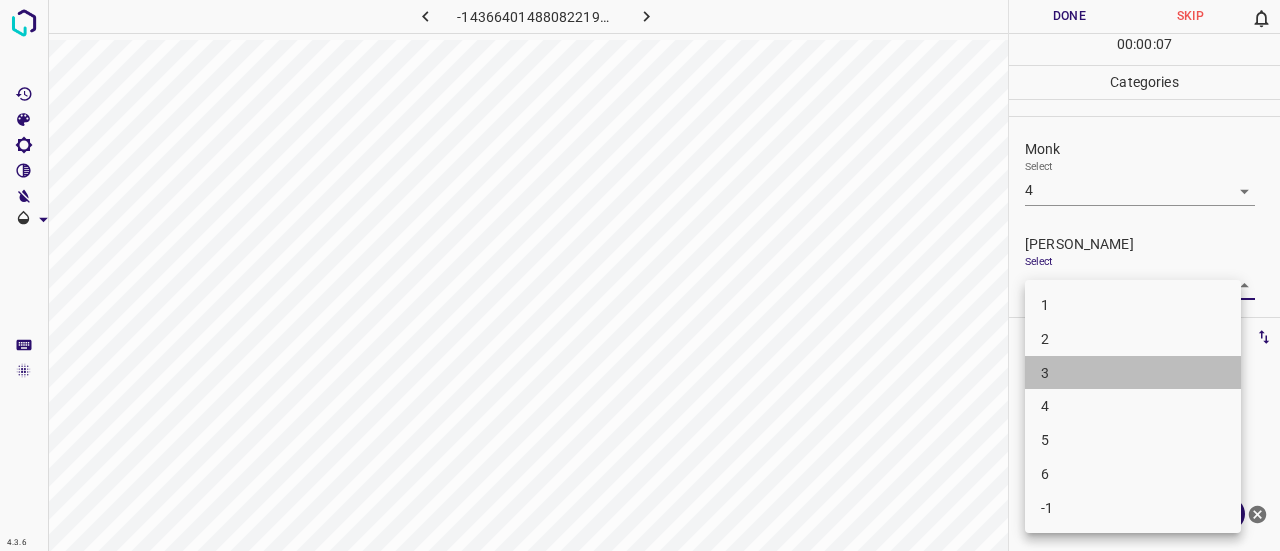 click on "3" at bounding box center (1133, 373) 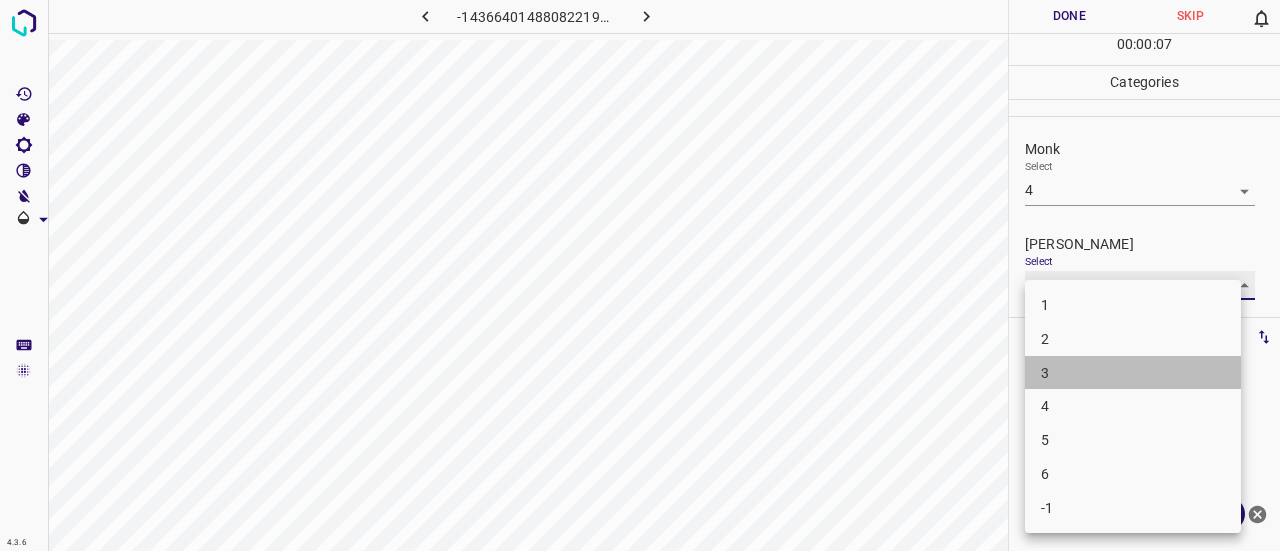 type on "3" 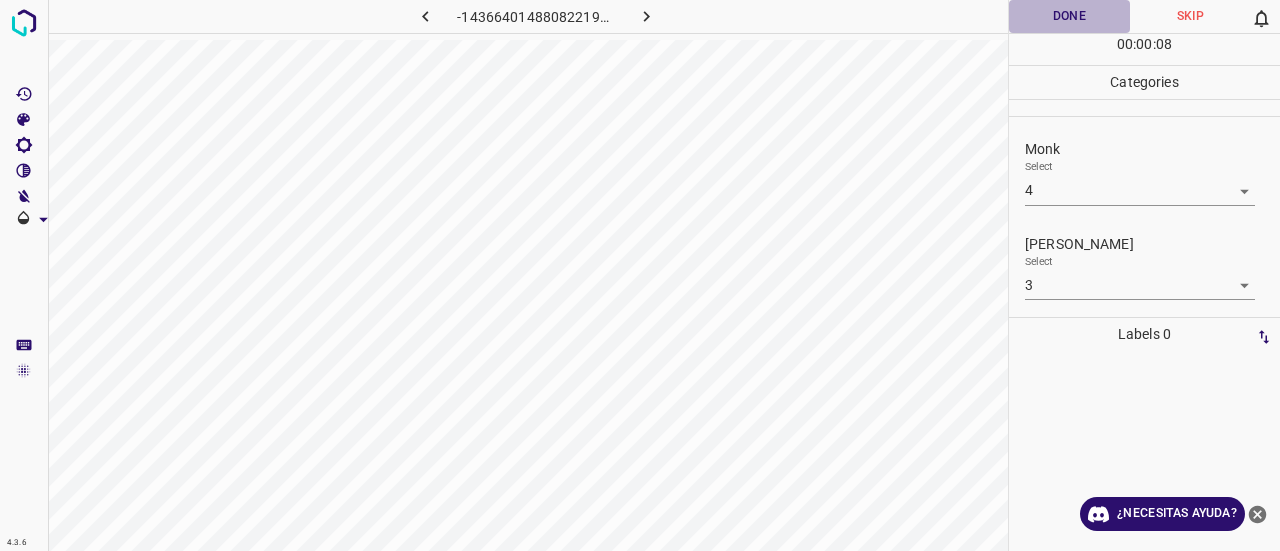 click on "Done" at bounding box center (1069, 16) 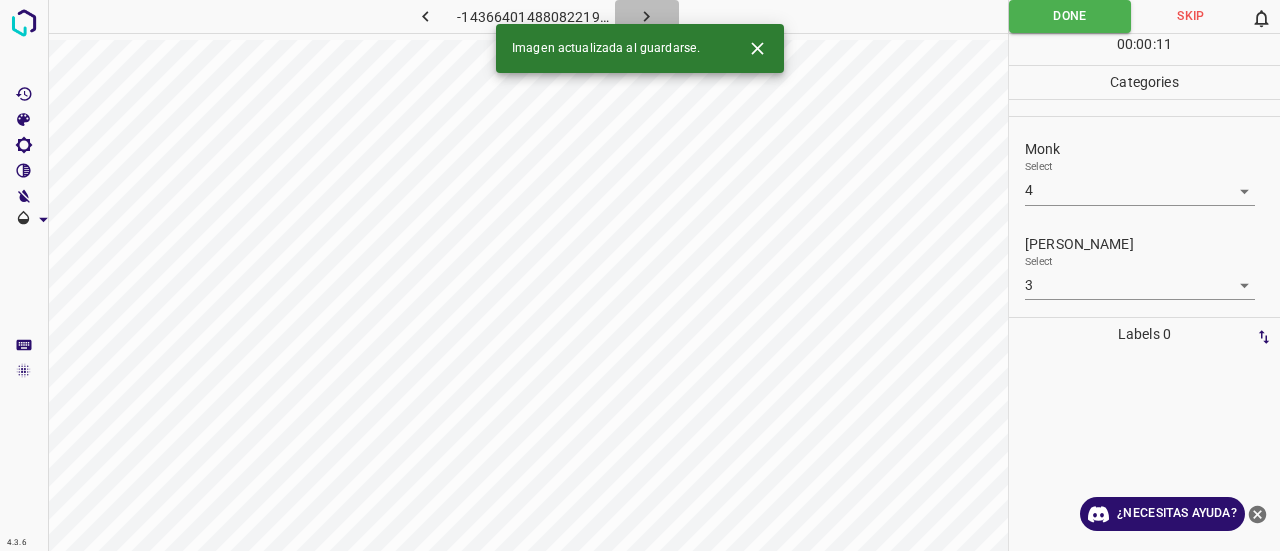 click 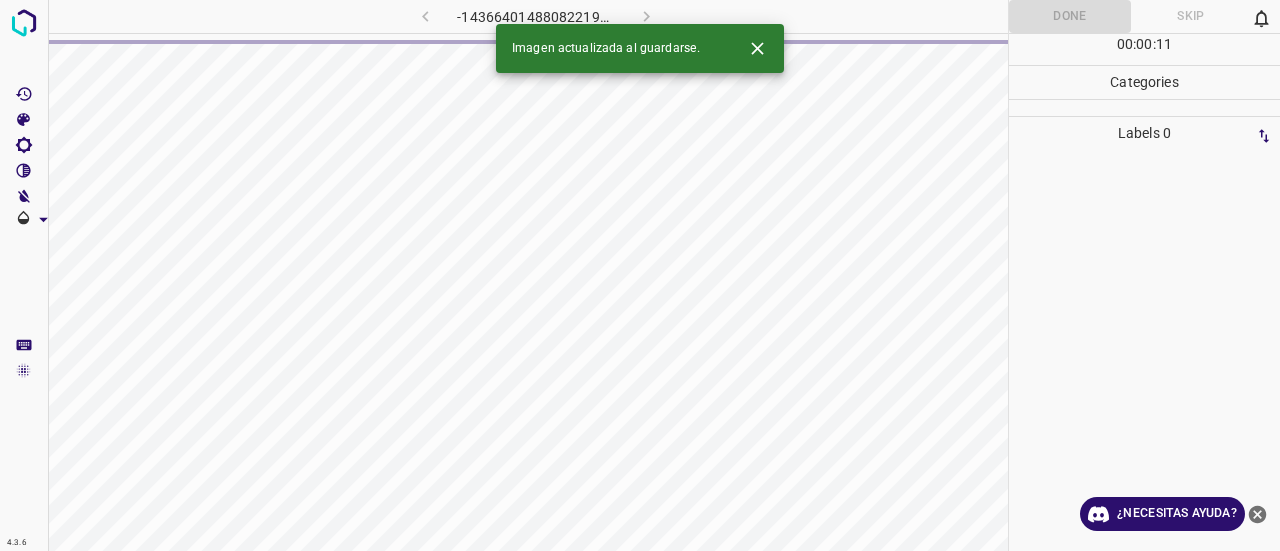 click 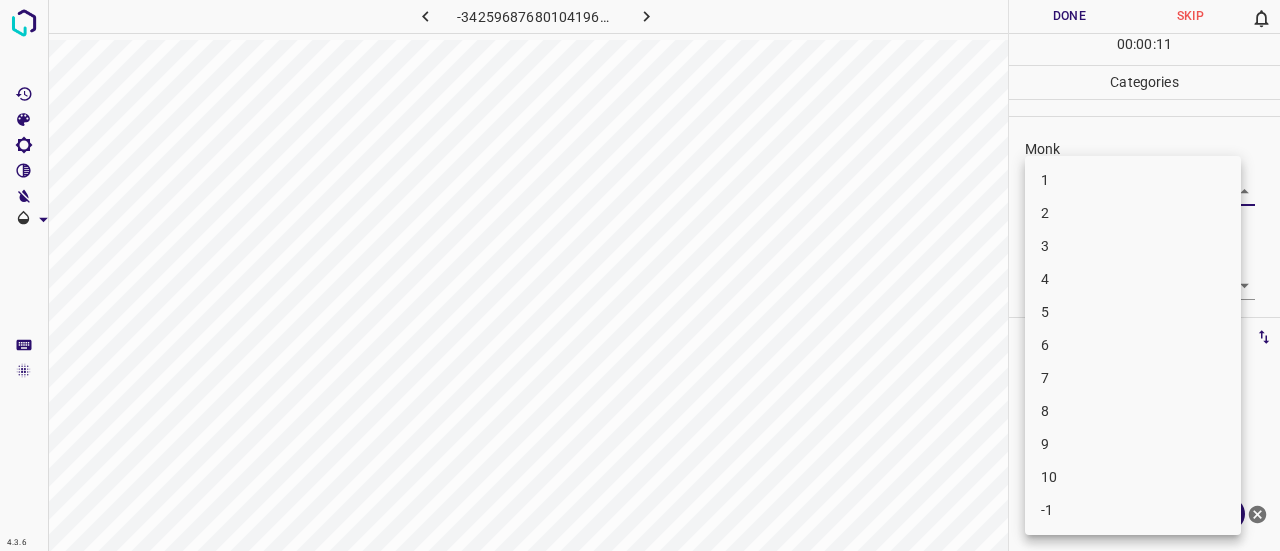 click on "4.3.6  -3425968768010419699.png Done Skip 0 00   : 00   : 11   Categories Monk   Select ​  [PERSON_NAME]   Select ​ Labels   0 Categories 1 Monk 2  [PERSON_NAME] Tools Space Change between modes (Draw & Edit) I Auto labeling R Restore zoom M Zoom in N Zoom out Delete Delete selecte label Filters Z Restore filters X Saturation filter C Brightness filter V Contrast filter B Gray scale filter General O Download ¿Necesitas ayuda? Texto original Valora esta traducción Tu opinión servirá para ayudar a mejorar el Traductor de Google - Texto - Esconder - Borrar 1 2 3 4 5 6 7 8 9 10 -1" at bounding box center (640, 275) 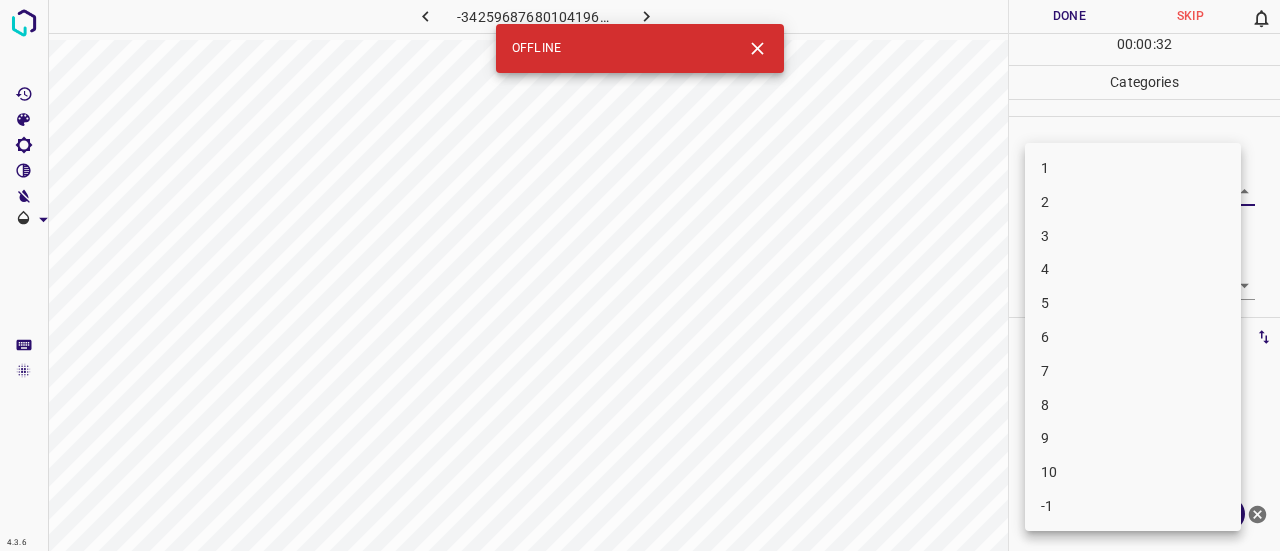 click on "5" at bounding box center (1133, 303) 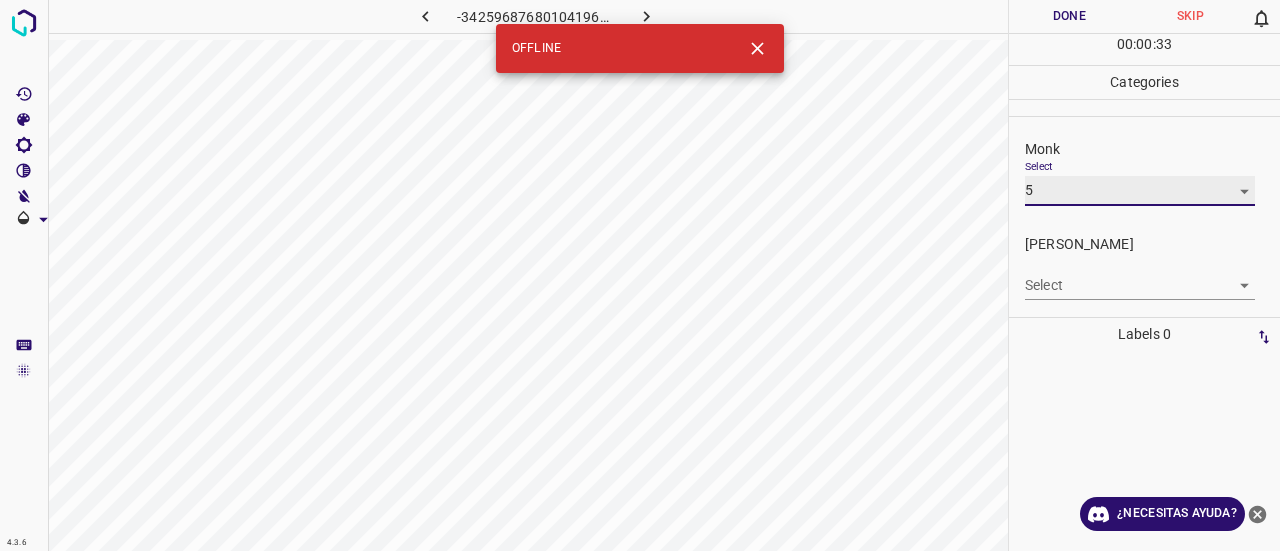 type on "5" 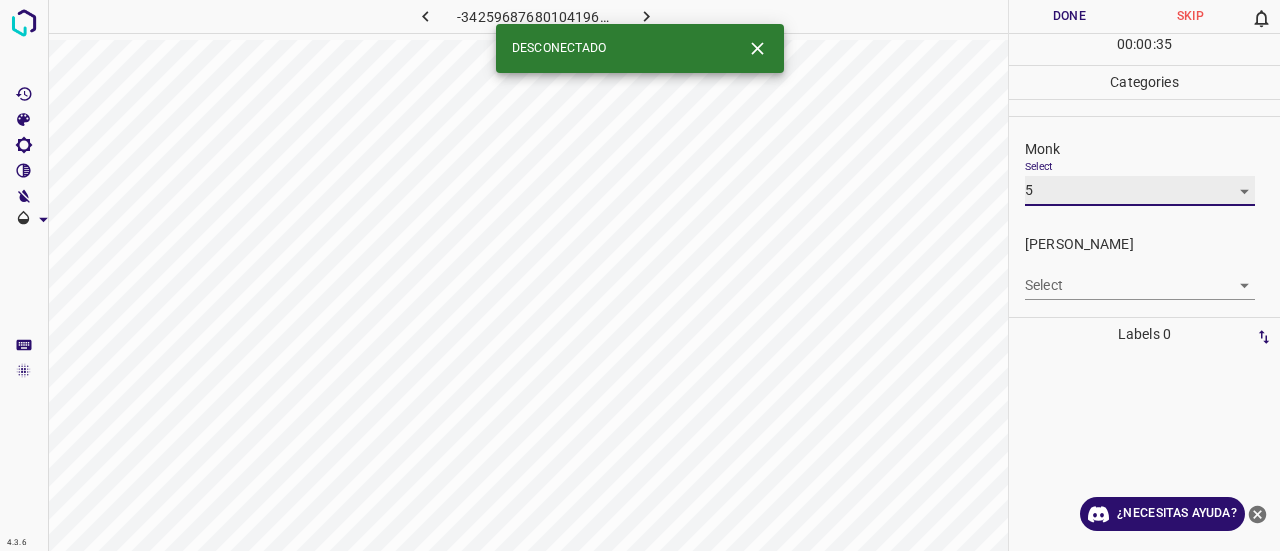 scroll, scrollTop: 1, scrollLeft: 0, axis: vertical 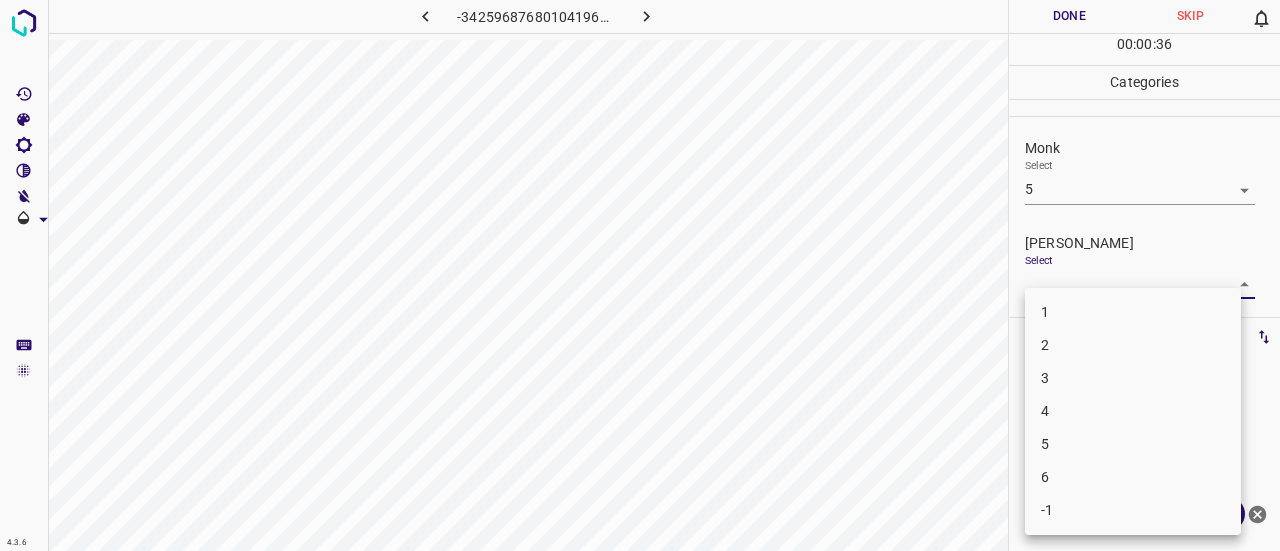 click on "4.3.6  -3425968768010419699.png Done Skip 0 00   : 00   : 36   Categories Monk   Select 5 5  [PERSON_NAME]   Select ​ Labels   0 Categories 1 Monk 2  [PERSON_NAME] Tools Space Change between modes (Draw & Edit) I Auto labeling R Restore zoom M Zoom in N Zoom out Delete Delete selecte label Filters Z Restore filters X Saturation filter C Brightness filter V Contrast filter B Gray scale filter General O Download ¿Necesitas ayuda? Texto original Valora esta traducción Tu opinión servirá para ayudar a mejorar el Traductor de Google - Texto - Esconder - Borrar 1 2 3 4 5 6 -1" at bounding box center (640, 275) 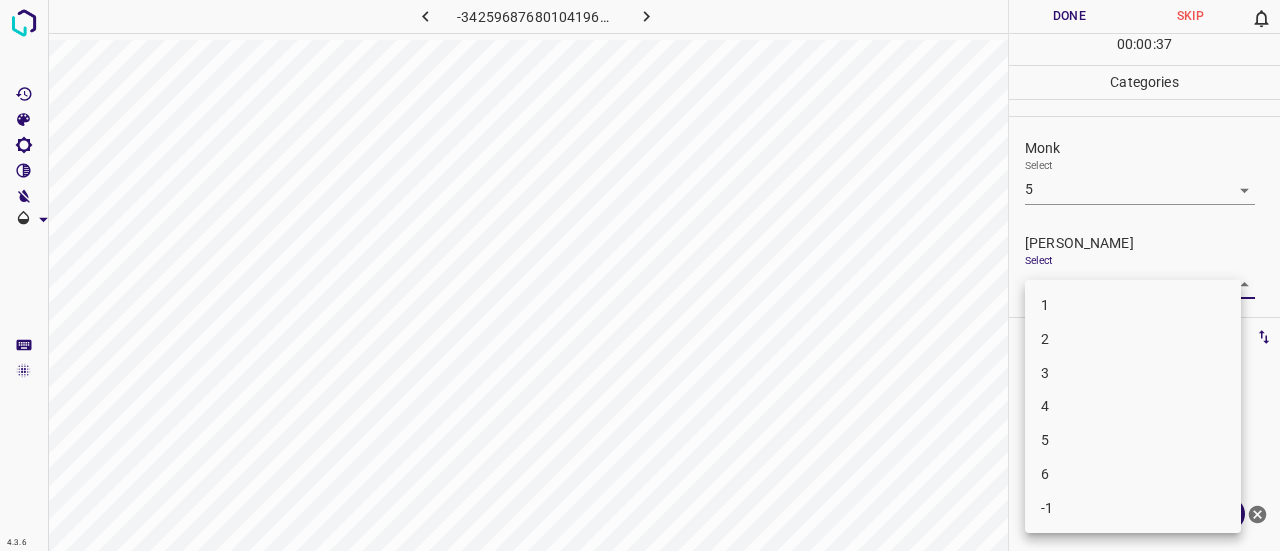 click on "3" at bounding box center [1133, 373] 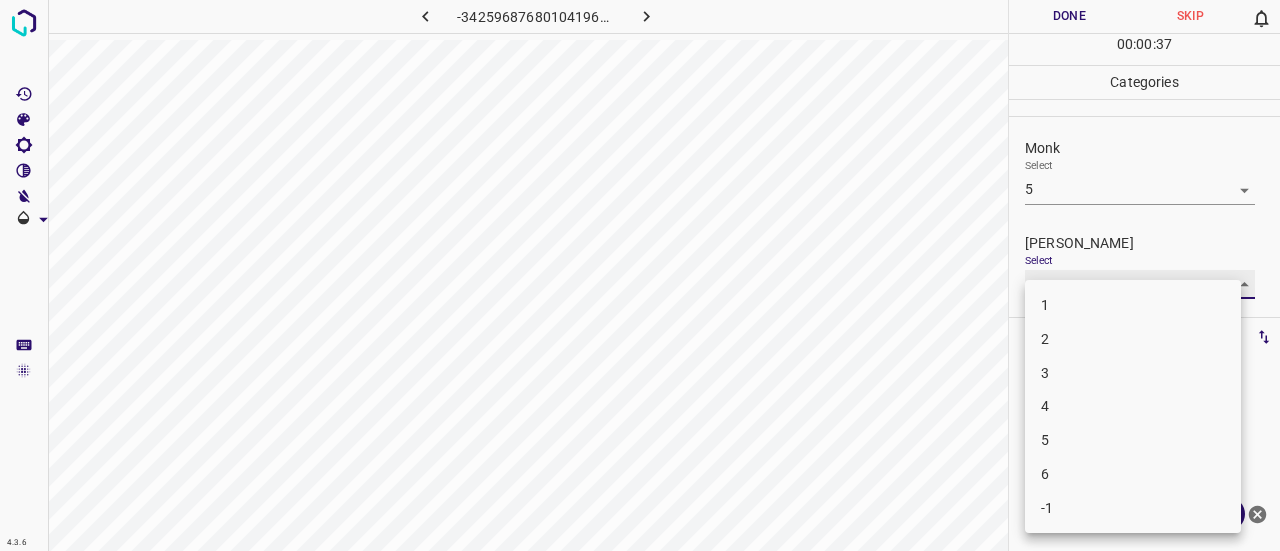 type on "3" 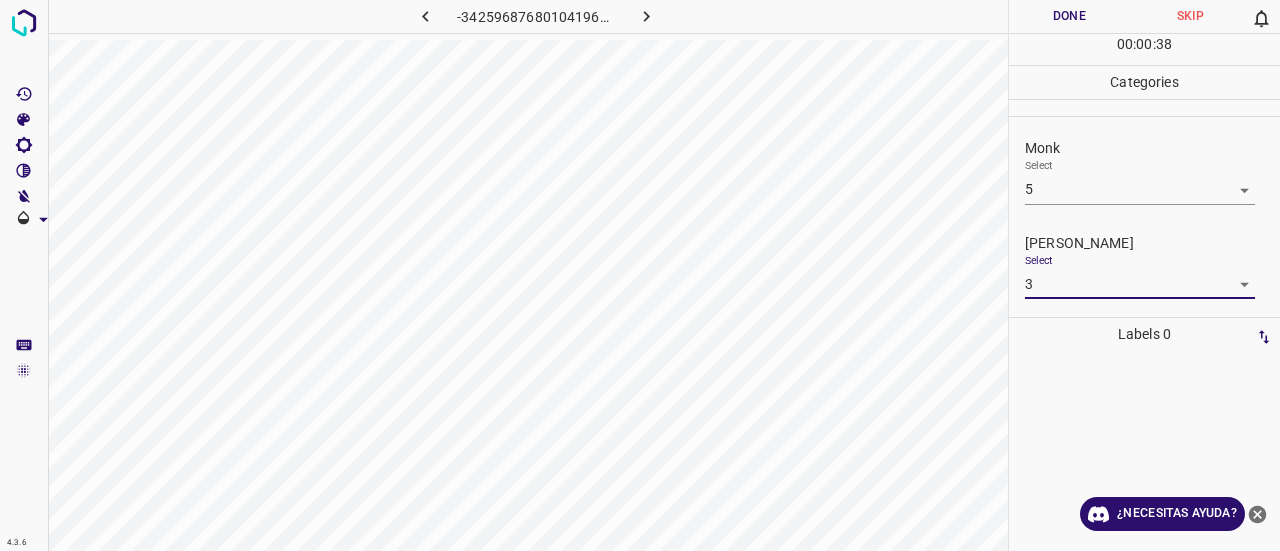 click on "Done" at bounding box center [1069, 16] 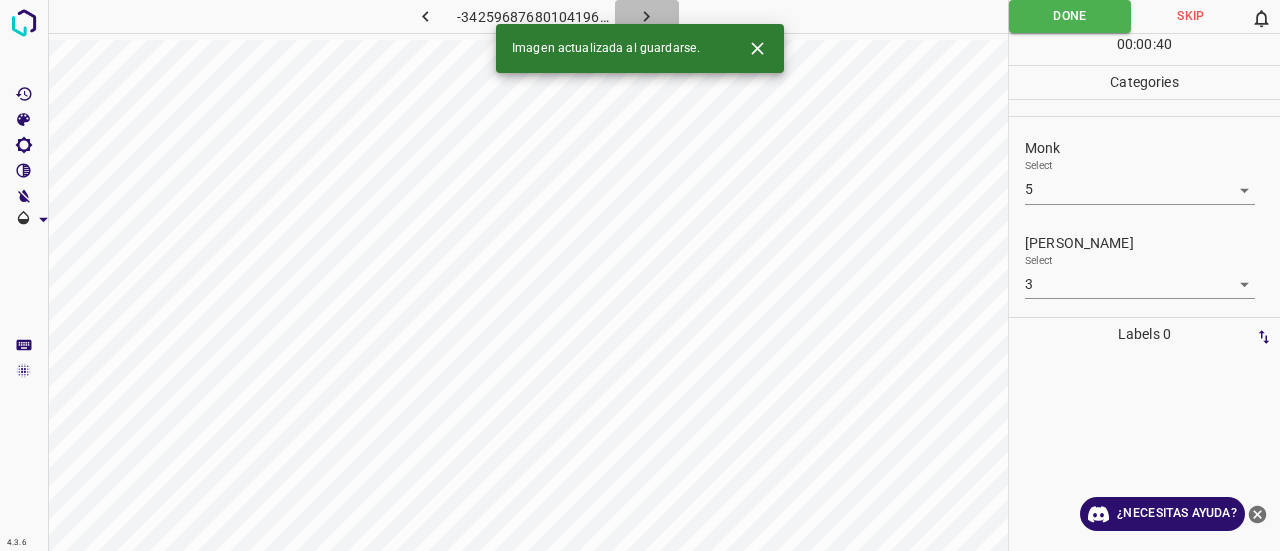 click 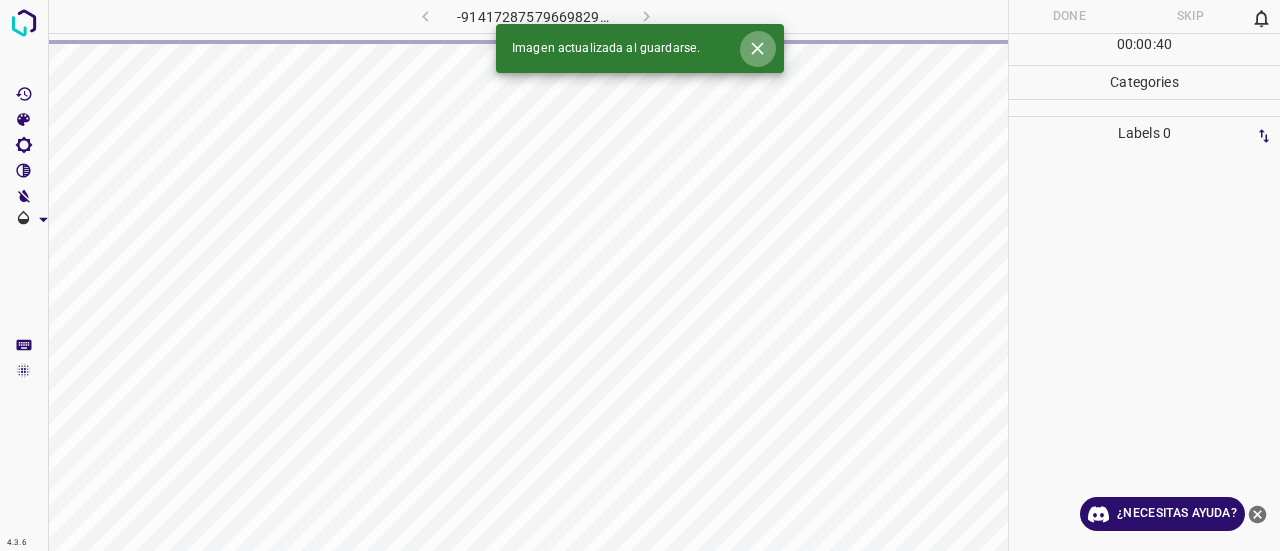 click 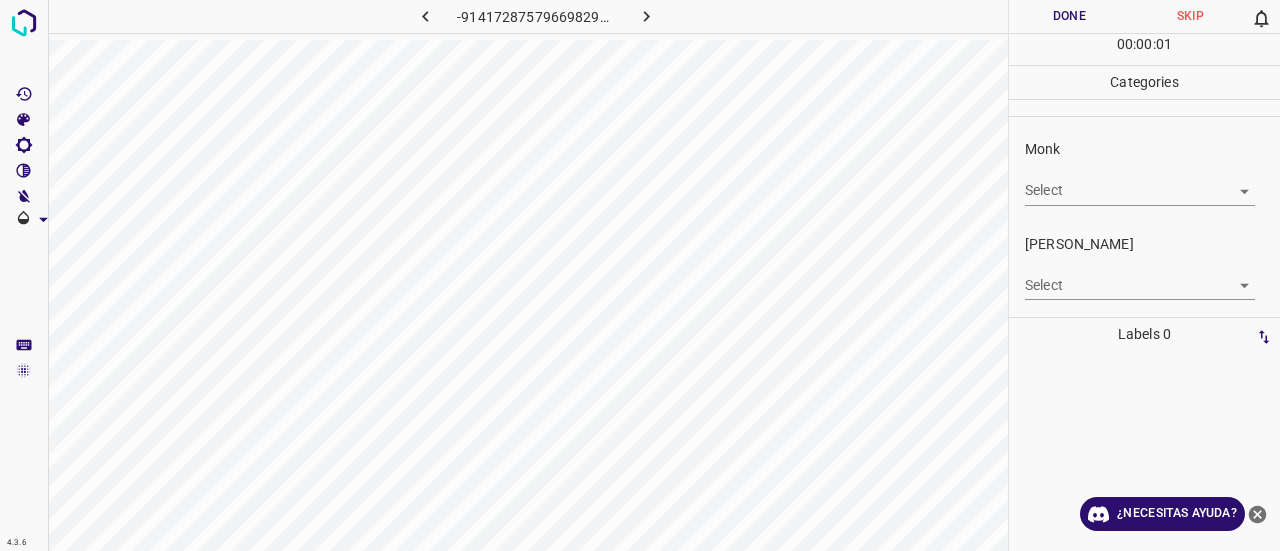click on "4.3.6  -9141728757966982936.png Done Skip 0 00   : 00   : 01   Categories Monk   Select ​  [PERSON_NAME]   Select ​ Labels   0 Categories 1 Monk 2  [PERSON_NAME] Tools Space Change between modes (Draw & Edit) I Auto labeling R Restore zoom M Zoom in N Zoom out Delete Delete selecte label Filters Z Restore filters X Saturation filter C Brightness filter V Contrast filter B Gray scale filter General O Download ¿Necesitas ayuda? Texto original Valora esta traducción Tu opinión servirá para ayudar a mejorar el Traductor de Google - Texto - Esconder - Borrar" at bounding box center (640, 275) 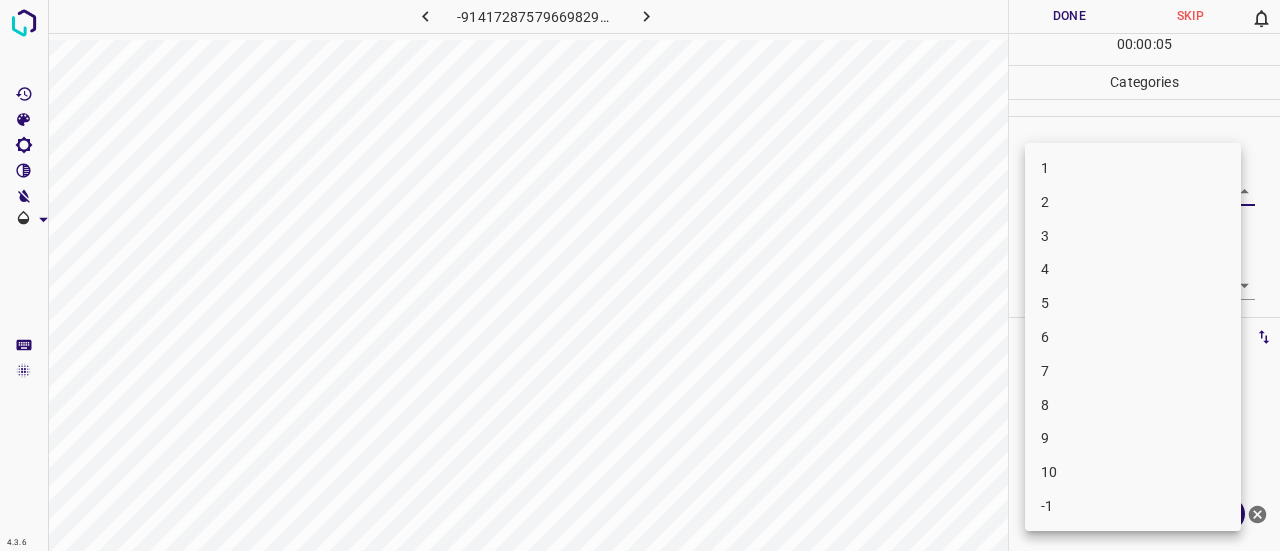 click on "9" at bounding box center (1133, 438) 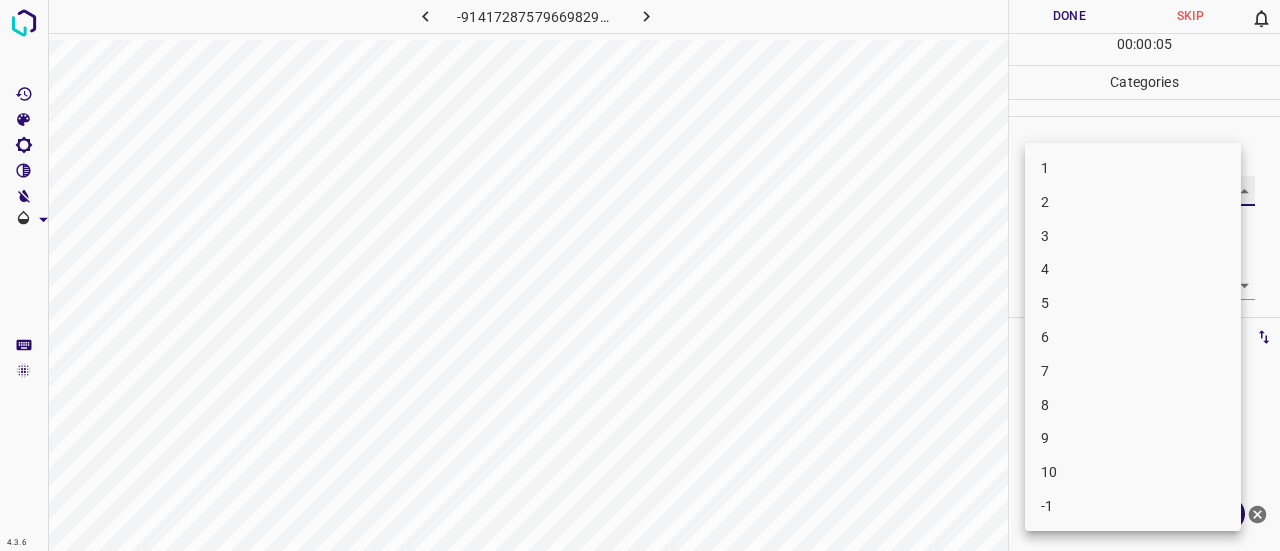 type on "9" 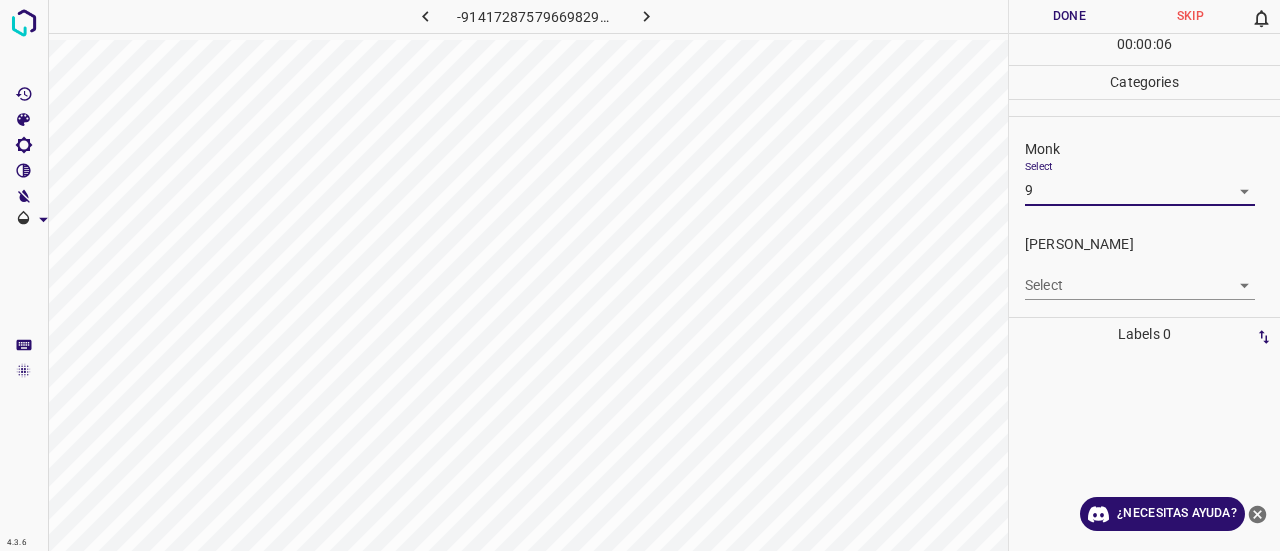 click on "[PERSON_NAME]   Select ​" at bounding box center [1144, 267] 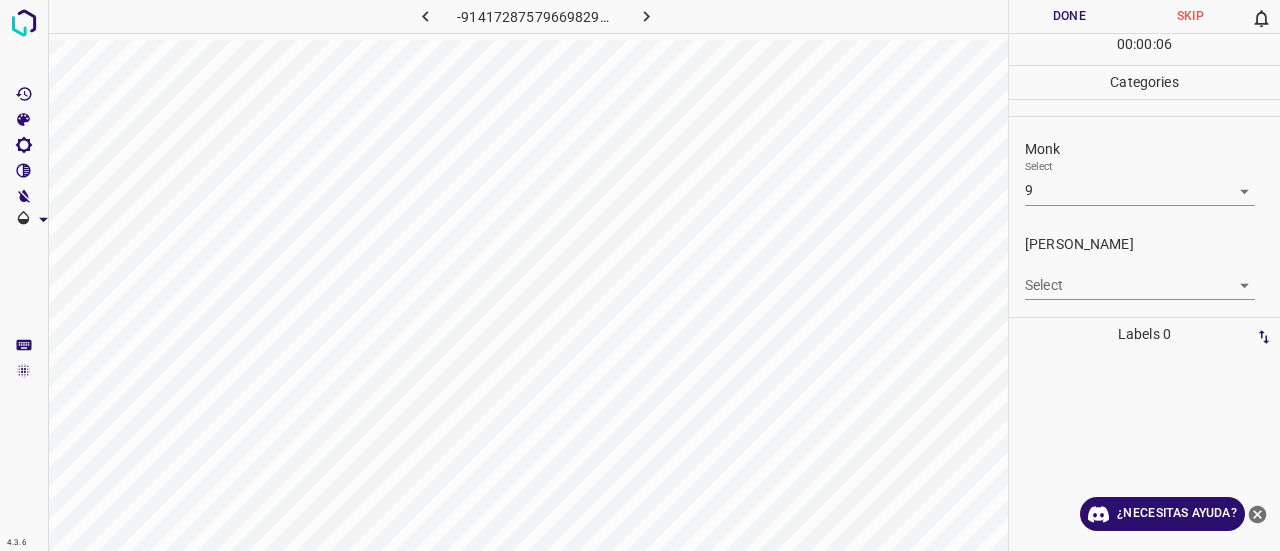 click on "4.3.6  -9141728757966982936.png Done Skip 0 00   : 00   : 06   Categories Monk   Select 9 9  [PERSON_NAME]   Select ​ Labels   0 Categories 1 Monk 2  [PERSON_NAME] Tools Space Change between modes (Draw & Edit) I Auto labeling R Restore zoom M Zoom in N Zoom out Delete Delete selecte label Filters Z Restore filters X Saturation filter C Brightness filter V Contrast filter B Gray scale filter General O Download ¿Necesitas ayuda? Texto original Valora esta traducción Tu opinión servirá para ayudar a mejorar el Traductor de Google - Texto - Esconder - Borrar" at bounding box center (640, 275) 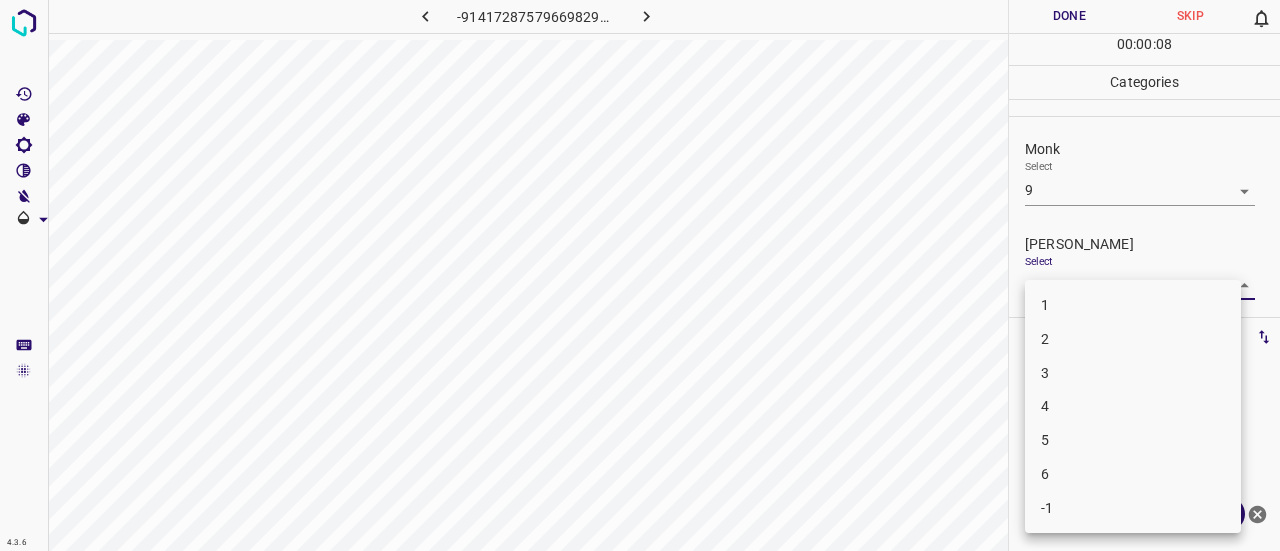 click on "6" at bounding box center (1133, 474) 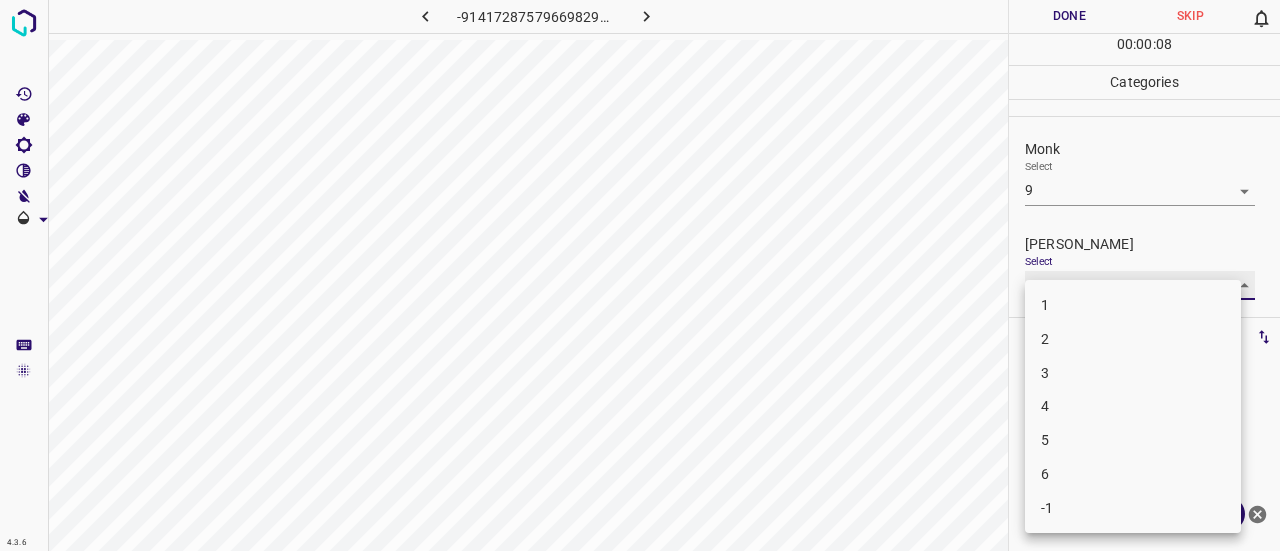 type on "6" 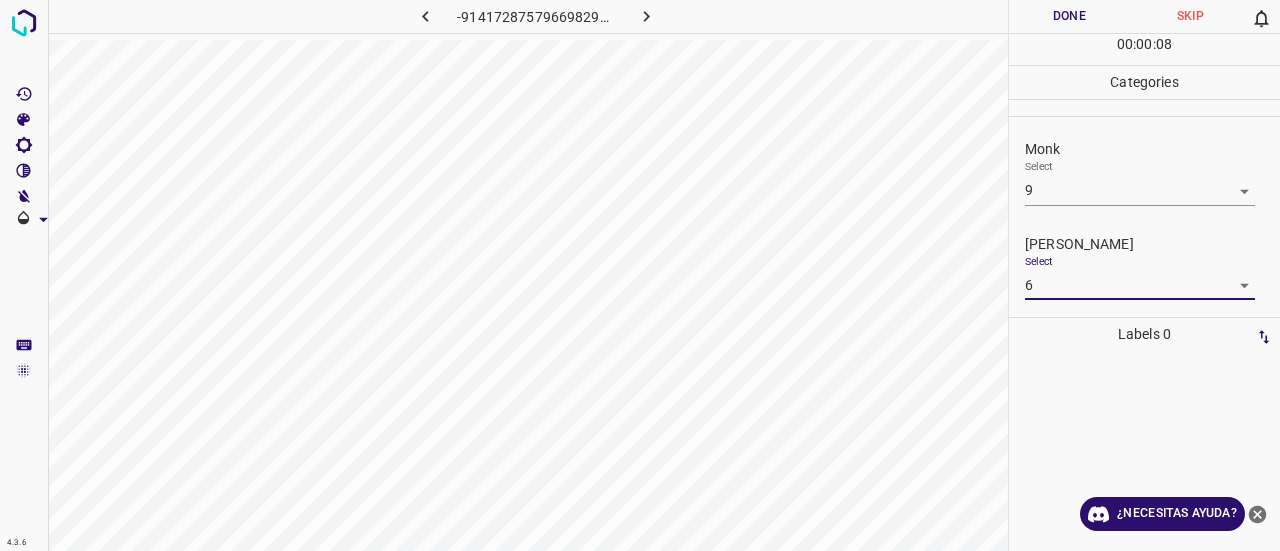 click on "Done" at bounding box center (1069, 16) 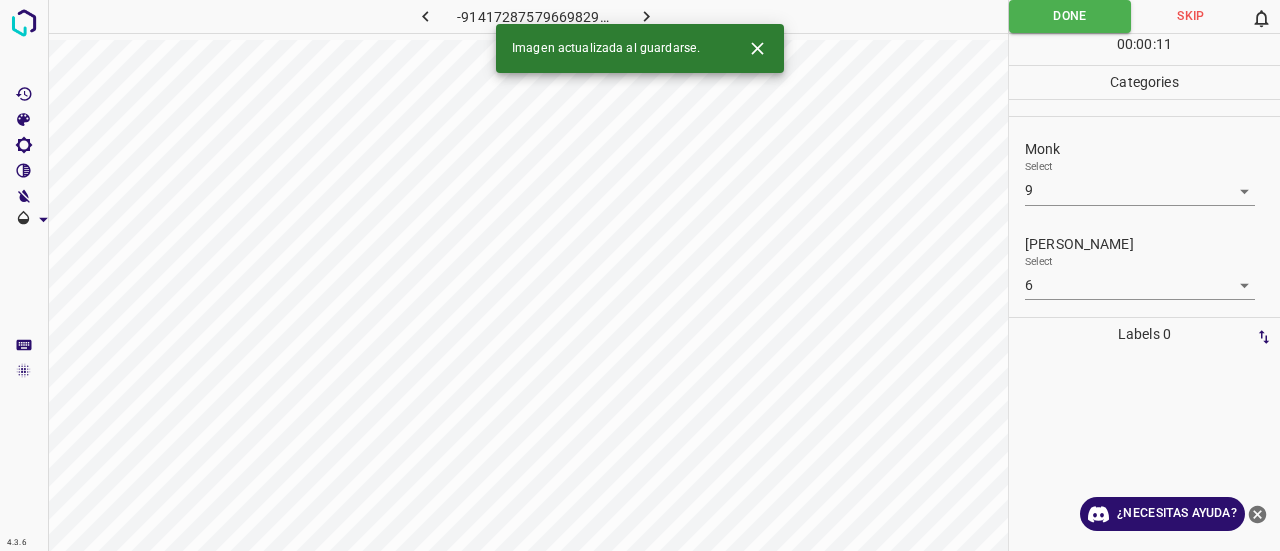 click 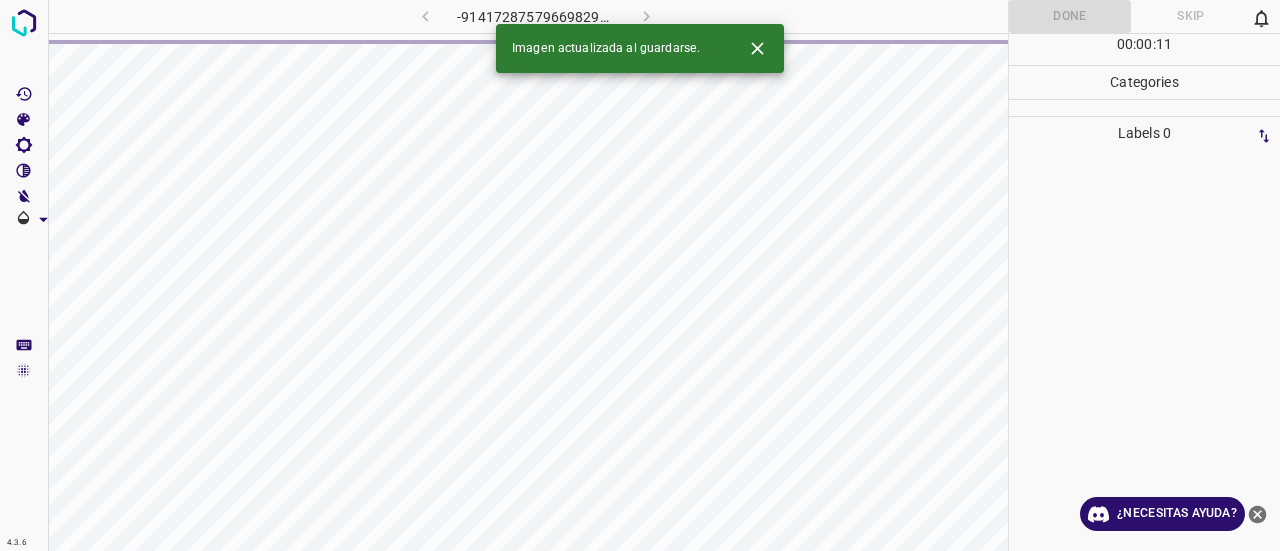 click 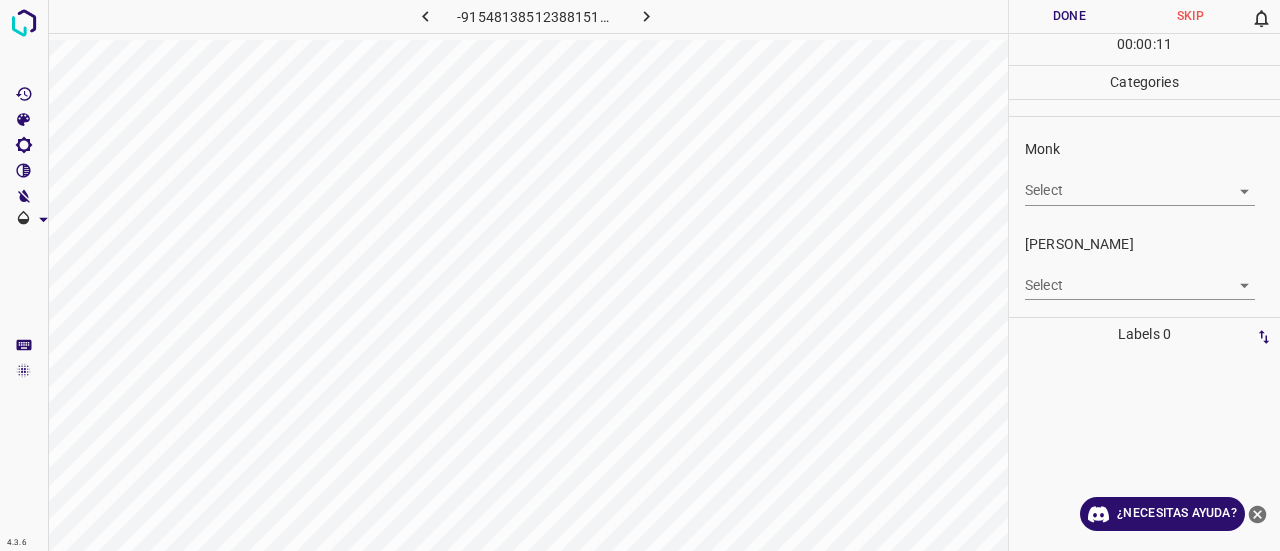 click on "Select ​" at bounding box center [1140, 182] 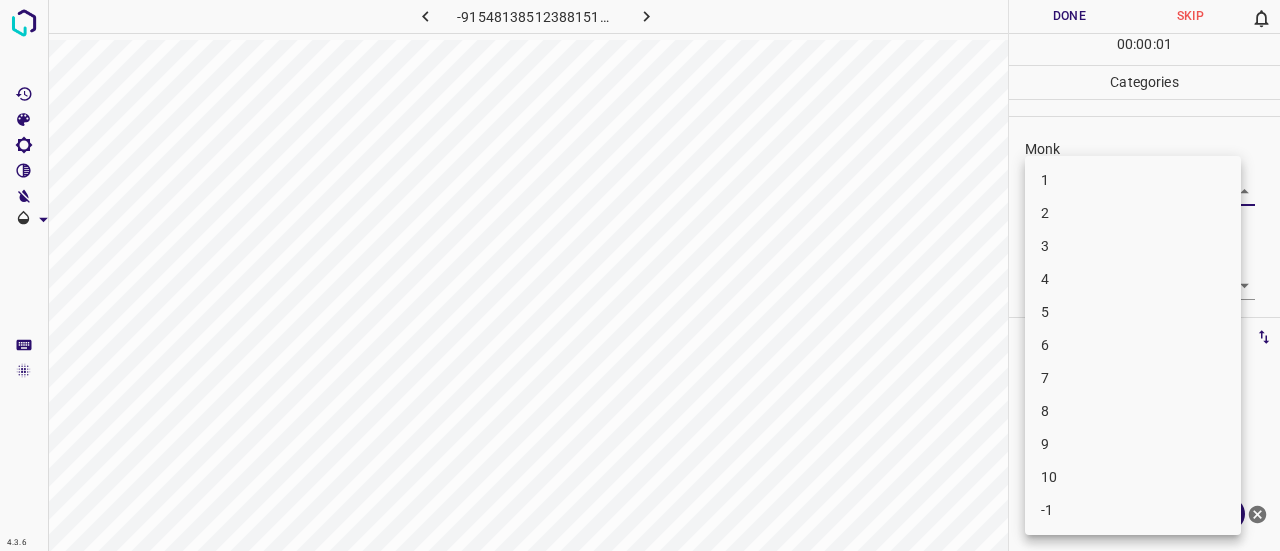 click on "4.3.6  -9154813851238815102.png Done Skip 0 00   : 00   : 01   Categories Monk   Select ​  [PERSON_NAME]   Select ​ Labels   0 Categories 1 Monk 2  [PERSON_NAME] Tools Space Change between modes (Draw & Edit) I Auto labeling R Restore zoom M Zoom in N Zoom out Delete Delete selecte label Filters Z Restore filters X Saturation filter C Brightness filter V Contrast filter B Gray scale filter General O Download ¿Necesitas ayuda? Texto original Valora esta traducción Tu opinión servirá para ayudar a mejorar el Traductor de Google - Texto - Esconder - Borrar 1 2 3 4 5 6 7 8 9 10 -1" at bounding box center (640, 275) 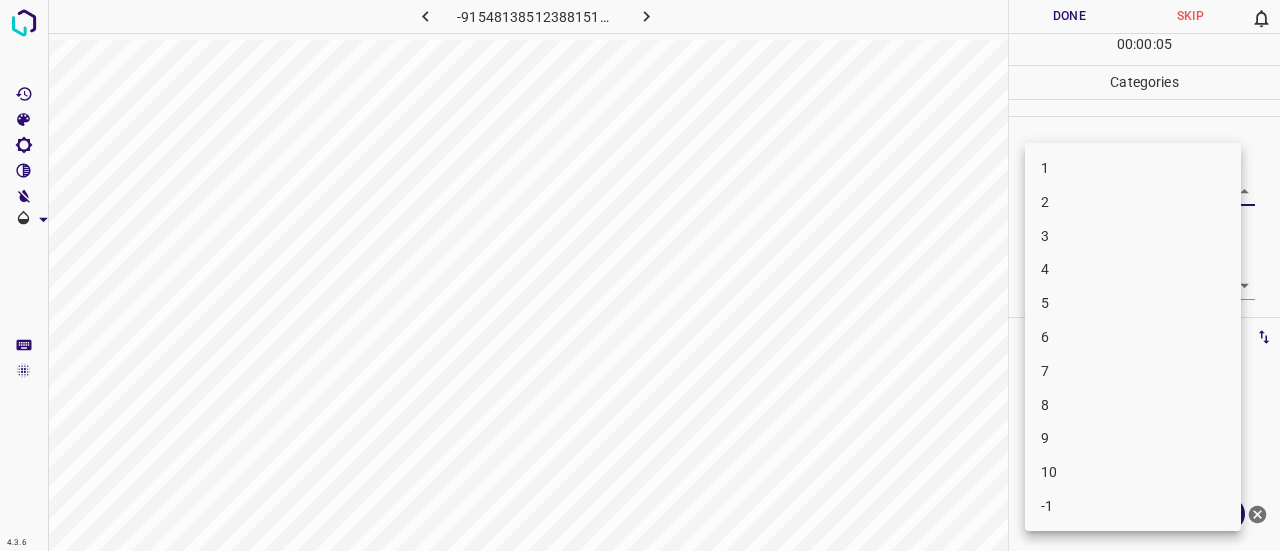 click on "3" at bounding box center [1133, 236] 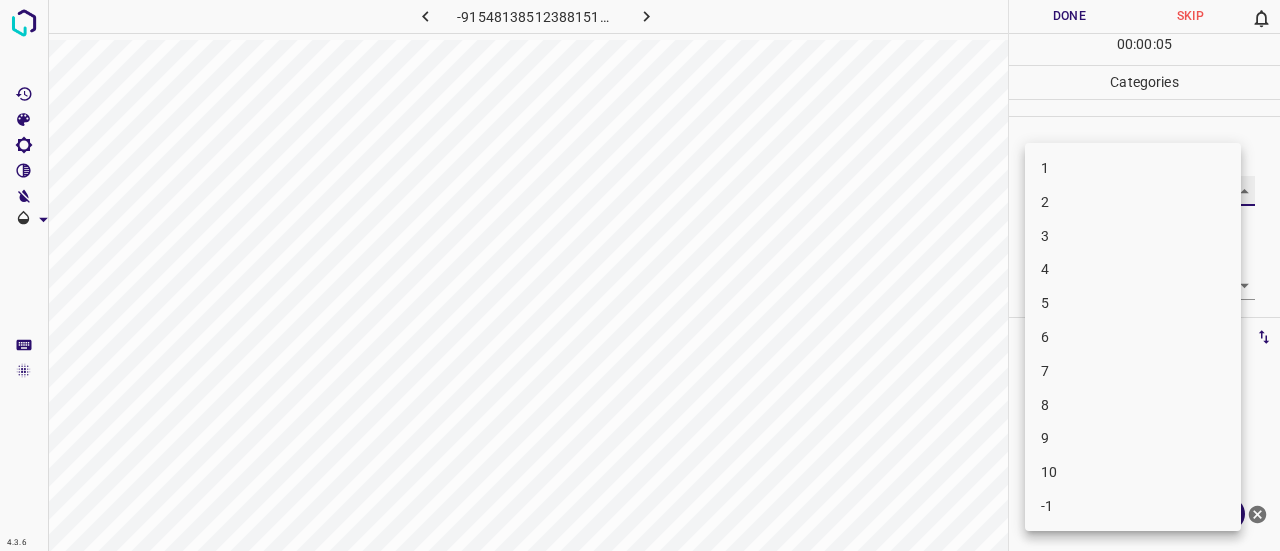 type on "3" 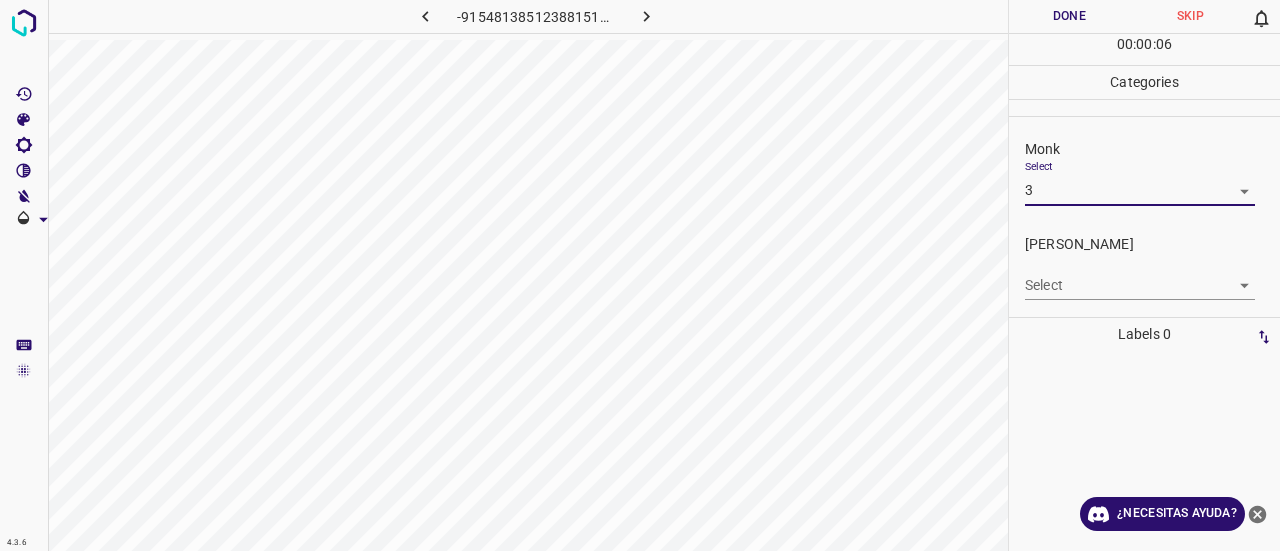 click on "4.3.6  -9154813851238815102.png Done Skip 0 00   : 00   : 06   Categories Monk   Select 3 3  [PERSON_NAME]   Select ​ Labels   0 Categories 1 Monk 2  [PERSON_NAME] Tools Space Change between modes (Draw & Edit) I Auto labeling R Restore zoom M Zoom in N Zoom out Delete Delete selecte label Filters Z Restore filters X Saturation filter C Brightness filter V Contrast filter B Gray scale filter General O Download ¿Necesitas ayuda? Texto original Valora esta traducción Tu opinión servirá para ayudar a mejorar el Traductor de Google - Texto - Esconder - Borrar" at bounding box center [640, 275] 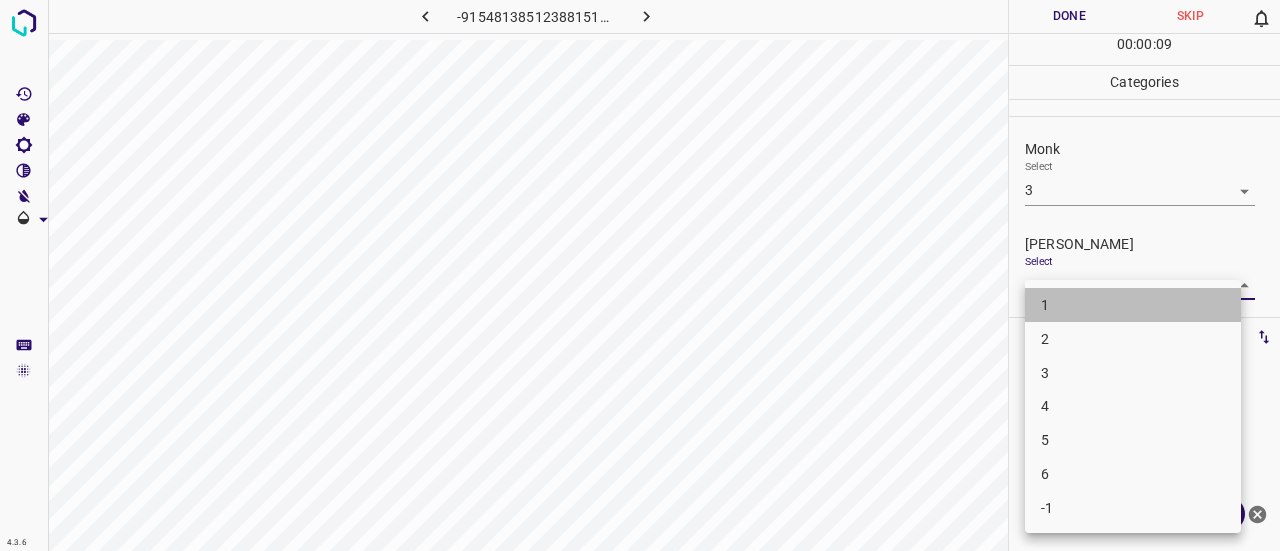 click on "1" at bounding box center [1133, 305] 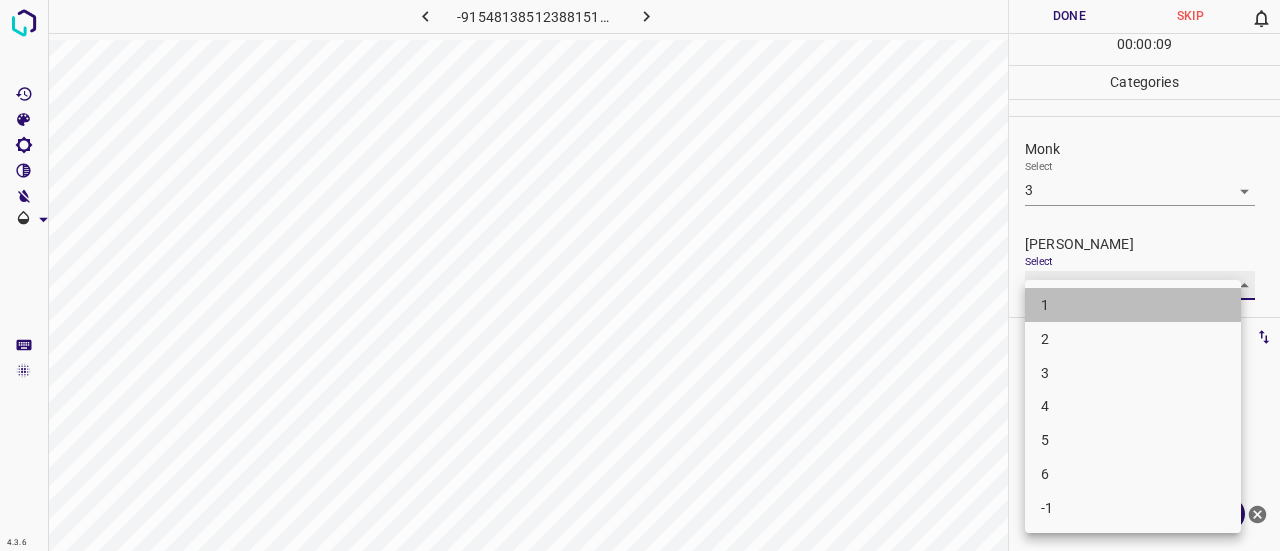 type on "1" 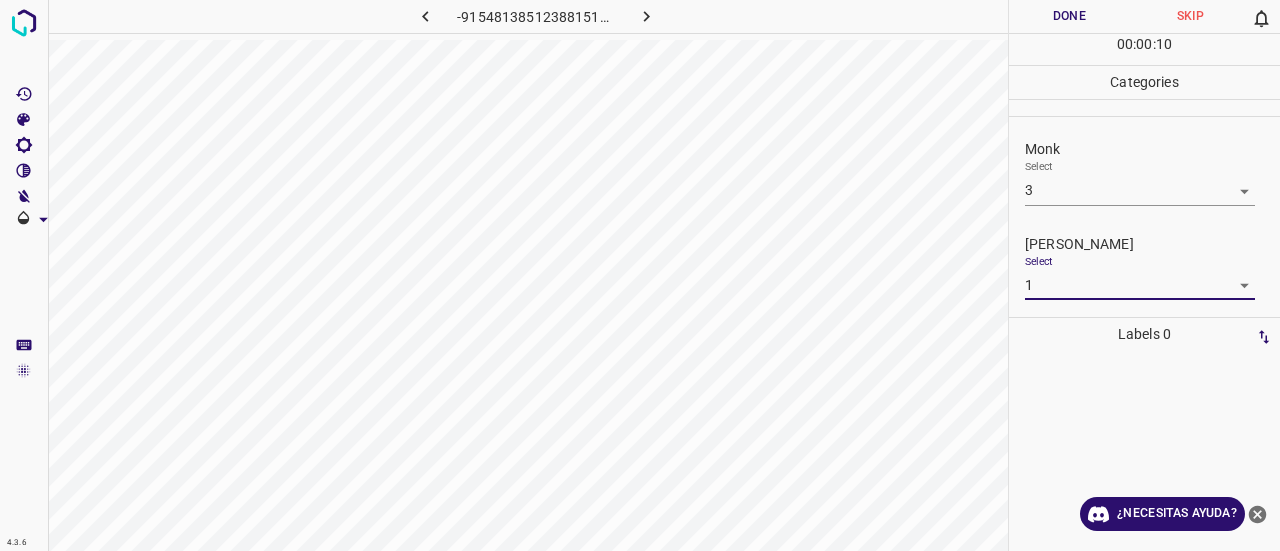 click on "Done" at bounding box center [1069, 16] 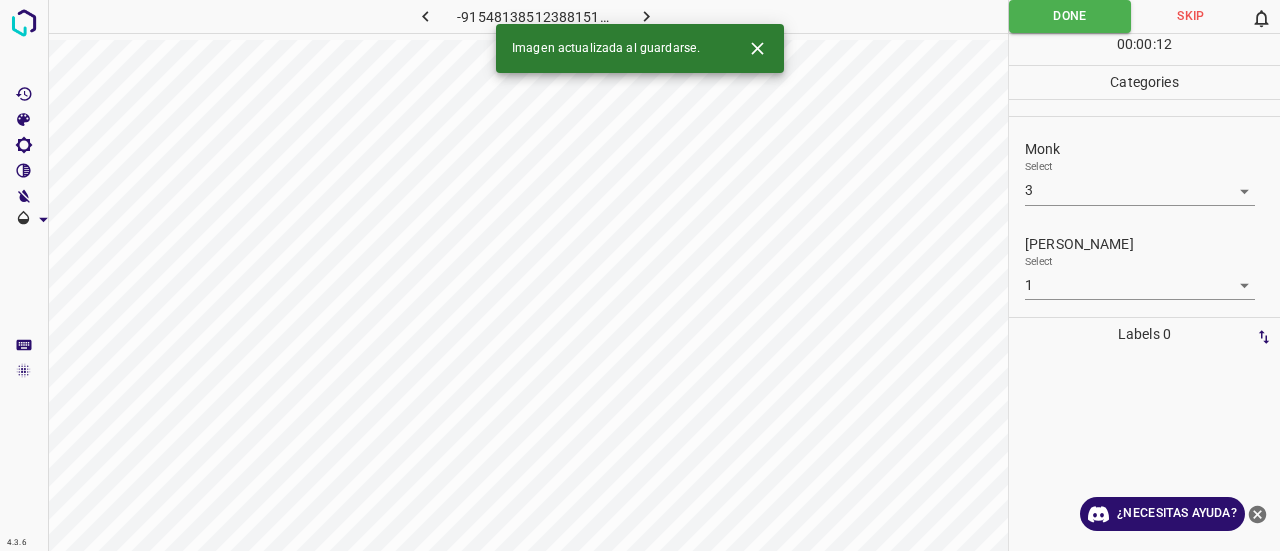 click 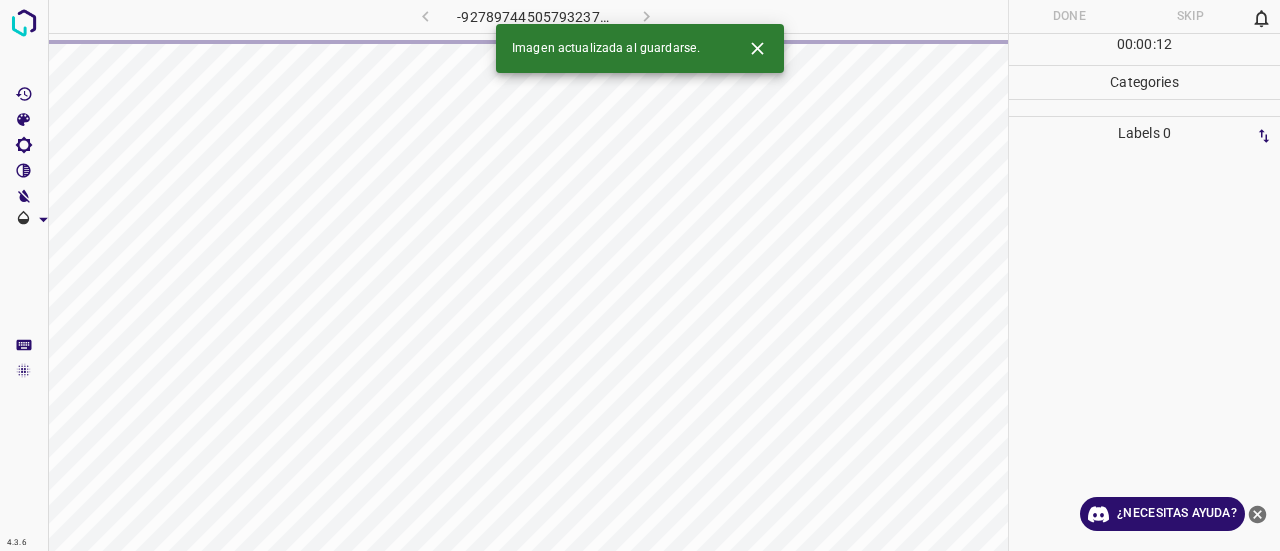 click at bounding box center [757, 48] 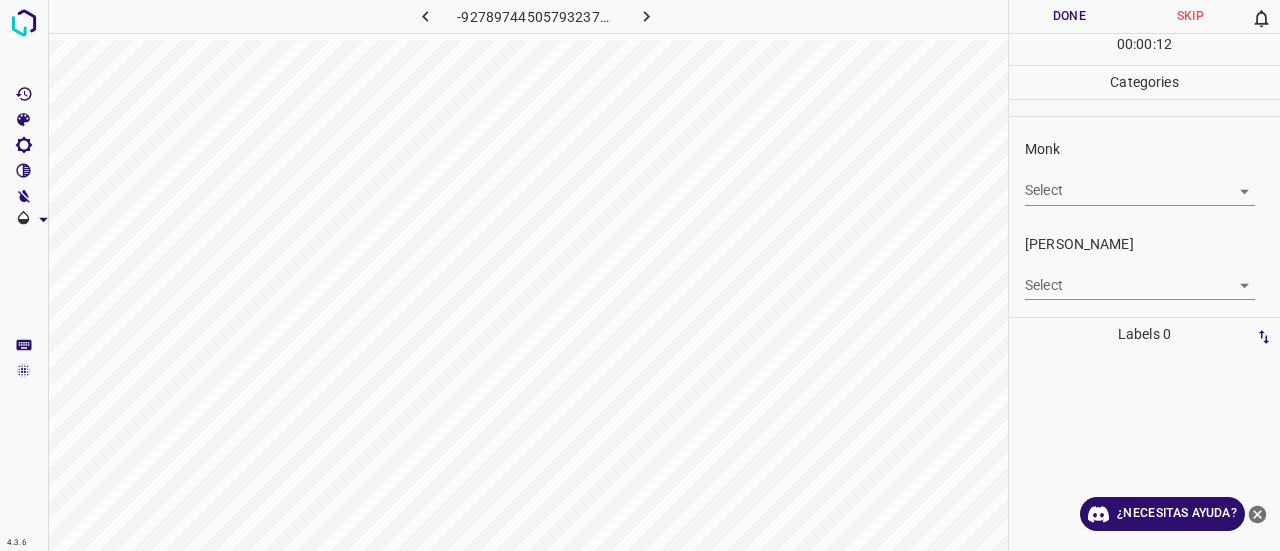 click on "Select ​" at bounding box center (1140, 182) 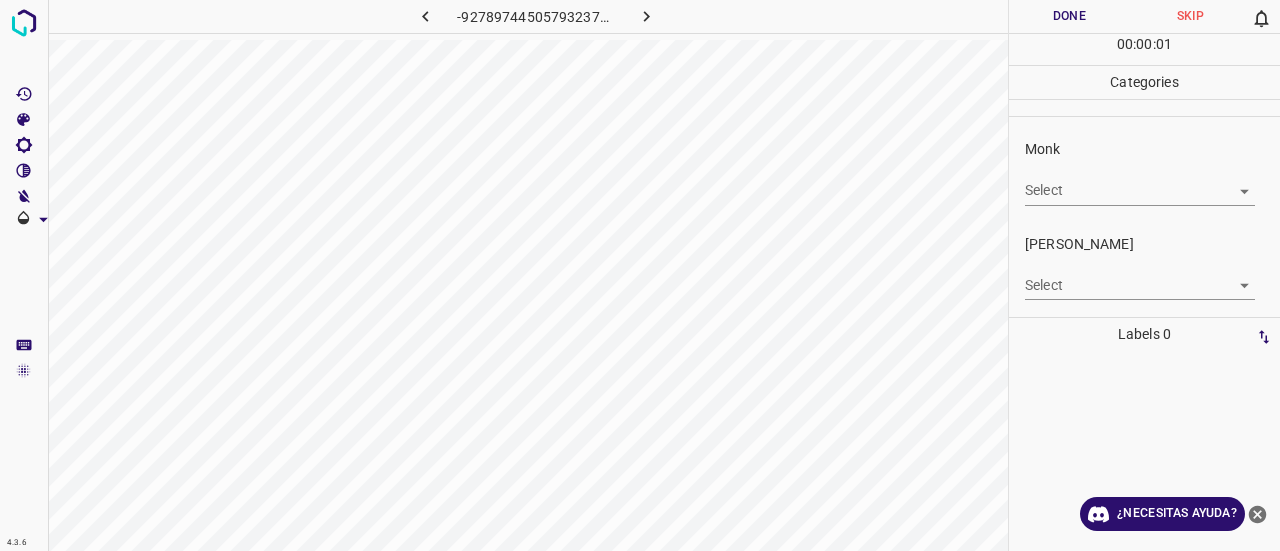 click on "4.3.6  -927897445057932376.png Done Skip 0 00   : 00   : 01   Categories Monk   Select ​  [PERSON_NAME]   Select ​ Labels   0 Categories 1 Monk 2  [PERSON_NAME] Tools Space Change between modes (Draw & Edit) I Auto labeling R Restore zoom M Zoom in N Zoom out Delete Delete selecte label Filters Z Restore filters X Saturation filter C Brightness filter V Contrast filter B Gray scale filter General O Download ¿Necesitas ayuda? Texto original Valora esta traducción Tu opinión servirá para ayudar a mejorar el Traductor de Google - Texto - Esconder - Borrar" at bounding box center (640, 275) 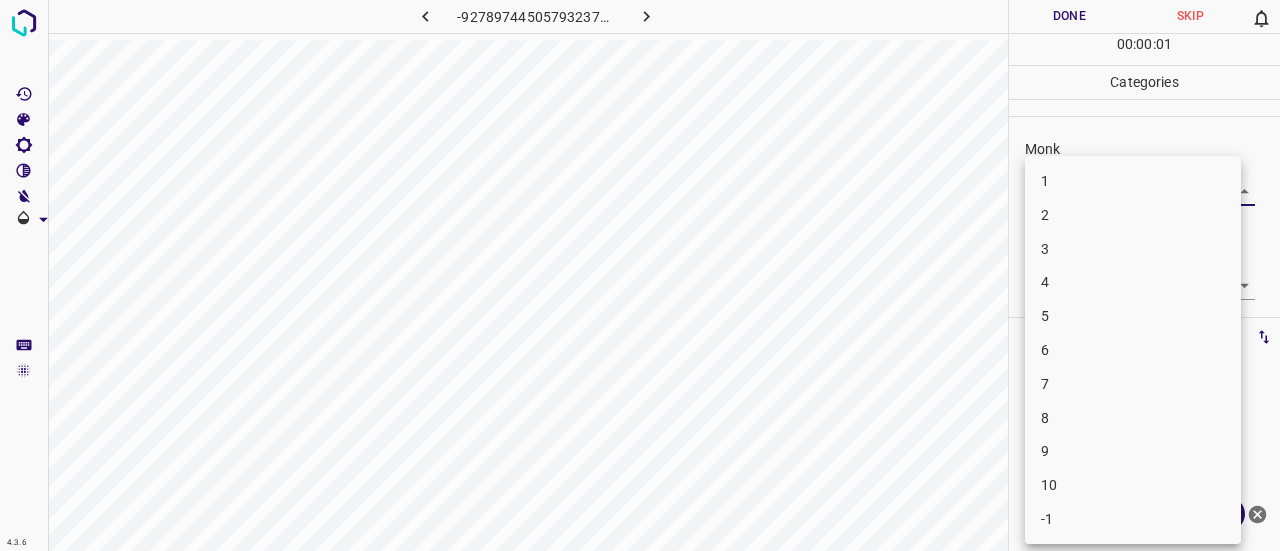 click on "3" at bounding box center [1133, 249] 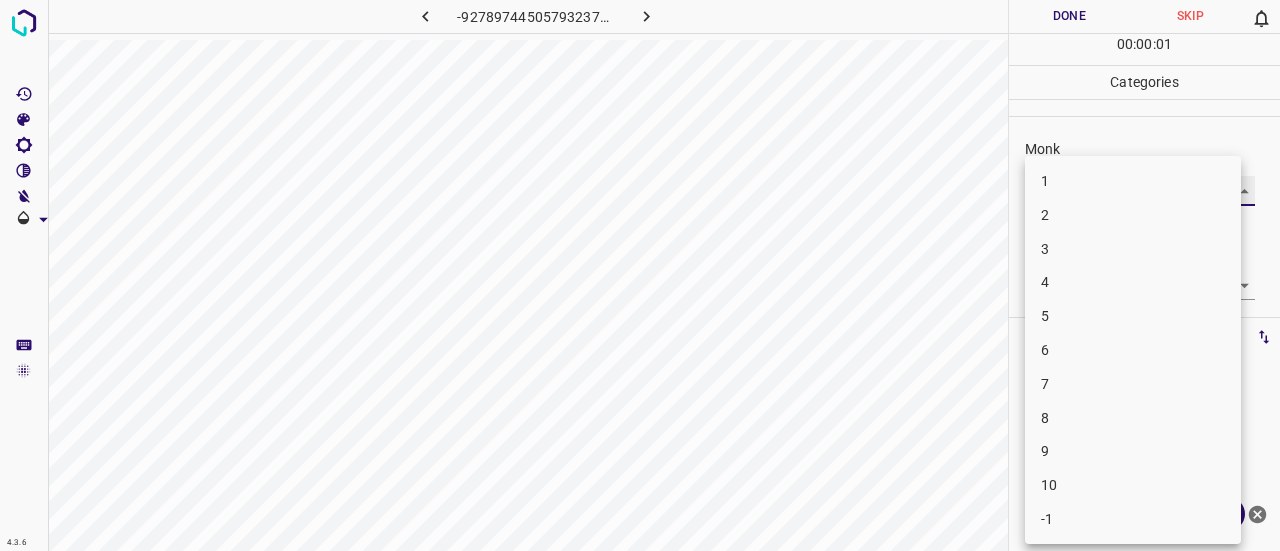 type on "3" 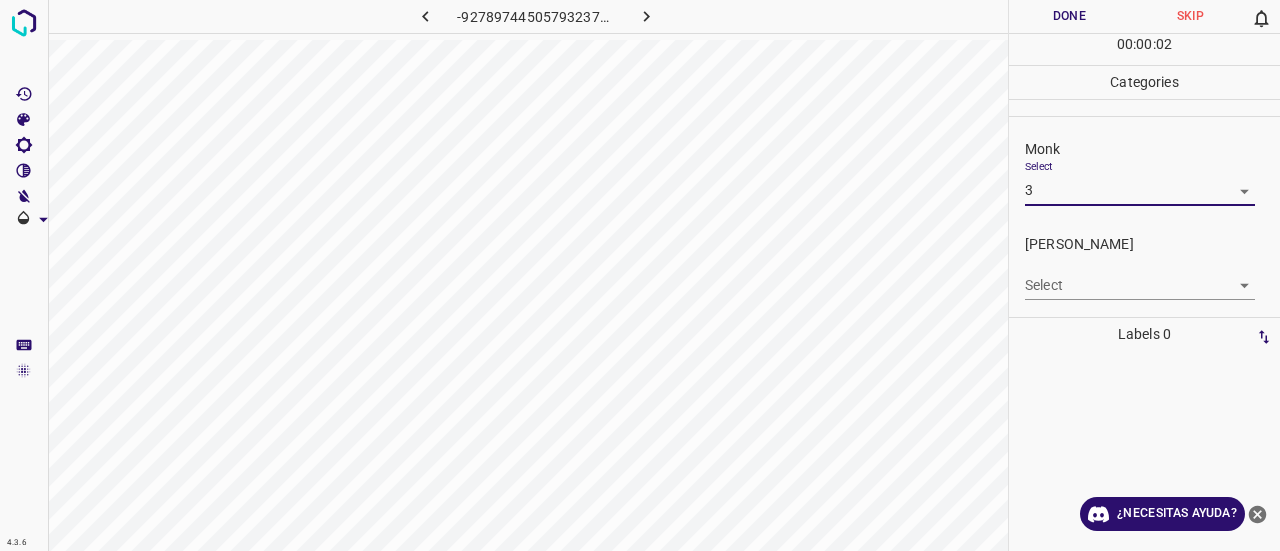 click on "Select ​" at bounding box center [1140, 277] 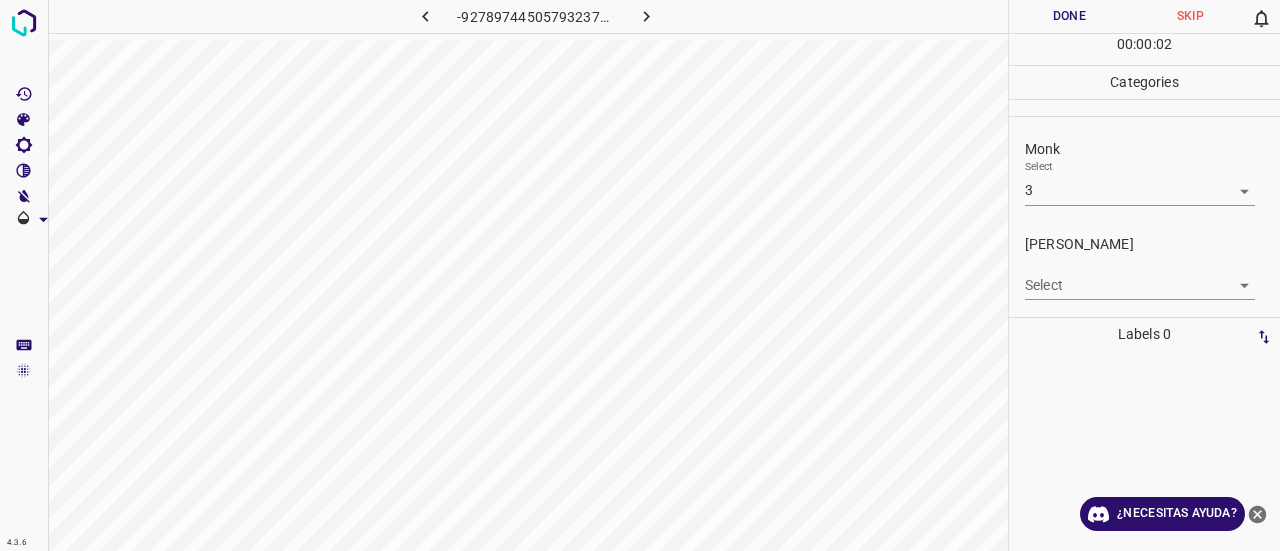 click on "Select ​" at bounding box center (1140, 277) 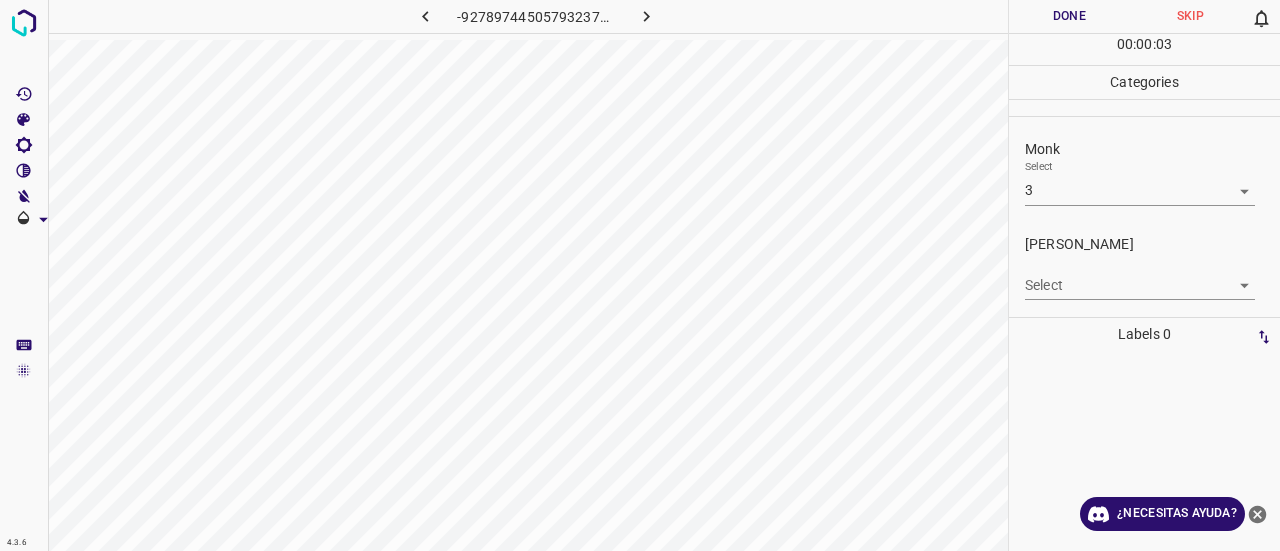 click on "4.3.6  -927897445057932376.png Done Skip 0 00   : 00   : 03   Categories Monk   Select 3 3  [PERSON_NAME]   Select ​ Labels   0 Categories 1 Monk 2  [PERSON_NAME] Tools Space Change between modes (Draw & Edit) I Auto labeling R Restore zoom M Zoom in N Zoom out Delete Delete selecte label Filters Z Restore filters X Saturation filter C Brightness filter V Contrast filter B Gray scale filter General O Download ¿Necesitas ayuda? Texto original Valora esta traducción Tu opinión servirá para ayudar a mejorar el Traductor de Google - Texto - Esconder - Borrar" at bounding box center [640, 275] 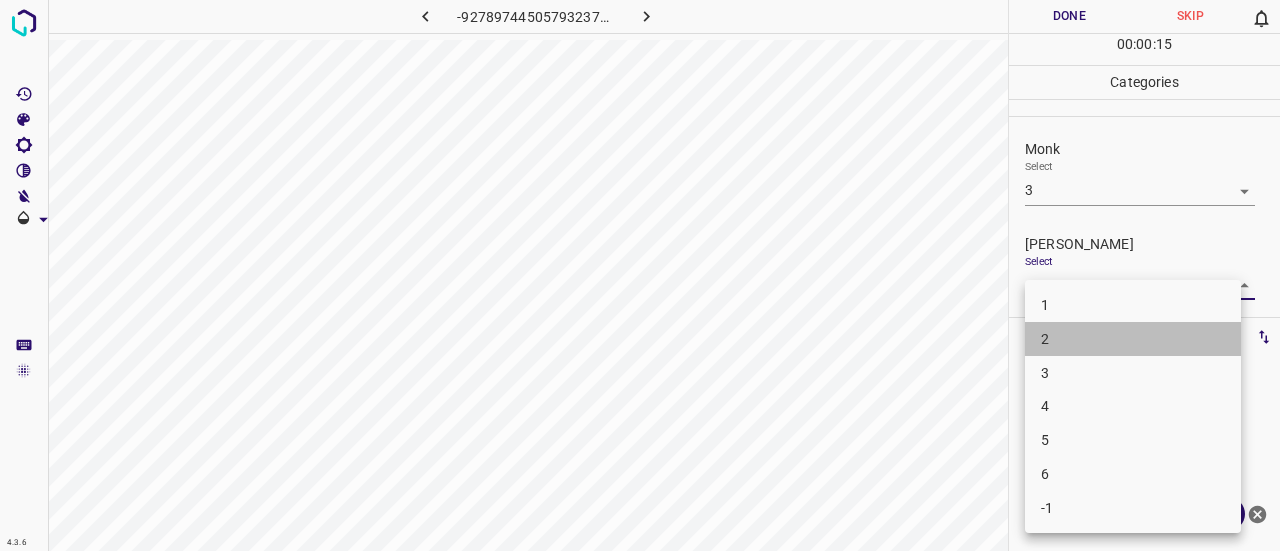 click on "2" at bounding box center [1133, 339] 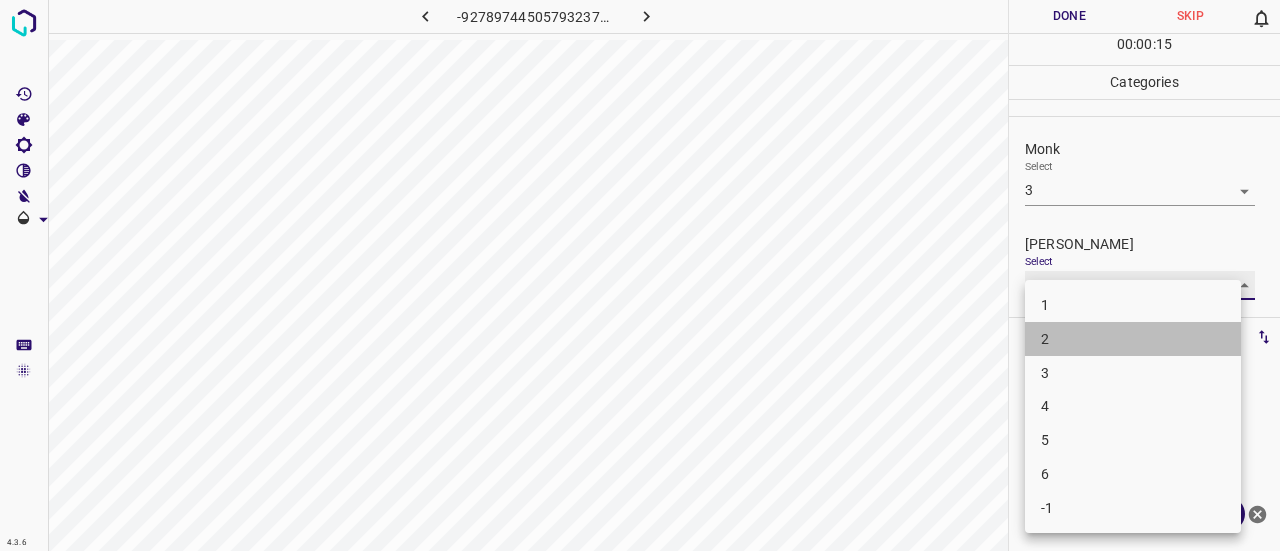 type on "2" 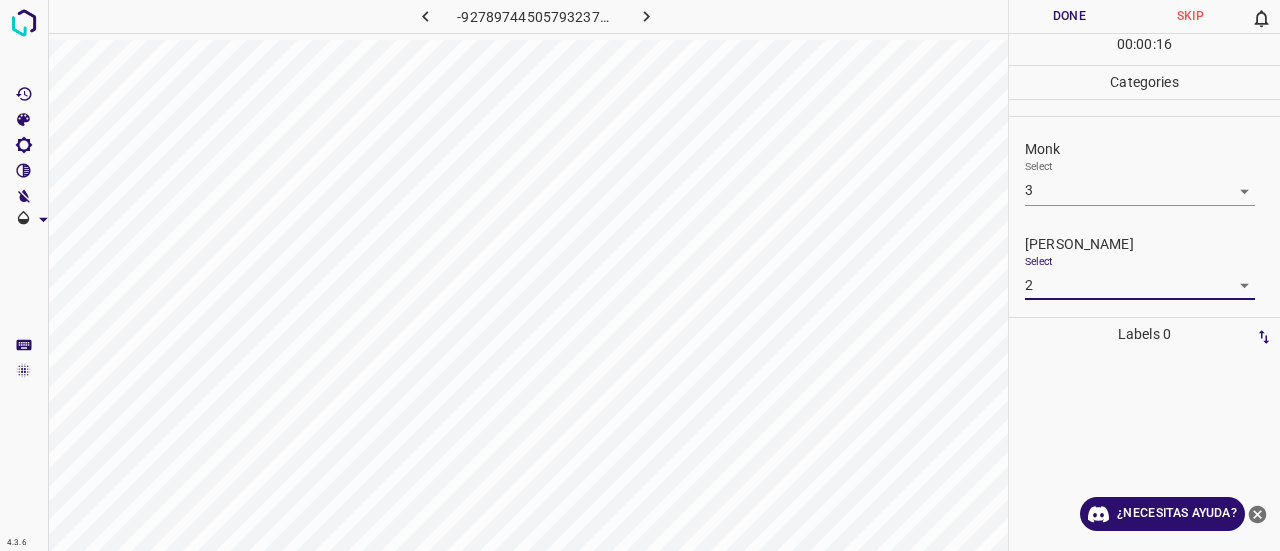 click on "Done" at bounding box center [1069, 16] 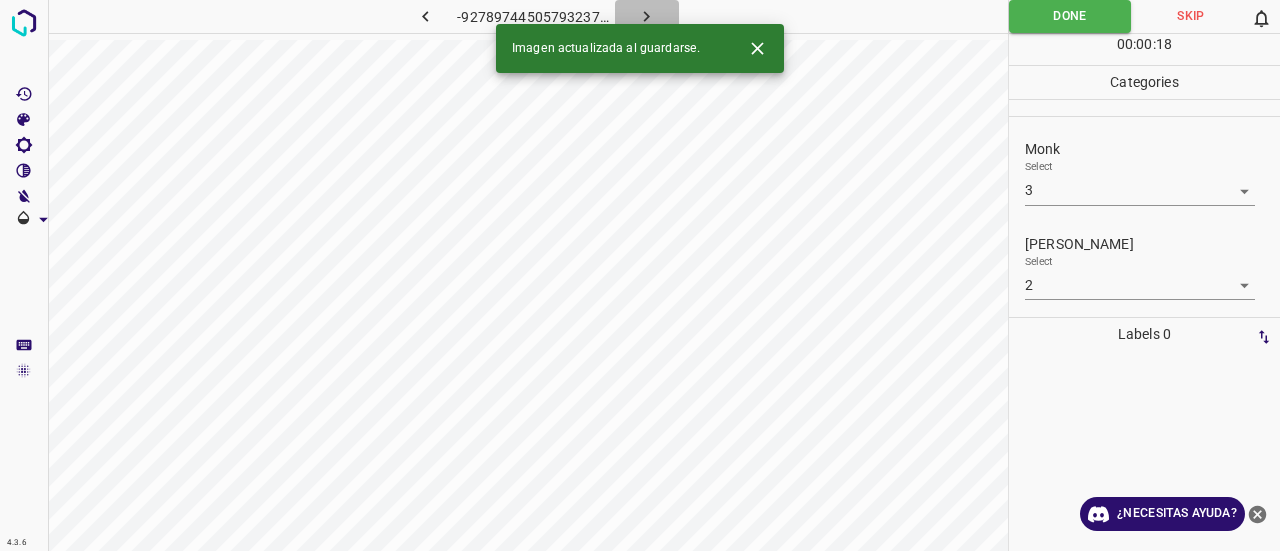 click 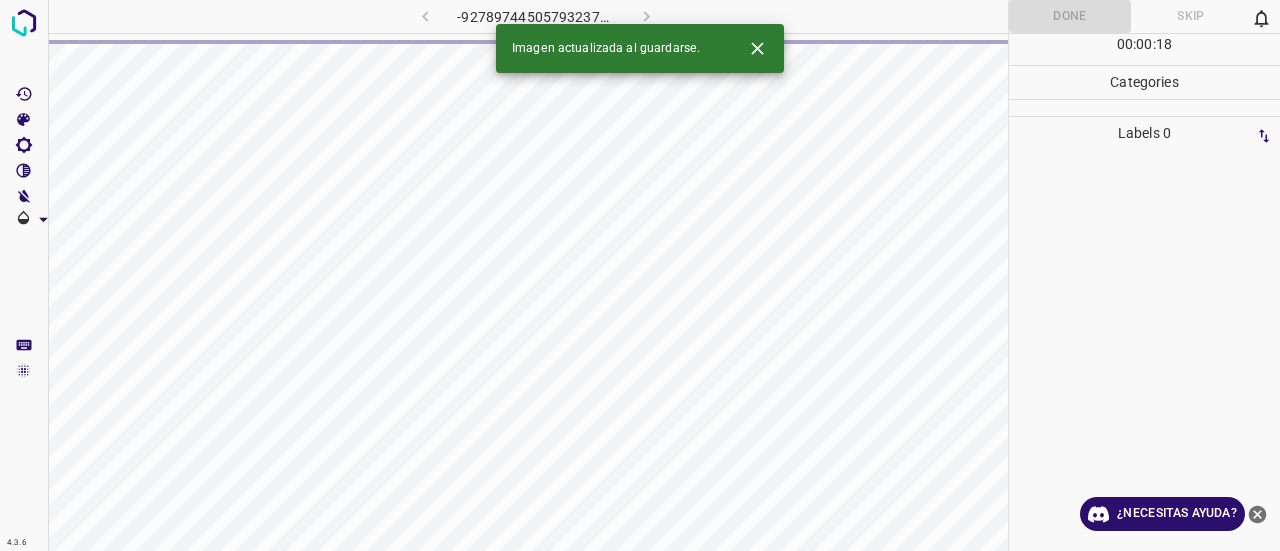 click 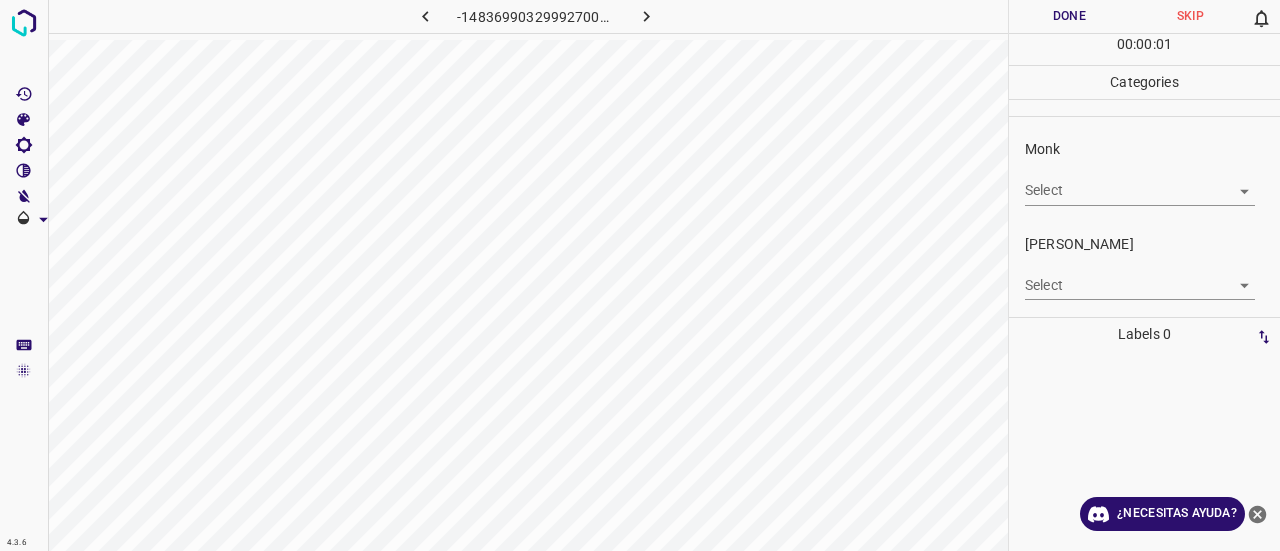 click on "4.3.6  -1483699032999270090.png Done Skip 0 00   : 00   : 01   Categories Monk   Select ​  [PERSON_NAME]   Select ​ Labels   0 Categories 1 Monk 2  [PERSON_NAME] Tools Space Change between modes (Draw & Edit) I Auto labeling R Restore zoom M Zoom in N Zoom out Delete Delete selecte label Filters Z Restore filters X Saturation filter C Brightness filter V Contrast filter B Gray scale filter General O Download ¿Necesitas ayuda? Texto original Valora esta traducción Tu opinión servirá para ayudar a mejorar el Traductor de Google - Texto - Esconder - Borrar" at bounding box center [640, 275] 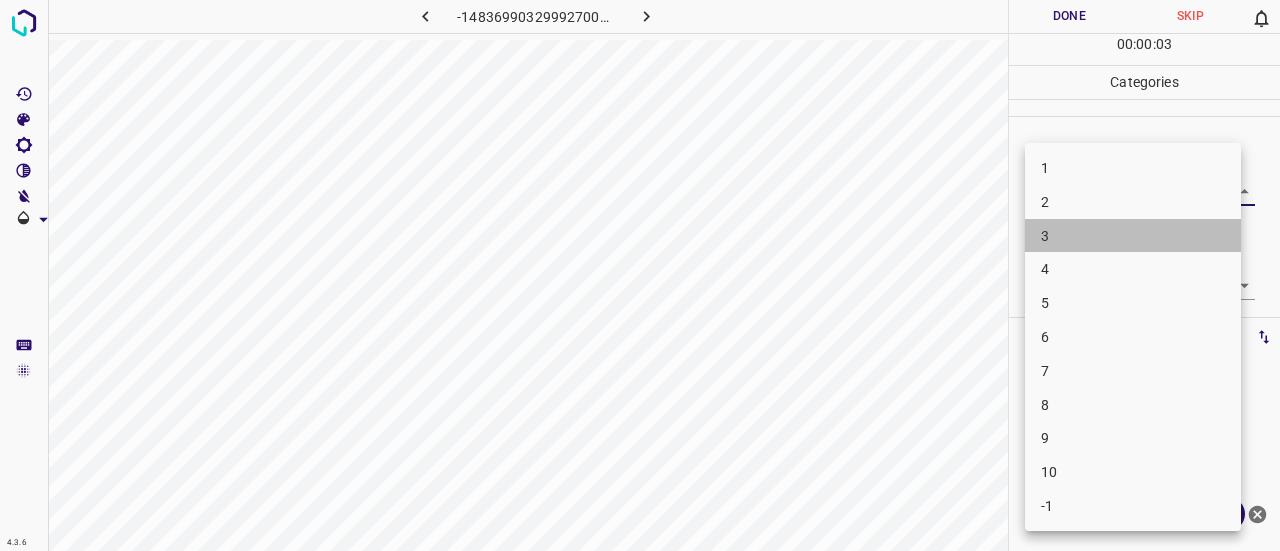 click on "3" at bounding box center [1133, 236] 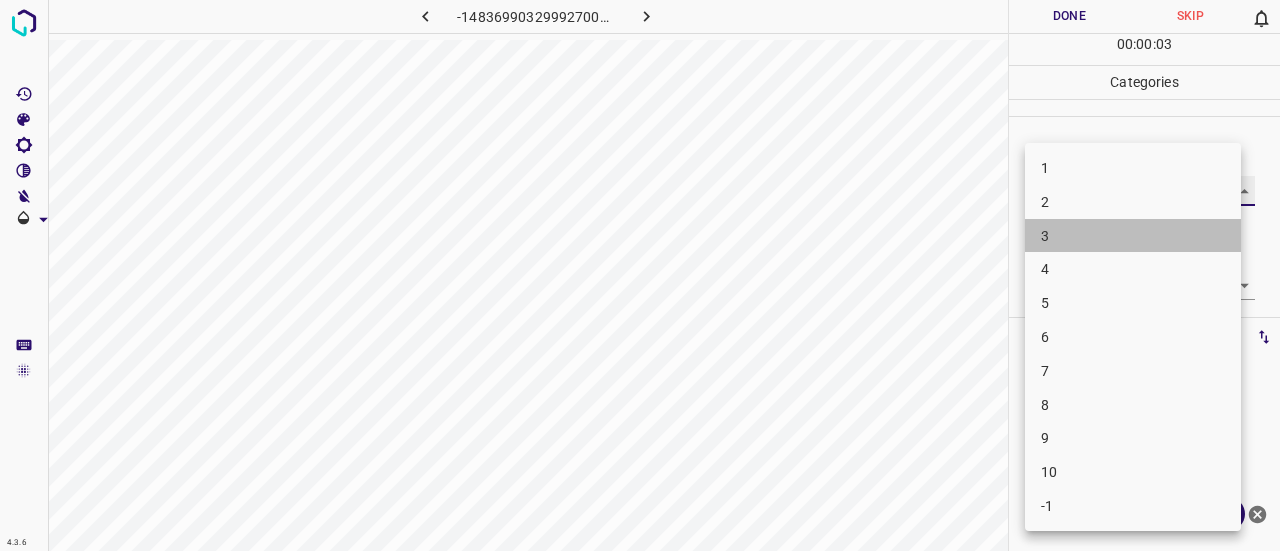 type on "3" 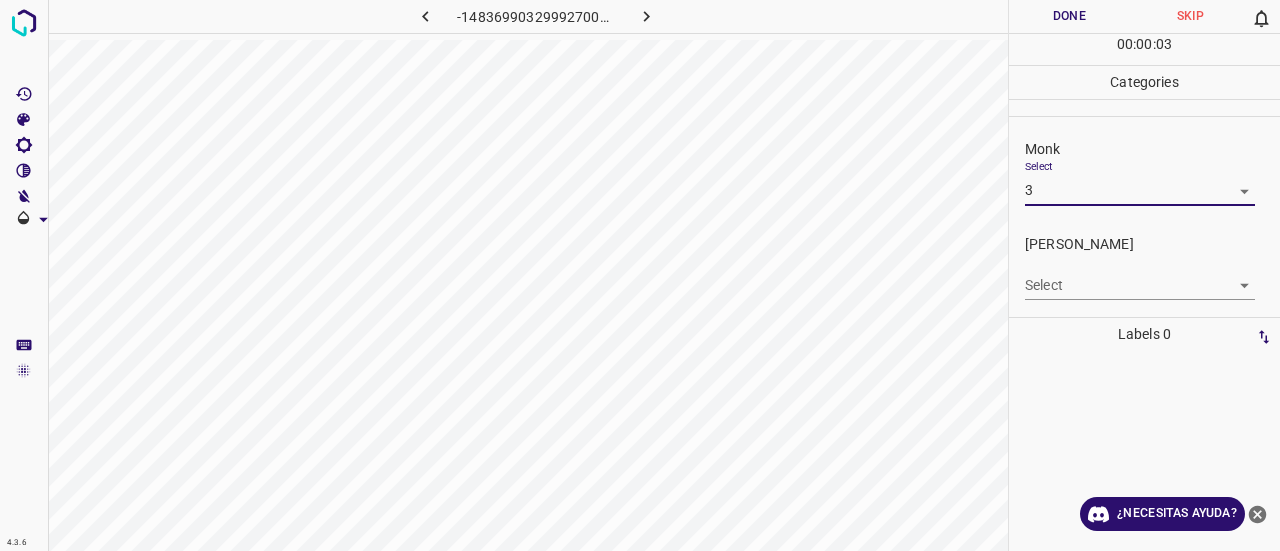 click on "4.3.6  -1483699032999270090.png Done Skip 0 00   : 00   : 03   Categories Monk   Select 3 3  [PERSON_NAME]   Select ​ Labels   0 Categories 1 Monk 2  [PERSON_NAME] Tools Space Change between modes (Draw & Edit) I Auto labeling R Restore zoom M Zoom in N Zoom out Delete Delete selecte label Filters Z Restore filters X Saturation filter C Brightness filter V Contrast filter B Gray scale filter General O Download ¿Necesitas ayuda? Texto original Valora esta traducción Tu opinión servirá para ayudar a mejorar el Traductor de Google - Texto - Esconder - Borrar" at bounding box center (640, 275) 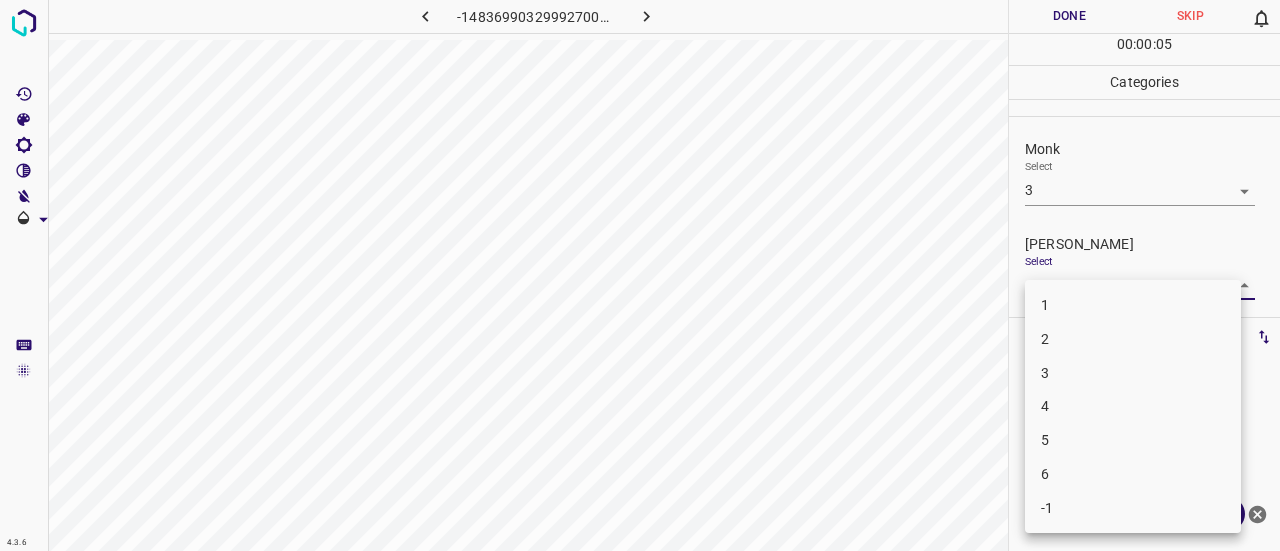 click on "2" at bounding box center (1133, 339) 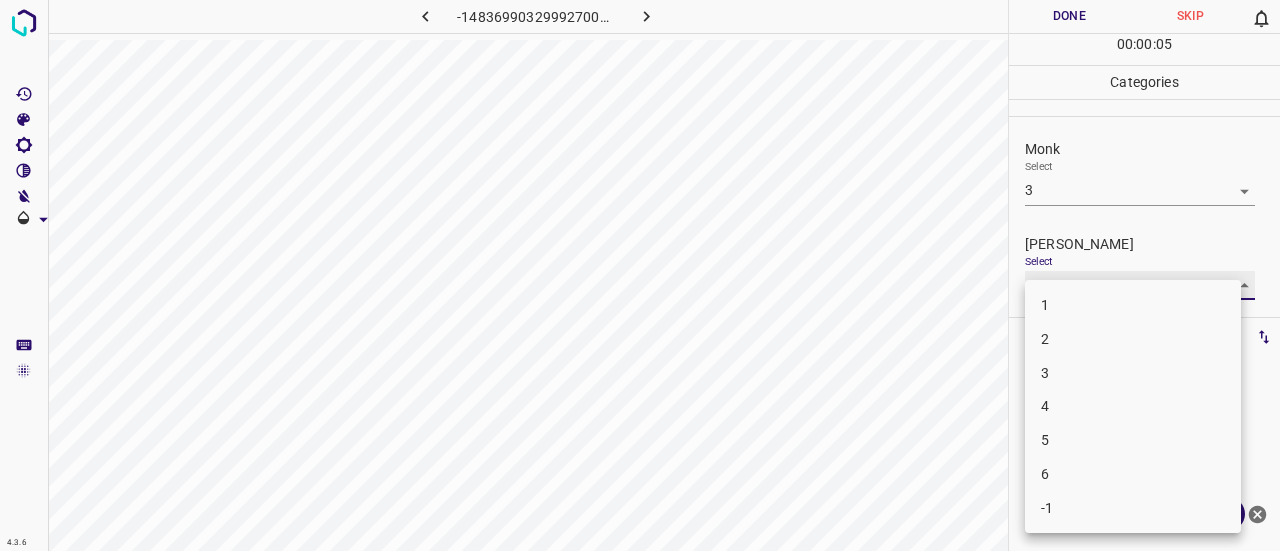 type on "2" 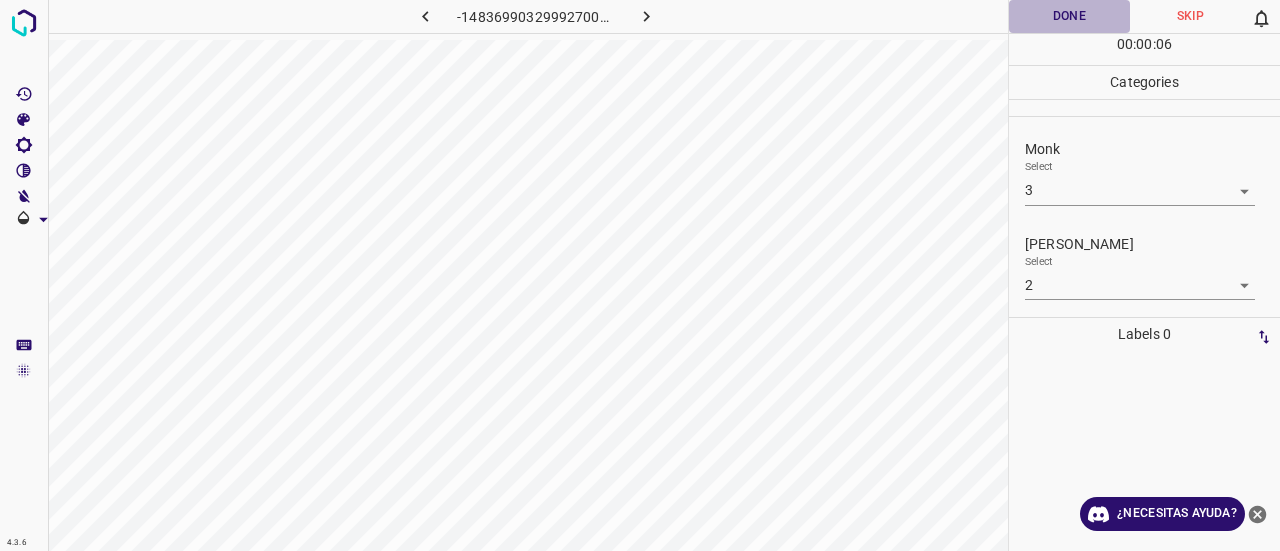 click on "Done" at bounding box center (1069, 16) 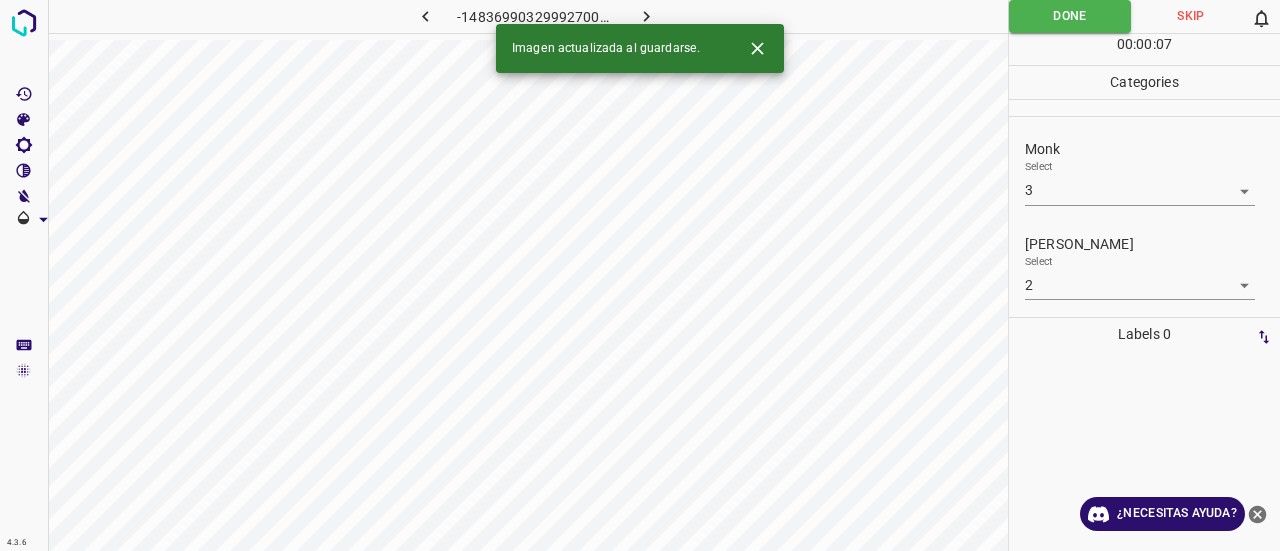 click 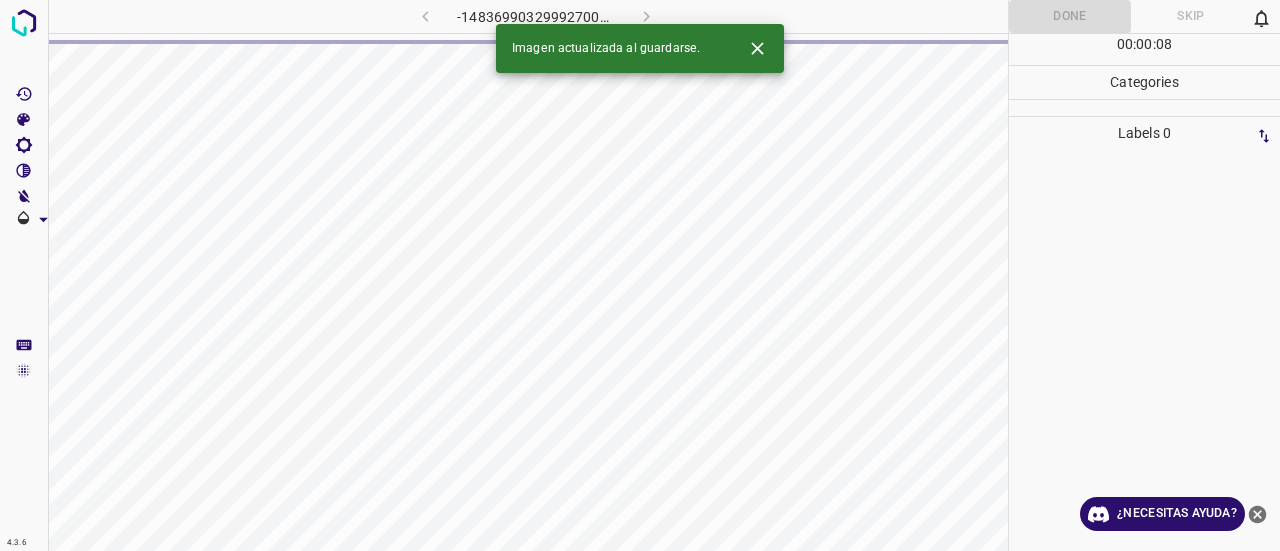 click at bounding box center (757, 48) 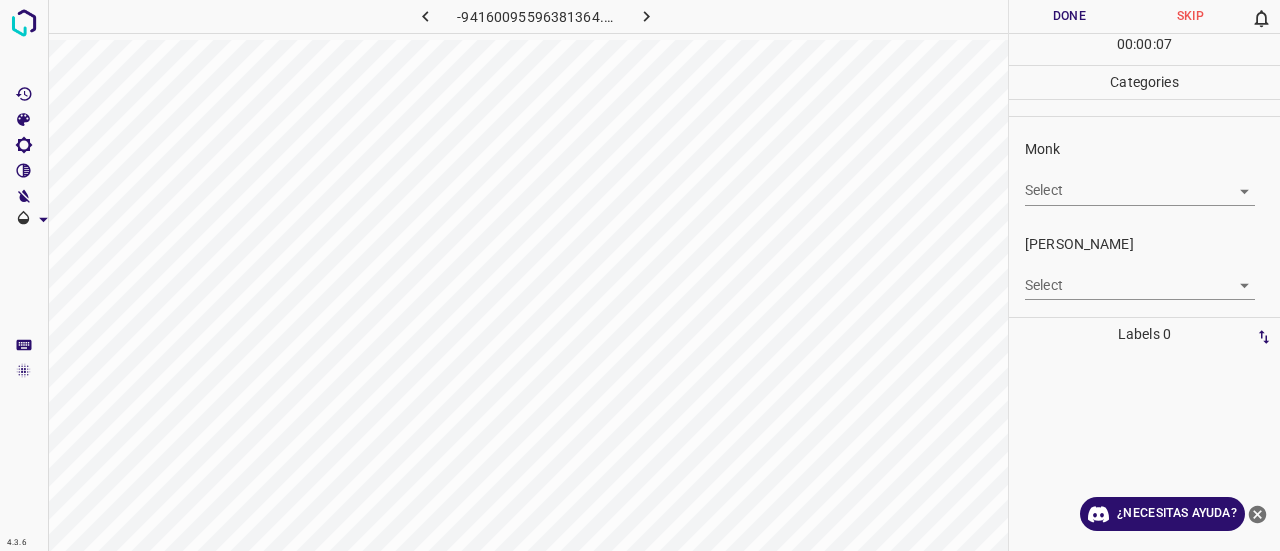 click on "Select ​" at bounding box center (1140, 182) 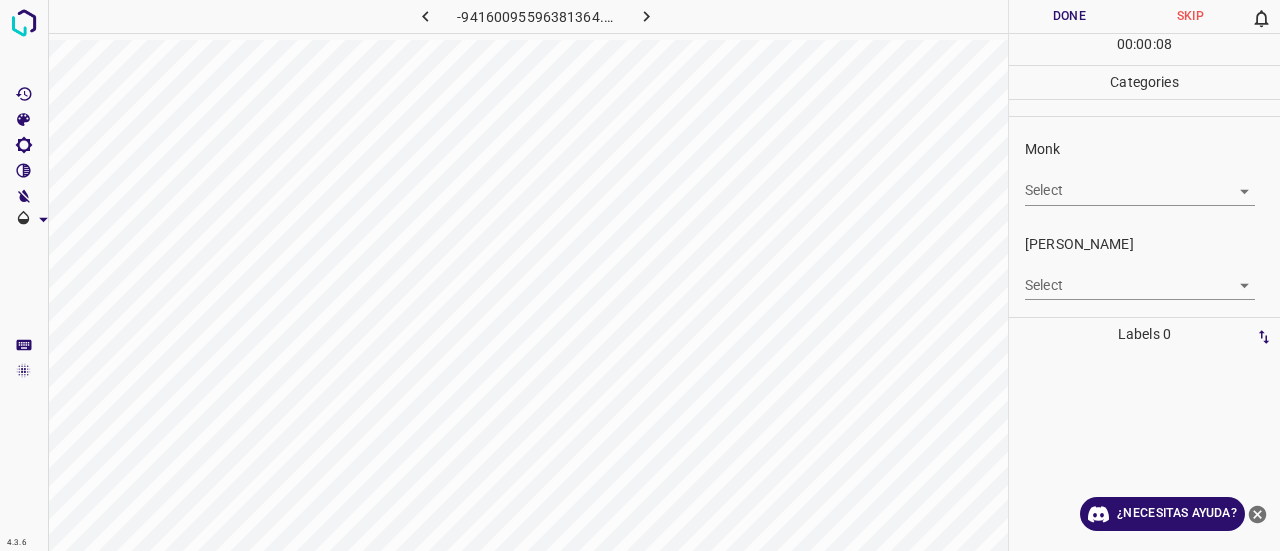 click on "4.3.6  -94160095596381364.png Done Skip 0 00   : 00   : 08   Categories Monk   Select ​  [PERSON_NAME]   Select ​ Labels   0 Categories 1 Monk 2  [PERSON_NAME] Tools Space Change between modes (Draw & Edit) I Auto labeling R Restore zoom M Zoom in N Zoom out Delete Delete selecte label Filters Z Restore filters X Saturation filter C Brightness filter V Contrast filter B Gray scale filter General O Download ¿Necesitas ayuda? Texto original Valora esta traducción Tu opinión servirá para ayudar a mejorar el Traductor de Google - Texto - Esconder - Borrar" at bounding box center [640, 275] 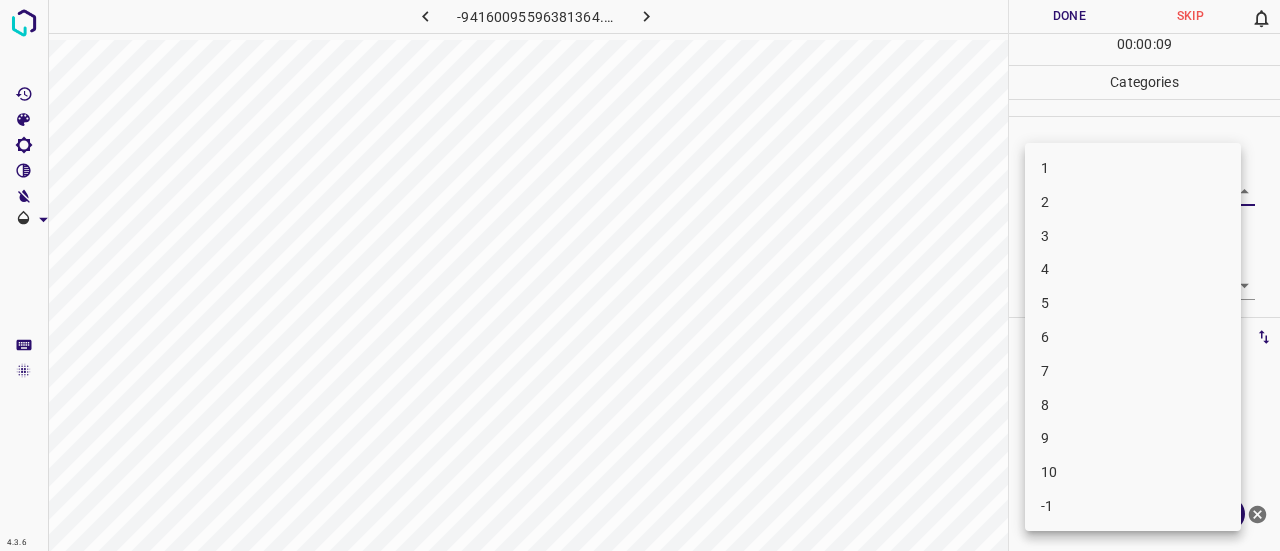 click on "3" at bounding box center (1133, 236) 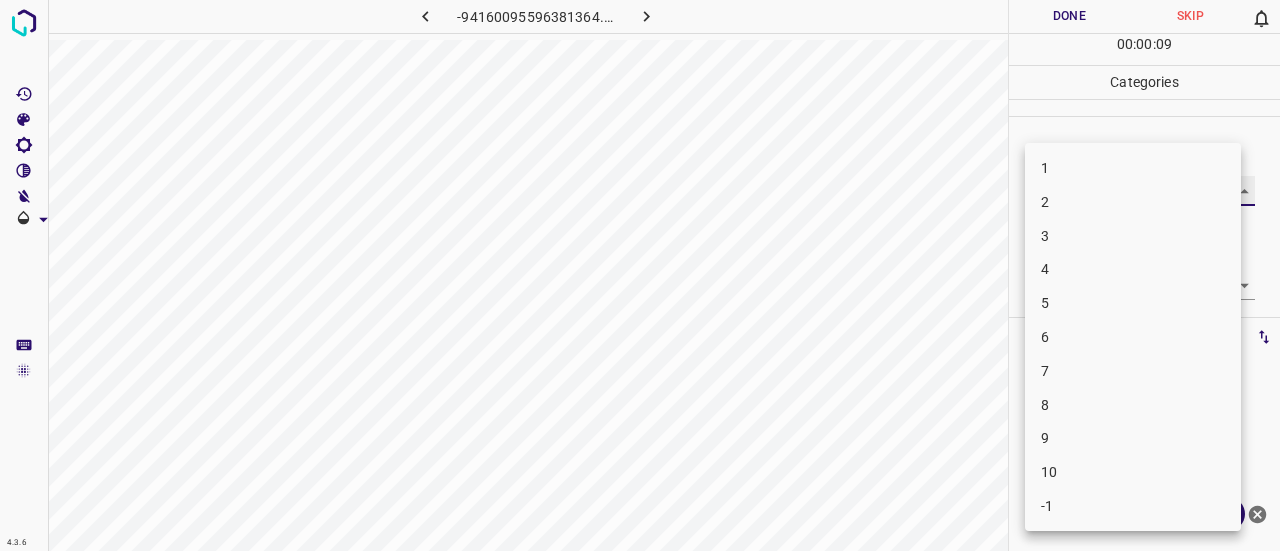 type on "3" 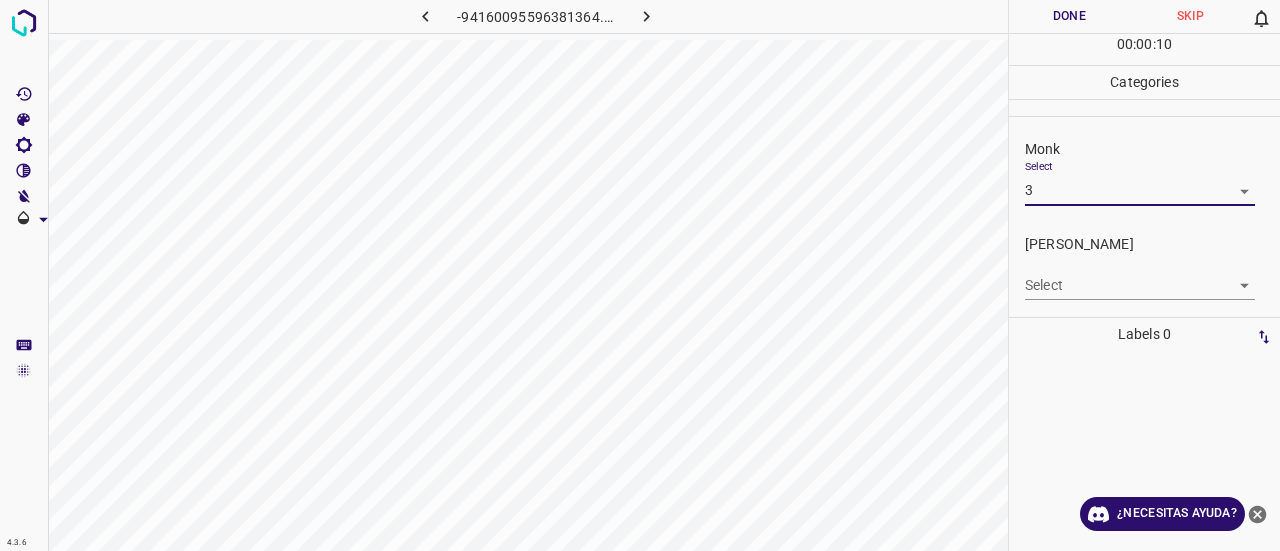 click on "Select ​" at bounding box center [1140, 277] 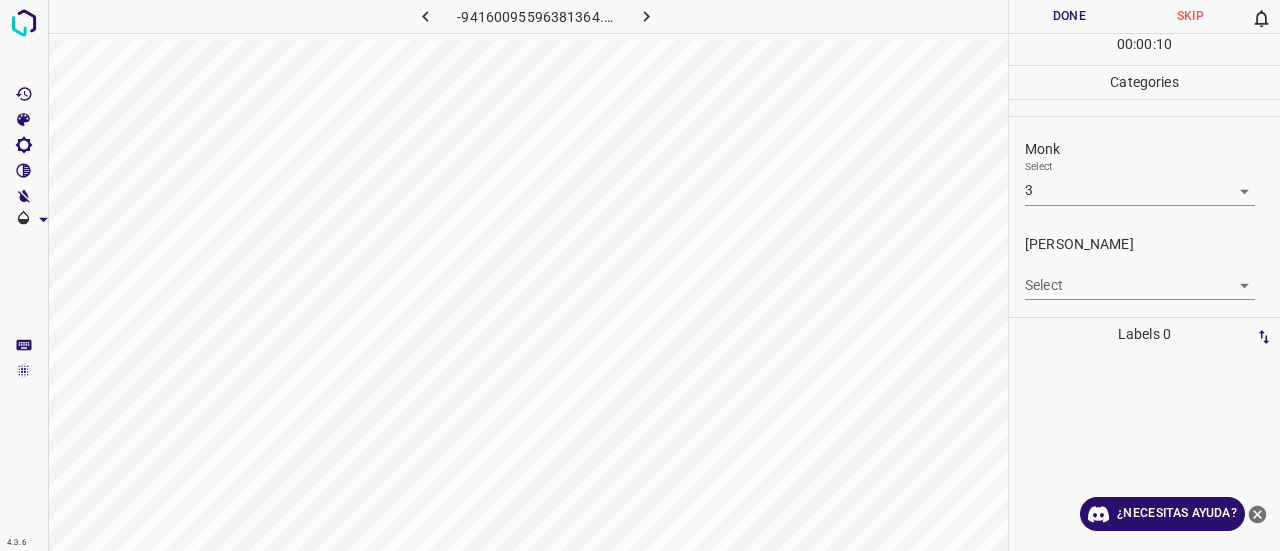 click on "4.3.6  -94160095596381364.png Done Skip 0 00   : 00   : 10   Categories Monk   Select 3 3  [PERSON_NAME]   Select ​ Labels   0 Categories 1 Monk 2  [PERSON_NAME] Tools Space Change between modes (Draw & Edit) I Auto labeling R Restore zoom M Zoom in N Zoom out Delete Delete selecte label Filters Z Restore filters X Saturation filter C Brightness filter V Contrast filter B Gray scale filter General O Download ¿Necesitas ayuda? Texto original Valora esta traducción Tu opinión servirá para ayudar a mejorar el Traductor de Google - Texto - Esconder - Borrar" at bounding box center (640, 275) 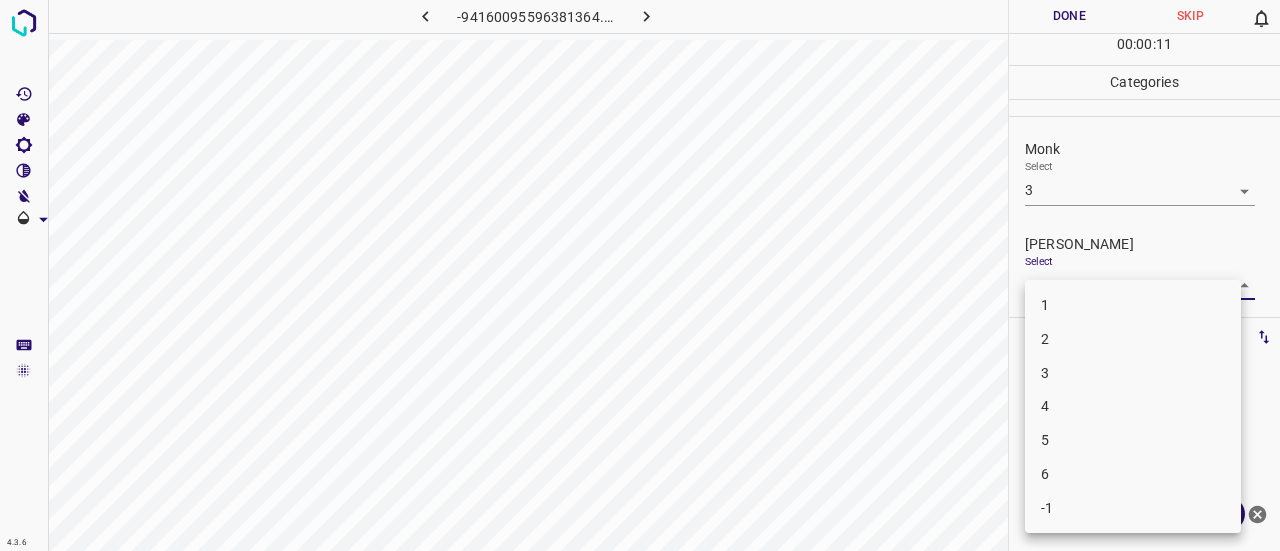 click on "2" at bounding box center (1133, 339) 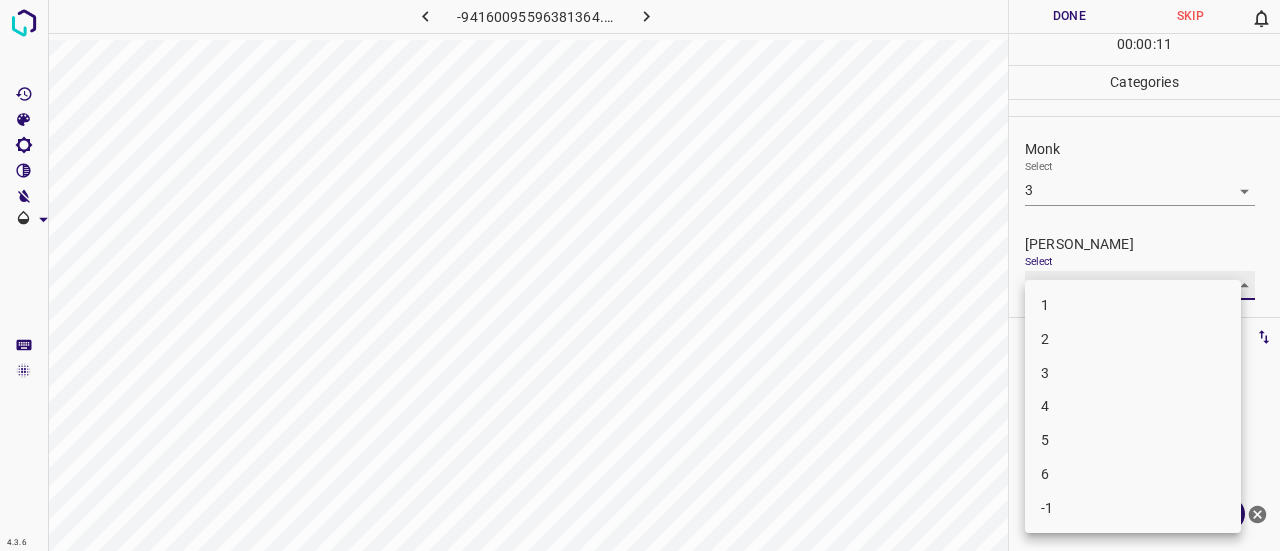 type on "2" 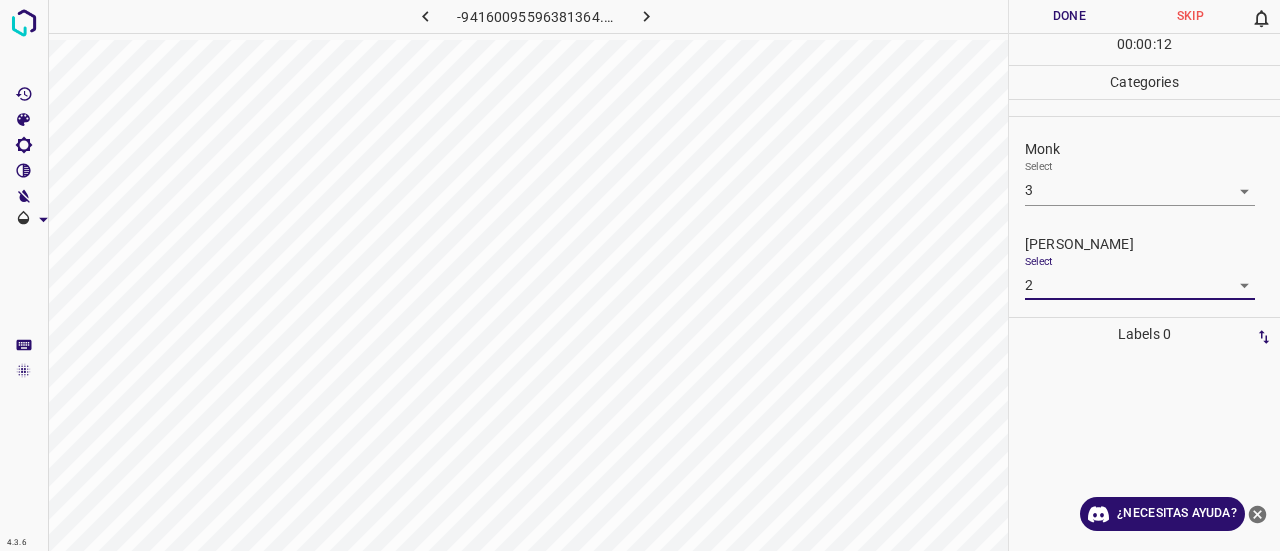 click on "4.3.6  -94160095596381364.png Done Skip 0 00   : 00   : 12   Categories Monk   Select 3 3  [PERSON_NAME]   Select 2 2 Labels   0 Categories 1 Monk 2  [PERSON_NAME] Tools Space Change between modes (Draw & Edit) I Auto labeling R Restore zoom M Zoom in N Zoom out Delete Delete selecte label Filters Z Restore filters X Saturation filter C Brightness filter V Contrast filter B Gray scale filter General O Download ¿Necesitas ayuda? Texto original Valora esta traducción Tu opinión servirá para ayudar a mejorar el Traductor de Google - Texto - Esconder - Borrar" at bounding box center [640, 275] 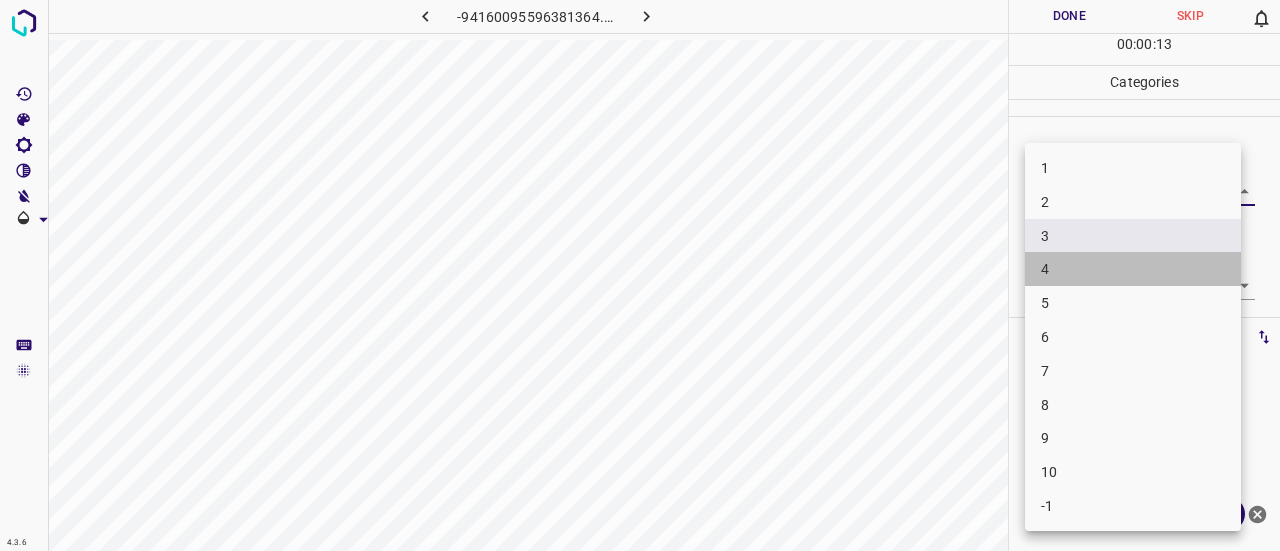click on "4" at bounding box center (1133, 269) 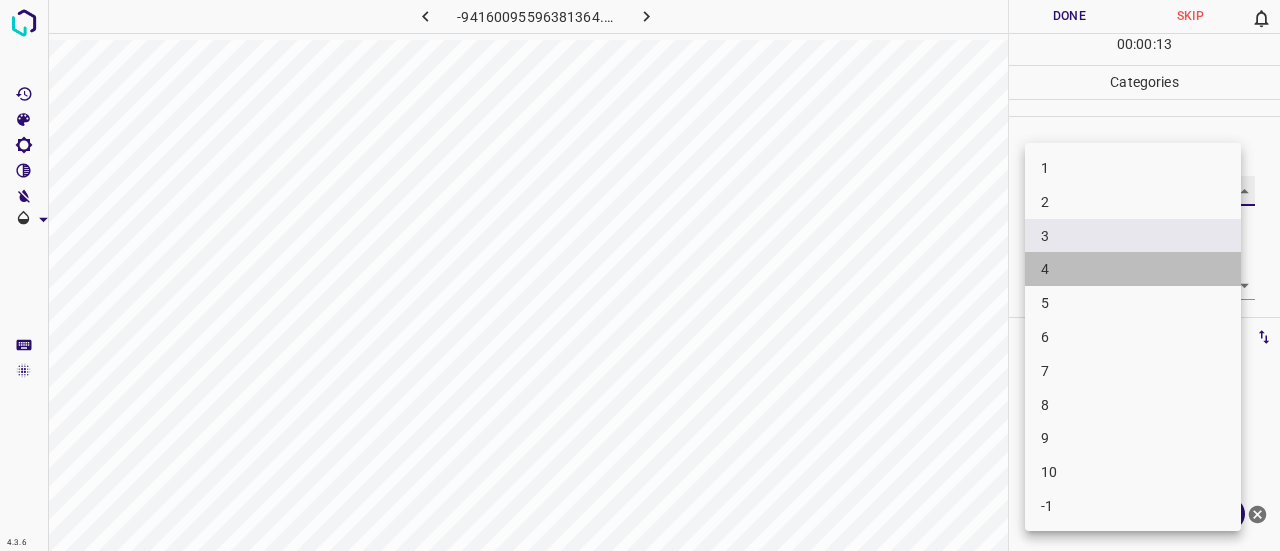 type on "4" 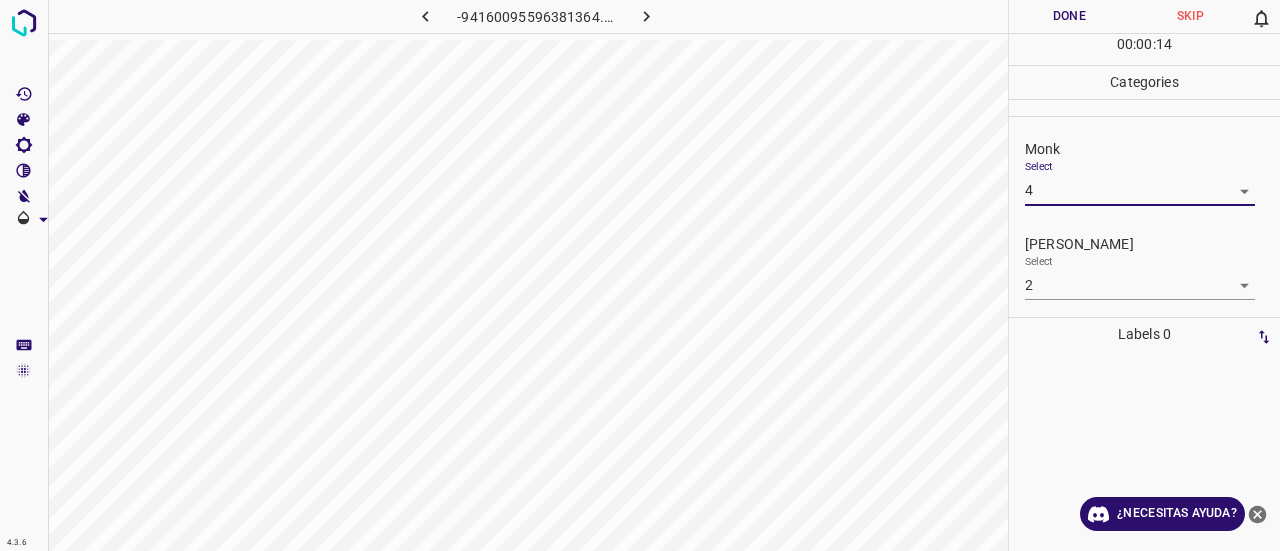 click on "Done" at bounding box center (1069, 16) 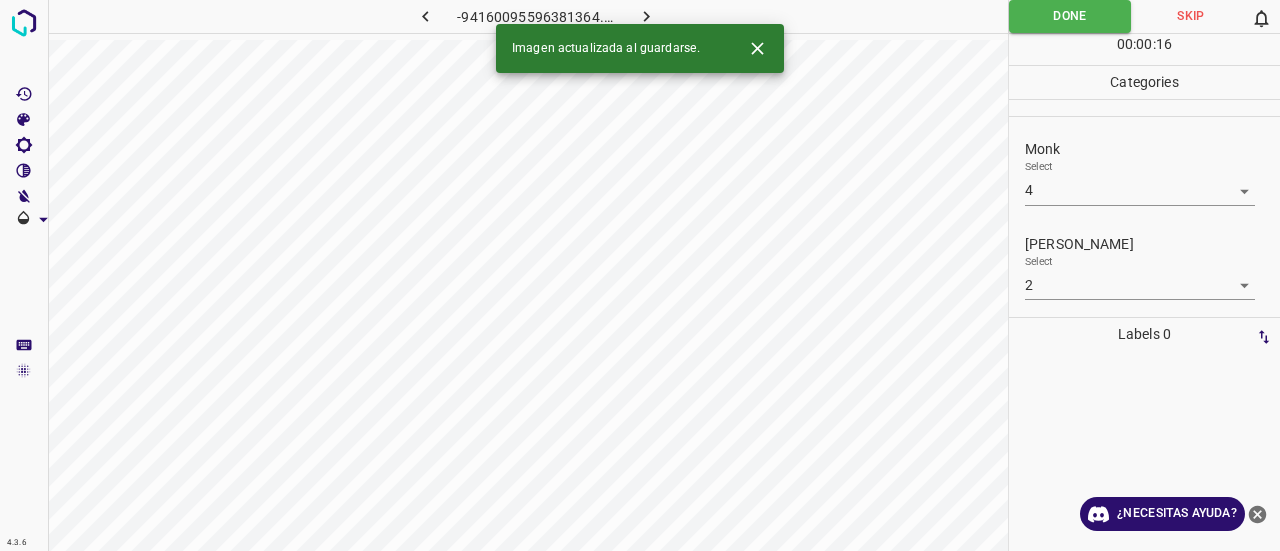 click 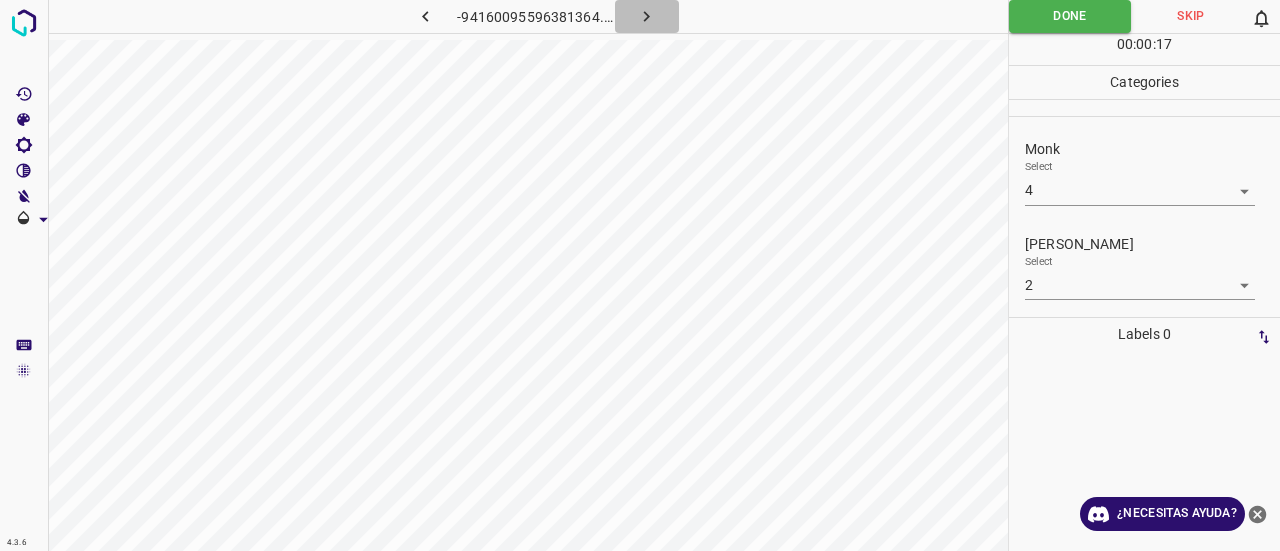 click at bounding box center [647, 16] 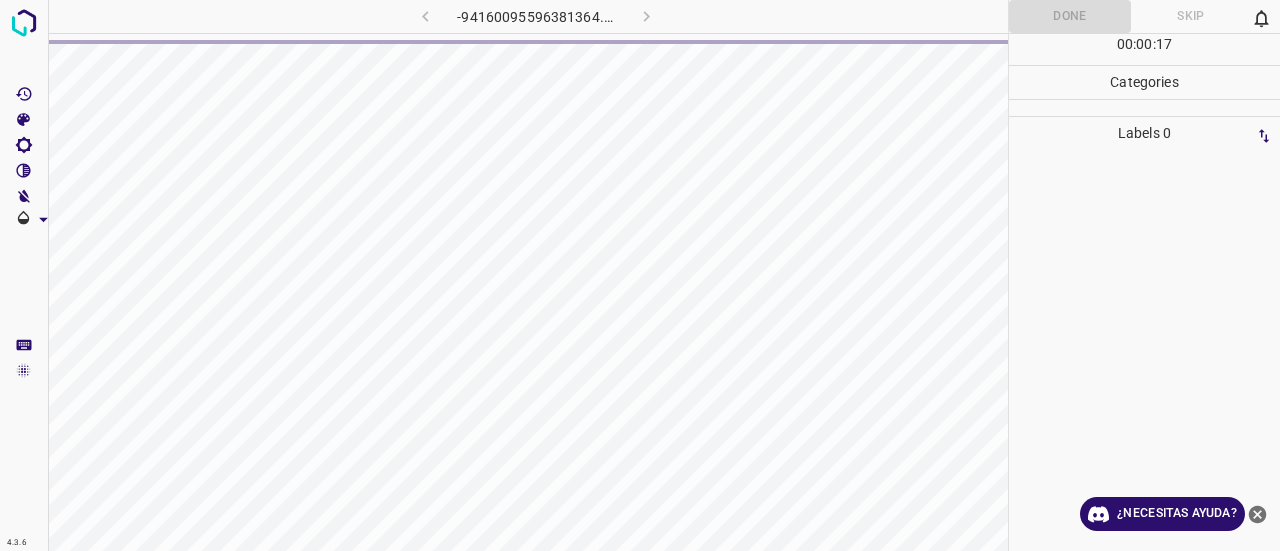 click on "-94160095596381364.png" at bounding box center [536, 16] 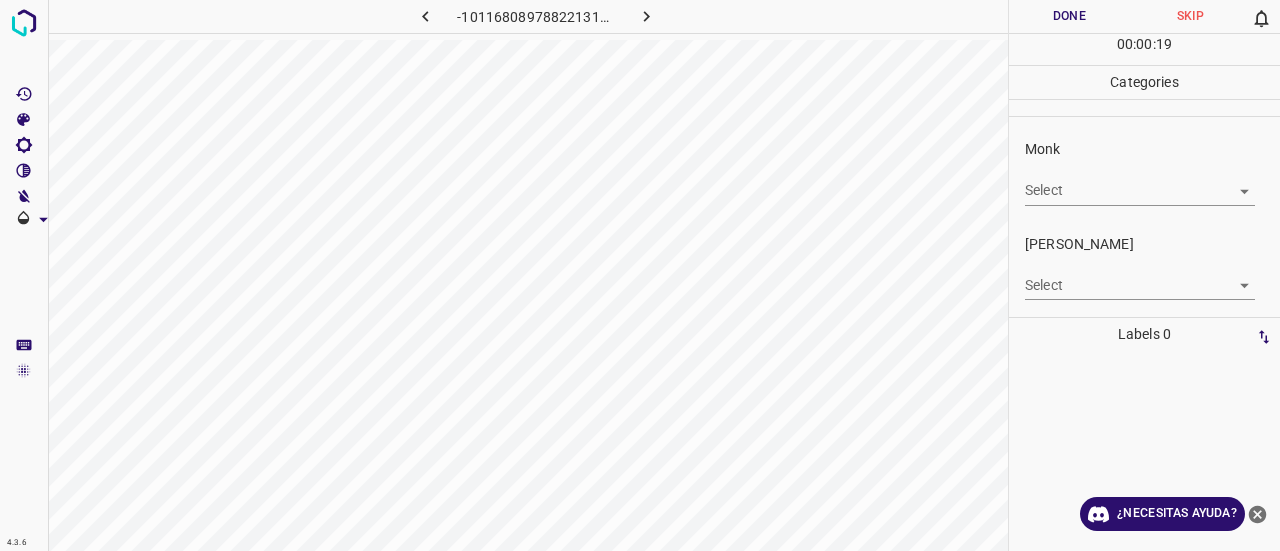 click on "4.3.6  -101168089788221310.png Done Skip 0 00   : 00   : 19   Categories Monk   Select ​  [PERSON_NAME]   Select ​ Labels   0 Categories 1 Monk 2  [PERSON_NAME] Tools Space Change between modes (Draw & Edit) I Auto labeling R Restore zoom M Zoom in N Zoom out Delete Delete selecte label Filters Z Restore filters X Saturation filter C Brightness filter V Contrast filter B Gray scale filter General O Download ¿Necesitas ayuda? Texto original Valora esta traducción Tu opinión servirá para ayudar a mejorar el Traductor de Google - Texto - Esconder - Borrar" at bounding box center [640, 275] 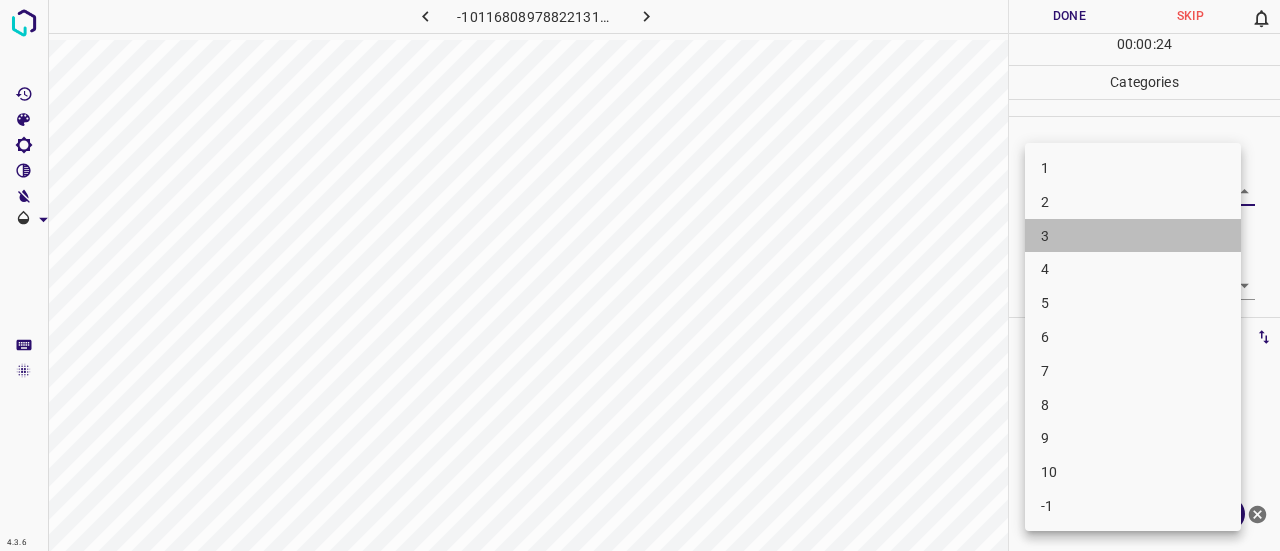 click on "3" at bounding box center [1133, 236] 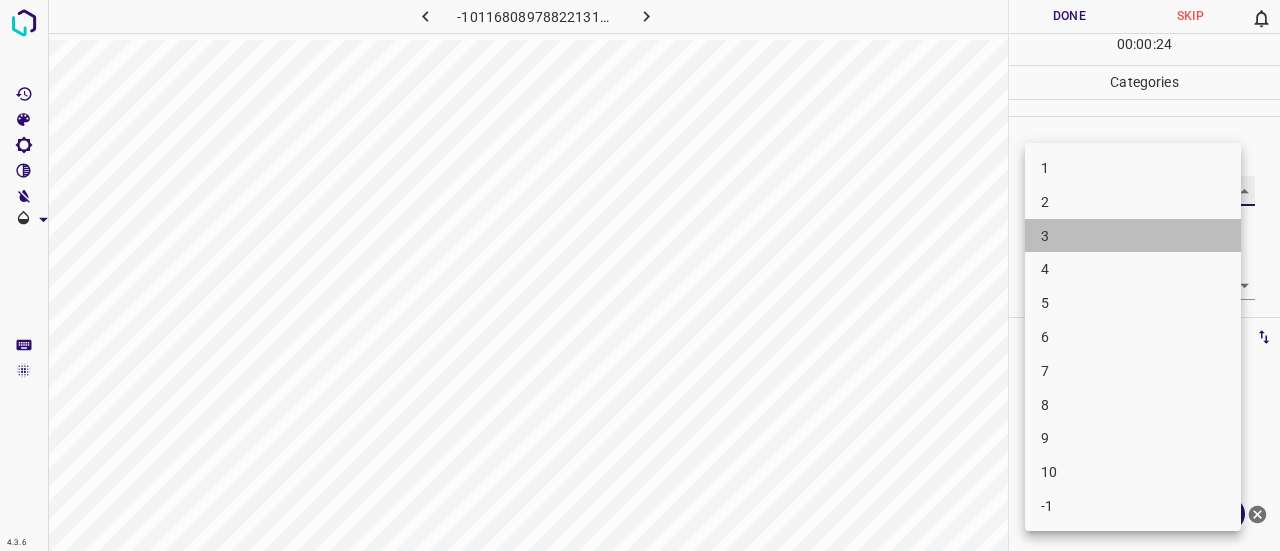 type on "3" 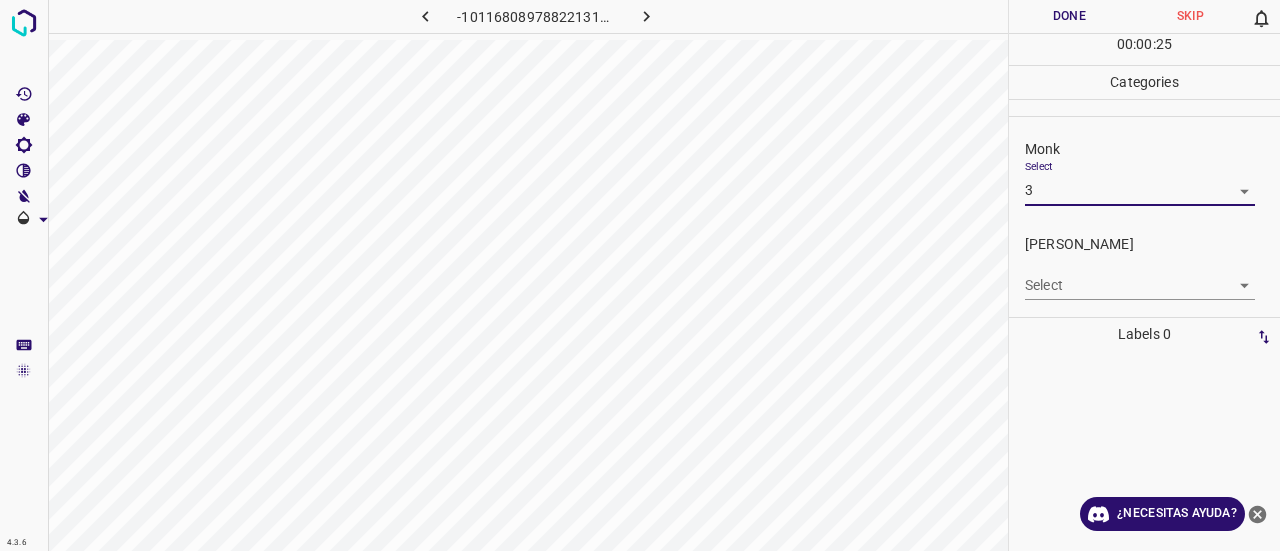 click on "4.3.6  -101168089788221310.png Done Skip 0 00   : 00   : 25   Categories Monk   Select 3 3  [PERSON_NAME]   Select ​ Labels   0 Categories 1 Monk 2  [PERSON_NAME] Tools Space Change between modes (Draw & Edit) I Auto labeling R Restore zoom M Zoom in N Zoom out Delete Delete selecte label Filters Z Restore filters X Saturation filter C Brightness filter V Contrast filter B Gray scale filter General O Download ¿Necesitas ayuda? Texto original Valora esta traducción Tu opinión servirá para ayudar a mejorar el Traductor de Google - Texto - Esconder - Borrar" at bounding box center (640, 275) 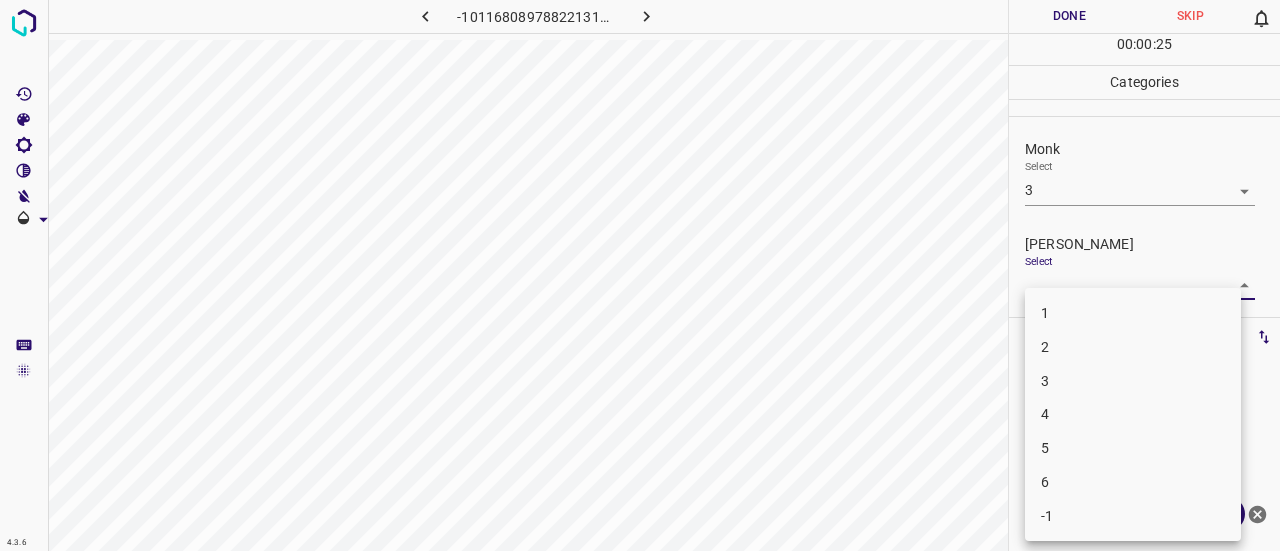 drag, startPoint x: 1089, startPoint y: 346, endPoint x: 1088, endPoint y: 329, distance: 17.029387 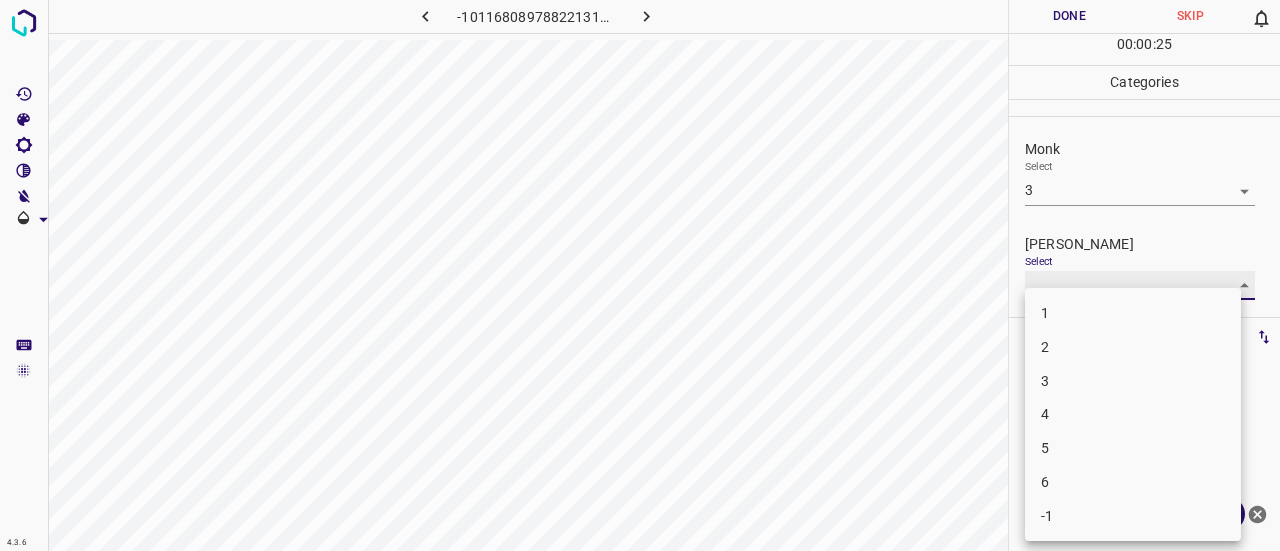 type on "2" 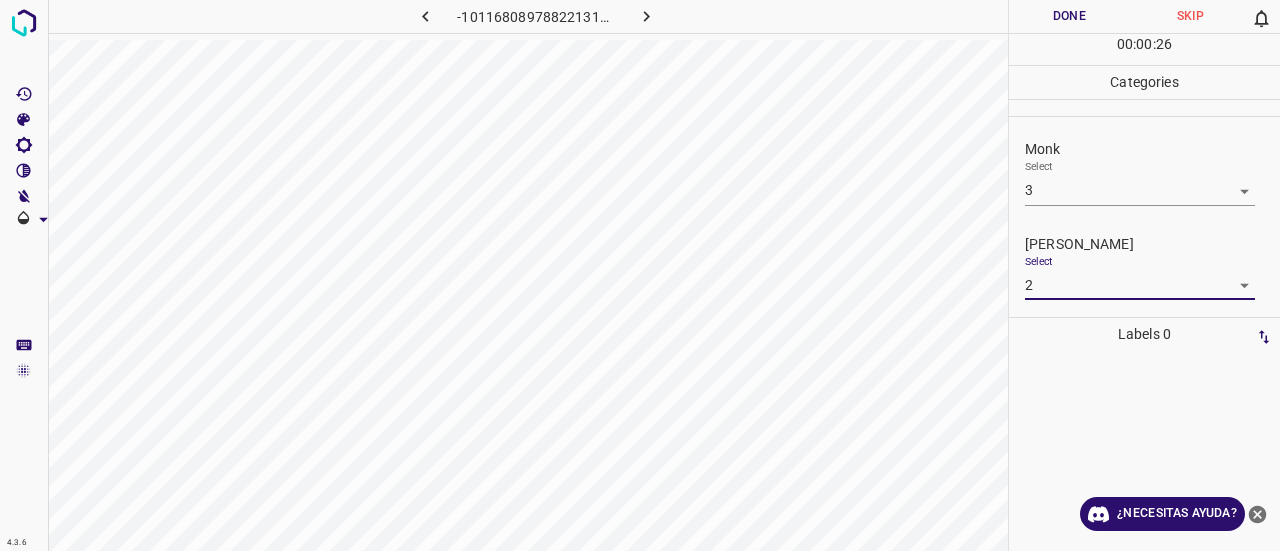 click on "Done" at bounding box center (1069, 16) 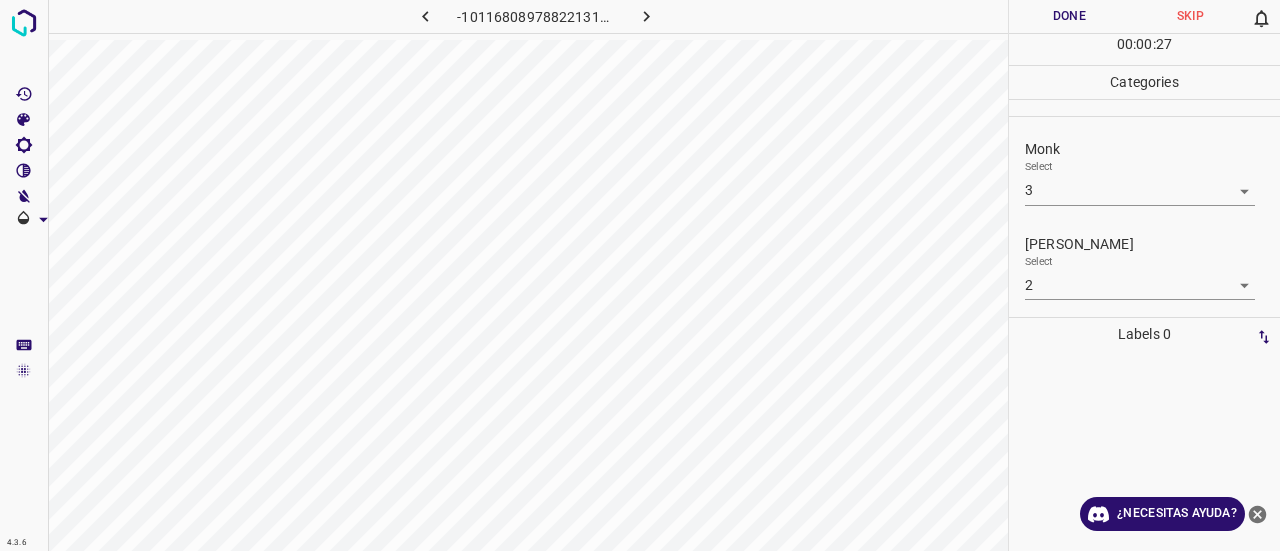 click at bounding box center (647, 16) 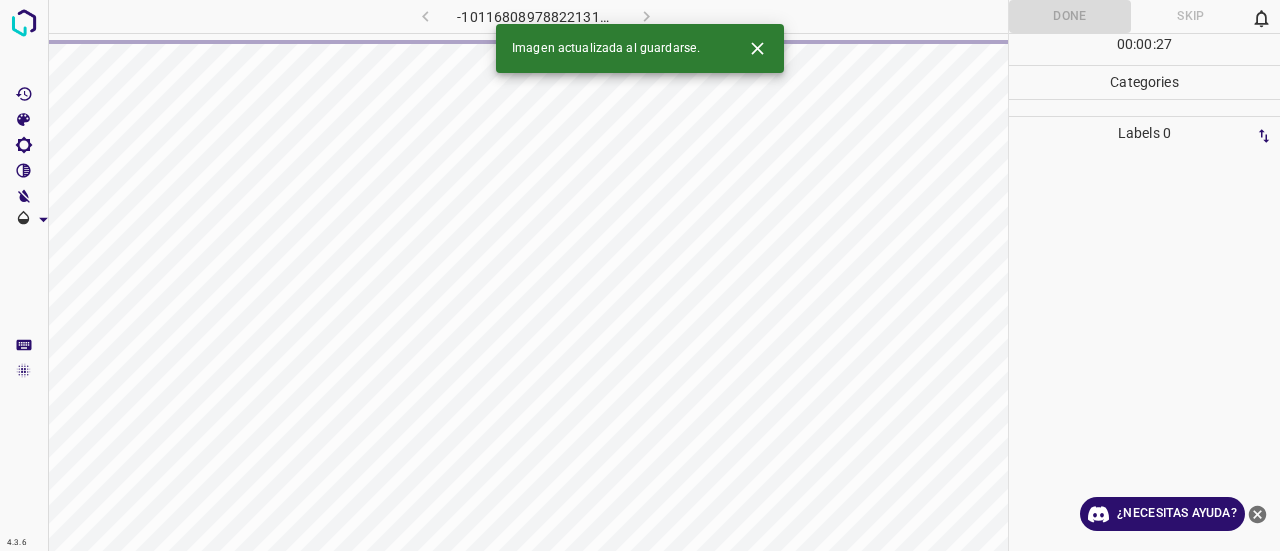click 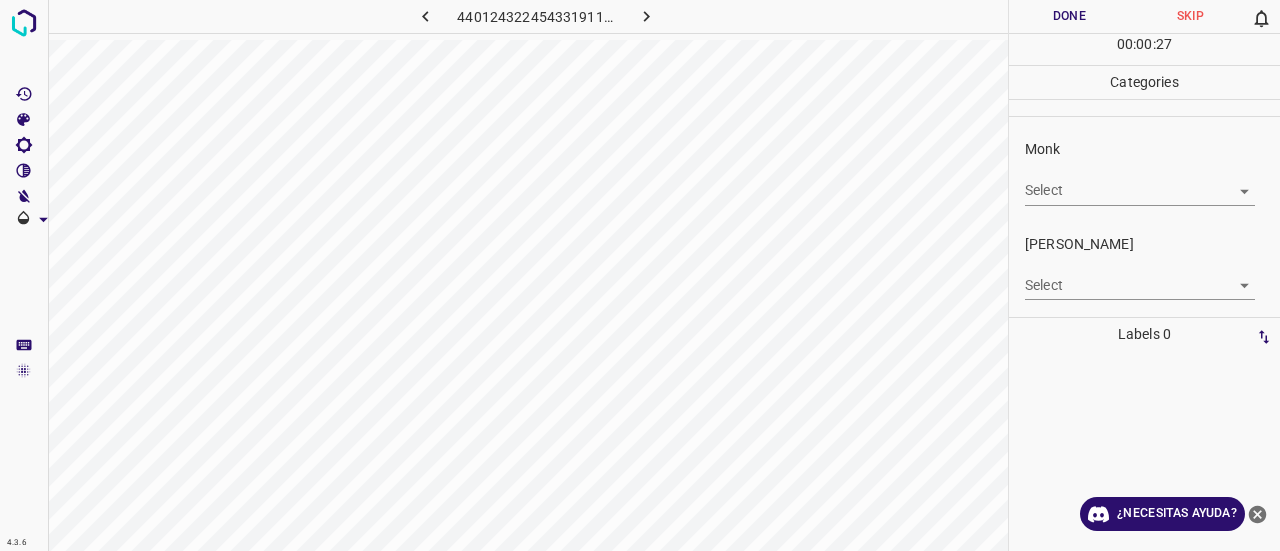 click on "Select ​" at bounding box center [1140, 182] 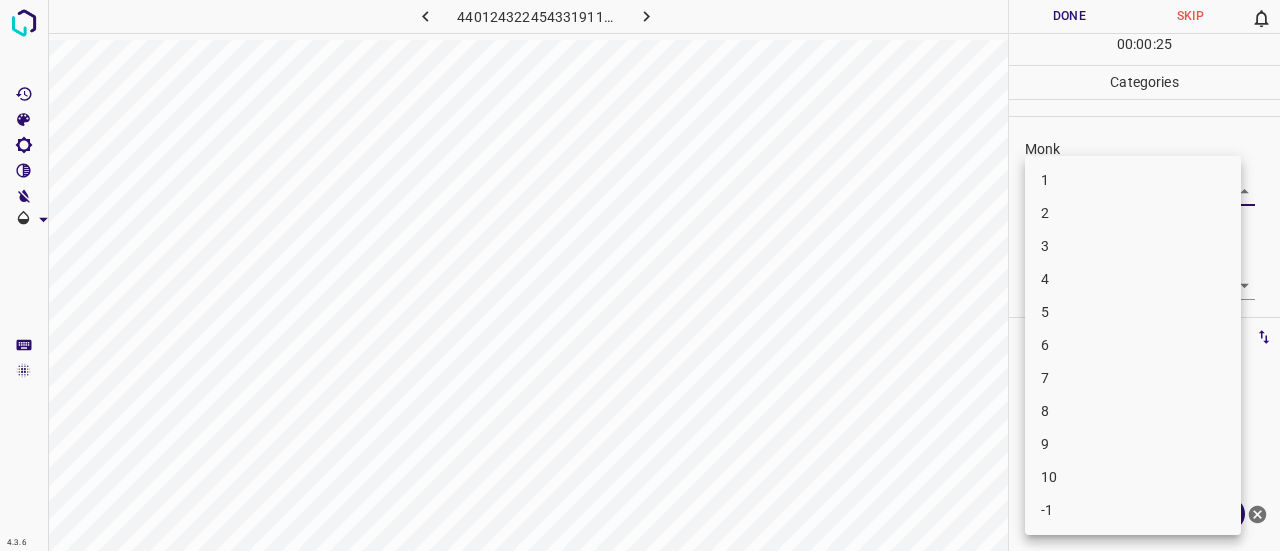 click on "4.3.6  4401243224543319117.png Done Skip 0 00   : 00   : 25   Categories Monk   Select ​  [PERSON_NAME]   Select ​ Labels   0 Categories 1 Monk 2  [PERSON_NAME] Tools Space Change between modes (Draw & Edit) I Auto labeling R Restore zoom M Zoom in N Zoom out Delete Delete selecte label Filters Z Restore filters X Saturation filter C Brightness filter V Contrast filter B Gray scale filter General O Download ¿Necesitas ayuda? Texto original Valora esta traducción Tu opinión servirá para ayudar a mejorar el Traductor de Google - Texto - Esconder - Borrar 1 2 3 4 5 6 7 8 9 10 -1" at bounding box center (640, 275) 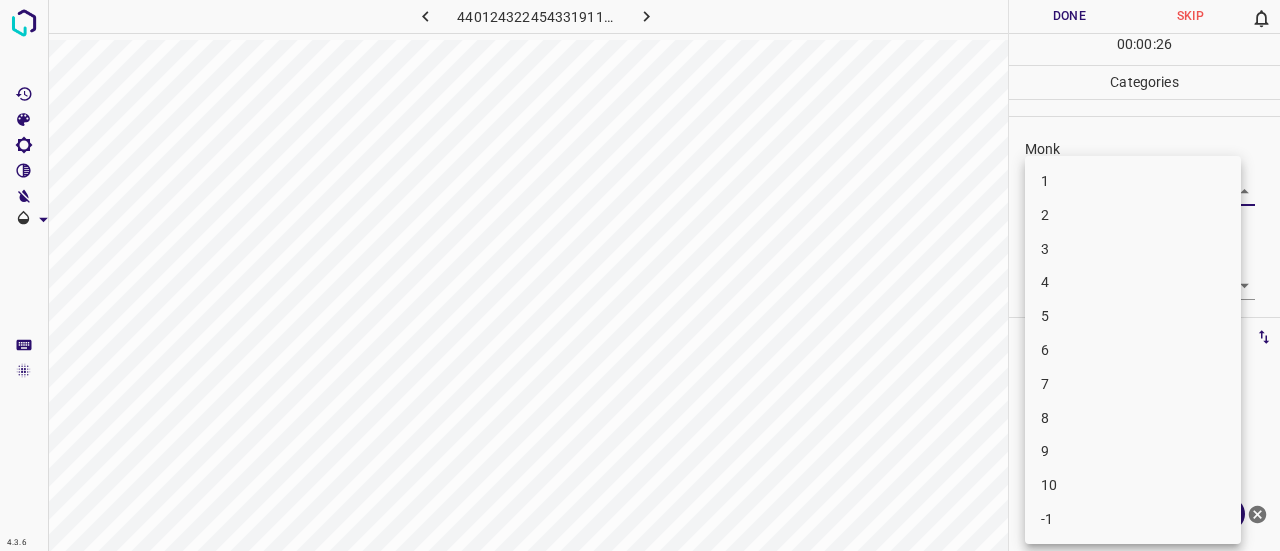 click on "3" at bounding box center (1133, 249) 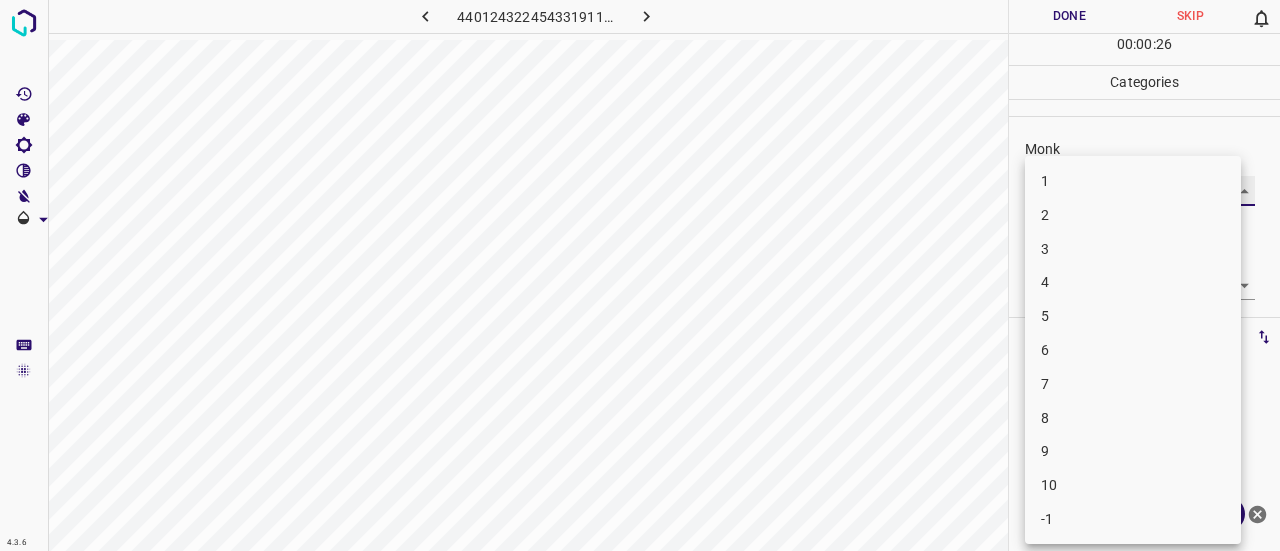 type on "3" 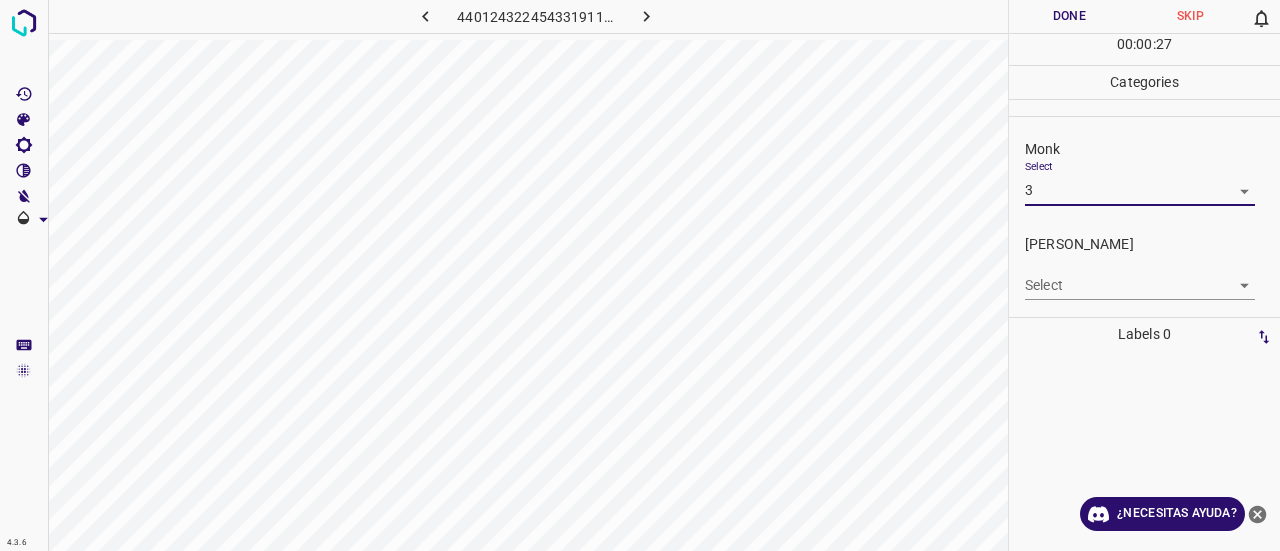 click on "4.3.6  4401243224543319117.png Done Skip 0 00   : 00   : 27   Categories Monk   Select 3 3  [PERSON_NAME]   Select ​ Labels   0 Categories 1 Monk 2  [PERSON_NAME] Tools Space Change between modes (Draw & Edit) I Auto labeling R Restore zoom M Zoom in N Zoom out Delete Delete selecte label Filters Z Restore filters X Saturation filter C Brightness filter V Contrast filter B Gray scale filter General O Download ¿Necesitas ayuda? Texto original Valora esta traducción Tu opinión servirá para ayudar a mejorar el Traductor de Google - Texto - Esconder - Borrar 1 2 3 4 5 6 7 8 9 10 -1" at bounding box center [640, 275] 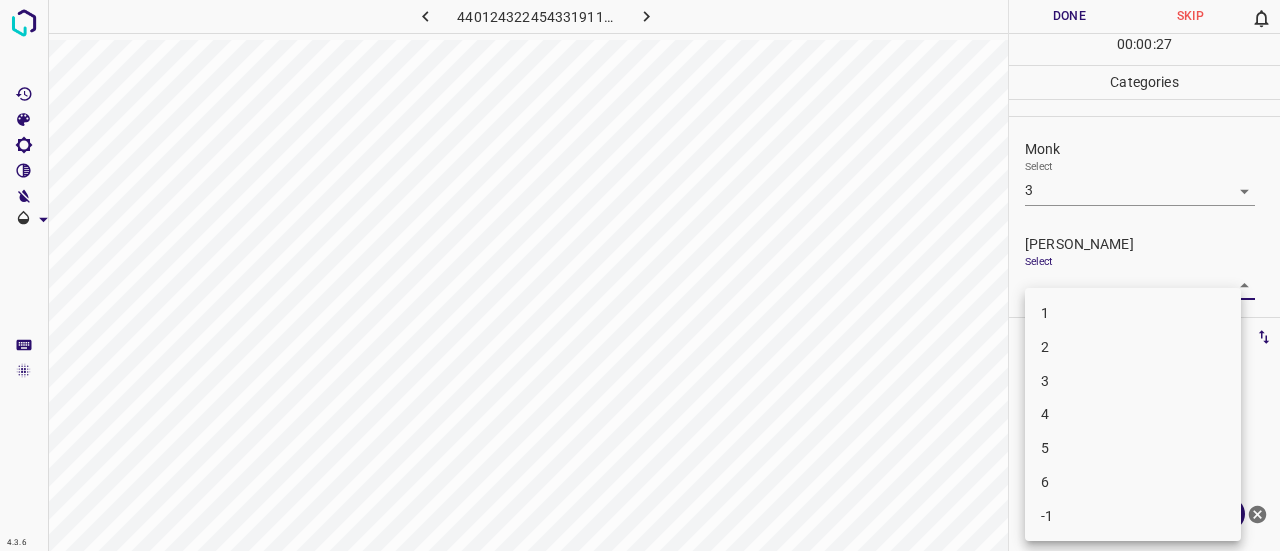 click on "2" at bounding box center (1133, 347) 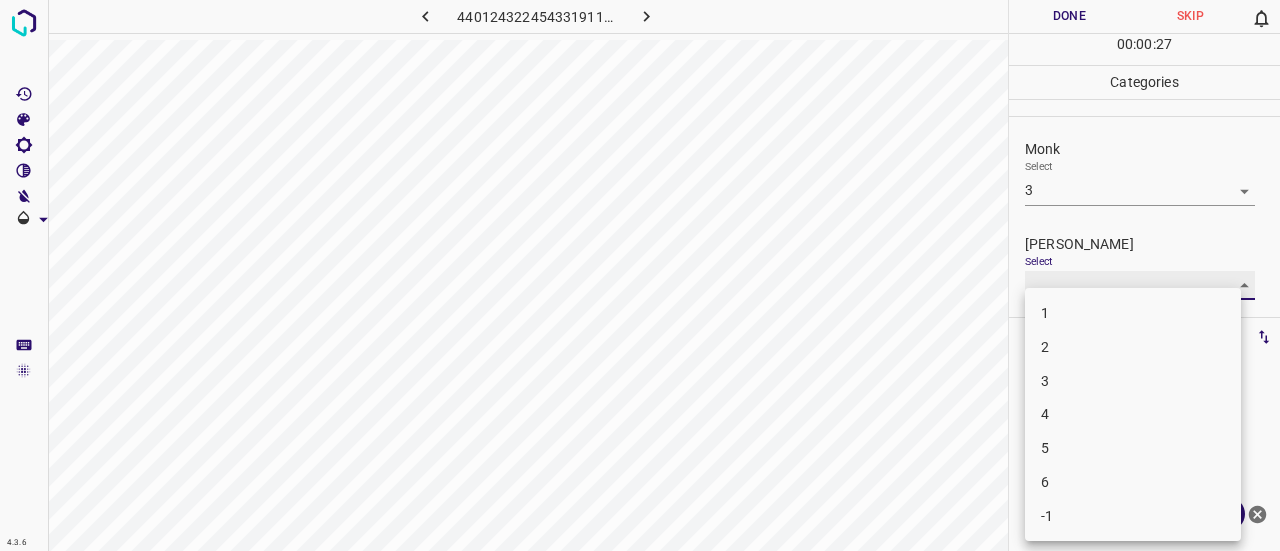 type on "2" 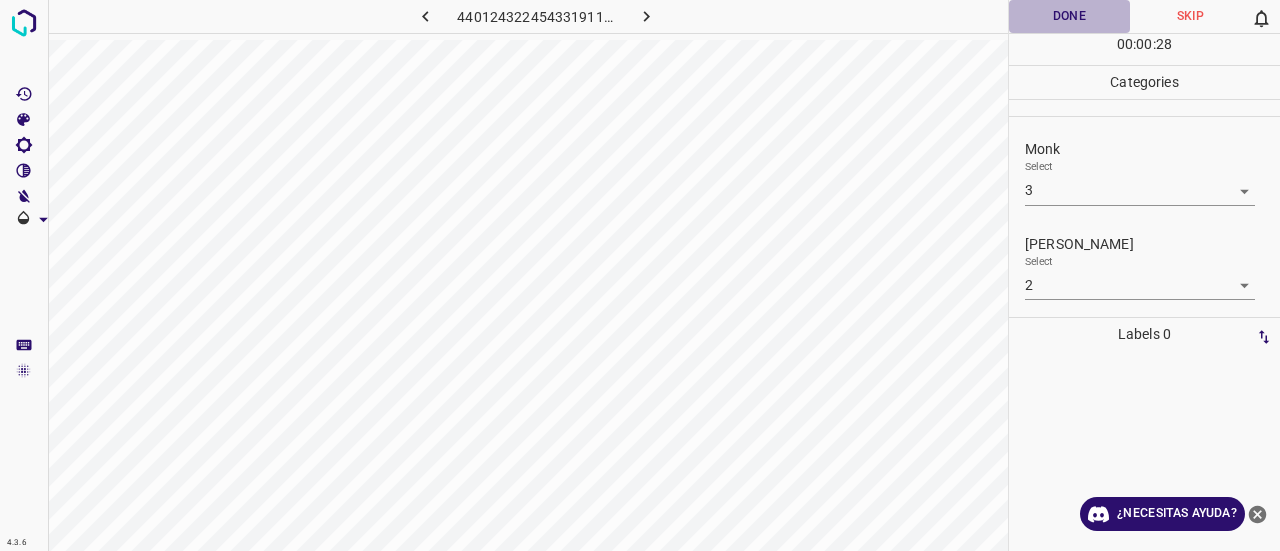 click on "Done" at bounding box center (1069, 16) 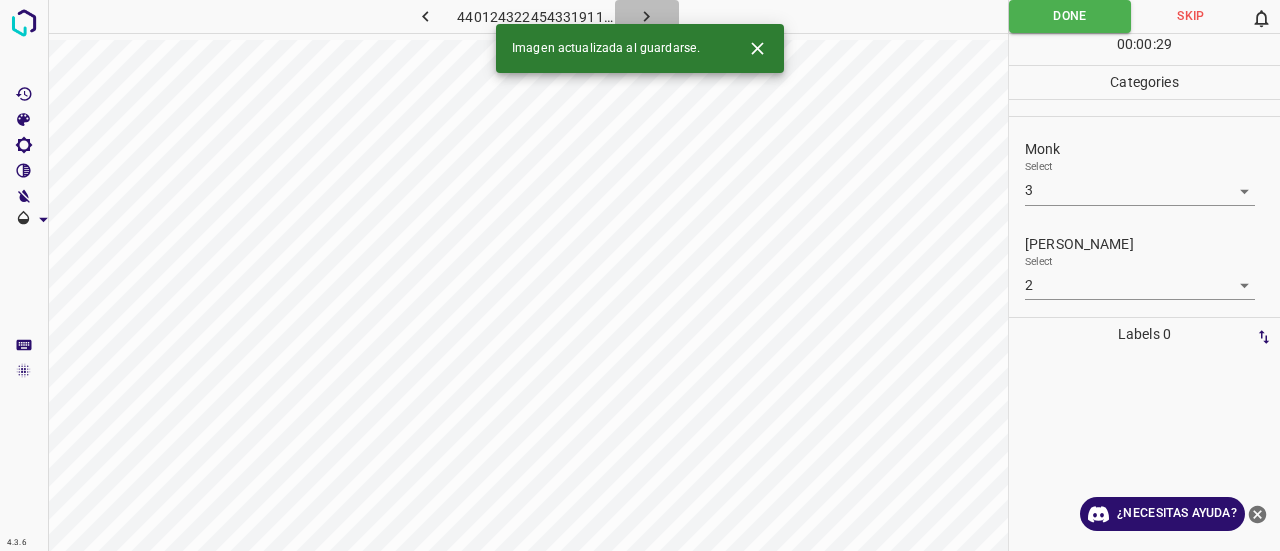 click 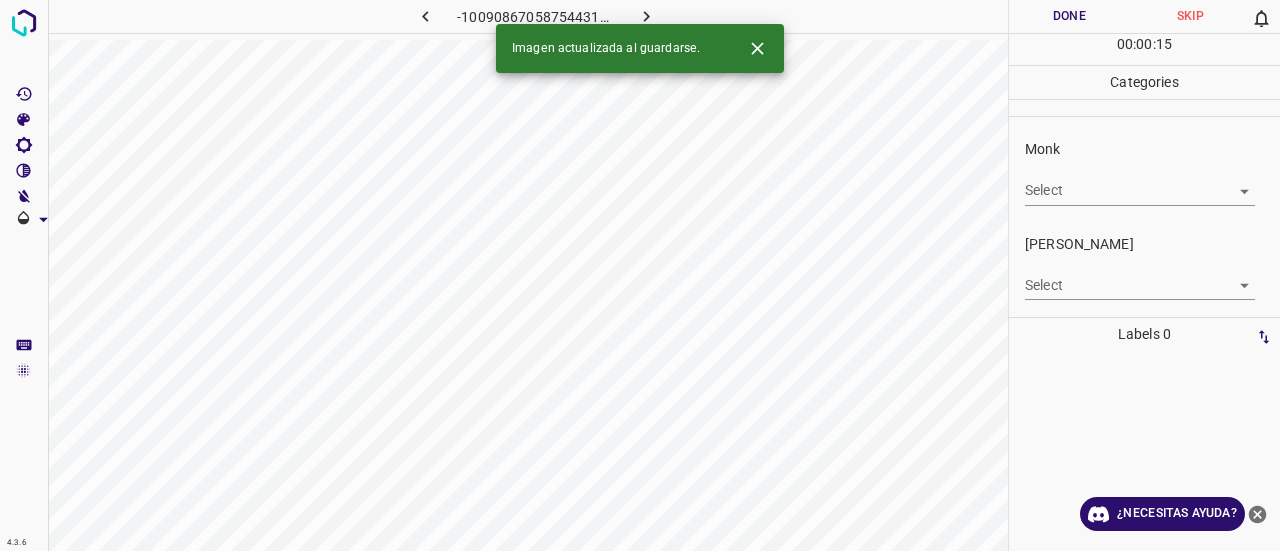 click on "4.3.6  -1009086705875443190.png Done Skip 0 00   : 00   : 15   Categories Monk   Select ​  [PERSON_NAME]   Select ​ Labels   0 Categories 1 Monk 2  [PERSON_NAME] Tools Space Change between modes (Draw & Edit) I Auto labeling R Restore zoom M Zoom in N Zoom out Delete Delete selecte label Filters Z Restore filters X Saturation filter C Brightness filter V Contrast filter B Gray scale filter General O Download Imagen actualizada al guardarse. ¿Necesitas ayuda? Texto original Valora esta traducción Tu opinión servirá para ayudar a mejorar el Traductor de Google - Texto - Esconder - Borrar" at bounding box center (640, 275) 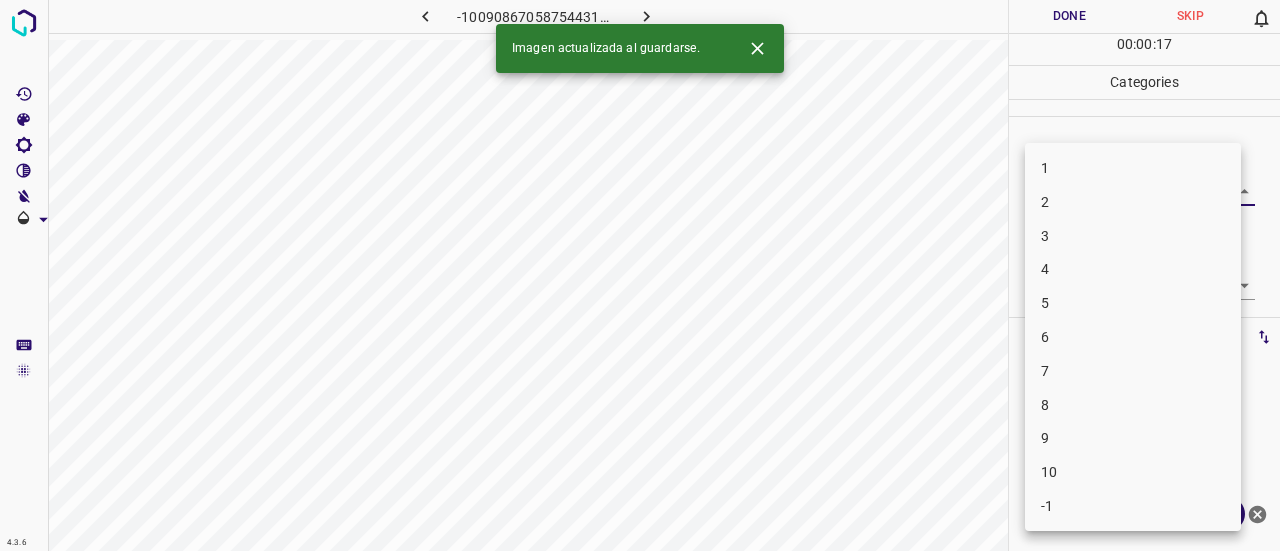 click on "4" at bounding box center [1133, 269] 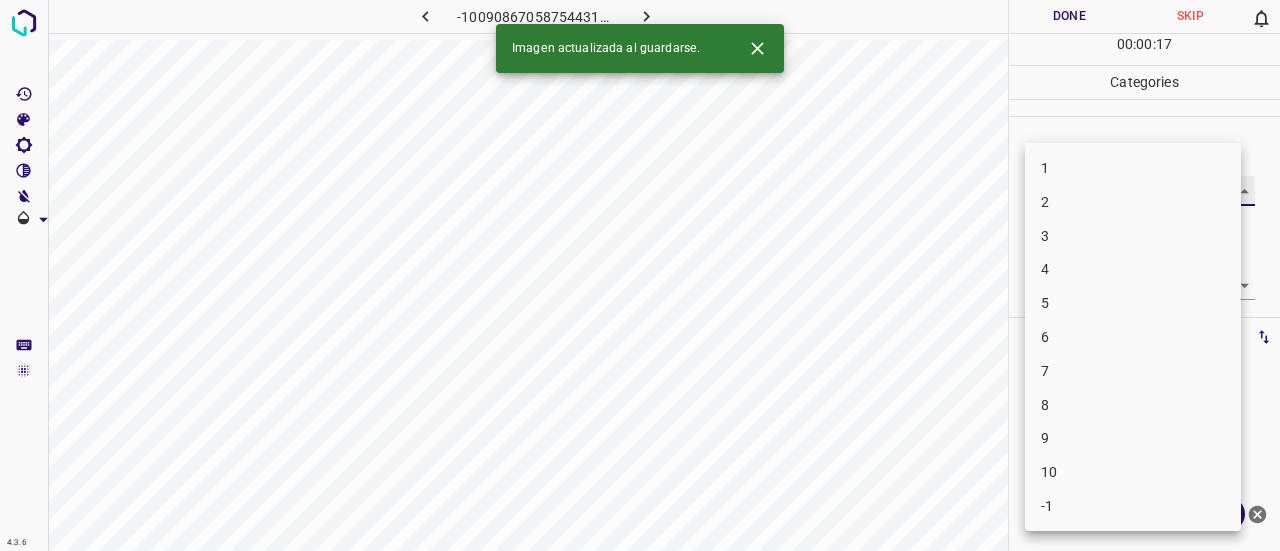 type on "4" 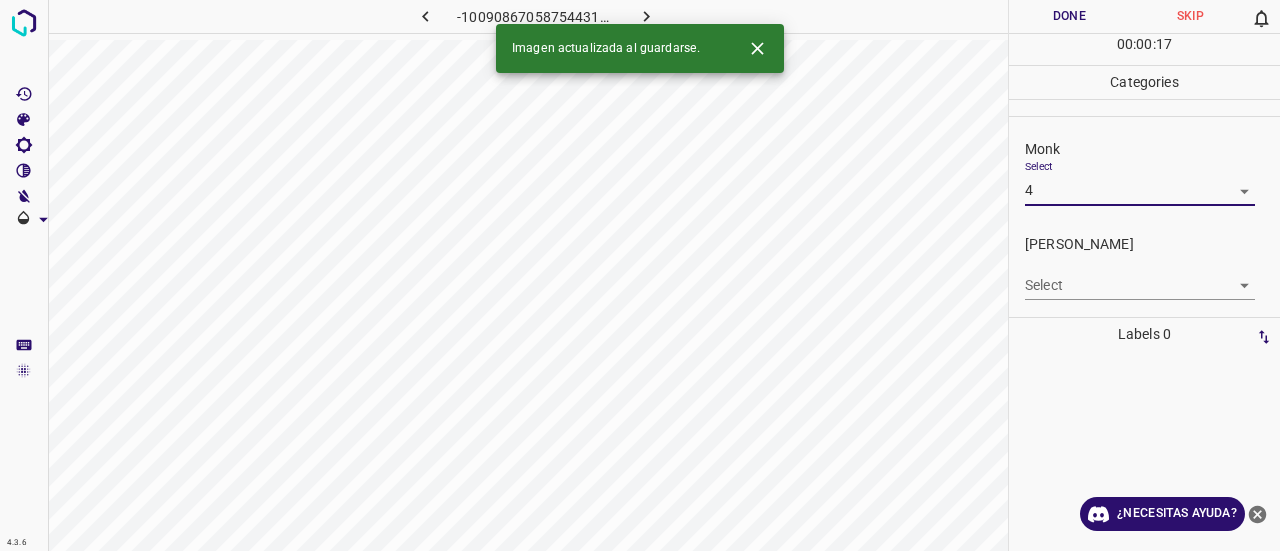 click on "4.3.6  -1009086705875443190.png Done Skip 0 00   : 00   : 17   Categories Monk   Select 4 4  [PERSON_NAME]   Select ​ Labels   0 Categories 1 Monk 2  [PERSON_NAME] Tools Space Change between modes (Draw & Edit) I Auto labeling R Restore zoom M Zoom in N Zoom out Delete Delete selecte label Filters Z Restore filters X Saturation filter C Brightness filter V Contrast filter B Gray scale filter General O Download Imagen actualizada al guardarse. ¿Necesitas ayuda? Texto original Valora esta traducción Tu opinión servirá para ayudar a mejorar el Traductor de Google - Texto - Esconder - Borrar 1 2 3 4 5 6 7 8 9 10 -1" at bounding box center (640, 275) 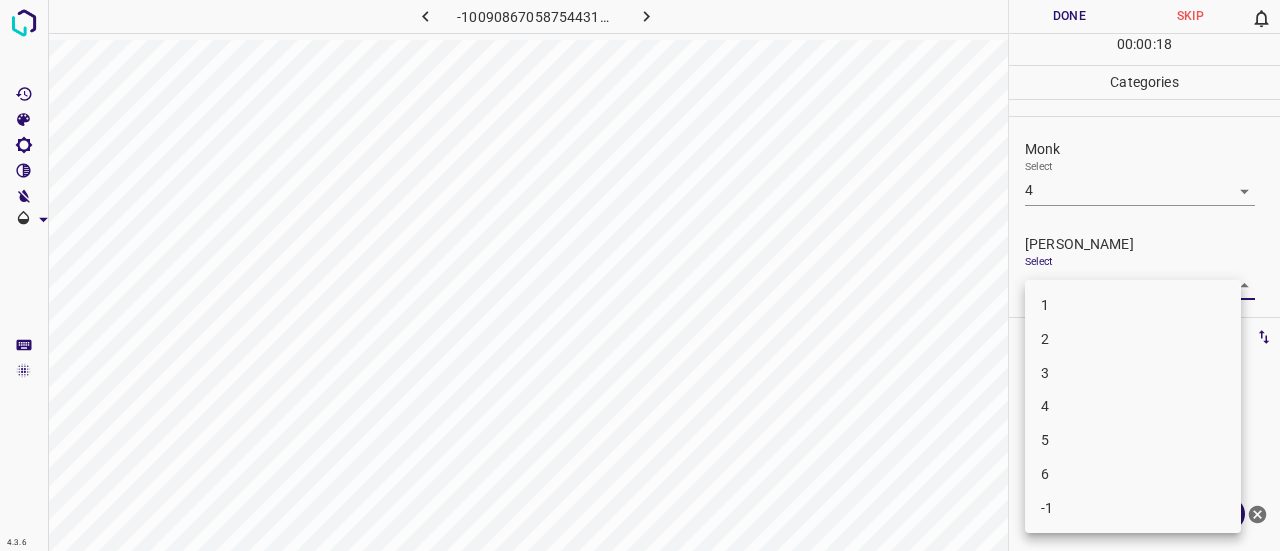 click on "2" at bounding box center [1133, 339] 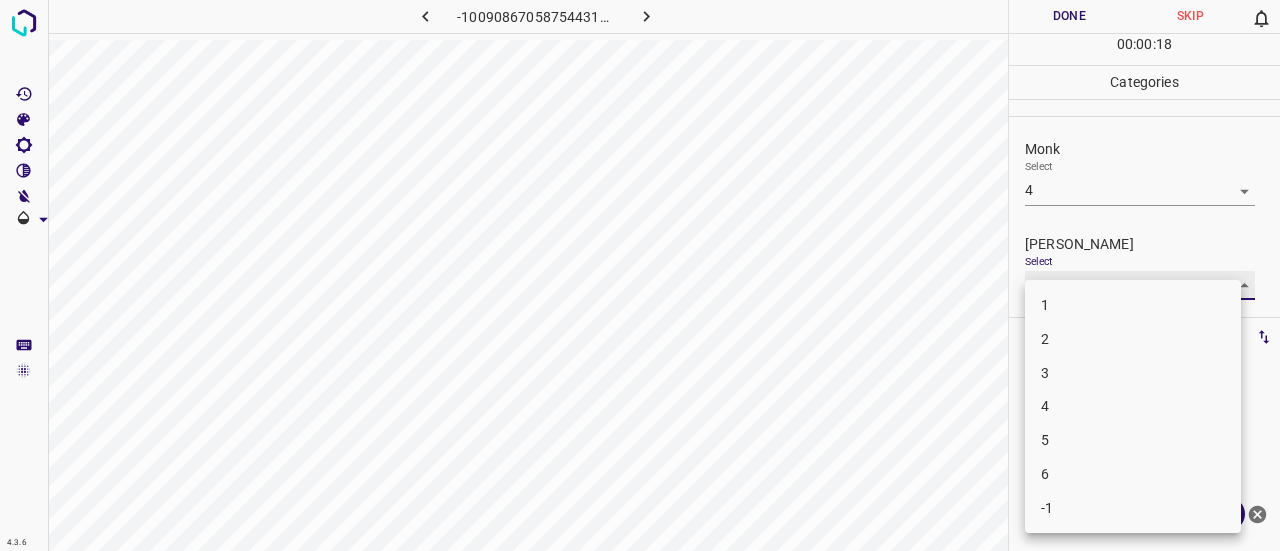 type on "2" 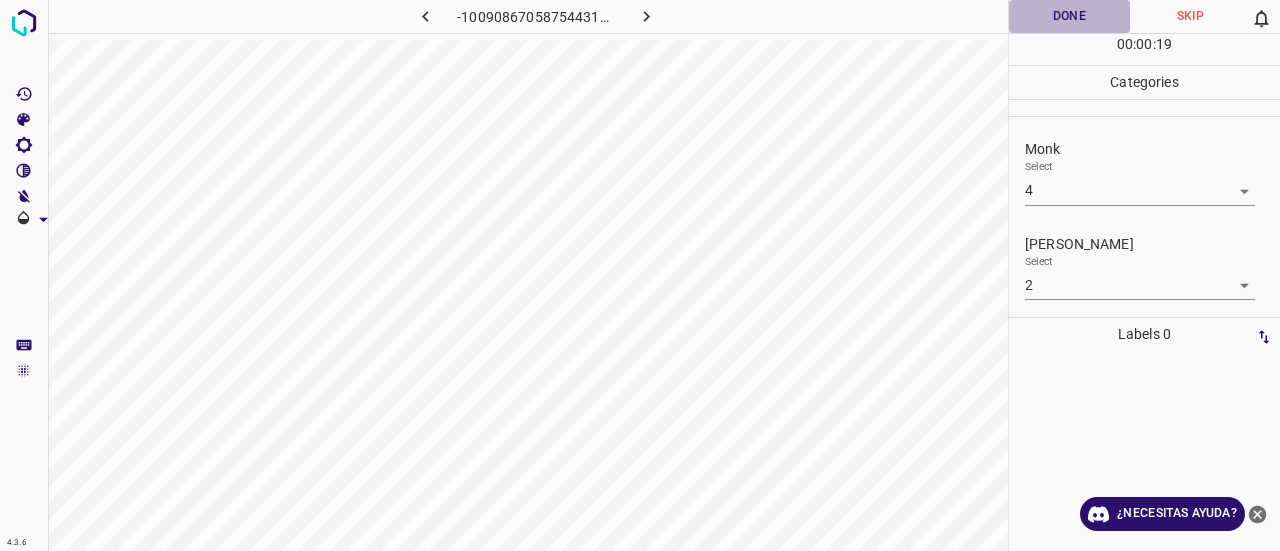 click on "Done" at bounding box center [1069, 16] 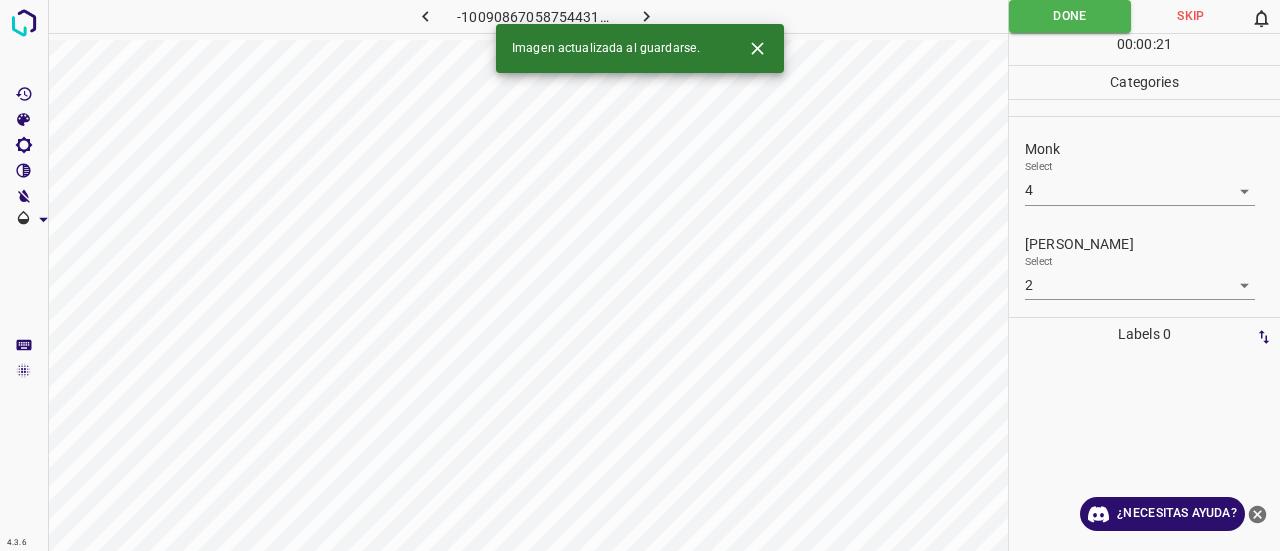 click at bounding box center (647, 16) 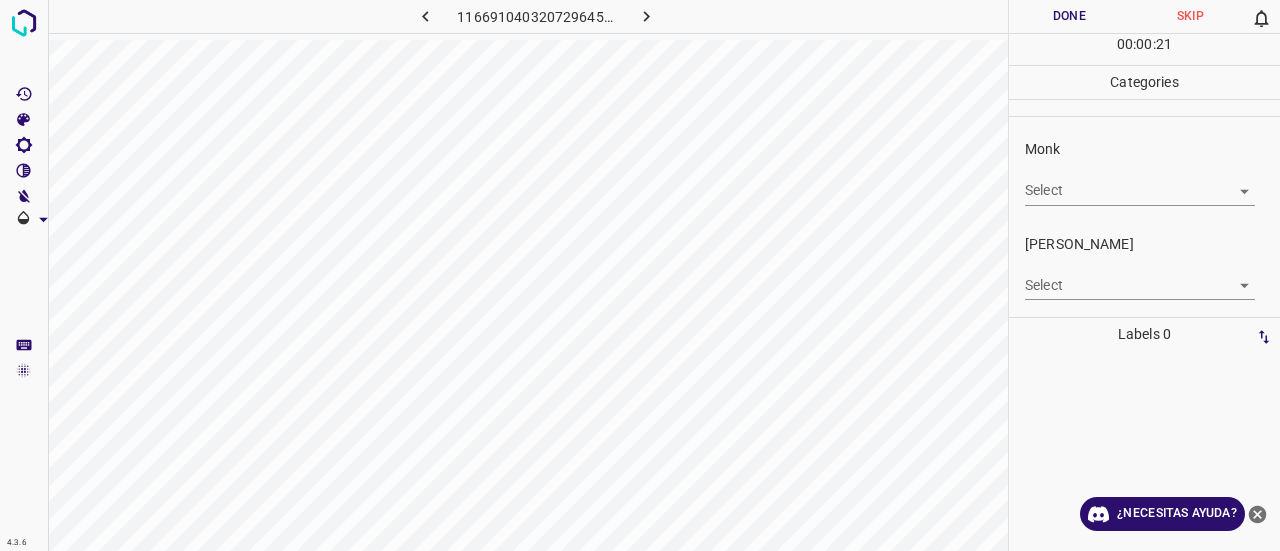 click on "4.3.6  1166910403207296452.png Done Skip 0 00   : 00   : 21   Categories Monk   Select ​  [PERSON_NAME]   Select ​ Labels   0 Categories 1 Monk 2  [PERSON_NAME] Tools Space Change between modes (Draw & Edit) I Auto labeling R Restore zoom M Zoom in N Zoom out Delete Delete selecte label Filters Z Restore filters X Saturation filter C Brightness filter V Contrast filter B Gray scale filter General O Download ¿Necesitas ayuda? Texto original Valora esta traducción Tu opinión servirá para ayudar a mejorar el Traductor de Google - Texto - Esconder - Borrar" at bounding box center [640, 275] 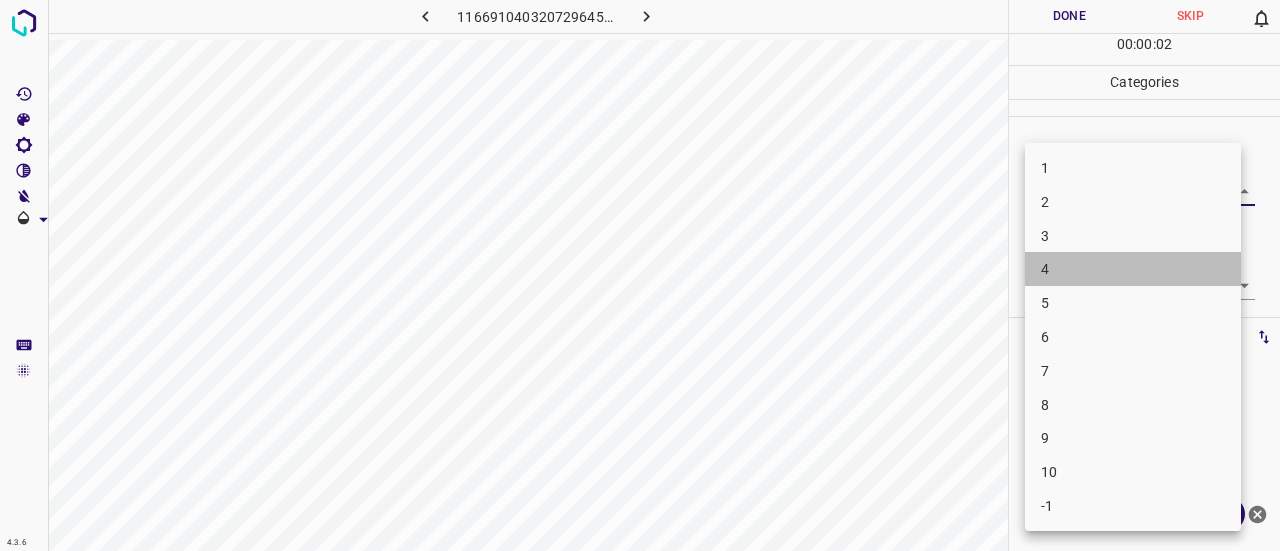 click on "4" at bounding box center (1133, 269) 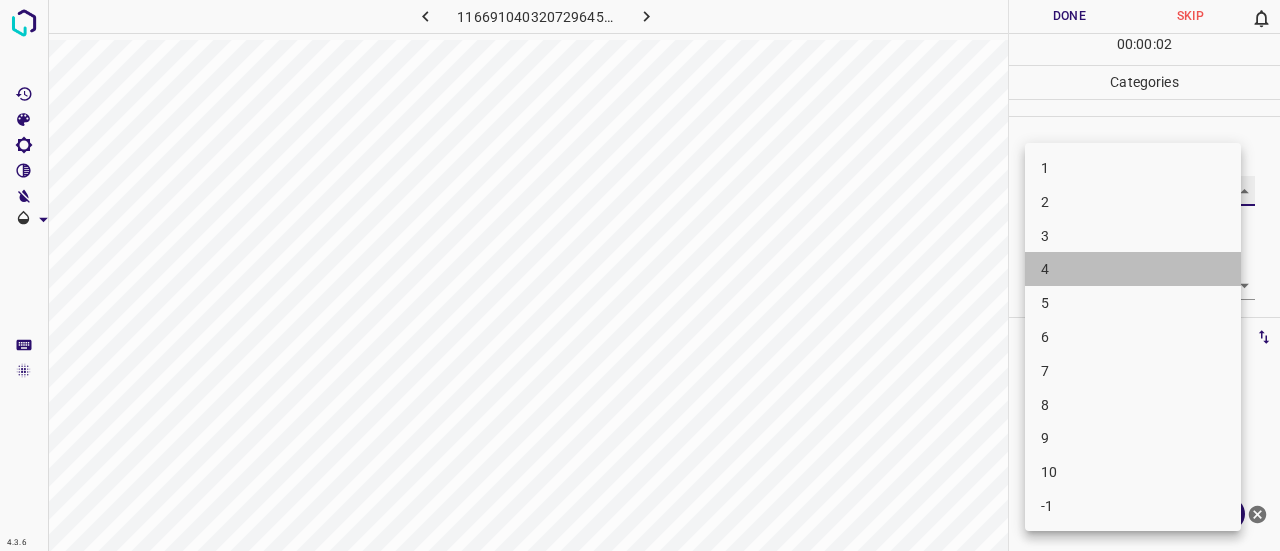 type on "4" 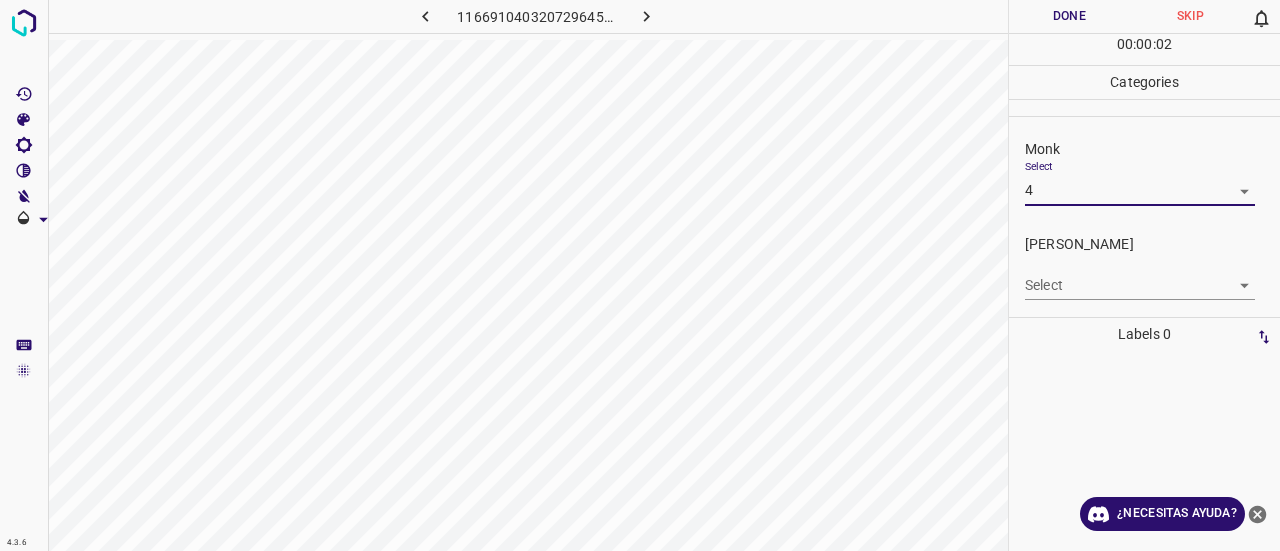 click on "4.3.6  1166910403207296452.png Done Skip 0 00   : 00   : 02   Categories Monk   Select 4 4  [PERSON_NAME]   Select ​ Labels   0 Categories 1 Monk 2  [PERSON_NAME] Tools Space Change between modes (Draw & Edit) I Auto labeling R Restore zoom M Zoom in N Zoom out Delete Delete selecte label Filters Z Restore filters X Saturation filter C Brightness filter V Contrast filter B Gray scale filter General O Download ¿Necesitas ayuda? Texto original Valora esta traducción Tu opinión servirá para ayudar a mejorar el Traductor de Google - Texto - Esconder - Borrar 1 2 3 4 5 6 7 8 9 10 -1" at bounding box center (640, 275) 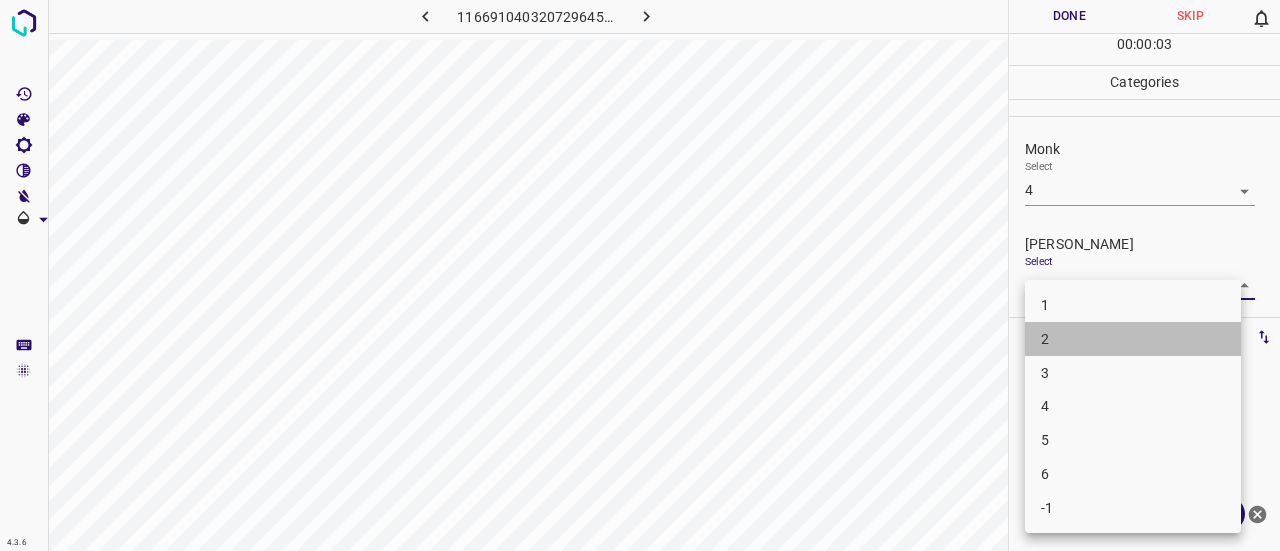 drag, startPoint x: 1072, startPoint y: 339, endPoint x: 1064, endPoint y: 299, distance: 40.792156 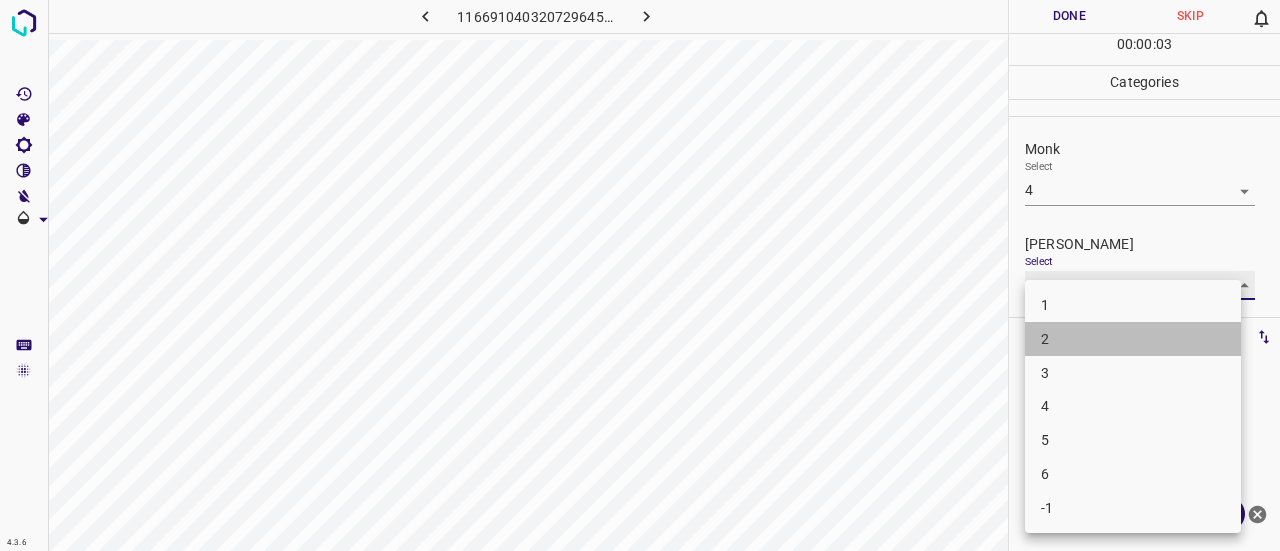 type on "2" 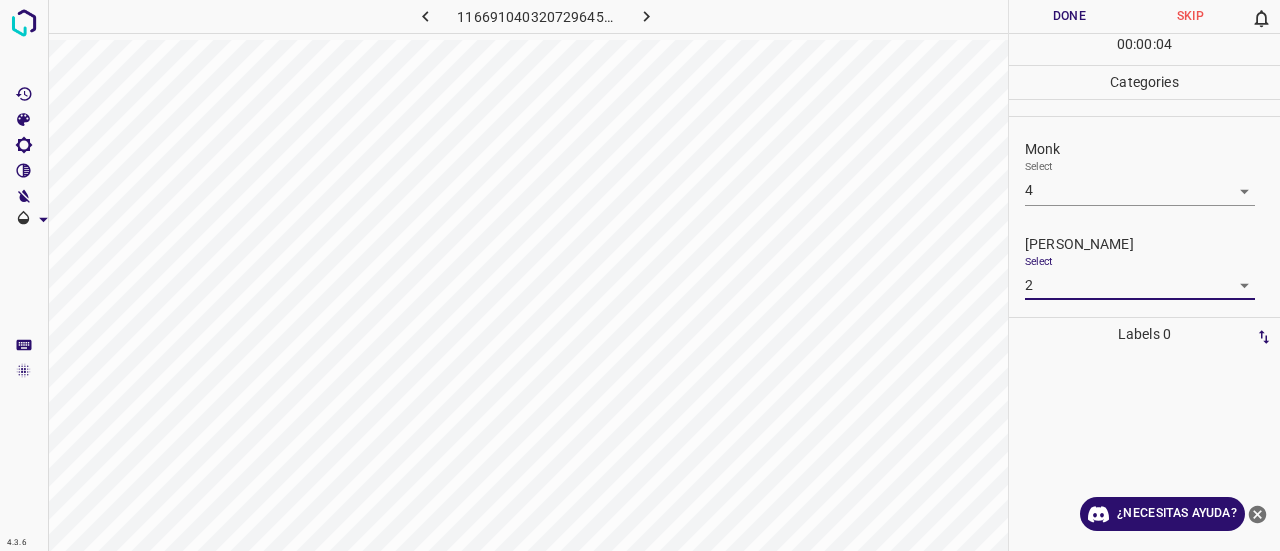 click on "Done" at bounding box center [1069, 16] 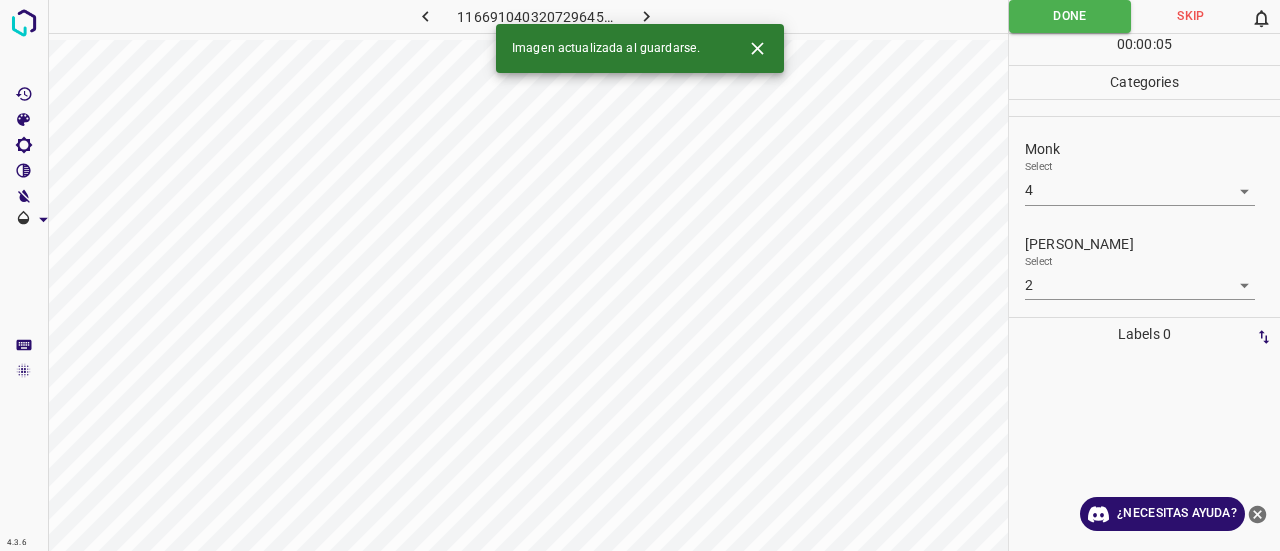 drag, startPoint x: 649, startPoint y: 5, endPoint x: 572, endPoint y: 2, distance: 77.05842 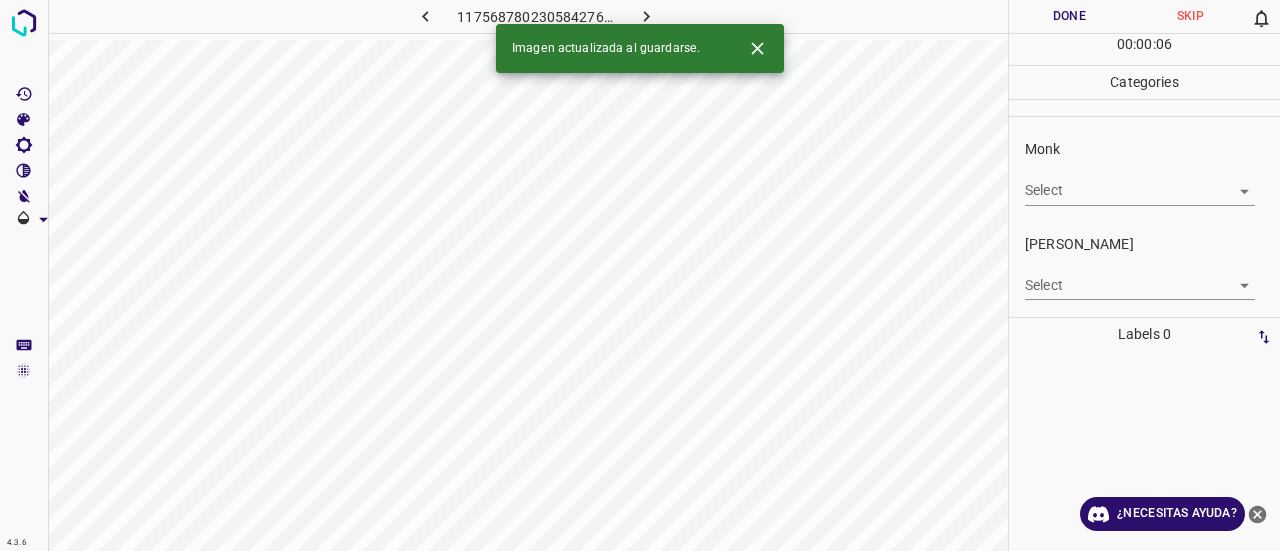 click at bounding box center (757, 48) 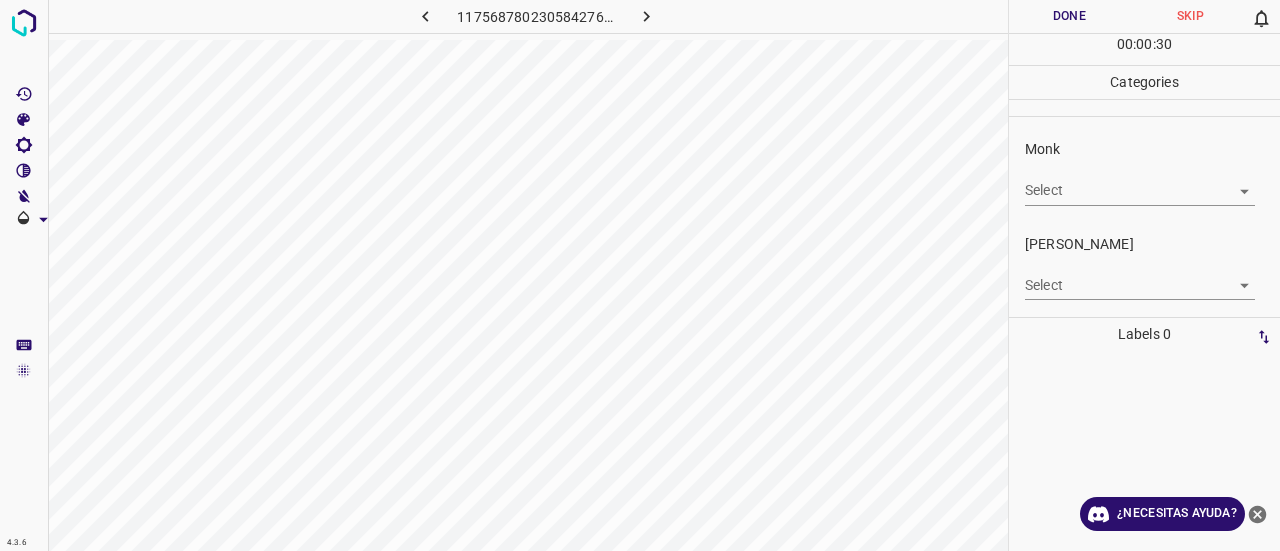 click on "4.3.6  1175687802305842761.png Done Skip 0 00   : 00   : 30   Categories Monk   Select ​  [PERSON_NAME]   Select ​ Labels   0 Categories 1 Monk 2  [PERSON_NAME] Tools Space Change between modes (Draw & Edit) I Auto labeling R Restore zoom M Zoom in N Zoom out Delete Delete selecte label Filters Z Restore filters X Saturation filter C Brightness filter V Contrast filter B Gray scale filter General O Download ¿Necesitas ayuda? Texto original Valora esta traducción Tu opinión servirá para ayudar a mejorar el Traductor de Google - Texto - Esconder - Borrar" at bounding box center (640, 275) 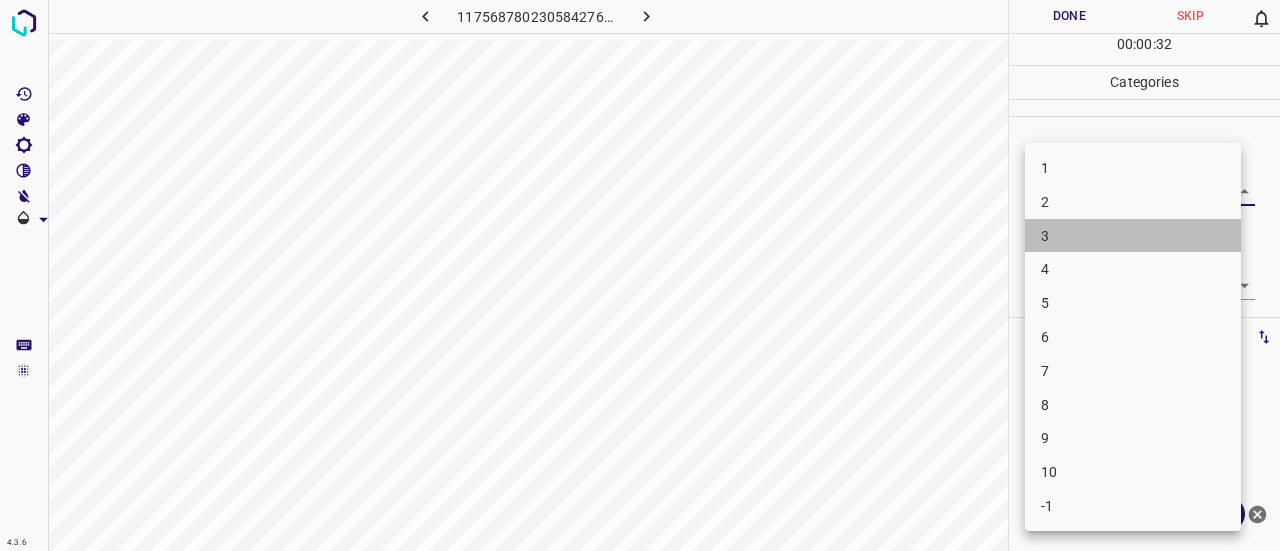 click on "3" at bounding box center (1133, 236) 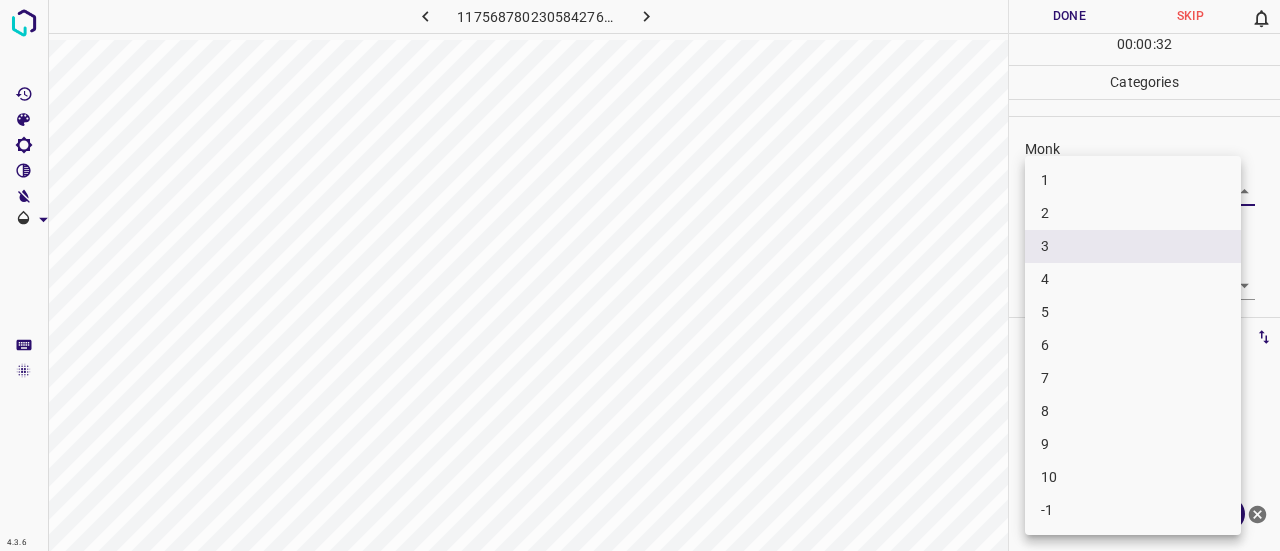 click on "4.3.6  1175687802305842761.png Done Skip 0 00   : 00   : 32   Categories Monk   Select 3 3  [PERSON_NAME]   Select ​ Labels   0 Categories 1 Monk 2  [PERSON_NAME] Tools Space Change between modes (Draw & Edit) I Auto labeling R Restore zoom M Zoom in N Zoom out Delete Delete selecte label Filters Z Restore filters X Saturation filter C Brightness filter V Contrast filter B Gray scale filter General O Download ¿Necesitas ayuda? Texto original Valora esta traducción Tu opinión servirá para ayudar a mejorar el Traductor de Google - Texto - Esconder - Borrar 1 2 3 4 5 6 7 8 9 10 -1" at bounding box center (640, 275) 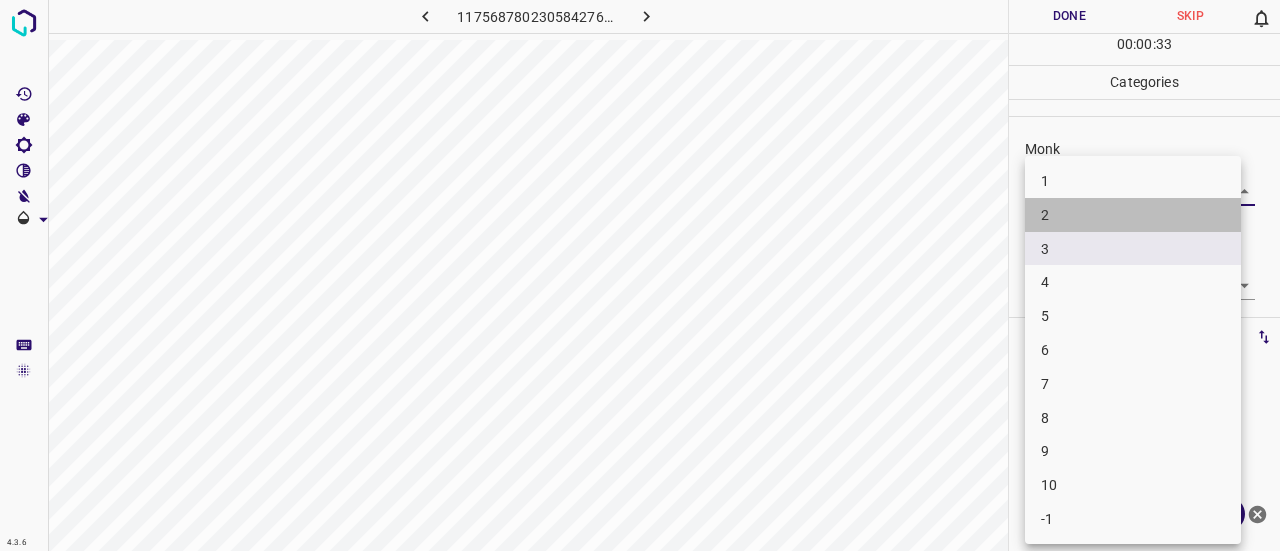 click on "2" at bounding box center (1133, 215) 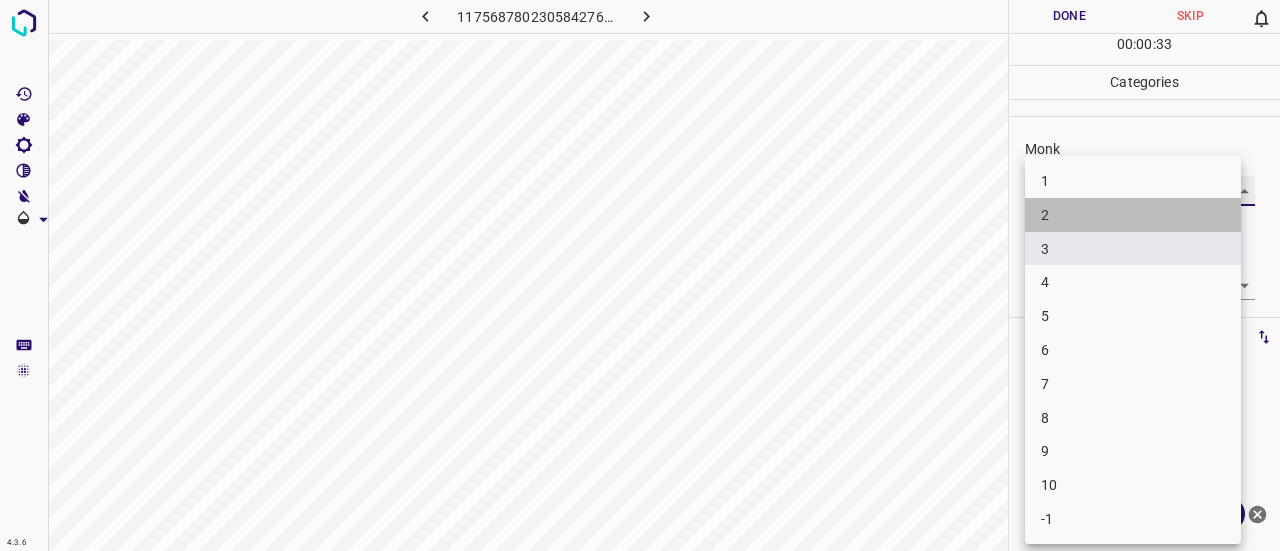 type on "2" 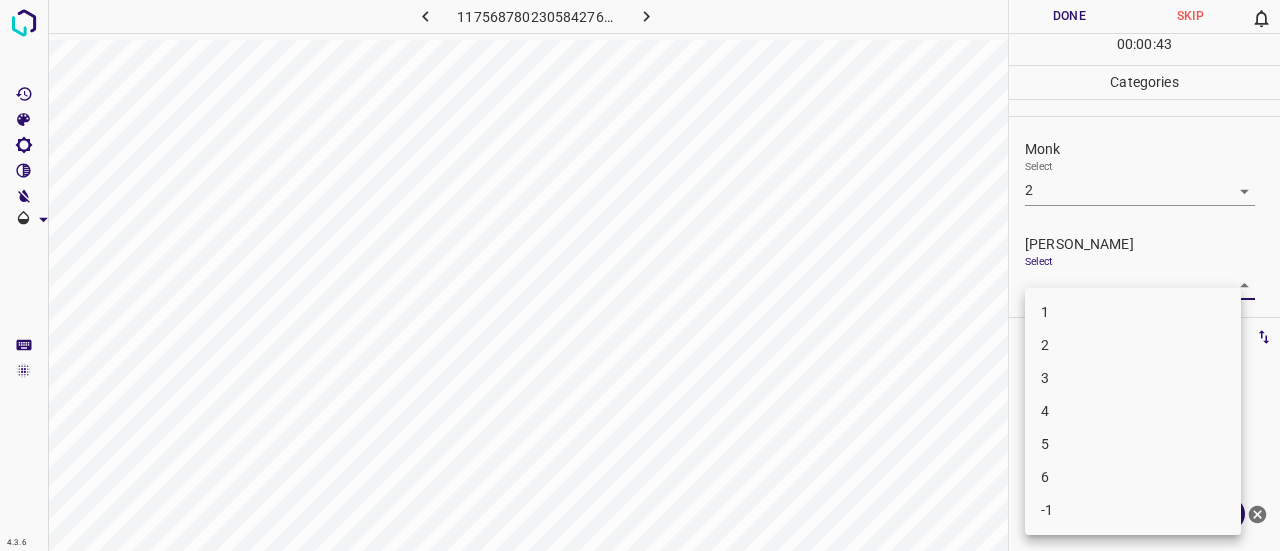 click on "4.3.6  1175687802305842761.png Done Skip 0 00   : 00   : 43   Categories Monk   Select 2 2  [PERSON_NAME]   Select ​ Labels   0 Categories 1 Monk 2  [PERSON_NAME] Tools Space Change between modes (Draw & Edit) I Auto labeling R Restore zoom M Zoom in N Zoom out Delete Delete selecte label Filters Z Restore filters X Saturation filter C Brightness filter V Contrast filter B Gray scale filter General O Download ¿Necesitas ayuda? Texto original Valora esta traducción Tu opinión servirá para ayudar a mejorar el Traductor de Google - Texto - Esconder - Borrar 1 2 3 4 5 6 -1" at bounding box center (640, 275) 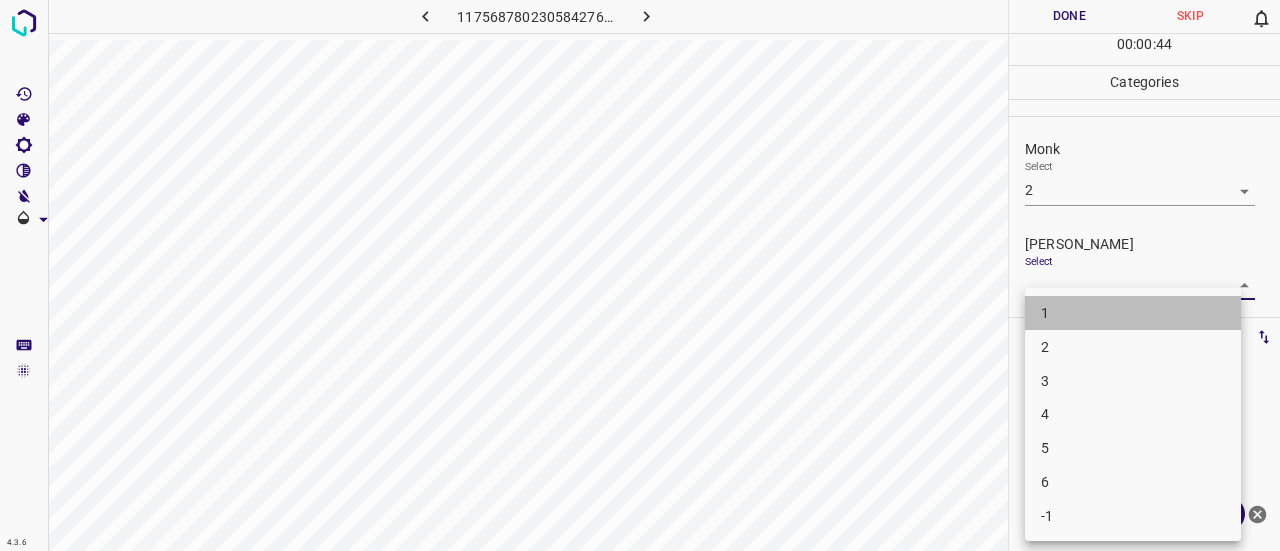 click on "1" at bounding box center [1133, 313] 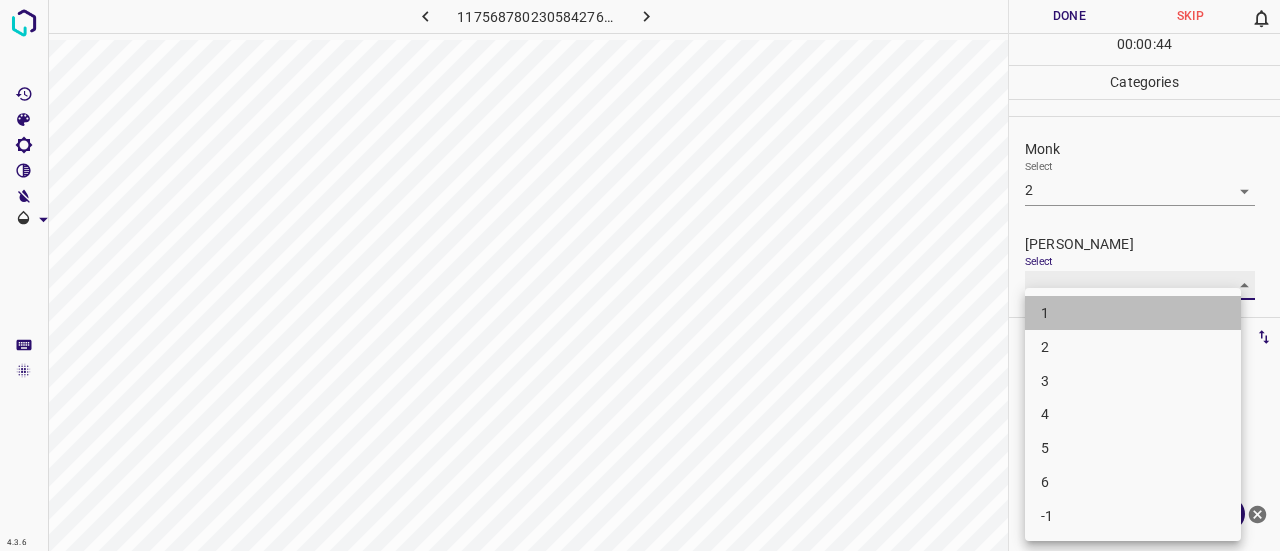 type on "1" 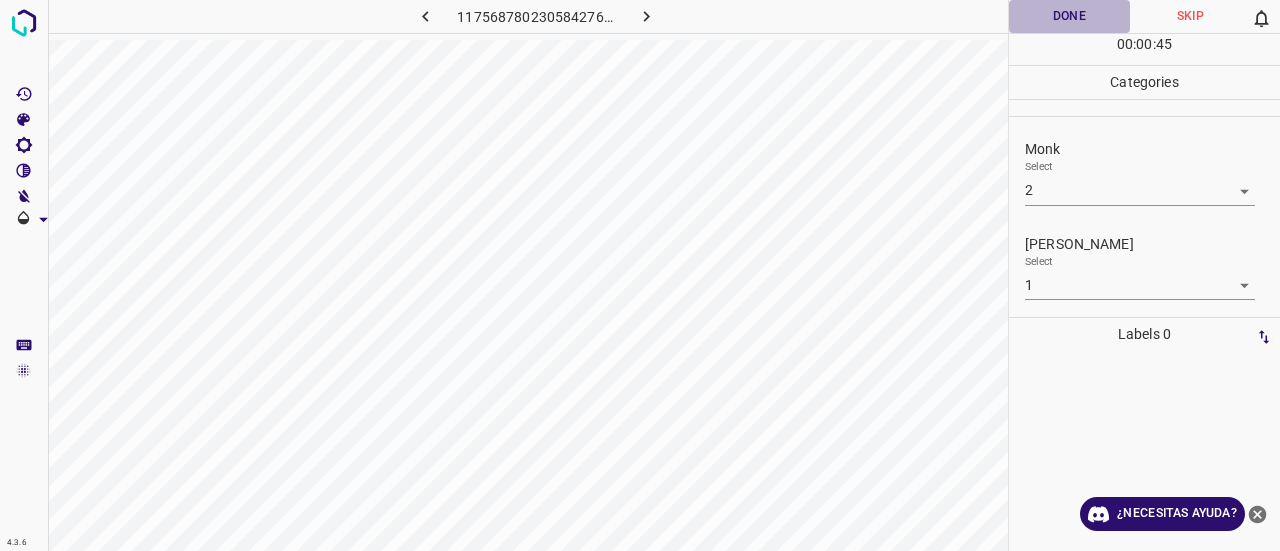 drag, startPoint x: 1071, startPoint y: 29, endPoint x: 854, endPoint y: 33, distance: 217.03687 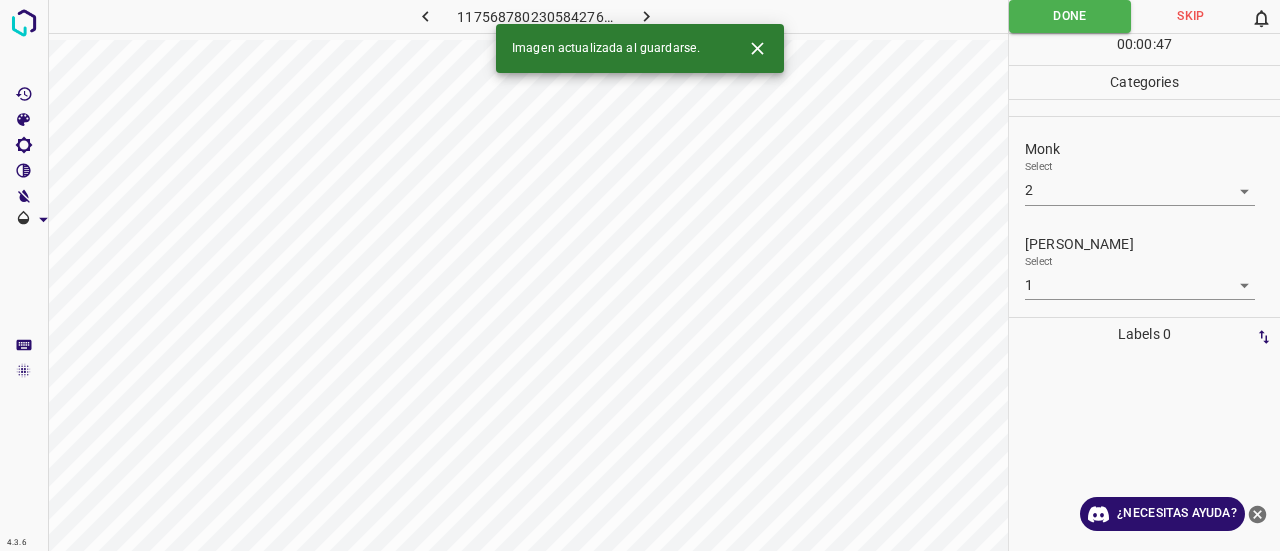 click on "Imagen actualizada al guardarse." at bounding box center (640, 48) 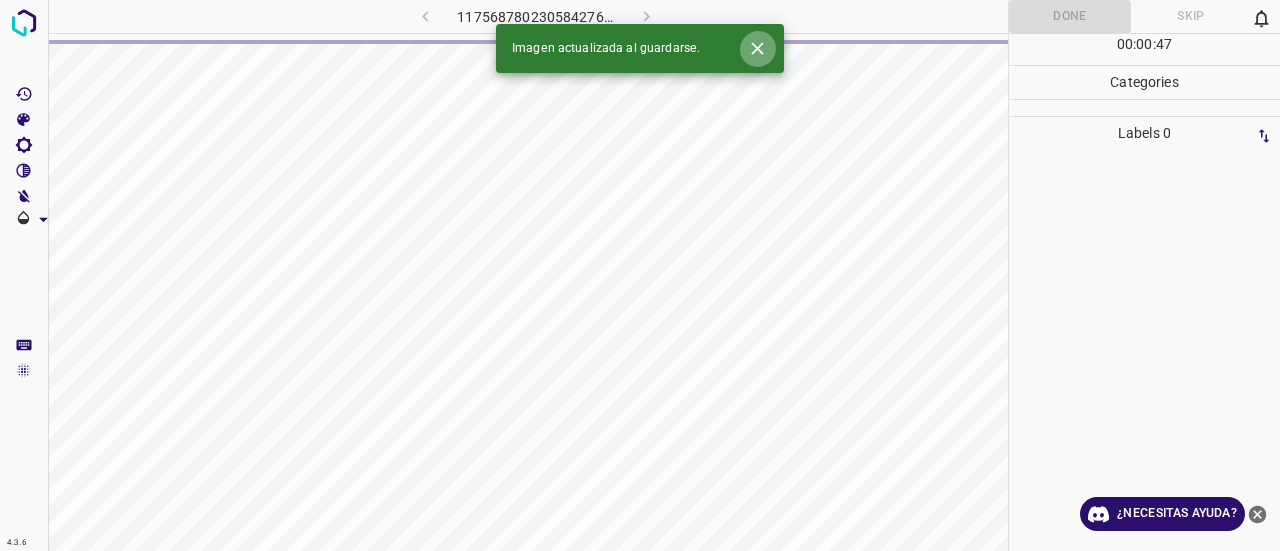 click 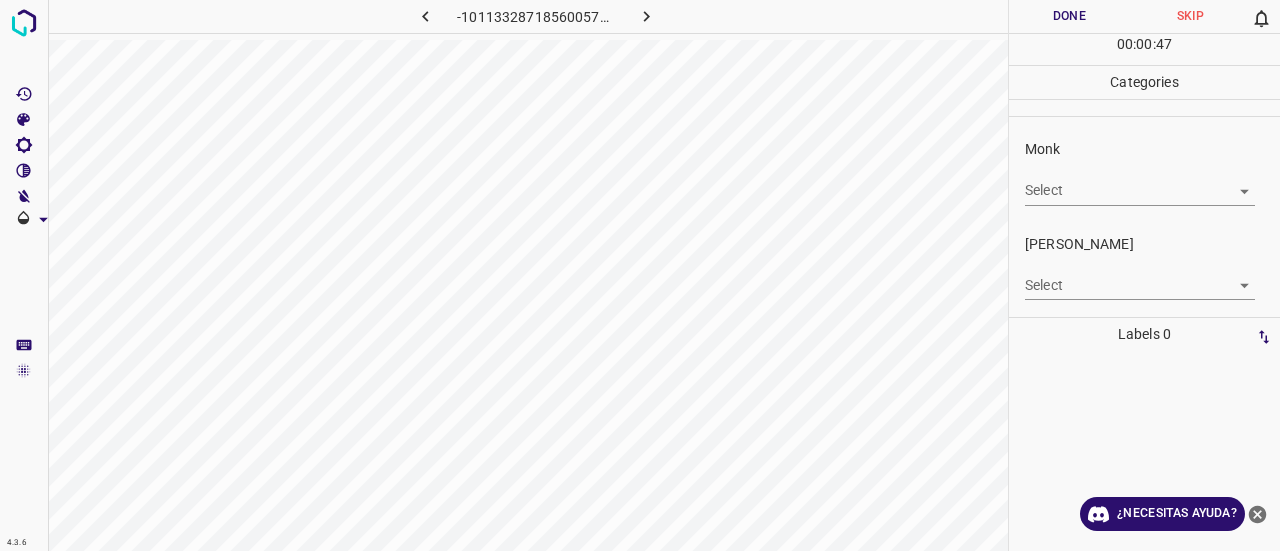 click on "Select ​" at bounding box center (1140, 182) 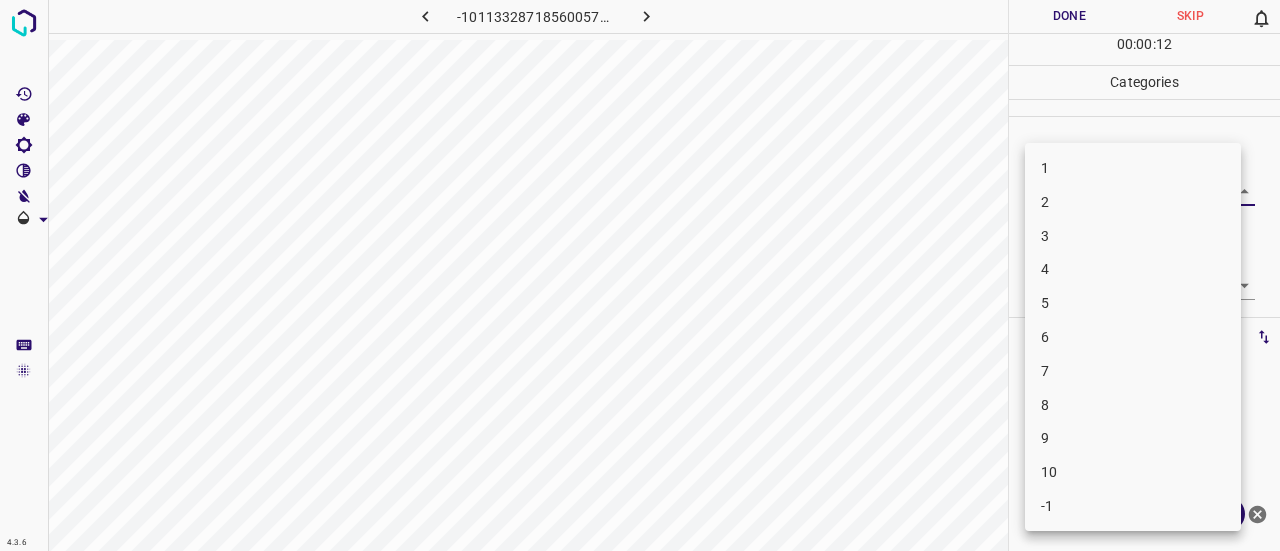click on "1" at bounding box center [1133, 168] 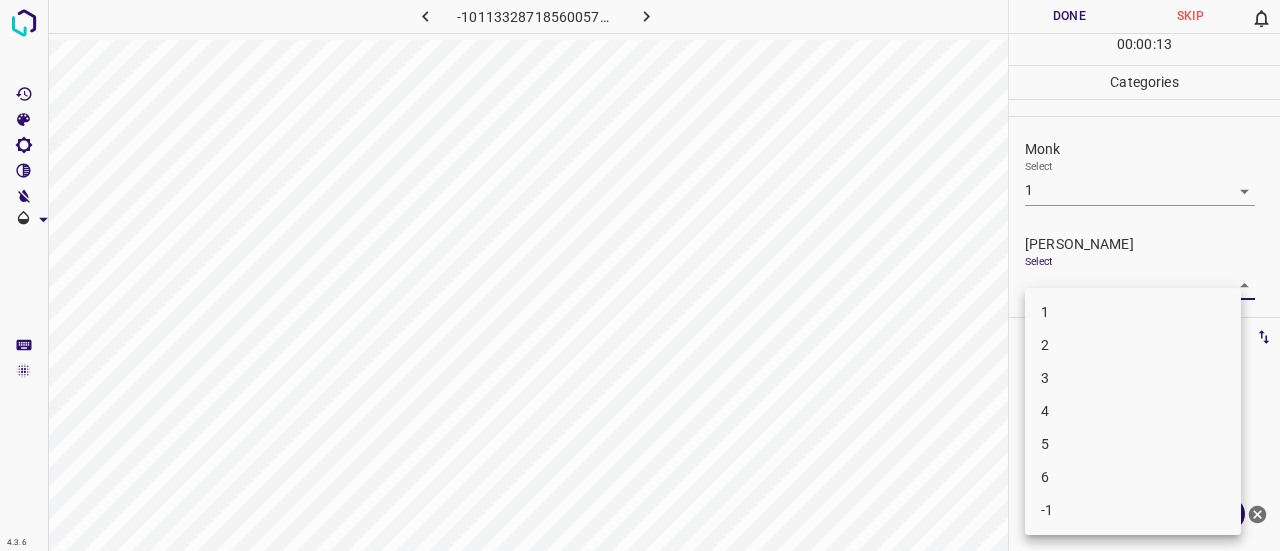 click on "4.3.6  -1011332871856005746.png Done Skip 0 00   : 00   : 13   Categories Monk   Select 1 1  [PERSON_NAME]   Select ​ Labels   0 Categories 1 Monk 2  [PERSON_NAME] Tools Space Change between modes (Draw & Edit) I Auto labeling R Restore zoom M Zoom in N Zoom out Delete Delete selecte label Filters Z Restore filters X Saturation filter C Brightness filter V Contrast filter B Gray scale filter General O Download ¿Necesitas ayuda? Texto original Valora esta traducción Tu opinión servirá para ayudar a mejorar el Traductor de Google - Texto - Esconder - Borrar 1 2 3 4 5 6 -1" at bounding box center [640, 275] 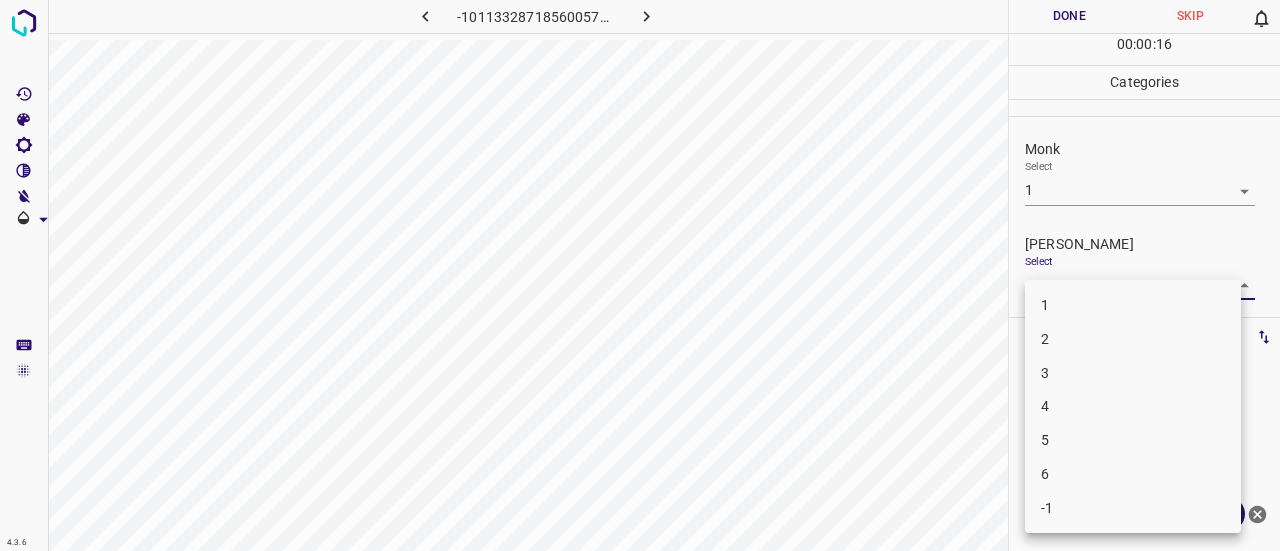 click at bounding box center (640, 275) 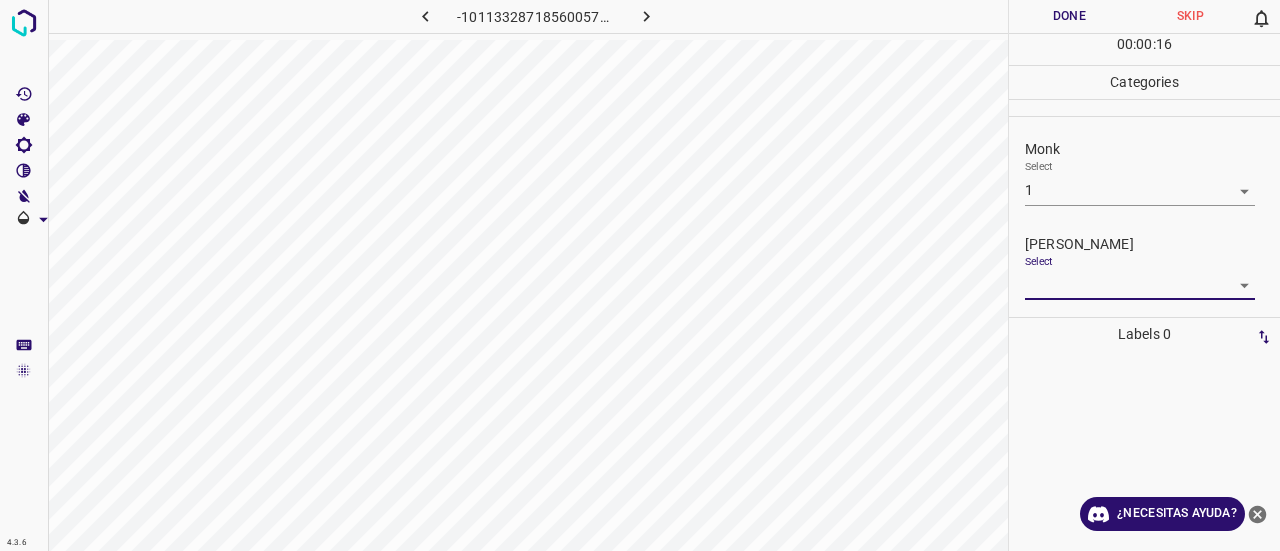 click on "4.3.6  -1011332871856005746.png Done Skip 0 00   : 00   : 16   Categories Monk   Select 1 1  [PERSON_NAME]   Select ​ Labels   0 Categories 1 Monk 2  [PERSON_NAME] Tools Space Change between modes (Draw & Edit) I Auto labeling R Restore zoom M Zoom in N Zoom out Delete Delete selecte label Filters Z Restore filters X Saturation filter C Brightness filter V Contrast filter B Gray scale filter General O Download ¿Necesitas ayuda? Texto original Valora esta traducción Tu opinión servirá para ayudar a mejorar el Traductor de Google - Texto - Esconder - Borrar 1 2 3 4 5 6 -1" at bounding box center [640, 275] 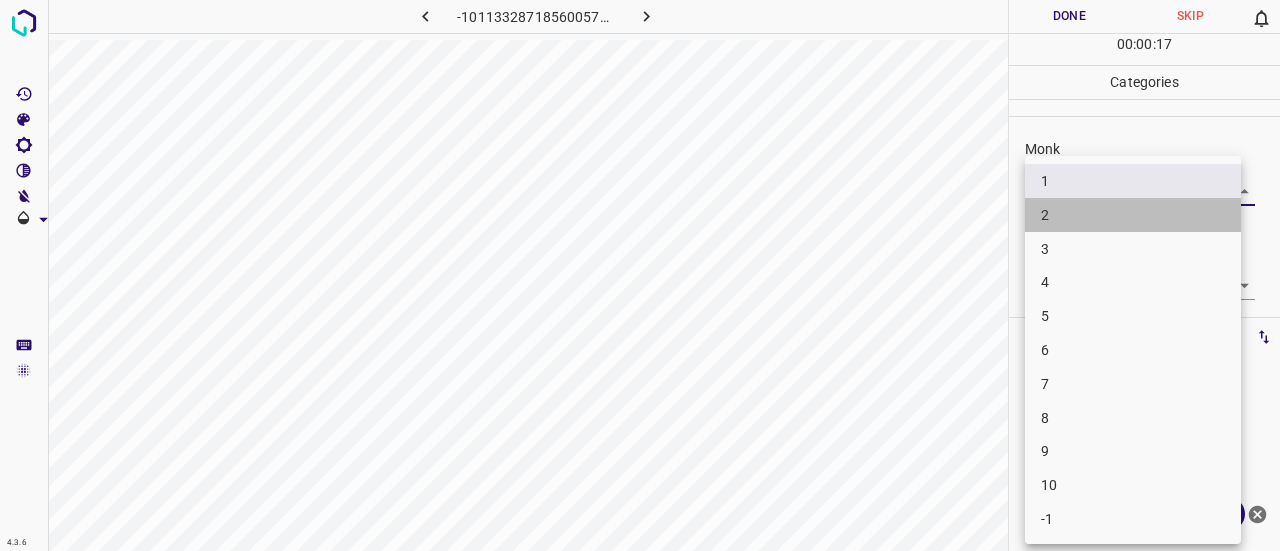 click on "2" at bounding box center [1133, 215] 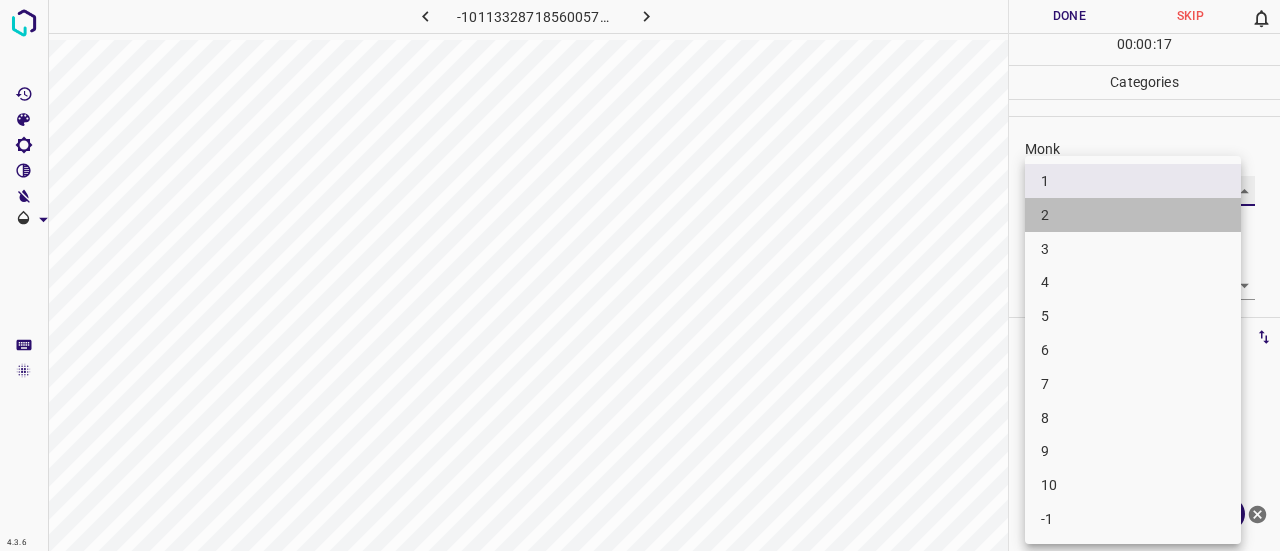 type on "2" 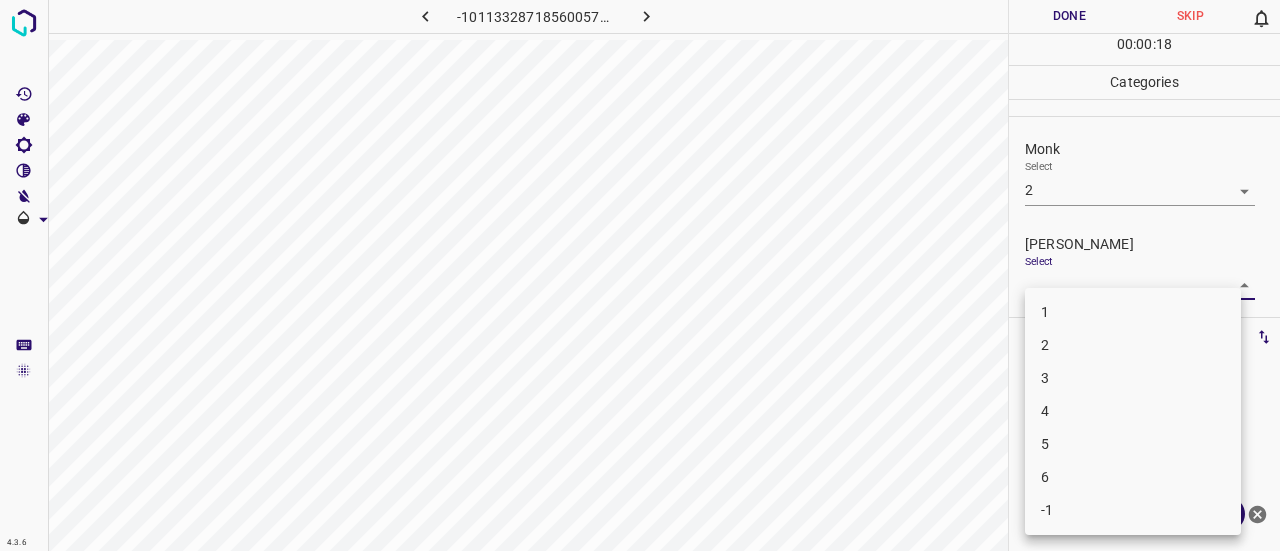 click on "4.3.6  -1011332871856005746.png Done Skip 0 00   : 00   : 18   Categories Monk   Select 2 2  [PERSON_NAME]   Select ​ Labels   0 Categories 1 Monk 2  [PERSON_NAME] Tools Space Change between modes (Draw & Edit) I Auto labeling R Restore zoom M Zoom in N Zoom out Delete Delete selecte label Filters Z Restore filters X Saturation filter C Brightness filter V Contrast filter B Gray scale filter General O Download ¿Necesitas ayuda? Texto original Valora esta traducción Tu opinión servirá para ayudar a mejorar el Traductor de Google - Texto - Esconder - Borrar 1 2 3 4 5 6 -1" at bounding box center (640, 275) 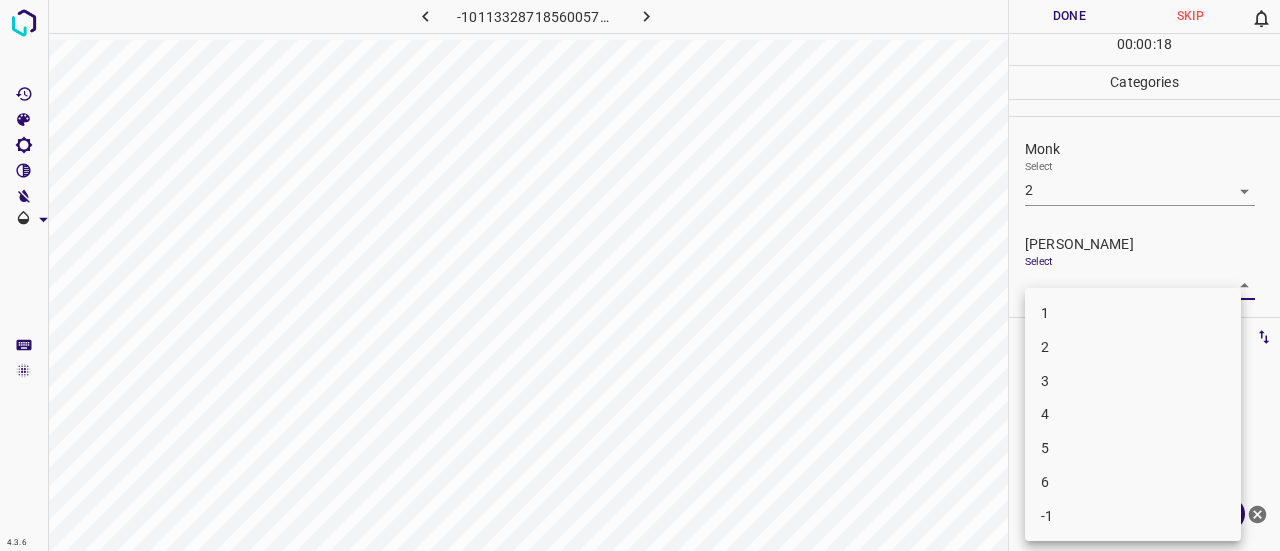 click on "1" at bounding box center (1133, 313) 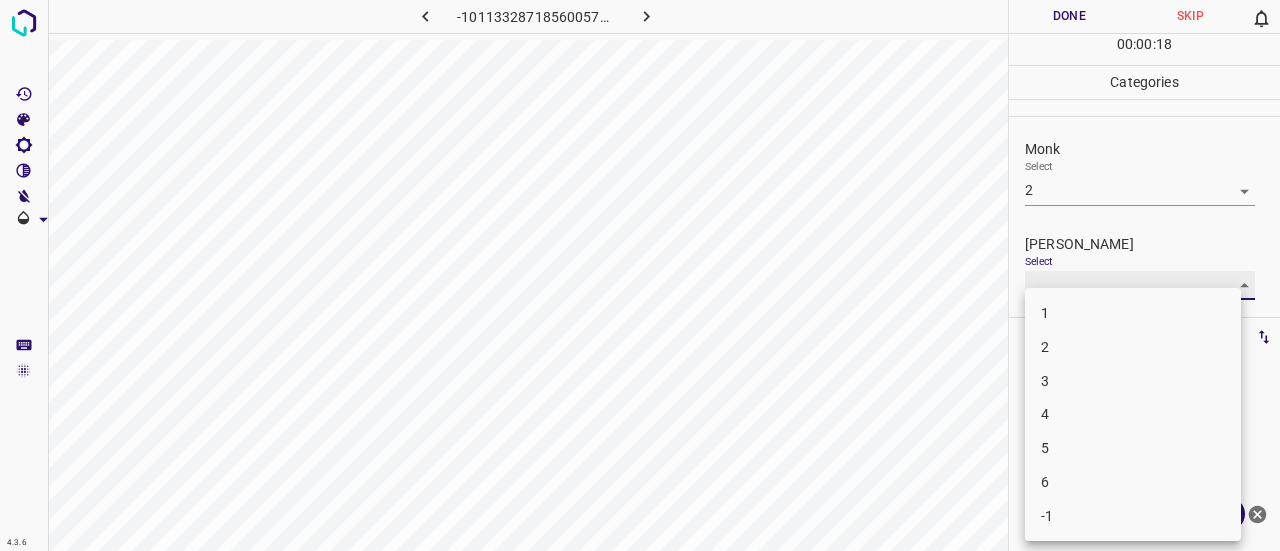type on "1" 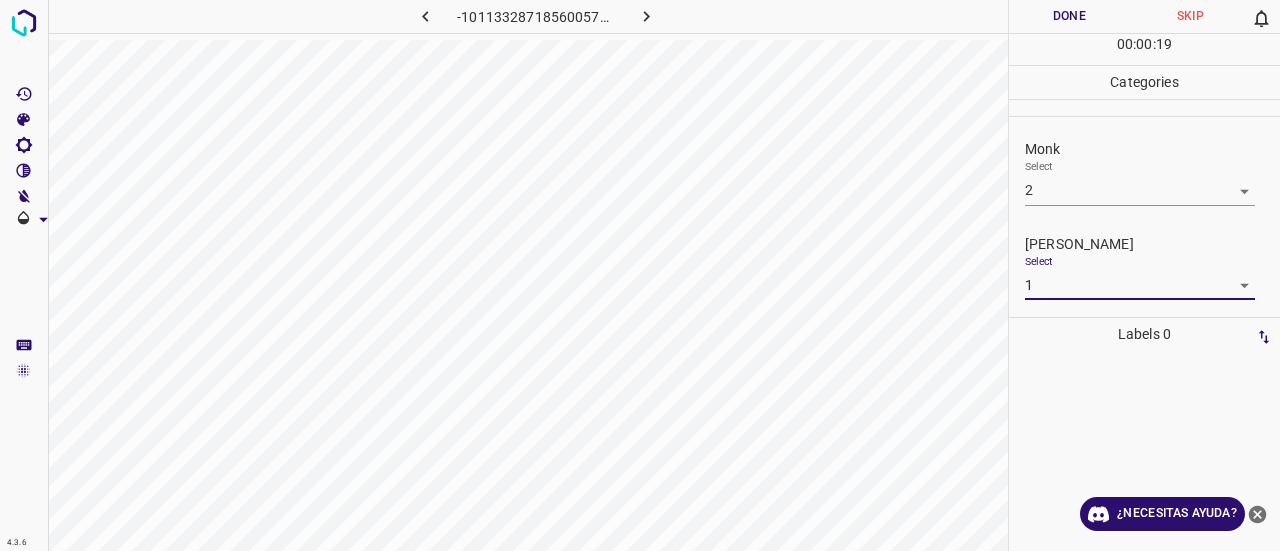 click on "Done" at bounding box center (1069, 16) 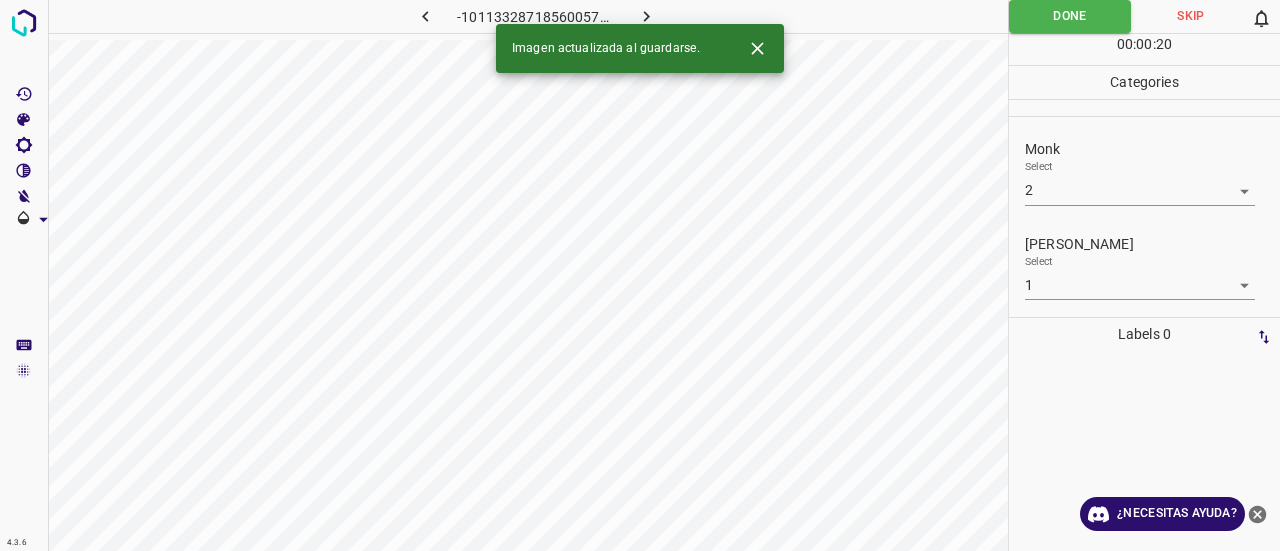click 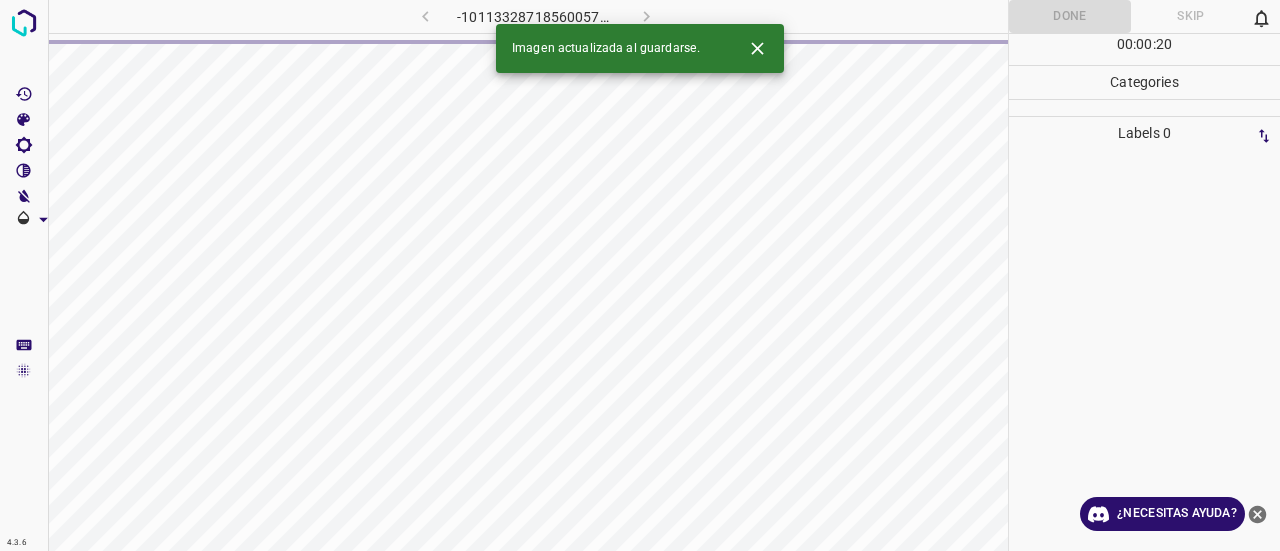 click 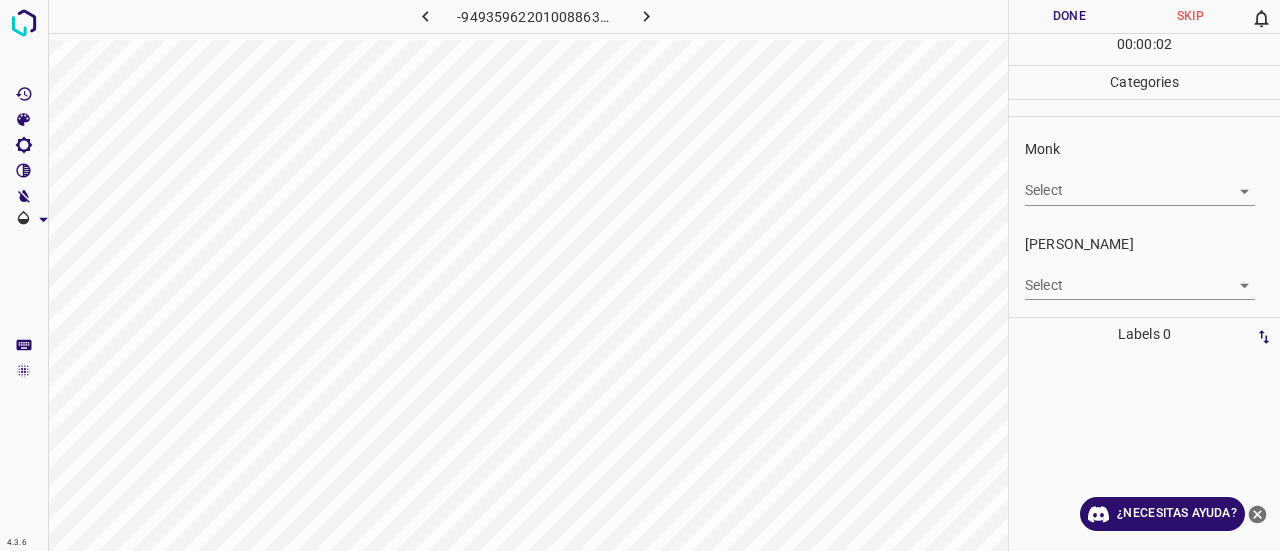 click on "Select ​" at bounding box center [1140, 182] 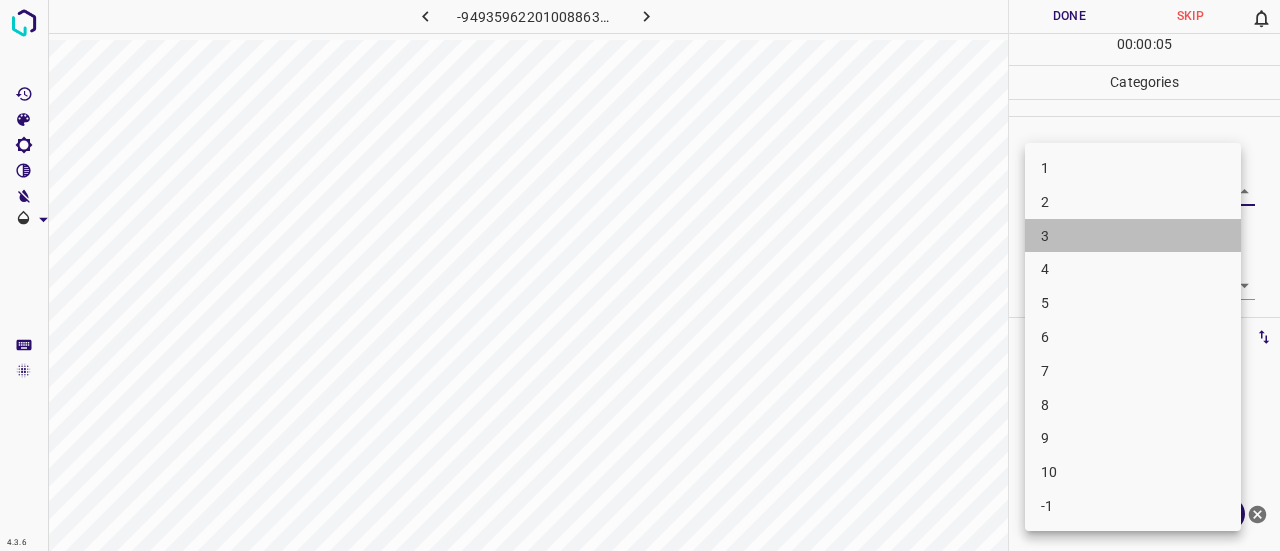 click on "3" at bounding box center [1133, 236] 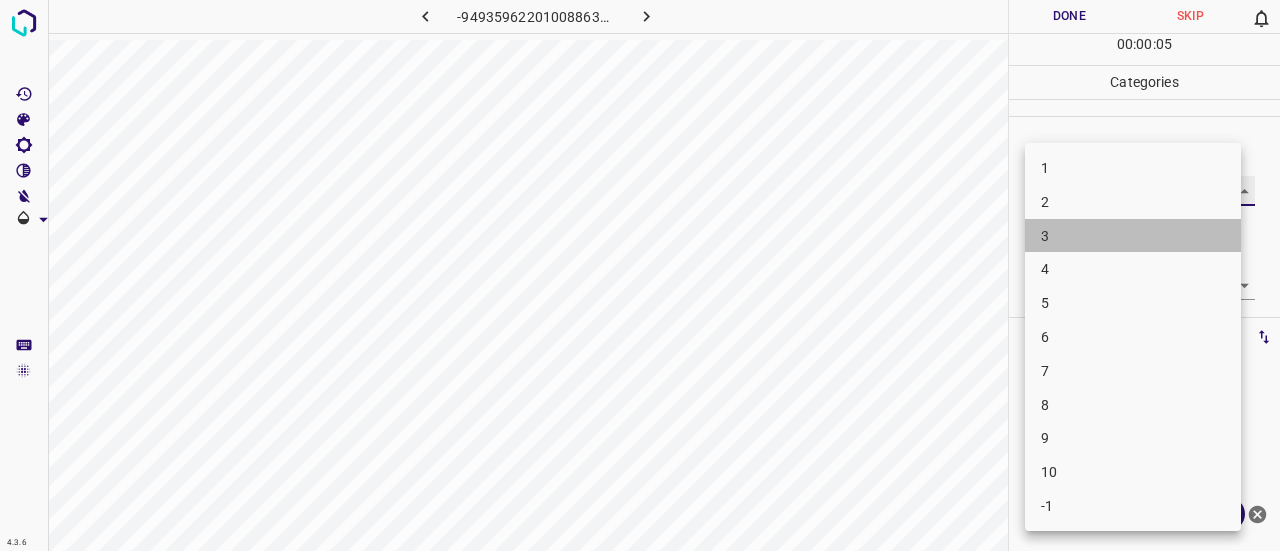 type on "3" 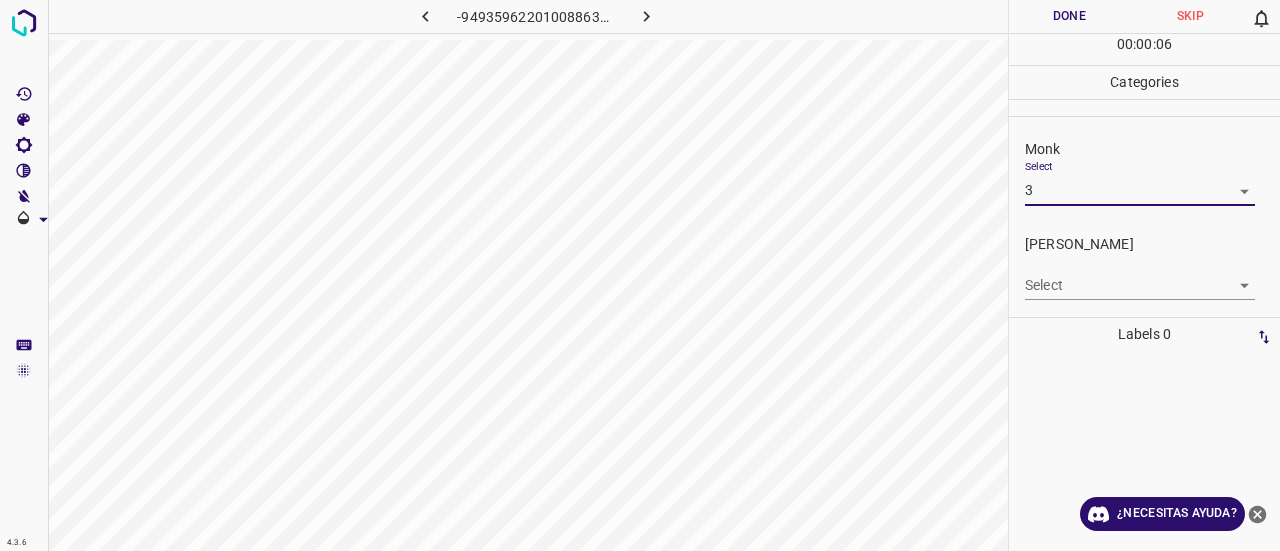click on "4.3.6  -949359622010088634.png Done Skip 0 00   : 00   : 06   Categories Monk   Select 3 3  [PERSON_NAME]   Select ​ Labels   0 Categories 1 Monk 2  [PERSON_NAME] Tools Space Change between modes (Draw & Edit) I Auto labeling R Restore zoom M Zoom in N Zoom out Delete Delete selecte label Filters Z Restore filters X Saturation filter C Brightness filter V Contrast filter B Gray scale filter General O Download ¿Necesitas ayuda? Texto original Valora esta traducción Tu opinión servirá para ayudar a mejorar el Traductor de Google - Texto - Esconder - Borrar" at bounding box center [640, 275] 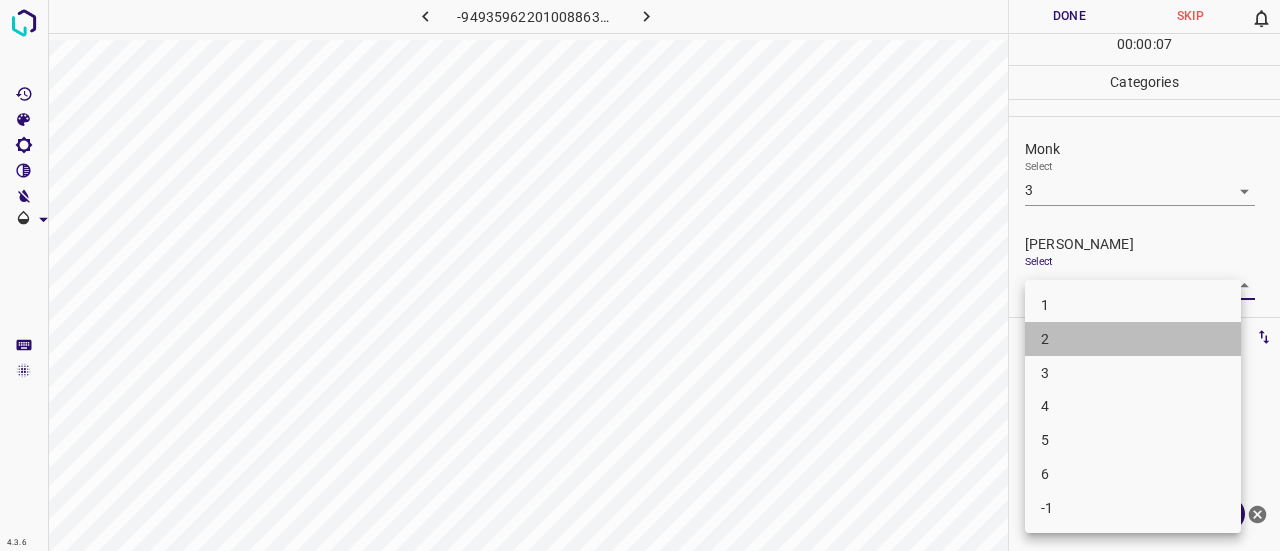 click on "2" at bounding box center (1133, 339) 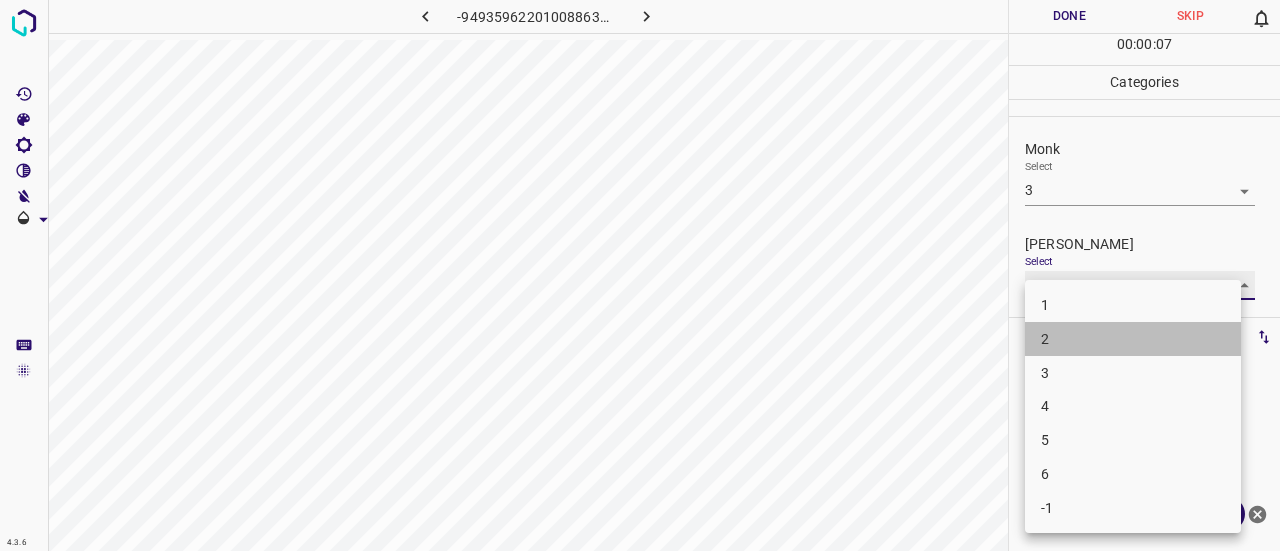 type on "2" 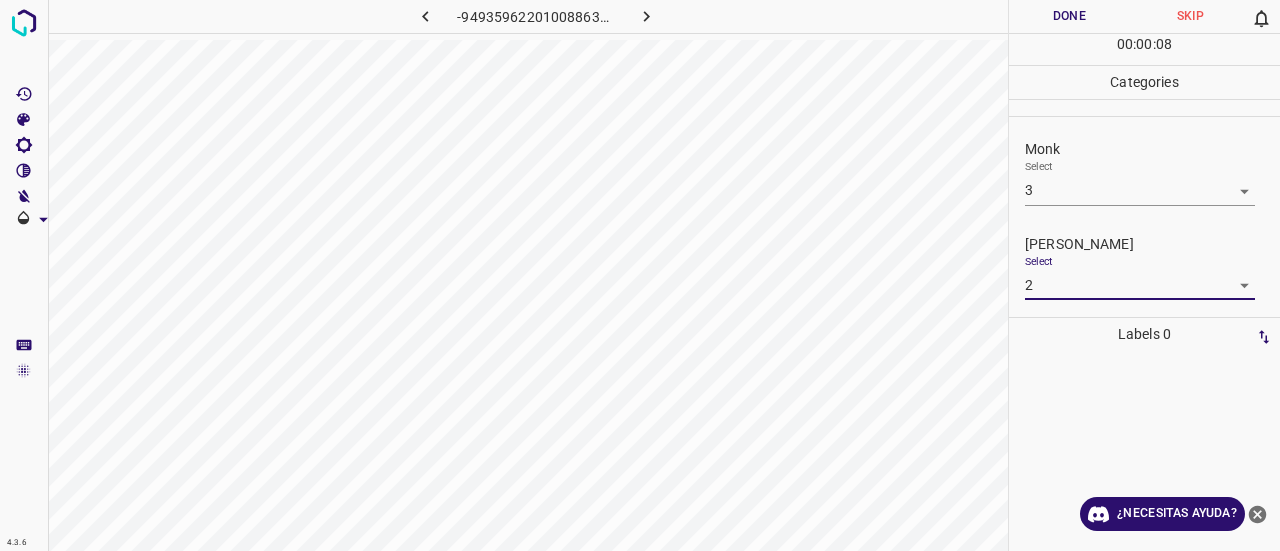 click on "Done" at bounding box center (1069, 16) 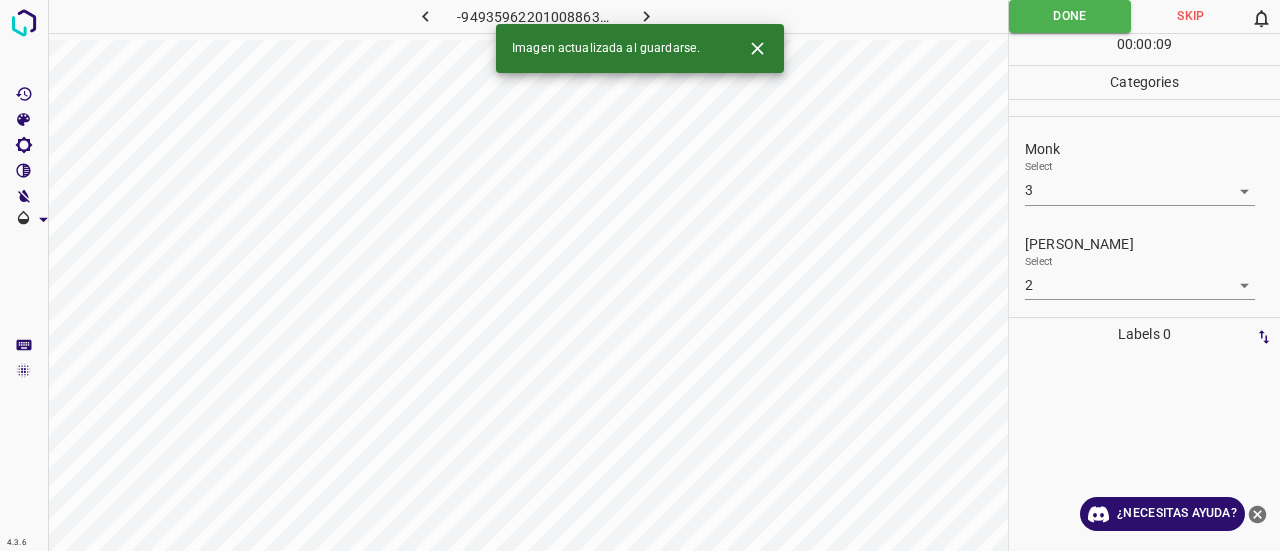 click at bounding box center [647, 16] 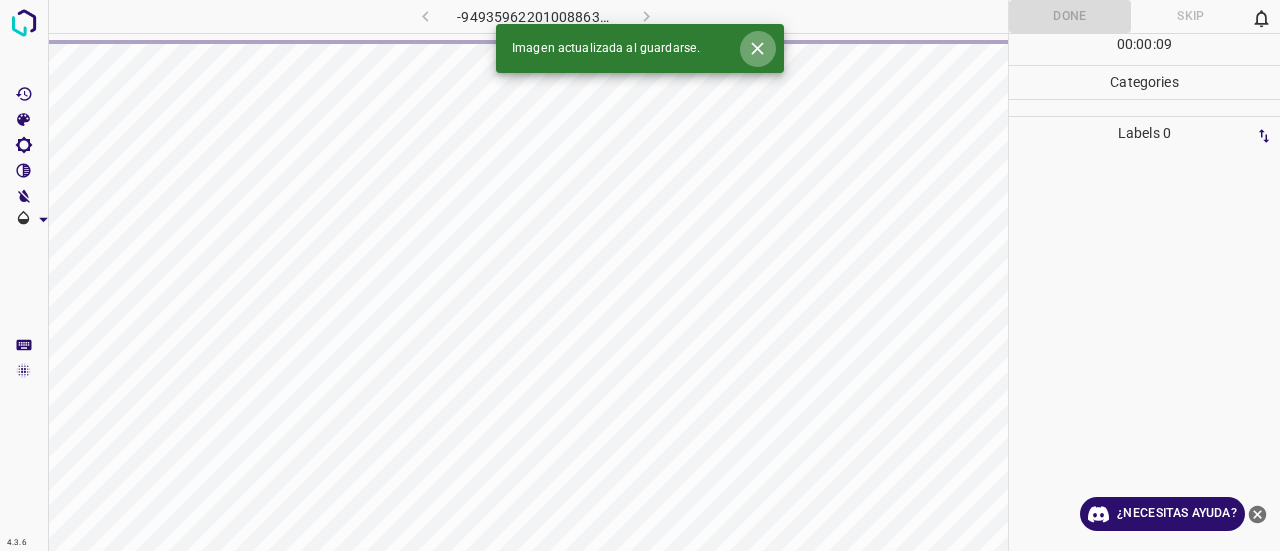click 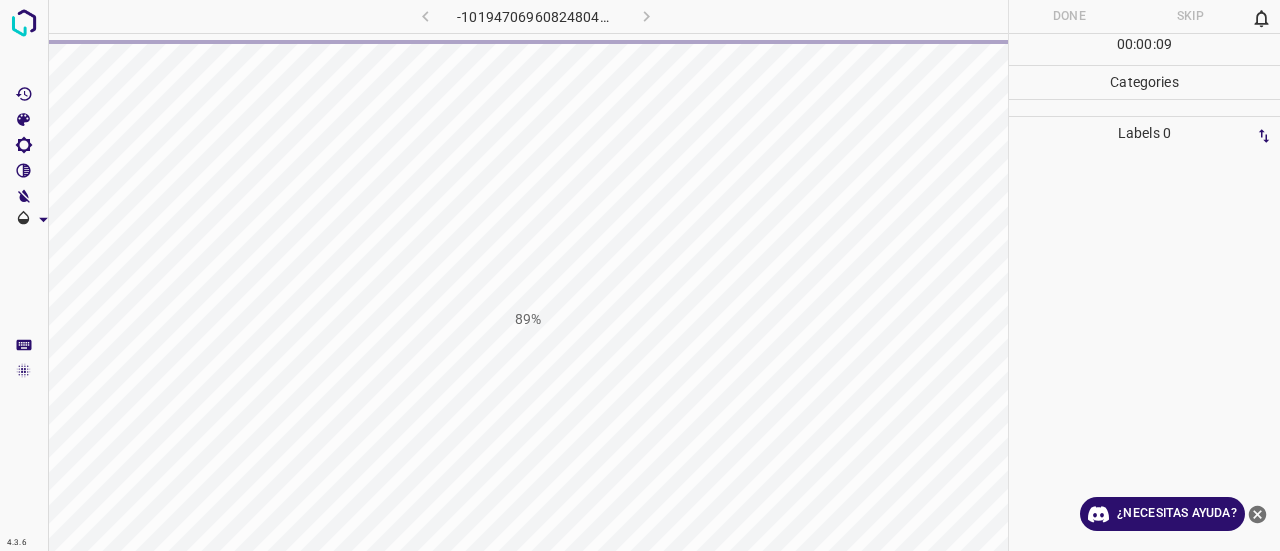click on "89%" at bounding box center [528, 319] 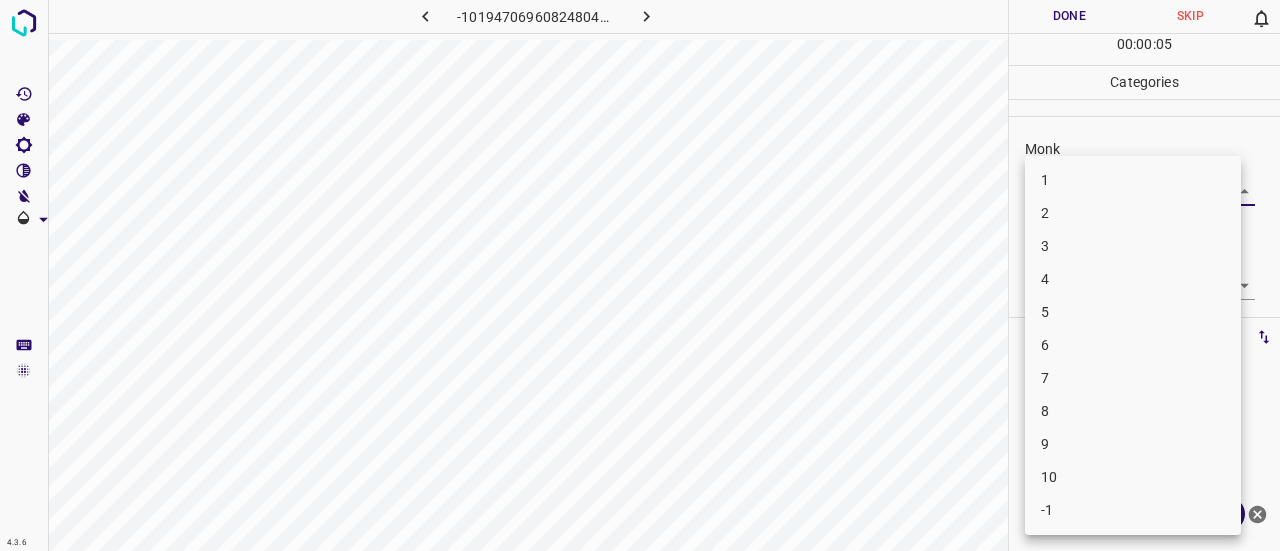 click on "4.3.6  -1019470696082480487.png Done Skip 0 00   : 00   : 05   Categories Monk   Select ​  [PERSON_NAME]   Select ​ Labels   0 Categories 1 Monk 2  [PERSON_NAME] Tools Space Change between modes (Draw & Edit) I Auto labeling R Restore zoom M Zoom in N Zoom out Delete Delete selecte label Filters Z Restore filters X Saturation filter C Brightness filter V Contrast filter B Gray scale filter General O Download ¿Necesitas ayuda? Texto original Valora esta traducción Tu opinión servirá para ayudar a mejorar el Traductor de Google - Texto - Esconder - Borrar 1 2 3 4 5 6 7 8 9 10 -1" at bounding box center [640, 275] 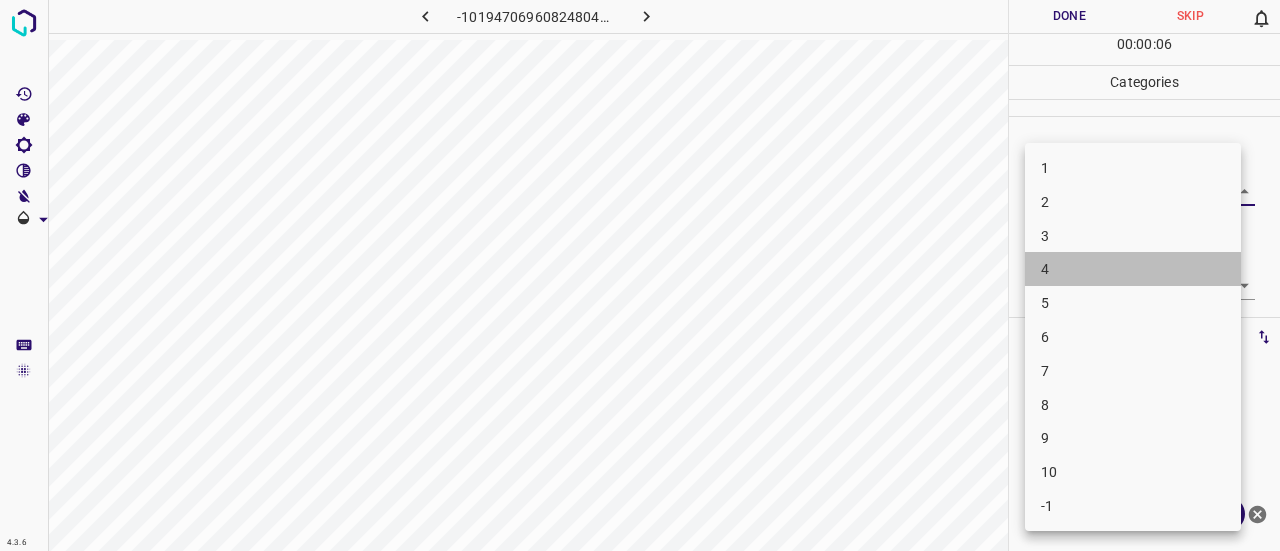 click on "4" at bounding box center (1133, 269) 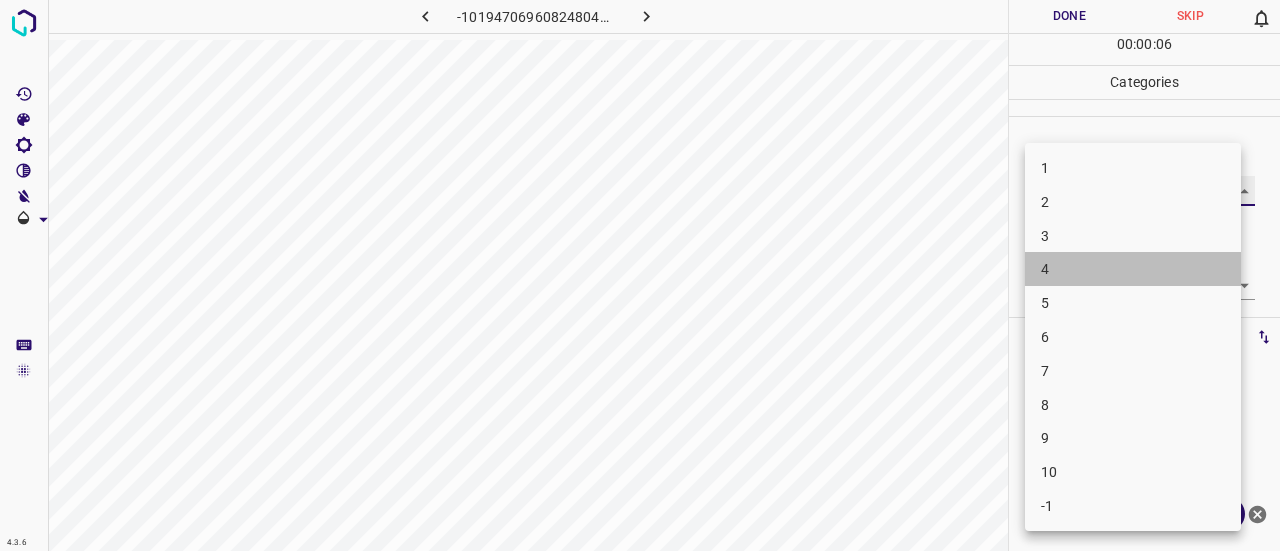 type on "4" 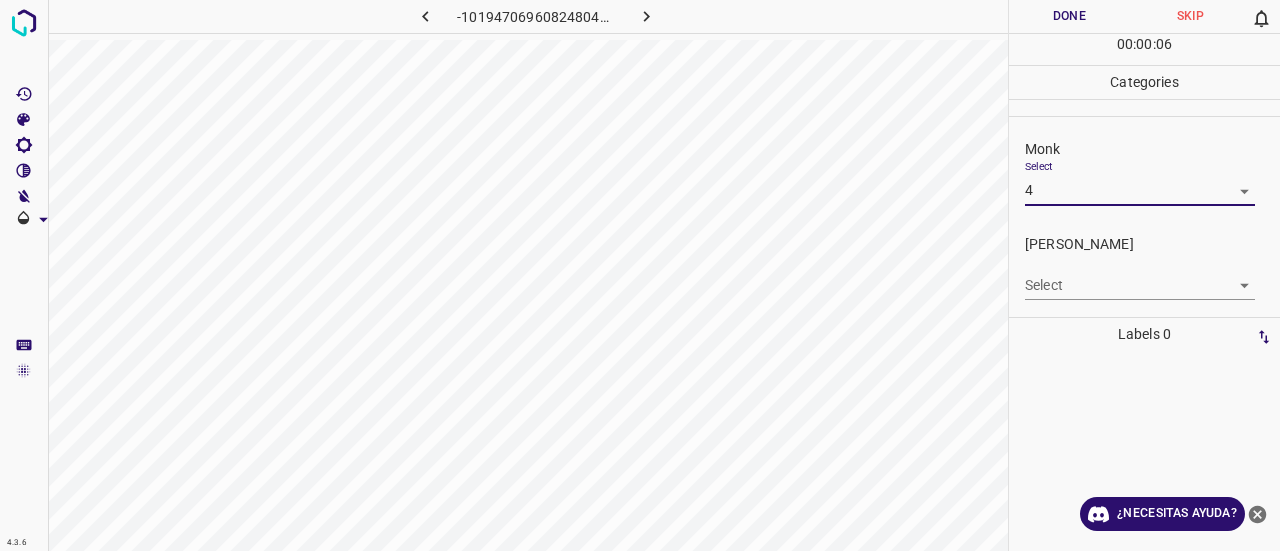 click on "4.3.6  -1019470696082480487.png Done Skip 0 00   : 00   : 06   Categories Monk   Select 4 4  [PERSON_NAME]   Select ​ Labels   0 Categories 1 Monk 2  [PERSON_NAME] Tools Space Change between modes (Draw & Edit) I Auto labeling R Restore zoom M Zoom in N Zoom out Delete Delete selecte label Filters Z Restore filters X Saturation filter C Brightness filter V Contrast filter B Gray scale filter General O Download ¿Necesitas ayuda? Texto original Valora esta traducción Tu opinión servirá para ayudar a mejorar el Traductor de Google - Texto - Esconder - Borrar" at bounding box center [640, 275] 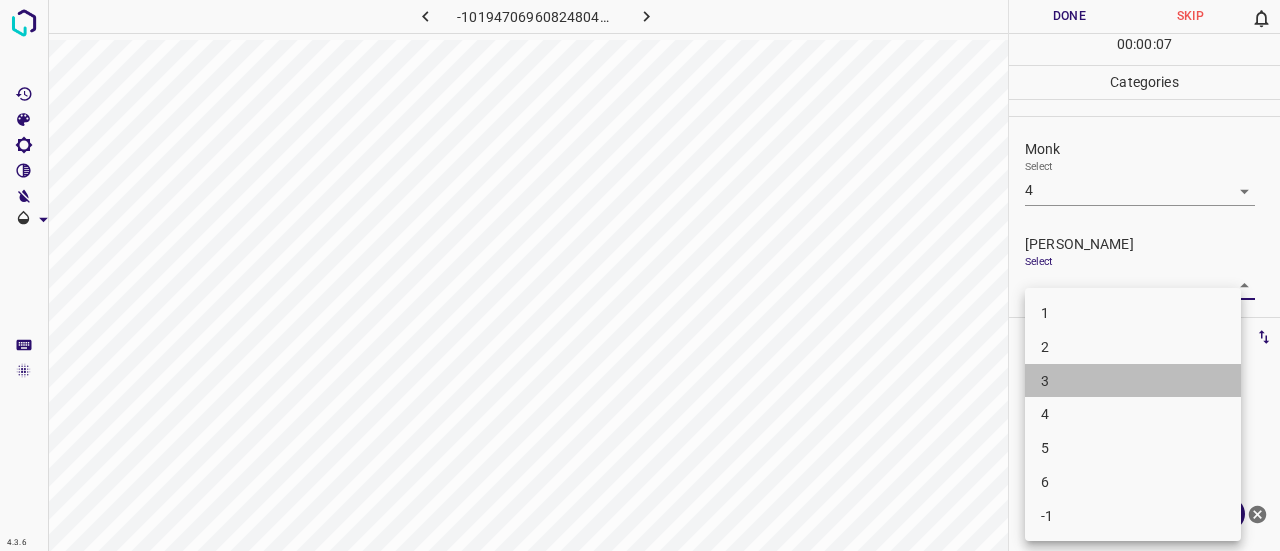 drag, startPoint x: 1075, startPoint y: 373, endPoint x: 1046, endPoint y: 259, distance: 117.630775 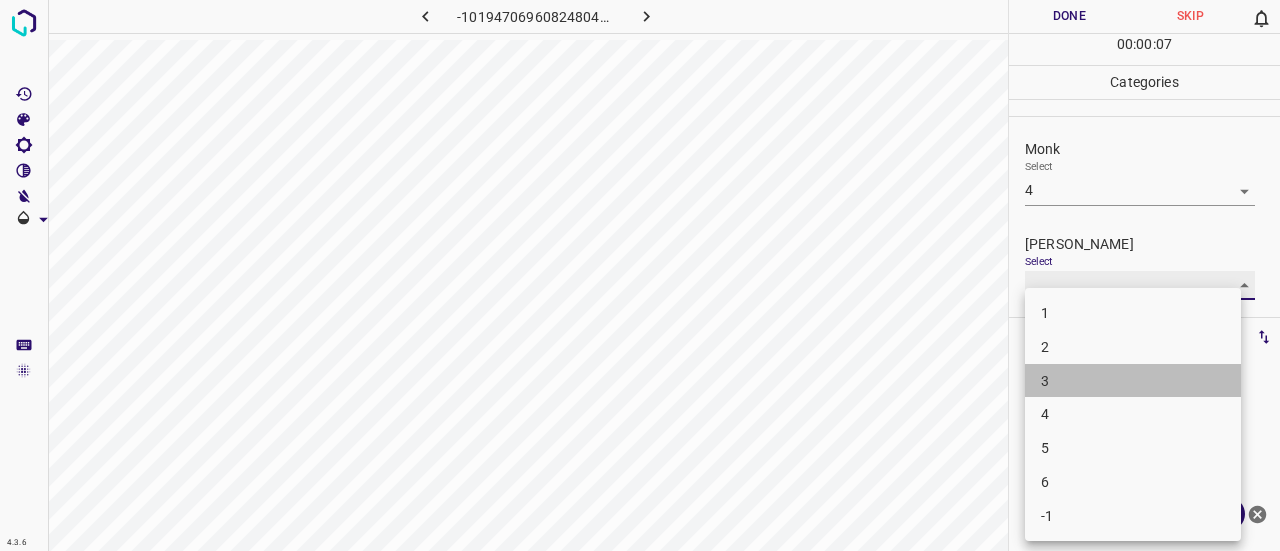 type on "3" 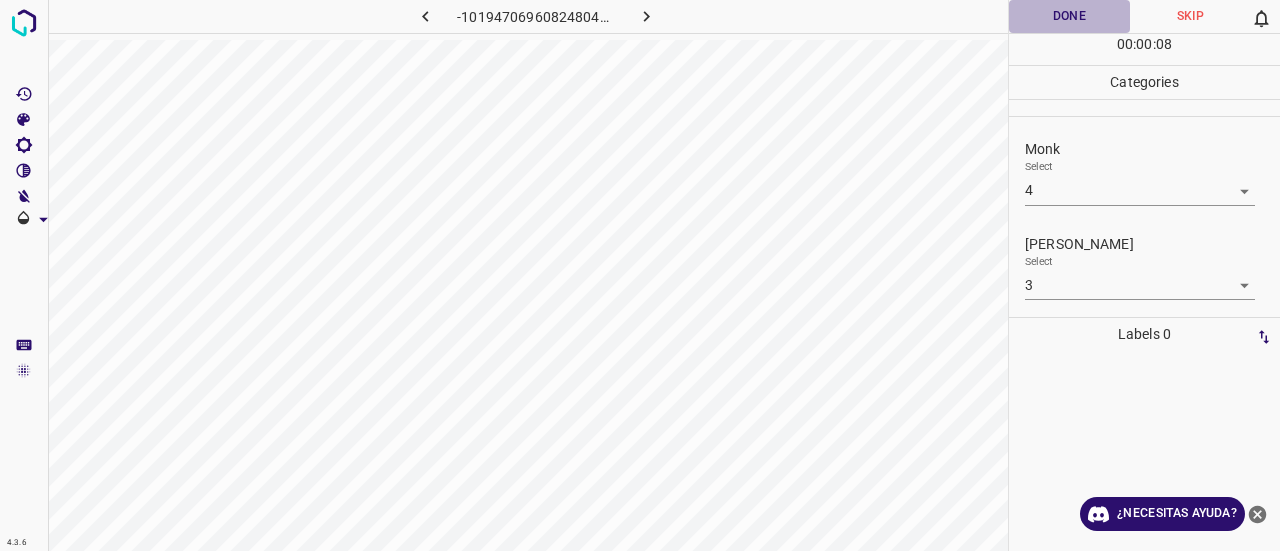 click on "Done" at bounding box center [1069, 16] 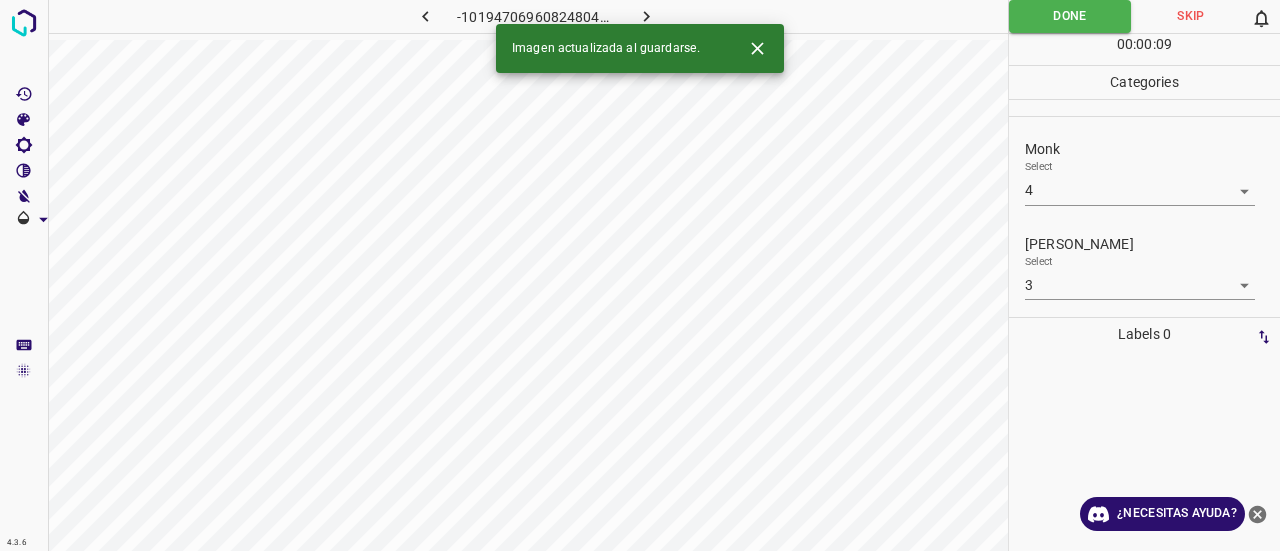 click on "Imagen actualizada al guardarse." at bounding box center (640, 48) 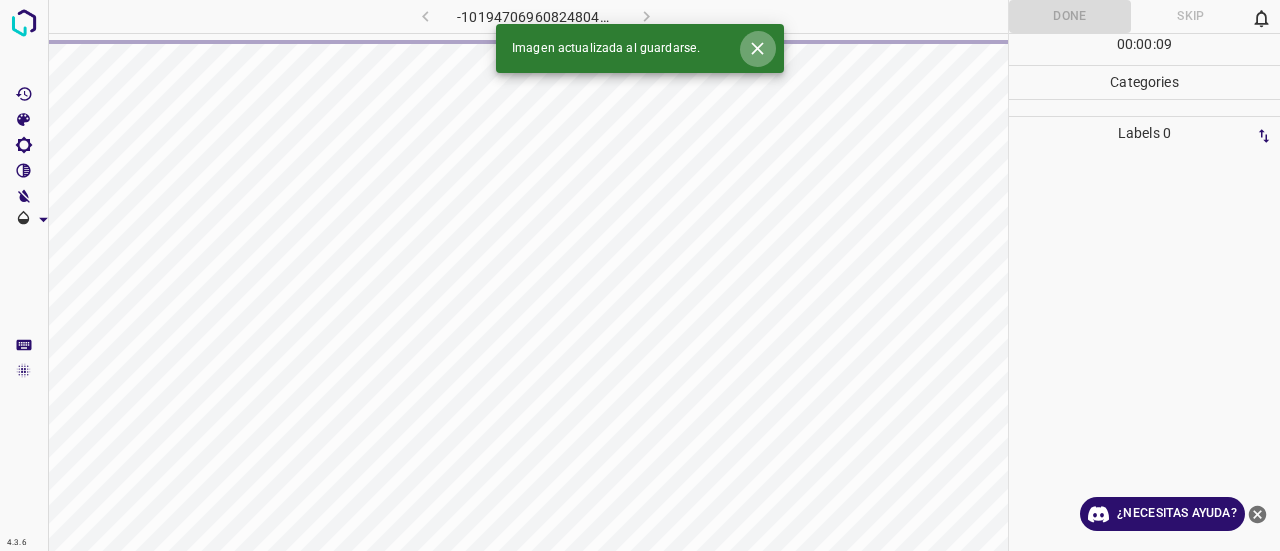click 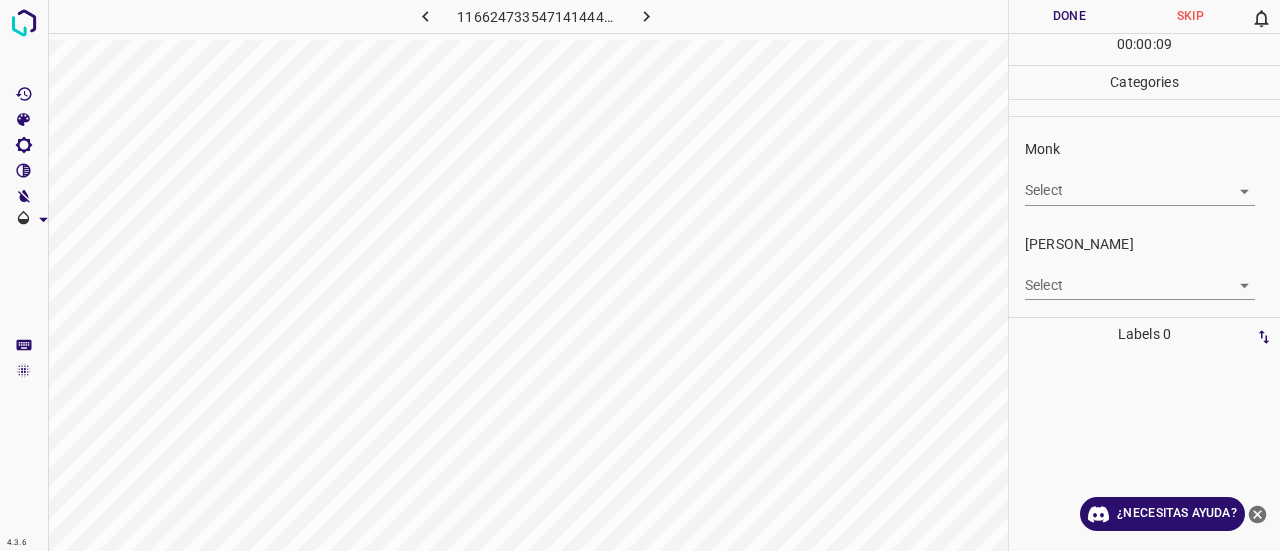 click on "4.3.6  1166247335471414448.png Done Skip 0 00   : 00   : 09   Categories Monk   Select ​  [PERSON_NAME]   Select ​ Labels   0 Categories 1 Monk 2  [PERSON_NAME] Tools Space Change between modes (Draw & Edit) I Auto labeling R Restore zoom M Zoom in N Zoom out Delete Delete selecte label Filters Z Restore filters X Saturation filter C Brightness filter V Contrast filter B Gray scale filter General O Download ¿Necesitas ayuda? Texto original Valora esta traducción Tu opinión servirá para ayudar a mejorar el Traductor de Google - Texto - Esconder - Borrar" at bounding box center (640, 275) 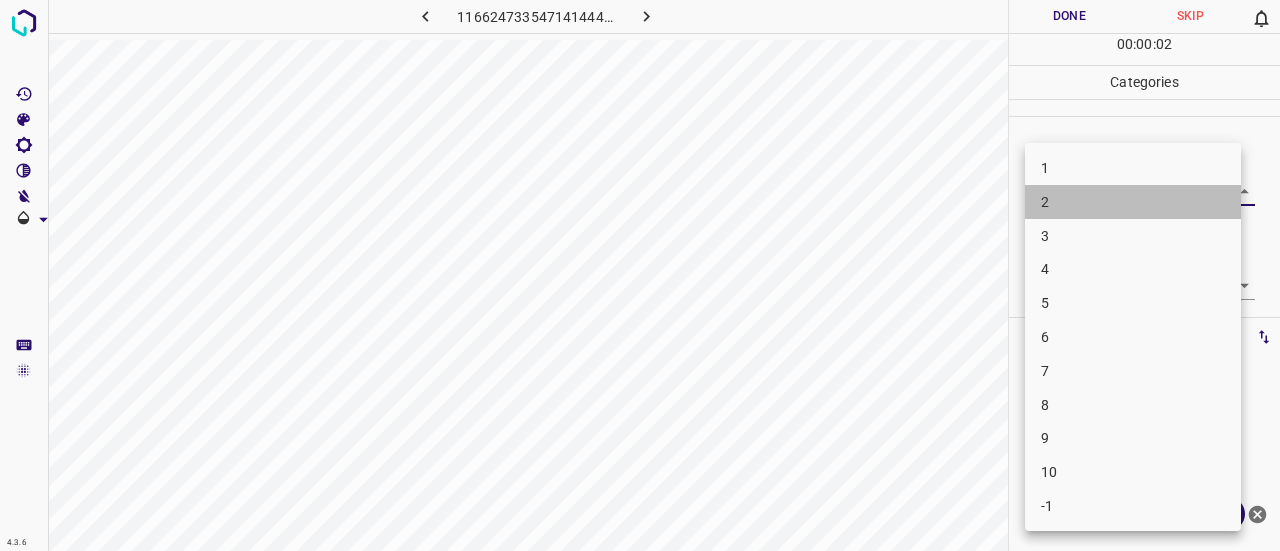 drag, startPoint x: 1109, startPoint y: 209, endPoint x: 1104, endPoint y: 287, distance: 78.160095 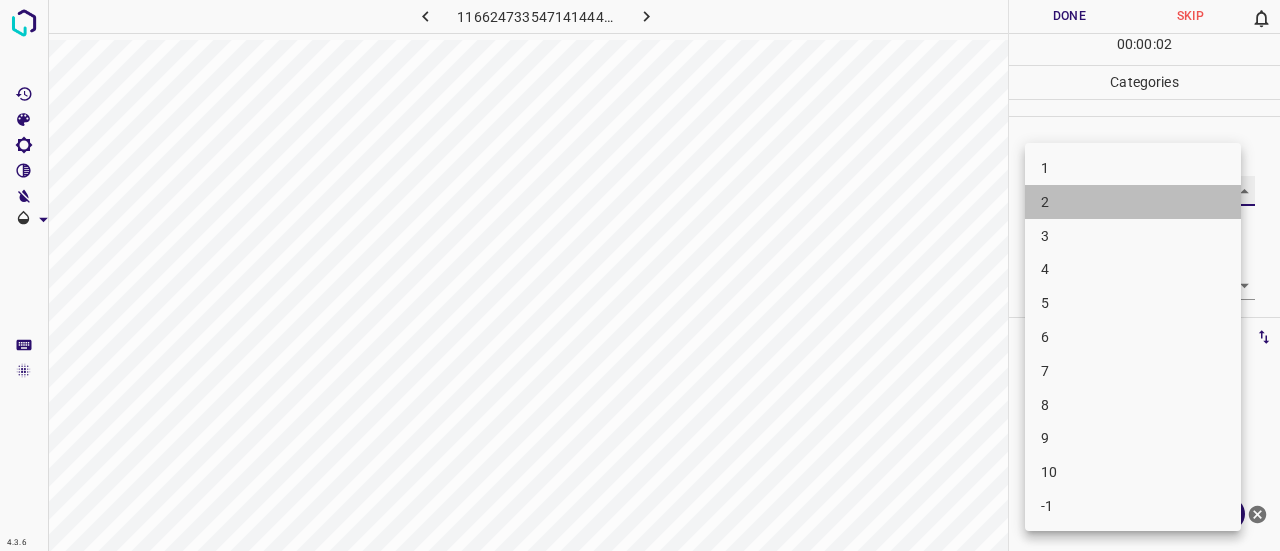 type on "2" 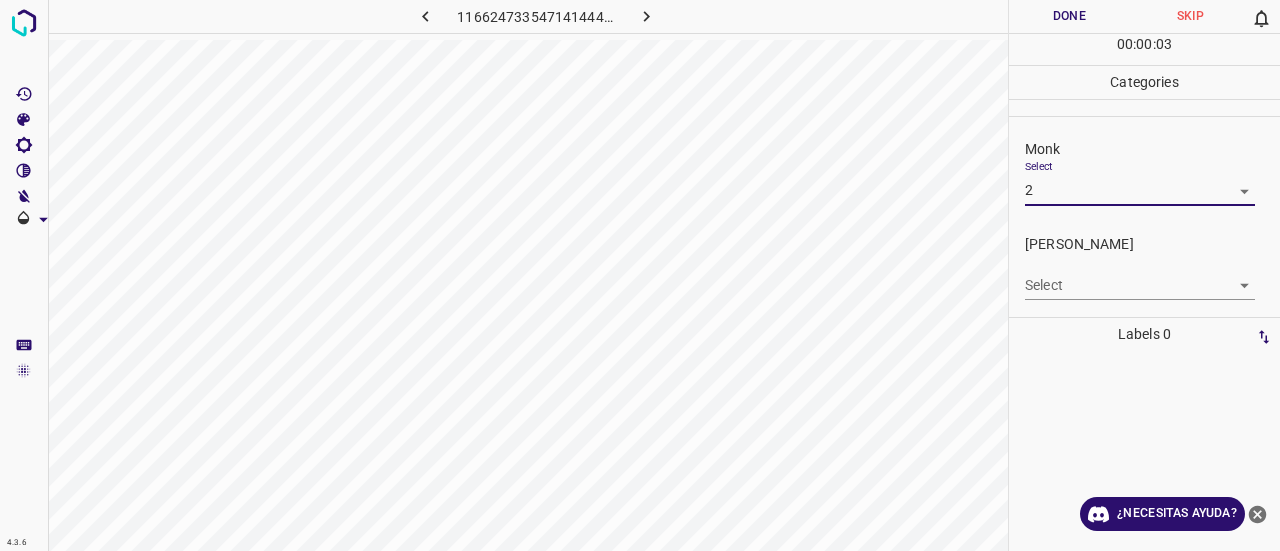 click on "4.3.6  1166247335471414448.png Done Skip 0 00   : 00   : 03   Categories Monk   Select 2 2  [PERSON_NAME]   Select ​ Labels   0 Categories 1 Monk 2  [PERSON_NAME] Tools Space Change between modes (Draw & Edit) I Auto labeling R Restore zoom M Zoom in N Zoom out Delete Delete selecte label Filters Z Restore filters X Saturation filter C Brightness filter V Contrast filter B Gray scale filter General O Download ¿Necesitas ayuda? Texto original Valora esta traducción Tu opinión servirá para ayudar a mejorar el Traductor de Google - Texto - Esconder - Borrar" at bounding box center (640, 275) 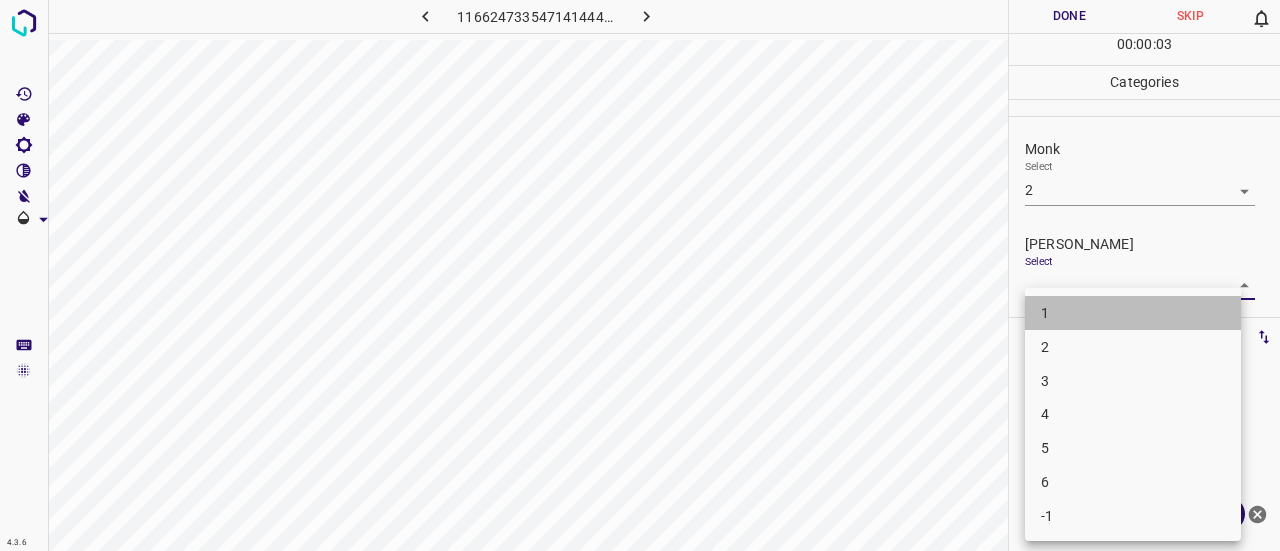 click on "1" at bounding box center (1133, 313) 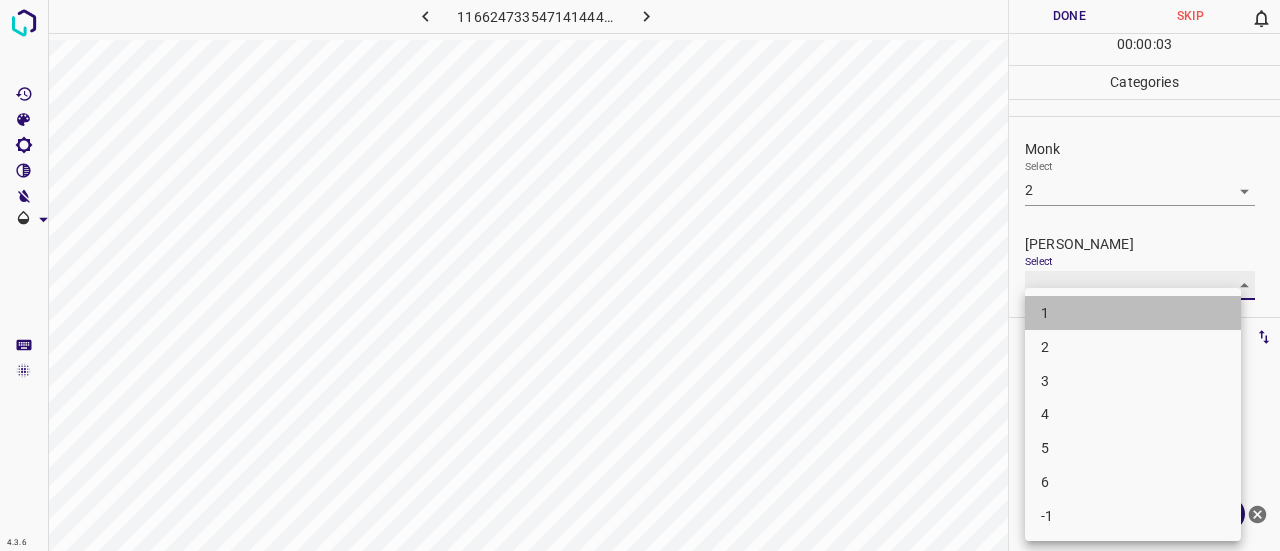 type on "1" 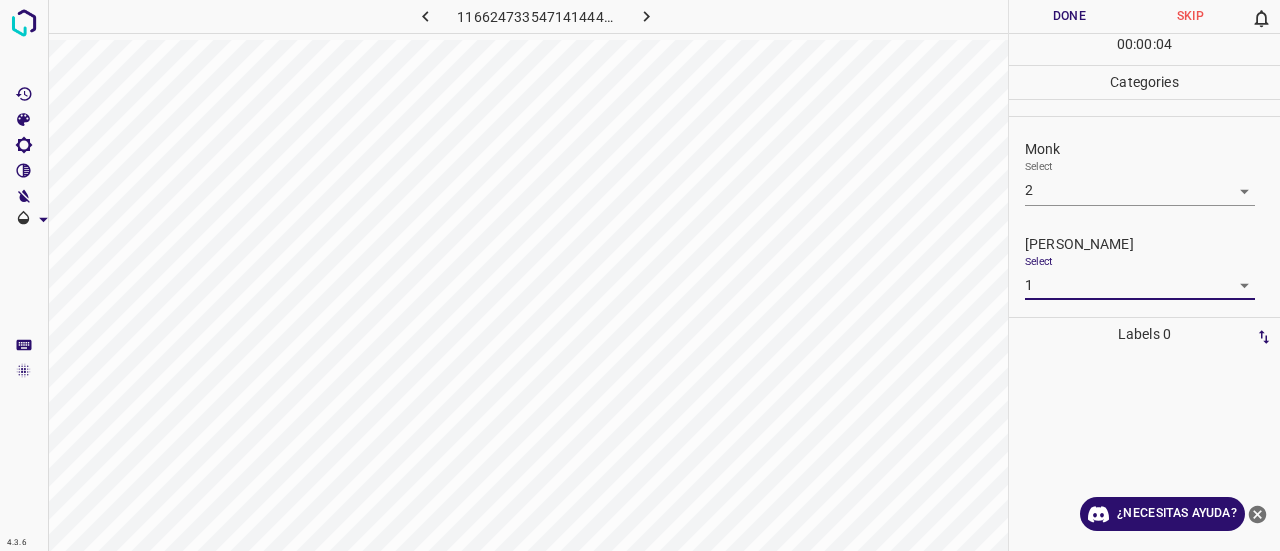 drag, startPoint x: 1064, startPoint y: 244, endPoint x: 1082, endPoint y: 198, distance: 49.396355 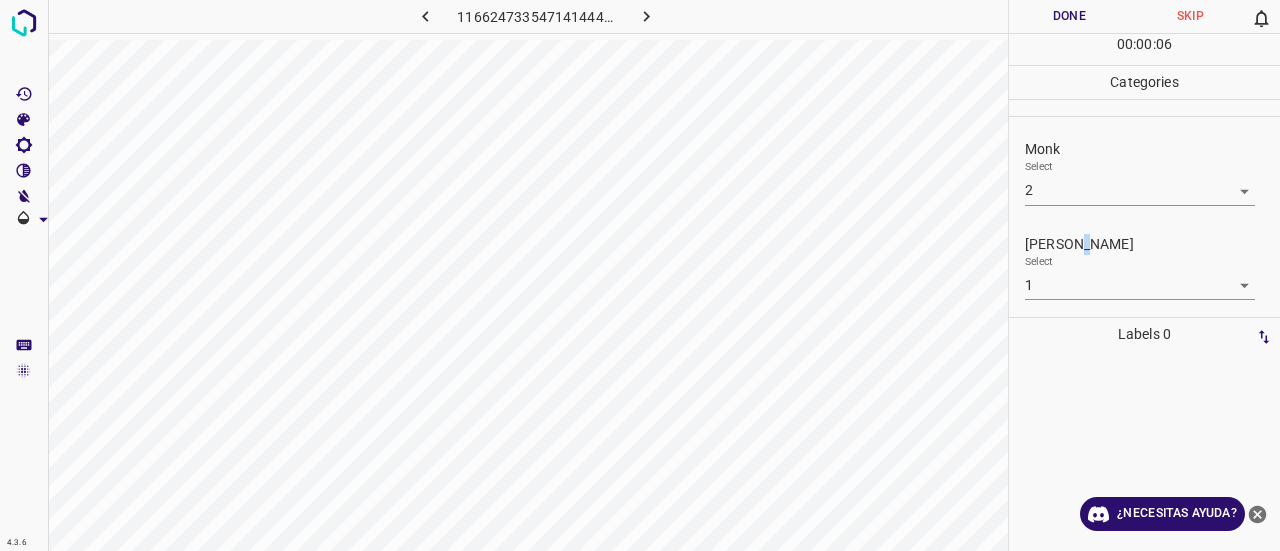 click on "Done" at bounding box center (1069, 16) 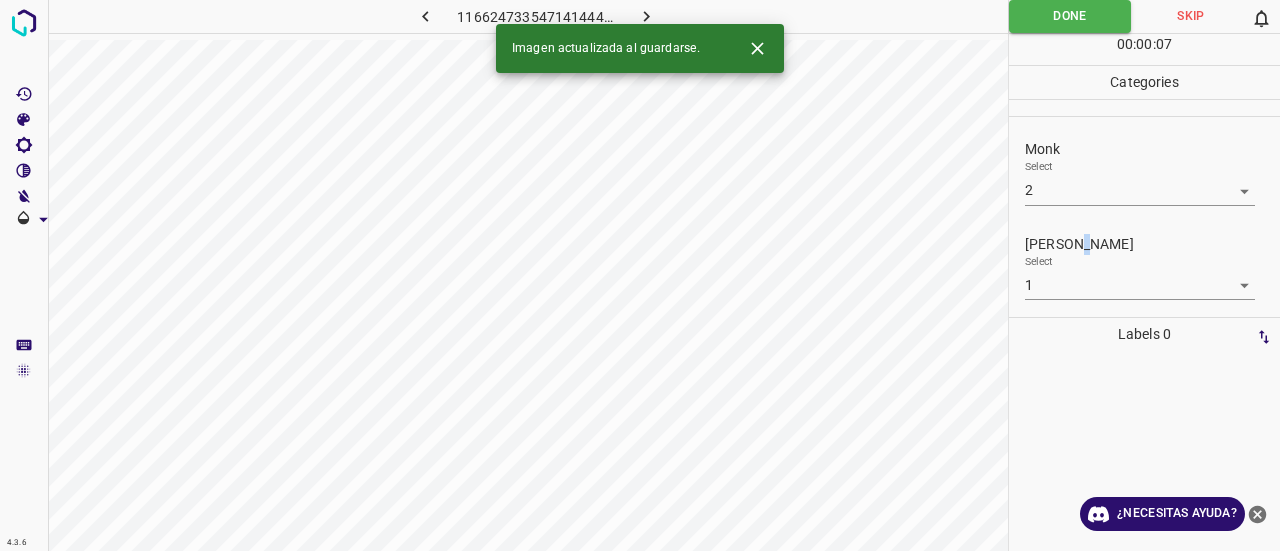 click 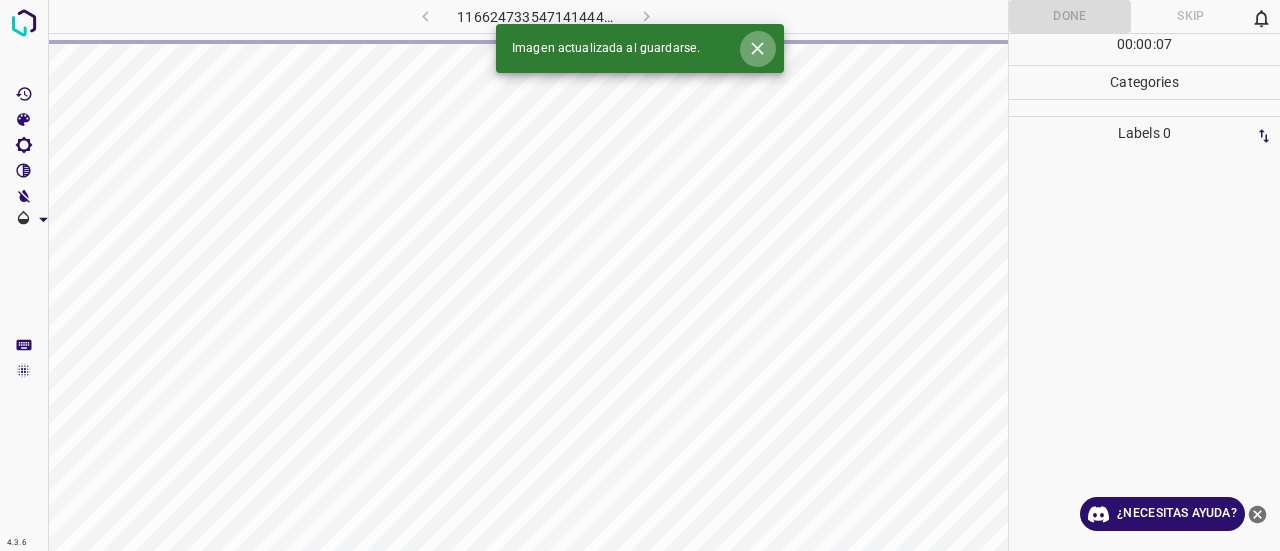 click 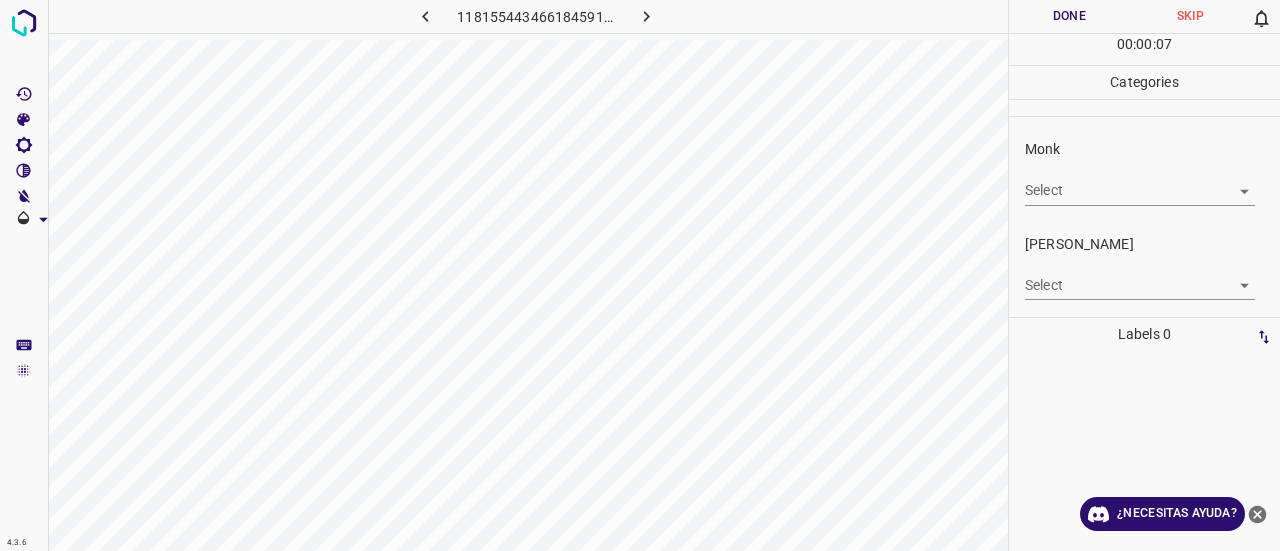 click on "4.3.6  1181554434661845910.png Done Skip 0 00   : 00   : 07   Categories Monk   Select ​  [PERSON_NAME]   Select ​ Labels   0 Categories 1 Monk 2  [PERSON_NAME] Tools Space Change between modes (Draw & Edit) I Auto labeling R Restore zoom M Zoom in N Zoom out Delete Delete selecte label Filters Z Restore filters X Saturation filter C Brightness filter V Contrast filter B Gray scale filter General O Download ¿Necesitas ayuda? Texto original Valora esta traducción Tu opinión servirá para ayudar a mejorar el Traductor de Google - Texto - Esconder - Borrar" at bounding box center [640, 275] 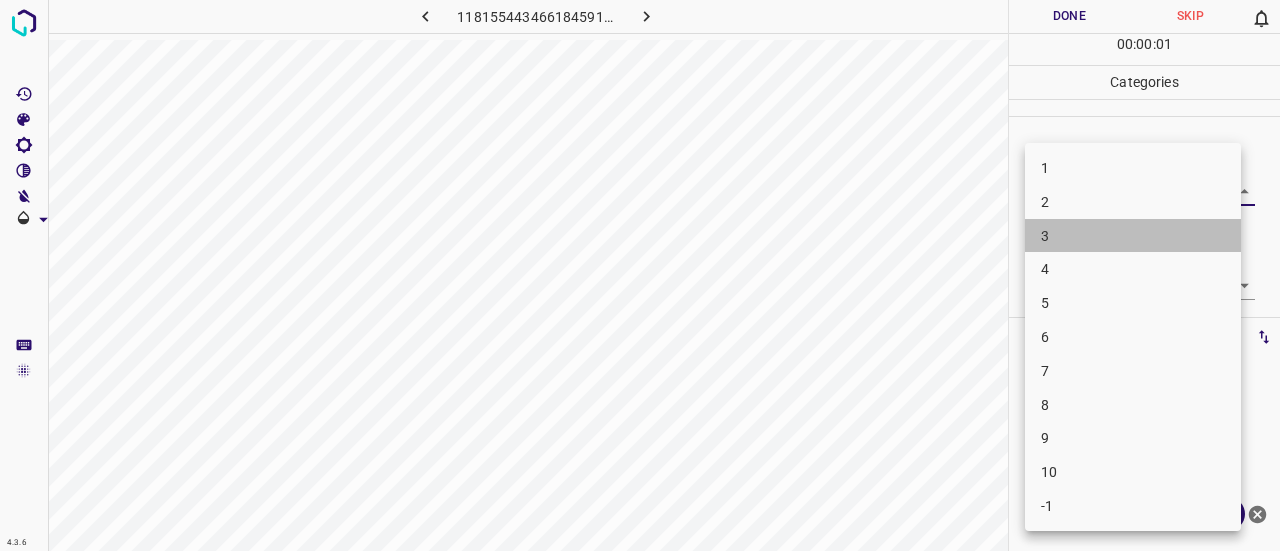 click on "3" at bounding box center [1133, 236] 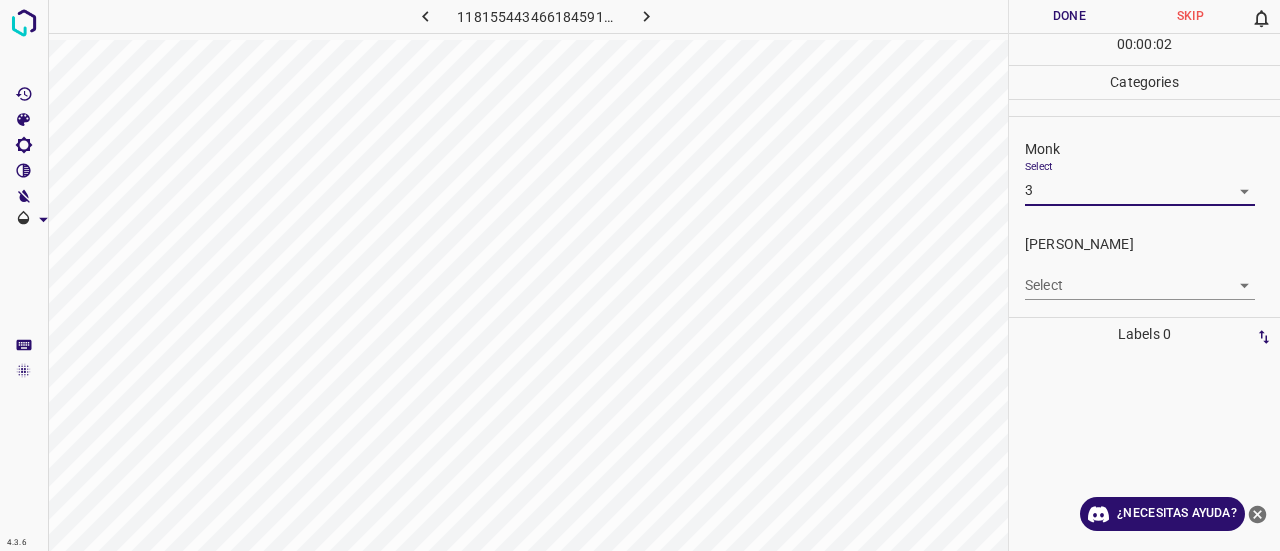 click on "4.3.6  1181554434661845910.png Done Skip 0 00   : 00   : 02   Categories Monk   Select 3 3  [PERSON_NAME]   Select ​ Labels   0 Categories 1 Monk 2  [PERSON_NAME] Tools Space Change between modes (Draw & Edit) I Auto labeling R Restore zoom M Zoom in N Zoom out Delete Delete selecte label Filters Z Restore filters X Saturation filter C Brightness filter V Contrast filter B Gray scale filter General O Download ¿Necesitas ayuda? Texto original Valora esta traducción Tu opinión servirá para ayudar a mejorar el Traductor de Google - Texto - Esconder - Borrar" at bounding box center [640, 275] 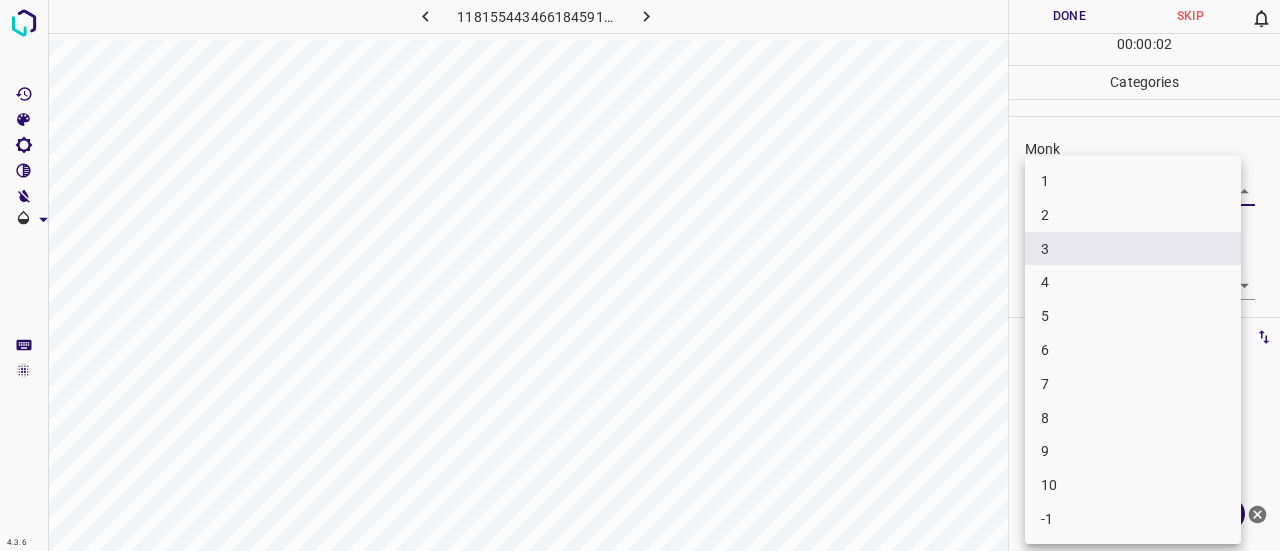 click on "2" at bounding box center (1133, 215) 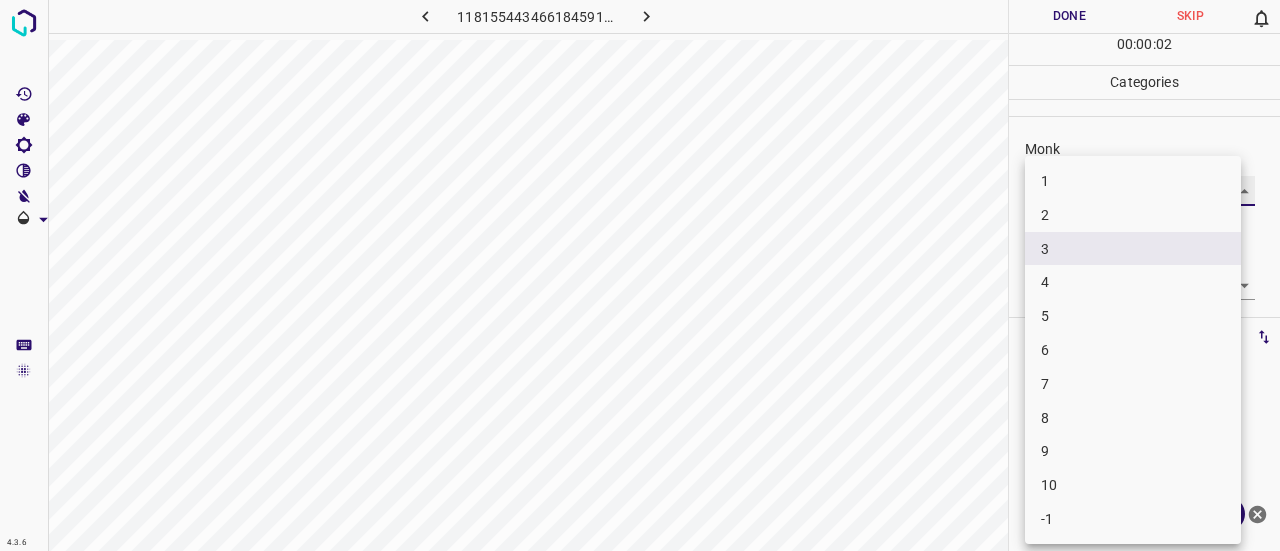 type on "2" 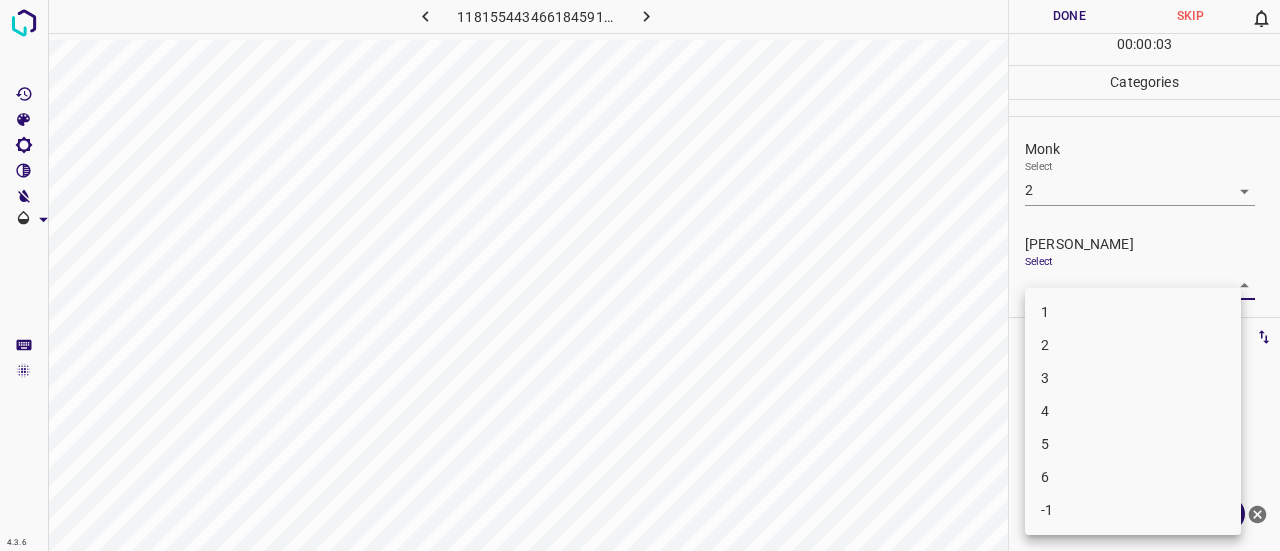 click on "4.3.6  1181554434661845910.png Done Skip 0 00   : 00   : 03   Categories Monk   Select 2 2  [PERSON_NAME]   Select ​ Labels   0 Categories 1 Monk 2  [PERSON_NAME] Tools Space Change between modes (Draw & Edit) I Auto labeling R Restore zoom M Zoom in N Zoom out Delete Delete selecte label Filters Z Restore filters X Saturation filter C Brightness filter V Contrast filter B Gray scale filter General O Download ¿Necesitas ayuda? Texto original Valora esta traducción Tu opinión servirá para ayudar a mejorar el Traductor de Google - Texto - Esconder - Borrar 1 2 3 4 5 6 -1" at bounding box center (640, 275) 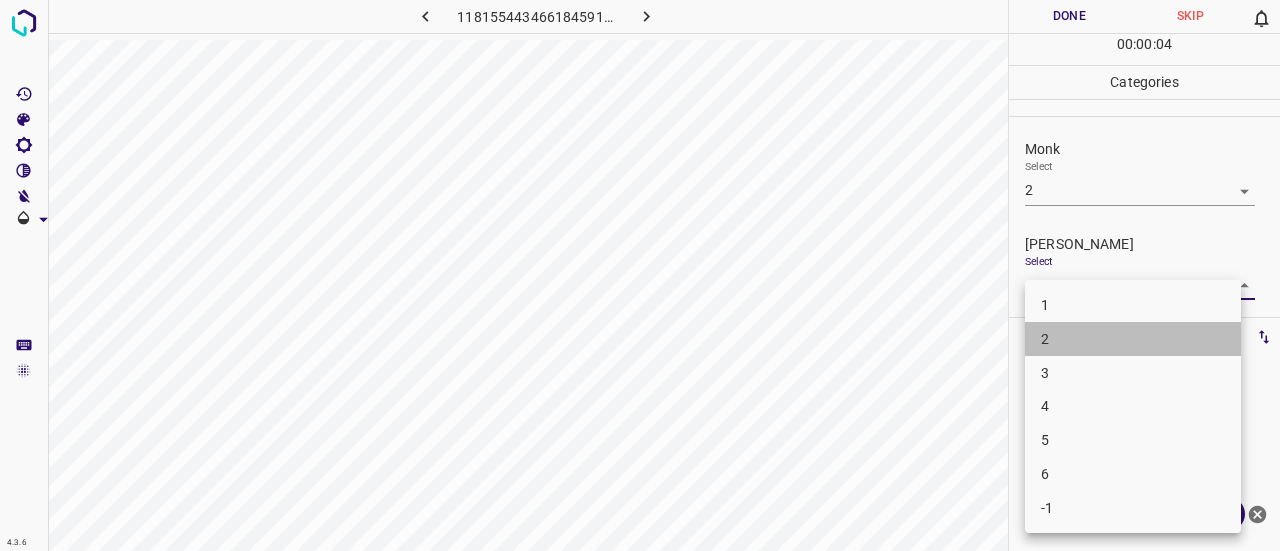 click on "2" at bounding box center [1133, 339] 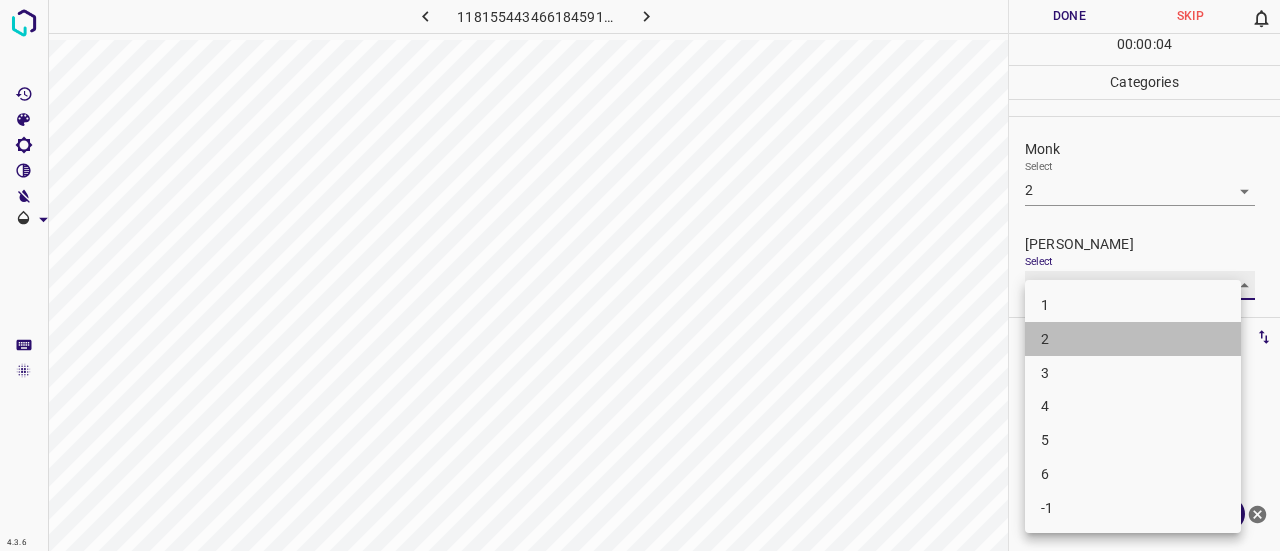 type on "2" 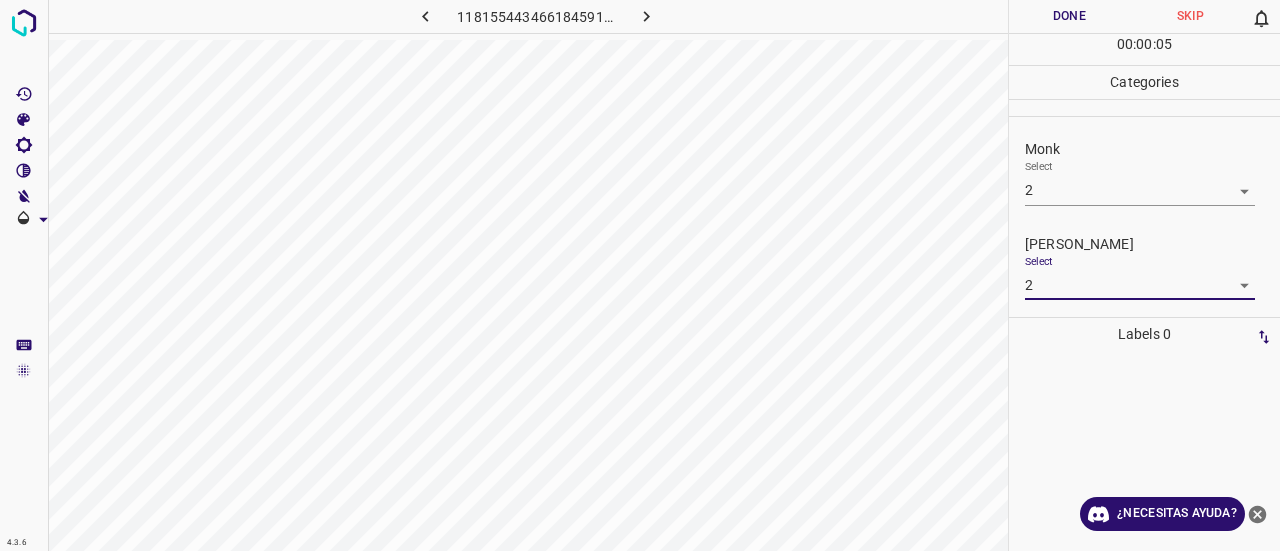 click on "Select 2 2" at bounding box center [1140, 277] 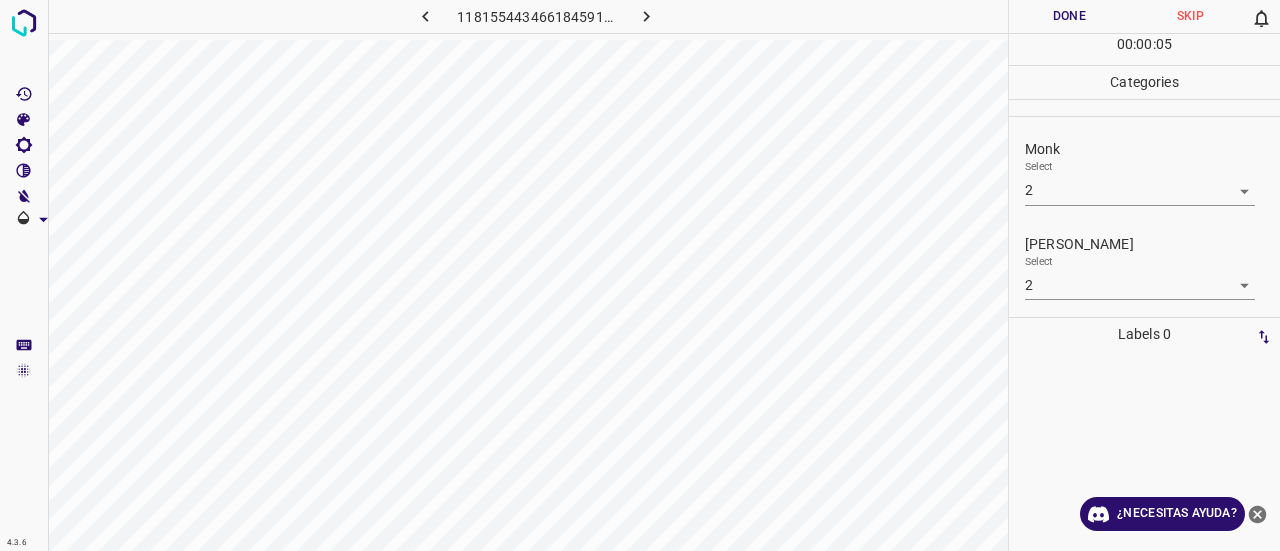 click on "4.3.6  1181554434661845910.png Done Skip 0 00   : 00   : 05   Categories Monk   Select 2 2  [PERSON_NAME]   Select 2 2 Labels   0 Categories 1 Monk 2  [PERSON_NAME] Tools Space Change between modes (Draw & Edit) I Auto labeling R Restore zoom M Zoom in N Zoom out Delete Delete selecte label Filters Z Restore filters X Saturation filter C Brightness filter V Contrast filter B Gray scale filter General O Download ¿Necesitas ayuda? Texto original Valora esta traducción Tu opinión servirá para ayudar a mejorar el Traductor de Google - Texto - Esconder - Borrar" at bounding box center (640, 275) 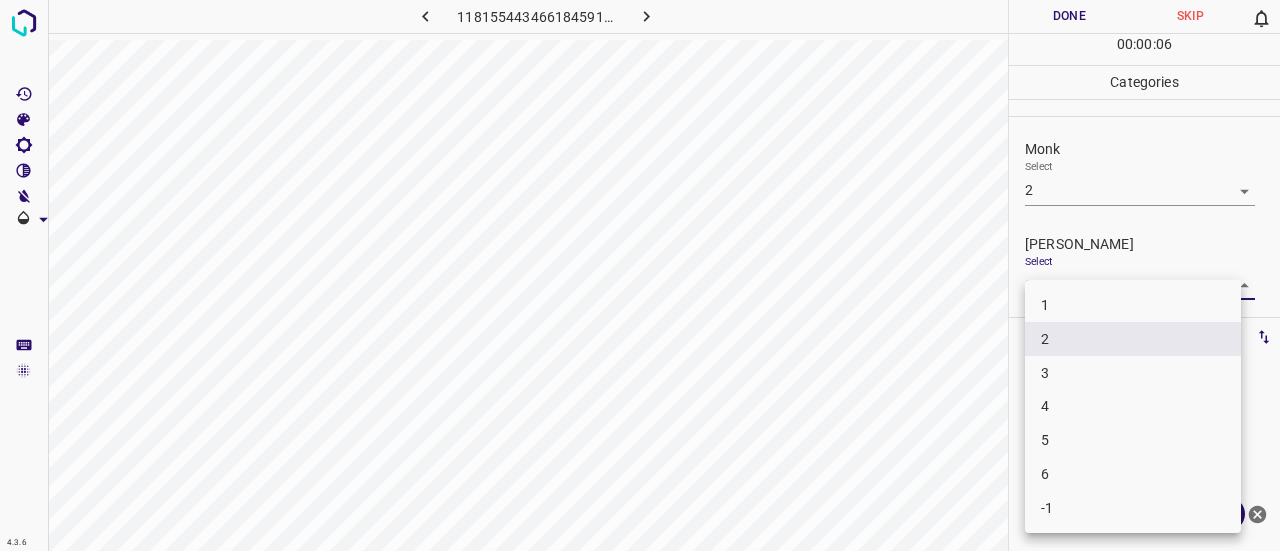 drag, startPoint x: 1092, startPoint y: 316, endPoint x: 1099, endPoint y: 343, distance: 27.89265 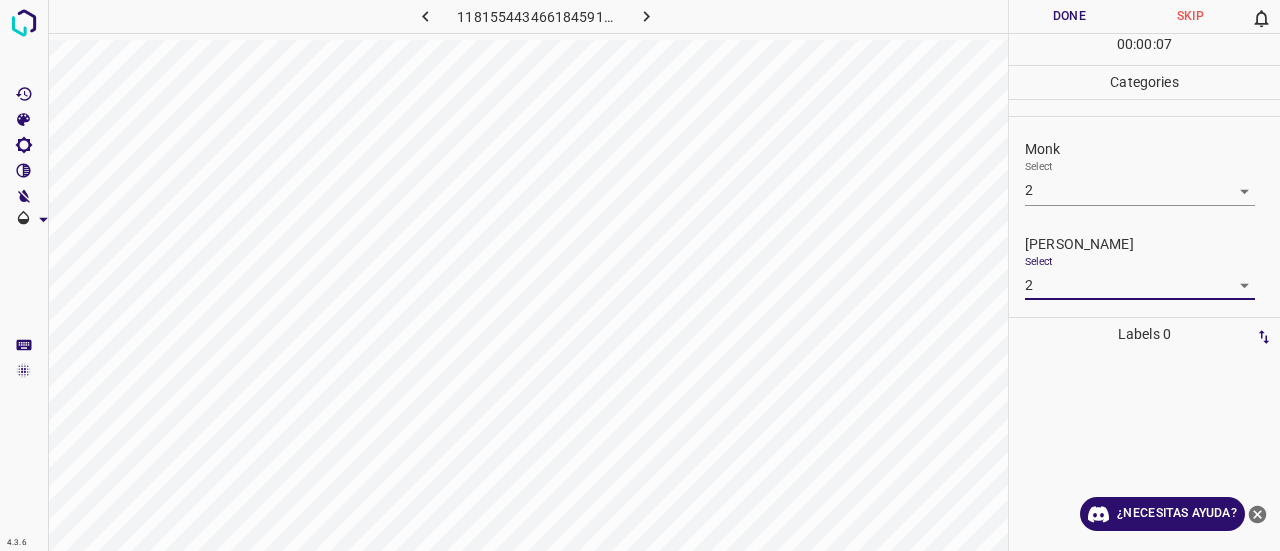 click on "00   : 00   : 07" at bounding box center [1144, 49] 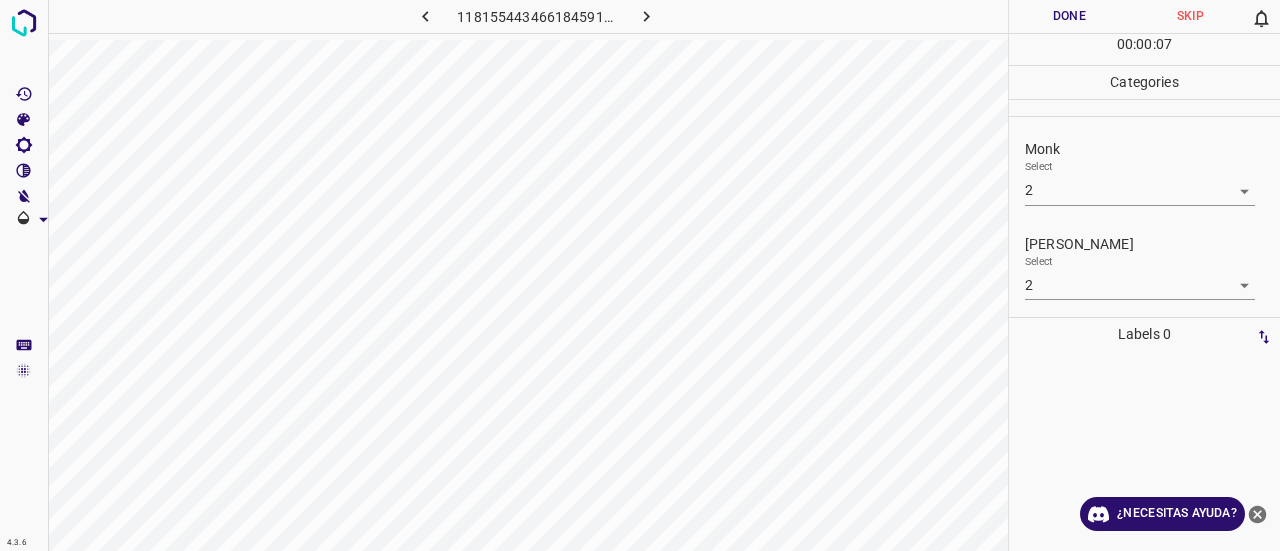 click on "Done" at bounding box center [1069, 16] 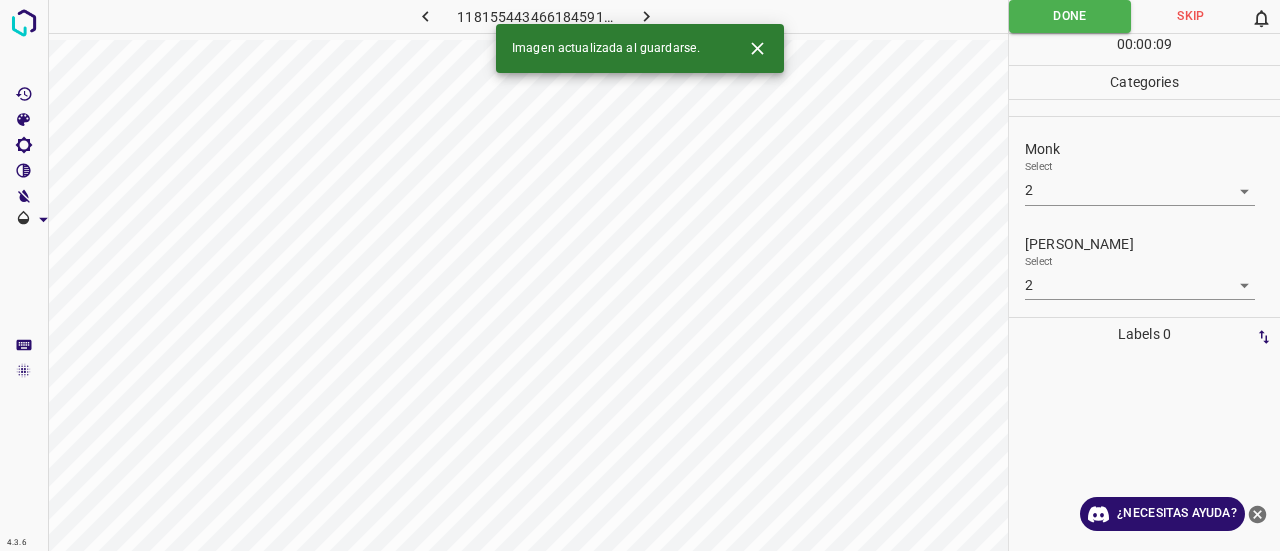 click 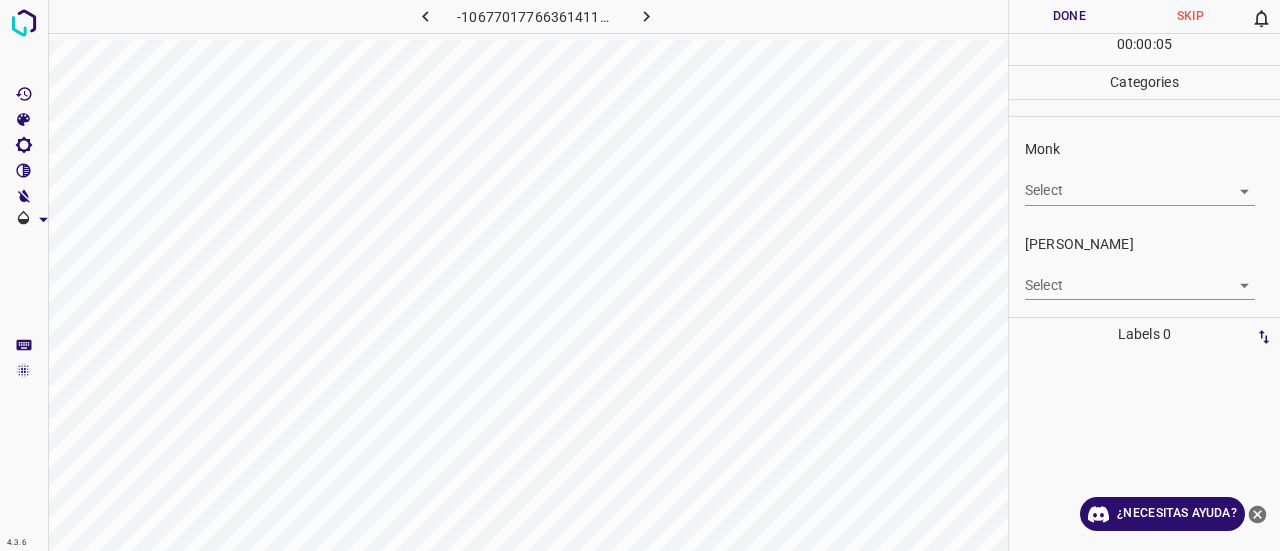 click on "4.3.6  -1067701776636141108.png Done Skip 0 00   : 00   : 05   Categories Monk   Select ​  [PERSON_NAME]   Select ​ Labels   0 Categories 1 Monk 2  [PERSON_NAME] Tools Space Change between modes (Draw & Edit) I Auto labeling R Restore zoom M Zoom in N Zoom out Delete Delete selecte label Filters Z Restore filters X Saturation filter C Brightness filter V Contrast filter B Gray scale filter General O Download ¿Necesitas ayuda? Texto original Valora esta traducción Tu opinión servirá para ayudar a mejorar el Traductor de Google - Texto - Esconder - Borrar" at bounding box center [640, 275] 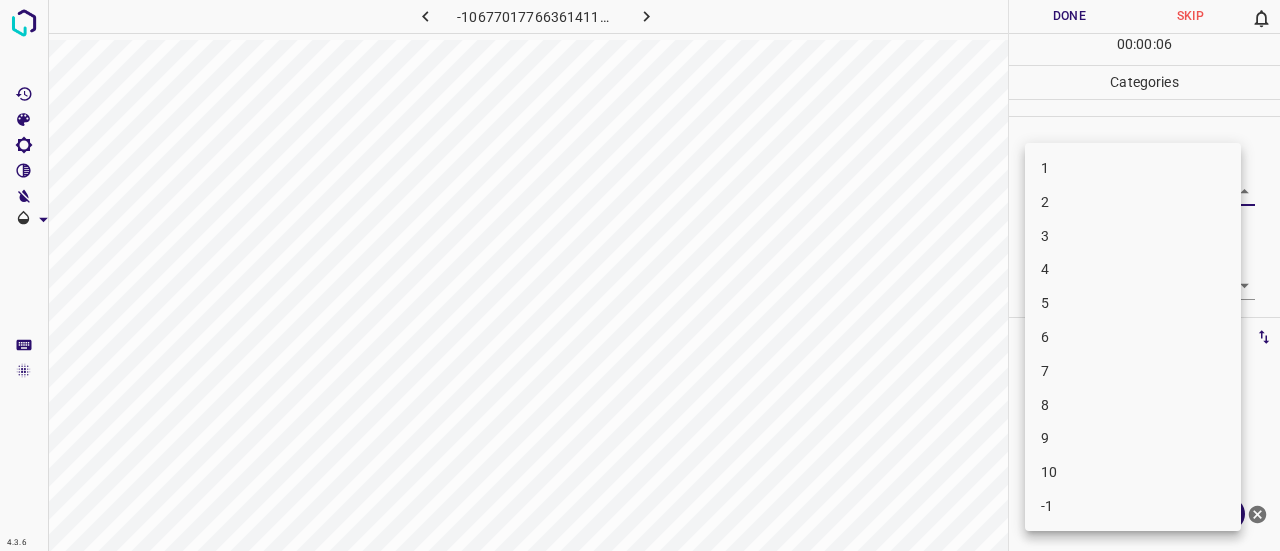 click on "4" at bounding box center (1133, 269) 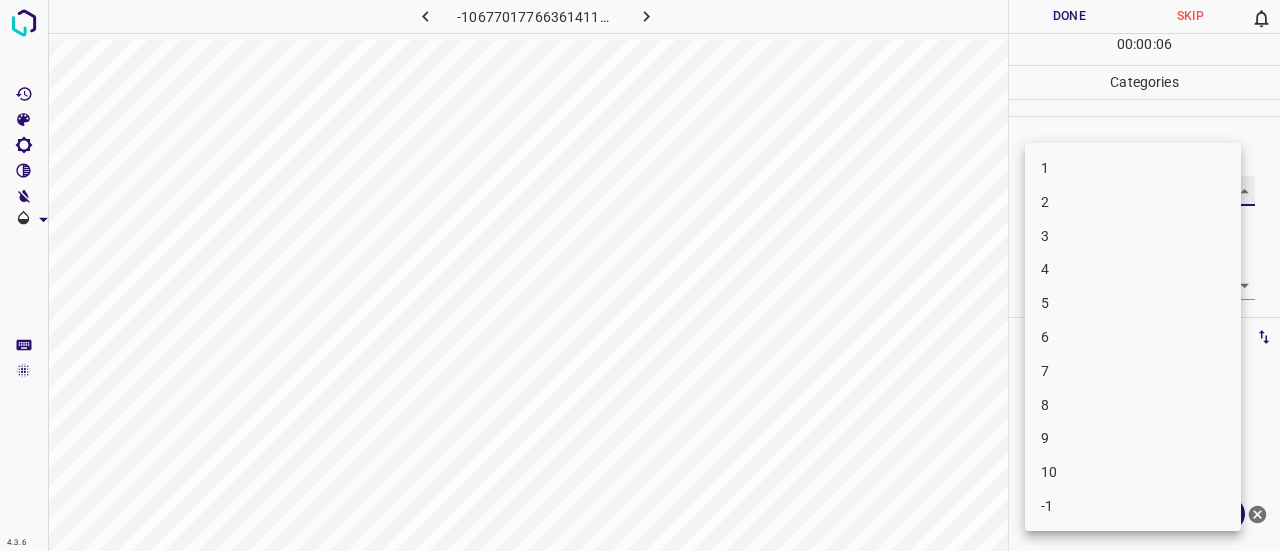type on "4" 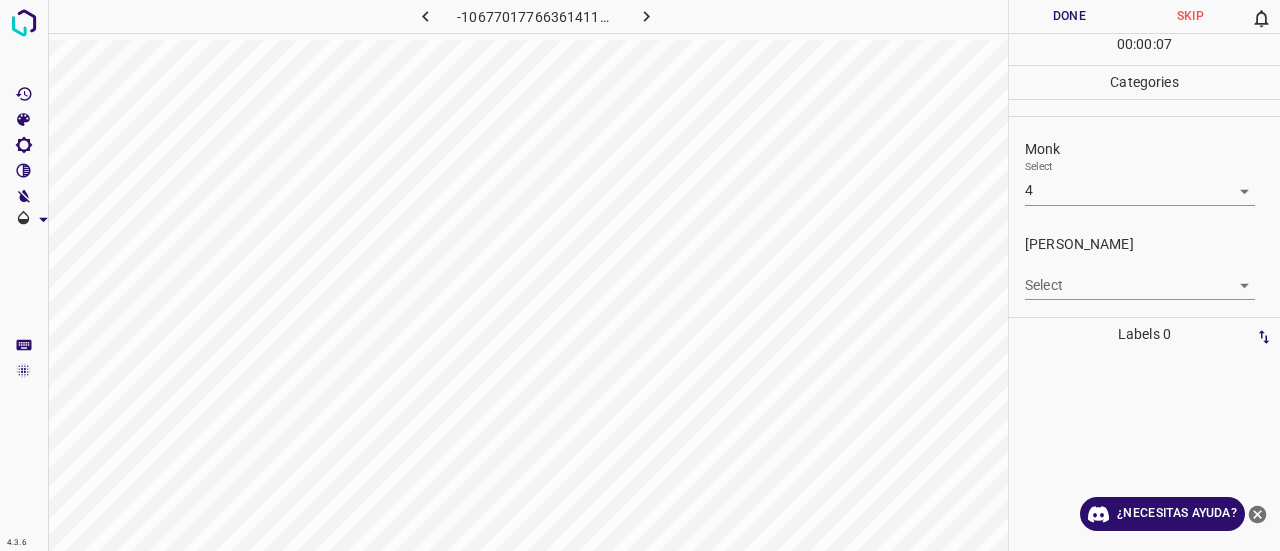 click on "4.3.6  -1067701776636141108.png Done Skip 0 00   : 00   : 07   Categories Monk   Select 4 4  [PERSON_NAME]   Select ​ Labels   0 Categories 1 Monk 2  [PERSON_NAME] Tools Space Change between modes (Draw & Edit) I Auto labeling R Restore zoom M Zoom in N Zoom out Delete Delete selecte label Filters Z Restore filters X Saturation filter C Brightness filter V Contrast filter B Gray scale filter General O Download ¿Necesitas ayuda? Texto original Valora esta traducción Tu opinión servirá para ayudar a mejorar el Traductor de Google - Texto - Esconder - Borrar" at bounding box center (640, 275) 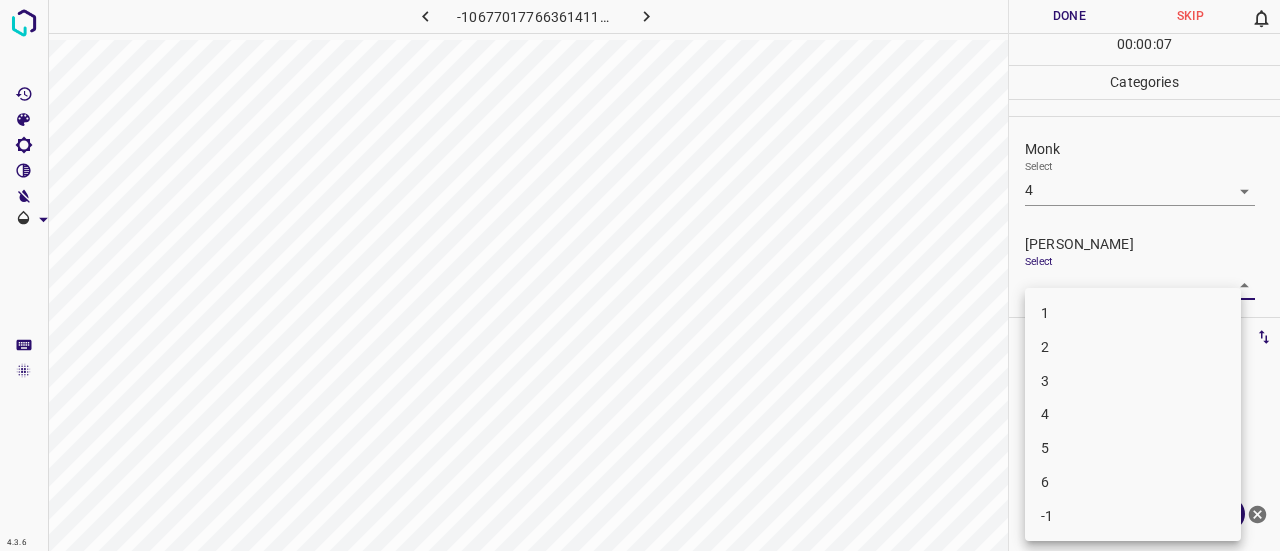 click on "2" at bounding box center [1133, 347] 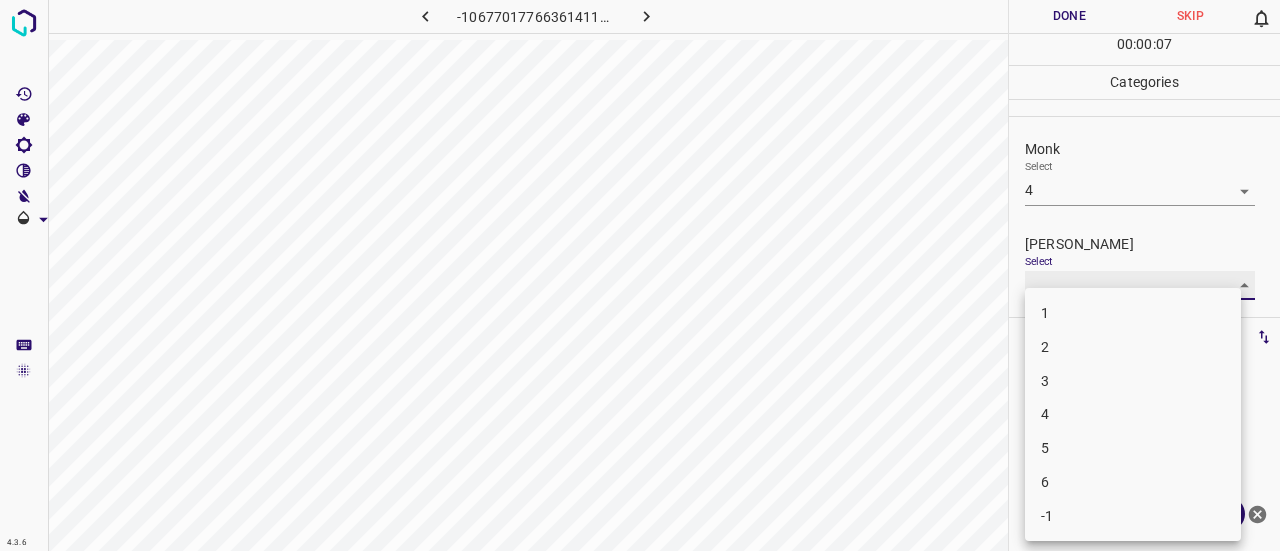 type on "2" 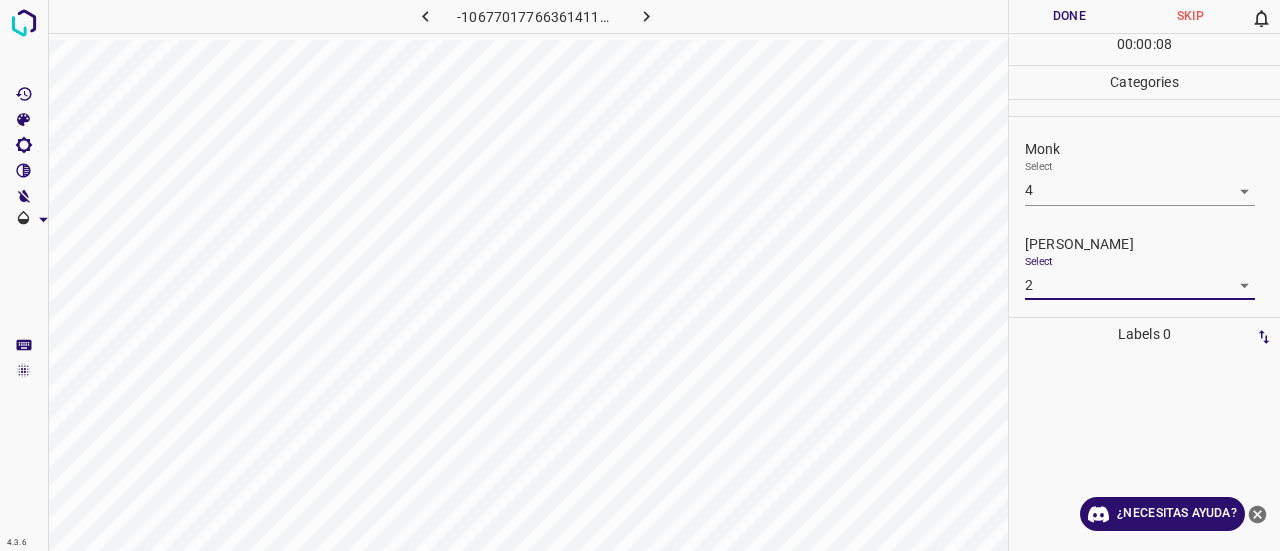 click on "Done" at bounding box center (1069, 16) 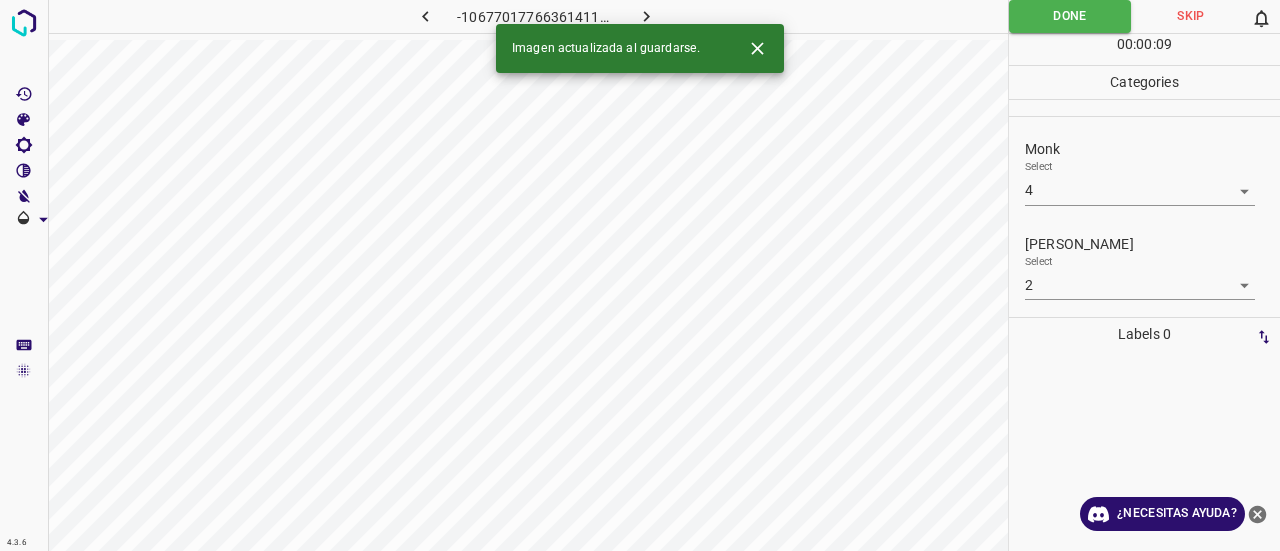 click at bounding box center [647, 16] 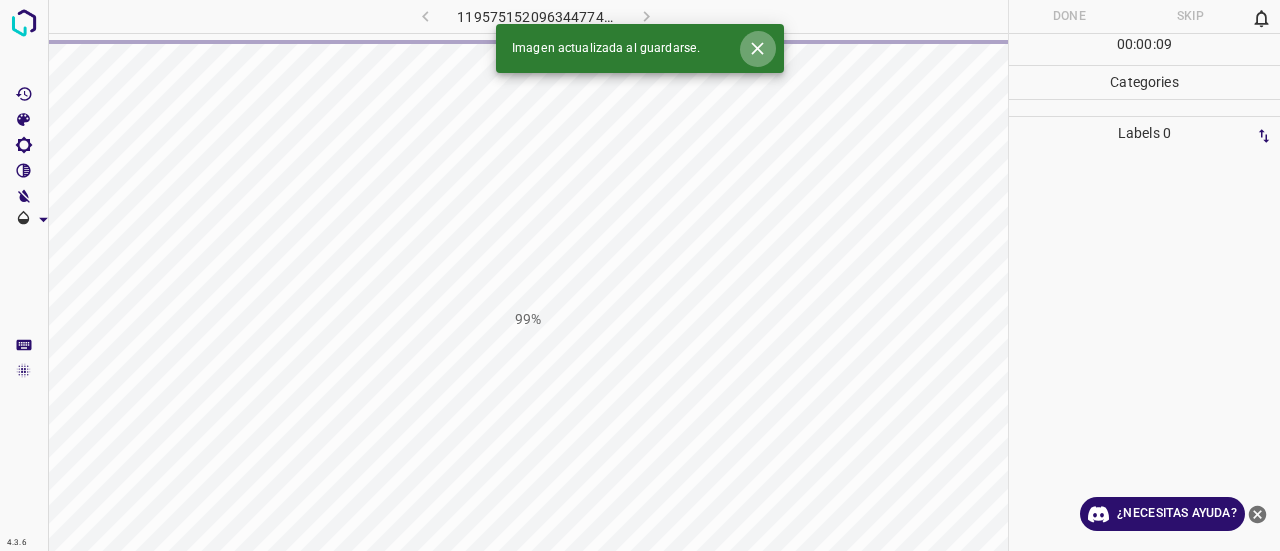 click 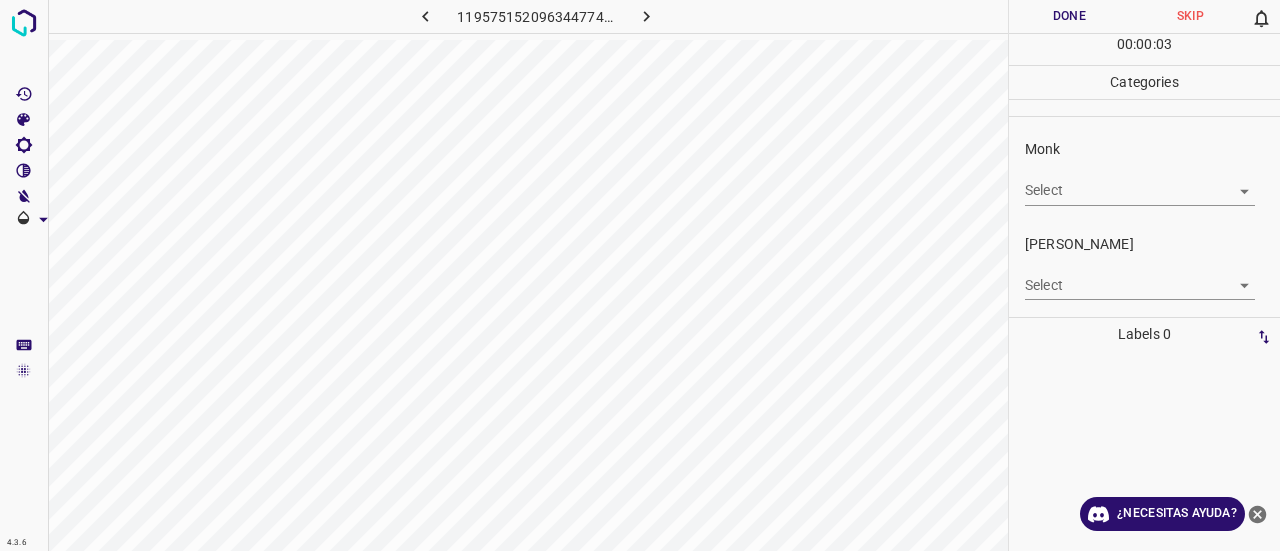 click on "4.3.6  1195751520963447741.png Done Skip 0 00   : 00   : 03   Categories Monk   Select ​  [PERSON_NAME]   Select ​ Labels   0 Categories 1 Monk 2  [PERSON_NAME] Tools Space Change between modes (Draw & Edit) I Auto labeling R Restore zoom M Zoom in N Zoom out Delete Delete selecte label Filters Z Restore filters X Saturation filter C Brightness filter V Contrast filter B Gray scale filter General O Download ¿Necesitas ayuda? Texto original Valora esta traducción Tu opinión servirá para ayudar a mejorar el Traductor de Google - Texto - Esconder - Borrar" at bounding box center (640, 275) 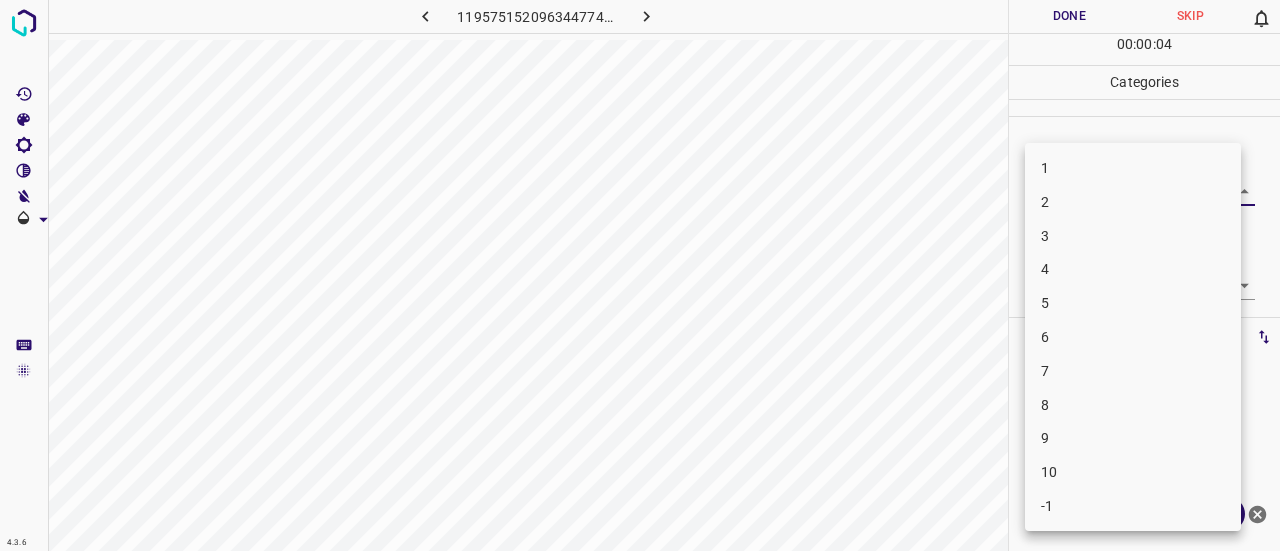 click on "6" at bounding box center (1133, 337) 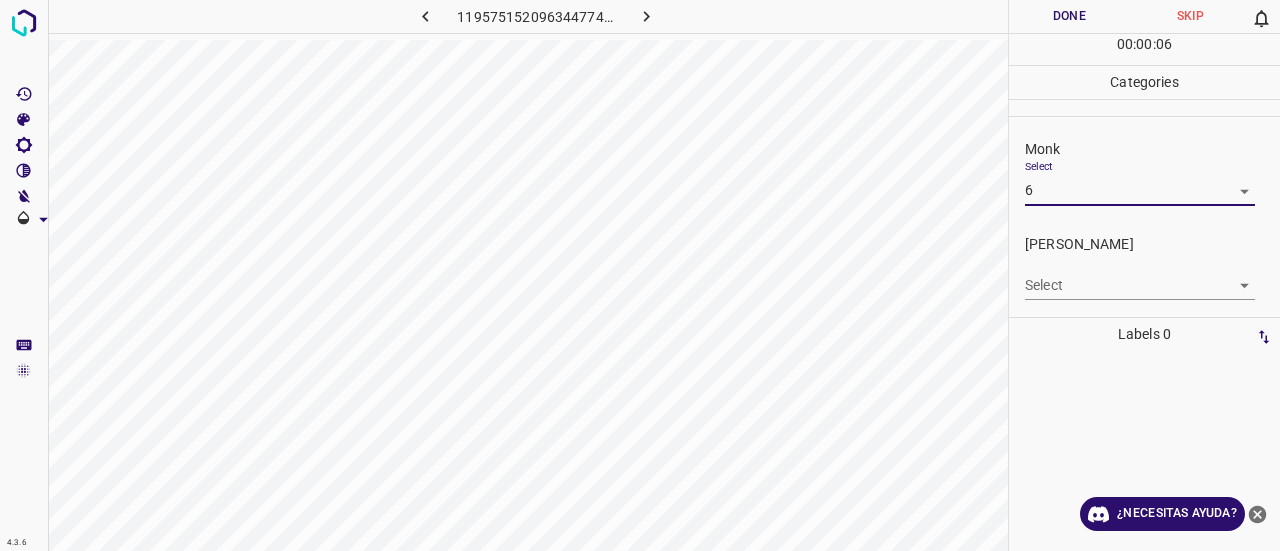 click on "4.3.6  1195751520963447741.png Done Skip 0 00   : 00   : 06   Categories Monk   Select 6 6  [PERSON_NAME]   Select ​ Labels   0 Categories 1 Monk 2  [PERSON_NAME] Tools Space Change between modes (Draw & Edit) I Auto labeling R Restore zoom M Zoom in N Zoom out Delete Delete selecte label Filters Z Restore filters X Saturation filter C Brightness filter V Contrast filter B Gray scale filter General O Download ¿Necesitas ayuda? Texto original Valora esta traducción Tu opinión servirá para ayudar a mejorar el Traductor de Google - Texto - Esconder - Borrar" at bounding box center (640, 275) 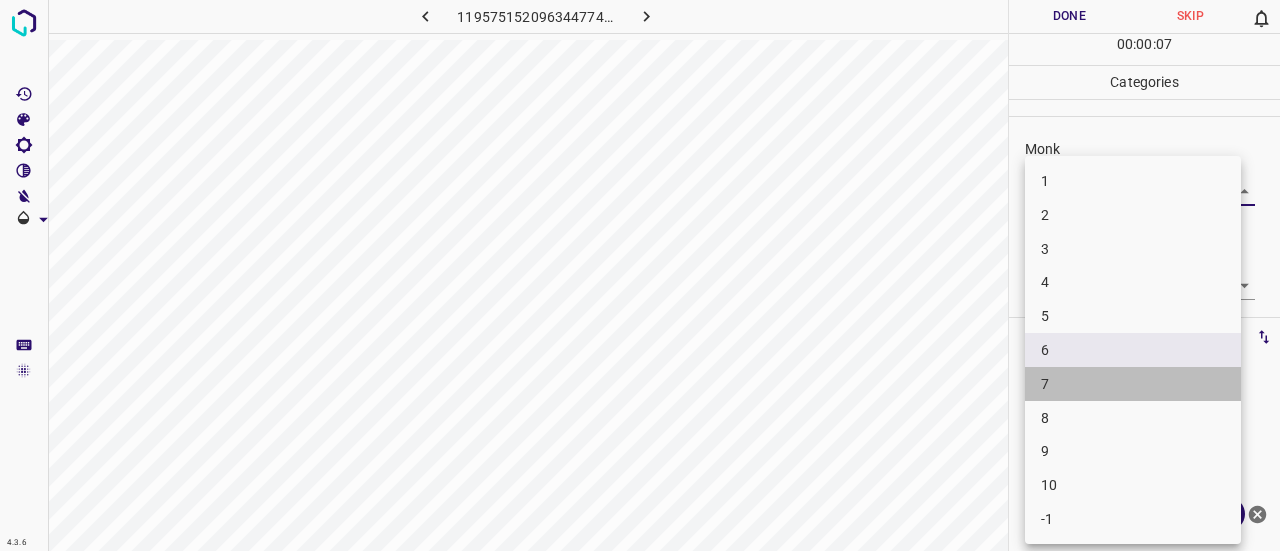click on "7" at bounding box center (1133, 384) 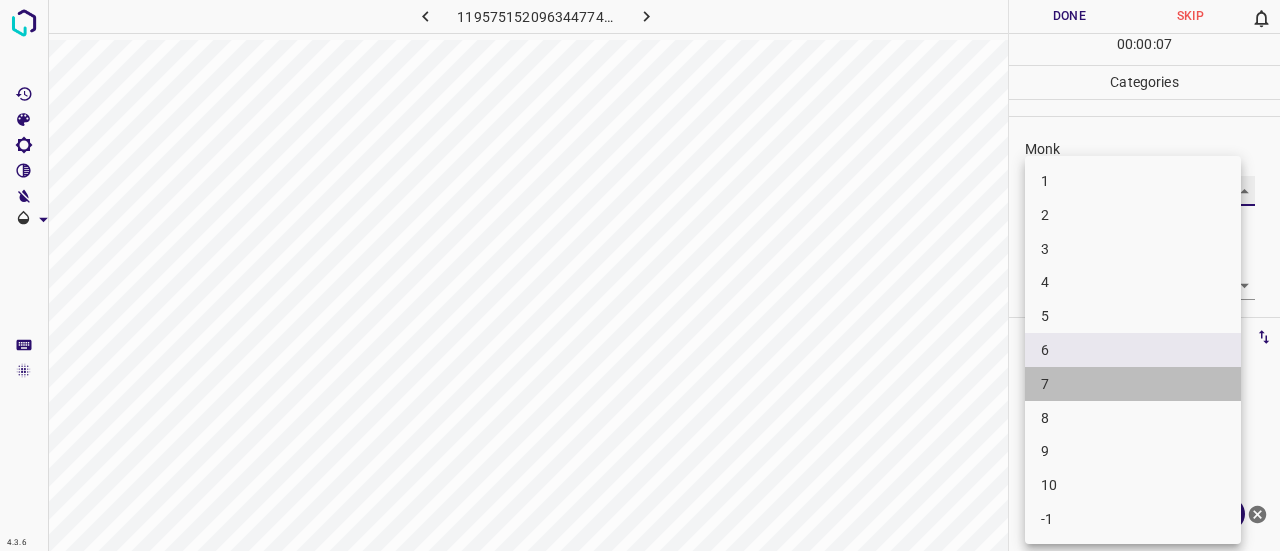 type on "7" 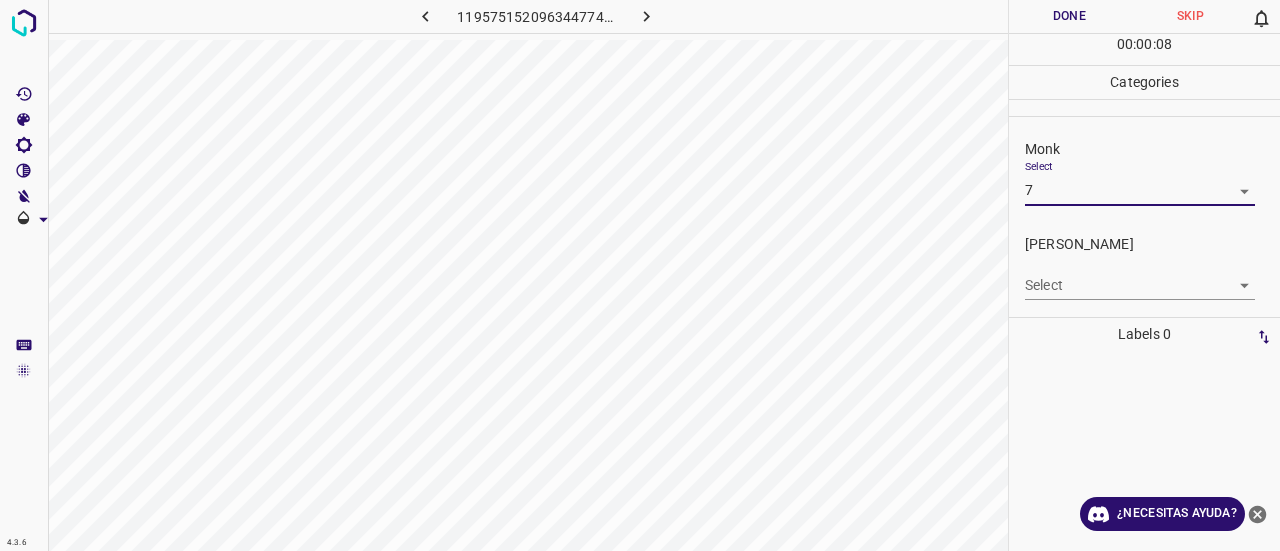 click on "4.3.6  1195751520963447741.png Done Skip 0 00   : 00   : 08   Categories Monk   Select 7 7  [PERSON_NAME]   Select ​ Labels   0 Categories 1 Monk 2  [PERSON_NAME] Tools Space Change between modes (Draw & Edit) I Auto labeling R Restore zoom M Zoom in N Zoom out Delete Delete selecte label Filters Z Restore filters X Saturation filter C Brightness filter V Contrast filter B Gray scale filter General O Download ¿Necesitas ayuda? Texto original Valora esta traducción Tu opinión servirá para ayudar a mejorar el Traductor de Google - Texto - Esconder - Borrar" at bounding box center [640, 275] 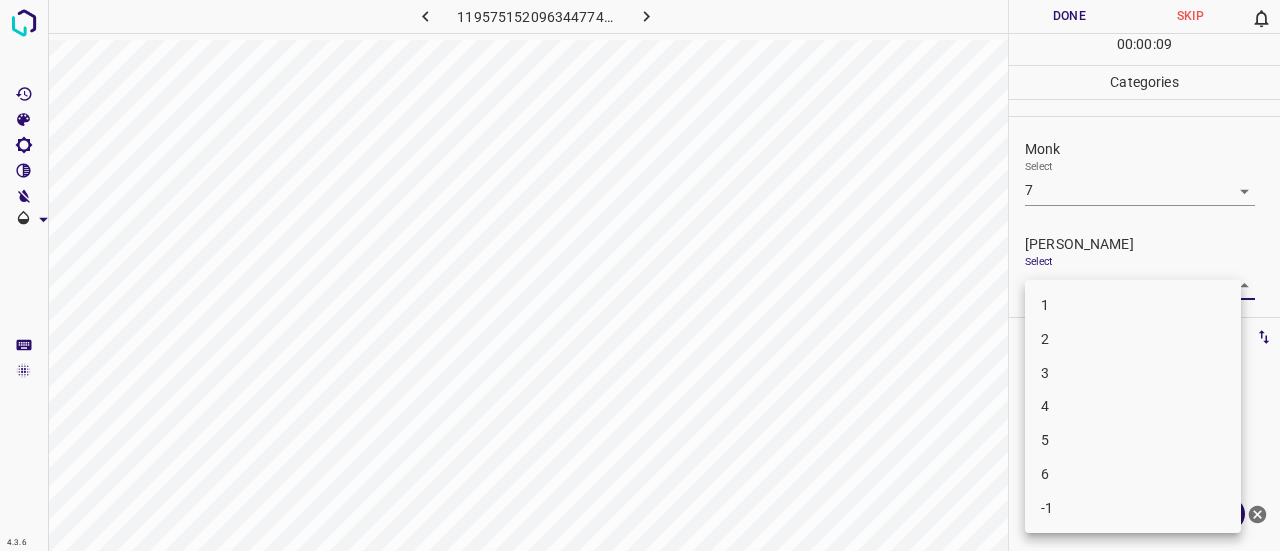 click on "5" at bounding box center (1133, 440) 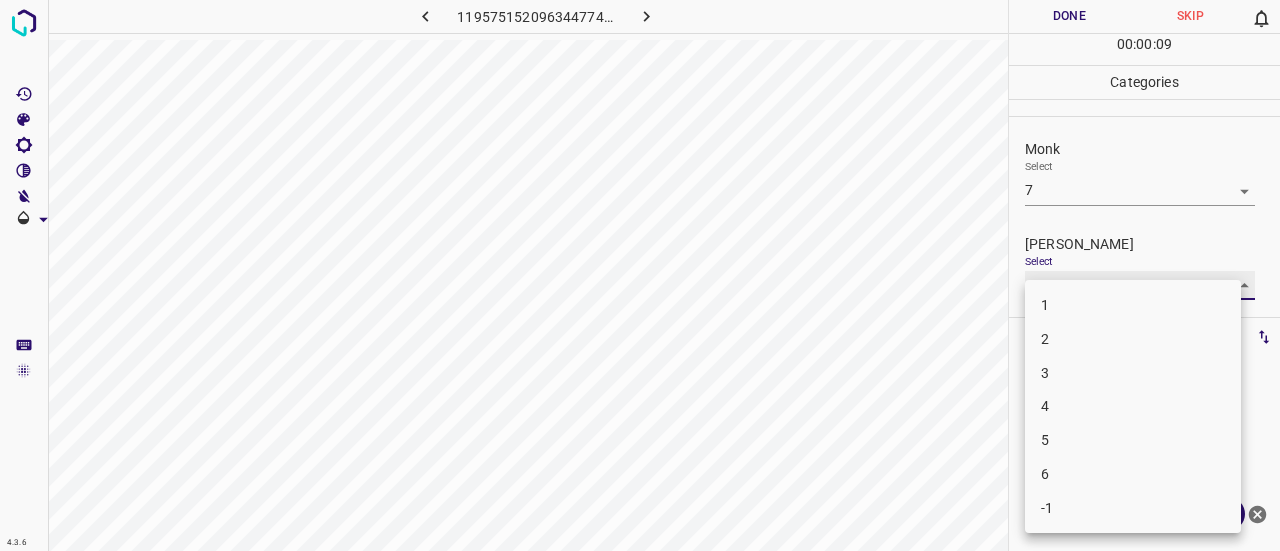 type on "5" 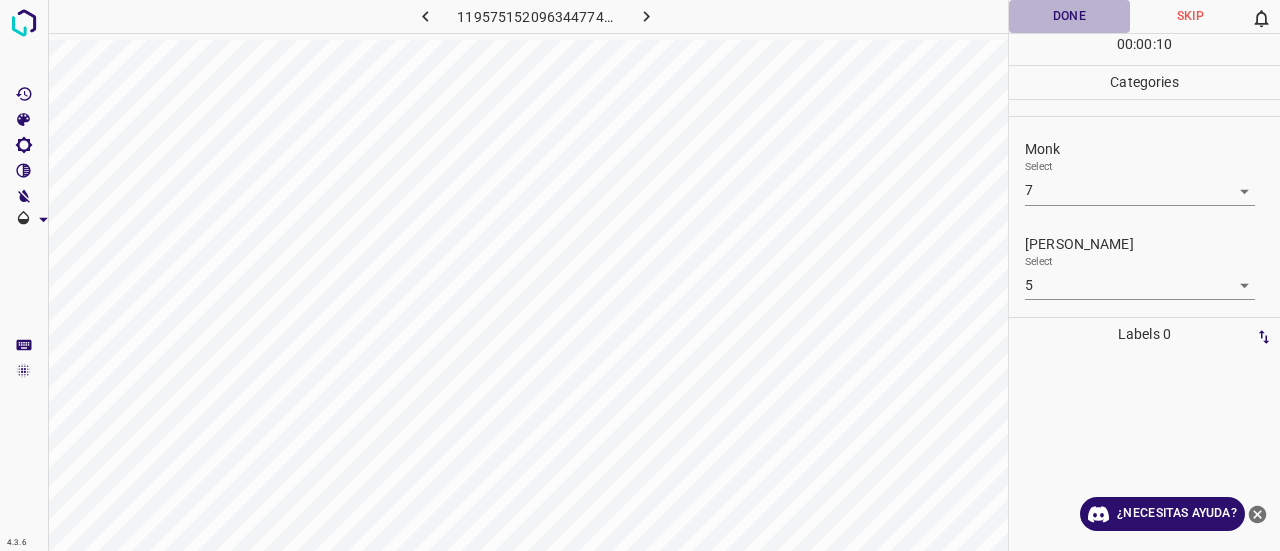 click on "Done" at bounding box center [1069, 16] 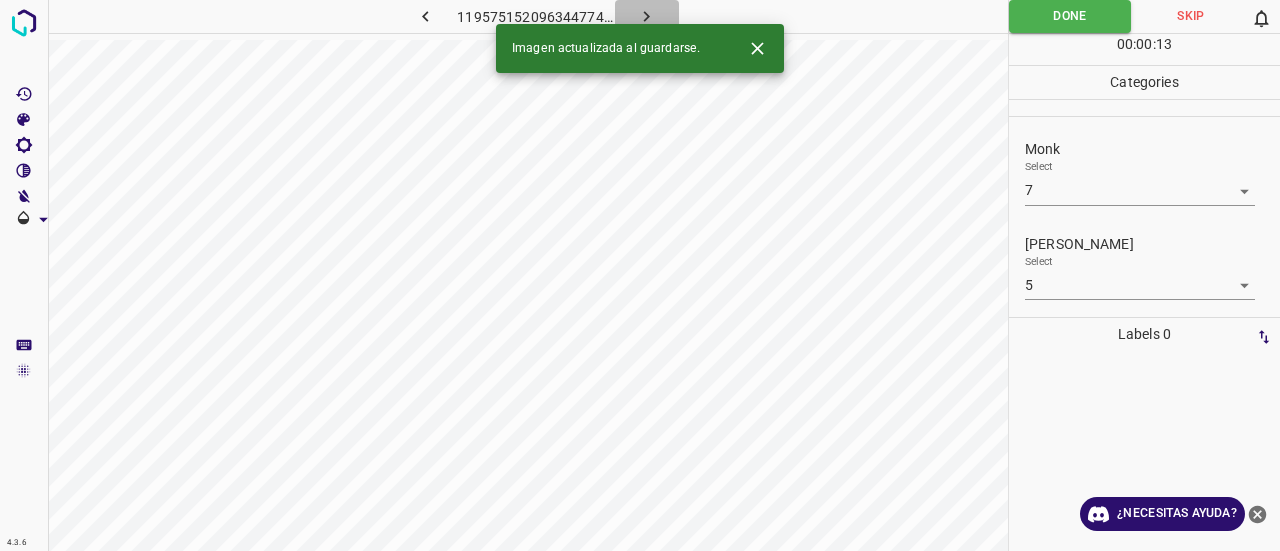 click at bounding box center (647, 16) 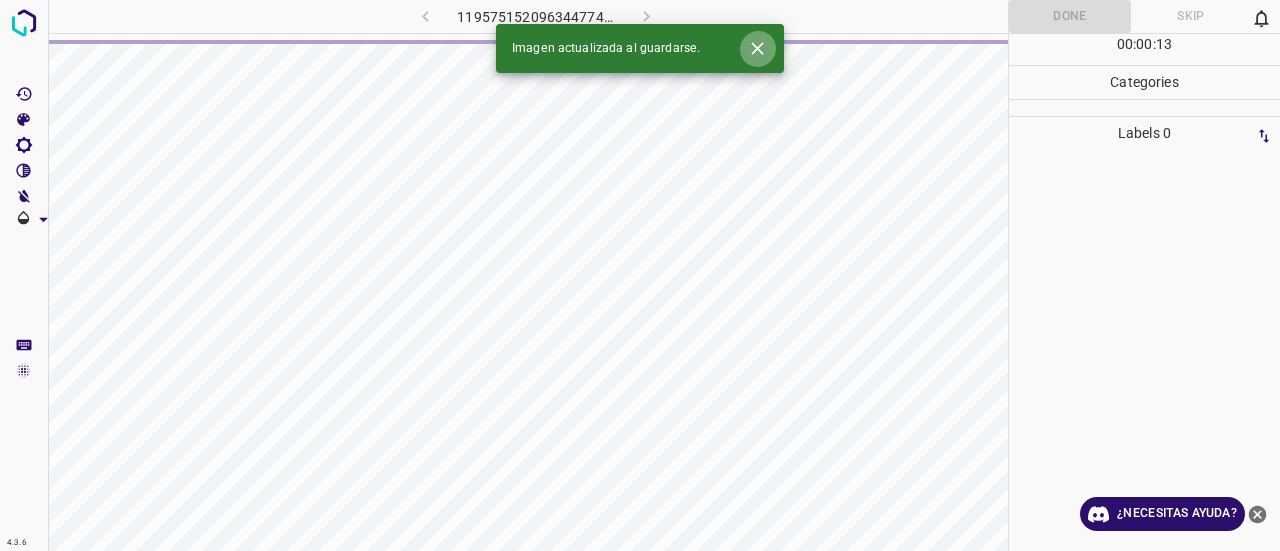 click 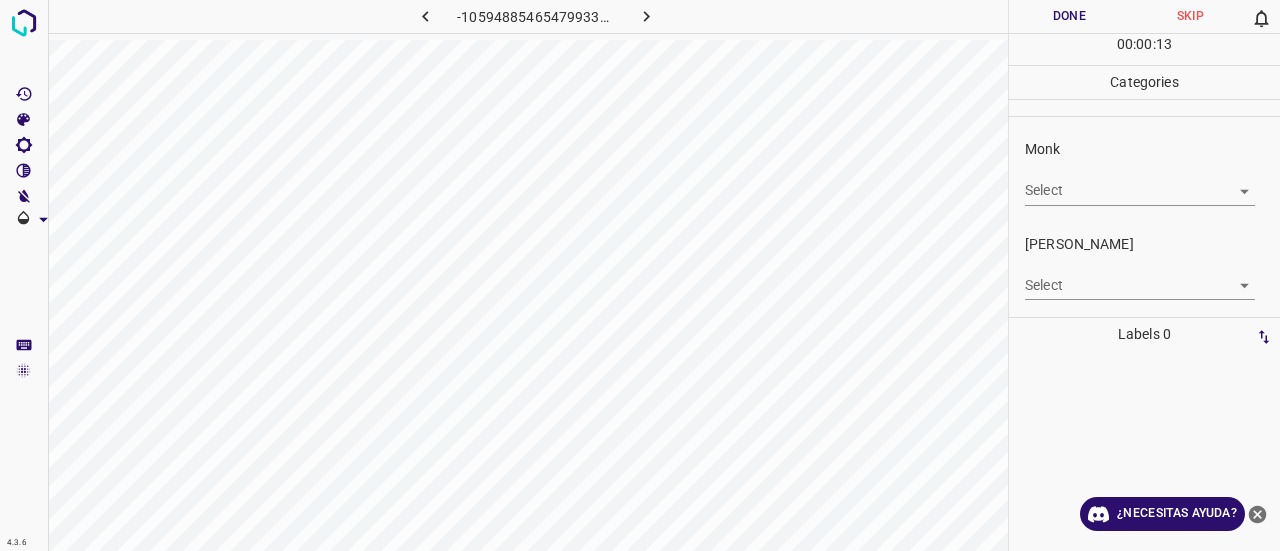 click on "4.3.6  -1059488546547993308.png Done Skip 0 00   : 00   : 13   Categories Monk   Select ​  [PERSON_NAME]   Select ​ Labels   0 Categories 1 Monk 2  [PERSON_NAME] Tools Space Change between modes (Draw & Edit) I Auto labeling R Restore zoom M Zoom in N Zoom out Delete Delete selecte label Filters Z Restore filters X Saturation filter C Brightness filter V Contrast filter B Gray scale filter General O Download ¿Necesitas ayuda? Texto original Valora esta traducción Tu opinión servirá para ayudar a mejorar el Traductor de Google - Texto - Esconder - Borrar" at bounding box center (640, 275) 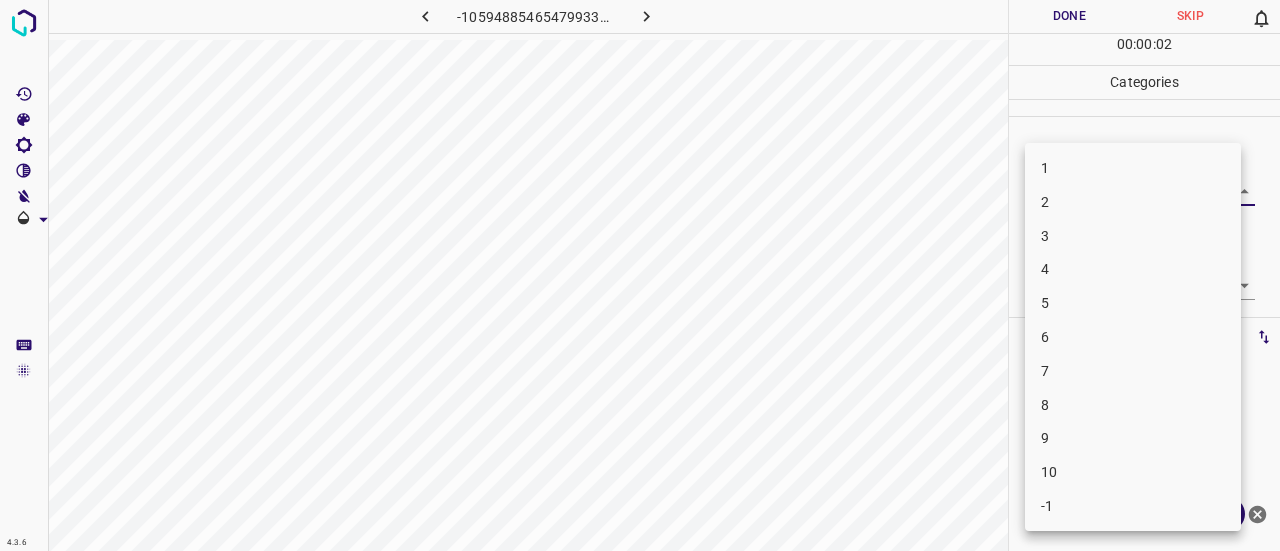 click on "4" at bounding box center (1133, 269) 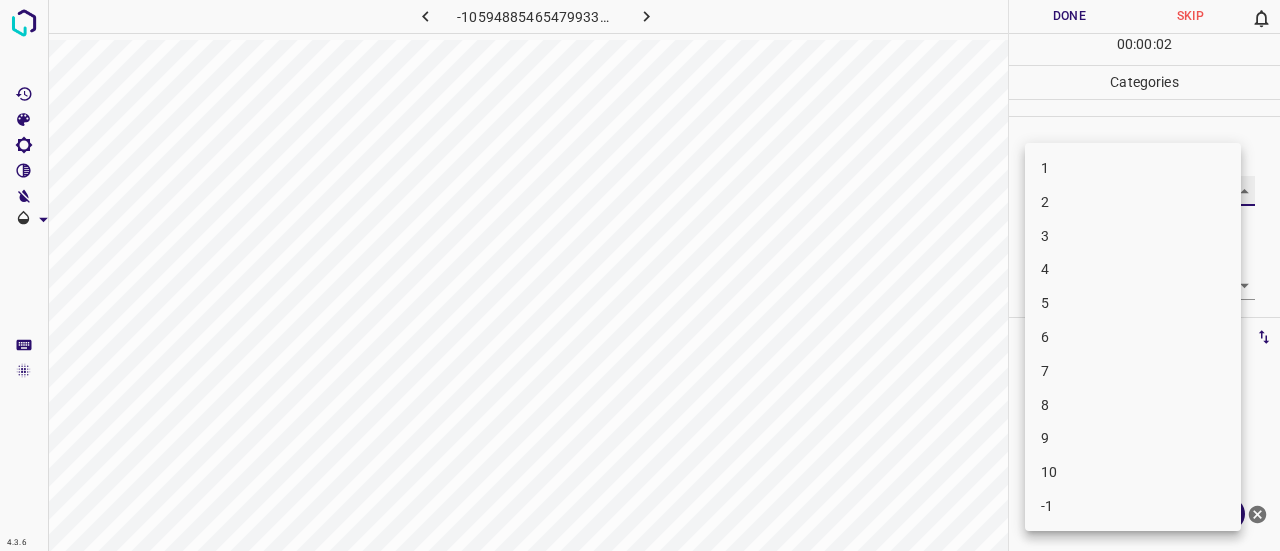 type on "4" 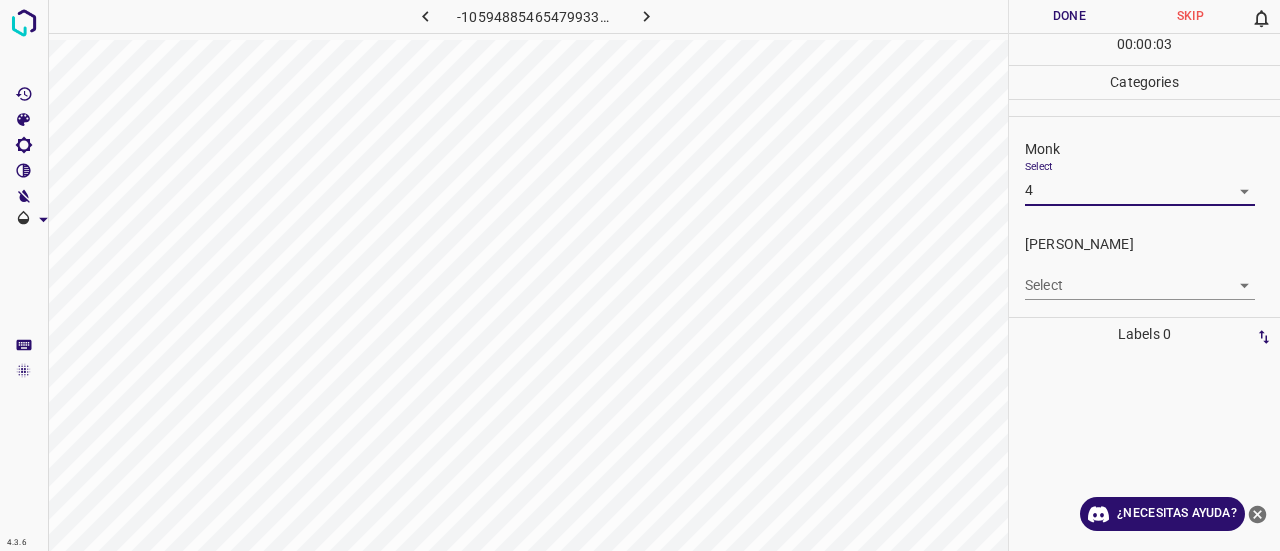 click on "4.3.6  -1059488546547993308.png Done Skip 0 00   : 00   : 03   Categories Monk   Select 4 4  [PERSON_NAME]   Select ​ Labels   0 Categories 1 Monk 2  [PERSON_NAME] Tools Space Change between modes (Draw & Edit) I Auto labeling R Restore zoom M Zoom in N Zoom out Delete Delete selecte label Filters Z Restore filters X Saturation filter C Brightness filter V Contrast filter B Gray scale filter General O Download ¿Necesitas ayuda? Texto original Valora esta traducción Tu opinión servirá para ayudar a mejorar el Traductor de Google - Texto - Esconder - Borrar 1 2 3 4 5 6 7 8 9 10 -1" at bounding box center [640, 275] 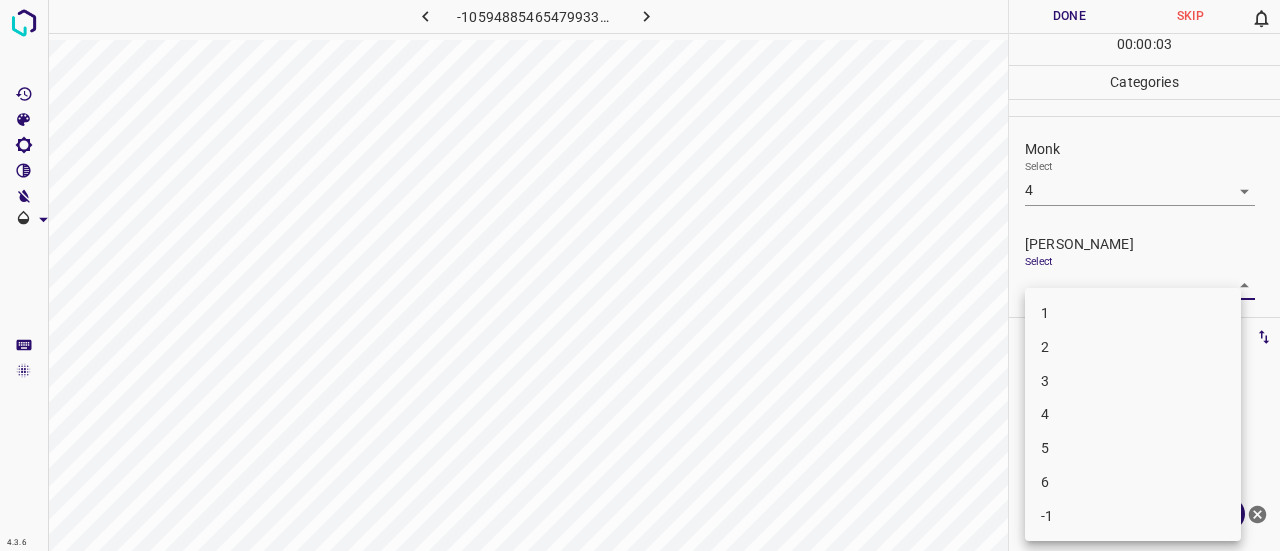 click on "2" at bounding box center [1133, 347] 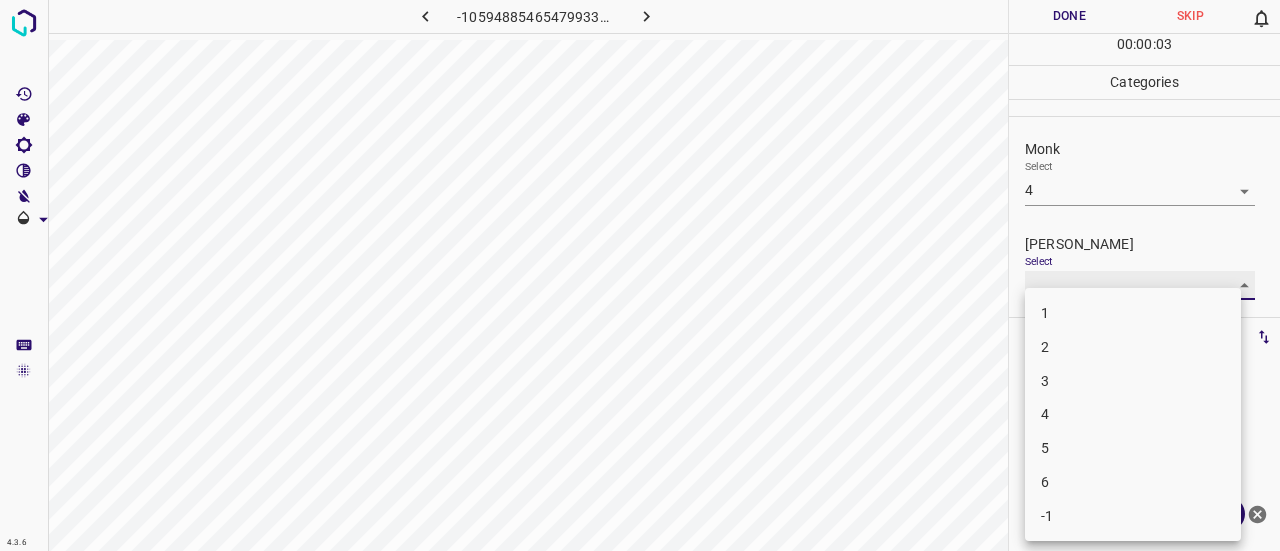 type on "2" 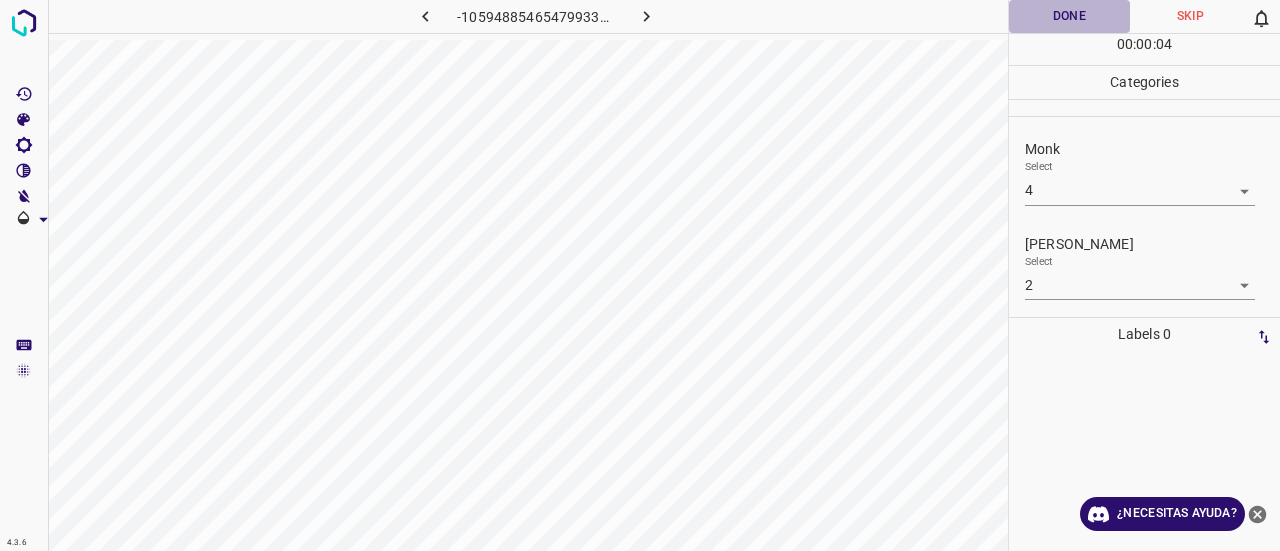 click on "Done" at bounding box center (1069, 16) 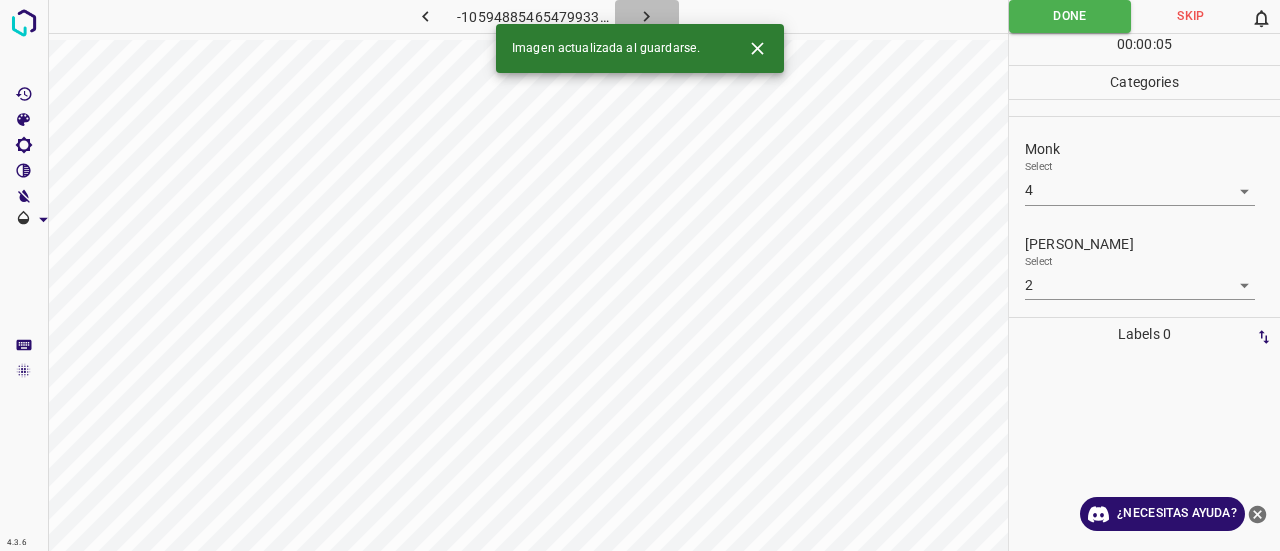 click 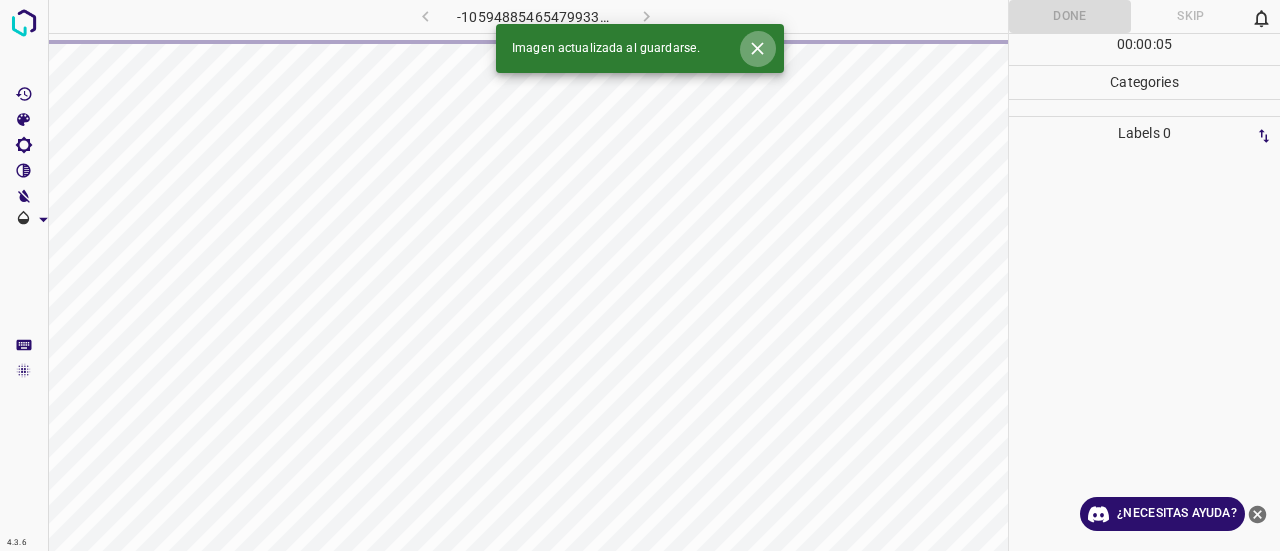 click 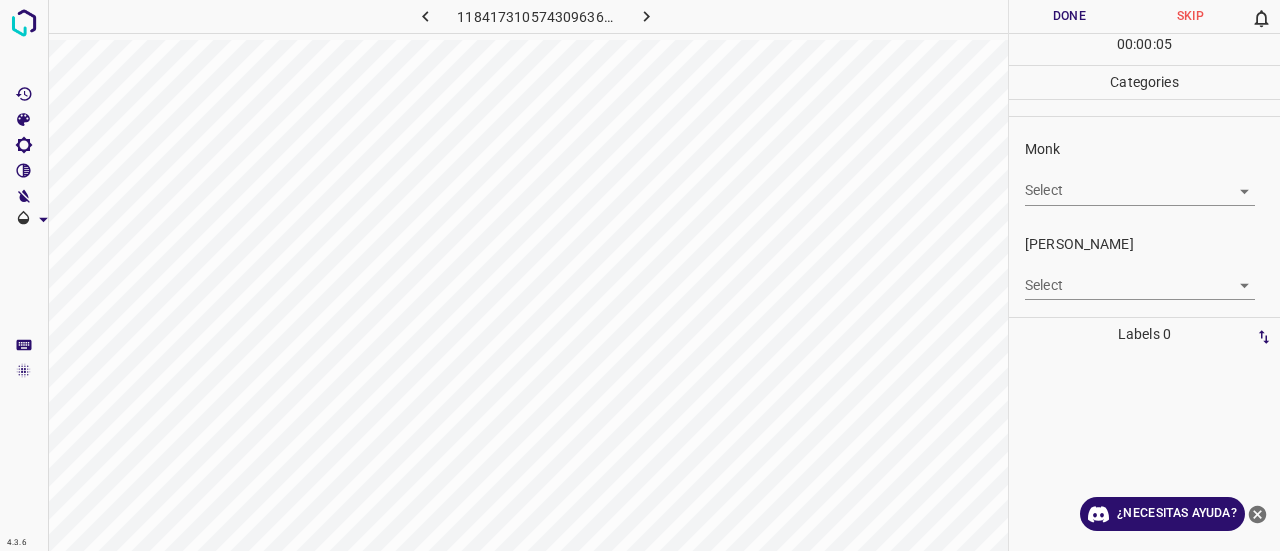 click on "4.3.6  1184173105743096364.png Done Skip 0 00   : 00   : 05   Categories Monk   Select ​  [PERSON_NAME]   Select ​ Labels   0 Categories 1 Monk 2  [PERSON_NAME] Tools Space Change between modes (Draw & Edit) I Auto labeling R Restore zoom M Zoom in N Zoom out Delete Delete selecte label Filters Z Restore filters X Saturation filter C Brightness filter V Contrast filter B Gray scale filter General O Download ¿Necesitas ayuda? Texto original Valora esta traducción Tu opinión servirá para ayudar a mejorar el Traductor de Google - Texto - Esconder - Borrar" at bounding box center (640, 275) 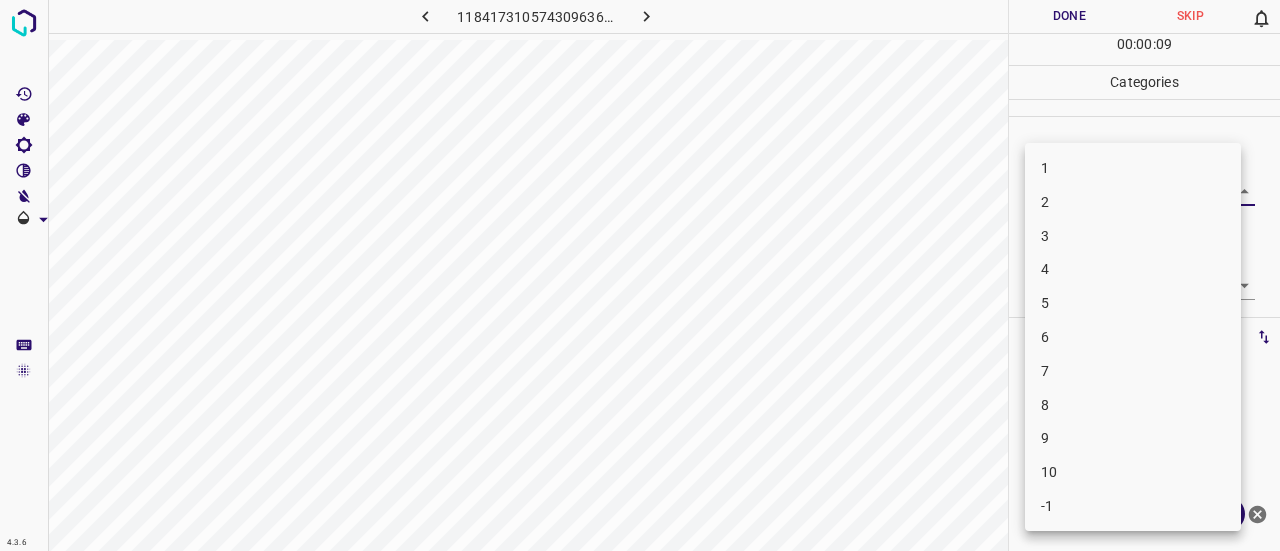 click on "2" at bounding box center [1133, 202] 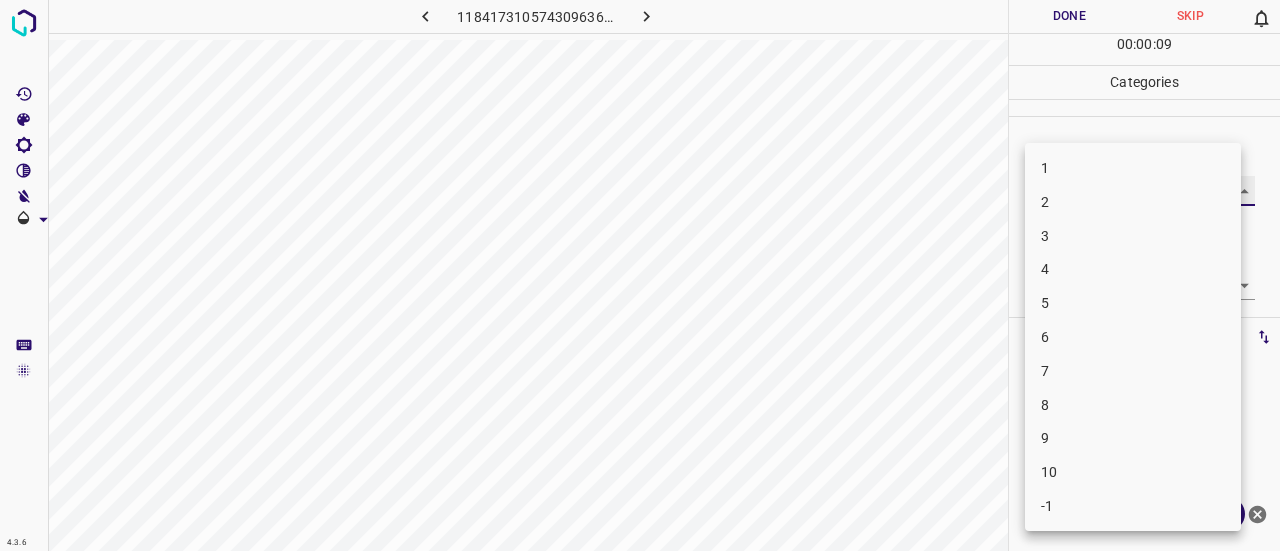 type on "2" 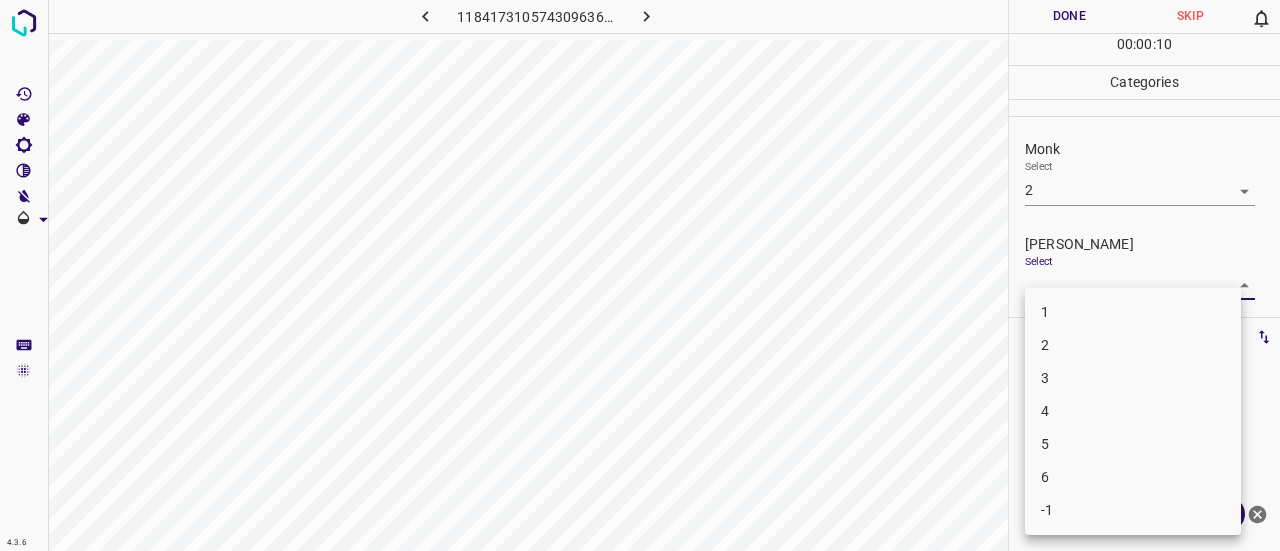 click on "4.3.6  1184173105743096364.png Done Skip 0 00   : 00   : 10   Categories Monk   Select 2 2  [PERSON_NAME]   Select ​ Labels   0 Categories 1 Monk 2  [PERSON_NAME] Tools Space Change between modes (Draw & Edit) I Auto labeling R Restore zoom M Zoom in N Zoom out Delete Delete selecte label Filters Z Restore filters X Saturation filter C Brightness filter V Contrast filter B Gray scale filter General O Download ¿Necesitas ayuda? Texto original Valora esta traducción Tu opinión servirá para ayudar a mejorar el Traductor de Google - Texto - Esconder - Borrar 1 2 3 4 5 6 -1" at bounding box center [640, 275] 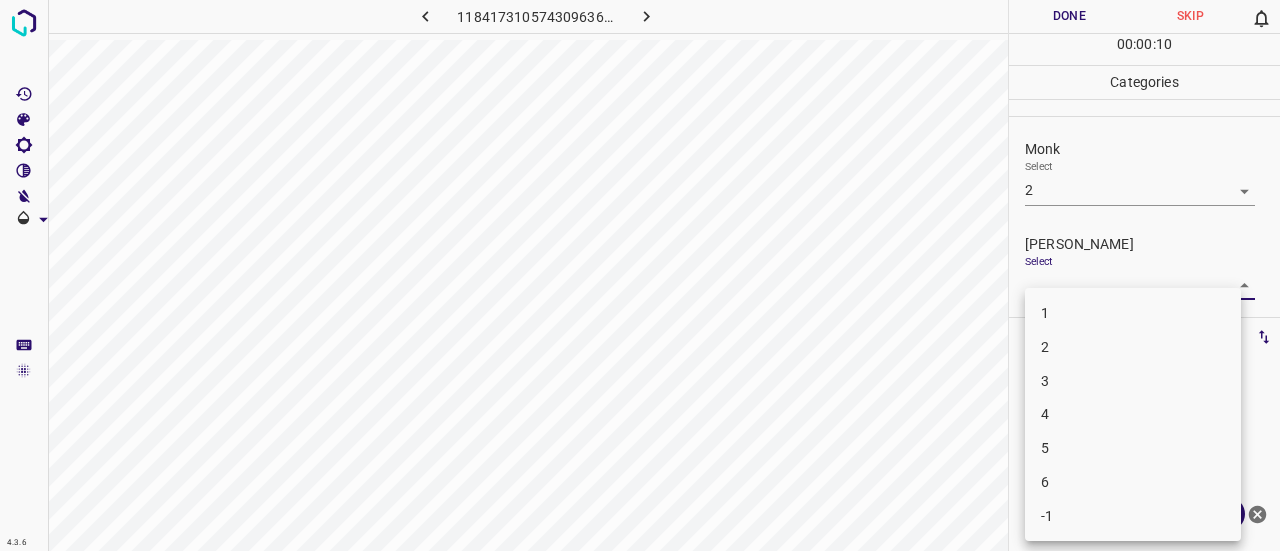 click on "1" at bounding box center [1133, 313] 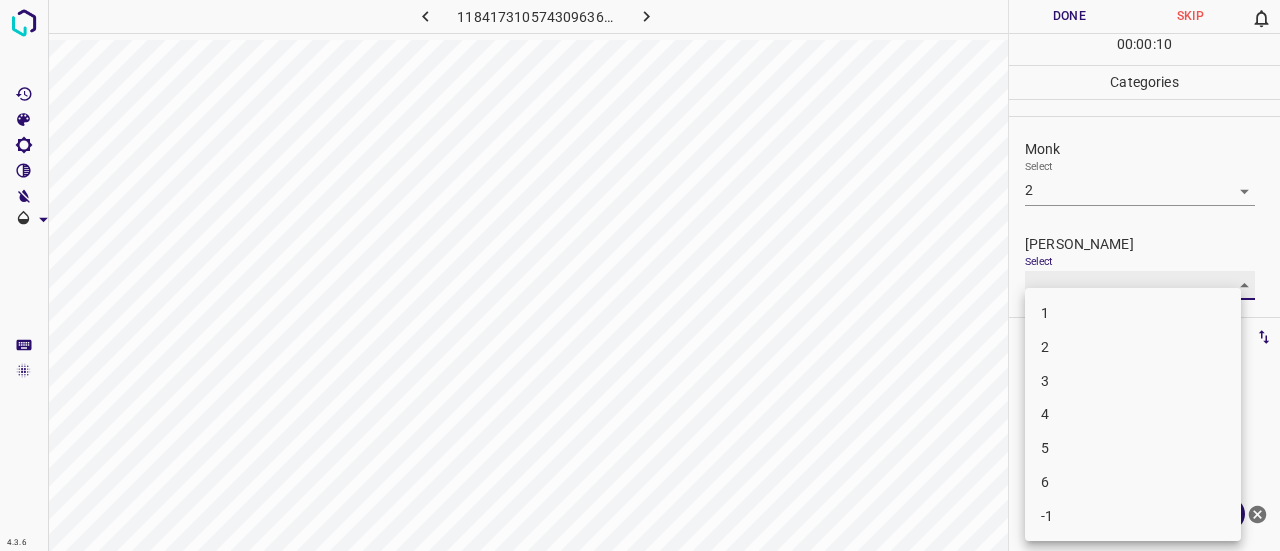 type on "1" 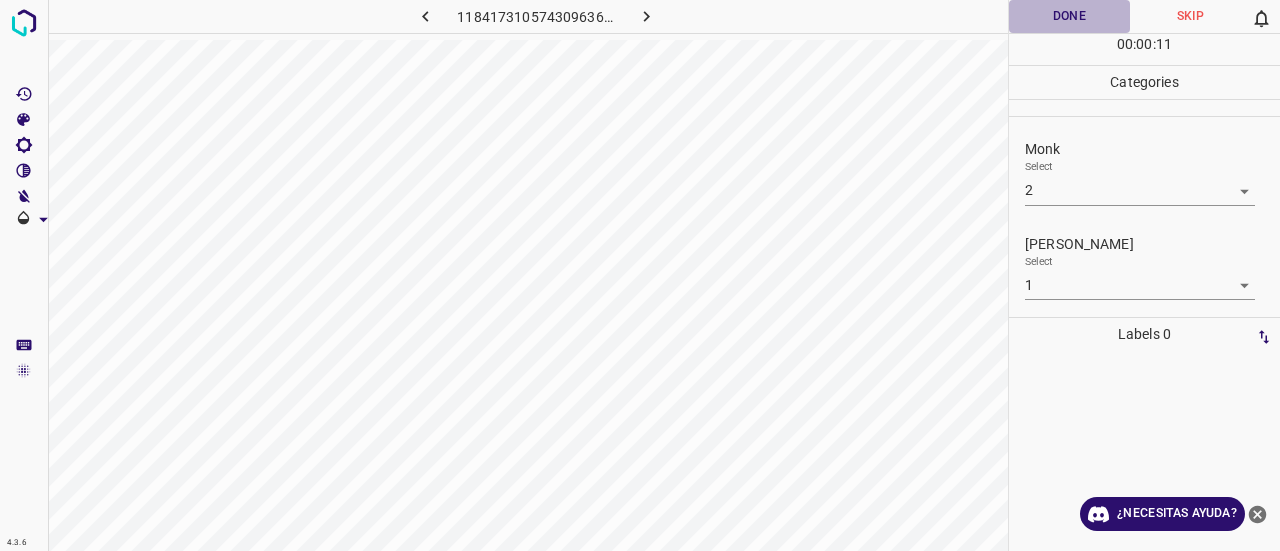 click on "Done" at bounding box center [1069, 16] 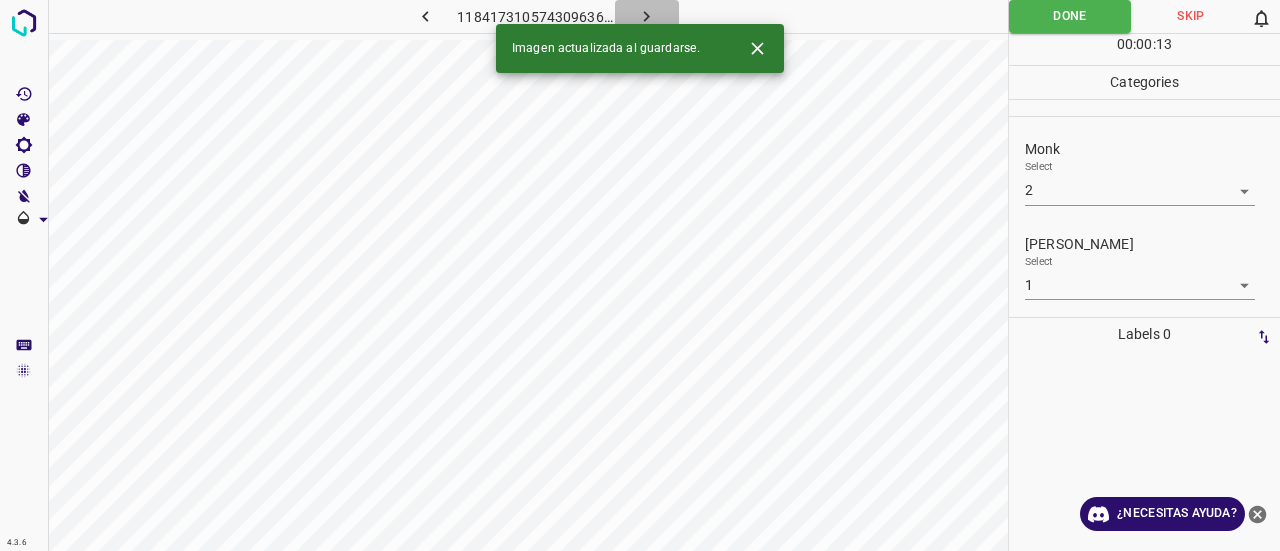 click 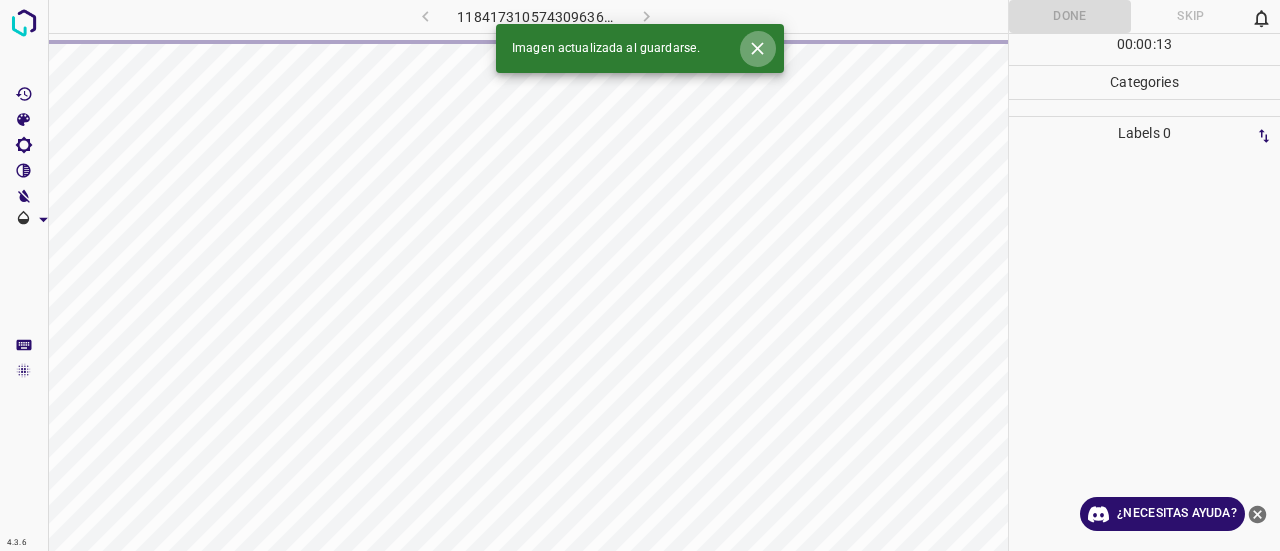 click 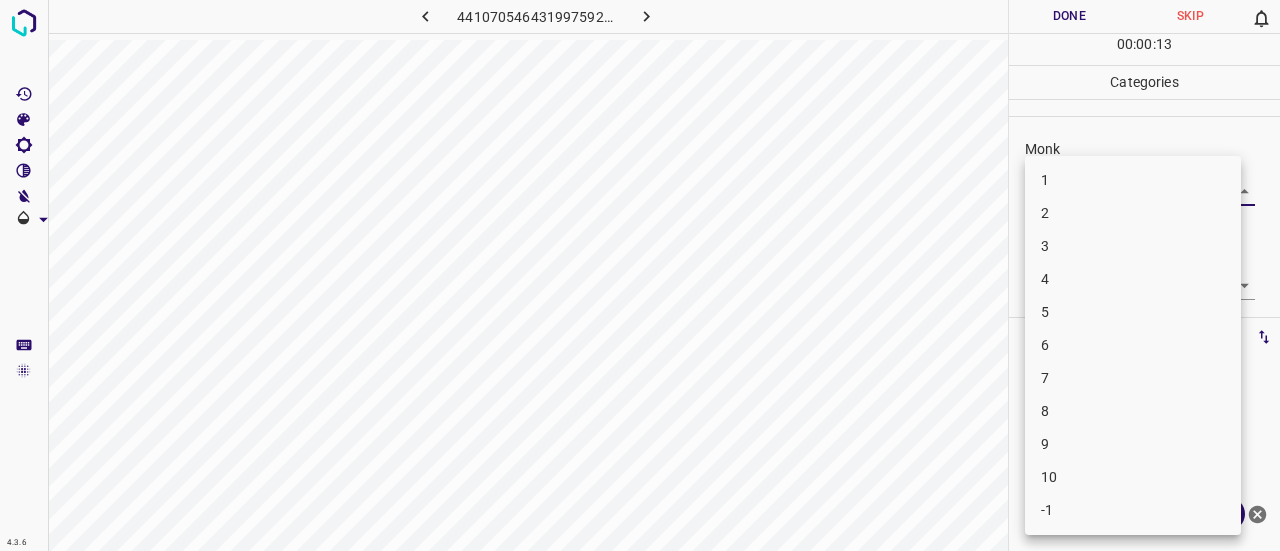 click on "4.3.6  4410705464319975922.png Done Skip 0 00   : 00   : 13   Categories Monk   Select ​  [PERSON_NAME]   Select ​ Labels   0 Categories 1 Monk 2  [PERSON_NAME] Tools Space Change between modes (Draw & Edit) I Auto labeling R Restore zoom M Zoom in N Zoom out Delete Delete selecte label Filters Z Restore filters X Saturation filter C Brightness filter V Contrast filter B Gray scale filter General O Download ¿Necesitas ayuda? Texto original Valora esta traducción Tu opinión servirá para ayudar a mejorar el Traductor de Google - Texto - Esconder - Borrar 1 2 3 4 5 6 7 8 9 10 -1" at bounding box center (640, 275) 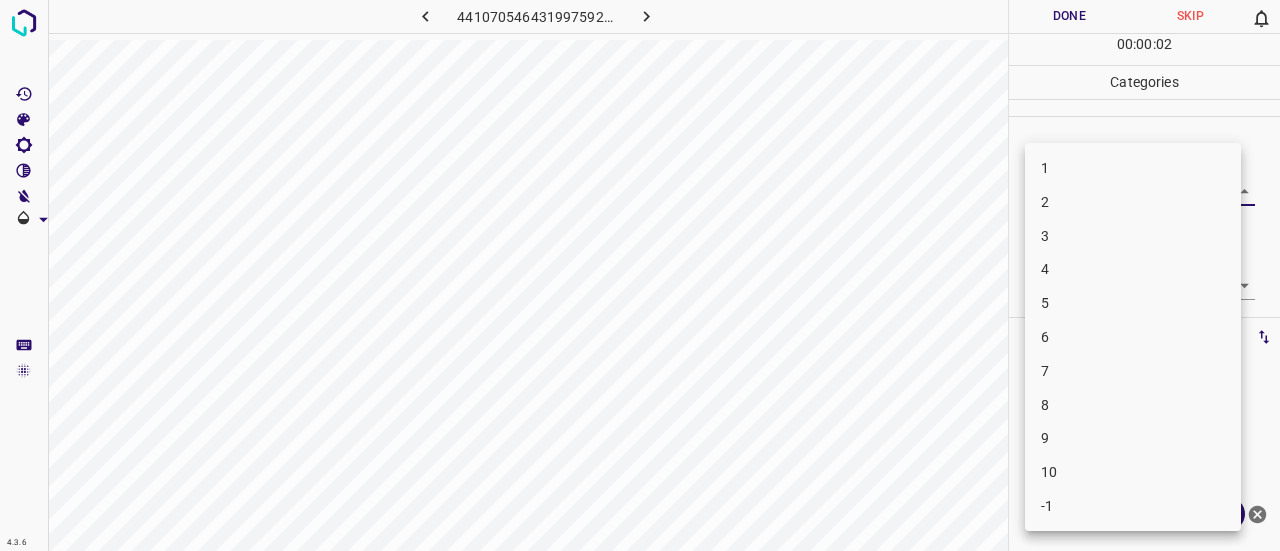 click on "8" at bounding box center (1133, 405) 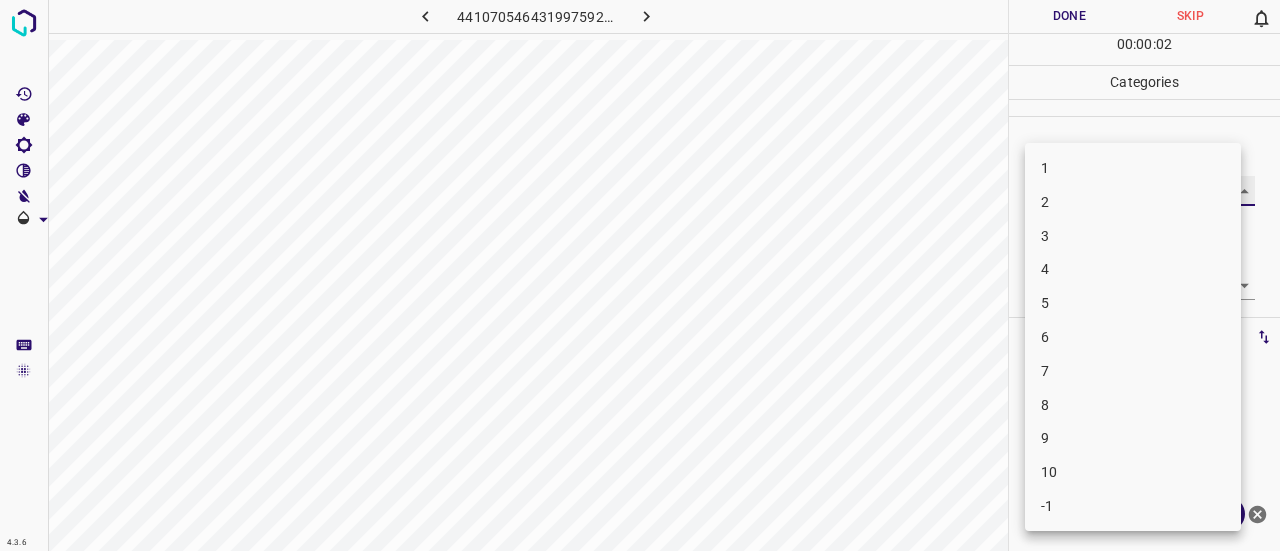 type on "8" 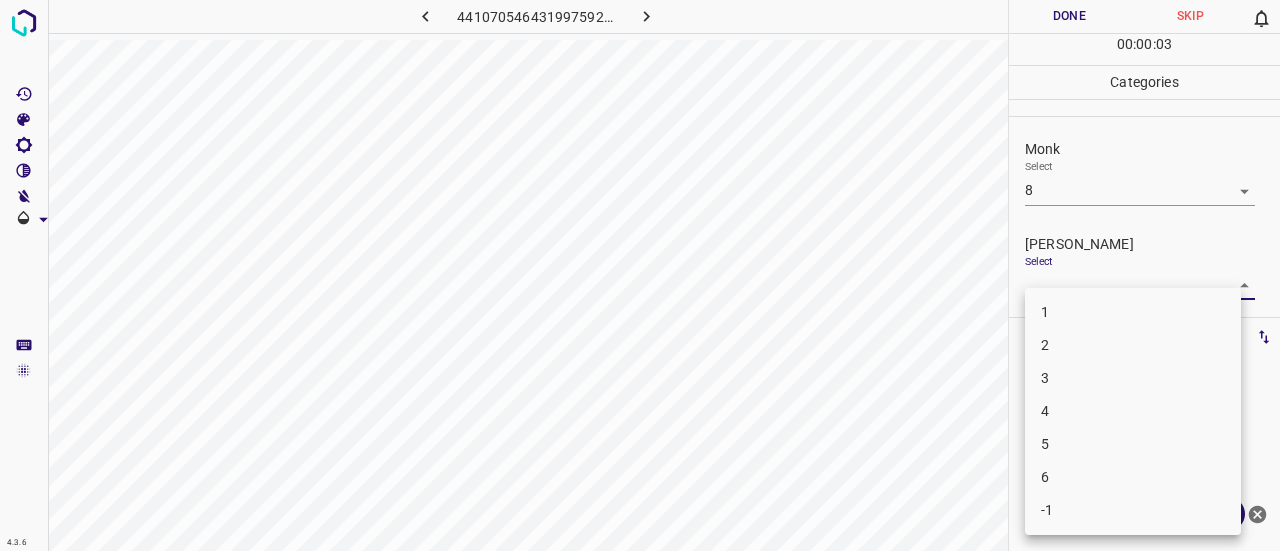 click on "4.3.6  4410705464319975922.png Done Skip 0 00   : 00   : 03   Categories Monk   Select 8 8  [PERSON_NAME]   Select ​ Labels   0 Categories 1 Monk 2  [PERSON_NAME] Tools Space Change between modes (Draw & Edit) I Auto labeling R Restore zoom M Zoom in N Zoom out Delete Delete selecte label Filters Z Restore filters X Saturation filter C Brightness filter V Contrast filter B Gray scale filter General O Download ¿Necesitas ayuda? Texto original Valora esta traducción Tu opinión servirá para ayudar a mejorar el Traductor de Google - Texto - Esconder - Borrar 1 2 3 4 5 6 -1" at bounding box center (640, 275) 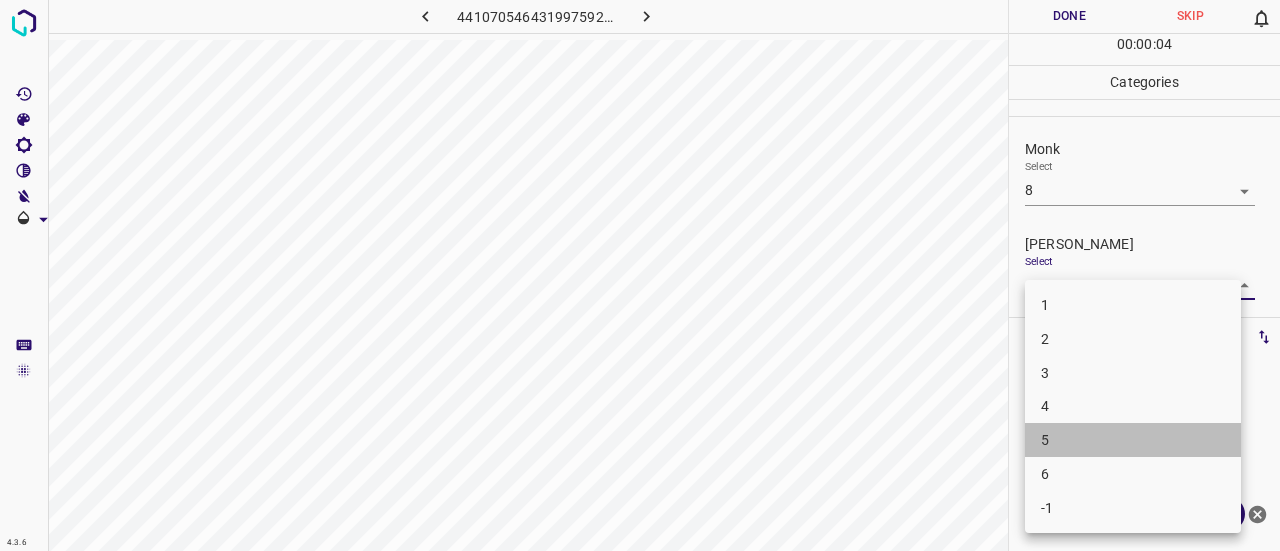 click on "5" at bounding box center (1133, 440) 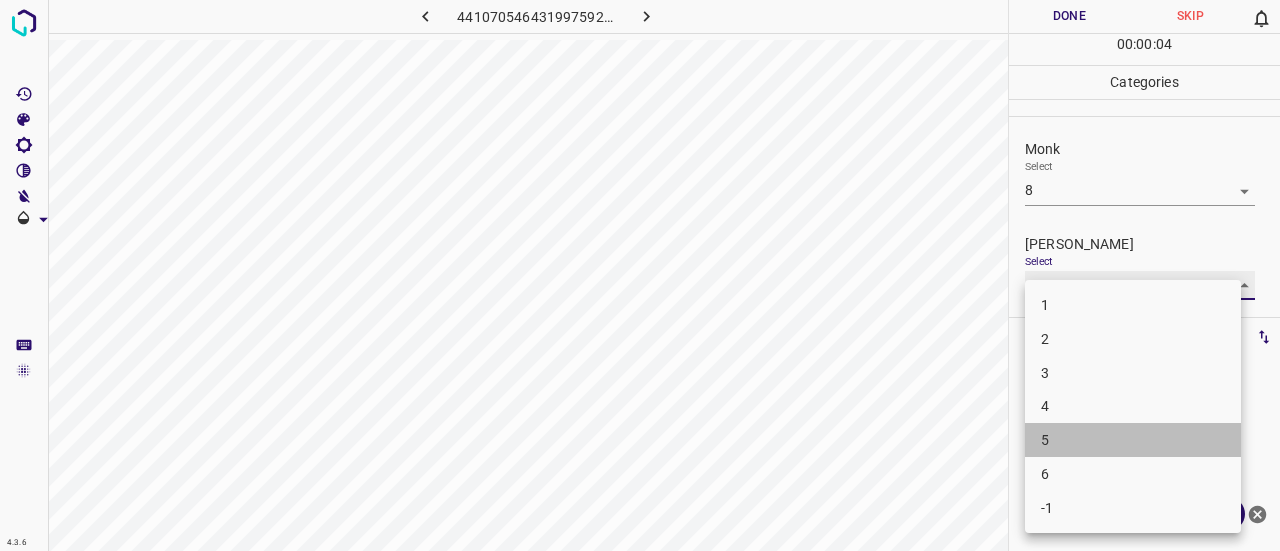 type on "5" 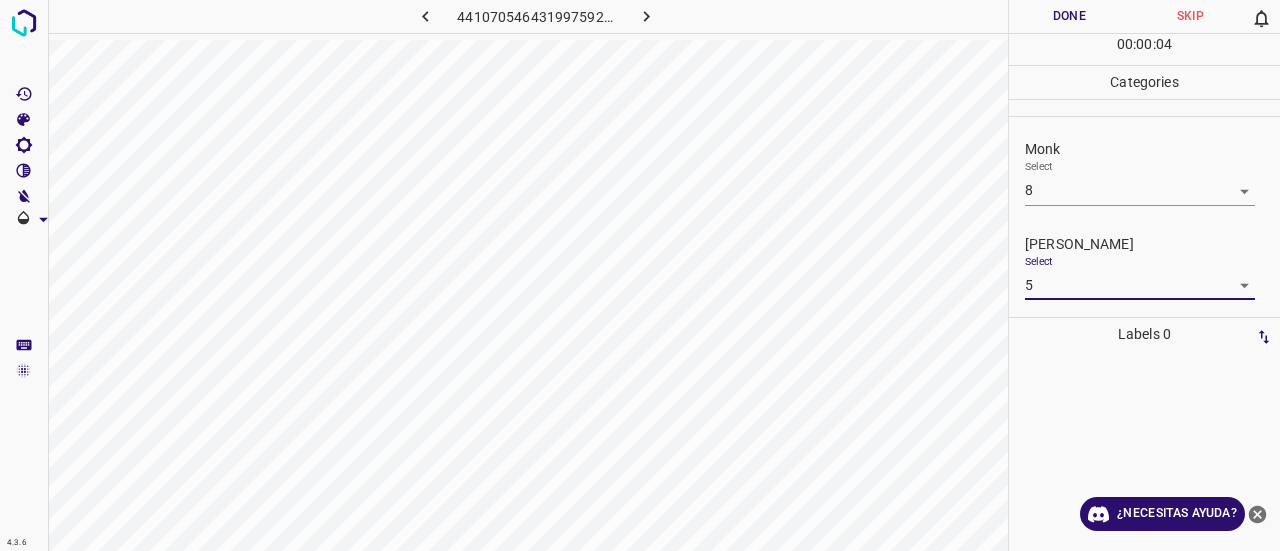 click on "Done" at bounding box center (1069, 16) 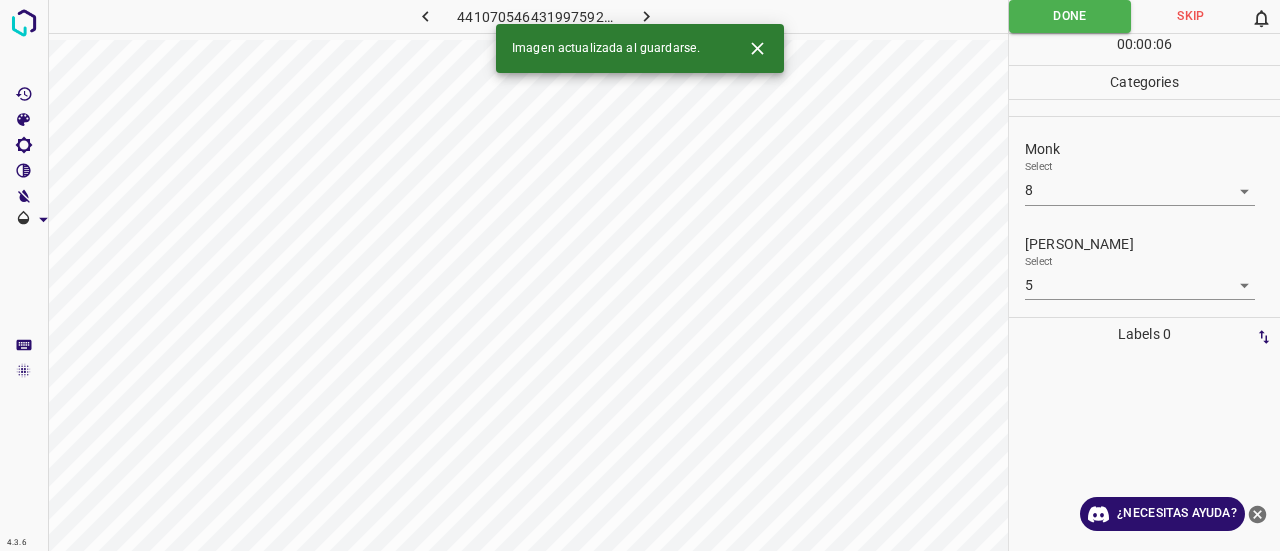 click on "Imagen actualizada al guardarse." at bounding box center (640, 48) 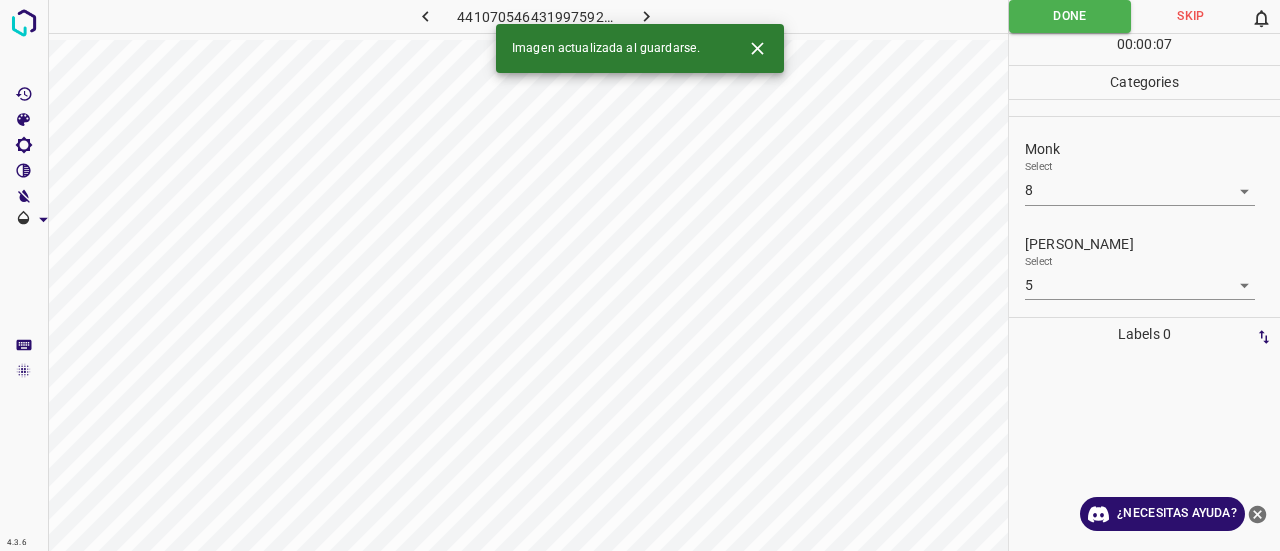 click 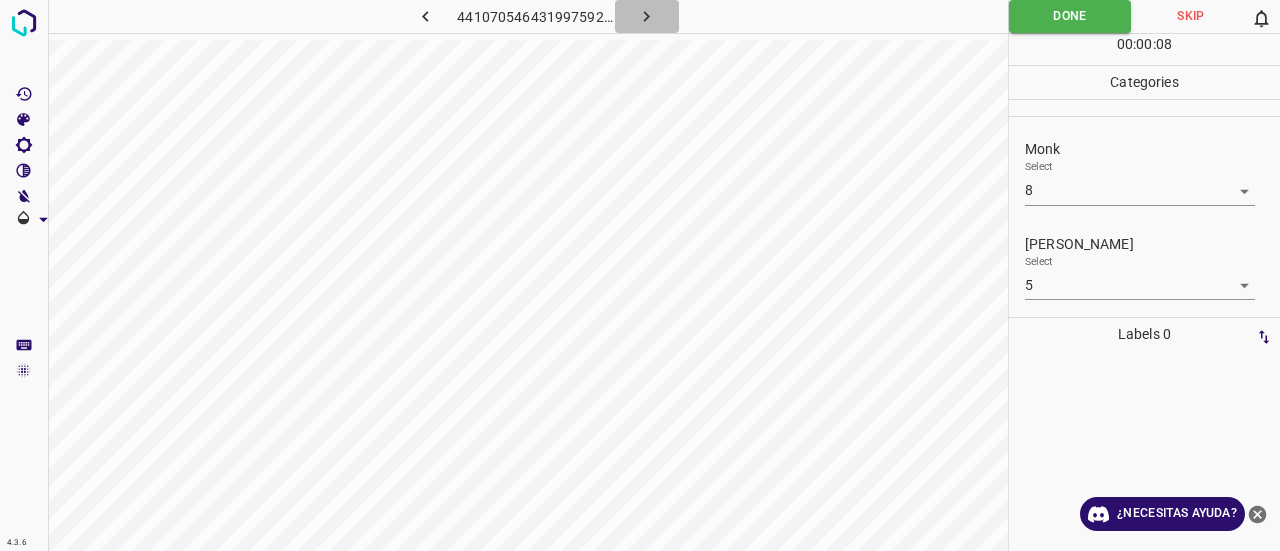 click 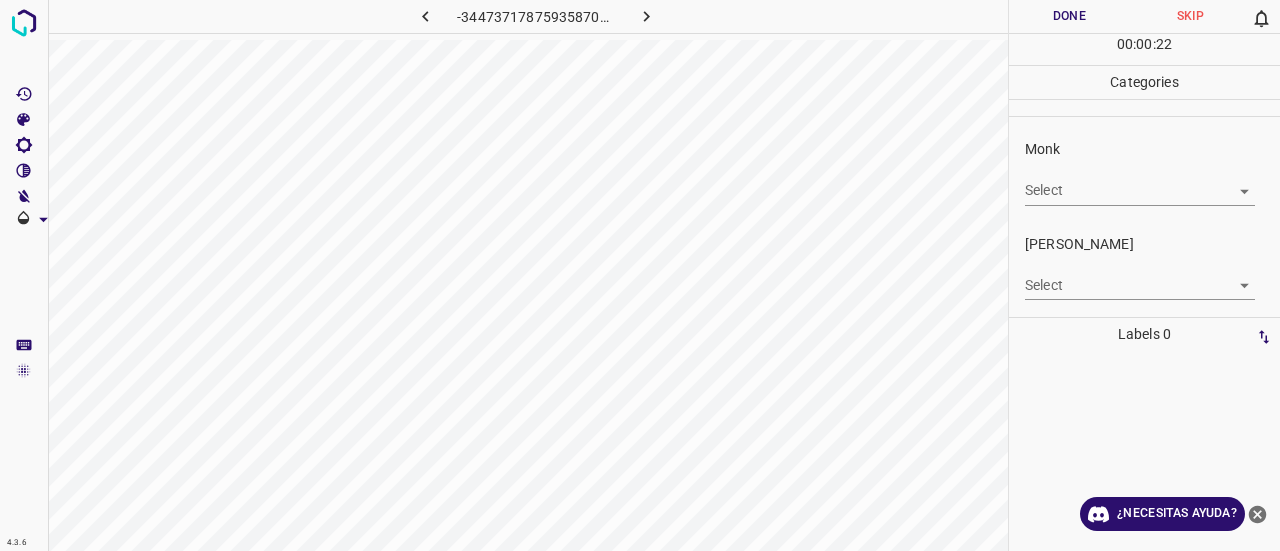 click on "Select ​" at bounding box center [1140, 182] 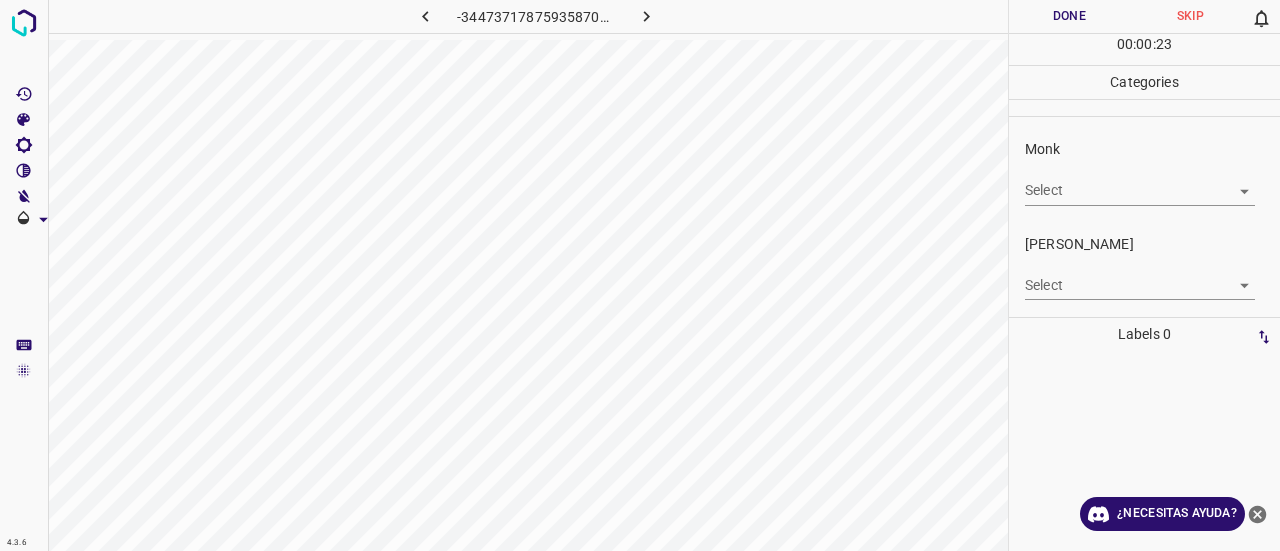 click on "4.3.6  -3447371787593587076.png Done Skip 0 00   : 00   : 23   Categories Monk   Select ​  [PERSON_NAME]   Select ​ Labels   0 Categories 1 Monk 2  [PERSON_NAME] Tools Space Change between modes (Draw & Edit) I Auto labeling R Restore zoom M Zoom in N Zoom out Delete Delete selecte label Filters Z Restore filters X Saturation filter C Brightness filter V Contrast filter B Gray scale filter General O Download ¿Necesitas ayuda? Texto original Valora esta traducción Tu opinión servirá para ayudar a mejorar el Traductor de Google - Texto - Esconder - Borrar" at bounding box center [640, 275] 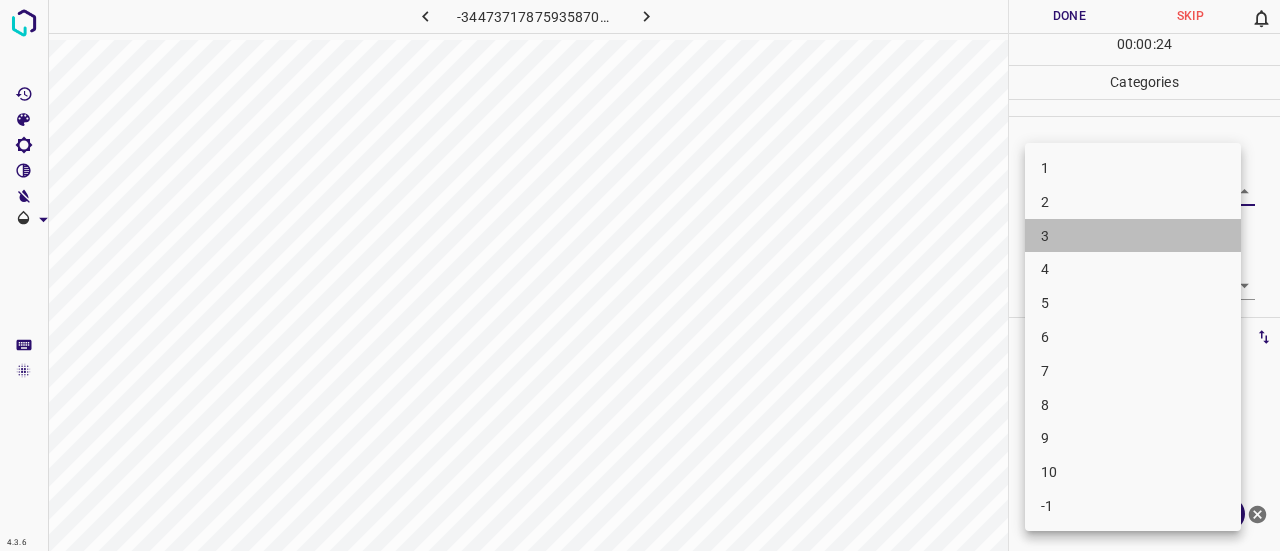 click on "3" at bounding box center [1133, 236] 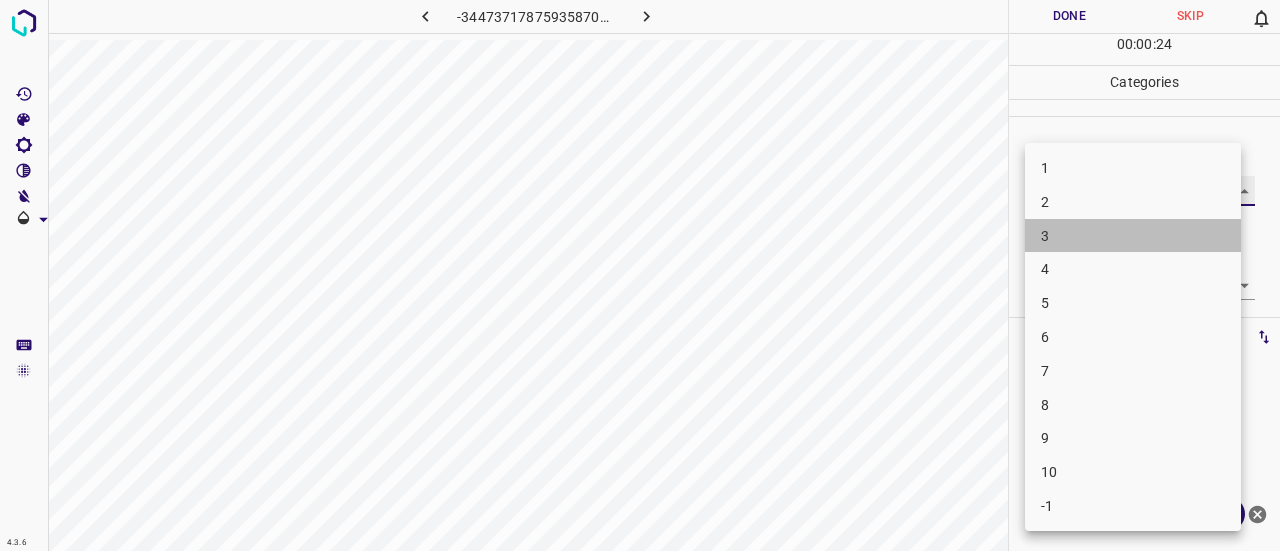 type on "3" 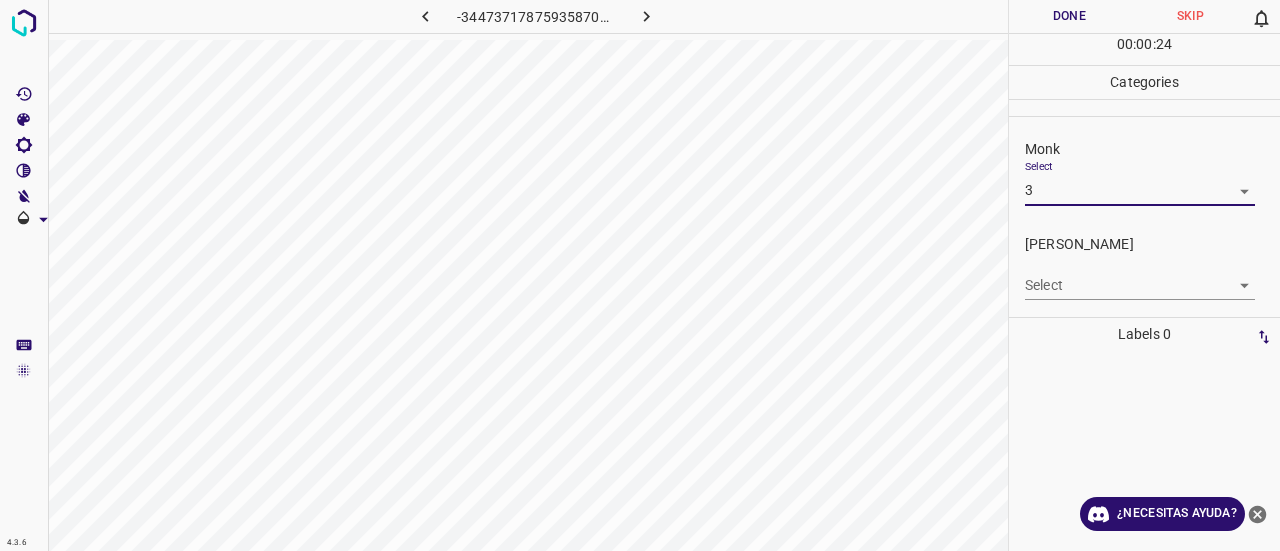 click on "4.3.6  -3447371787593587076.png Done Skip 0 00   : 00   : 24   Categories Monk   Select 3 3  [PERSON_NAME]   Select ​ Labels   0 Categories 1 Monk 2  [PERSON_NAME] Tools Space Change between modes (Draw & Edit) I Auto labeling R Restore zoom M Zoom in N Zoom out Delete Delete selecte label Filters Z Restore filters X Saturation filter C Brightness filter V Contrast filter B Gray scale filter General O Download ¿Necesitas ayuda? Texto original Valora esta traducción Tu opinión servirá para ayudar a mejorar el Traductor de Google - Texto - Esconder - Borrar" at bounding box center [640, 275] 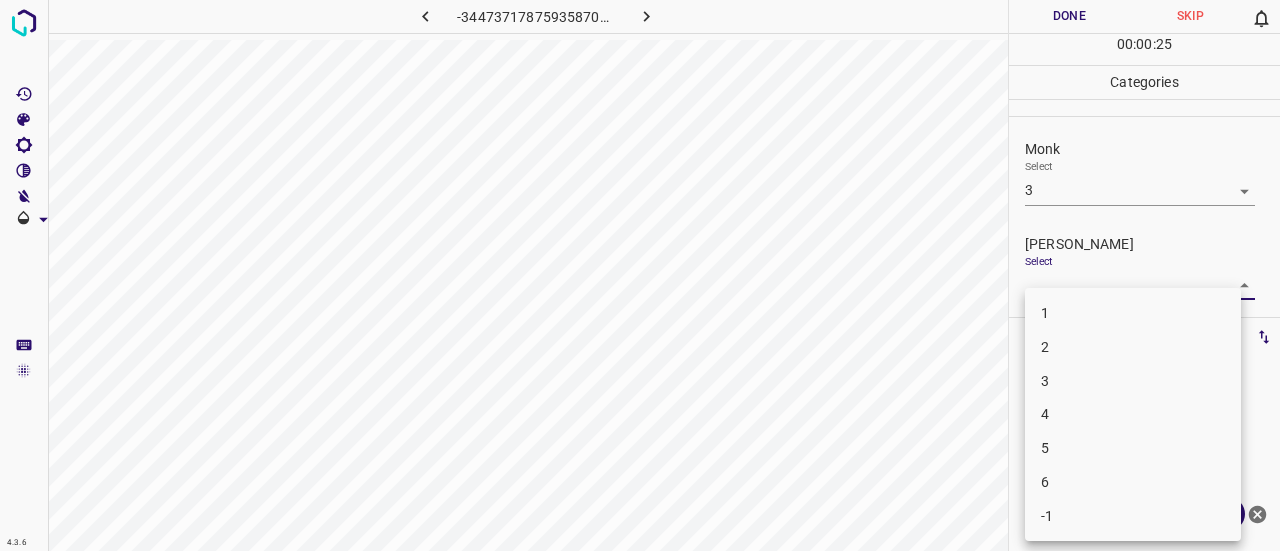 click on "2" at bounding box center [1133, 347] 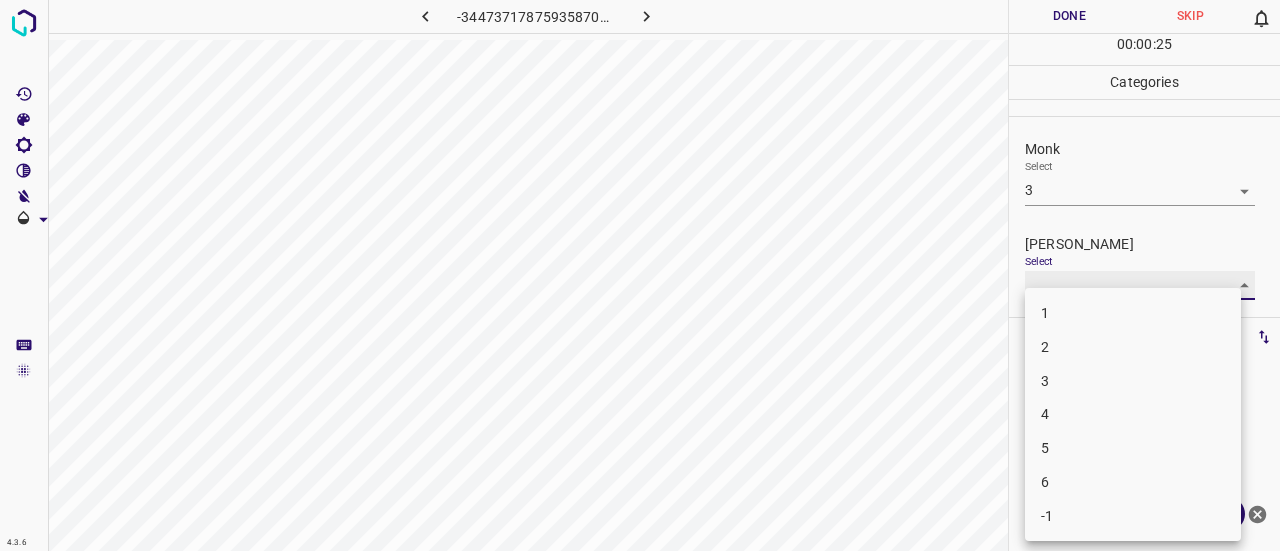 type on "2" 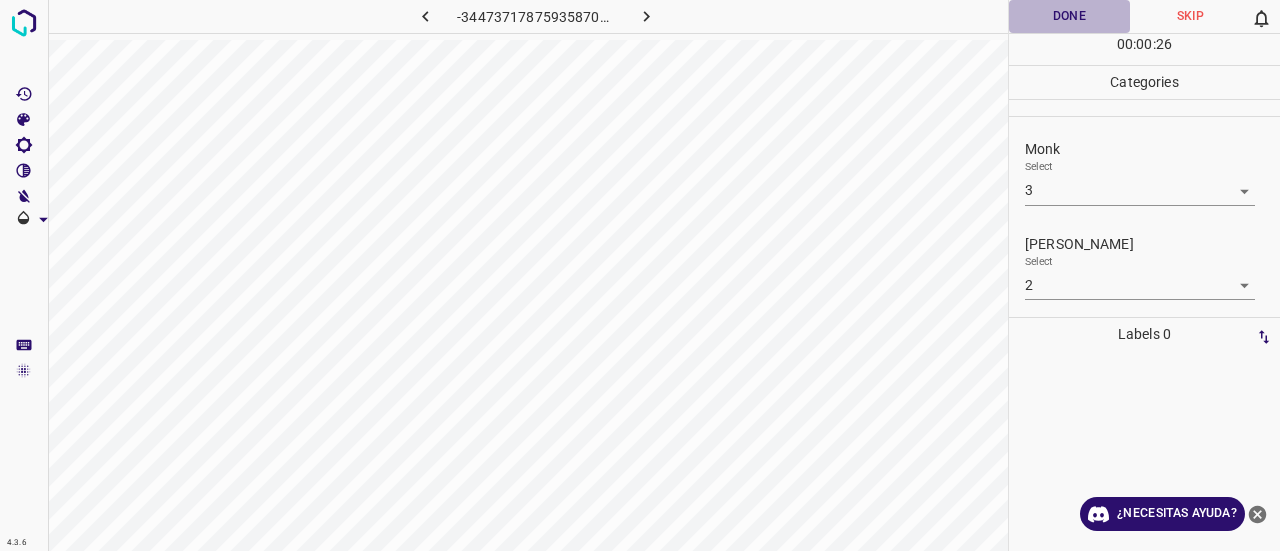 click on "Done" at bounding box center (1069, 16) 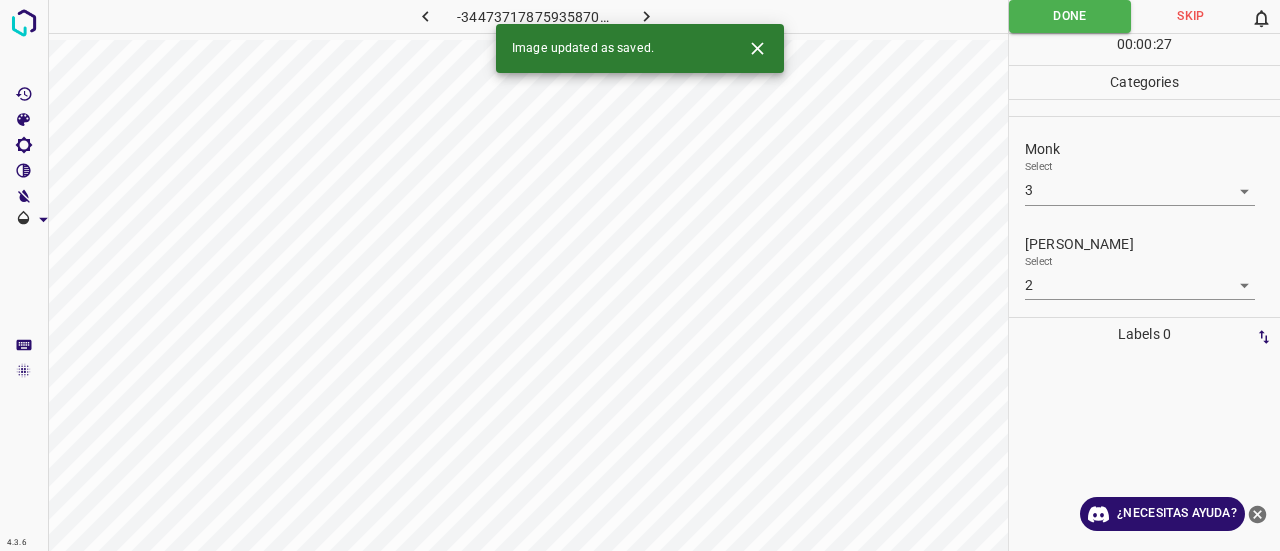 click at bounding box center (647, 16) 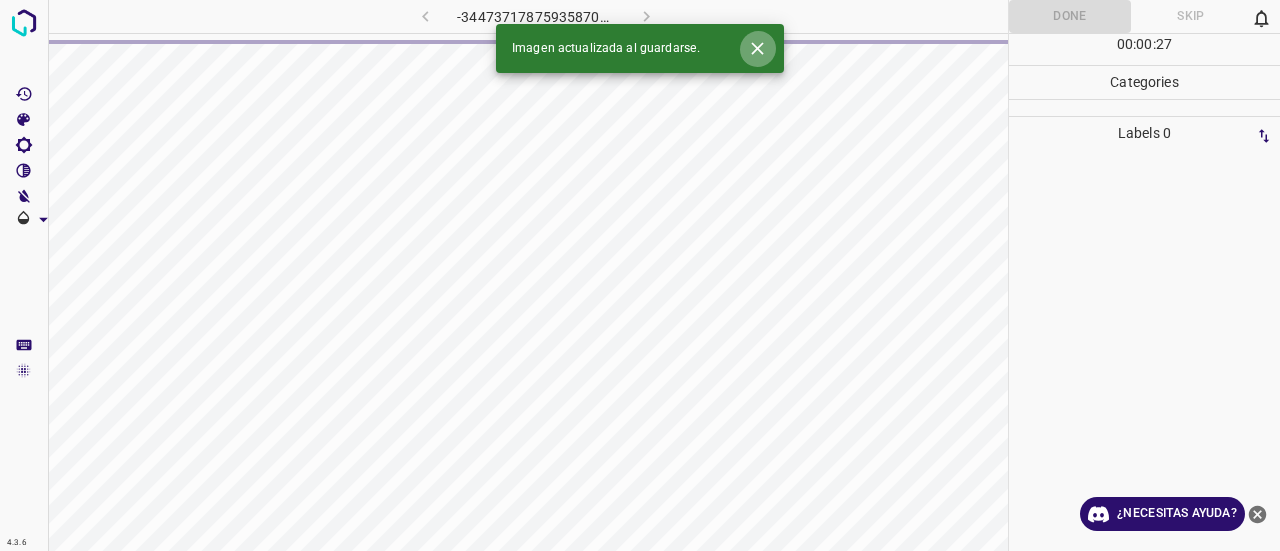 click at bounding box center [757, 48] 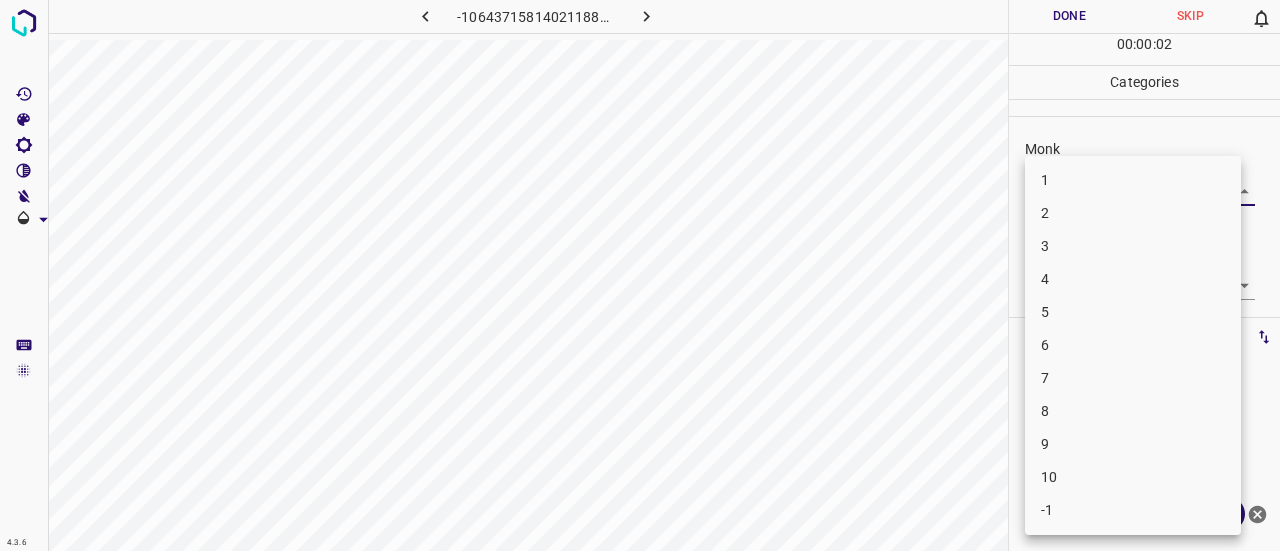 click on "4.3.6  -1064371581402118828.png Done Skip 0 00   : 00   : 02   Categories Monk   Select ​  [PERSON_NAME]   Select ​ Labels   0 Categories 1 Monk 2  [PERSON_NAME] Tools Space Change between modes (Draw & Edit) I Auto labeling R Restore zoom M Zoom in N Zoom out Delete Delete selecte label Filters Z Restore filters X Saturation filter C Brightness filter V Contrast filter B Gray scale filter General O Download ¿Necesitas ayuda? Texto original Valora esta traducción Tu opinión servirá para ayudar a mejorar el Traductor de Google - Texto - Esconder - Borrar 1 2 3 4 5 6 7 8 9 10 -1" at bounding box center [640, 275] 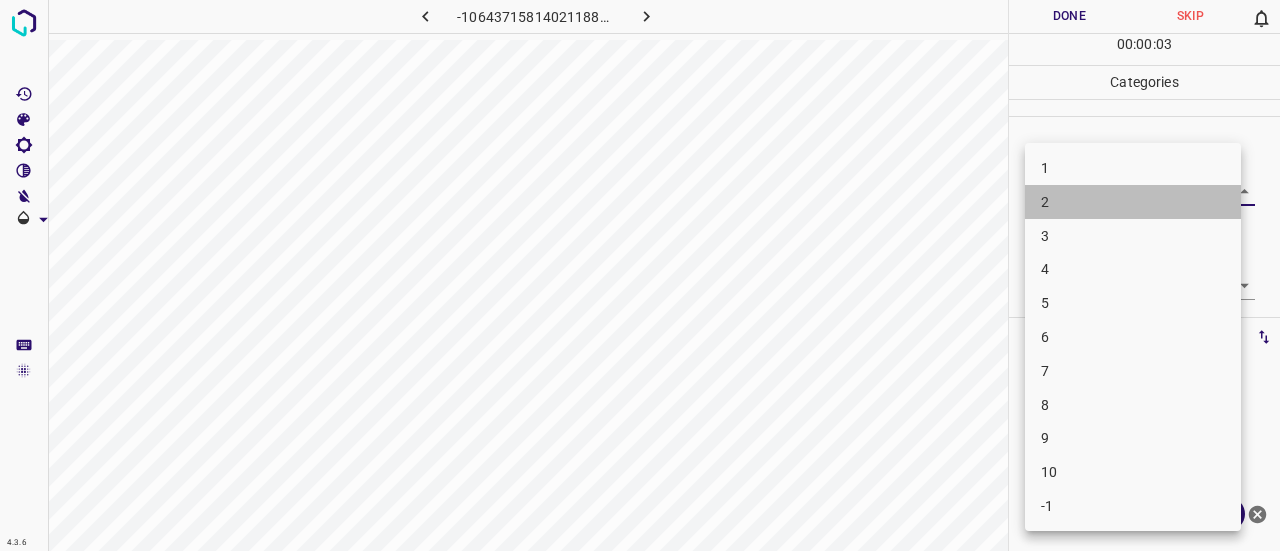 click on "2" at bounding box center (1133, 202) 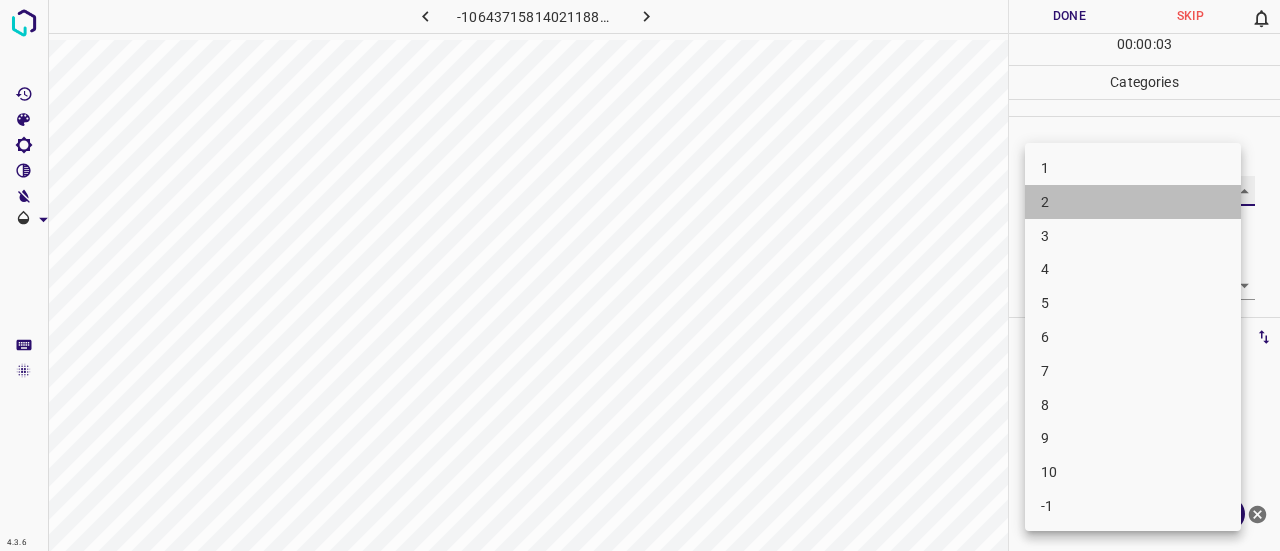 type on "2" 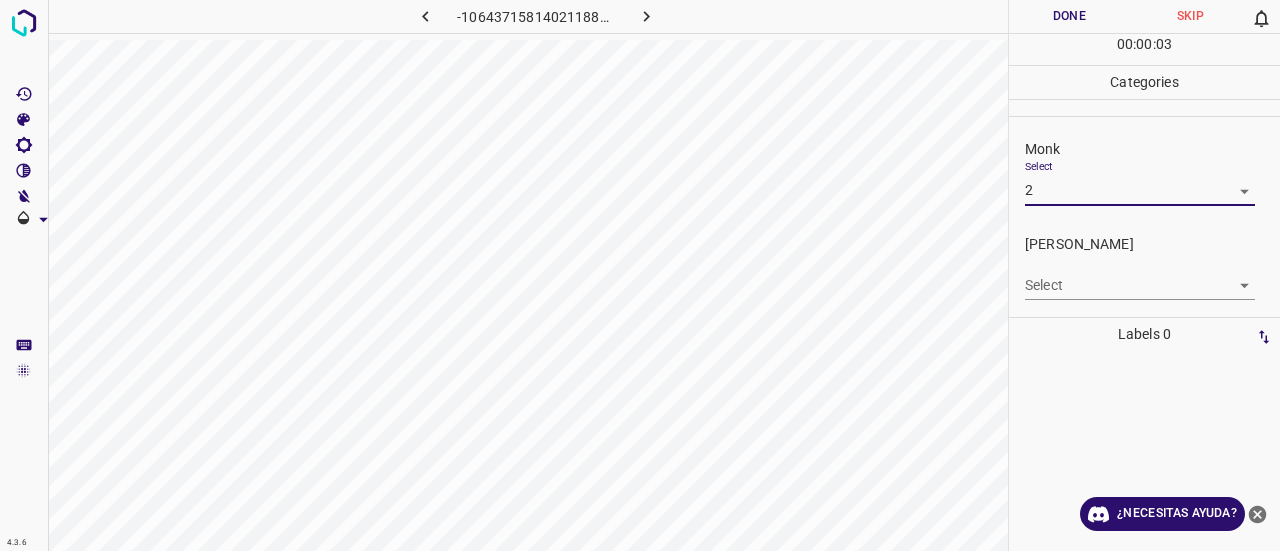 click on "4.3.6  -1064371581402118828.png Done Skip 0 00   : 00   : 03   Categories Monk   Select 2 2  [PERSON_NAME]   Select ​ Labels   0 Categories 1 Monk 2  [PERSON_NAME] Tools Space Change between modes (Draw & Edit) I Auto labeling R Restore zoom M Zoom in N Zoom out Delete Delete selecte label Filters Z Restore filters X Saturation filter C Brightness filter V Contrast filter B Gray scale filter General O Download ¿Necesitas ayuda? Texto original Valora esta traducción Tu opinión servirá para ayudar a mejorar el Traductor de Google - Texto - Esconder - Borrar" at bounding box center (640, 275) 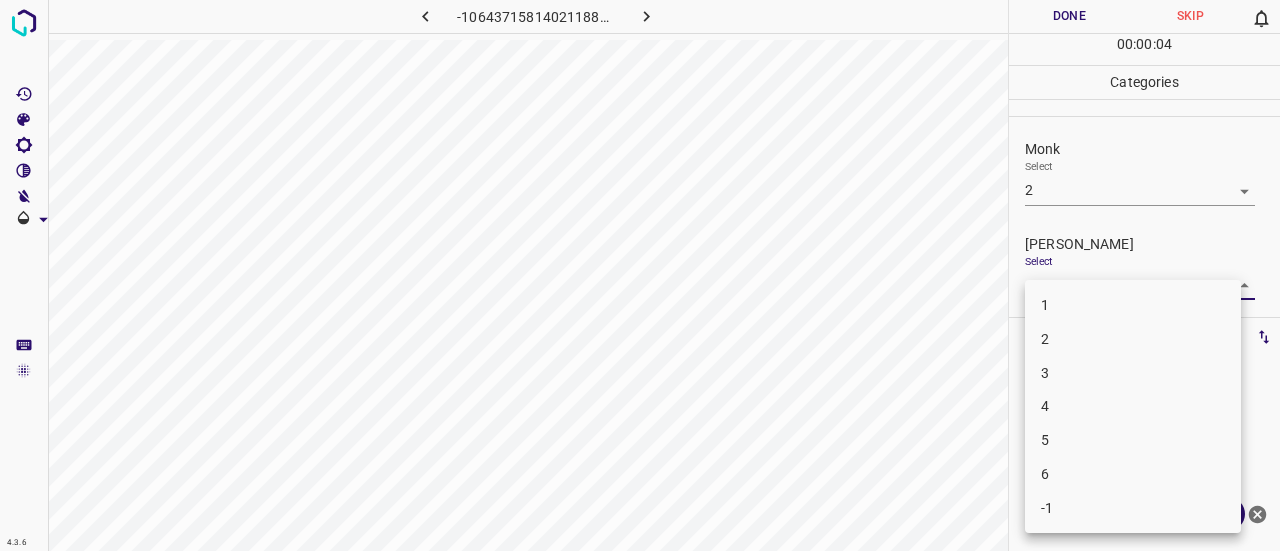 click on "1" at bounding box center [1133, 305] 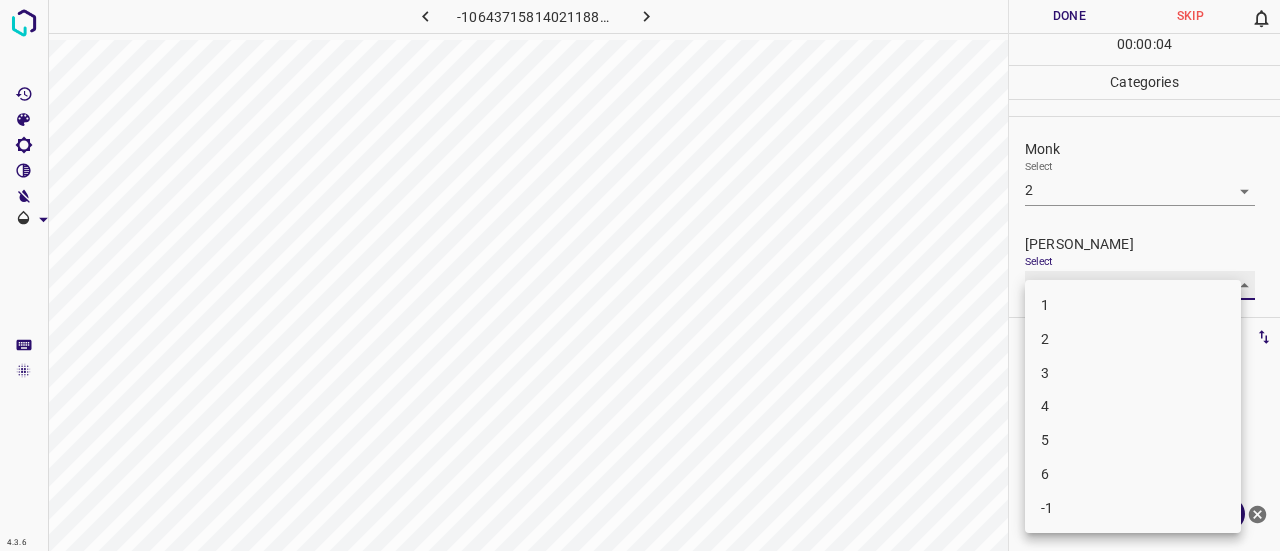 type on "1" 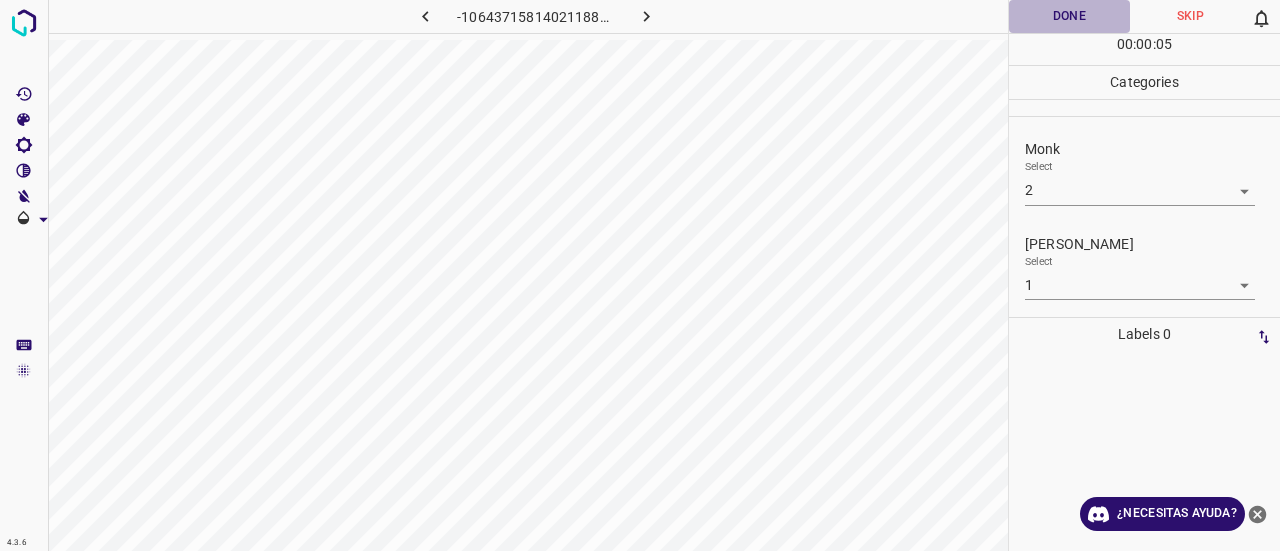 click on "Done" at bounding box center (1069, 16) 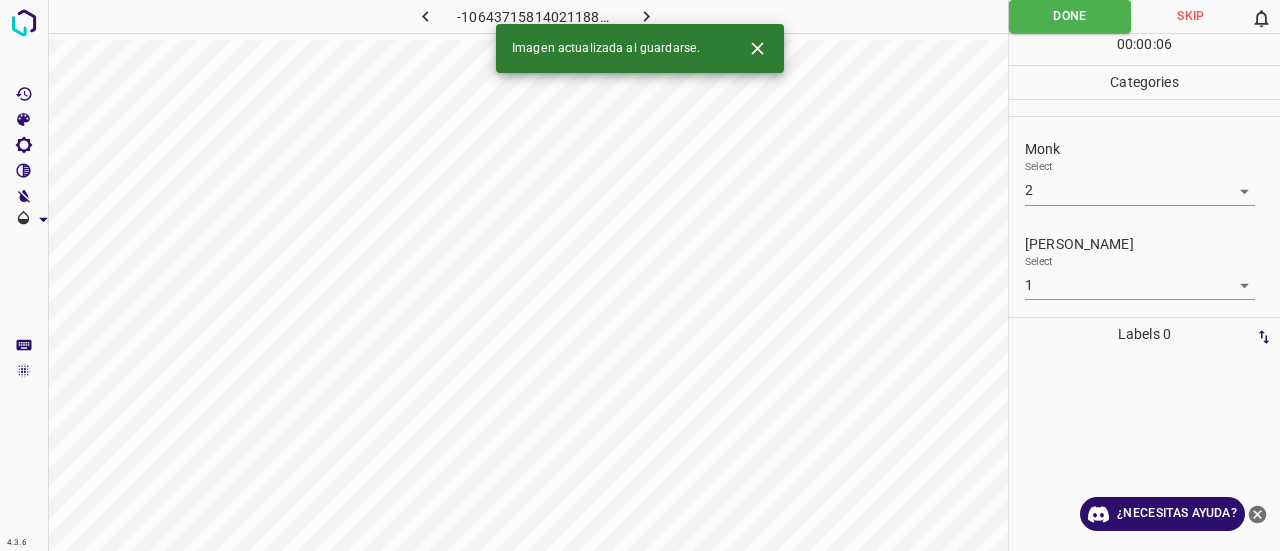 click 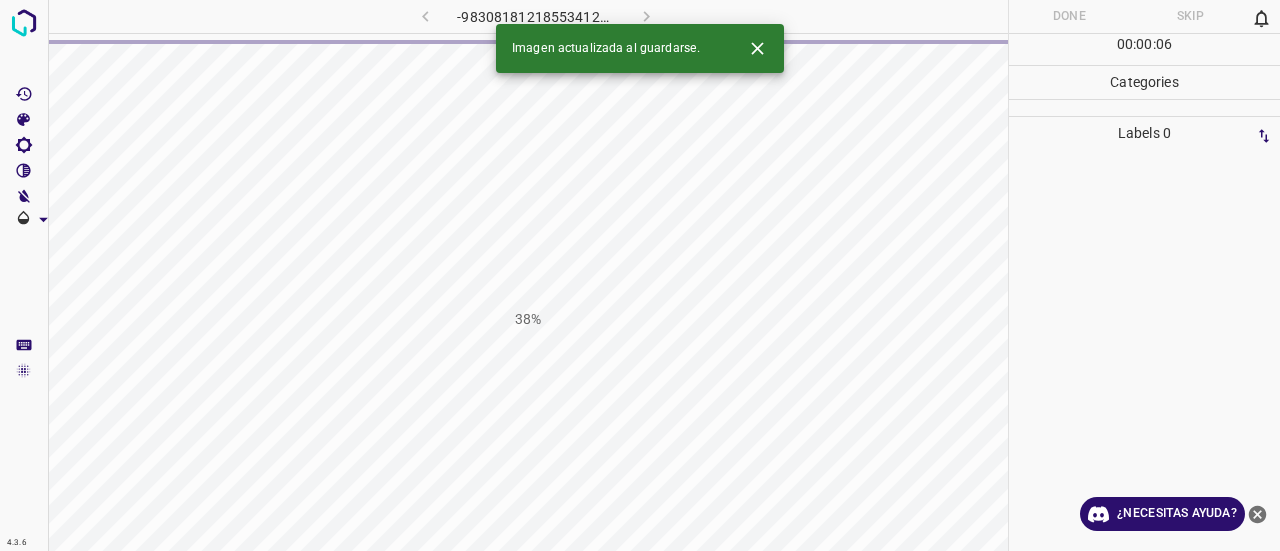 click 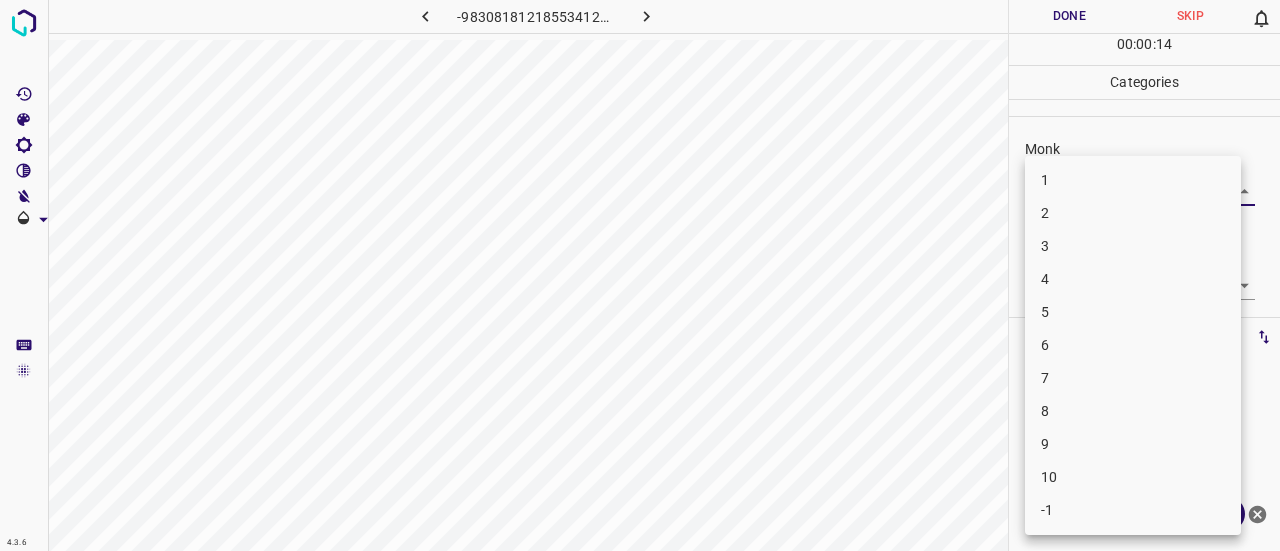 click on "4.3.6  -983081812185534122.png Done Skip 0 00   : 00   : 14   Categories Monk   Select ​  [PERSON_NAME]   Select ​ Labels   0 Categories 1 Monk 2  [PERSON_NAME] Tools Space Change between modes (Draw & Edit) I Auto labeling R Restore zoom M Zoom in N Zoom out Delete Delete selecte label Filters Z Restore filters X Saturation filter C Brightness filter V Contrast filter B Gray scale filter General O Download ¿Necesitas ayuda? Texto original Valora esta traducción Tu opinión servirá para ayudar a mejorar el Traductor de Google - Texto - Esconder - Borrar 1 2 3 4 5 6 7 8 9 10 -1" at bounding box center (640, 275) 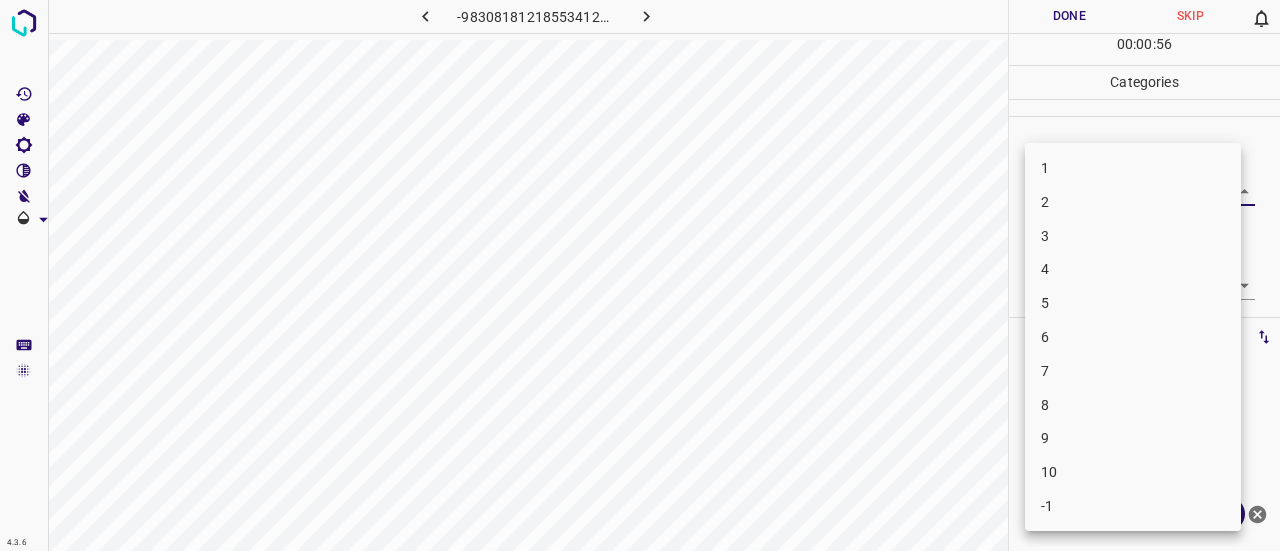 click on "4" at bounding box center [1133, 269] 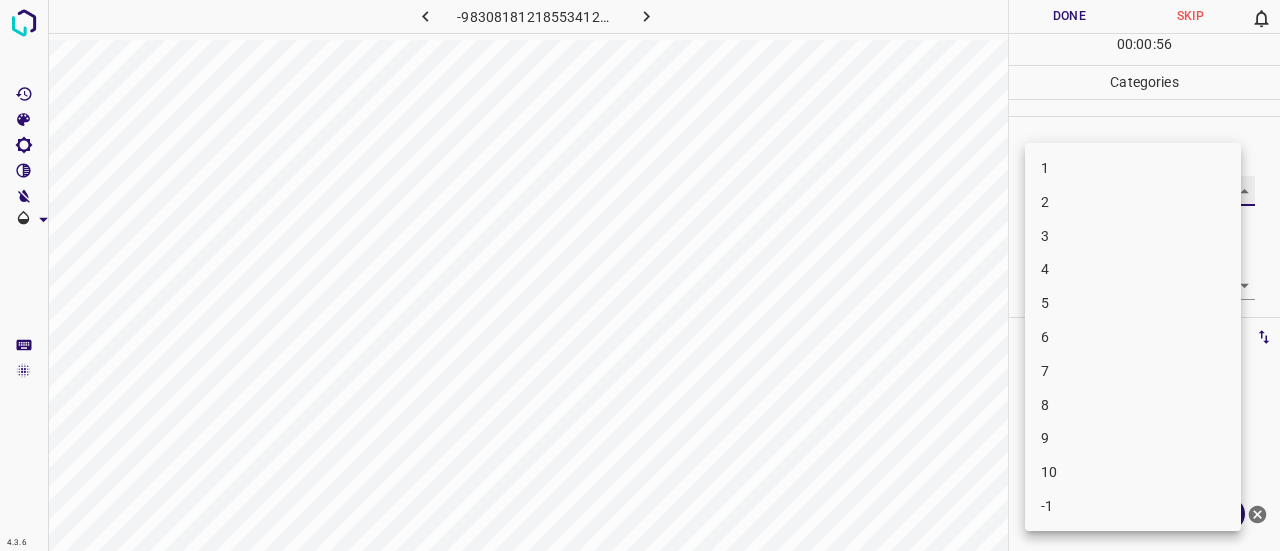 type on "4" 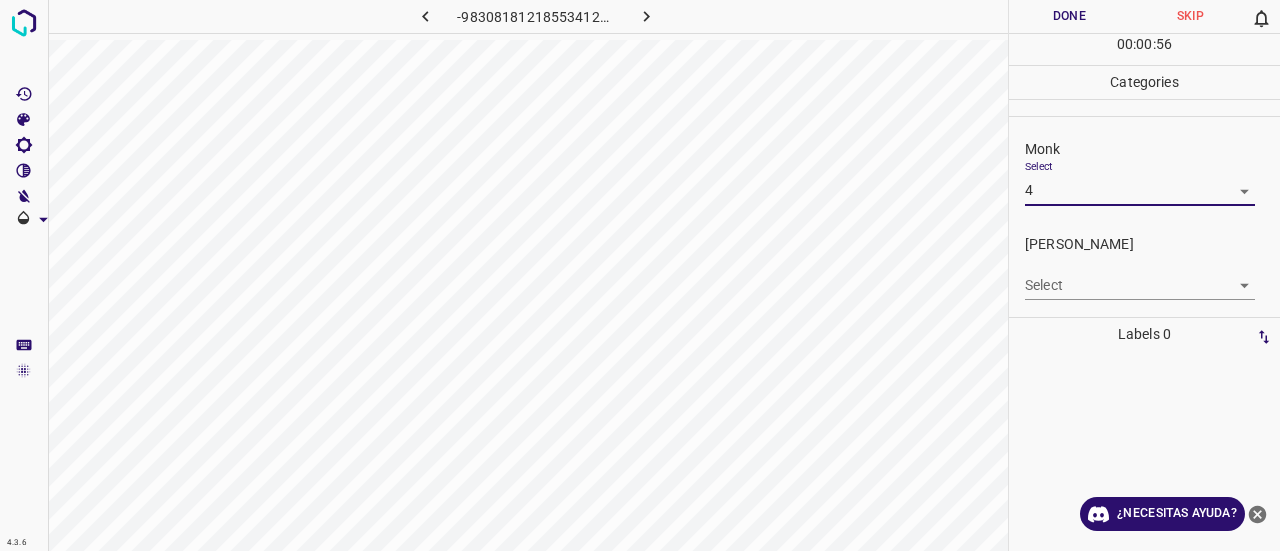 click on "4.3.6  -983081812185534122.png Done Skip 0 00   : 00   : 56   Categories Monk   Select 4 4  [PERSON_NAME]   Select ​ Labels   0 Categories 1 Monk 2  [PERSON_NAME] Tools Space Change between modes (Draw & Edit) I Auto labeling R Restore zoom M Zoom in N Zoom out Delete Delete selecte label Filters Z Restore filters X Saturation filter C Brightness filter V Contrast filter B Gray scale filter General O Download ¿Necesitas ayuda? Texto original Valora esta traducción Tu opinión servirá para ayudar a mejorar el Traductor de Google - Texto - Esconder - Borrar 1 2 3 4 5 6 7 8 9 10 -1" at bounding box center [640, 275] 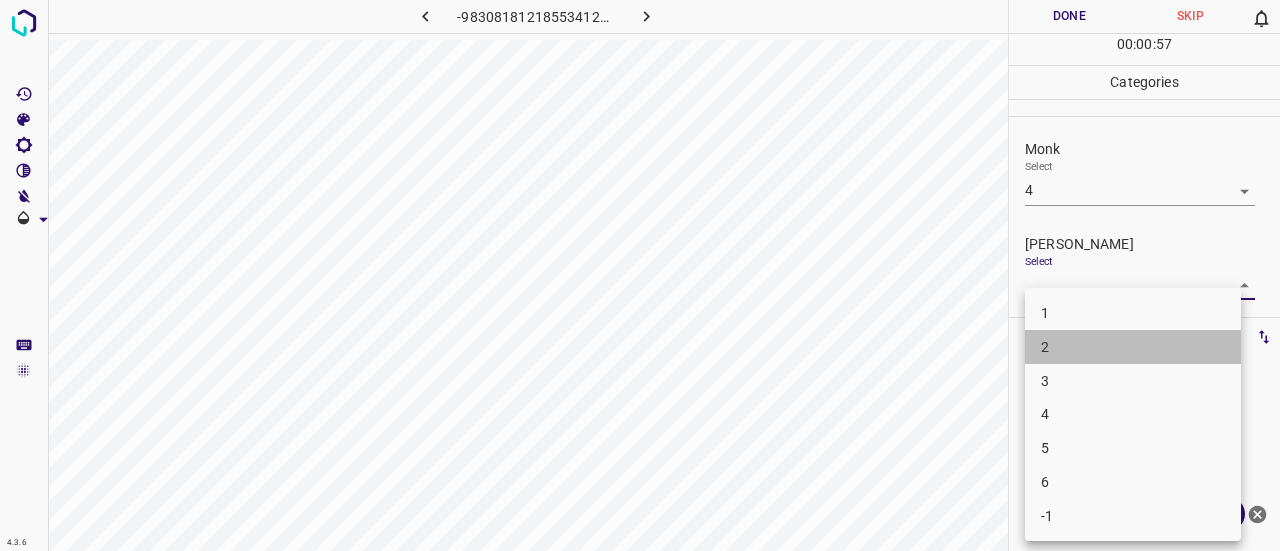 drag, startPoint x: 1076, startPoint y: 338, endPoint x: 1082, endPoint y: 321, distance: 18.027756 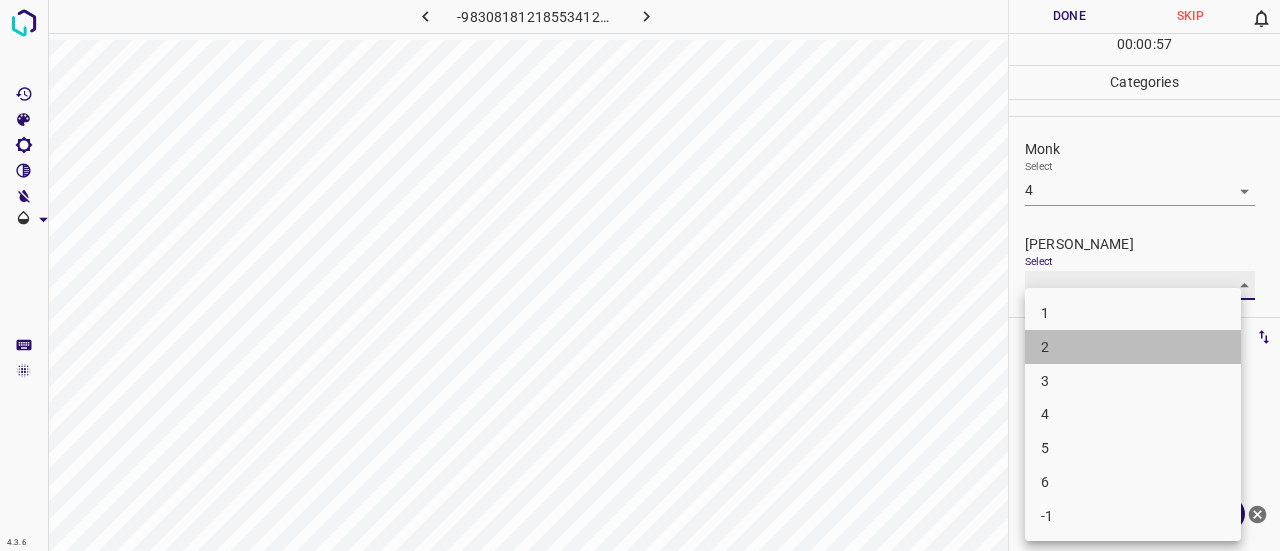 type on "2" 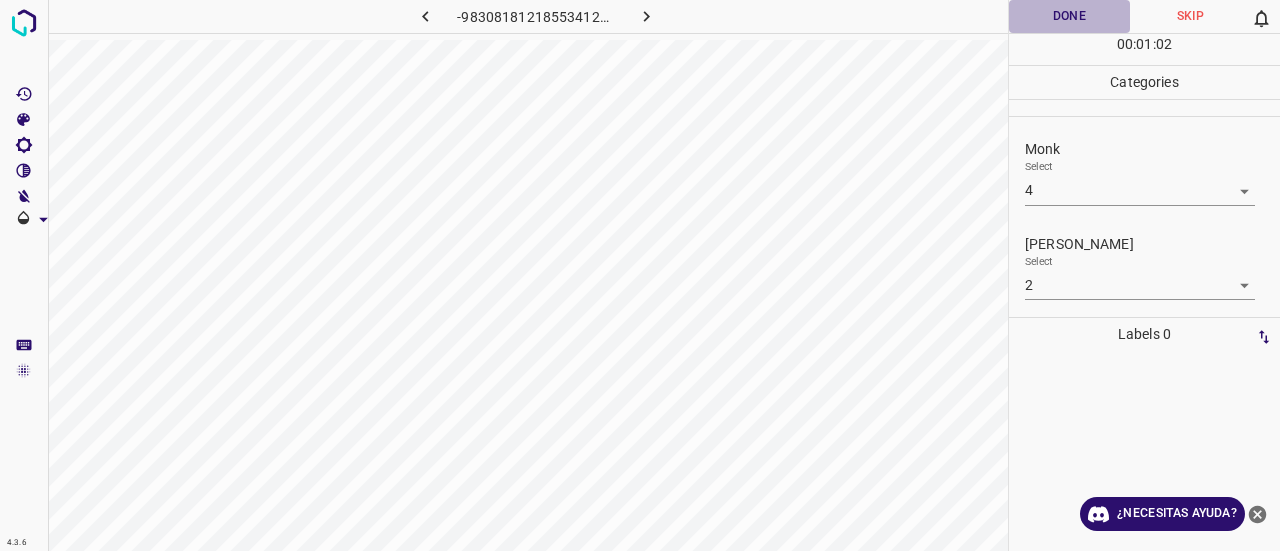 drag, startPoint x: 1064, startPoint y: 26, endPoint x: 1022, endPoint y: 43, distance: 45.310043 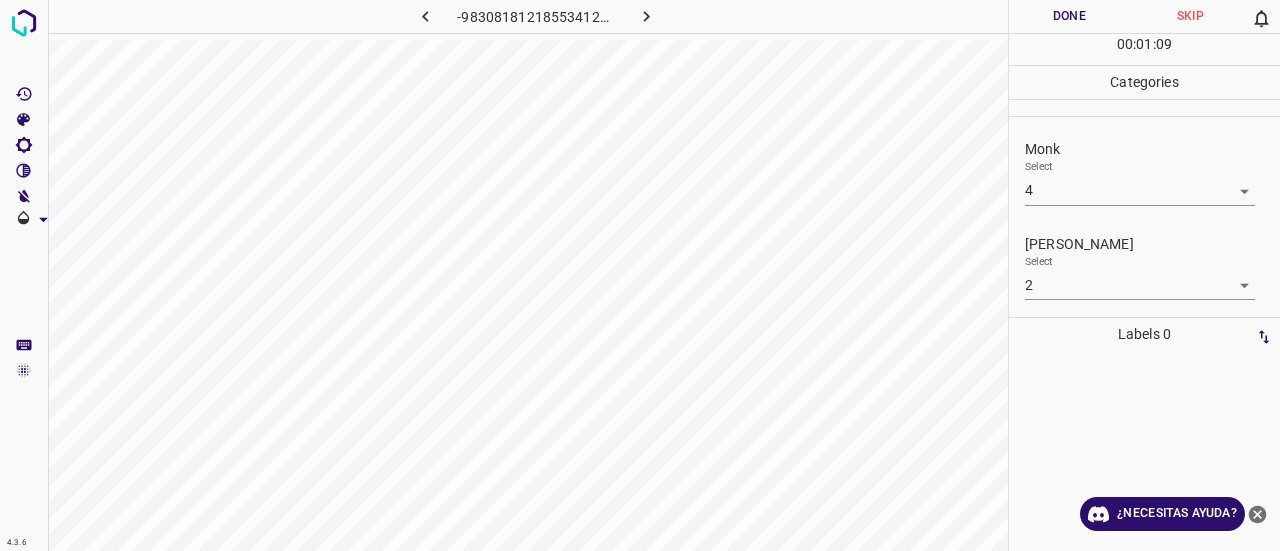 click on "Done" at bounding box center [1069, 16] 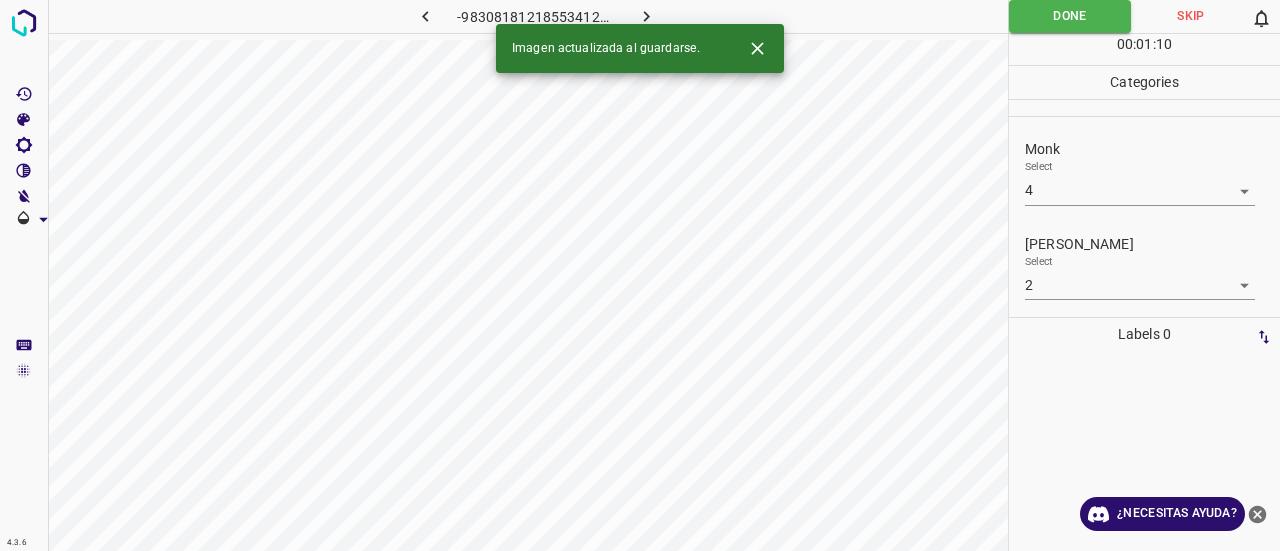 click 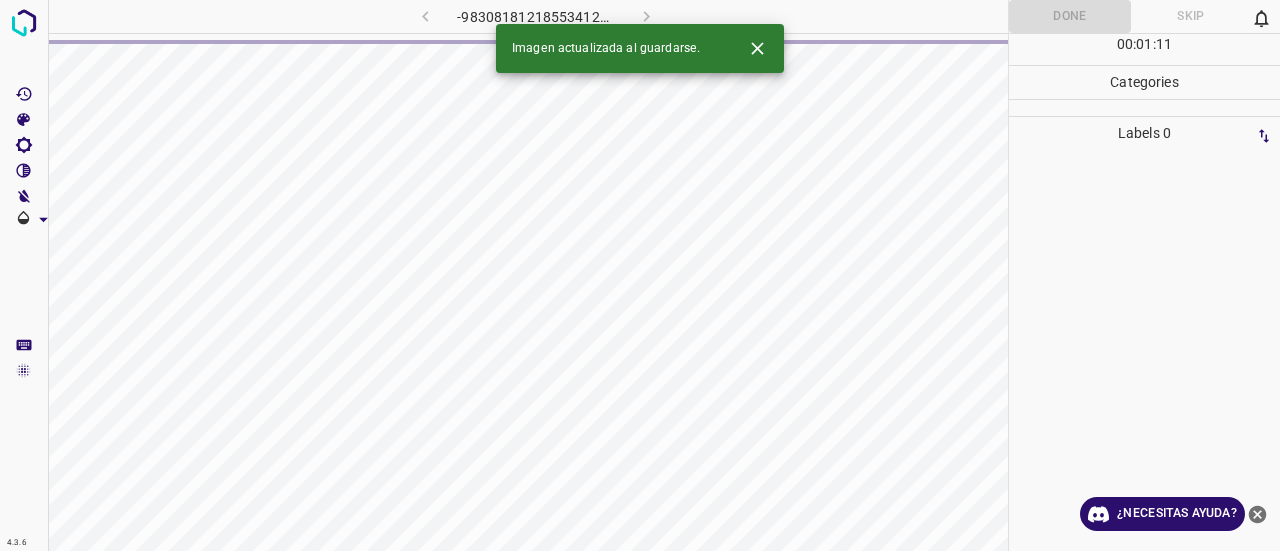 click 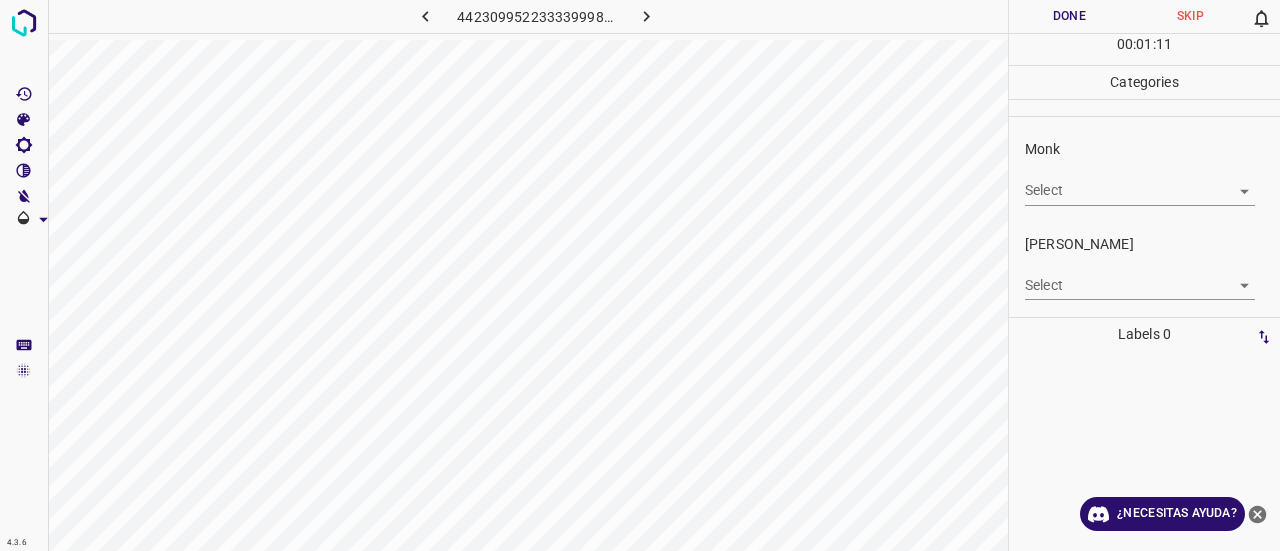 click on "4.3.6  4423099522333399986.png Done Skip 0 00   : 01   : 11   Categories Monk   Select ​  [PERSON_NAME]   Select ​ Labels   0 Categories 1 Monk 2  [PERSON_NAME] Tools Space Change between modes (Draw & Edit) I Auto labeling R Restore zoom M Zoom in N Zoom out Delete Delete selecte label Filters Z Restore filters X Saturation filter C Brightness filter V Contrast filter B Gray scale filter General O Download ¿Necesitas ayuda? Texto original Valora esta traducción Tu opinión servirá para ayudar a mejorar el Traductor de Google - Texto - Esconder - Borrar" at bounding box center [640, 275] 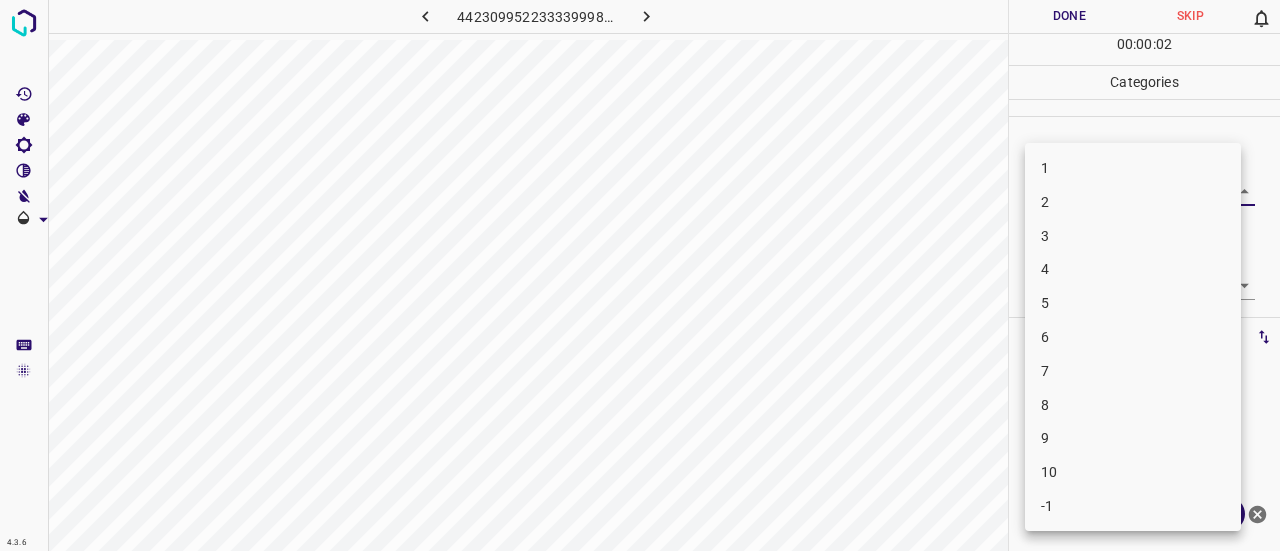 click on "3" at bounding box center [1133, 236] 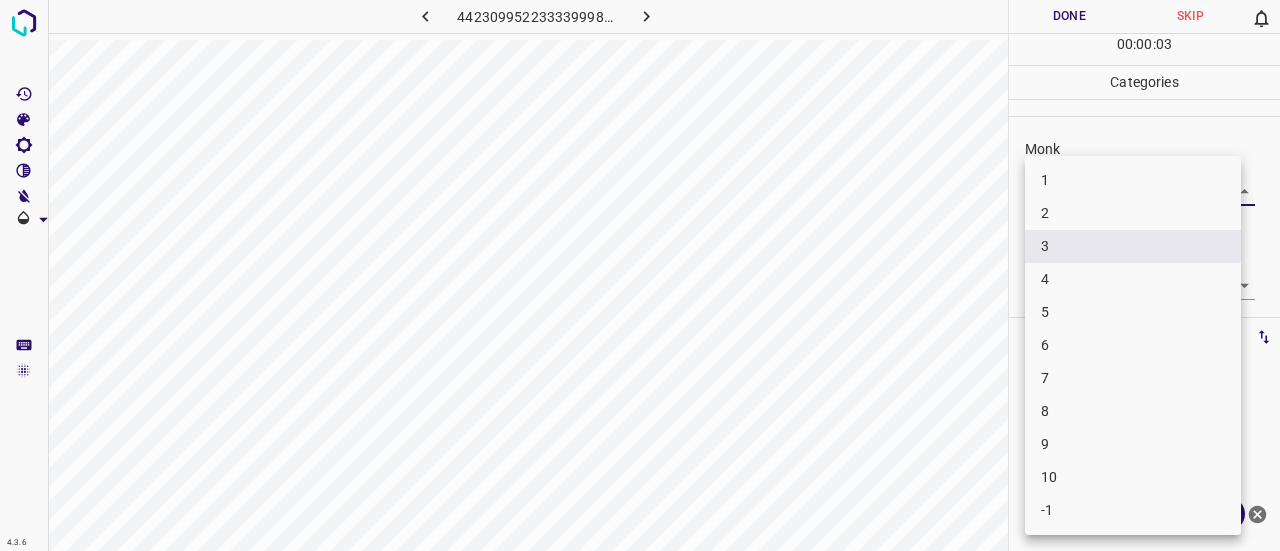 click on "4.3.6  4423099522333399986.png Done Skip 0 00   : 00   : 03   Categories Monk   Select 3 3  [PERSON_NAME]   Select ​ Labels   0 Categories 1 Monk 2  [PERSON_NAME] Tools Space Change between modes (Draw & Edit) I Auto labeling R Restore zoom M Zoom in N Zoom out Delete Delete selecte label Filters Z Restore filters X Saturation filter C Brightness filter V Contrast filter B Gray scale filter General O Download ¿Necesitas ayuda? Texto original Valora esta traducción Tu opinión servirá para ayudar a mejorar el Traductor de Google - Texto - Esconder - Borrar 1 2 3 4 5 6 7 8 9 10 -1" at bounding box center [640, 275] 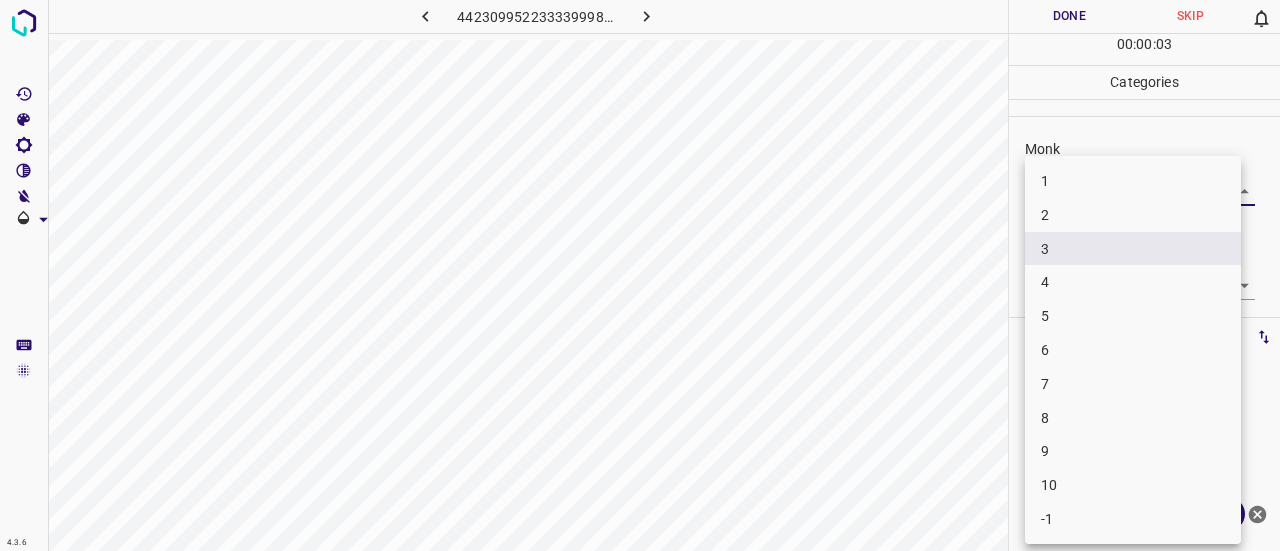 click on "4" at bounding box center (1133, 282) 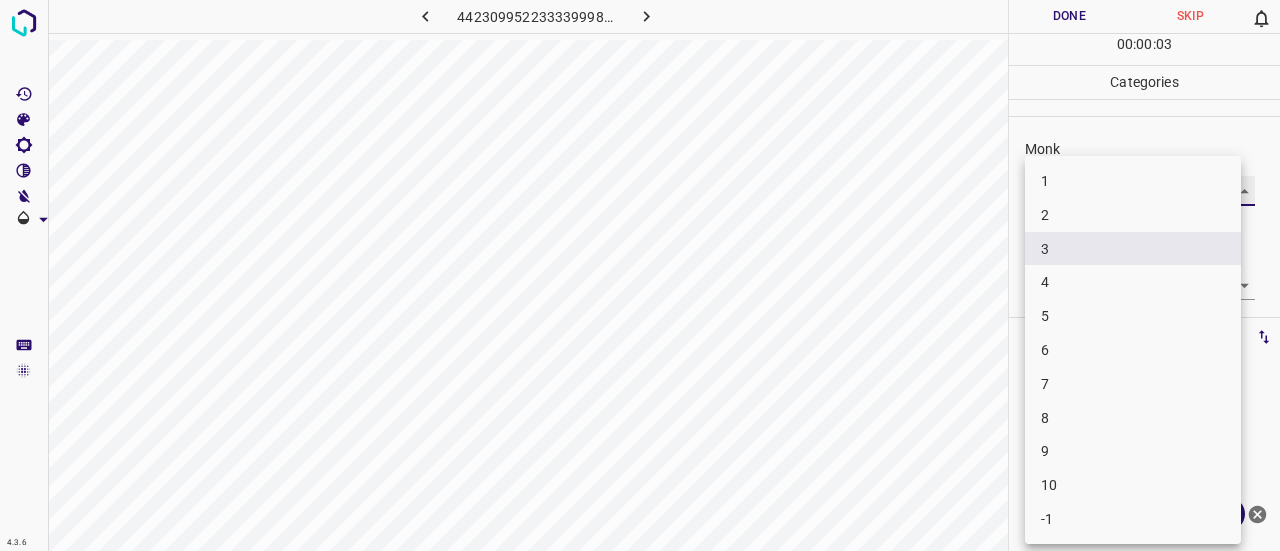 type on "4" 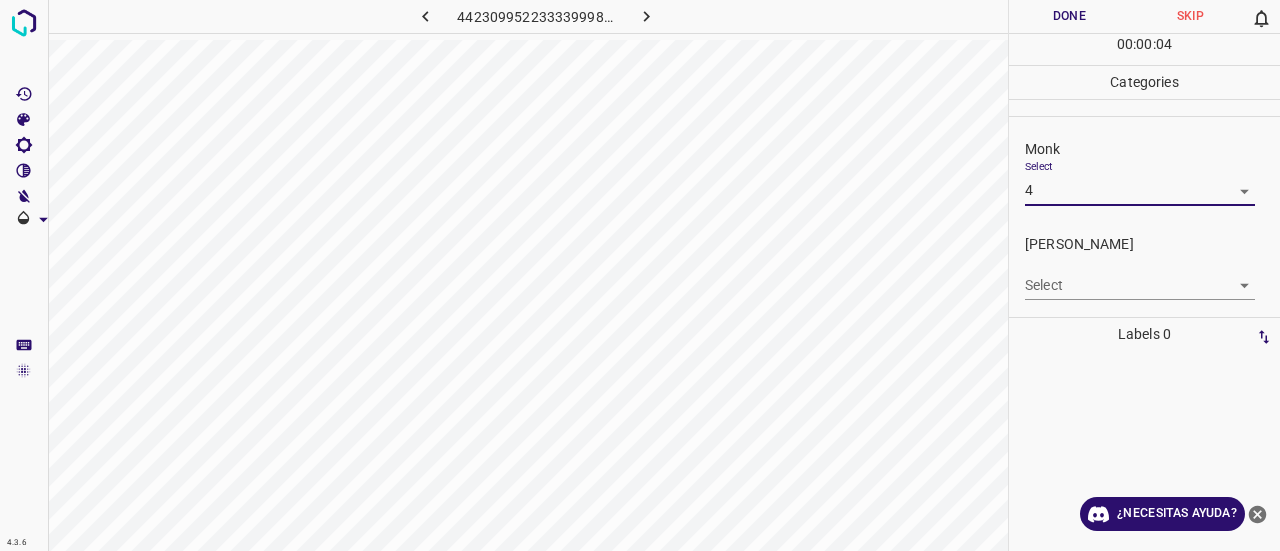 click on "4.3.6  4423099522333399986.png Done Skip 0 00   : 00   : 04   Categories Monk   Select 4 4  [PERSON_NAME]   Select ​ Labels   0 Categories 1 Monk 2  [PERSON_NAME] Tools Space Change between modes (Draw & Edit) I Auto labeling R Restore zoom M Zoom in N Zoom out Delete Delete selecte label Filters Z Restore filters X Saturation filter C Brightness filter V Contrast filter B Gray scale filter General O Download ¿Necesitas ayuda? Texto original Valora esta traducción Tu opinión servirá para ayudar a mejorar el Traductor de Google - Texto - Esconder - Borrar" at bounding box center [640, 275] 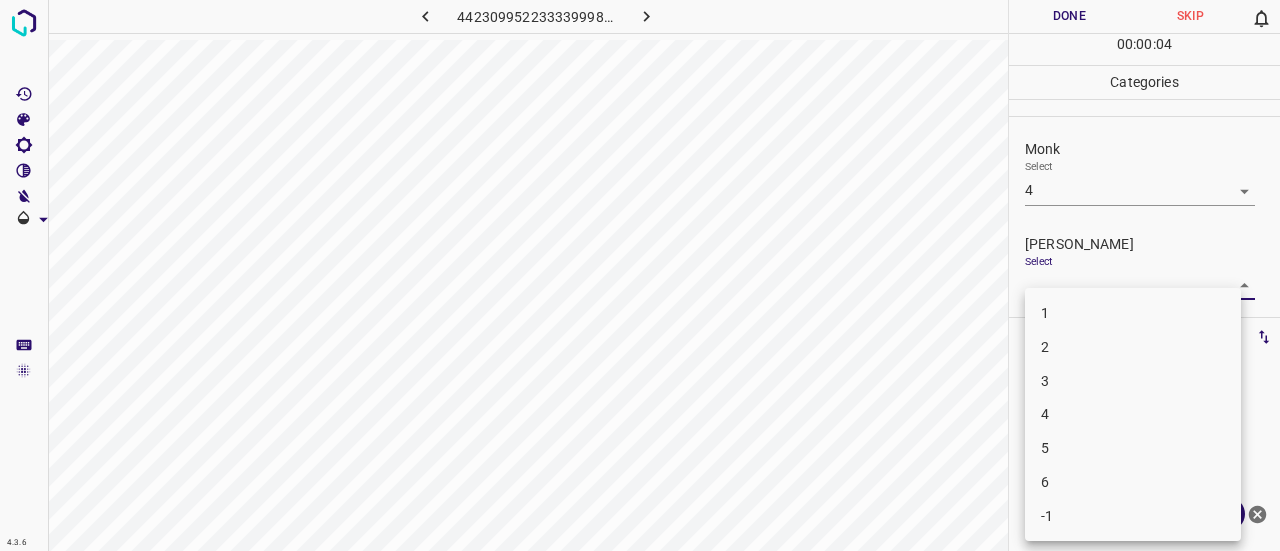 click on "2" at bounding box center (1133, 347) 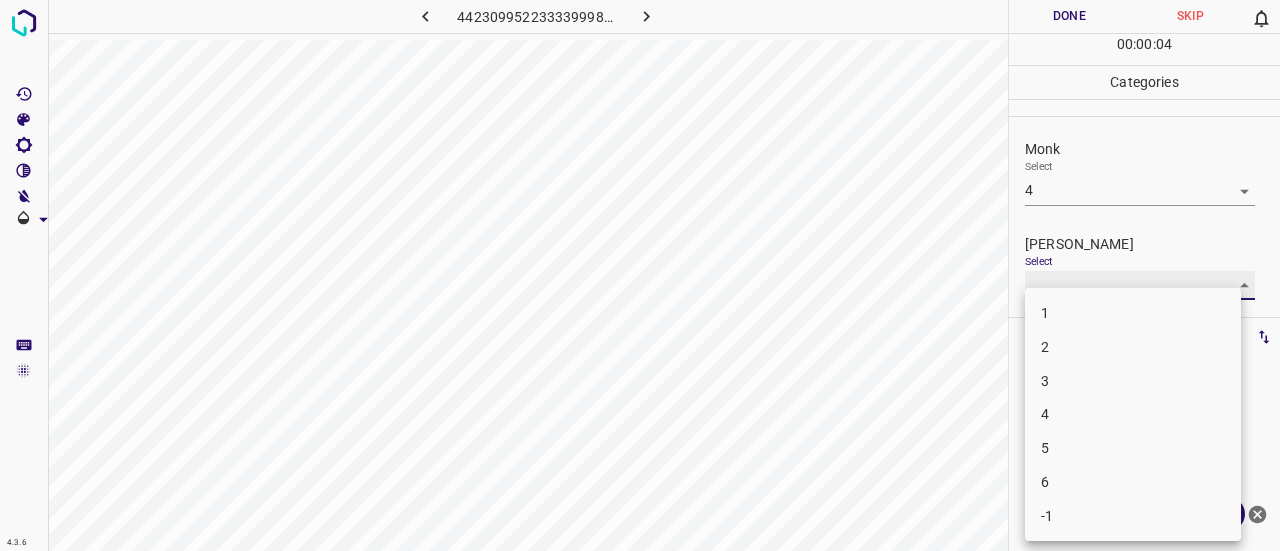 type on "2" 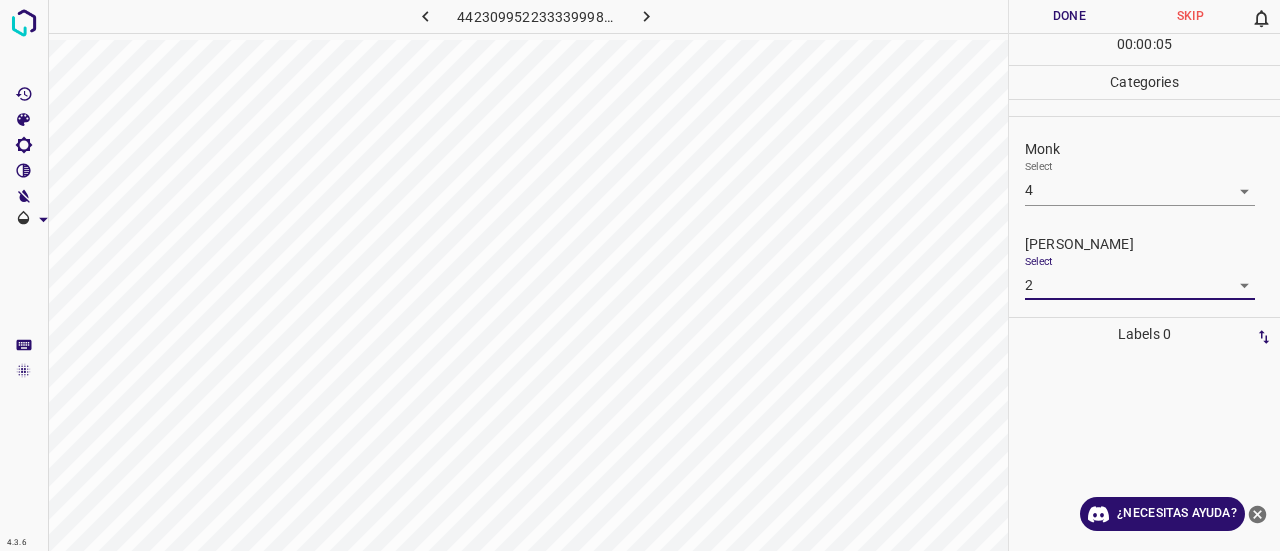 click on "Done" at bounding box center [1069, 16] 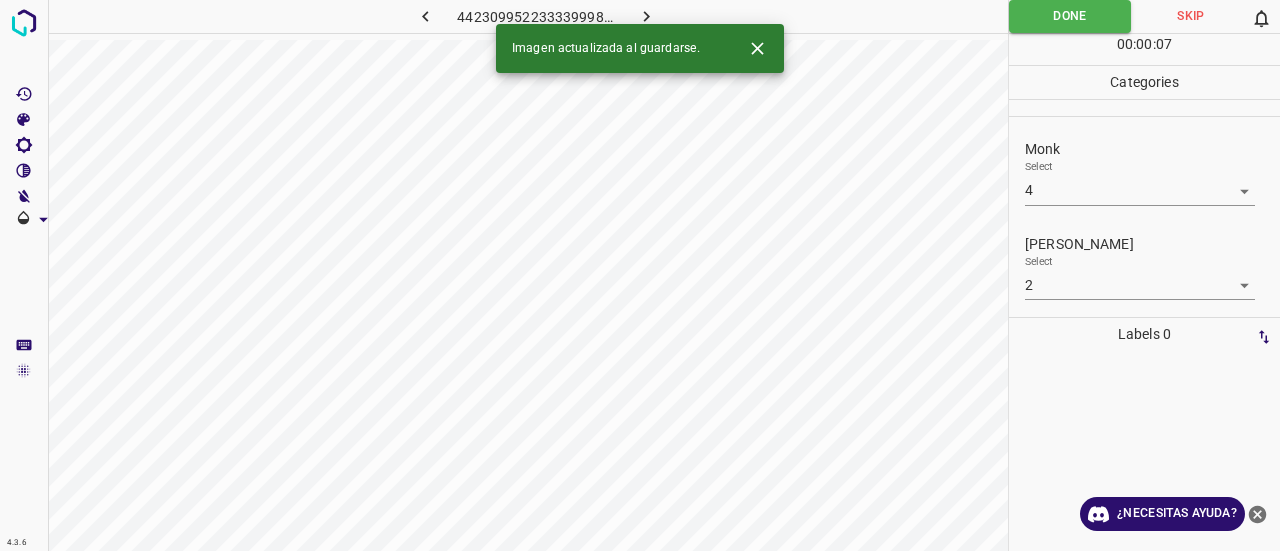 click at bounding box center [647, 16] 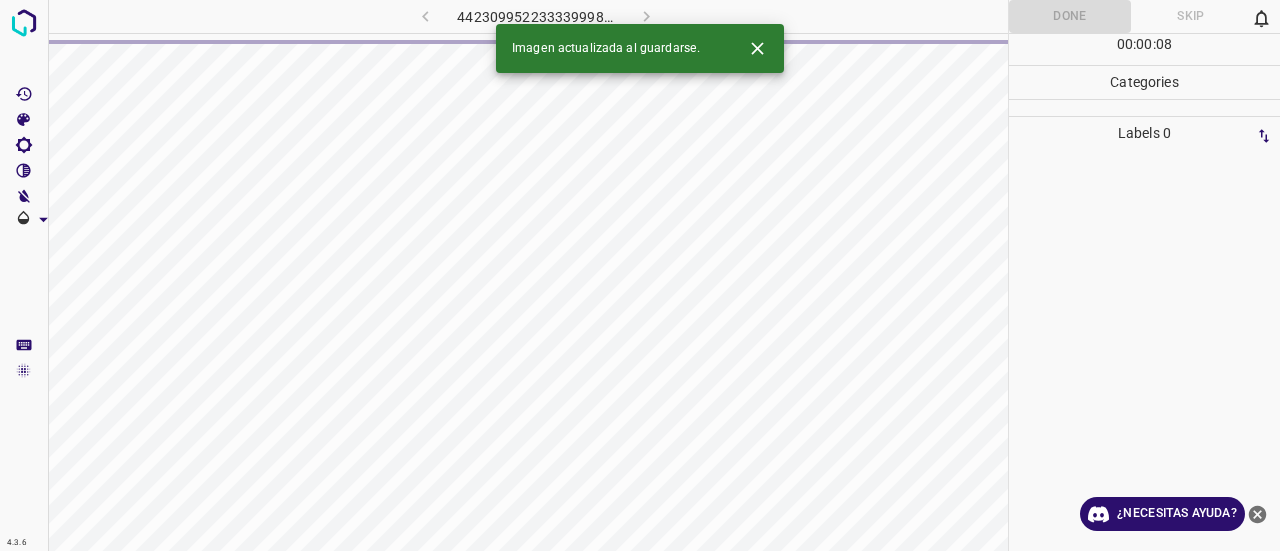 click at bounding box center (757, 48) 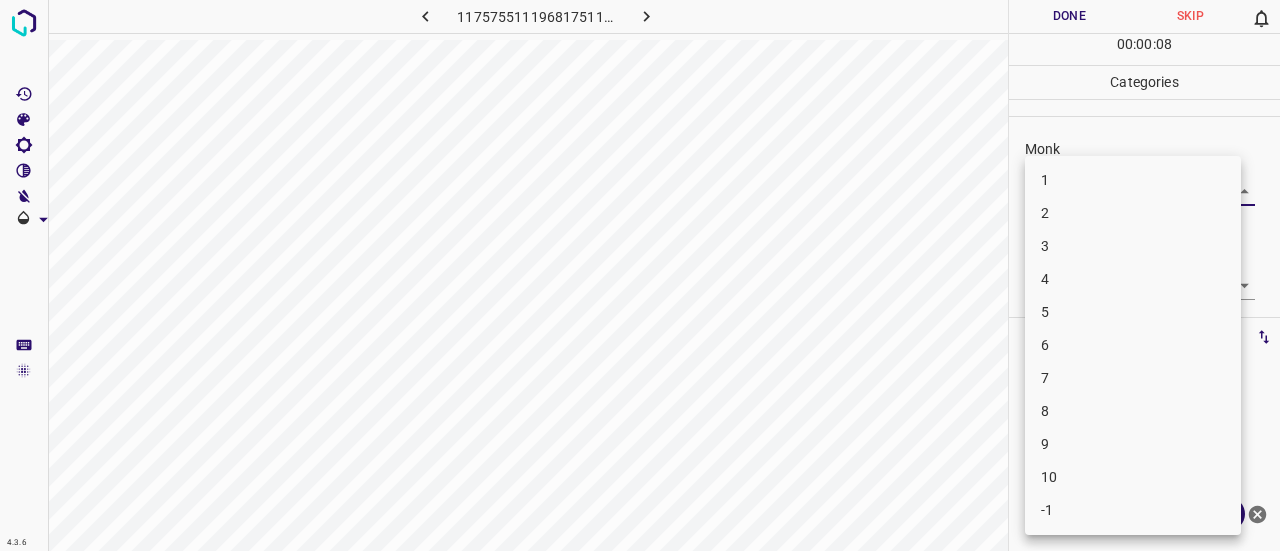 click on "4.3.6  1175755111968175112.png Done Skip 0 00   : 00   : 08   Categories Monk   Select ​  [PERSON_NAME]   Select ​ Labels   0 Categories 1 Monk 2  [PERSON_NAME] Tools Space Change between modes (Draw & Edit) I Auto labeling R Restore zoom M Zoom in N Zoom out Delete Delete selecte label Filters Z Restore filters X Saturation filter C Brightness filter V Contrast filter B Gray scale filter General O Download ¿Necesitas ayuda? Texto original Valora esta traducción Tu opinión servirá para ayudar a mejorar el Traductor de Google - Texto - Esconder - Borrar 1 2 3 4 5 6 7 8 9 10 -1" at bounding box center [640, 275] 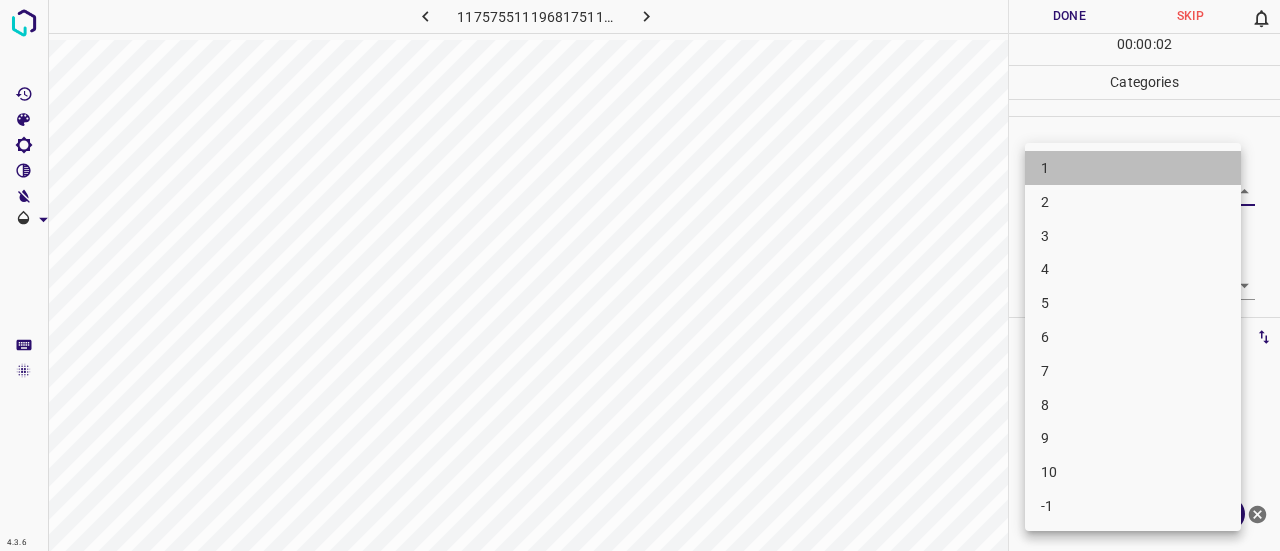 click on "1" at bounding box center [1133, 168] 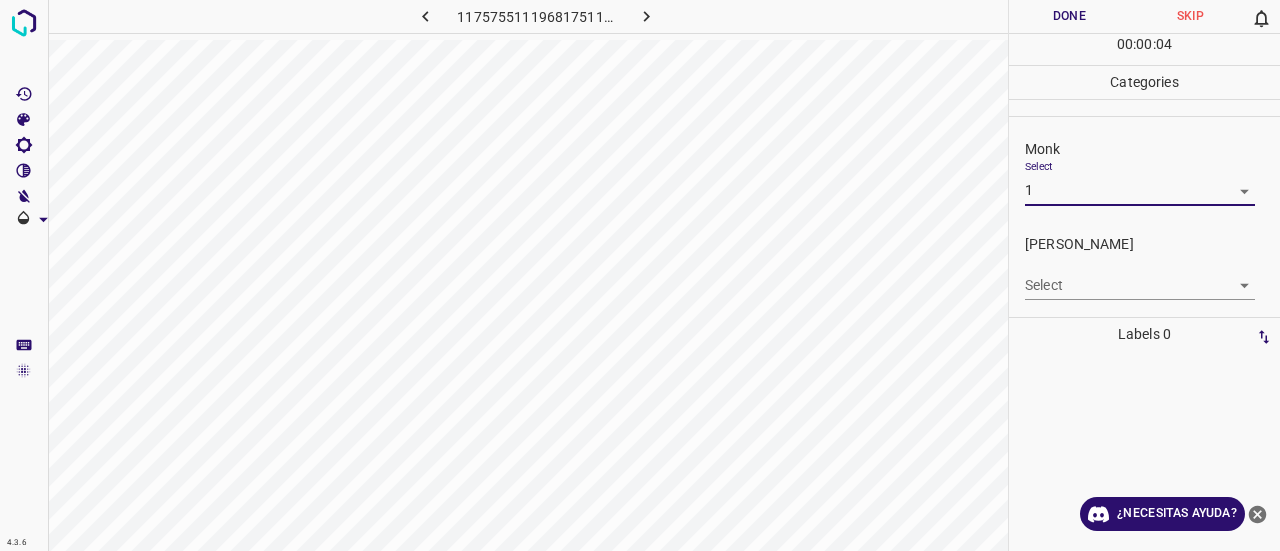 click on "4.3.6  1175755111968175112.png Done Skip 0 00   : 00   : 04   Categories Monk   Select 1 1  [PERSON_NAME]   Select ​ Labels   0 Categories 1 Monk 2  [PERSON_NAME] Tools Space Change between modes (Draw & Edit) I Auto labeling R Restore zoom M Zoom in N Zoom out Delete Delete selecte label Filters Z Restore filters X Saturation filter C Brightness filter V Contrast filter B Gray scale filter General O Download ¿Necesitas ayuda? Texto original Valora esta traducción Tu opinión servirá para ayudar a mejorar el Traductor de Google - Texto - Esconder - Borrar" at bounding box center [640, 275] 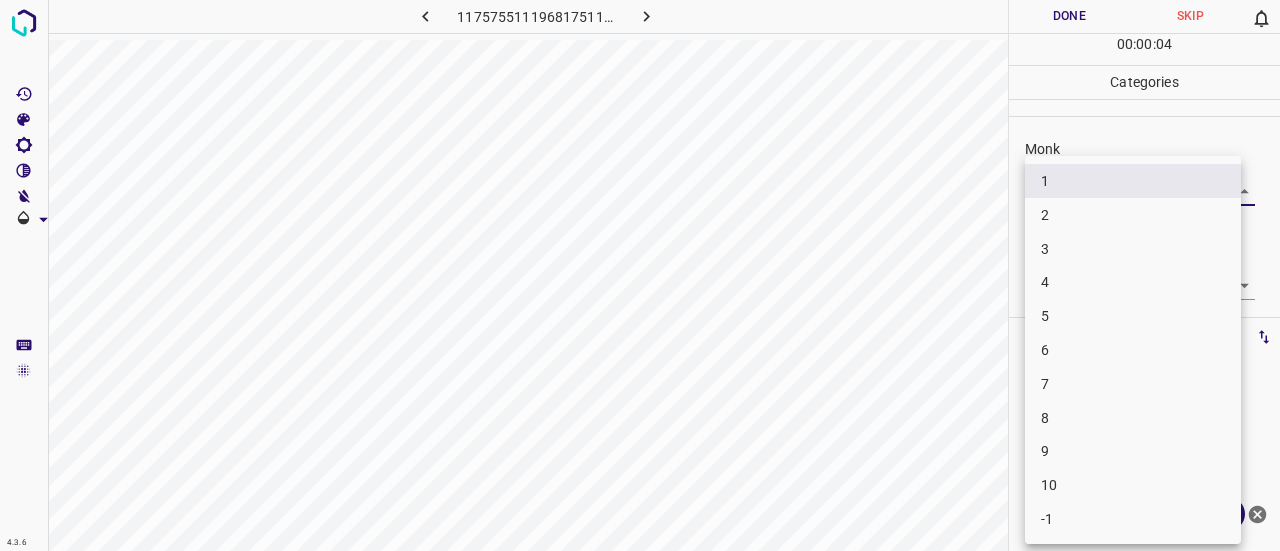click on "2" at bounding box center (1133, 215) 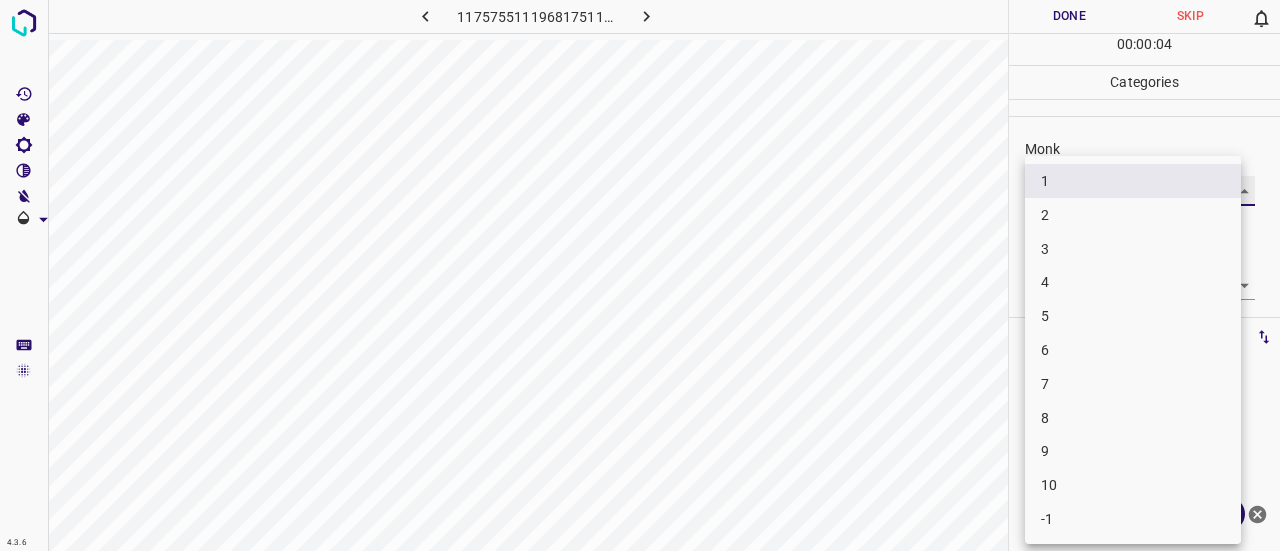 type on "2" 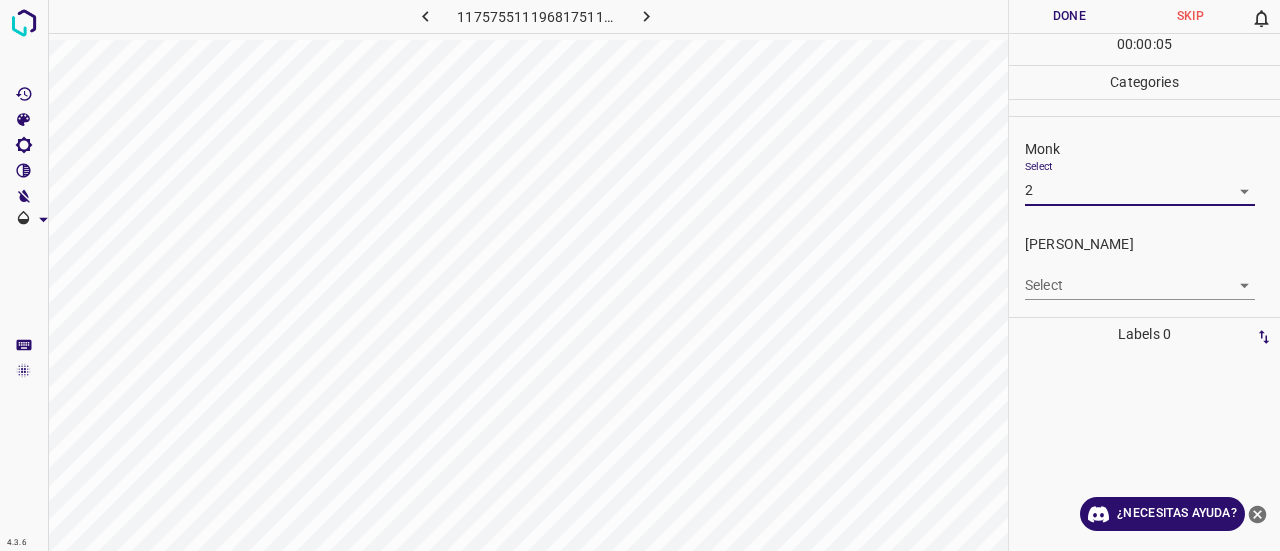 click on "4.3.6  1175755111968175112.png Done Skip 0 00   : 00   : 05   Categories Monk   Select 2 2  [PERSON_NAME]   Select ​ Labels   0 Categories 1 Monk 2  [PERSON_NAME] Tools Space Change between modes (Draw & Edit) I Auto labeling R Restore zoom M Zoom in N Zoom out Delete Delete selecte label Filters Z Restore filters X Saturation filter C Brightness filter V Contrast filter B Gray scale filter General O Download ¿Necesitas ayuda? Texto original Valora esta traducción Tu opinión servirá para ayudar a mejorar el Traductor de Google - Texto - Esconder - Borrar 1 2 3 4 5 6 7 8 9 10 -1" at bounding box center [640, 275] 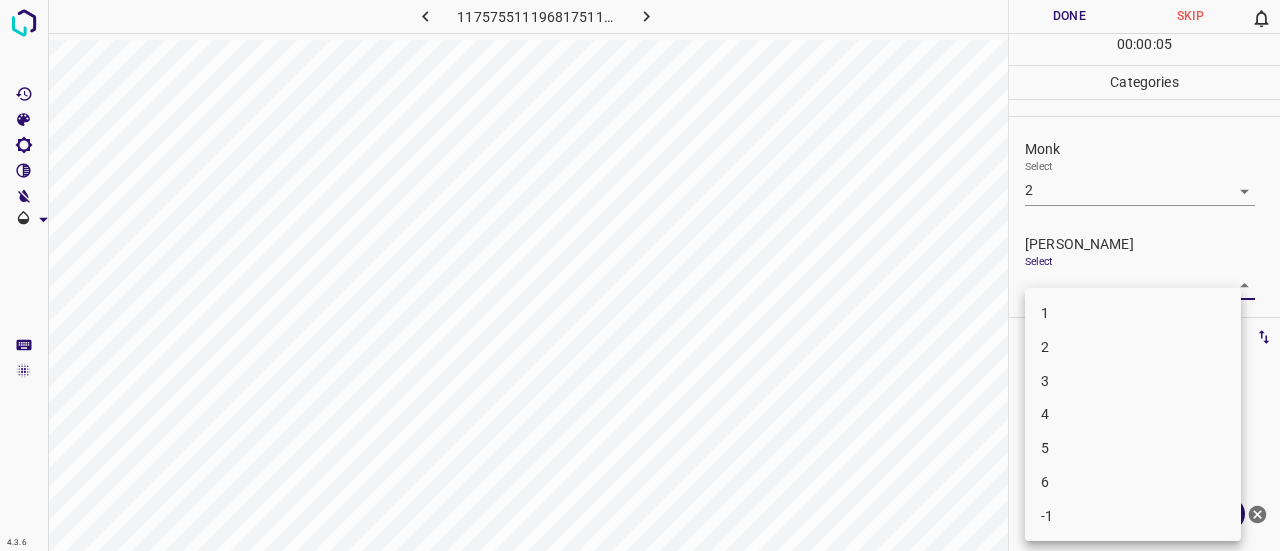 drag, startPoint x: 1062, startPoint y: 307, endPoint x: 1069, endPoint y: 189, distance: 118.20744 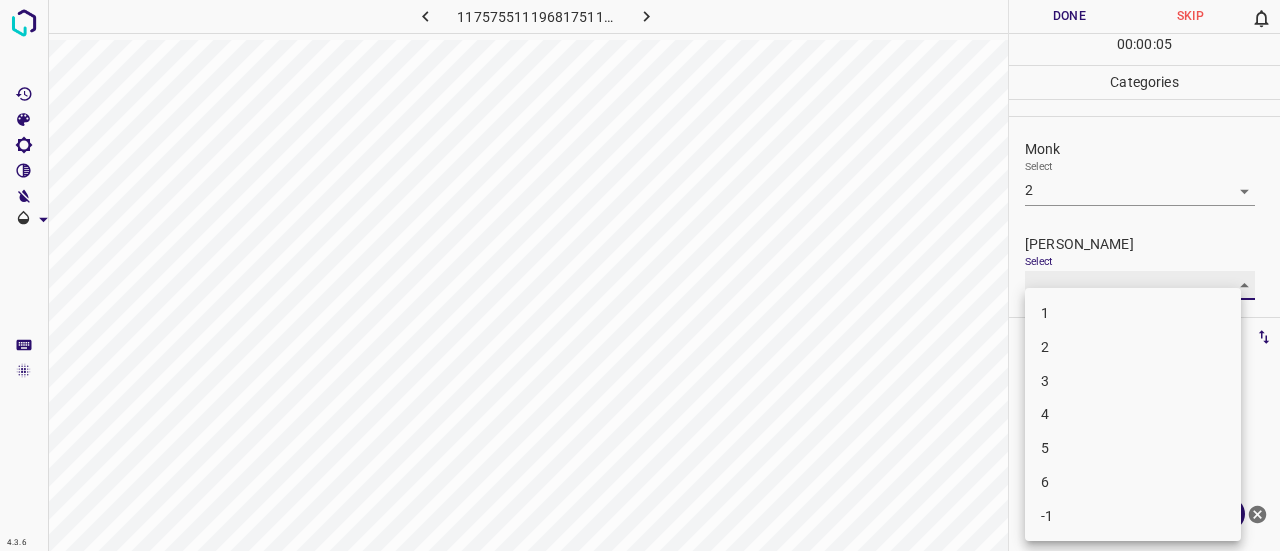 type on "1" 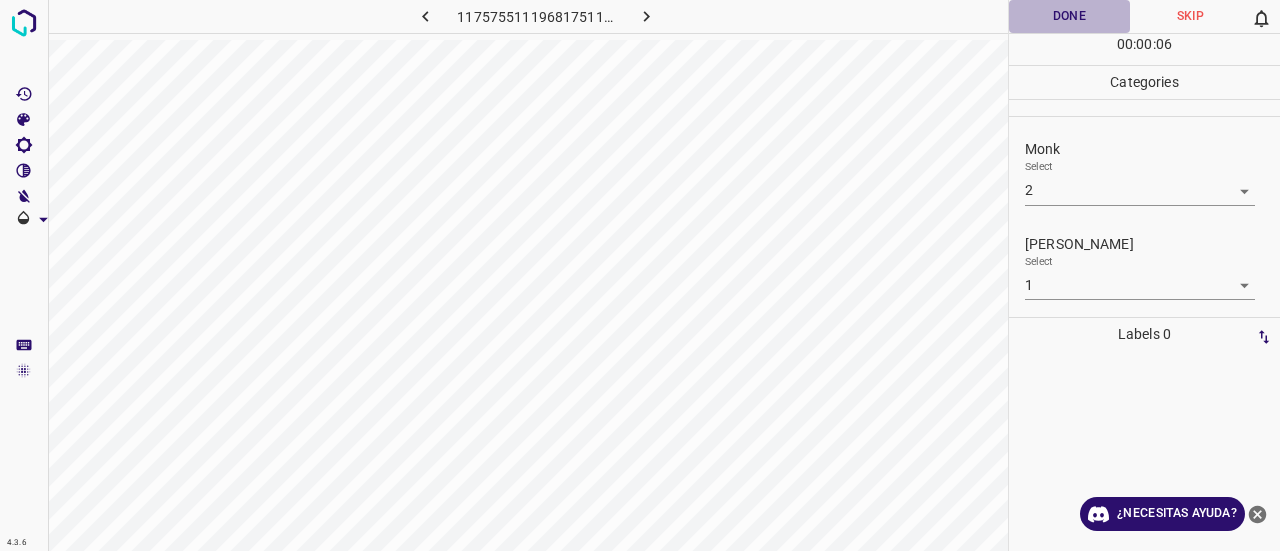 click on "Done" at bounding box center [1069, 16] 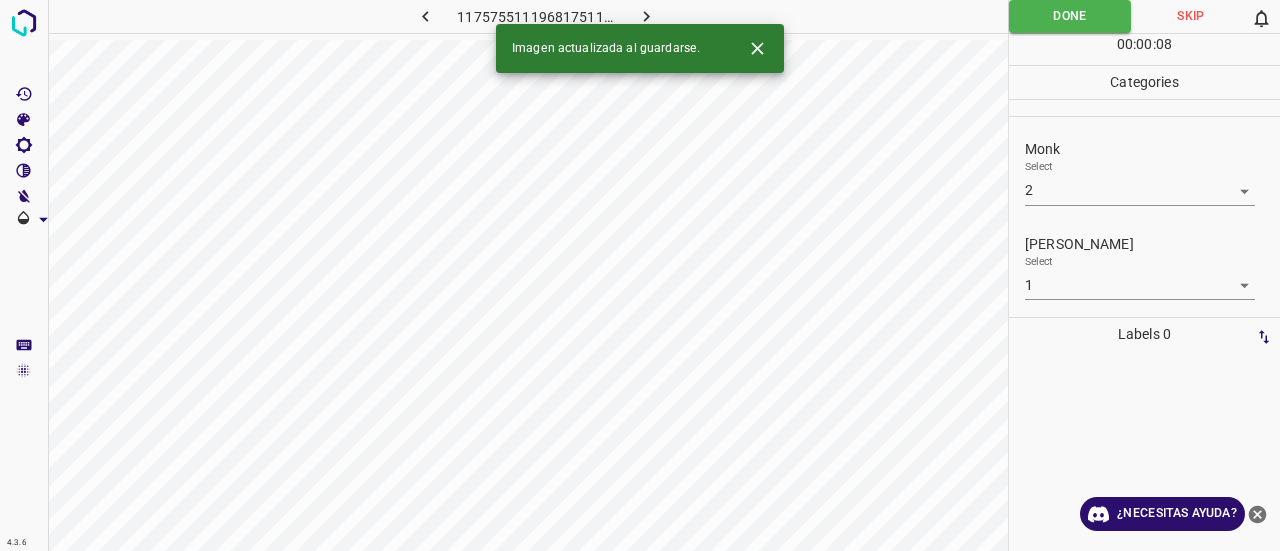 click at bounding box center (647, 16) 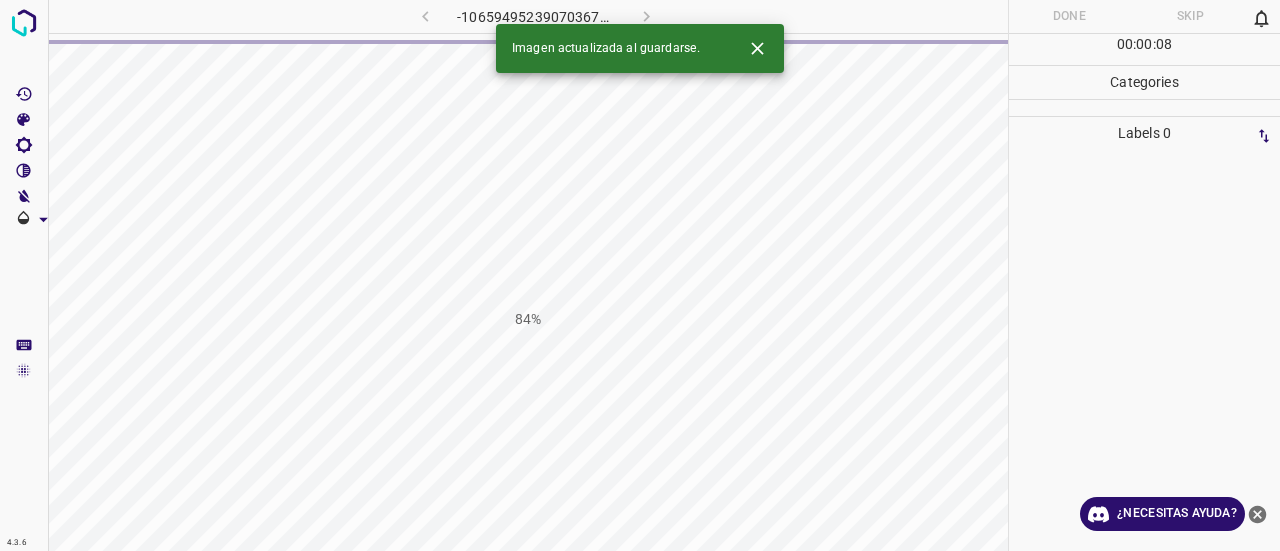 click at bounding box center [757, 48] 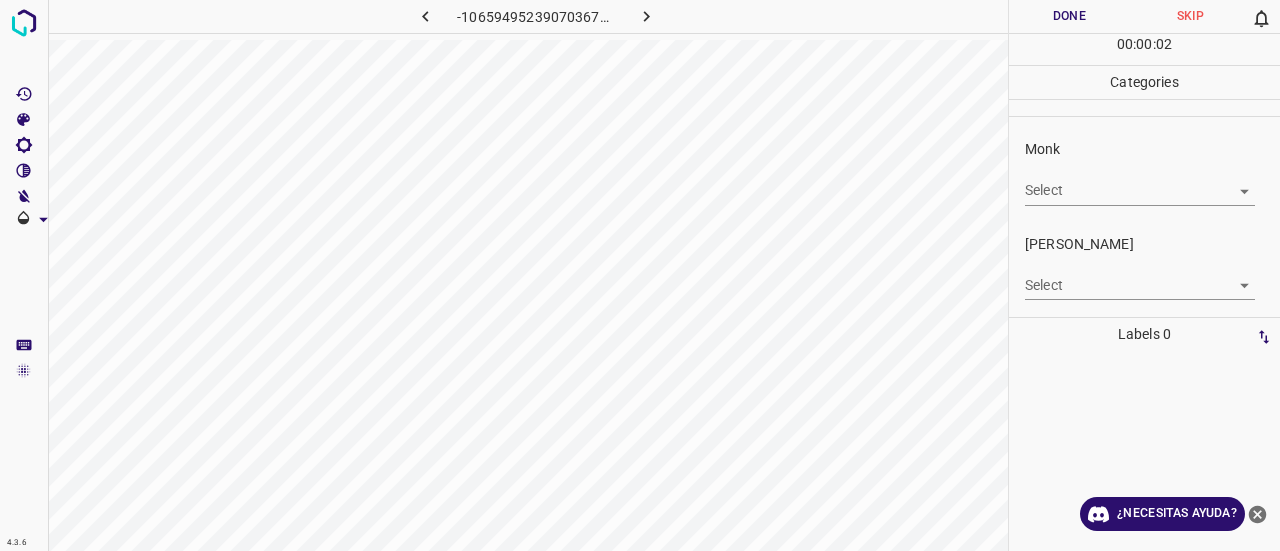 click on "4.3.6  -1065949523907036724.png Done Skip 0 00   : 00   : 02   Categories Monk   Select ​  [PERSON_NAME]   Select ​ Labels   0 Categories 1 Monk 2  [PERSON_NAME] Tools Space Change between modes (Draw & Edit) I Auto labeling R Restore zoom M Zoom in N Zoom out Delete Delete selecte label Filters Z Restore filters X Saturation filter C Brightness filter V Contrast filter B Gray scale filter General O Download ¿Necesitas ayuda? Texto original Valora esta traducción Tu opinión servirá para ayudar a mejorar el Traductor de Google - Texto - Esconder - Borrar" at bounding box center (640, 275) 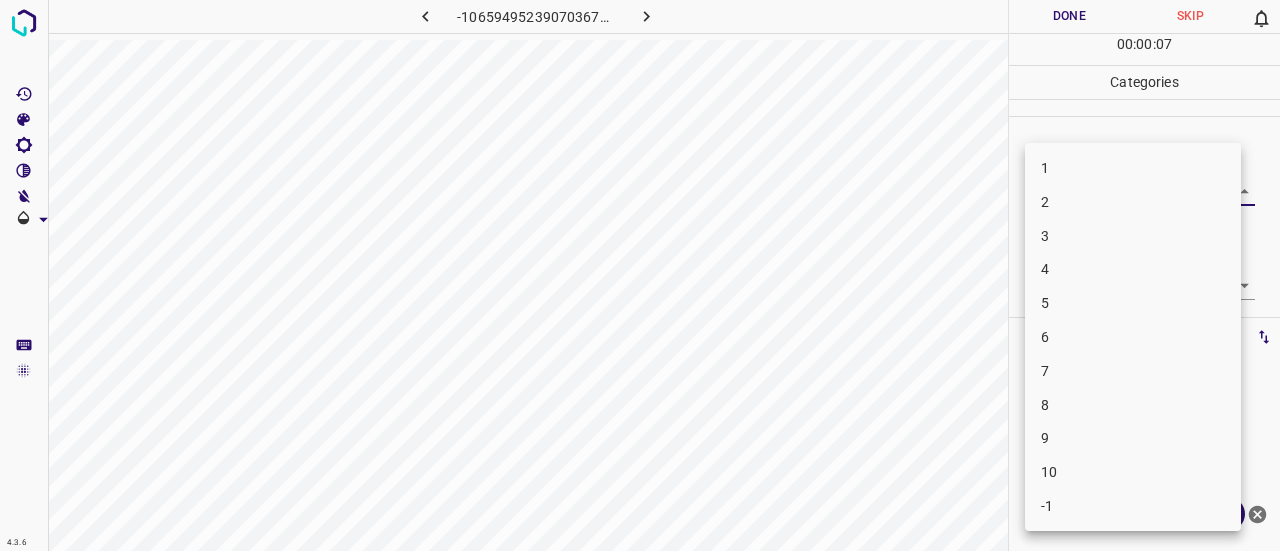 click on "3" at bounding box center (1133, 236) 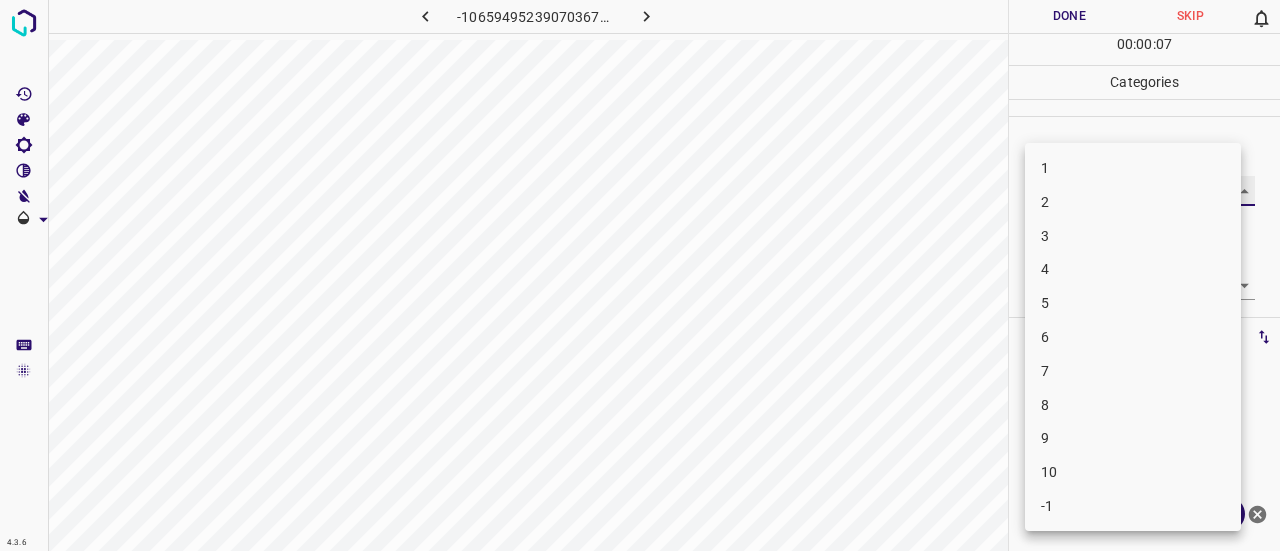 type on "3" 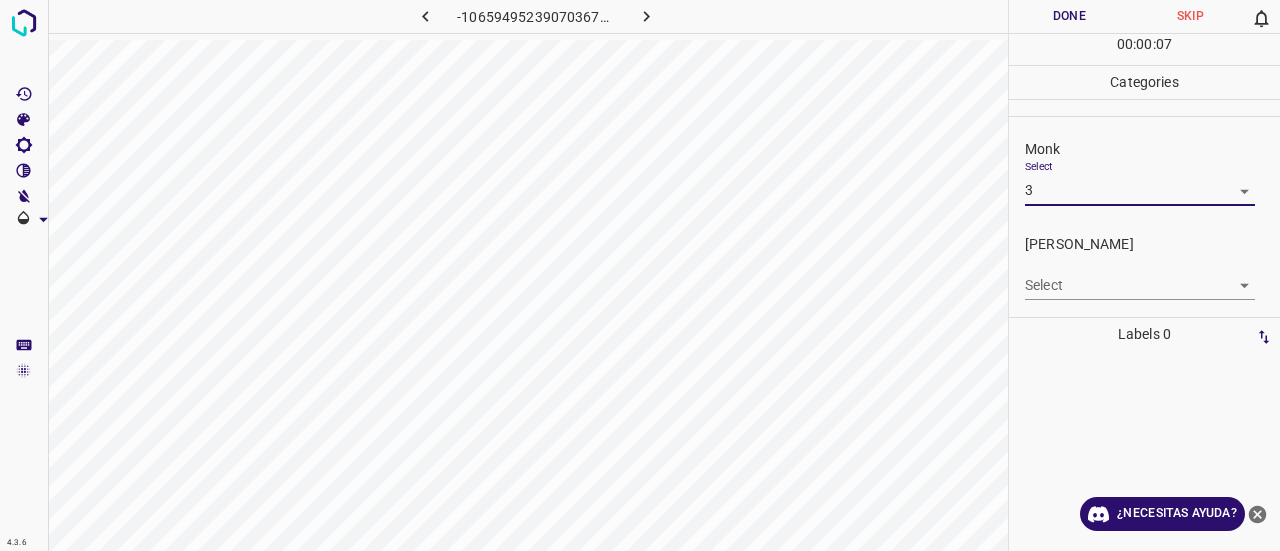 click on "4.3.6  -1065949523907036724.png Done Skip 0 00   : 00   : 07   Categories Monk   Select 3 3  [PERSON_NAME]   Select ​ Labels   0 Categories 1 Monk 2  [PERSON_NAME] Tools Space Change between modes (Draw & Edit) I Auto labeling R Restore zoom M Zoom in N Zoom out Delete Delete selecte label Filters Z Restore filters X Saturation filter C Brightness filter V Contrast filter B Gray scale filter General O Download ¿Necesitas ayuda? Texto original Valora esta traducción Tu opinión servirá para ayudar a mejorar el Traductor de Google - Texto - Esconder - Borrar" at bounding box center (640, 275) 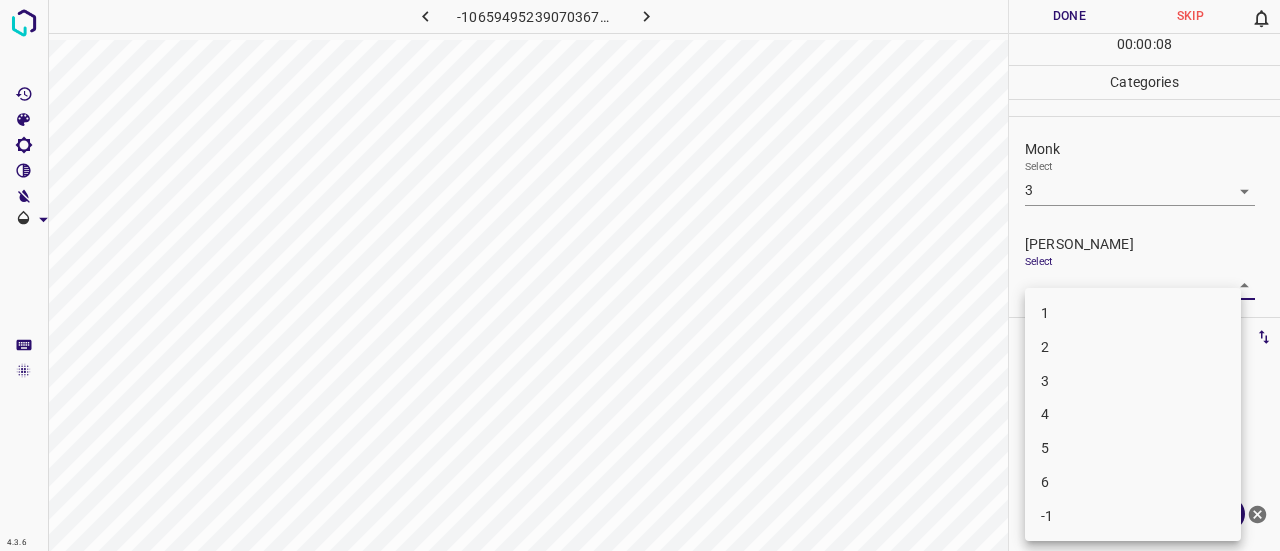 click on "2" at bounding box center (1133, 347) 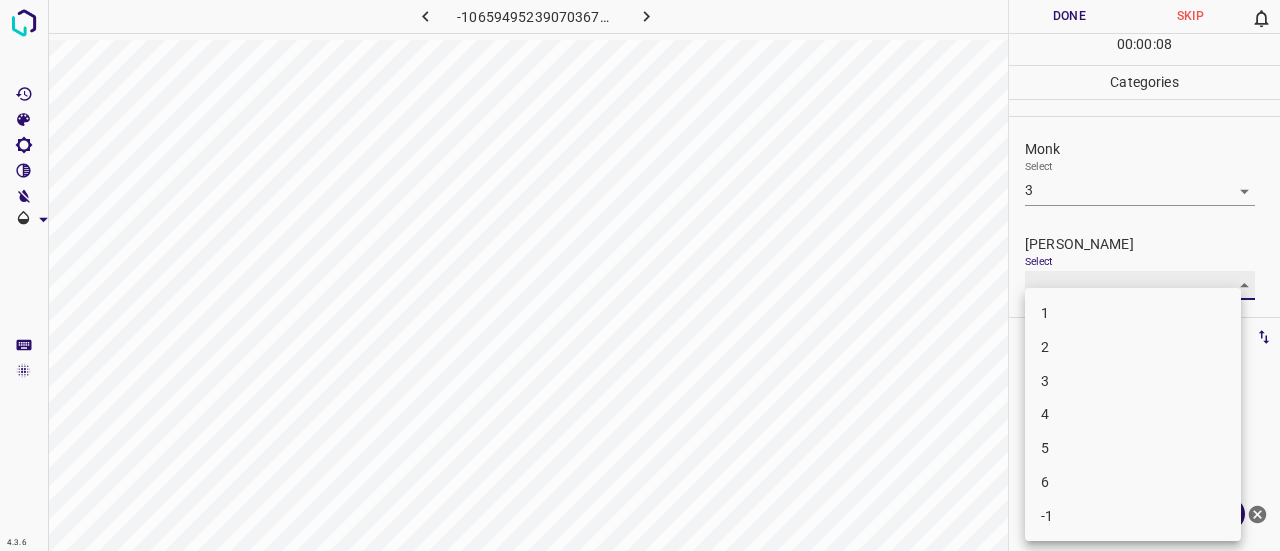 type on "2" 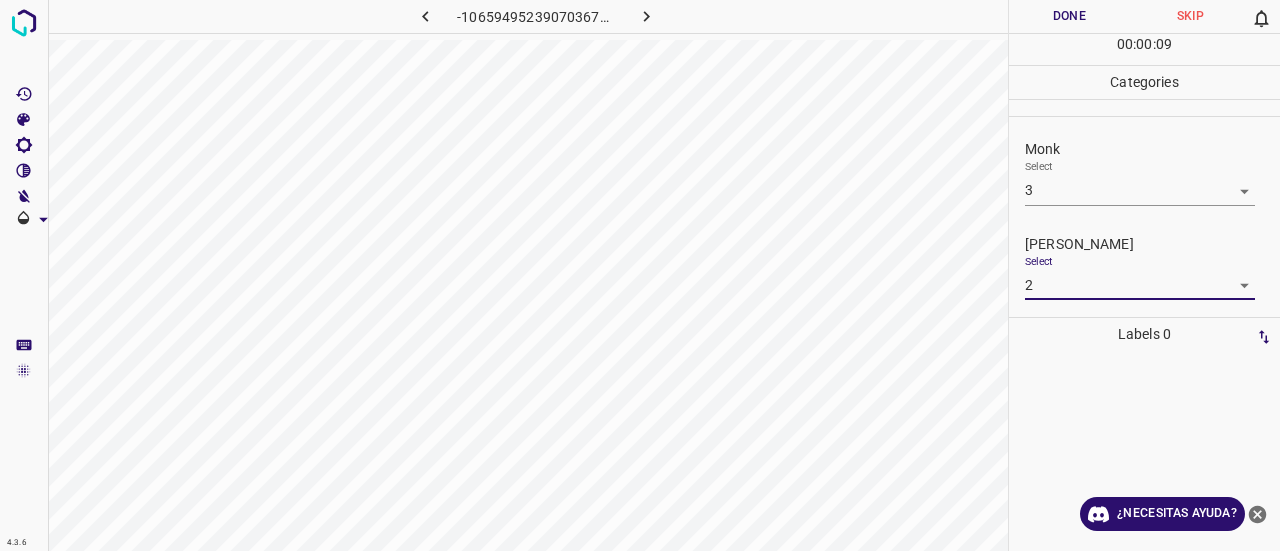 click on "Done" at bounding box center (1069, 16) 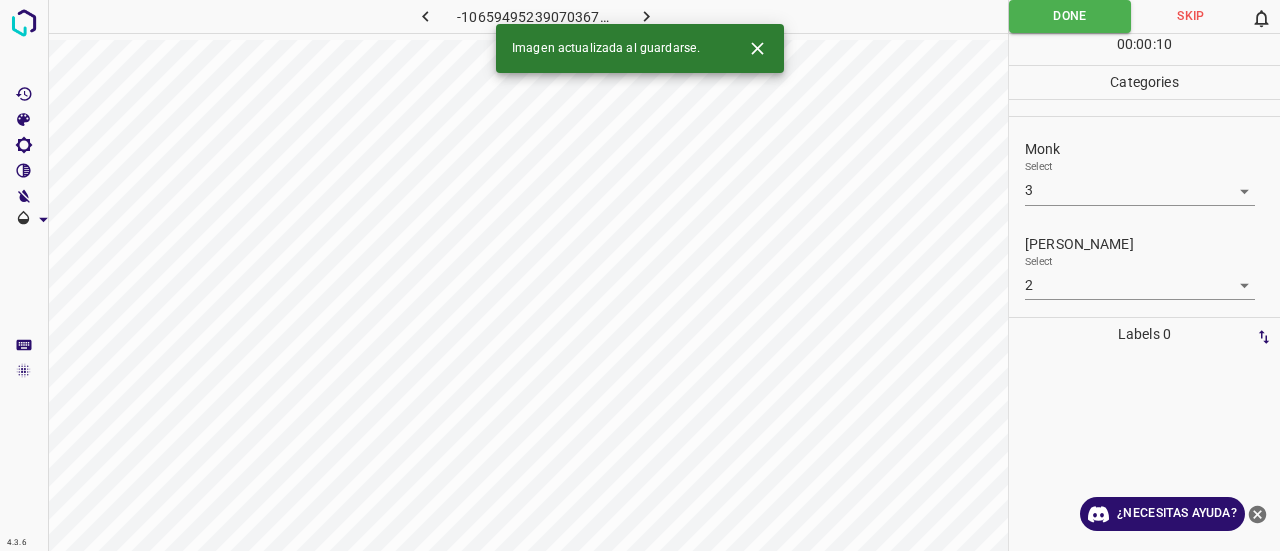 click 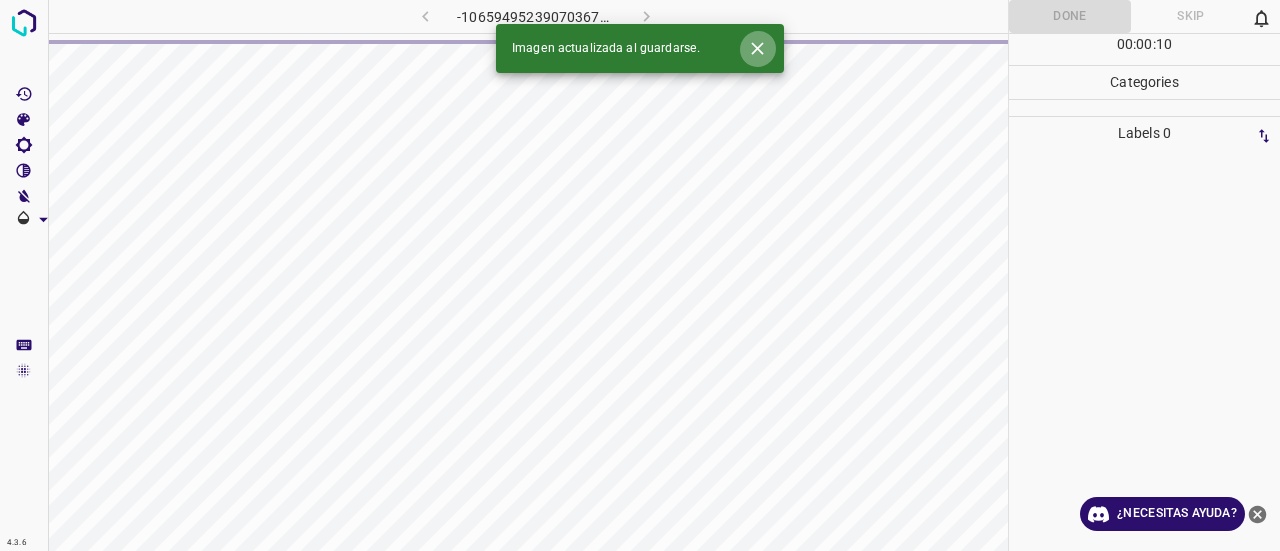 click 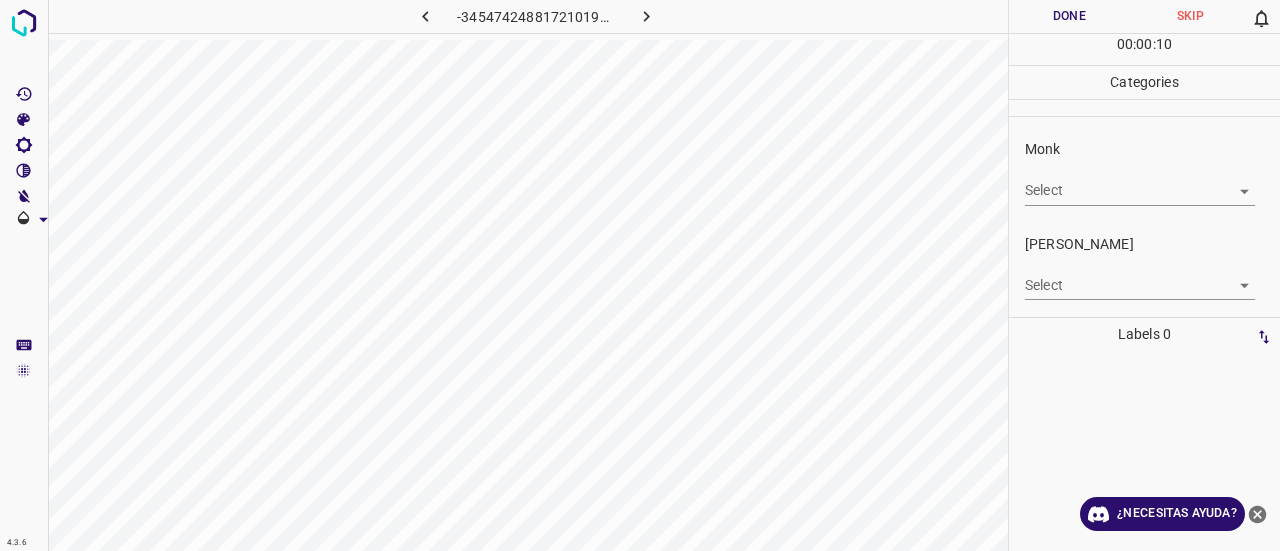click on "4.3.6  -3454742488172101921.png Done Skip 0 00   : 00   : 10   Categories Monk   Select ​  [PERSON_NAME]   Select ​ Labels   0 Categories 1 Monk 2  [PERSON_NAME] Tools Space Change between modes (Draw & Edit) I Auto labeling R Restore zoom M Zoom in N Zoom out Delete Delete selecte label Filters Z Restore filters X Saturation filter C Brightness filter V Contrast filter B Gray scale filter General O Download ¿Necesitas ayuda? Texto original Valora esta traducción Tu opinión servirá para ayudar a mejorar el Traductor de Google - Texto - Esconder - Borrar" at bounding box center (640, 275) 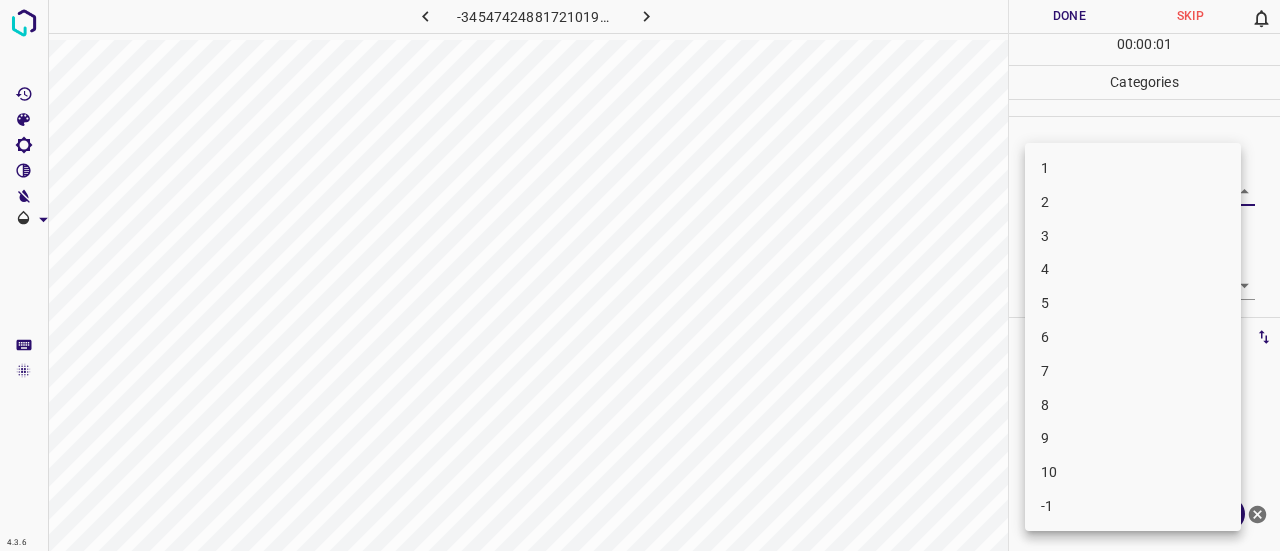 click on "3" at bounding box center [1045, 235] 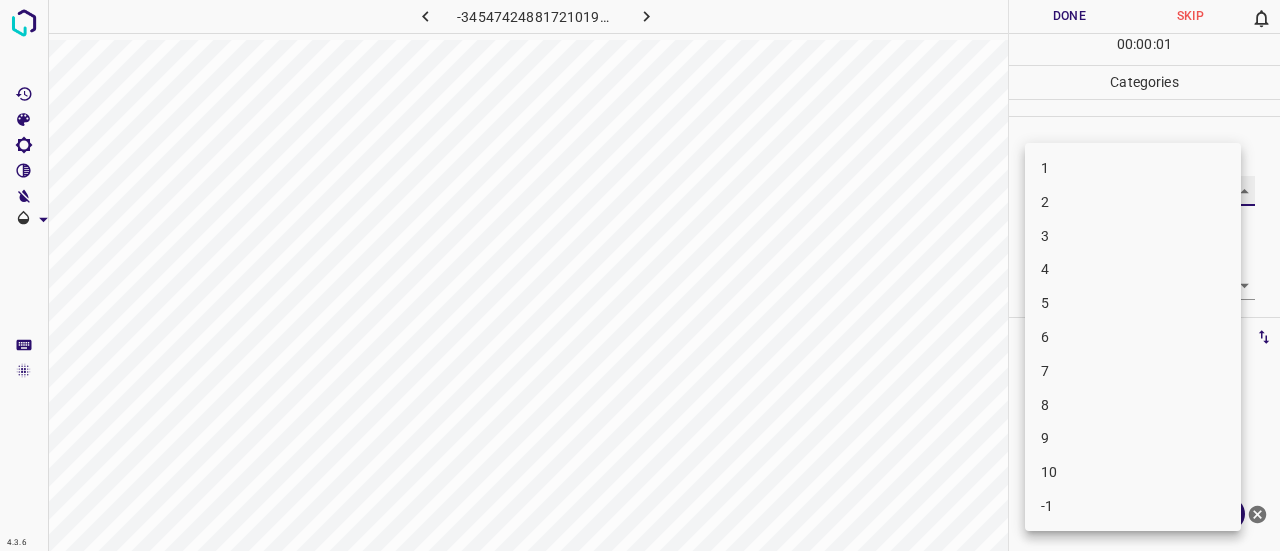 type on "3" 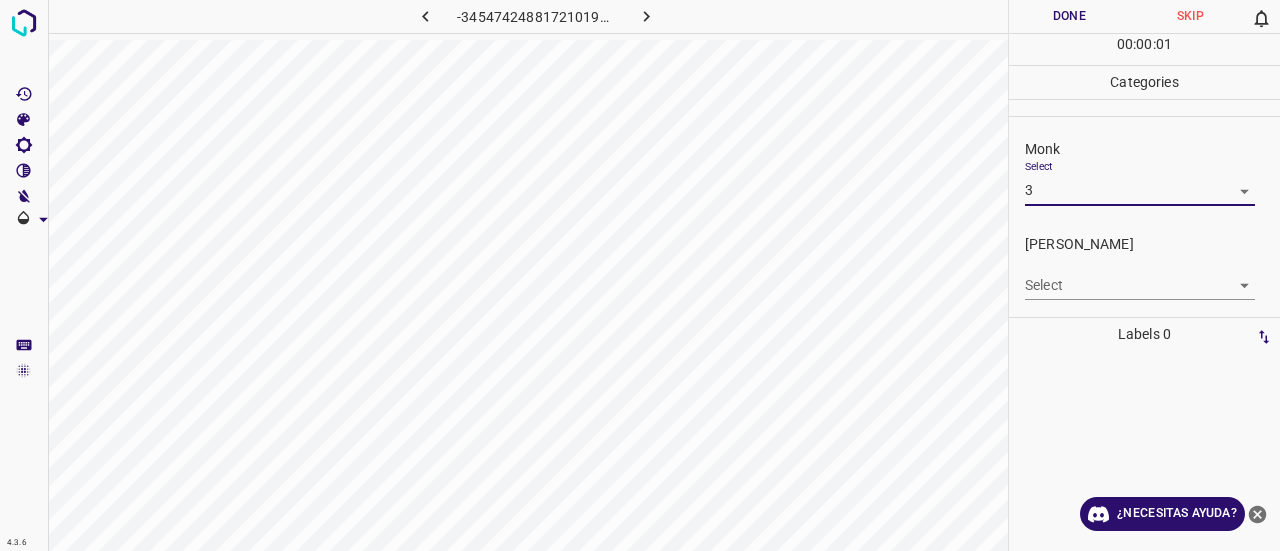 click on "[PERSON_NAME]   Select ​" at bounding box center (1144, 267) 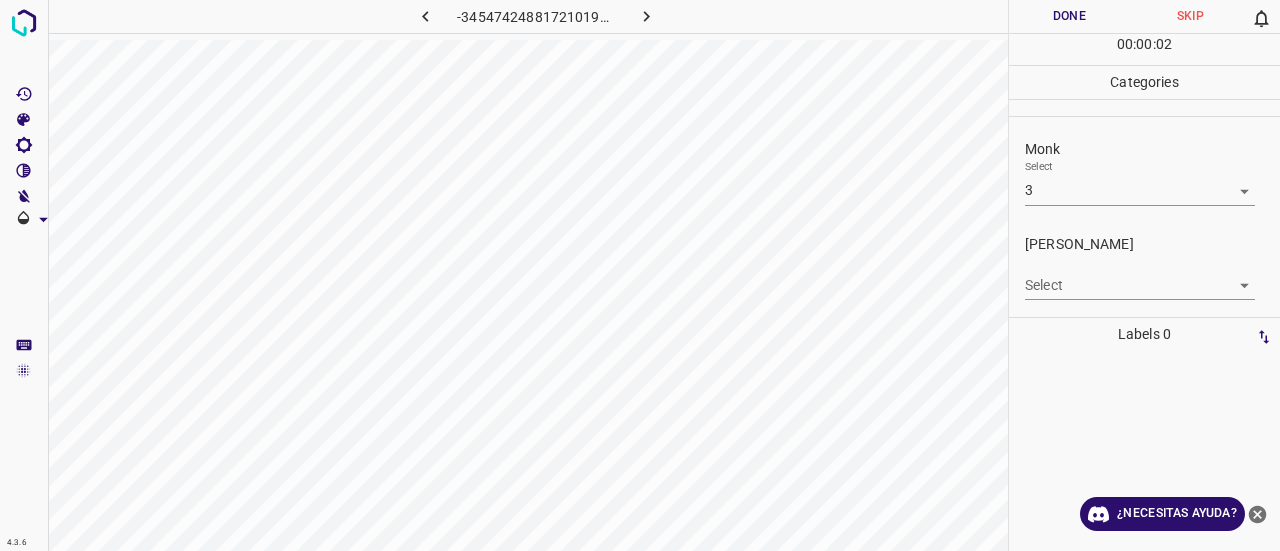 click on "4.3.6  -3454742488172101921.png Done Skip 0 00   : 00   : 02   Categories Monk   Select 3 3  [PERSON_NAME]   Select ​ Labels   0 Categories 1 Monk 2  [PERSON_NAME] Tools Space Change between modes (Draw & Edit) I Auto labeling R Restore zoom M Zoom in N Zoom out Delete Delete selecte label Filters Z Restore filters X Saturation filter C Brightness filter V Contrast filter B Gray scale filter General O Download ¿Necesitas ayuda? Texto original Valora esta traducción Tu opinión servirá para ayudar a mejorar el Traductor de Google - Texto - Esconder - Borrar" at bounding box center (640, 275) 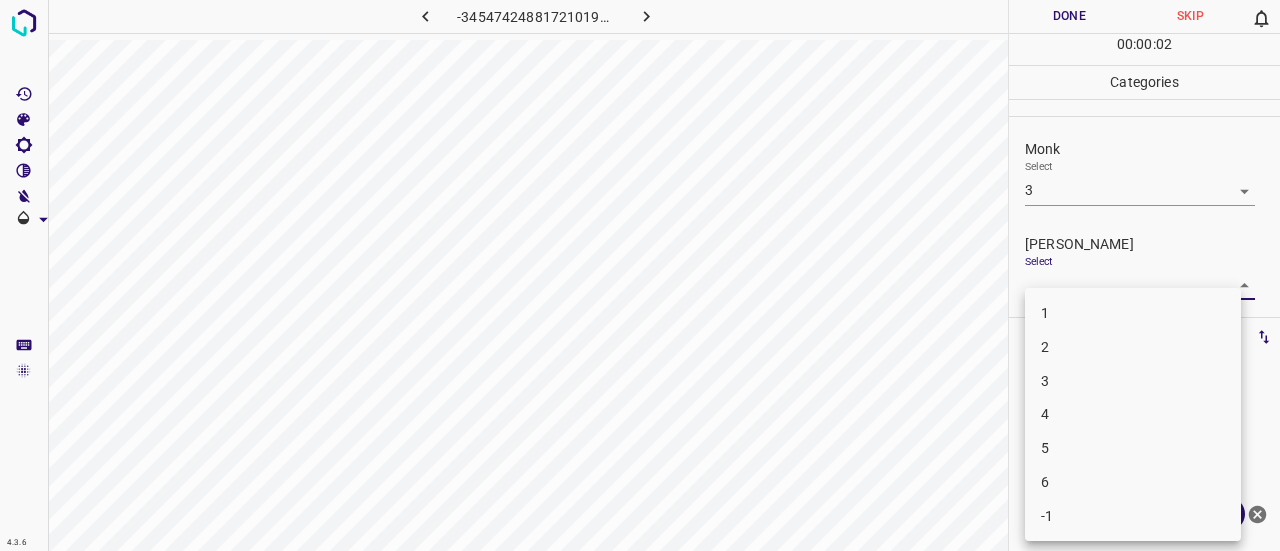 click on "2" at bounding box center [1133, 347] 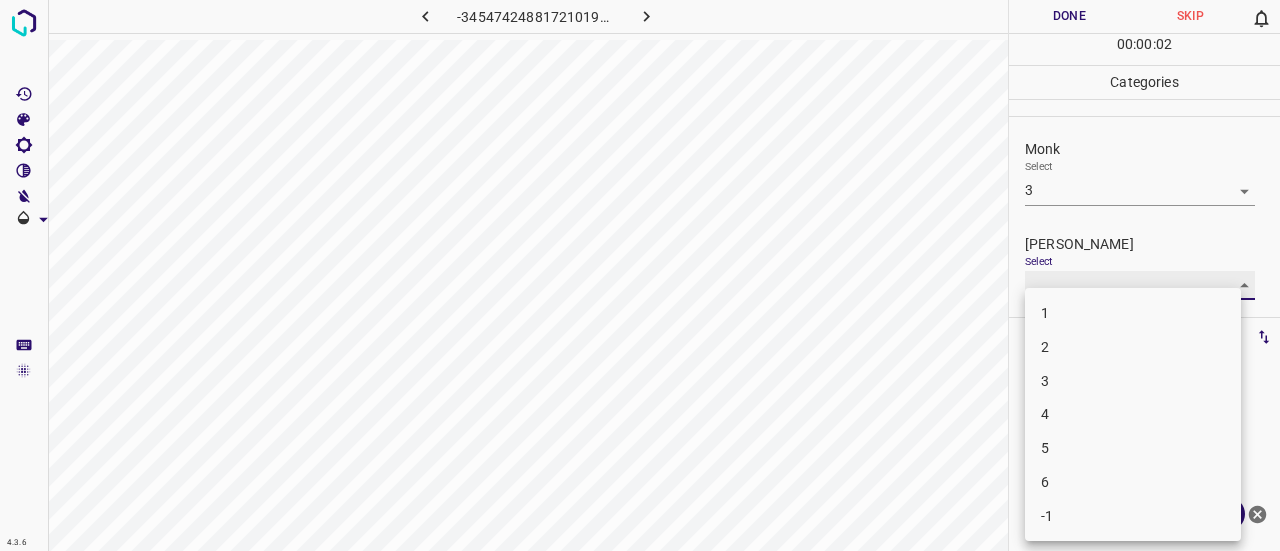 type on "2" 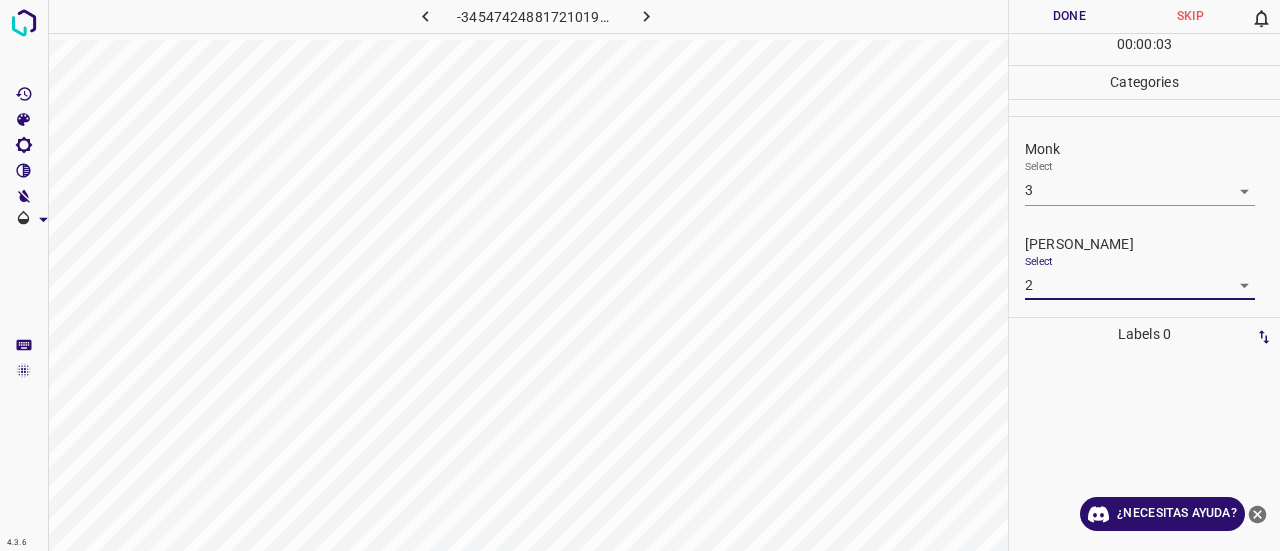 click on "Done" at bounding box center (1069, 16) 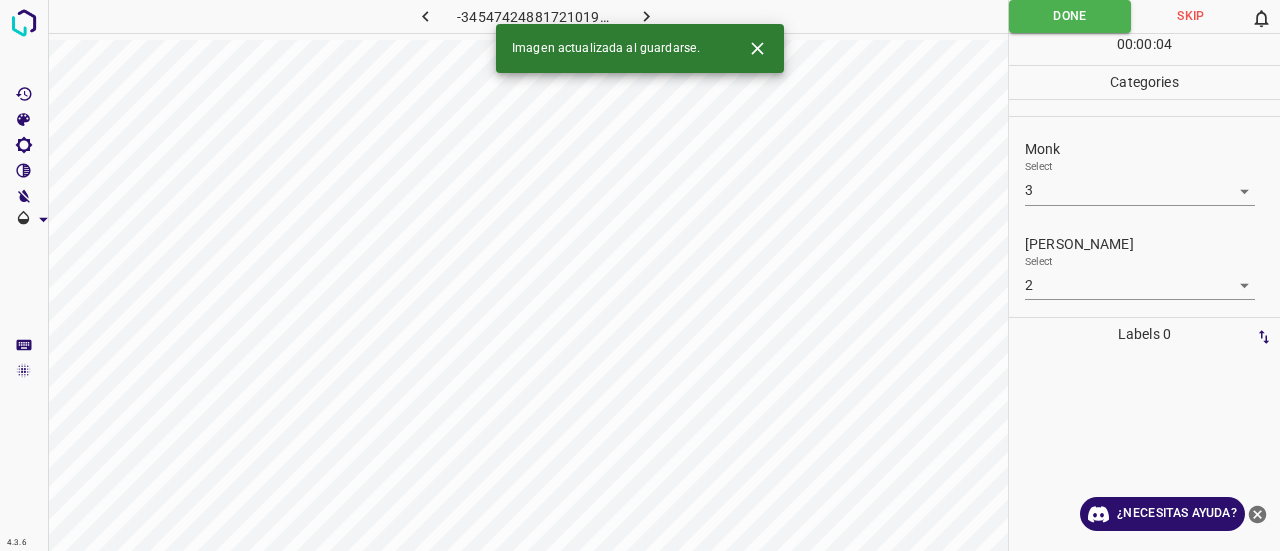 click 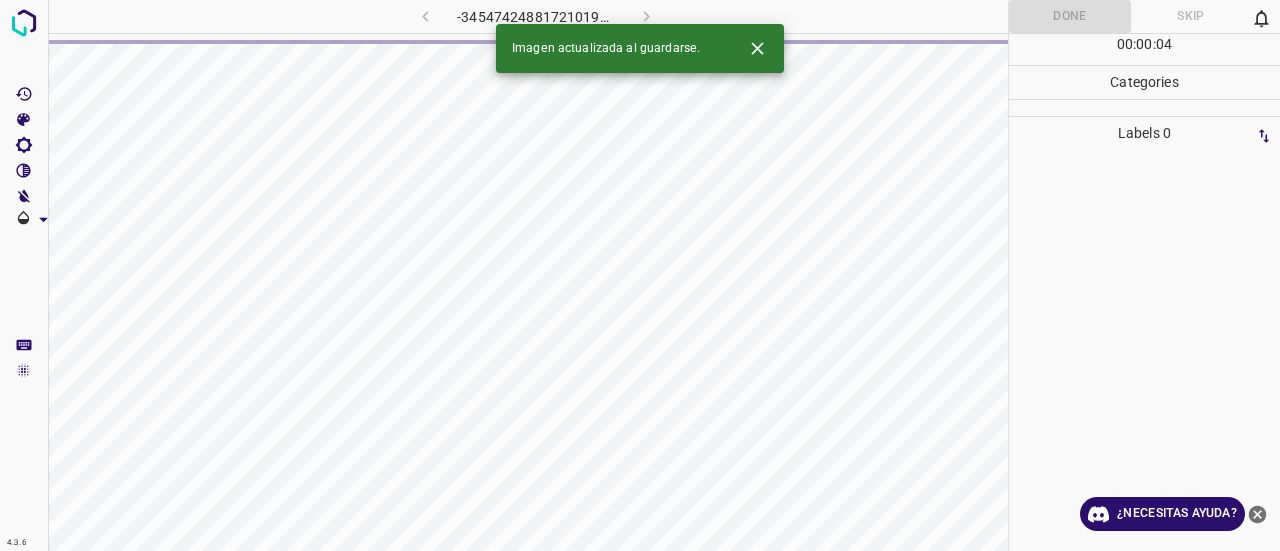 click 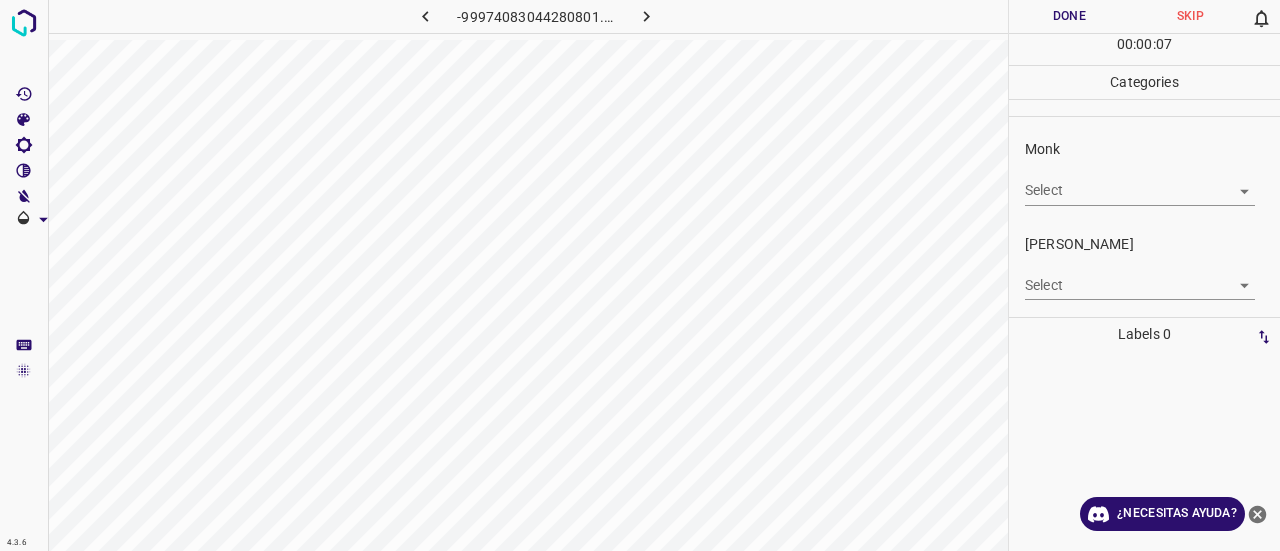 click on "4.3.6  -99974083044280801.png Done Skip 0 00   : 00   : 07   Categories Monk   Select ​  [PERSON_NAME]   Select ​ Labels   0 Categories 1 Monk 2  [PERSON_NAME] Tools Space Change between modes (Draw & Edit) I Auto labeling R Restore zoom M Zoom in N Zoom out Delete Delete selecte label Filters Z Restore filters X Saturation filter C Brightness filter V Contrast filter B Gray scale filter General O Download ¿Necesitas ayuda? Texto original Valora esta traducción Tu opinión servirá para ayudar a mejorar el Traductor de Google - Texto - Esconder - Borrar" at bounding box center [640, 275] 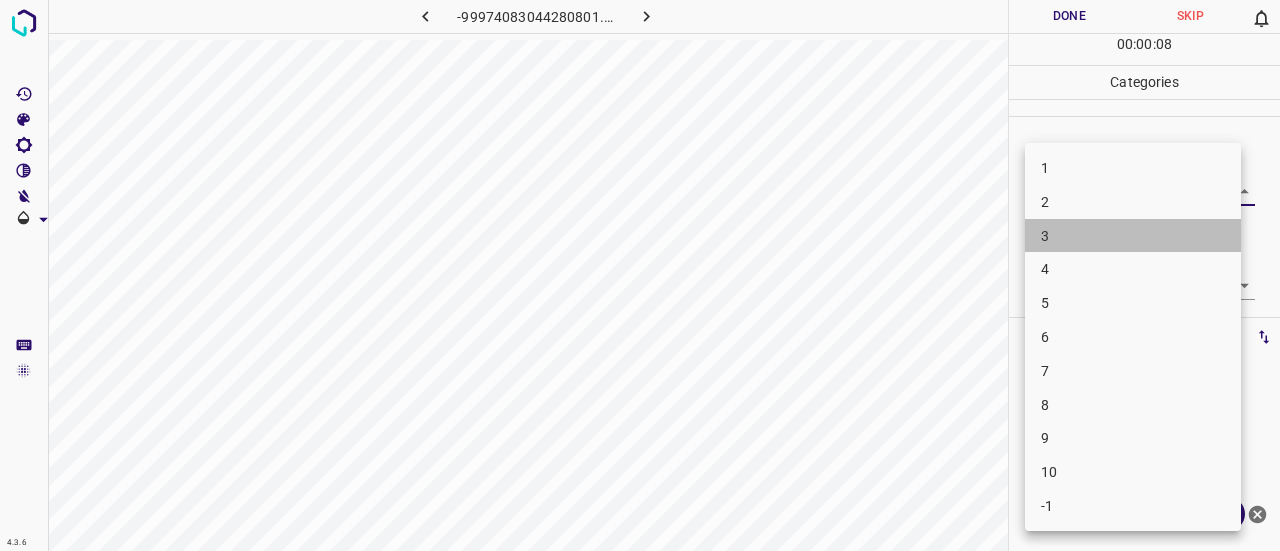click on "3" at bounding box center (1133, 236) 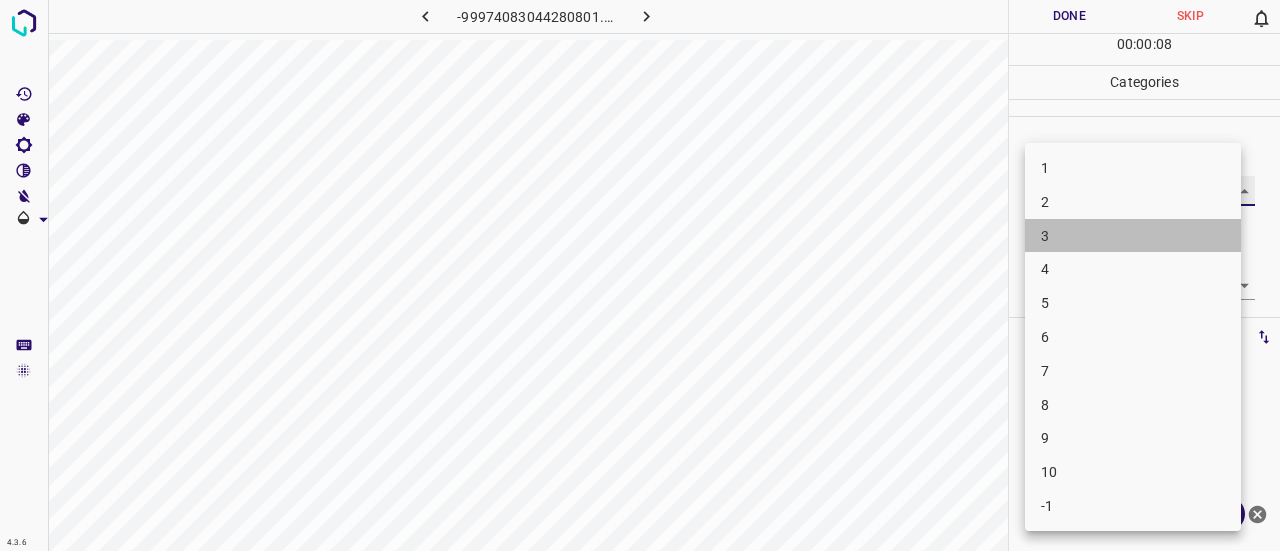 type on "3" 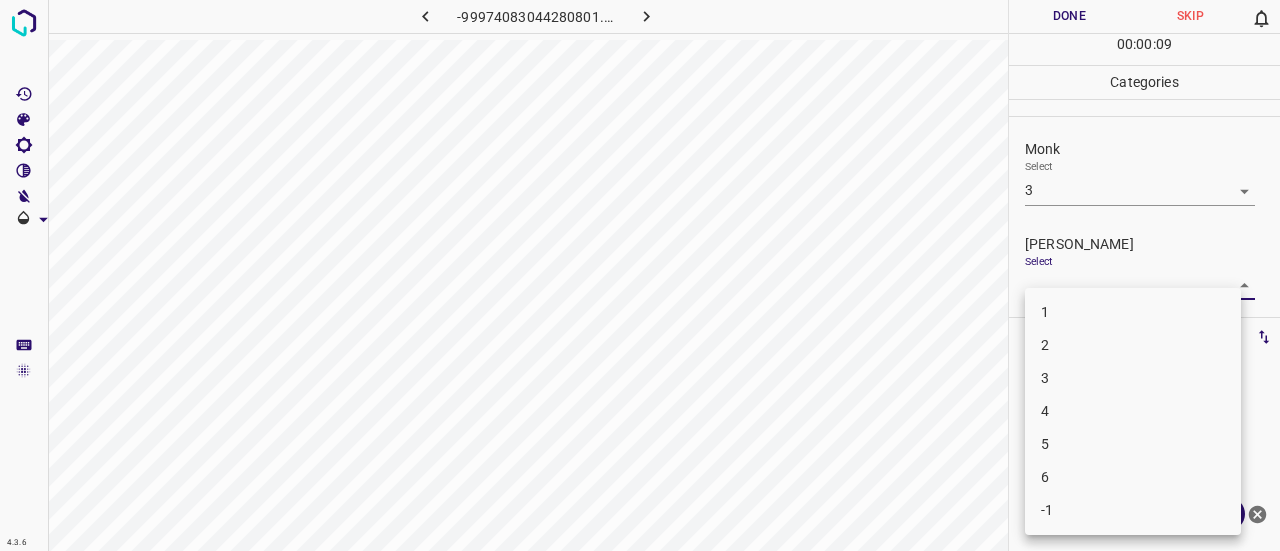 click on "4.3.6  -99974083044280801.png Done Skip 0 00   : 00   : 09   Categories Monk   Select 3 3  [PERSON_NAME]   Select ​ Labels   0 Categories 1 Monk 2  [PERSON_NAME] Tools Space Change between modes (Draw & Edit) I Auto labeling R Restore zoom M Zoom in N Zoom out Delete Delete selecte label Filters Z Restore filters X Saturation filter C Brightness filter V Contrast filter B Gray scale filter General O Download ¿Necesitas ayuda? Texto original Valora esta traducción Tu opinión servirá para ayudar a mejorar el Traductor de Google - Texto - Esconder - Borrar 1 2 3 4 5 6 -1" at bounding box center [640, 275] 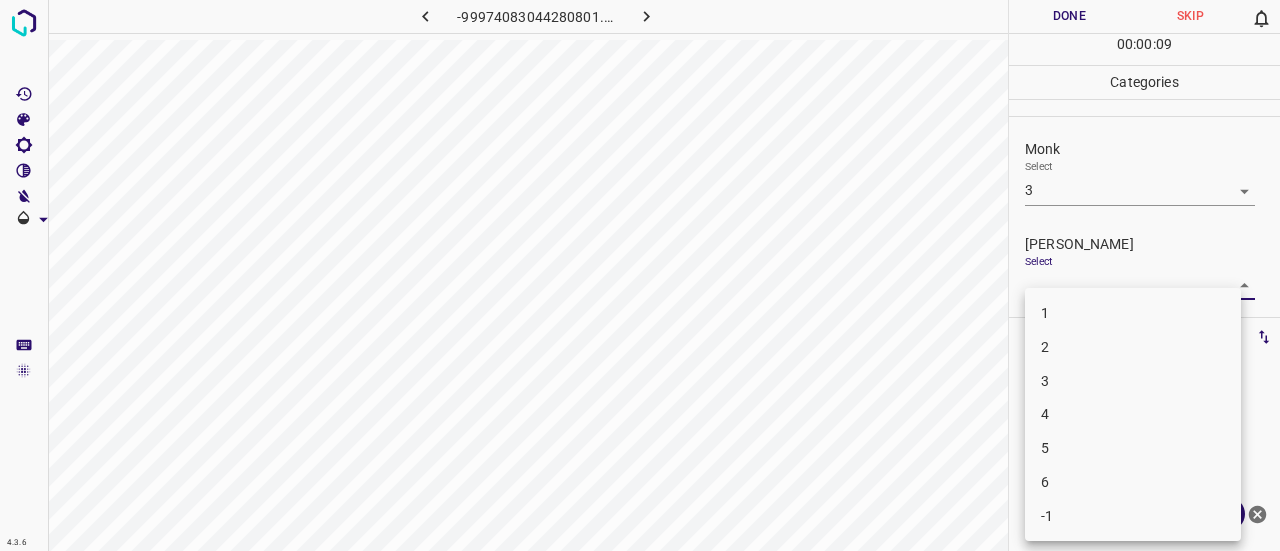 click on "2" at bounding box center (1133, 347) 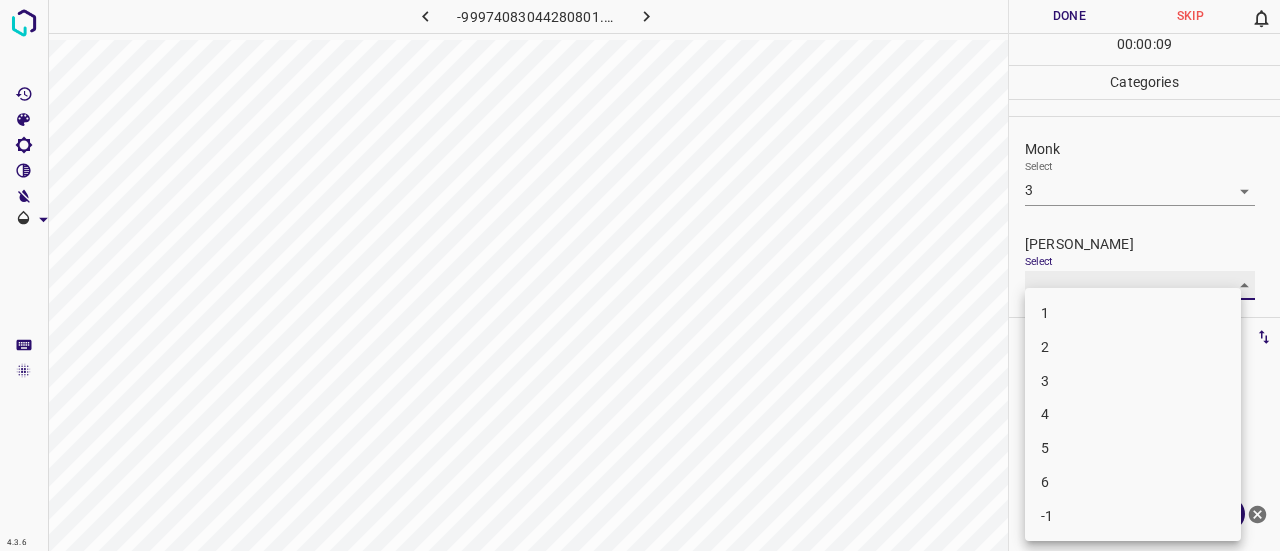 type on "2" 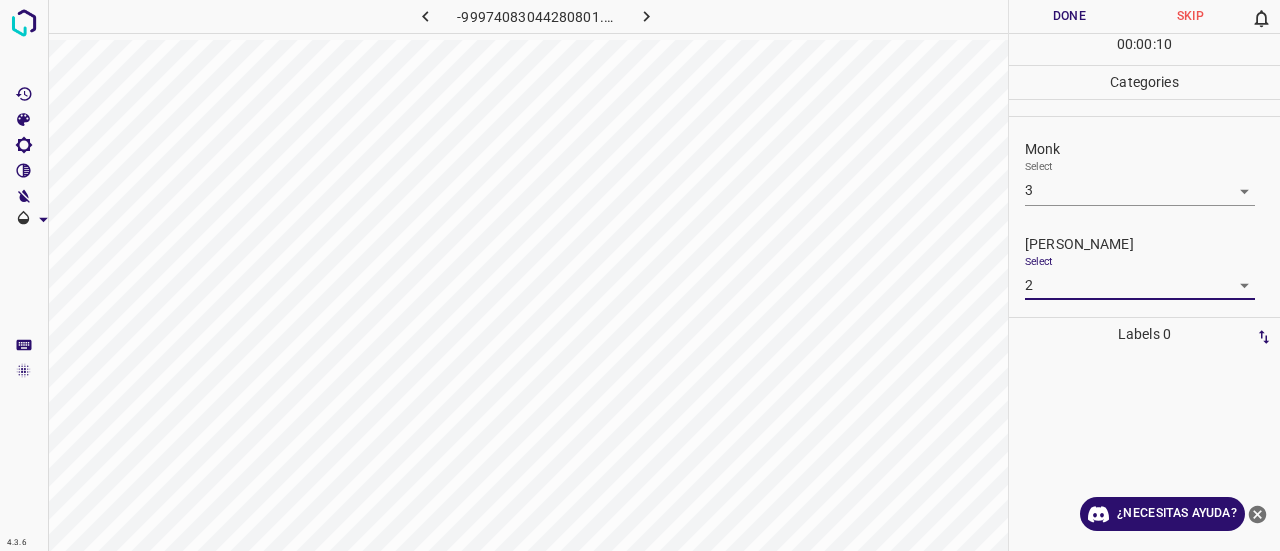 click on "Done" at bounding box center [1069, 16] 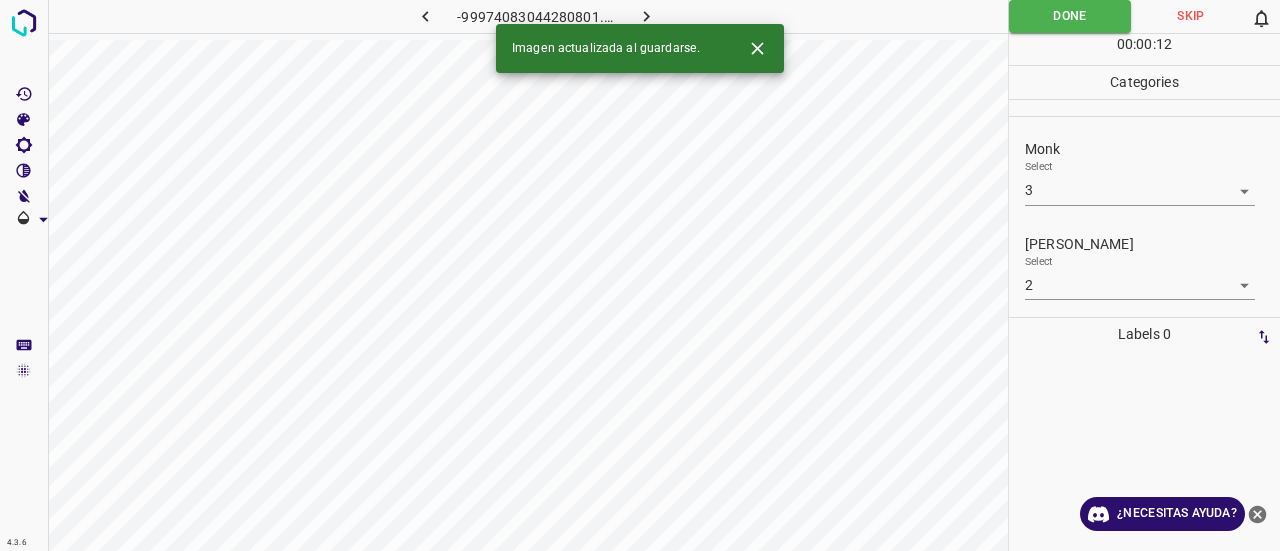 click at bounding box center (647, 16) 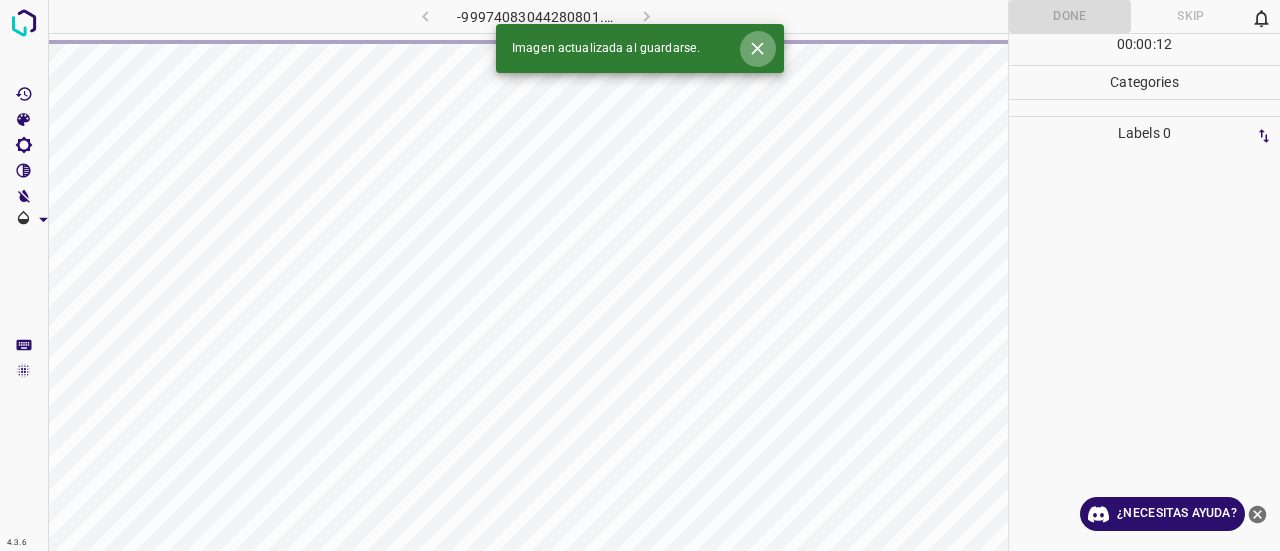 click at bounding box center (757, 48) 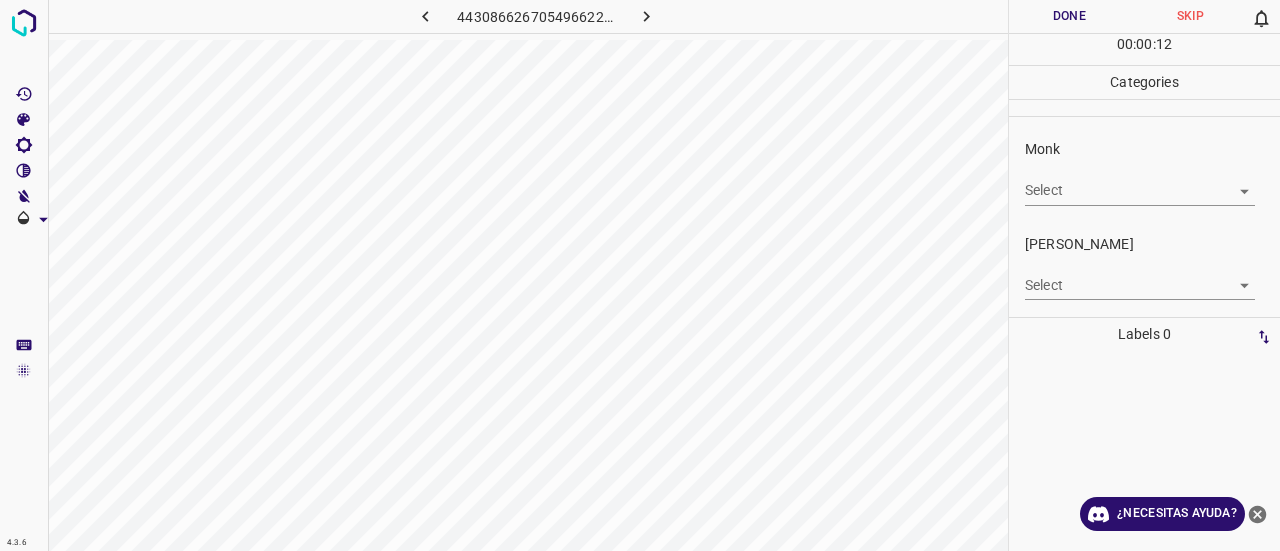 click on "4.3.6  4430866267054966222.png Done Skip 0 00   : 00   : 12   Categories Monk   Select ​  [PERSON_NAME]   Select ​ Labels   0 Categories 1 Monk 2  [PERSON_NAME] Tools Space Change between modes (Draw & Edit) I Auto labeling R Restore zoom M Zoom in N Zoom out Delete Delete selecte label Filters Z Restore filters X Saturation filter C Brightness filter V Contrast filter B Gray scale filter General O Download ¿Necesitas ayuda? Texto original Valora esta traducción Tu opinión servirá para ayudar a mejorar el Traductor de Google - Texto - Esconder - Borrar" at bounding box center [640, 275] 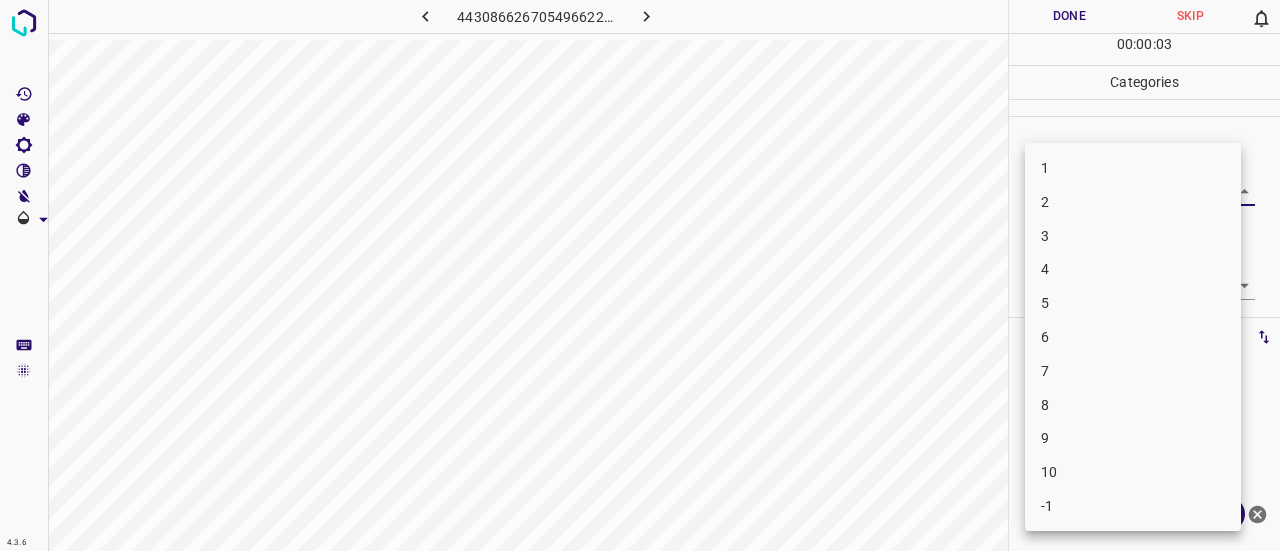 click on "3" at bounding box center (1133, 236) 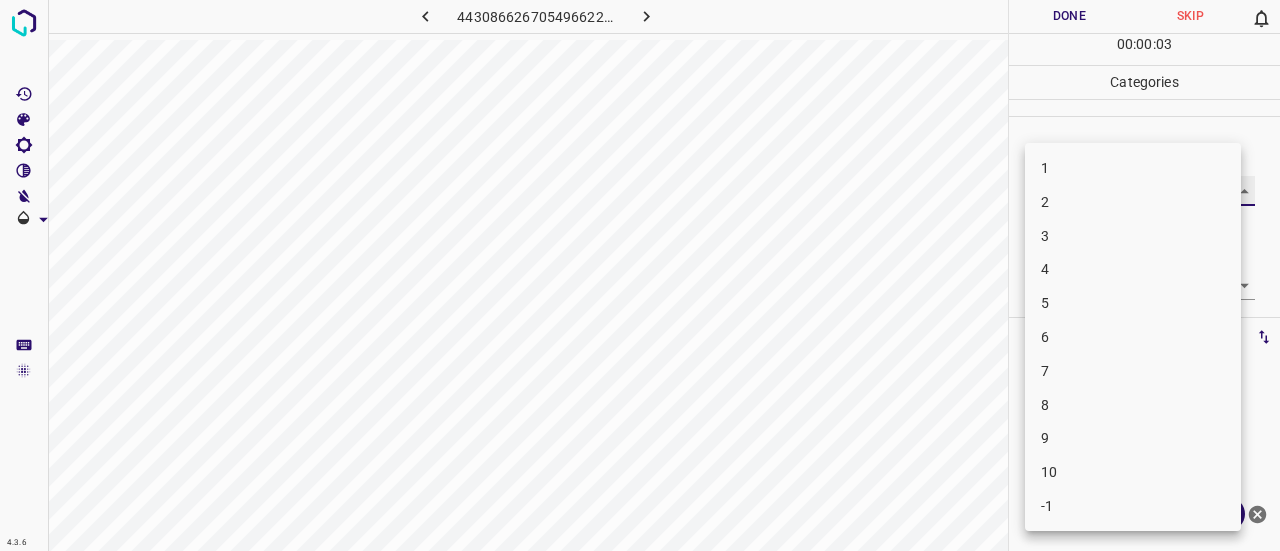 type on "3" 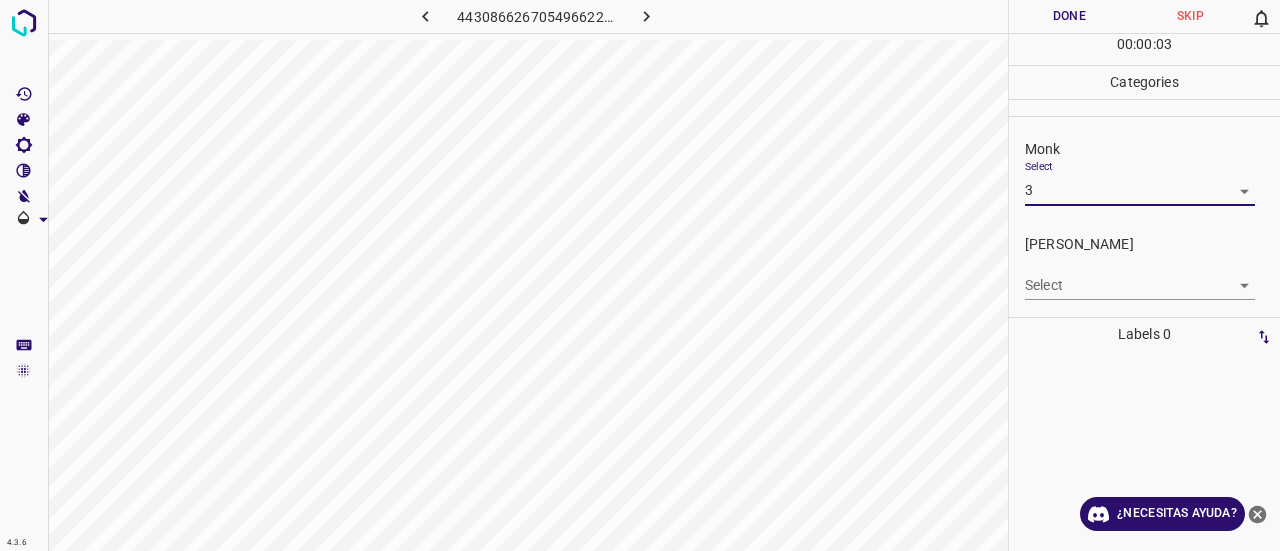 click on "4.3.6  4430866267054966222.png Done Skip 0 00   : 00   : 03   Categories Monk   Select 3 3  [PERSON_NAME]   Select ​ Labels   0 Categories 1 Monk 2  [PERSON_NAME] Tools Space Change between modes (Draw & Edit) I Auto labeling R Restore zoom M Zoom in N Zoom out Delete Delete selecte label Filters Z Restore filters X Saturation filter C Brightness filter V Contrast filter B Gray scale filter General O Download ¿Necesitas ayuda? Texto original Valora esta traducción Tu opinión servirá para ayudar a mejorar el Traductor de Google - Texto - Esconder - Borrar" at bounding box center [640, 275] 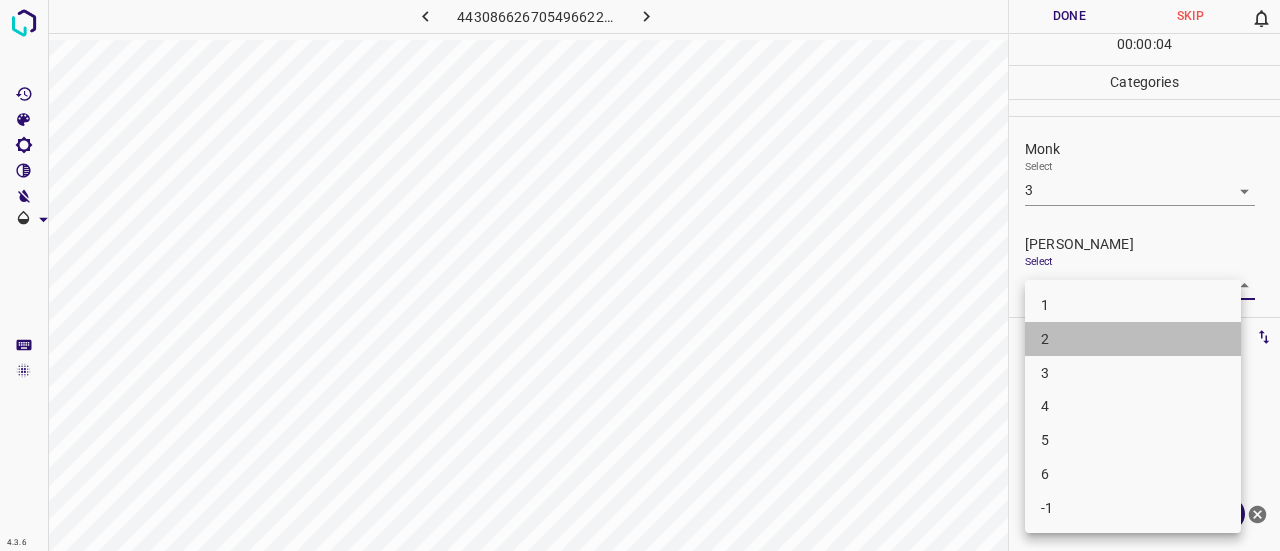 click on "2" at bounding box center (1133, 339) 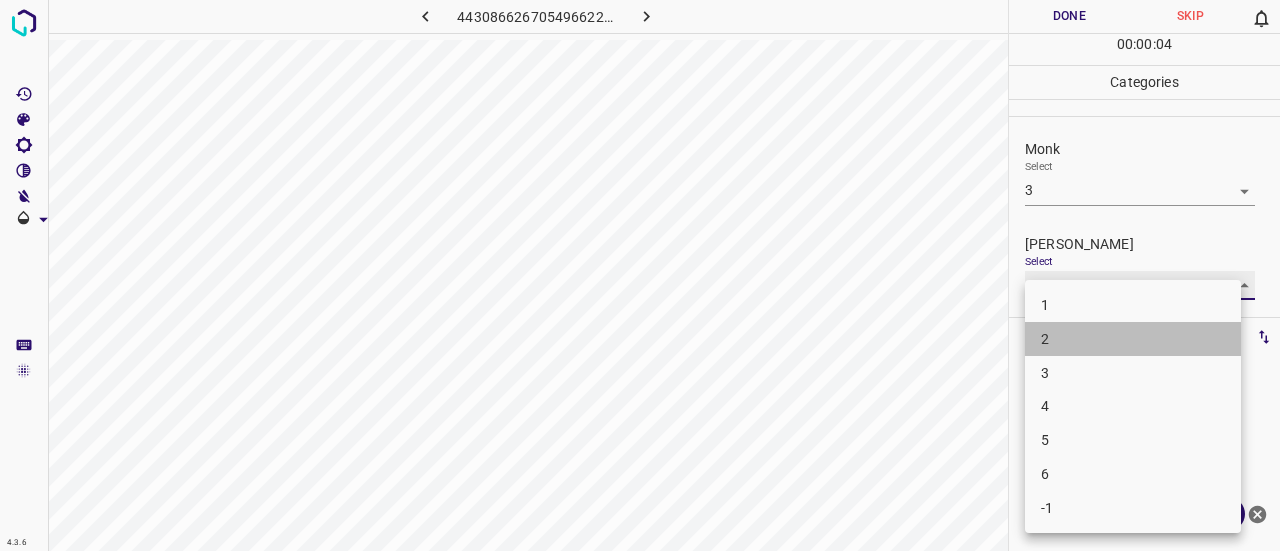 type on "2" 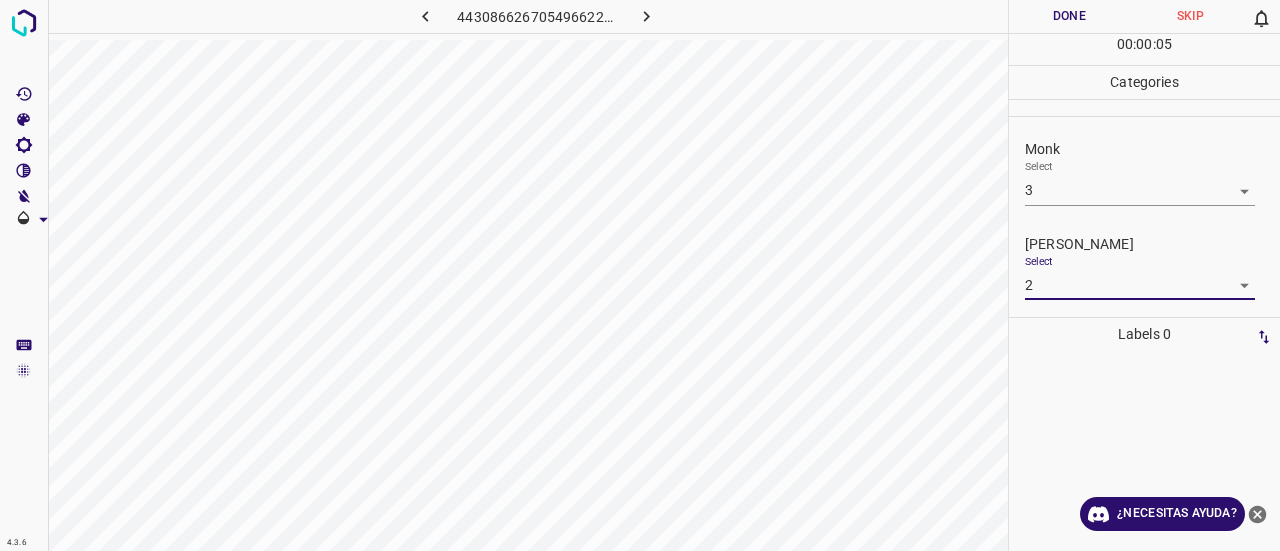 click on "Done" at bounding box center (1069, 16) 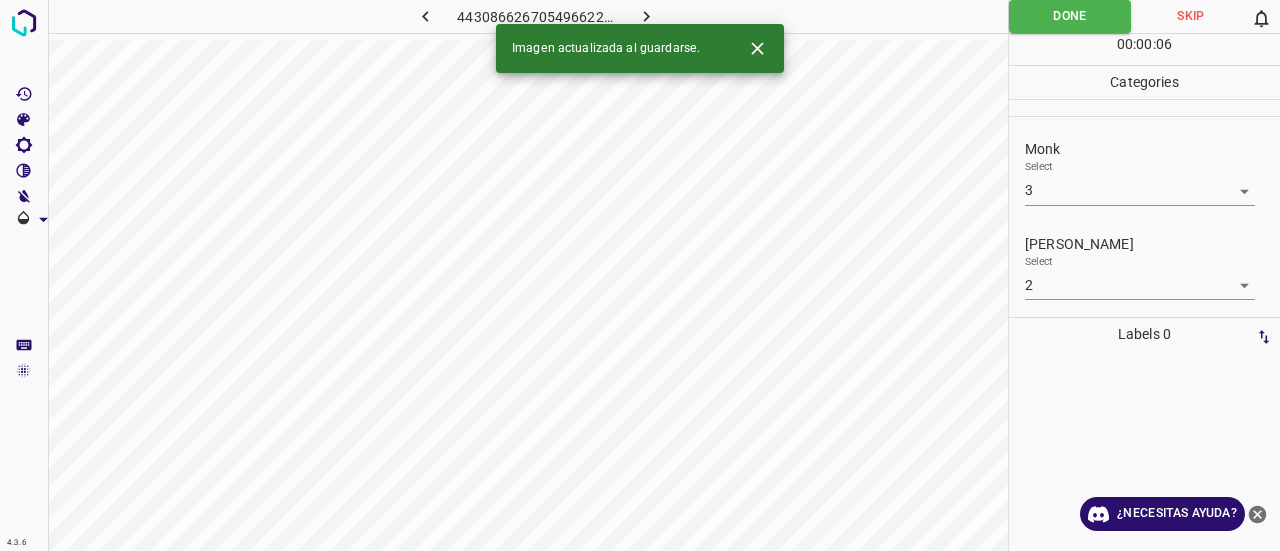 click at bounding box center (647, 16) 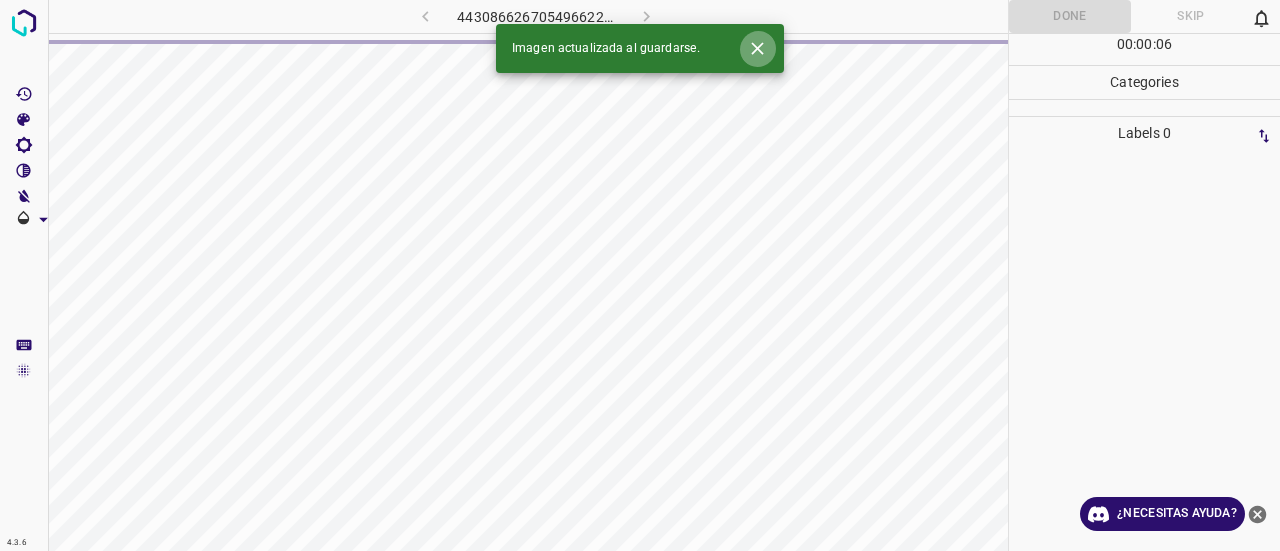 click 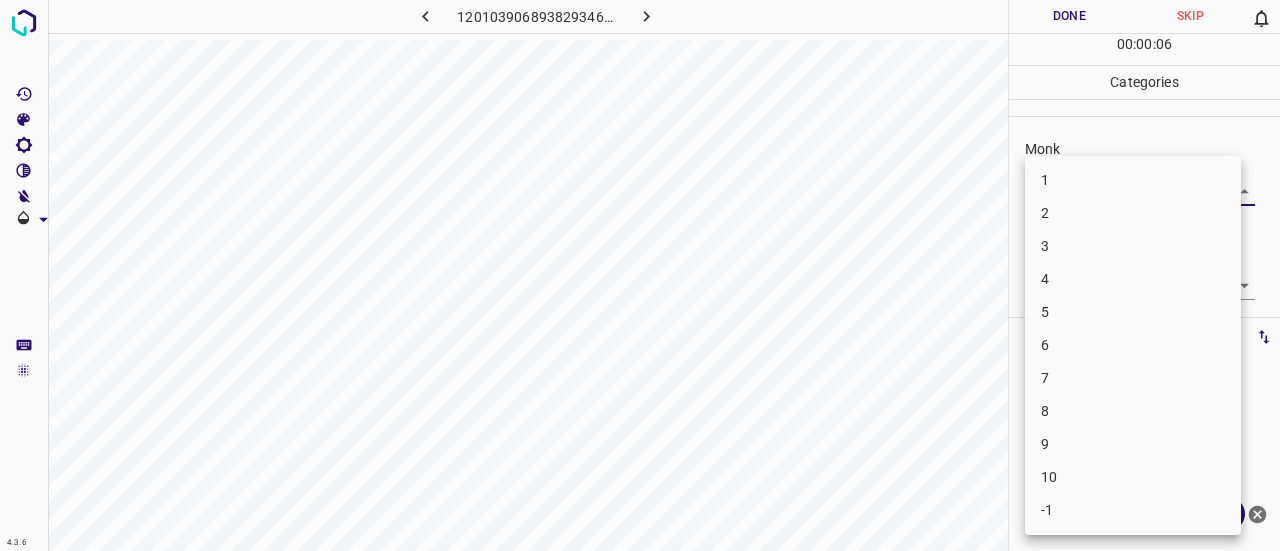 click on "4.3.6  1201039068938293467.png Done Skip 0 00   : 00   : 06   Categories Monk   Select ​  [PERSON_NAME]   Select ​ Labels   0 Categories 1 Monk 2  [PERSON_NAME] Tools Space Change between modes (Draw & Edit) I Auto labeling R Restore zoom M Zoom in N Zoom out Delete Delete selecte label Filters Z Restore filters X Saturation filter C Brightness filter V Contrast filter B Gray scale filter General O Download ¿Necesitas ayuda? Texto original Valora esta traducción Tu opinión servirá para ayudar a mejorar el Traductor de Google - Texto - Esconder - Borrar 1 2 3 4 5 6 7 8 9 10 -1" at bounding box center (640, 275) 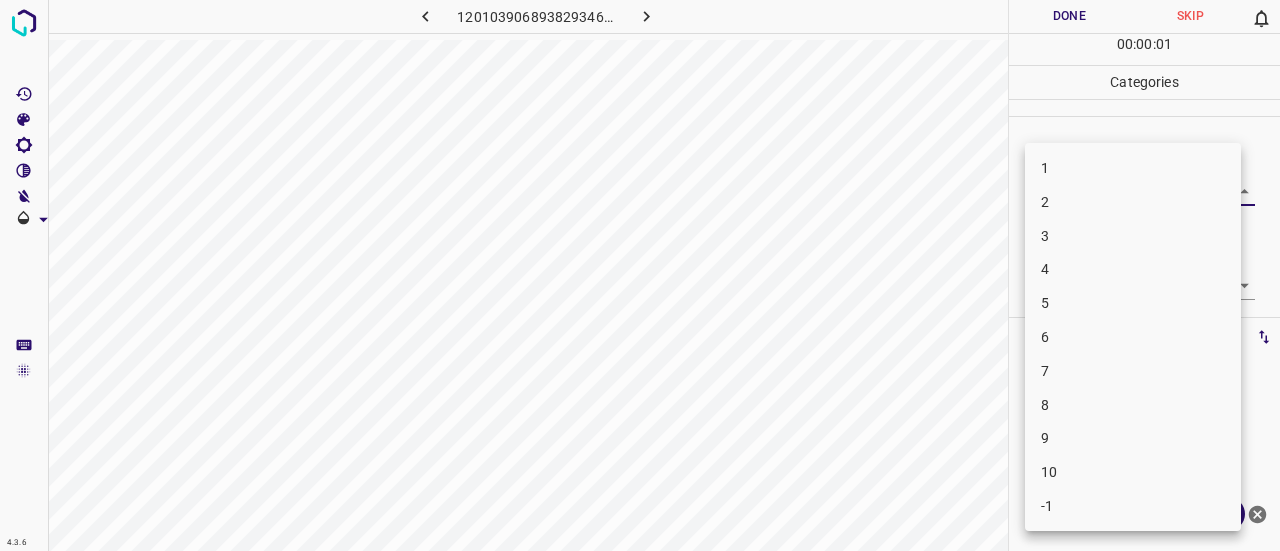 click on "2" at bounding box center [1133, 202] 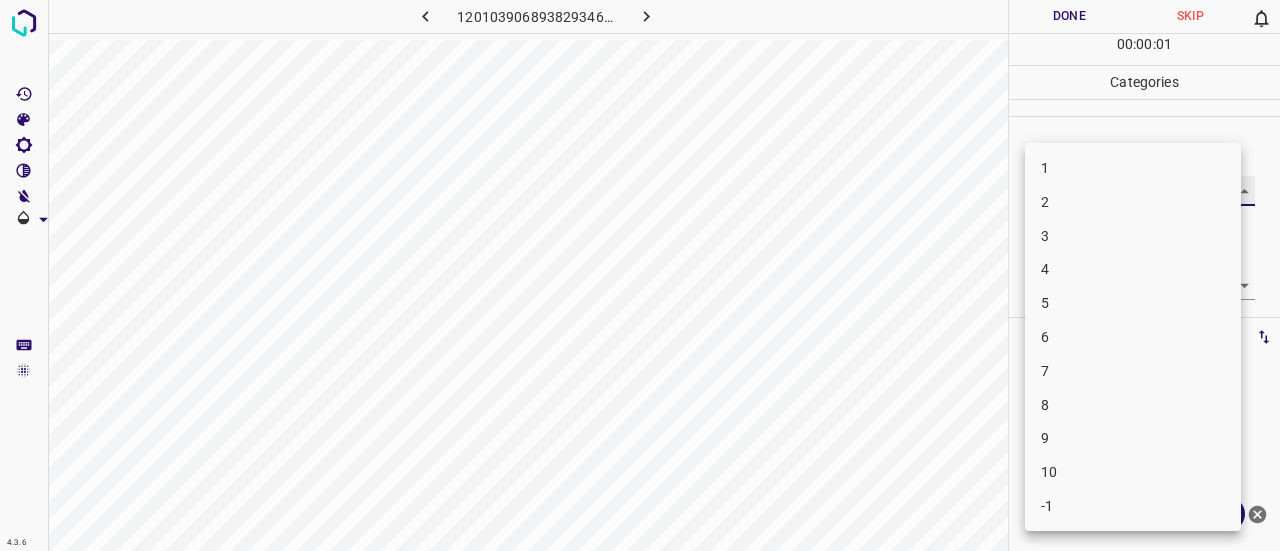 type on "2" 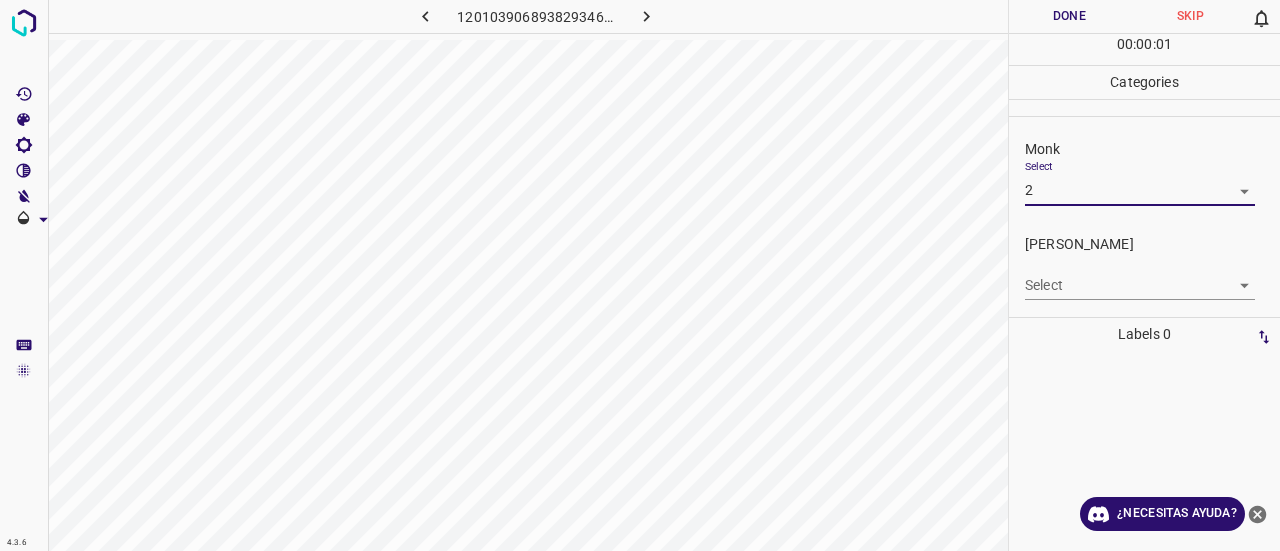 click on "Select ​" at bounding box center (1140, 277) 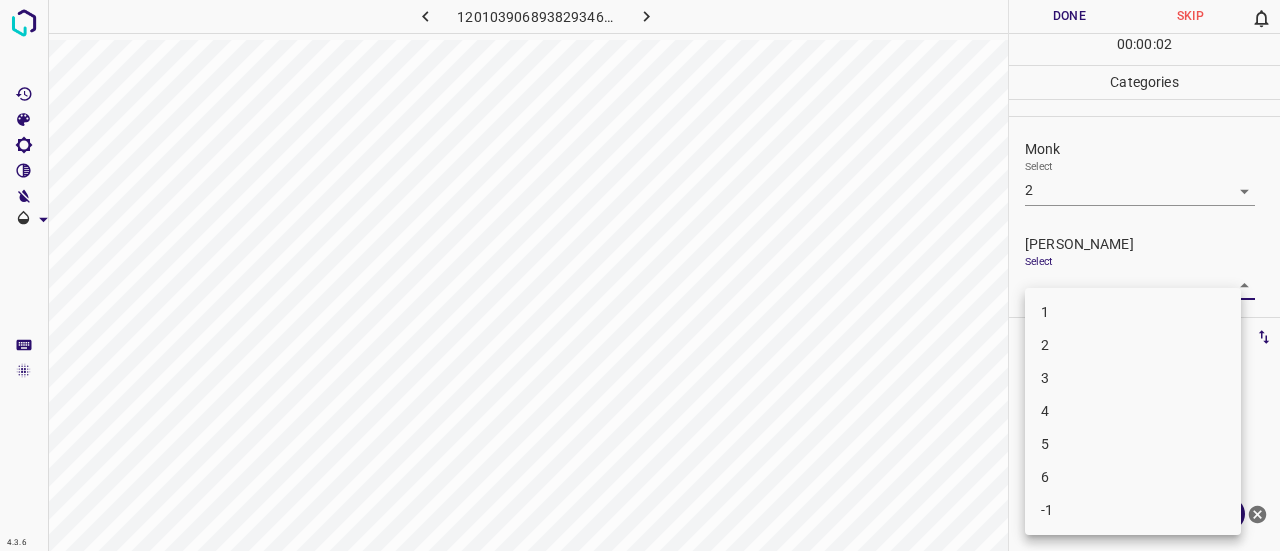click on "4.3.6  1201039068938293467.png Done Skip 0 00   : 00   : 02   Categories Monk   Select 2 2  [PERSON_NAME]   Select ​ Labels   0 Categories 1 Monk 2  [PERSON_NAME] Tools Space Change between modes (Draw & Edit) I Auto labeling R Restore zoom M Zoom in N Zoom out Delete Delete selecte label Filters Z Restore filters X Saturation filter C Brightness filter V Contrast filter B Gray scale filter General O Download ¿Necesitas ayuda? Texto original Valora esta traducción Tu opinión servirá para ayudar a mejorar el Traductor de Google - Texto - Esconder - Borrar 1 2 3 4 5 6 -1" at bounding box center (640, 275) 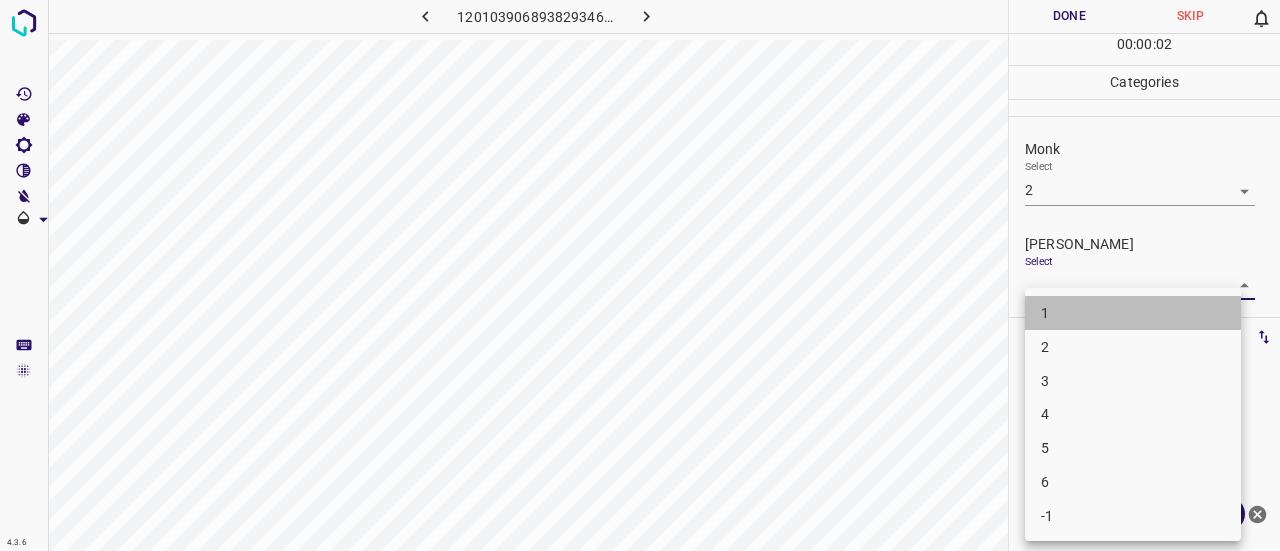 click on "1" at bounding box center (1133, 313) 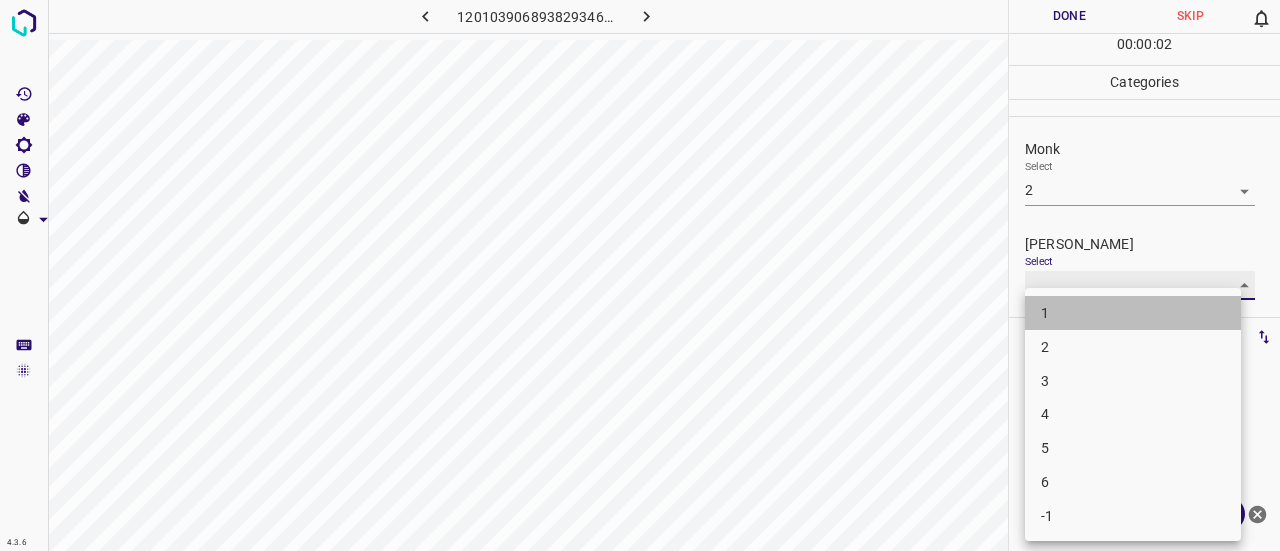 type on "1" 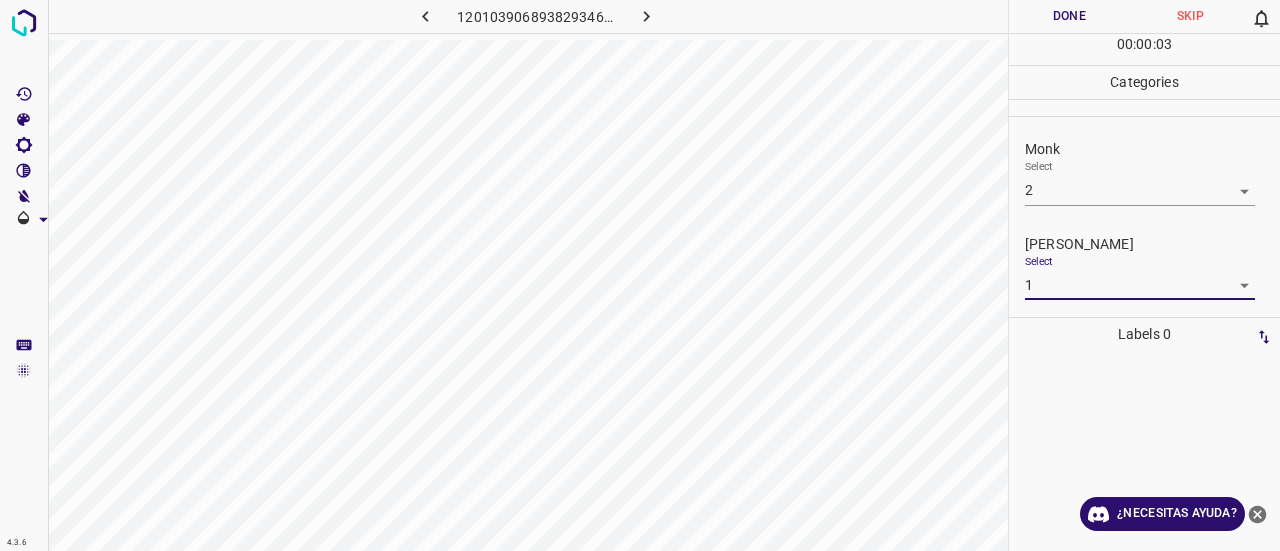 click on "Done" at bounding box center [1069, 16] 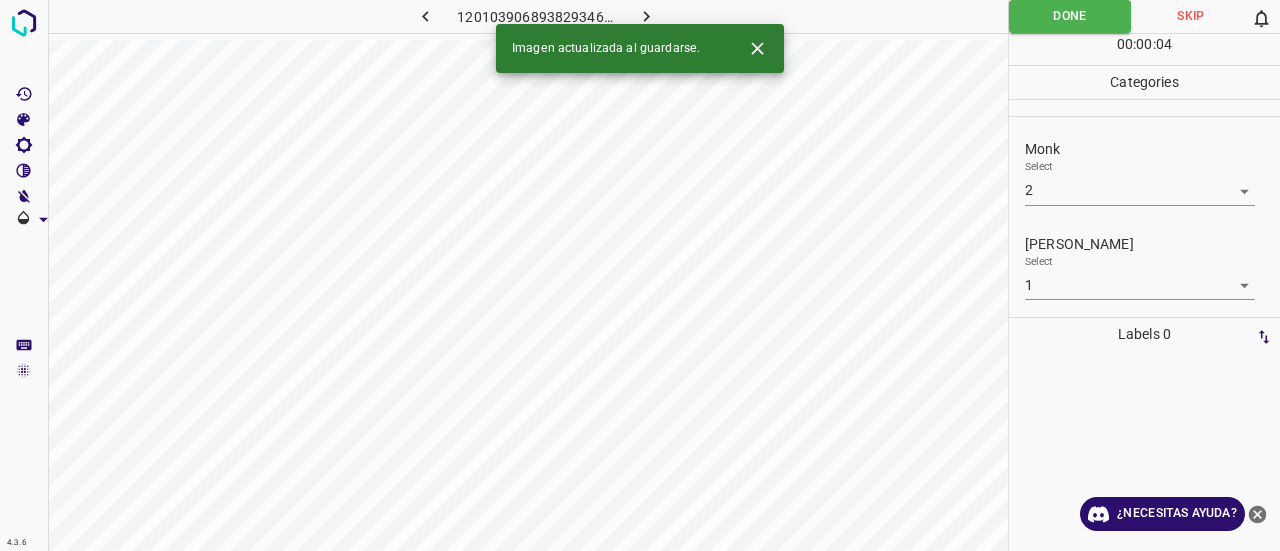click 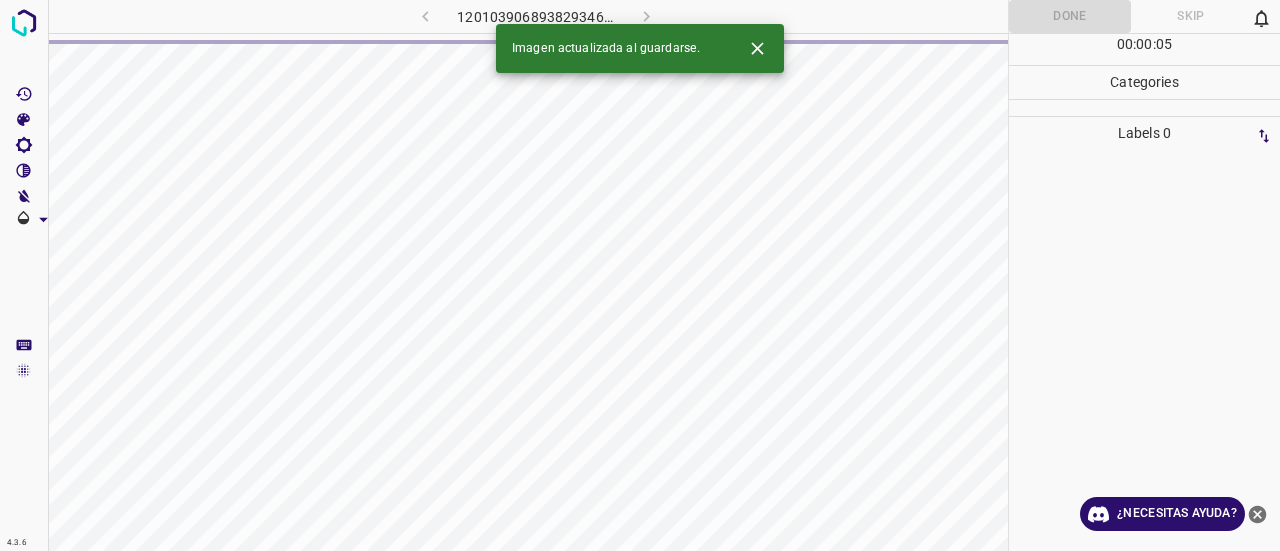 click at bounding box center [757, 48] 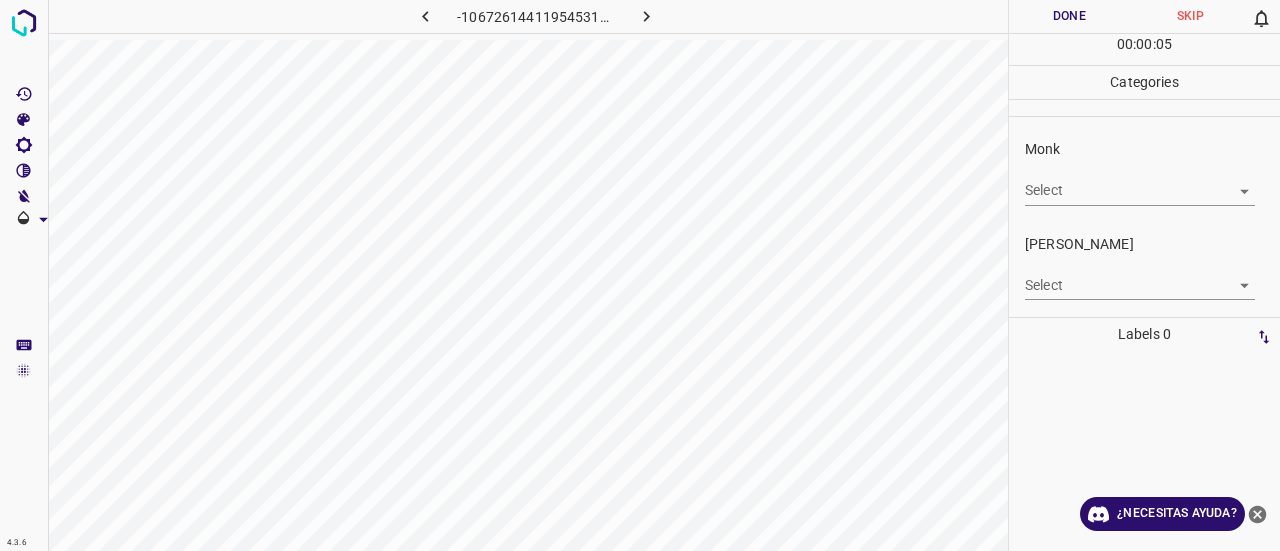 click on "Monk   Select ​" at bounding box center [1144, 172] 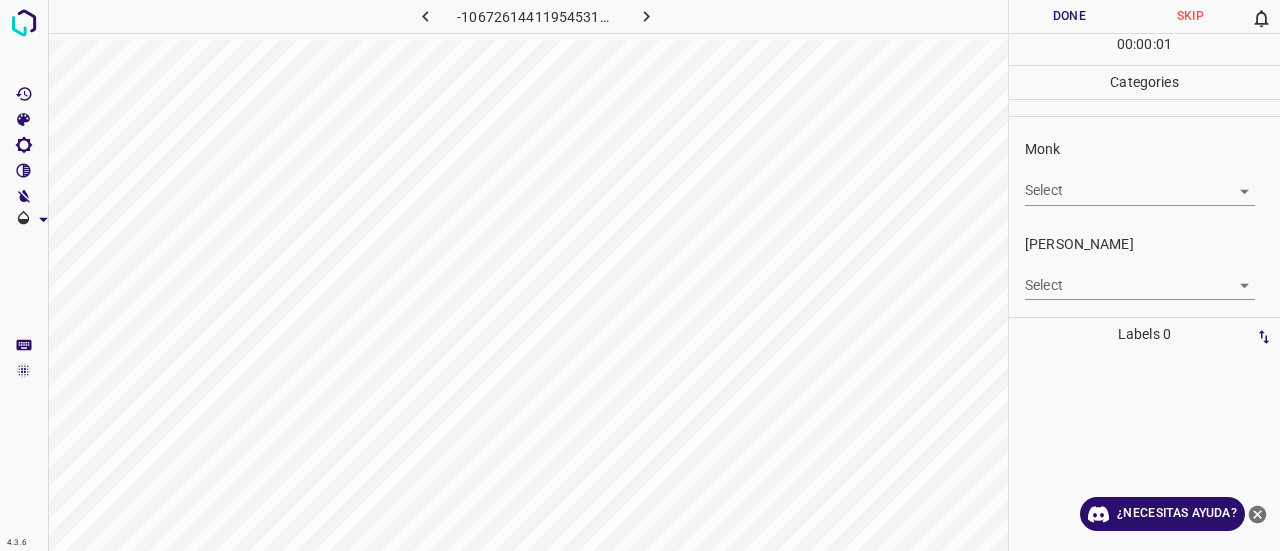 click on "4.3.6  -1067261441195453132.png Done Skip 0 00   : 00   : 01   Categories Monk   Select ​  [PERSON_NAME]   Select ​ Labels   0 Categories 1 Monk 2  [PERSON_NAME] Tools Space Change between modes (Draw & Edit) I Auto labeling R Restore zoom M Zoom in N Zoom out Delete Delete selecte label Filters Z Restore filters X Saturation filter C Brightness filter V Contrast filter B Gray scale filter General O Download ¿Necesitas ayuda? Texto original Valora esta traducción Tu opinión servirá para ayudar a mejorar el Traductor de Google - Texto - Esconder - Borrar" at bounding box center [640, 275] 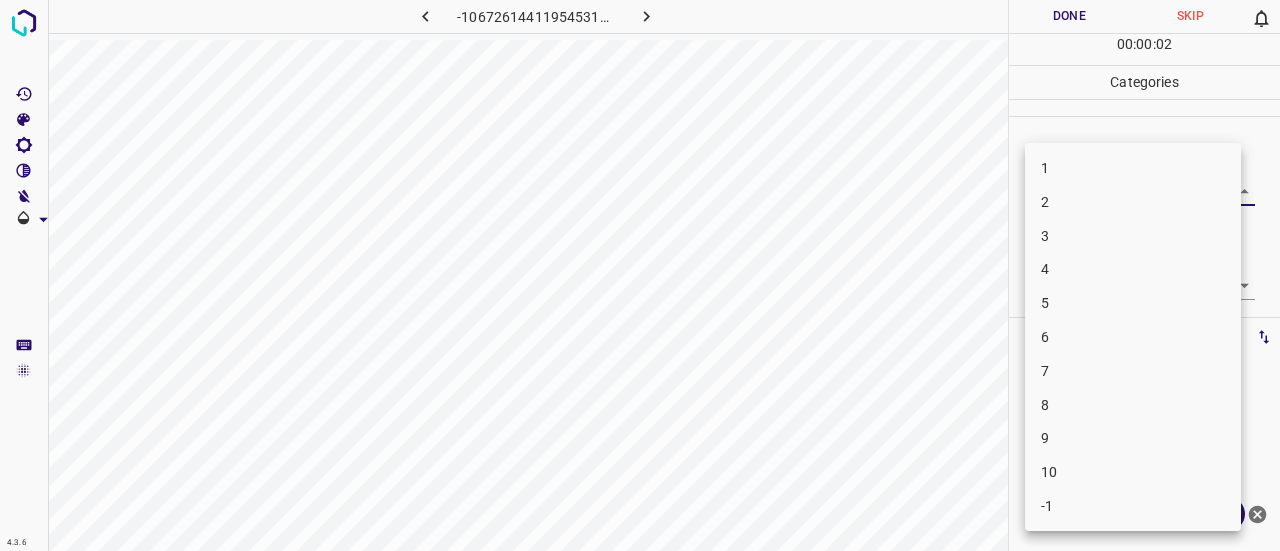 drag, startPoint x: 1051, startPoint y: 256, endPoint x: 1068, endPoint y: 233, distance: 28.600698 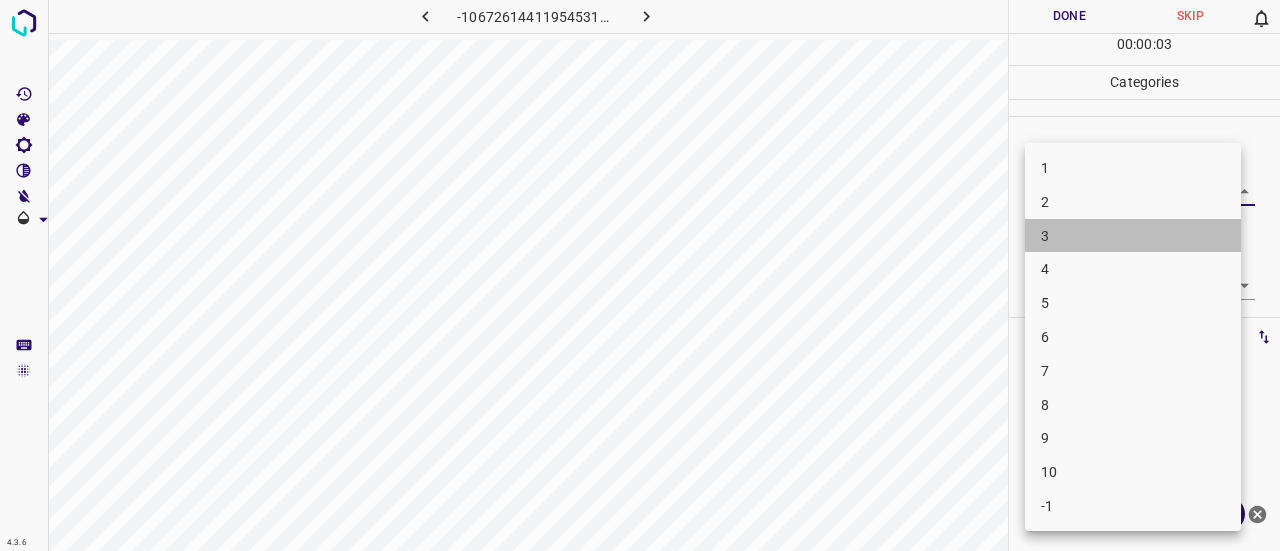 click on "3" at bounding box center [1133, 236] 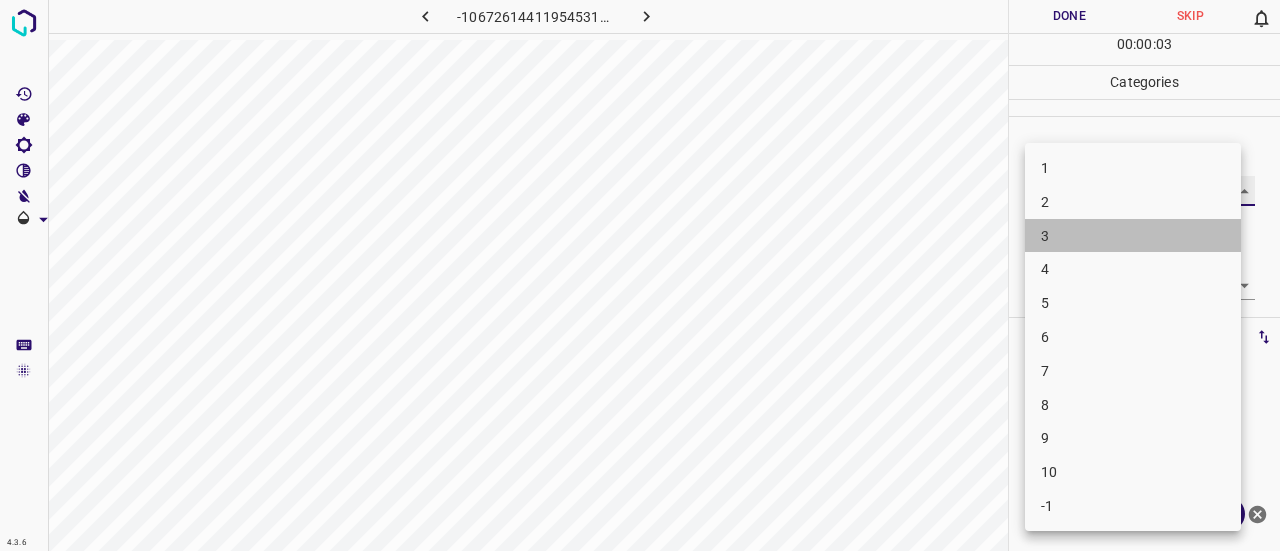 type on "3" 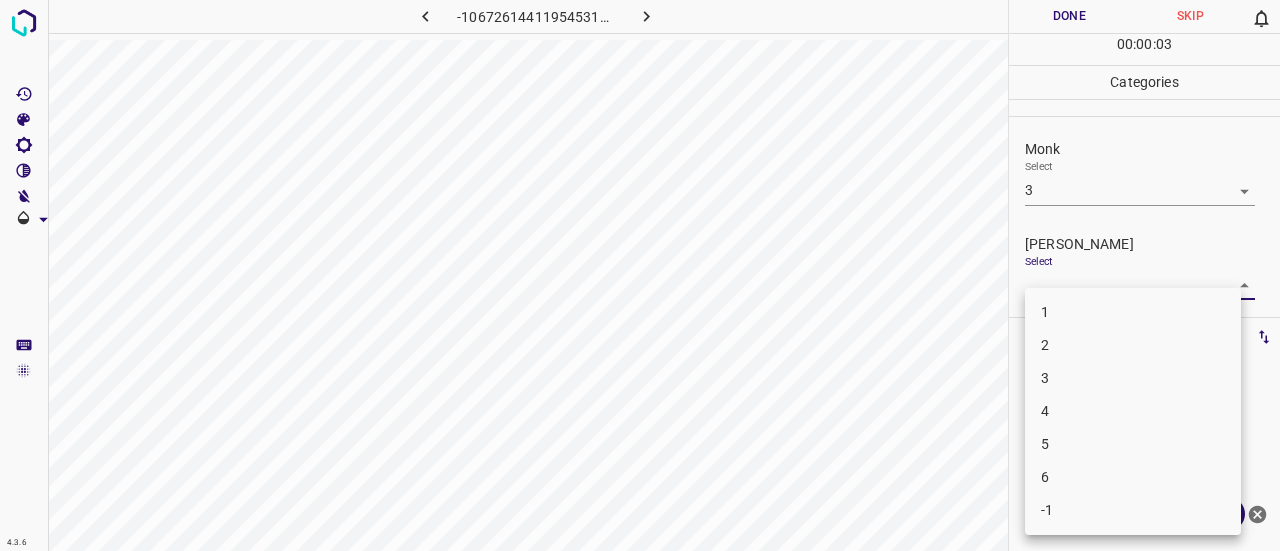 click on "4.3.6  -1067261441195453132.png Done Skip 0 00   : 00   : 03   Categories Monk   Select 3 3  [PERSON_NAME]   Select ​ Labels   0 Categories 1 Monk 2  [PERSON_NAME] Tools Space Change between modes (Draw & Edit) I Auto labeling R Restore zoom M Zoom in N Zoom out Delete Delete selecte label Filters Z Restore filters X Saturation filter C Brightness filter V Contrast filter B Gray scale filter General O Download ¿Necesitas ayuda? Texto original Valora esta traducción Tu opinión servirá para ayudar a mejorar el Traductor de Google - Texto - Esconder - Borrar 1 2 3 4 5 6 -1" at bounding box center (640, 275) 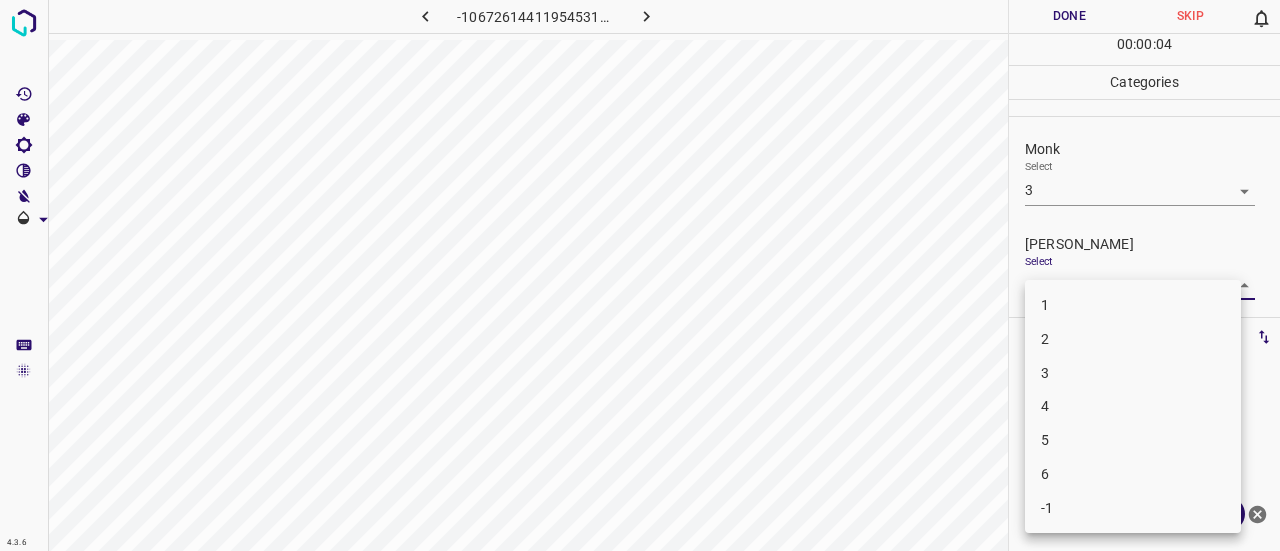 click on "2" at bounding box center [1133, 339] 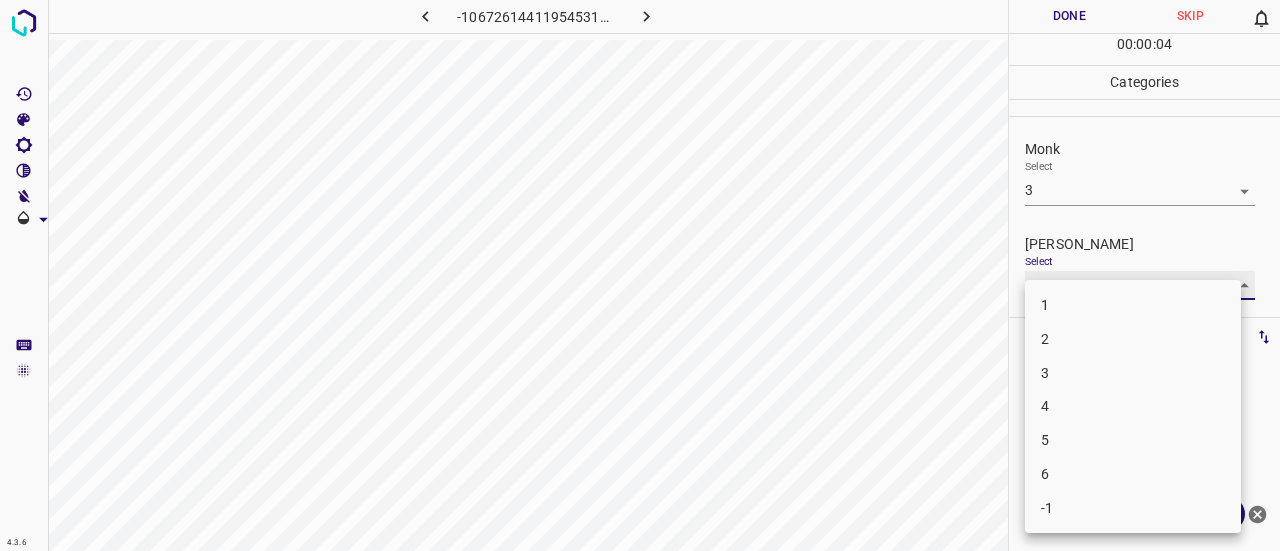type on "2" 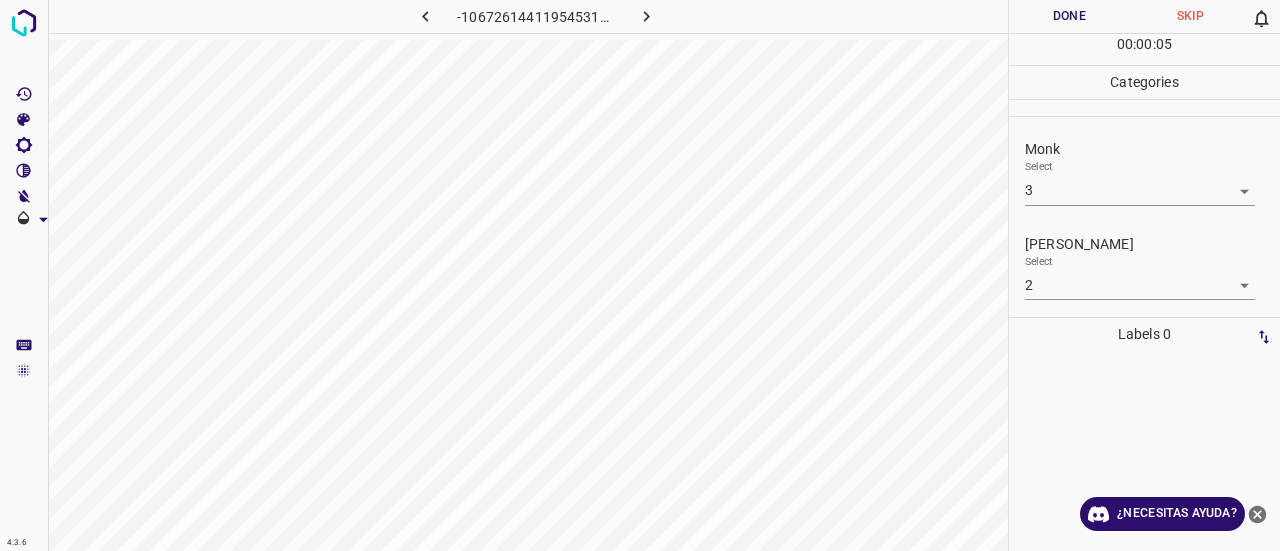 drag, startPoint x: 1055, startPoint y: 34, endPoint x: 1057, endPoint y: 21, distance: 13.152946 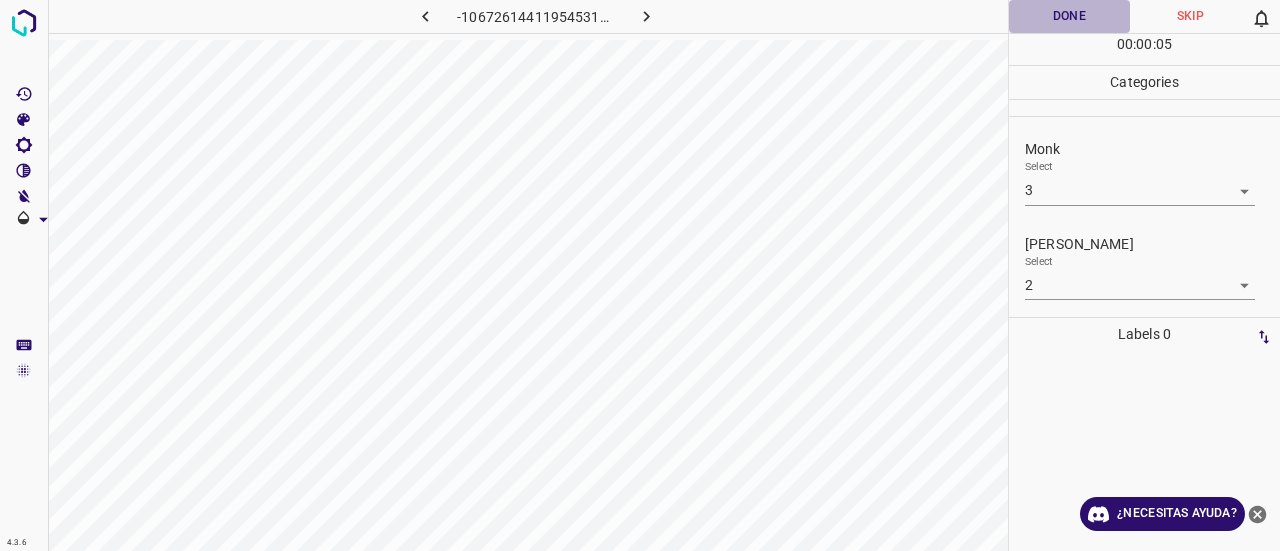 click on "Done" at bounding box center (1069, 16) 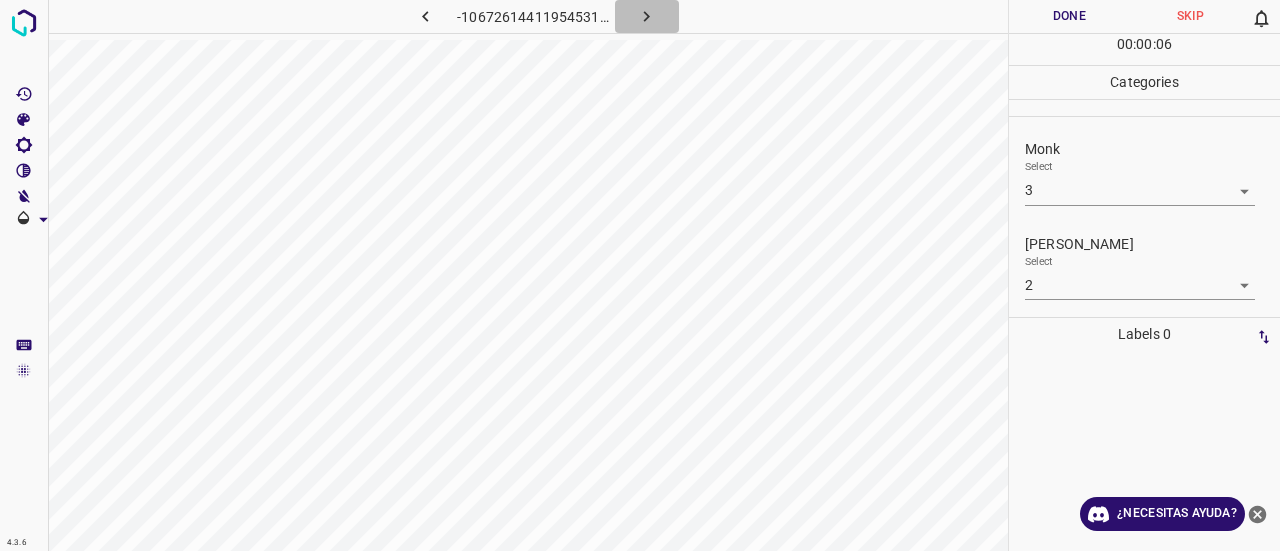click at bounding box center (647, 16) 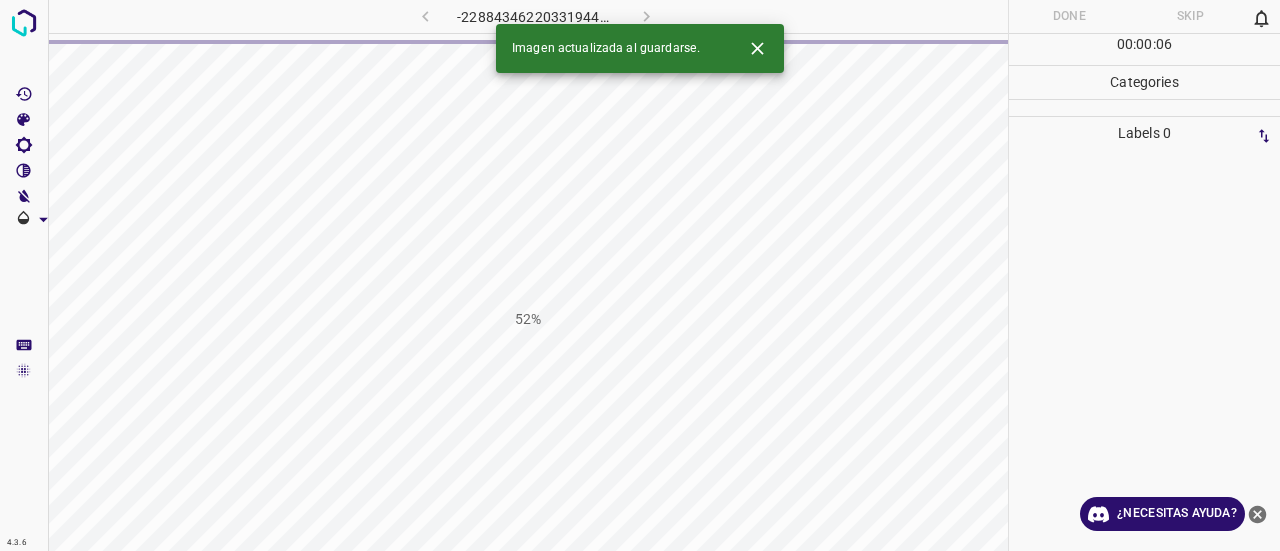 click 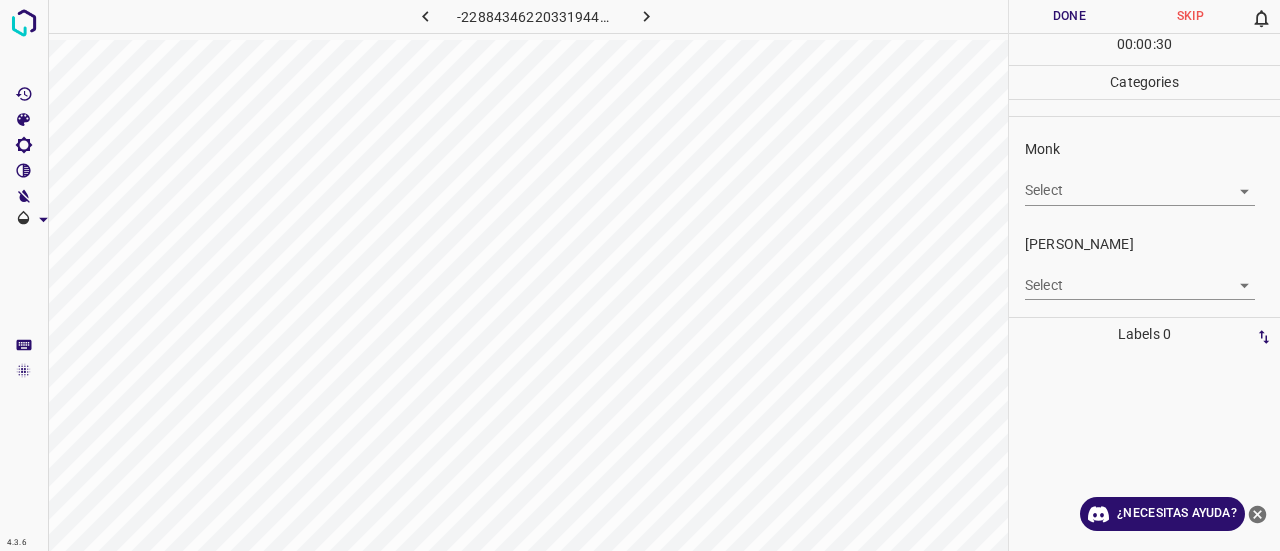 click on "4.3.6  -2288434622033194477.png Done Skip 0 00   : 00   : 30   Categories Monk   Select ​  [PERSON_NAME]   Select ​ Labels   0 Categories 1 Monk 2  [PERSON_NAME] Tools Space Change between modes (Draw & Edit) I Auto labeling R Restore zoom M Zoom in N Zoom out Delete Delete selecte label Filters Z Restore filters X Saturation filter C Brightness filter V Contrast filter B Gray scale filter General O Download ¿Necesitas ayuda? Texto original Valora esta traducción Tu opinión servirá para ayudar a mejorar el Traductor de Google - Texto - Esconder - Borrar" at bounding box center (640, 275) 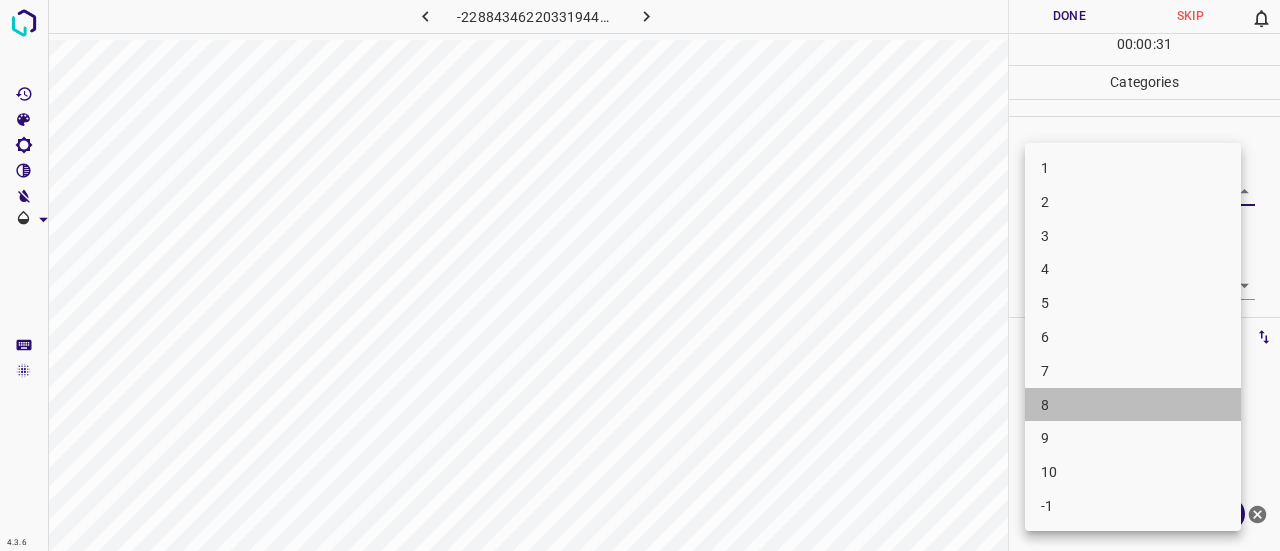 click on "8" at bounding box center (1133, 405) 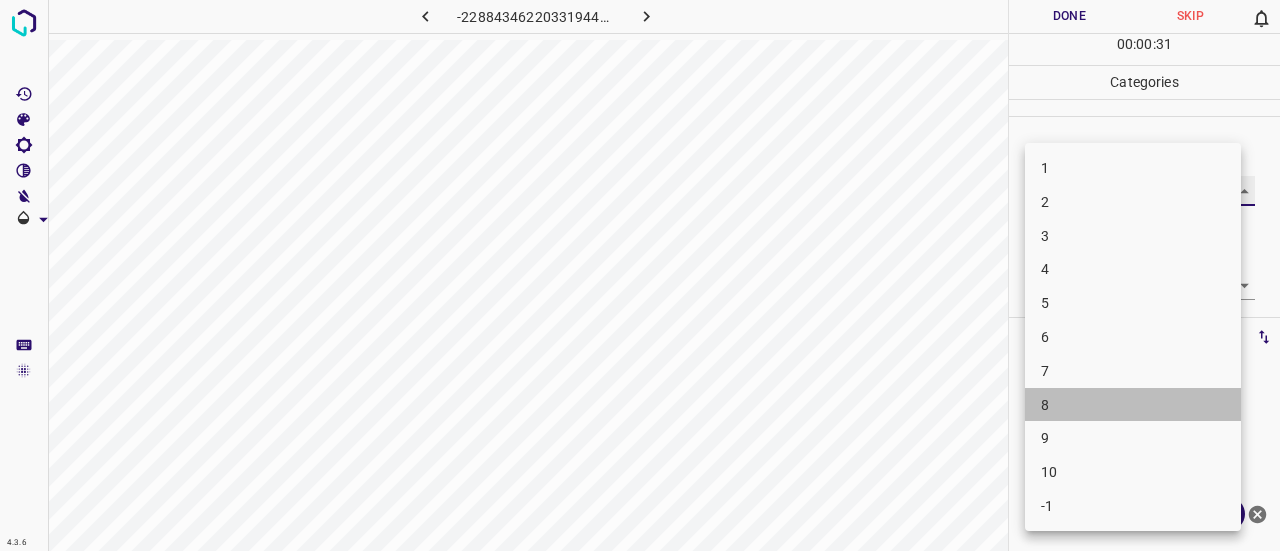 type on "8" 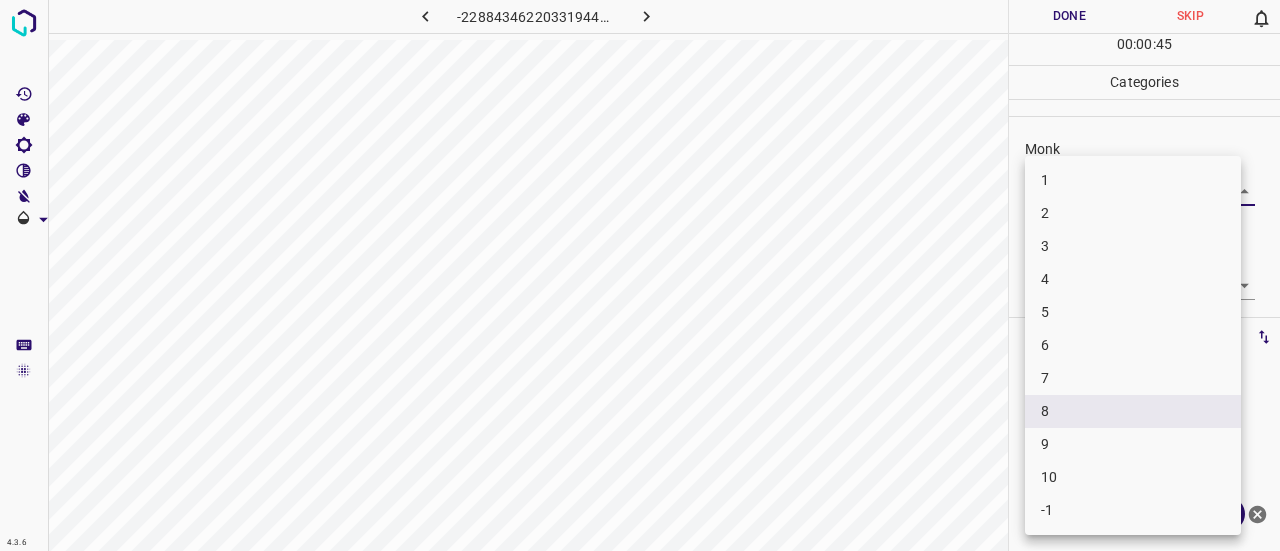 click on "4.3.6  -2288434622033194477.png Done Skip 0 00   : 00   : 45   Categories Monk   Select 8 8  [PERSON_NAME]   Select ​ Labels   0 Categories 1 Monk 2  [PERSON_NAME] Tools Space Change between modes (Draw & Edit) I Auto labeling R Restore zoom M Zoom in N Zoom out Delete Delete selecte label Filters Z Restore filters X Saturation filter C Brightness filter V Contrast filter B Gray scale filter General O Download ¿Necesitas ayuda? Texto original Valora esta traducción Tu opinión servirá para ayudar a mejorar el Traductor de Google - Texto - Esconder - Borrar 1 2 3 4 5 6 7 8 9 10 -1" at bounding box center (640, 275) 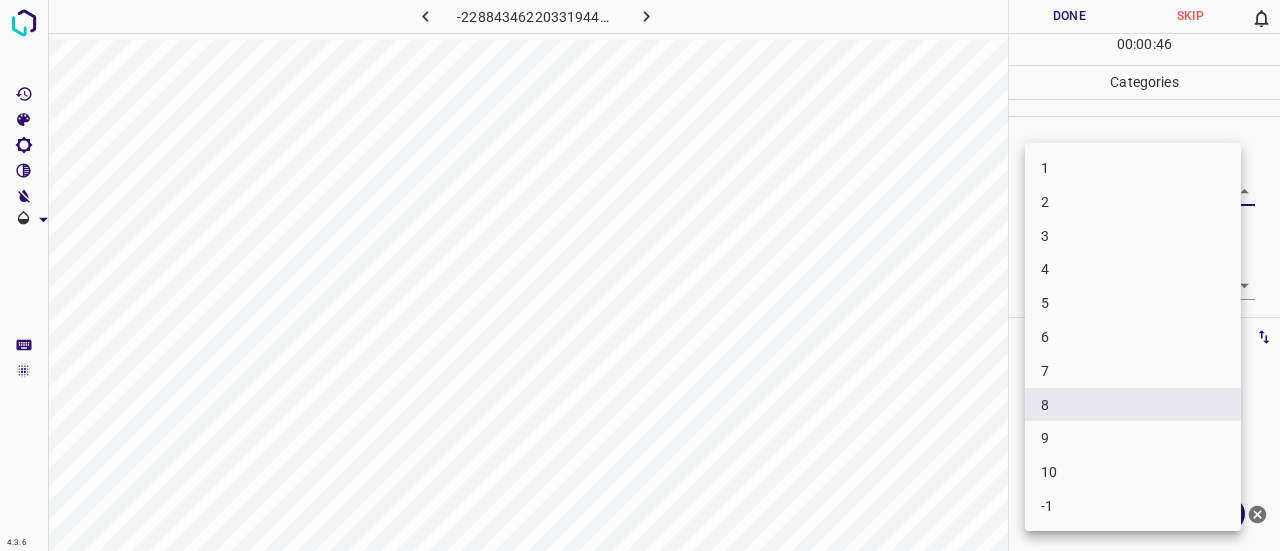 click on "8" at bounding box center (1133, 405) 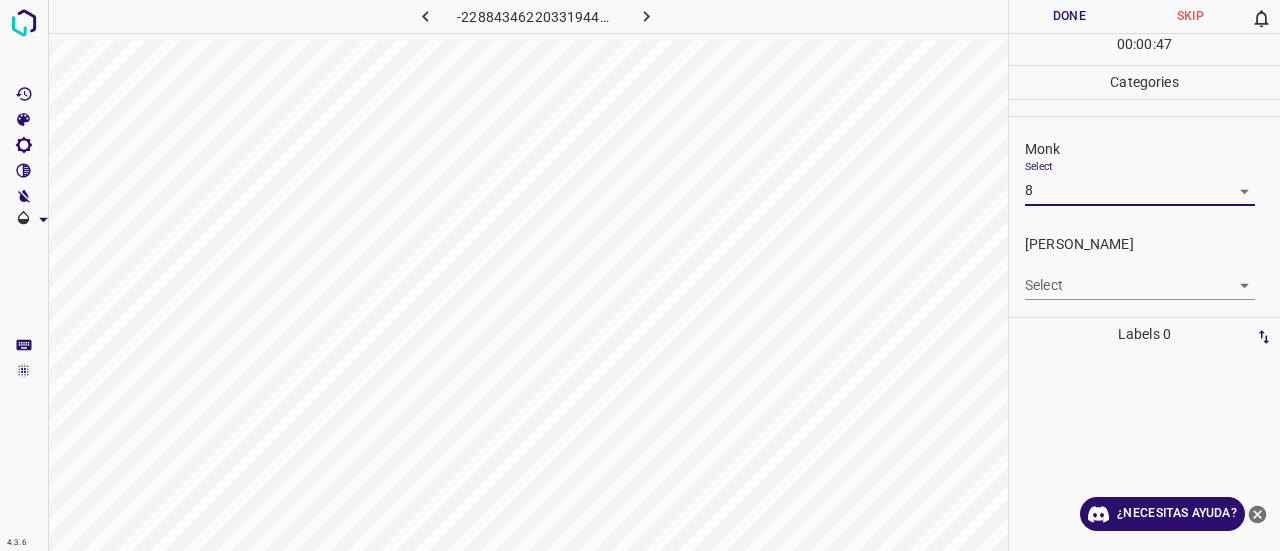 click on "4.3.6  -2288434622033194477.png Done Skip 0 00   : 00   : 47   Categories Monk   Select 8 8  [PERSON_NAME]   Select ​ Labels   0 Categories 1 Monk 2  [PERSON_NAME] Tools Space Change between modes (Draw & Edit) I Auto labeling R Restore zoom M Zoom in N Zoom out Delete Delete selecte label Filters Z Restore filters X Saturation filter C Brightness filter V Contrast filter B Gray scale filter General O Download ¿Necesitas ayuda? Texto original Valora esta traducción Tu opinión servirá para ayudar a mejorar el Traductor de Google - Texto - Esconder - Borrar" at bounding box center (640, 275) 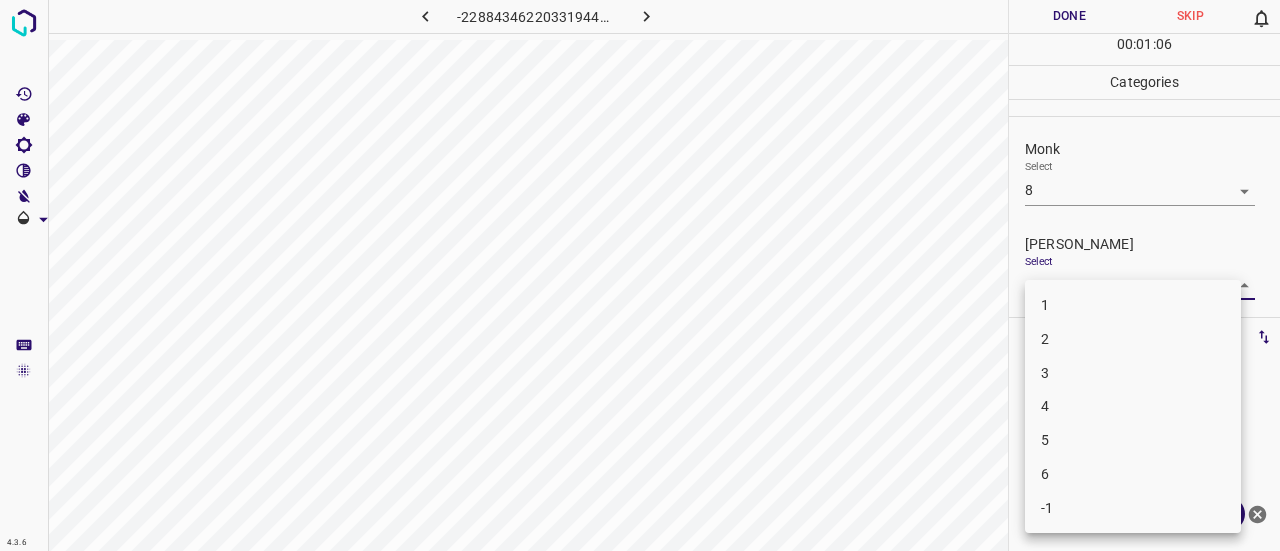 click on "5" at bounding box center [1133, 440] 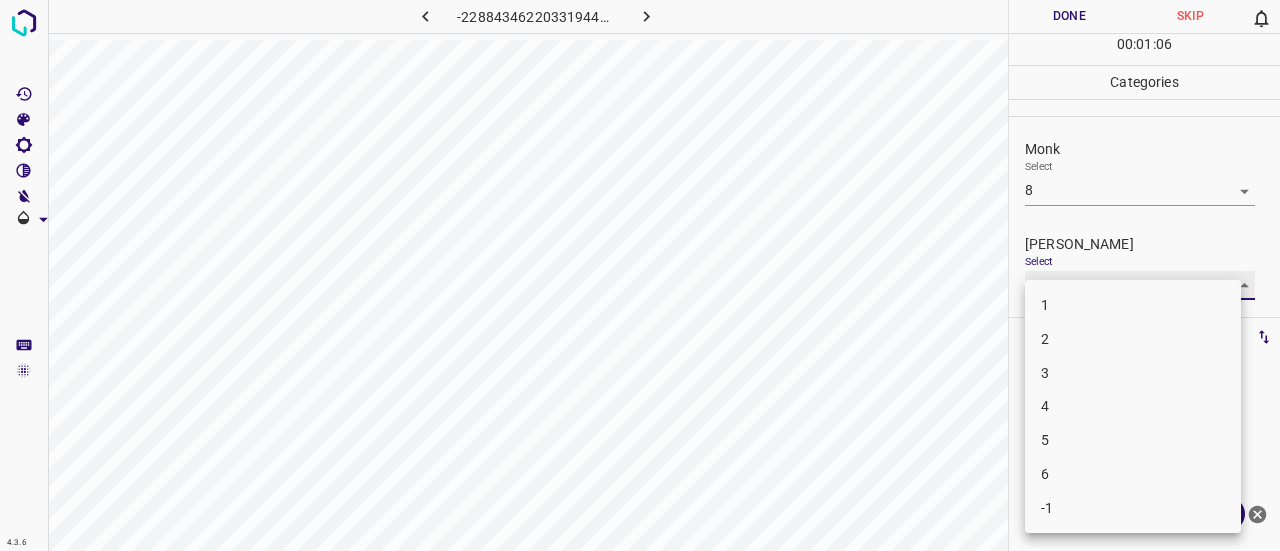 type on "5" 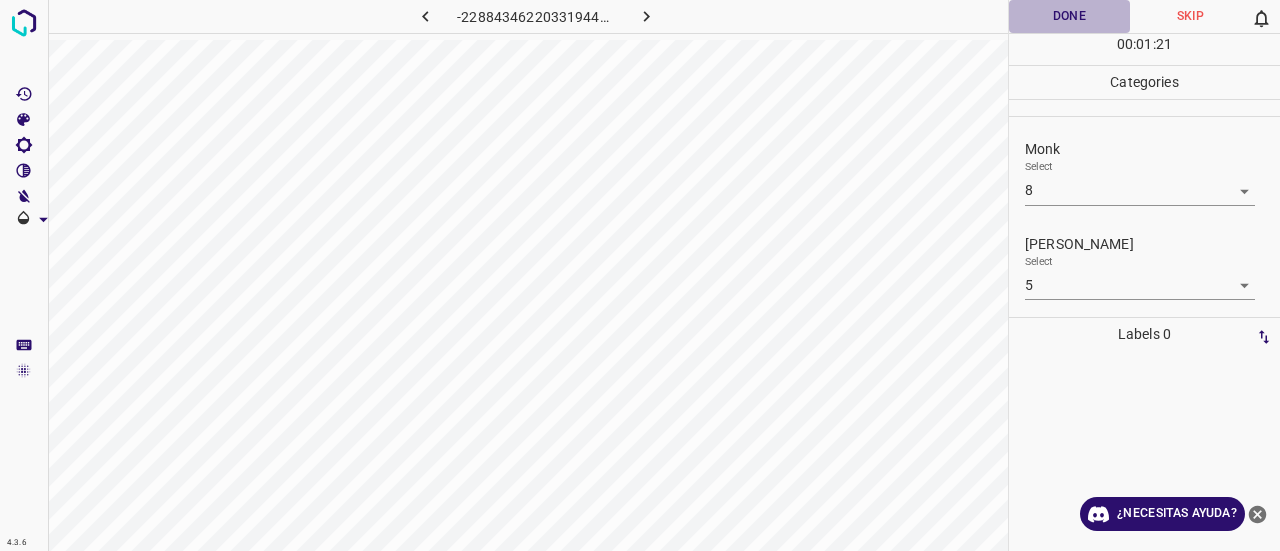 click on "Done" at bounding box center [1069, 16] 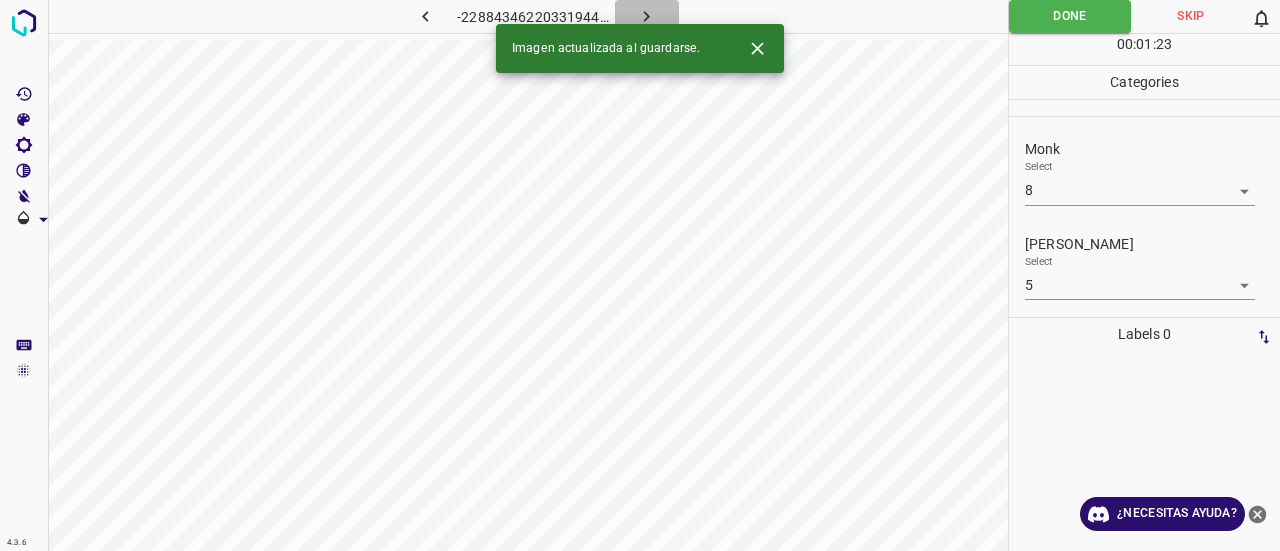 click 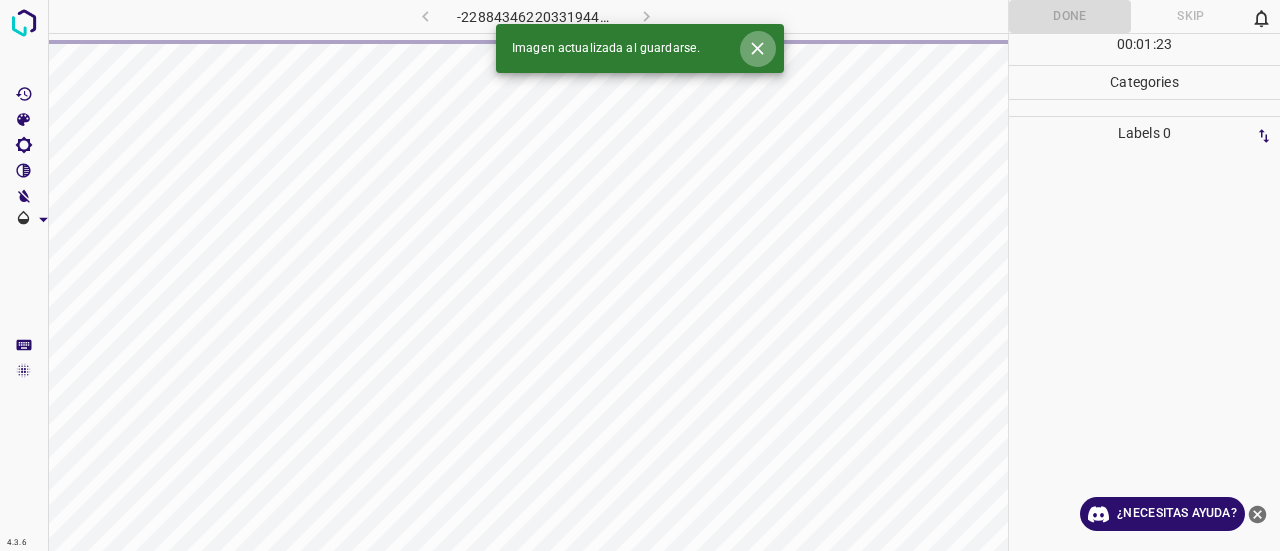click at bounding box center [757, 48] 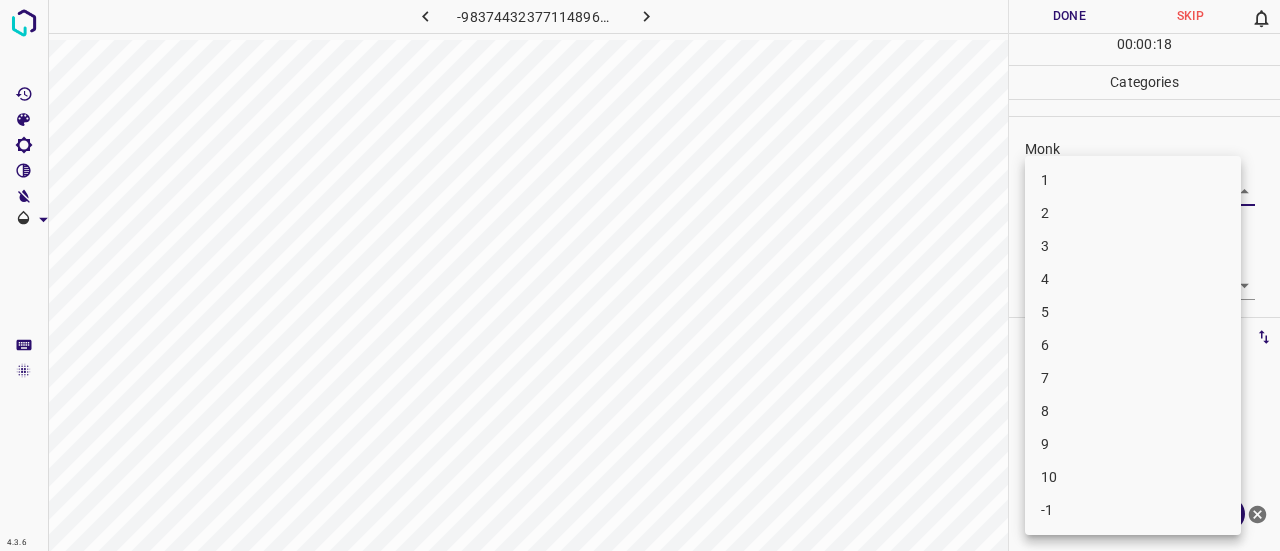 click on "4.3.6  -983744323771148963.png Done Skip 0 00   : 00   : 18   Categories Monk   Select ​  [PERSON_NAME]   Select ​ Labels   0 Categories 1 Monk 2  [PERSON_NAME] Tools Space Change between modes (Draw & Edit) I Auto labeling R Restore zoom M Zoom in N Zoom out Delete Delete selecte label Filters Z Restore filters X Saturation filter C Brightness filter V Contrast filter B Gray scale filter General O Download ¿Necesitas ayuda? Texto original Valora esta traducción Tu opinión servirá para ayudar a mejorar el Traductor de Google - Texto - Esconder - Borrar 1 2 3 4 5 6 7 8 9 10 -1" at bounding box center (640, 275) 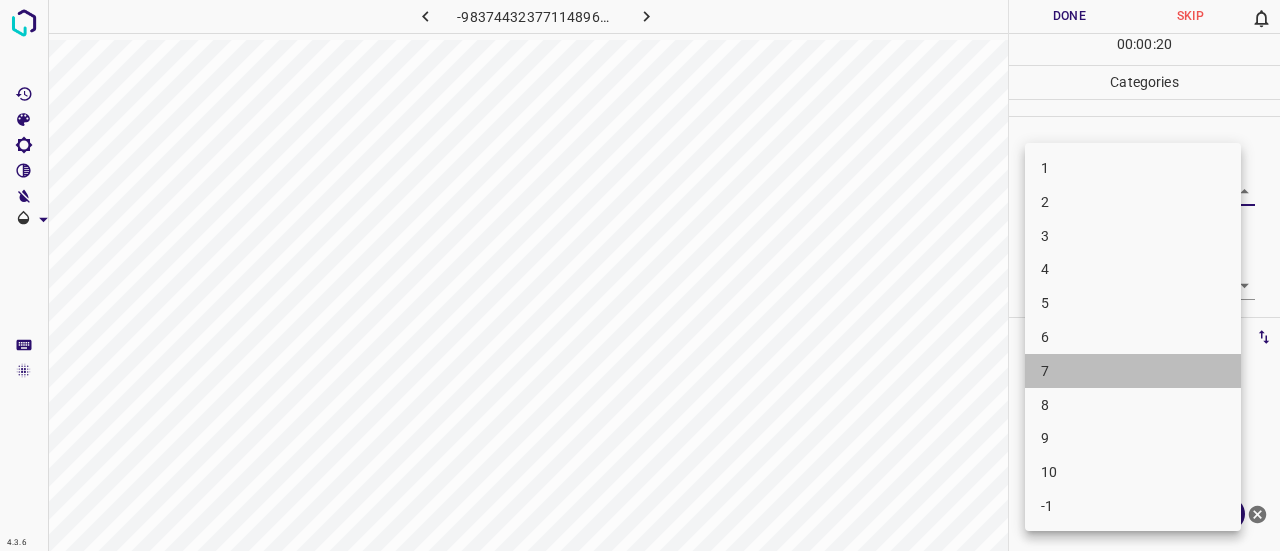 click on "7" at bounding box center (1133, 371) 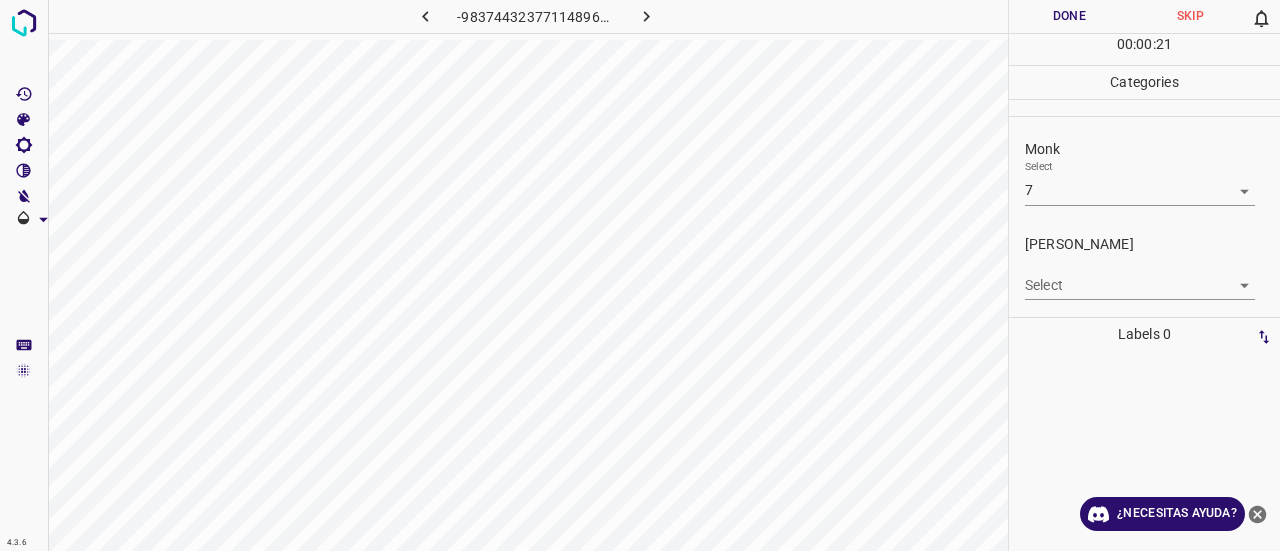 drag, startPoint x: 1171, startPoint y: 152, endPoint x: 1144, endPoint y: 227, distance: 79.71198 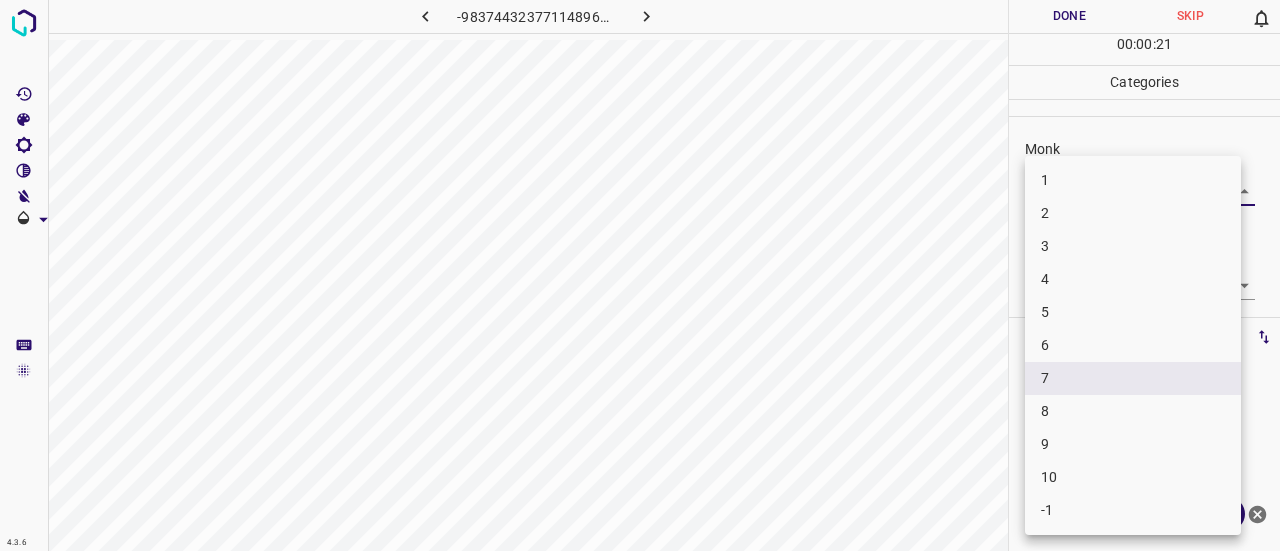 click on "4.3.6  -983744323771148963.png Done Skip 0 00   : 00   : 21   Categories Monk   Select 7 7  [PERSON_NAME]   Select ​ Labels   0 Categories 1 Monk 2  [PERSON_NAME] Tools Space Change between modes (Draw & Edit) I Auto labeling R Restore zoom M Zoom in N Zoom out Delete Delete selecte label Filters Z Restore filters X Saturation filter C Brightness filter V Contrast filter B Gray scale filter General O Download ¿Necesitas ayuda? Texto original Valora esta traducción Tu opinión servirá para ayudar a mejorar el Traductor de Google - Texto - Esconder - Borrar 1 2 3 4 5 6 7 8 9 10 -1" at bounding box center (640, 275) 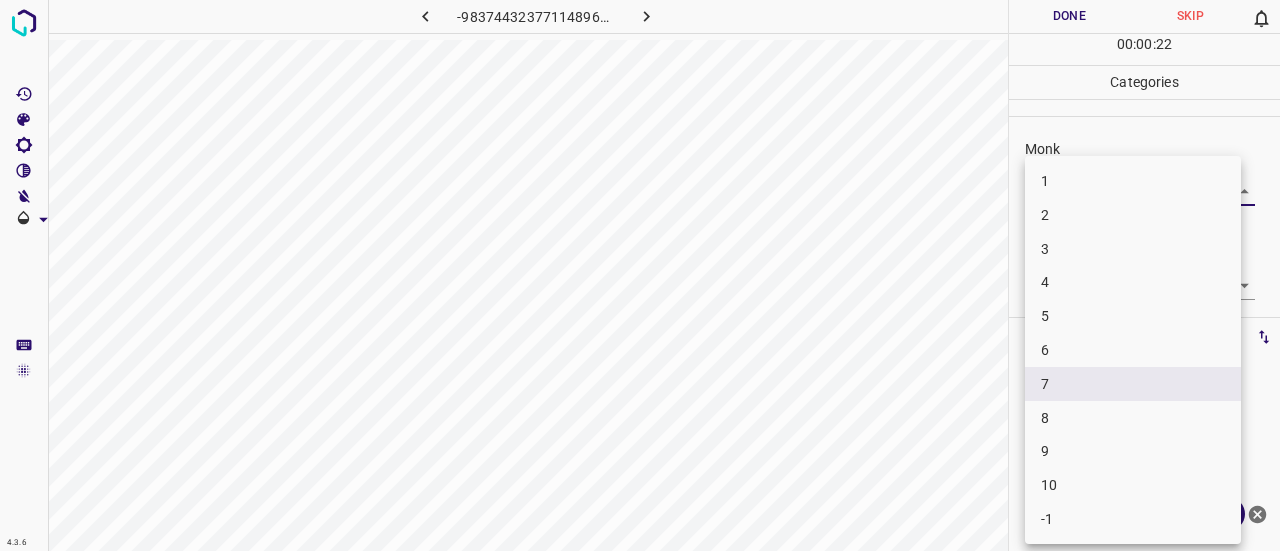 click on "6" at bounding box center [1133, 350] 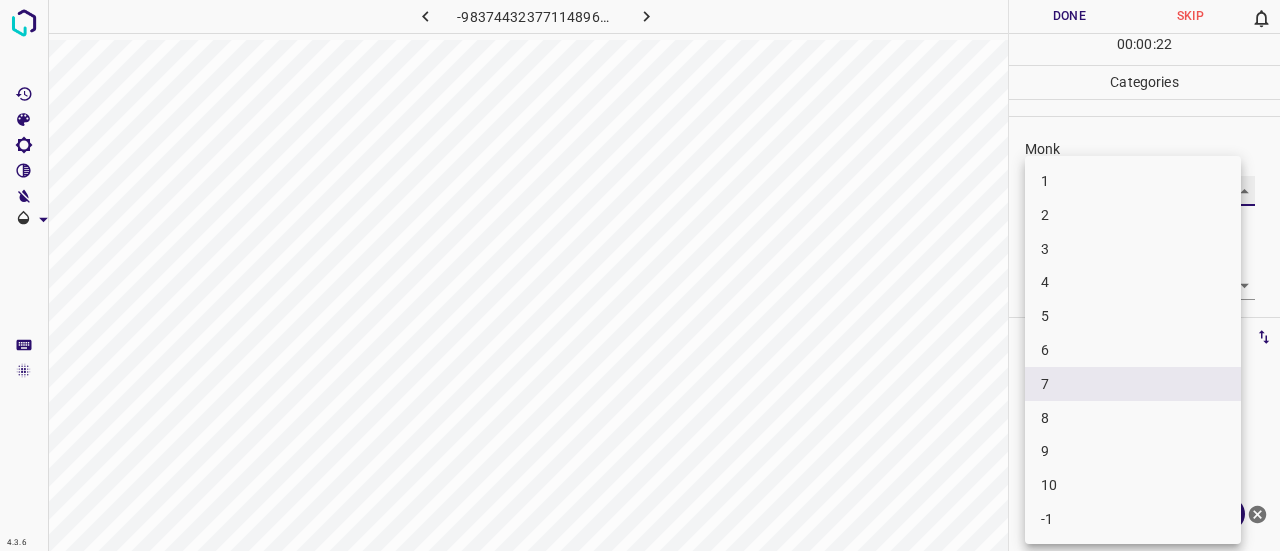 type on "6" 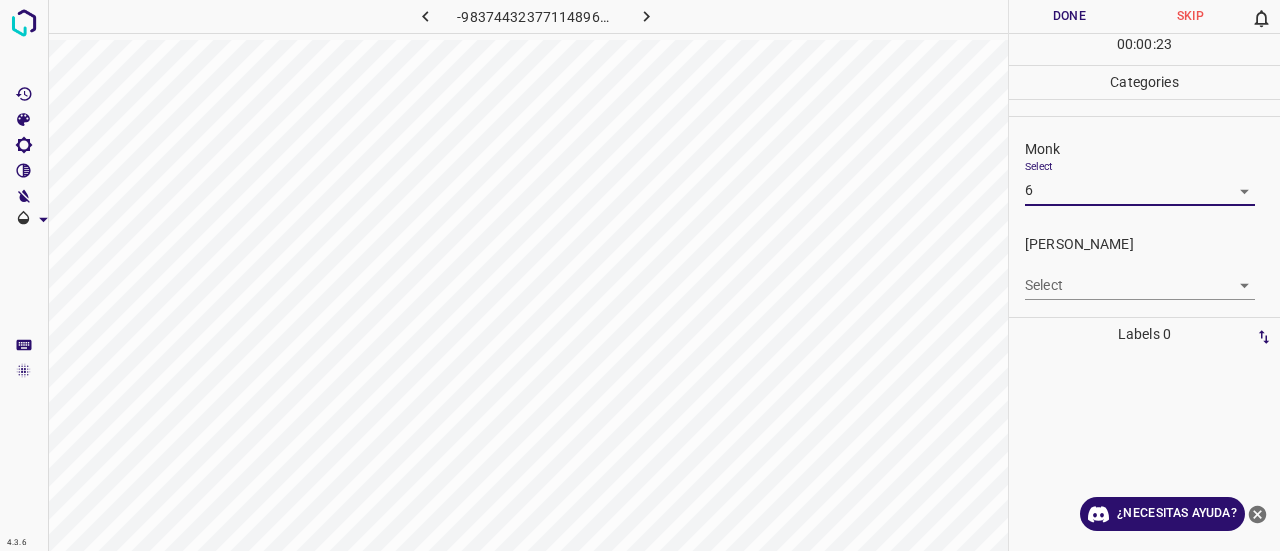 click on "4.3.6  -983744323771148963.png Done Skip 0 00   : 00   : 23   Categories Monk   Select 6 6  [PERSON_NAME]   Select ​ Labels   0 Categories 1 Monk 2  [PERSON_NAME] Tools Space Change between modes (Draw & Edit) I Auto labeling R Restore zoom M Zoom in N Zoom out Delete Delete selecte label Filters Z Restore filters X Saturation filter C Brightness filter V Contrast filter B Gray scale filter General O Download ¿Necesitas ayuda? Texto original Valora esta traducción Tu opinión servirá para ayudar a mejorar el Traductor de Google - Texto - Esconder - Borrar 1 2 3 4 5 6 7 8 9 10 -1" at bounding box center [640, 275] 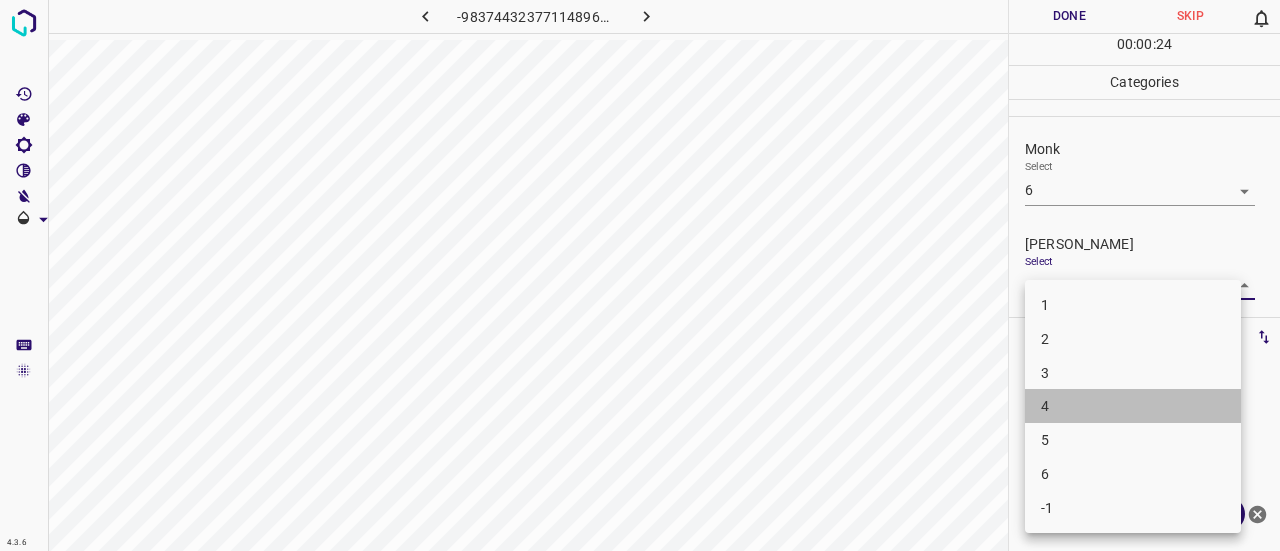 click on "4" at bounding box center [1133, 406] 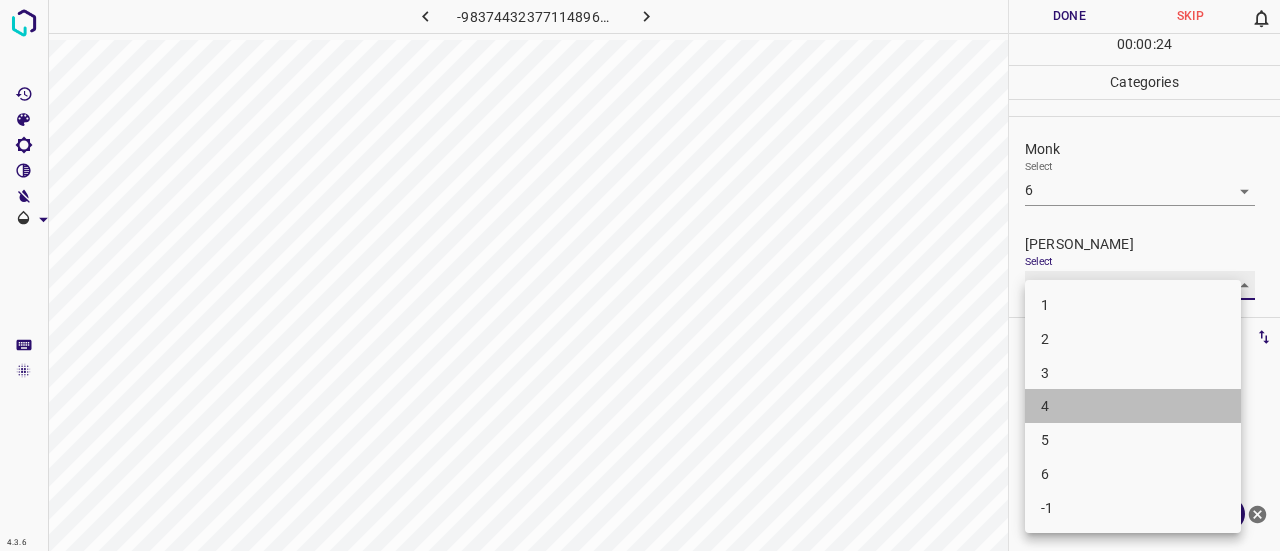 type on "4" 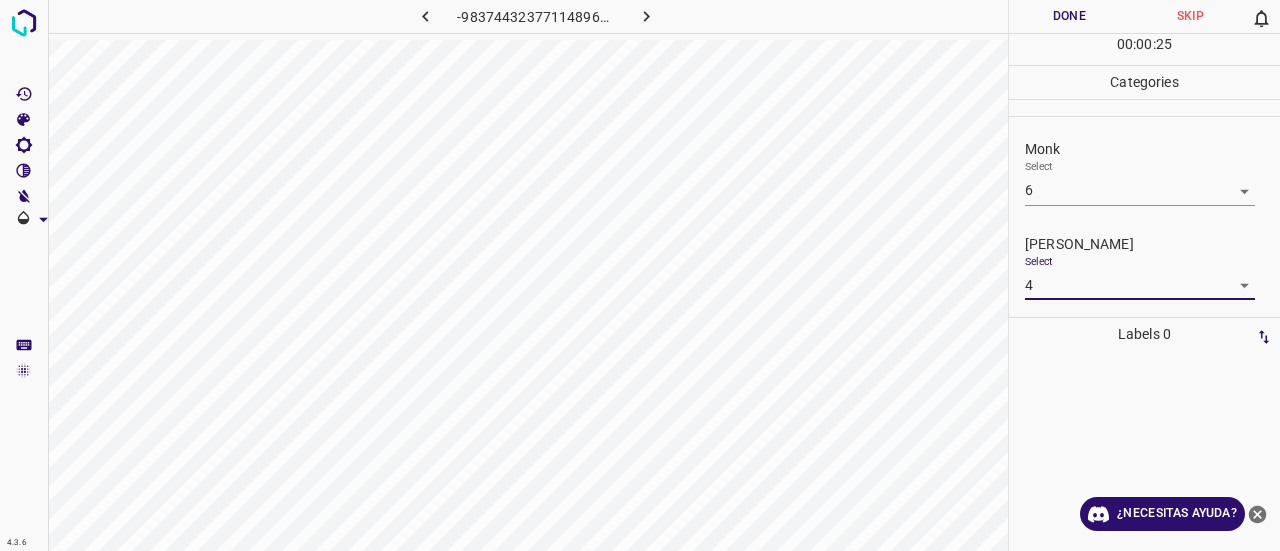click on "Done" at bounding box center (1069, 16) 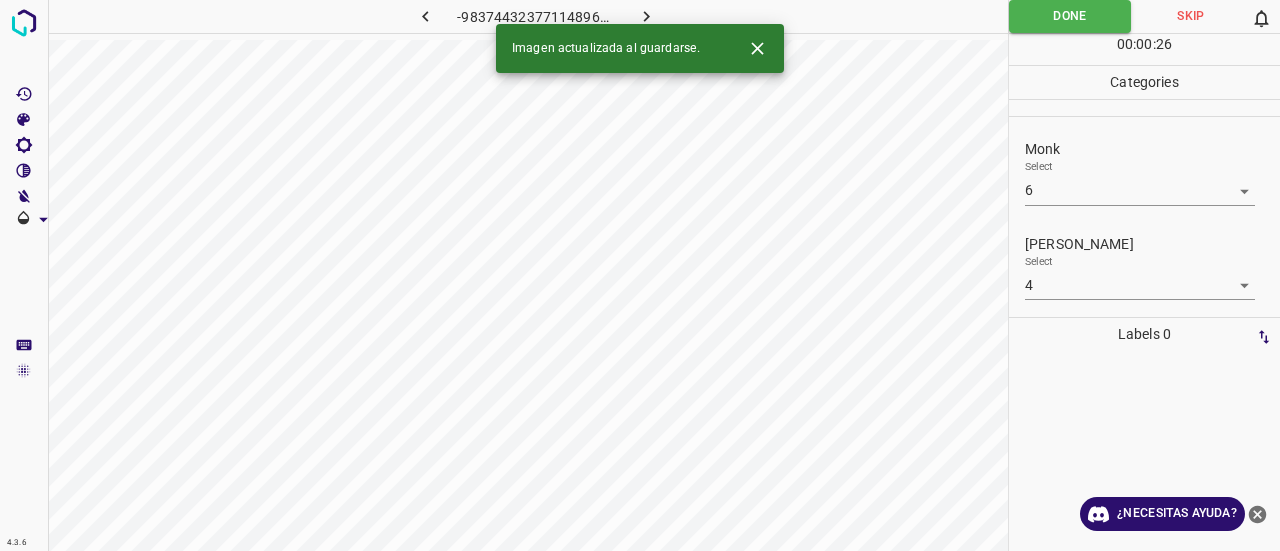click 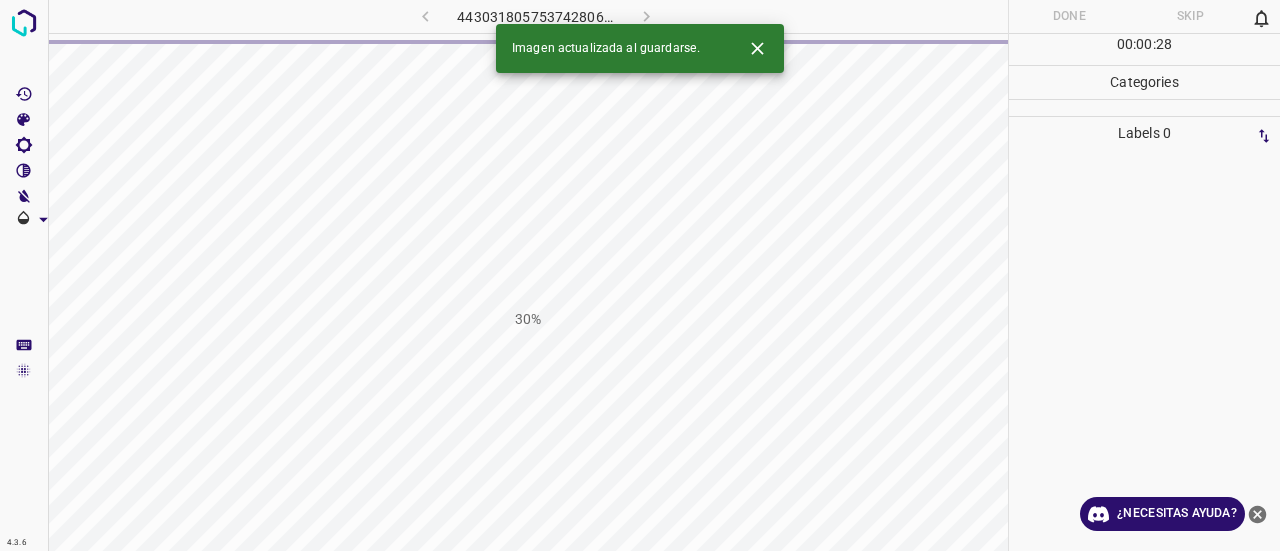 click 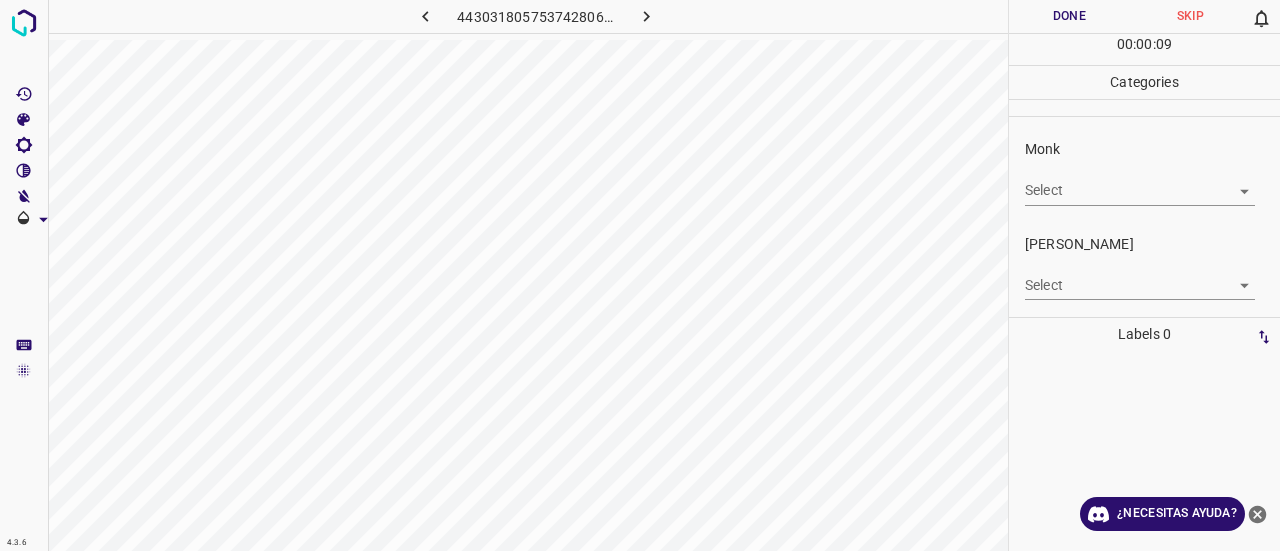 click on "Monk   Select ​" at bounding box center (1144, 172) 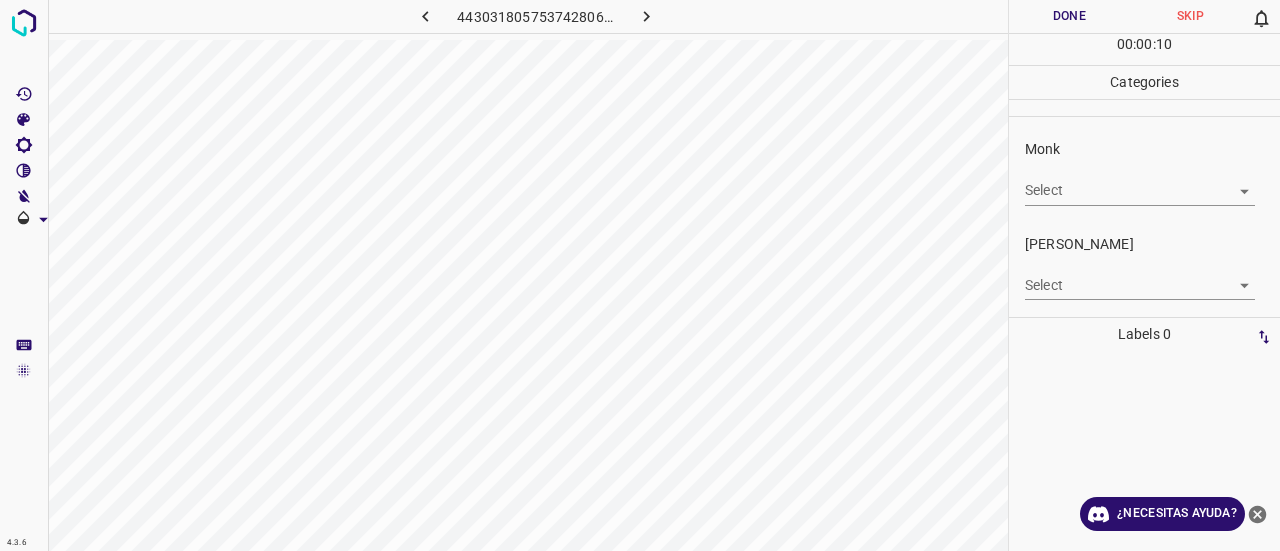 click on "4.3.6  4430318057537428066.png Done Skip 0 00   : 00   : 10   Categories Monk   Select ​  [PERSON_NAME]   Select ​ Labels   0 Categories 1 Monk 2  [PERSON_NAME] Tools Space Change between modes (Draw & Edit) I Auto labeling R Restore zoom M Zoom in N Zoom out Delete Delete selecte label Filters Z Restore filters X Saturation filter C Brightness filter V Contrast filter B Gray scale filter General O Download ¿Necesitas ayuda? Texto original Valora esta traducción Tu opinión servirá para ayudar a mejorar el Traductor de Google - Texto - Esconder - Borrar" at bounding box center (640, 275) 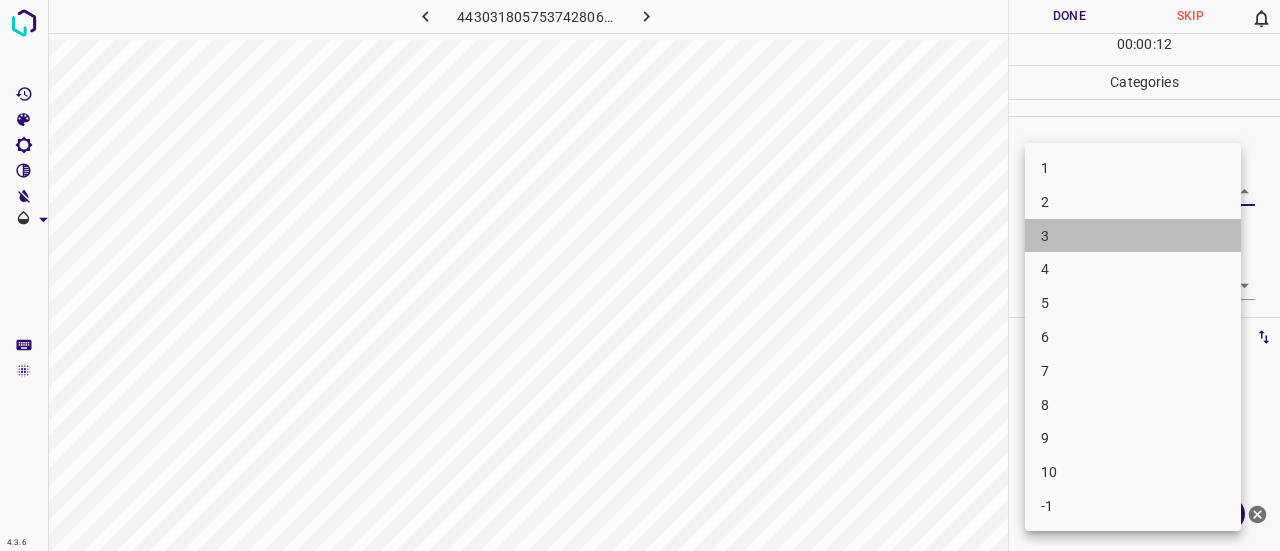 click on "3" at bounding box center (1133, 236) 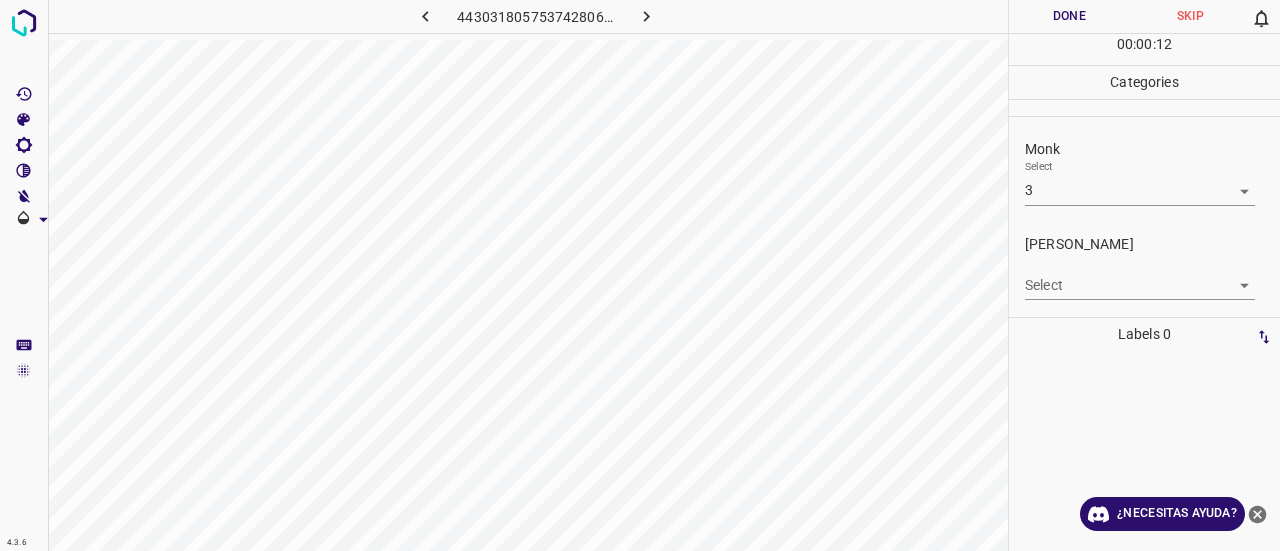 click on "Monk   Select 3 3" at bounding box center [1144, 172] 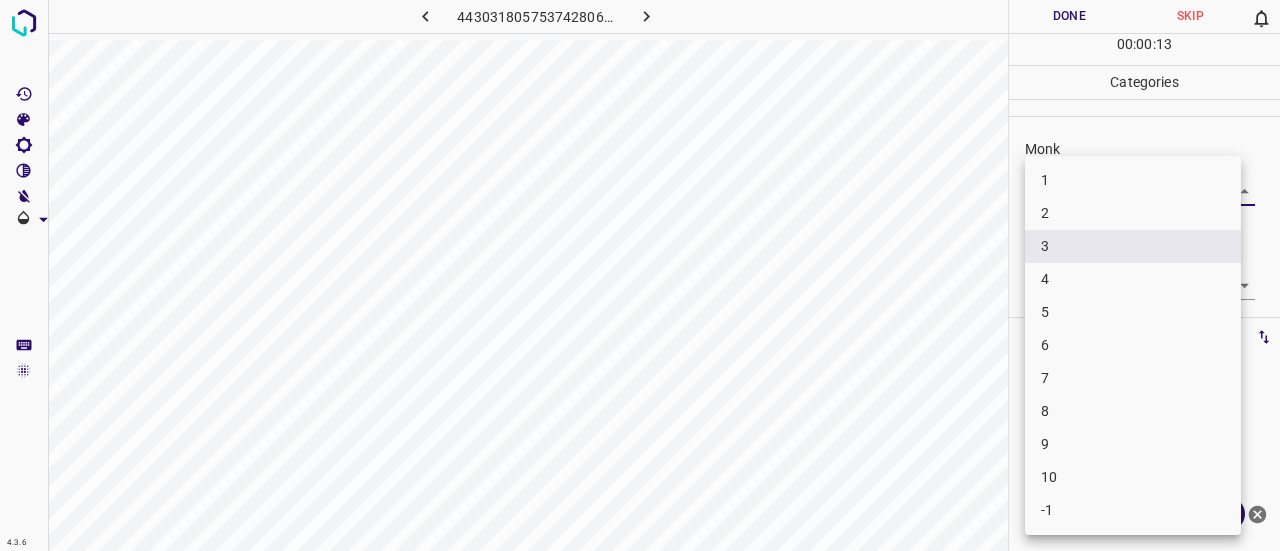 click on "4.3.6  4430318057537428066.png Done Skip 0 00   : 00   : 13   Categories Monk   Select 3 3  [PERSON_NAME]   Select ​ Labels   0 Categories 1 Monk 2  [PERSON_NAME] Tools Space Change between modes (Draw & Edit) I Auto labeling R Restore zoom M Zoom in N Zoom out Delete Delete selecte label Filters Z Restore filters X Saturation filter C Brightness filter V Contrast filter B Gray scale filter General O Download ¿Necesitas ayuda? Texto original Valora esta traducción Tu opinión servirá para ayudar a mejorar el Traductor de Google - Texto - Esconder - Borrar 1 2 3 4 5 6 7 8 9 10 -1" at bounding box center (640, 275) 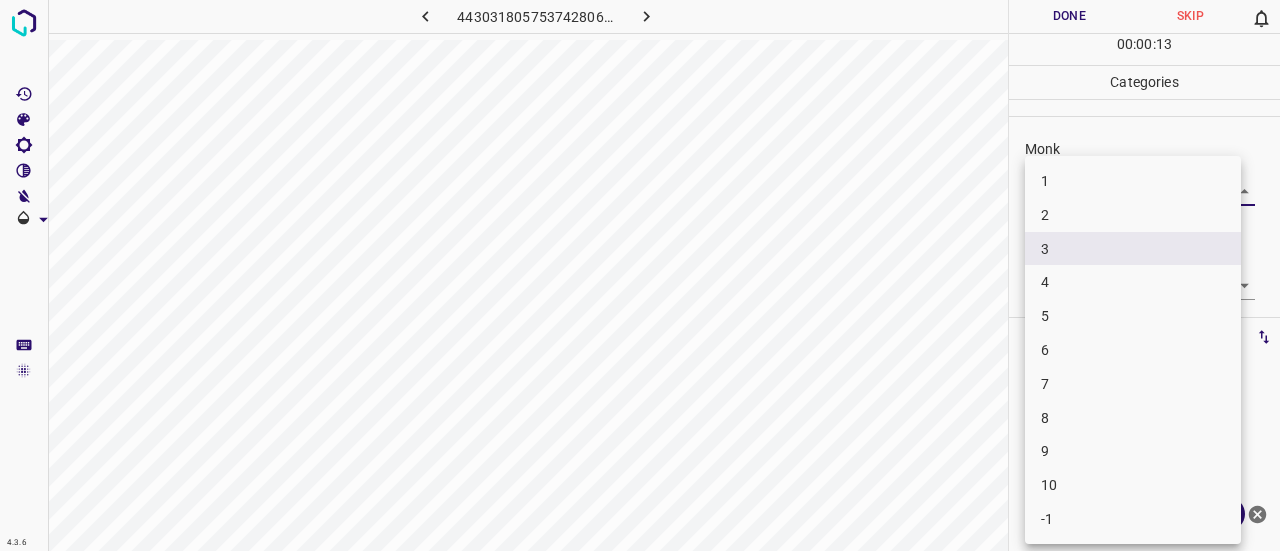 click on "2" at bounding box center [1133, 215] 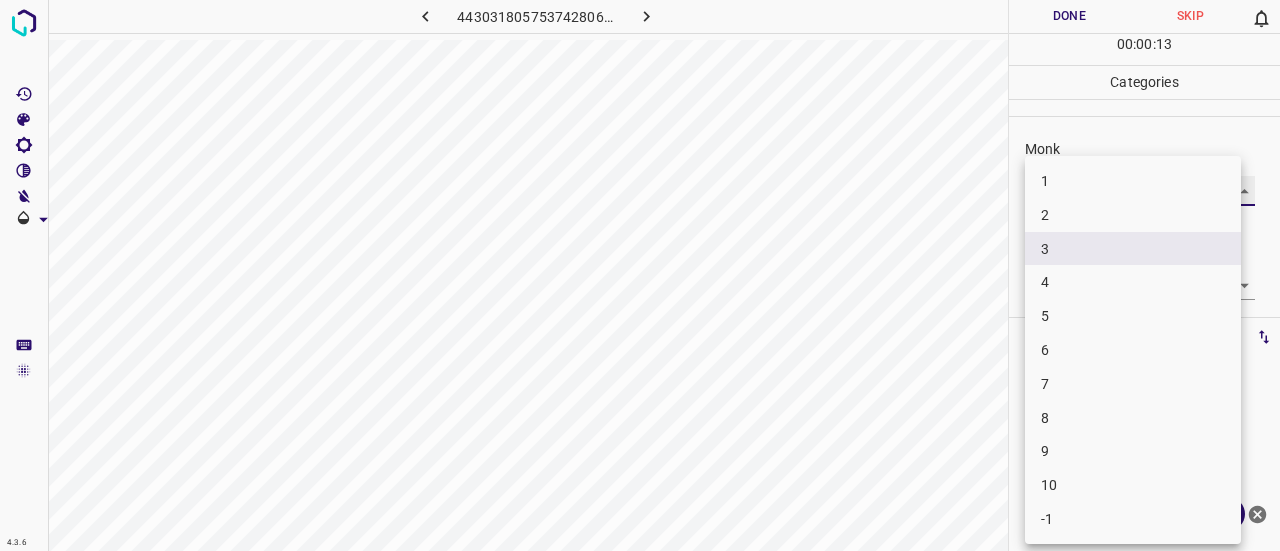 type on "2" 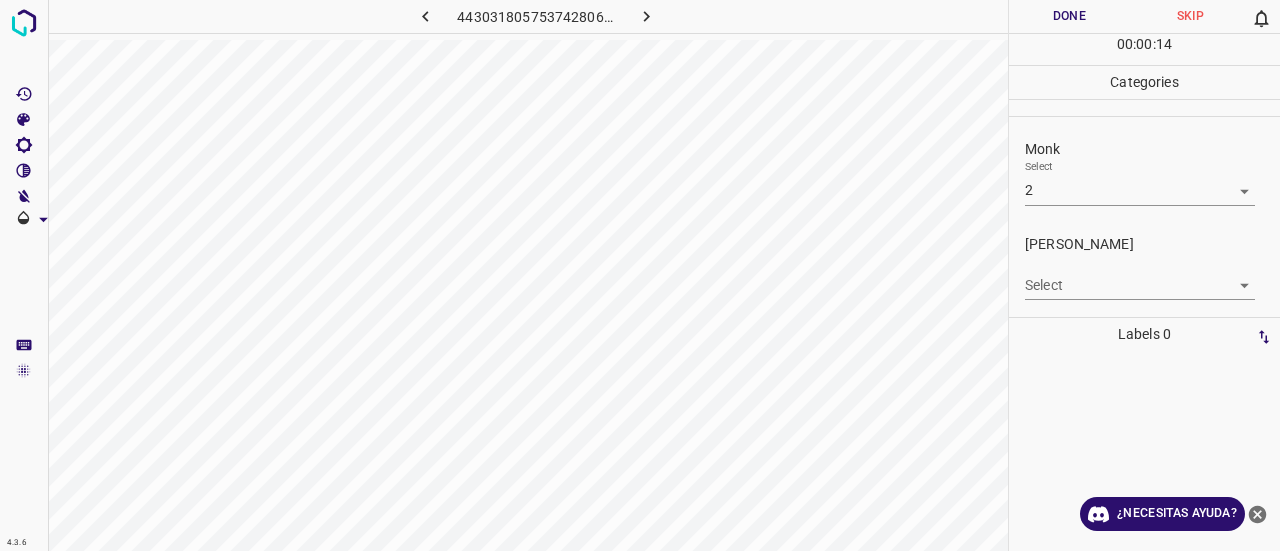 click on "4.3.6  4430318057537428066.png Done Skip 0 00   : 00   : 14   Categories Monk   Select 2 2  [PERSON_NAME]   Select ​ Labels   0 Categories 1 Monk 2  [PERSON_NAME] Tools Space Change between modes (Draw & Edit) I Auto labeling R Restore zoom M Zoom in N Zoom out Delete Delete selecte label Filters Z Restore filters X Saturation filter C Brightness filter V Contrast filter B Gray scale filter General O Download ¿Necesitas ayuda? Texto original Valora esta traducción Tu opinión servirá para ayudar a mejorar el Traductor de Google - Texto - Esconder - Borrar" at bounding box center (640, 275) 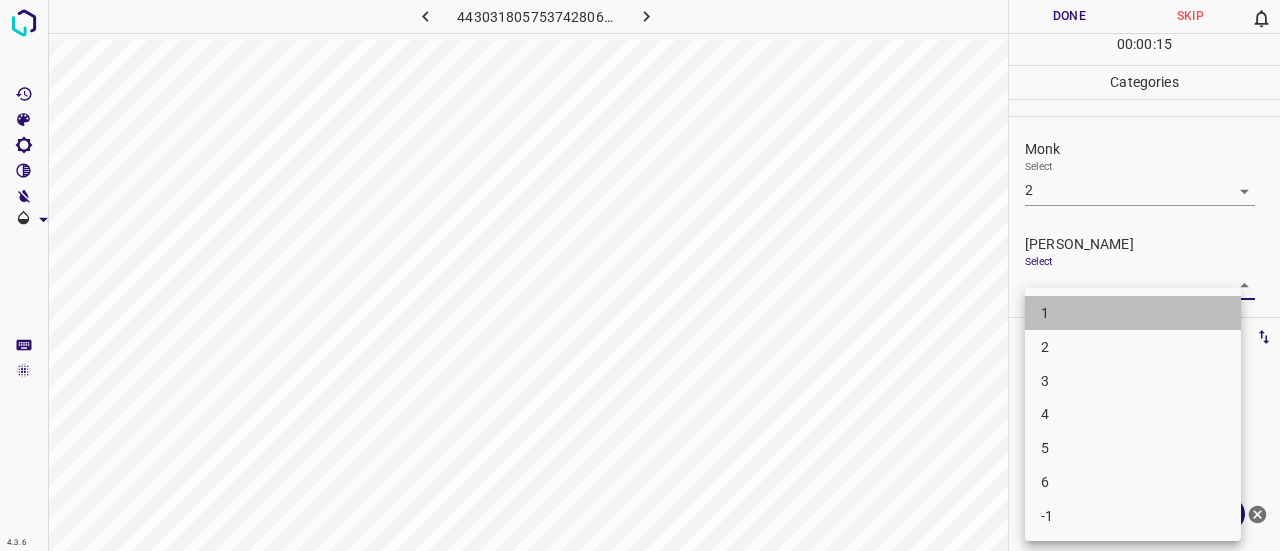click on "1" at bounding box center [1133, 313] 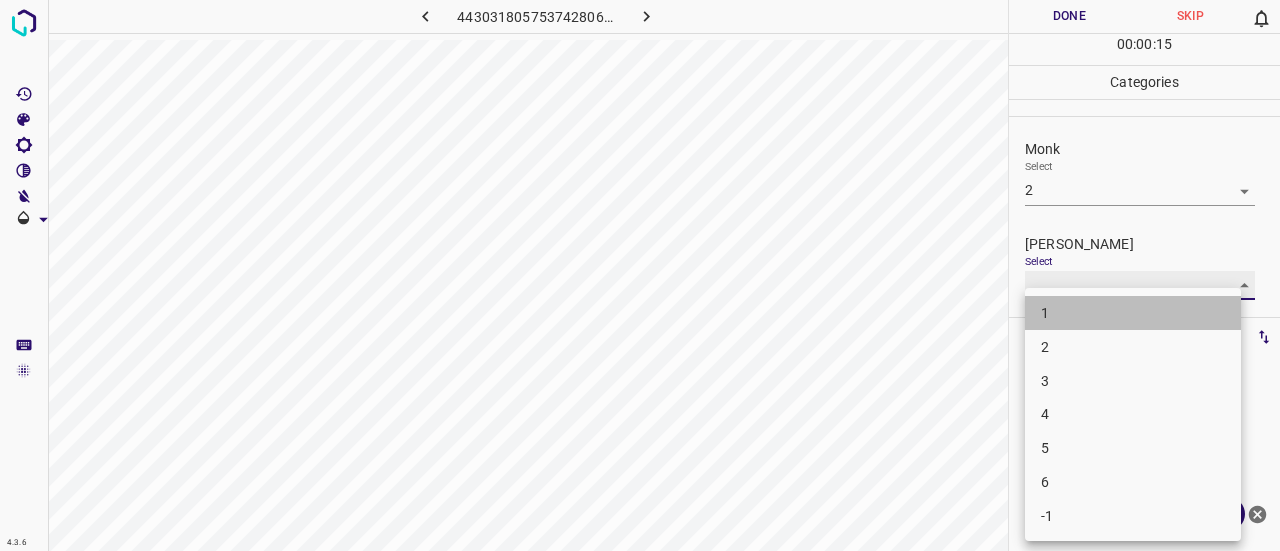 type on "1" 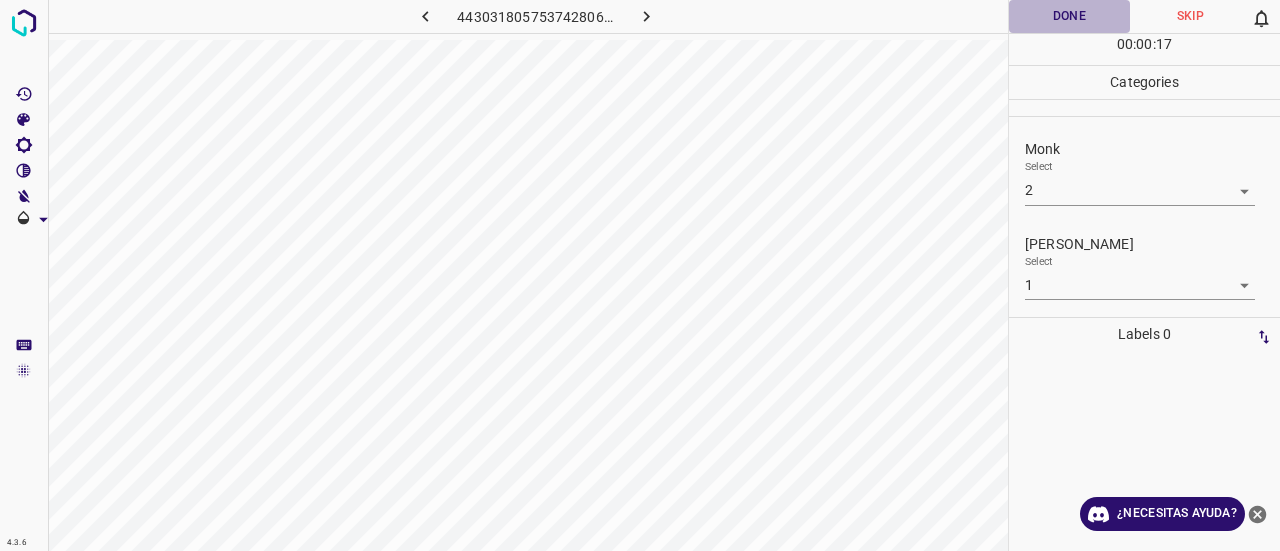 click on "Done" at bounding box center (1069, 16) 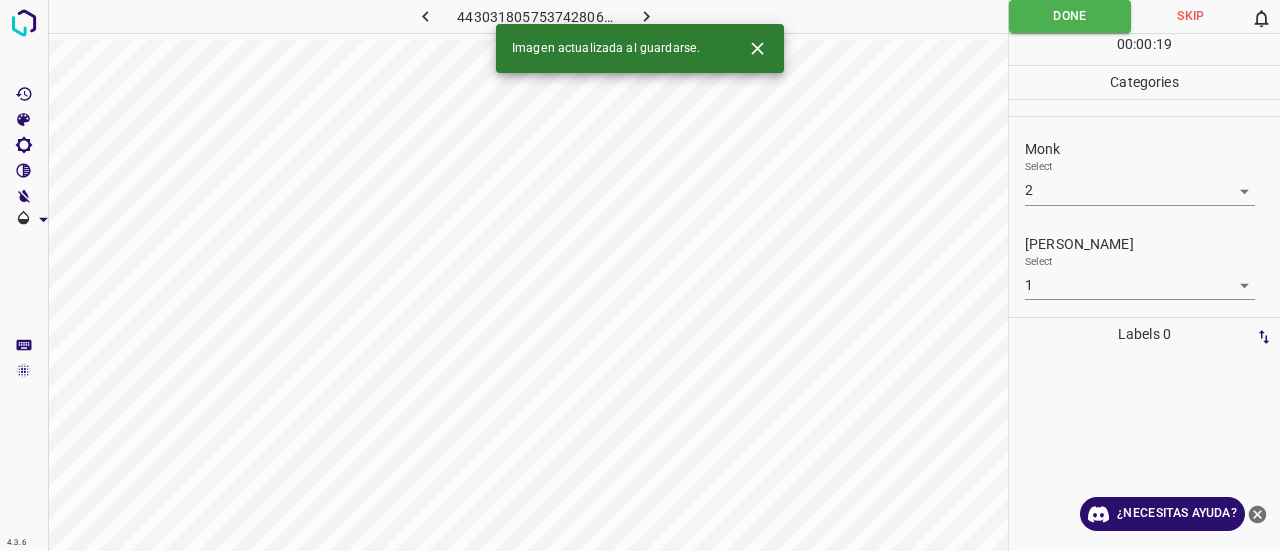 click 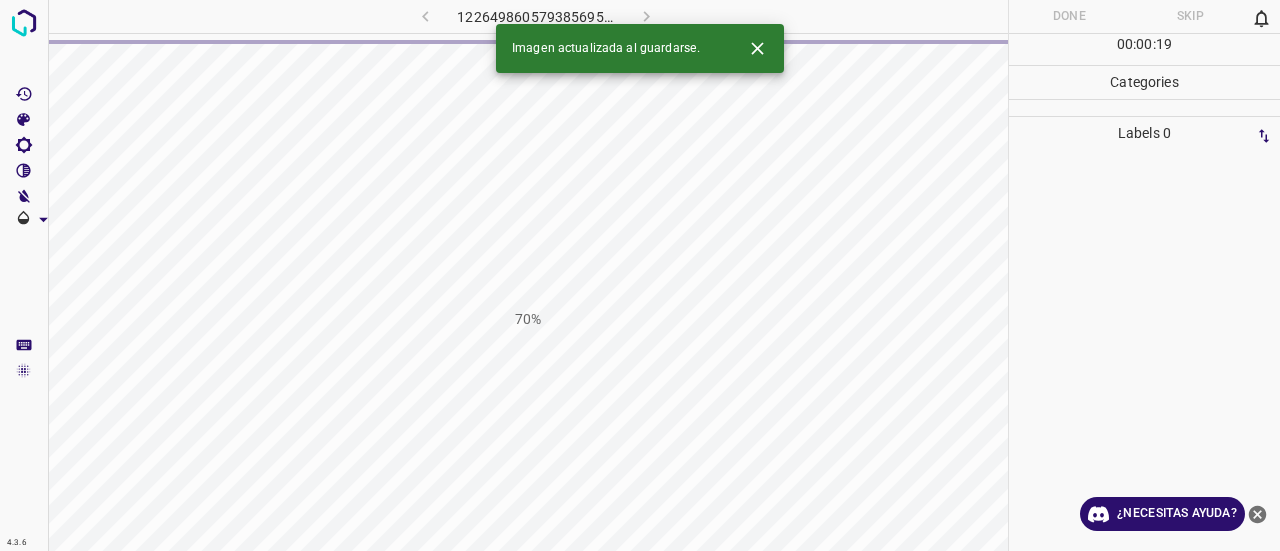 click at bounding box center (757, 48) 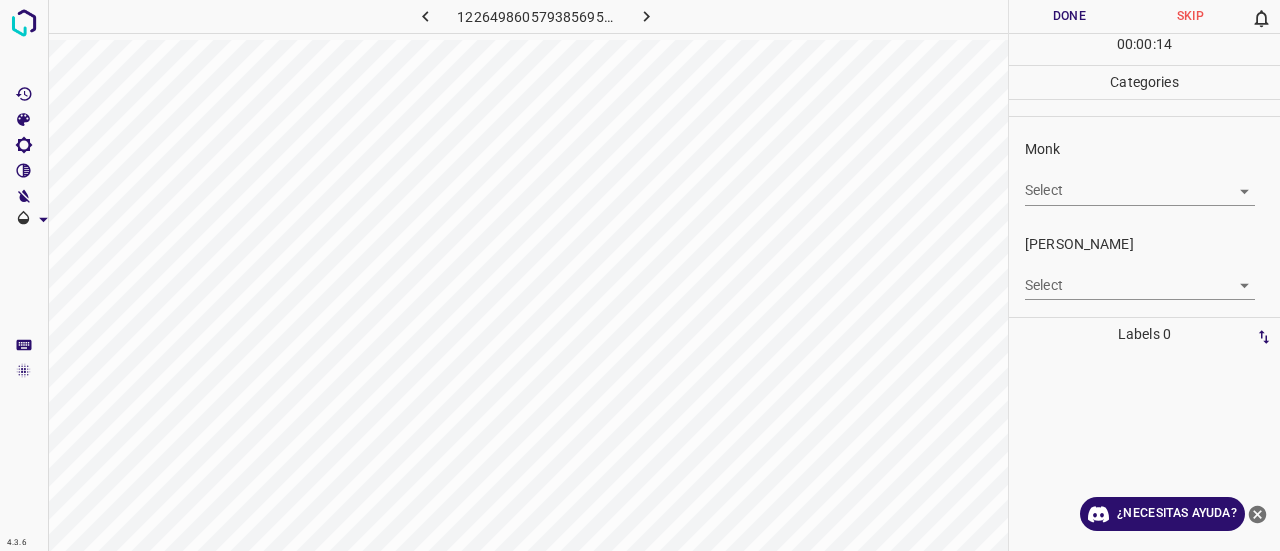 click on "4.3.6  1226498605793856952.png Done Skip 0 00   : 00   : 14   Categories Monk   Select ​  [PERSON_NAME]   Select ​ Labels   0 Categories 1 Monk 2  [PERSON_NAME] Tools Space Change between modes (Draw & Edit) I Auto labeling R Restore zoom M Zoom in N Zoom out Delete Delete selecte label Filters Z Restore filters X Saturation filter C Brightness filter V Contrast filter B Gray scale filter General O Download ¿Necesitas ayuda? Texto original Valora esta traducción Tu opinión servirá para ayudar a mejorar el Traductor de Google - Texto - Esconder - Borrar" at bounding box center (640, 275) 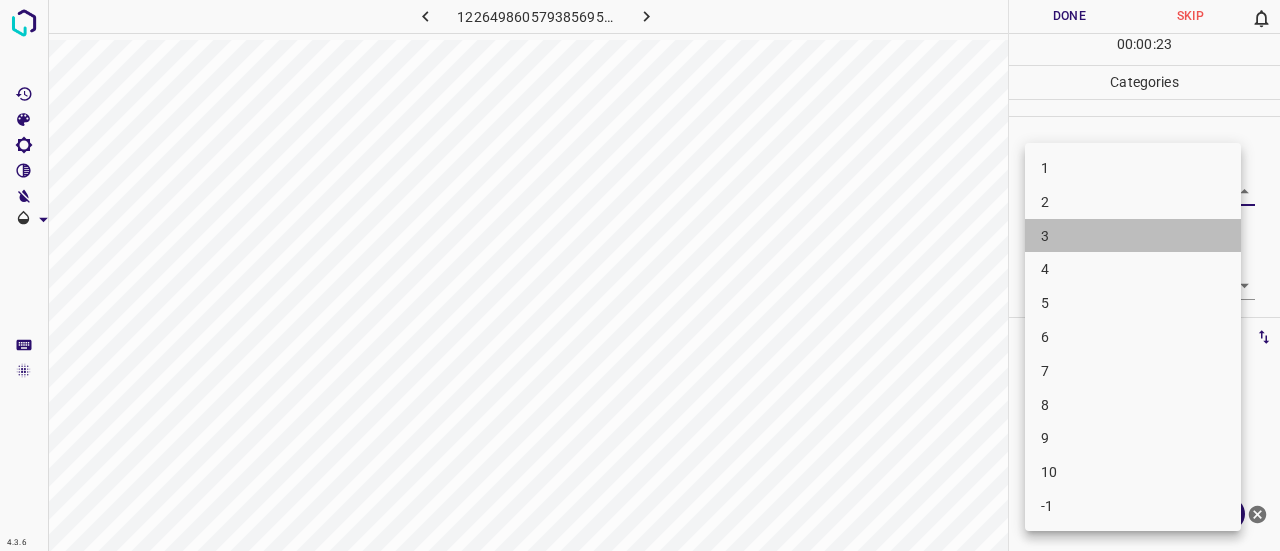 click on "3" at bounding box center [1133, 236] 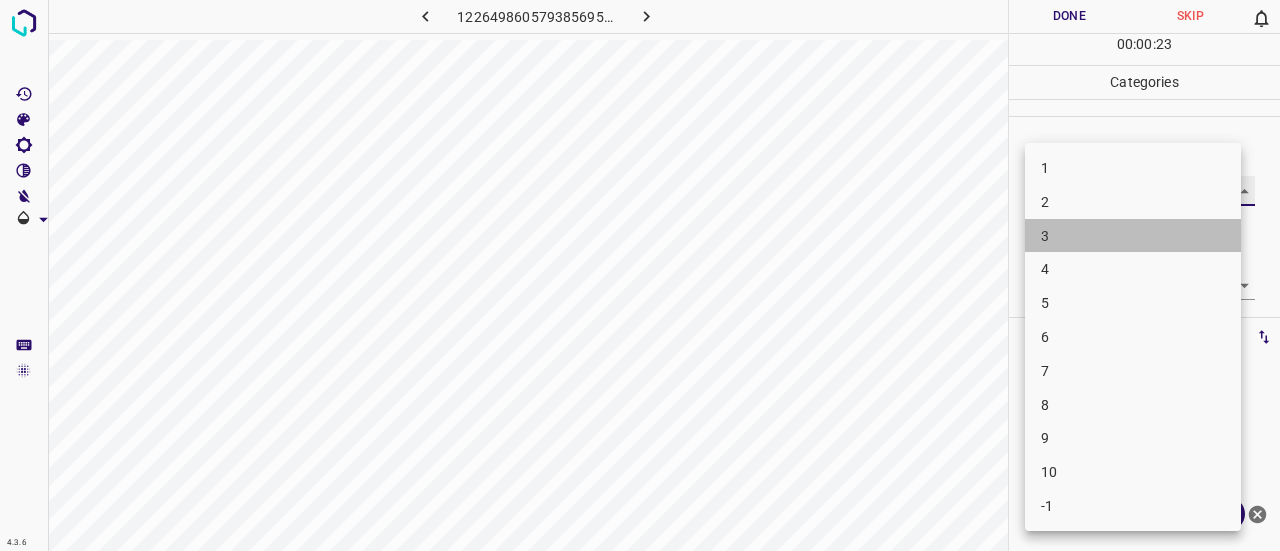 type on "3" 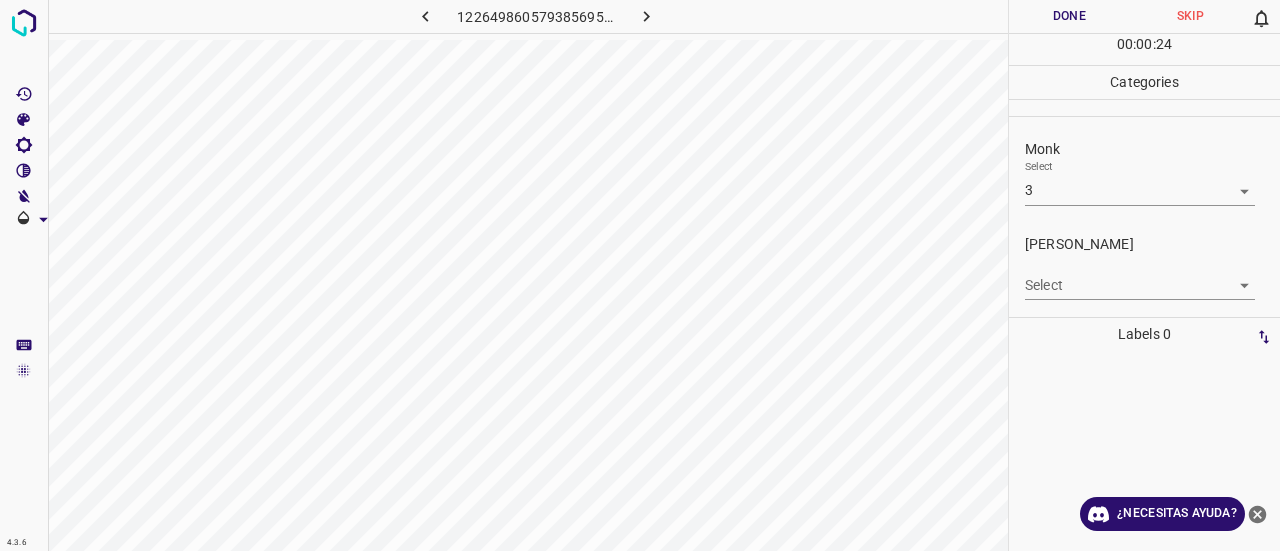 click on "4.3.6  1226498605793856952.png Done Skip 0 00   : 00   : 24   Categories Monk   Select 3 3  [PERSON_NAME]   Select ​ Labels   0 Categories 1 Monk 2  [PERSON_NAME] Tools Space Change between modes (Draw & Edit) I Auto labeling R Restore zoom M Zoom in N Zoom out Delete Delete selecte label Filters Z Restore filters X Saturation filter C Brightness filter V Contrast filter B Gray scale filter General O Download ¿Necesitas ayuda? Texto original Valora esta traducción Tu opinión servirá para ayudar a mejorar el Traductor de Google - Texto - Esconder - Borrar" at bounding box center (640, 275) 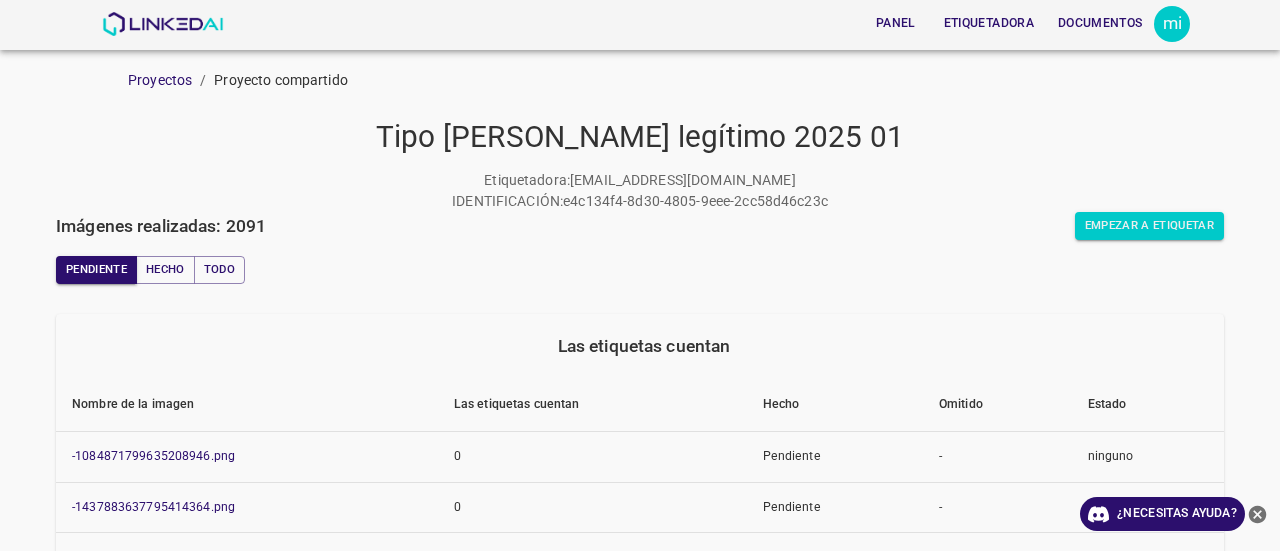 scroll, scrollTop: 0, scrollLeft: 0, axis: both 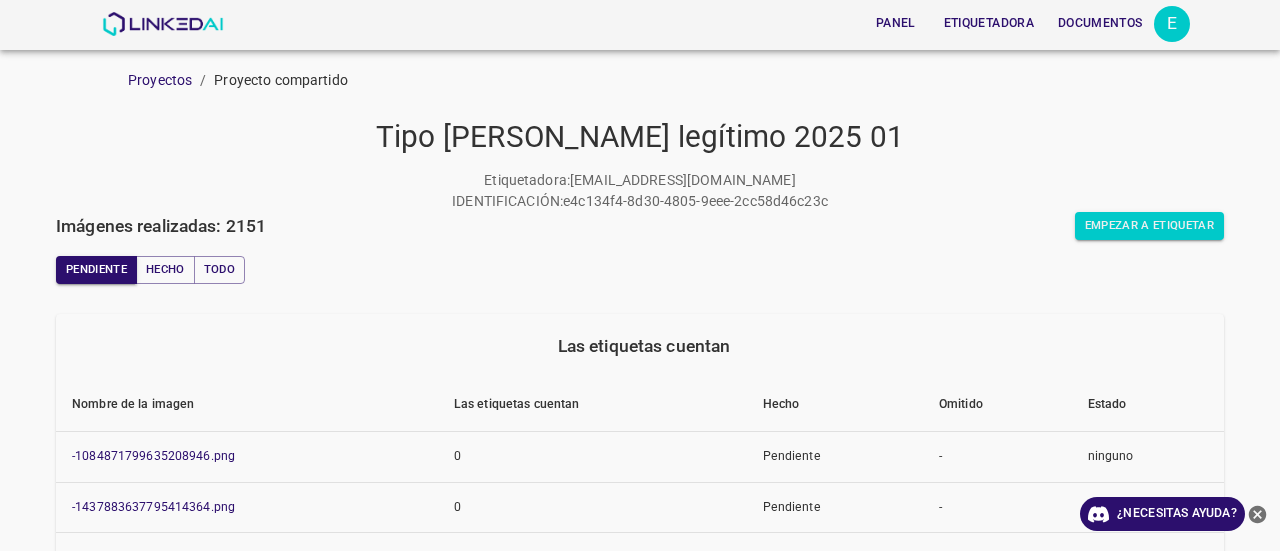 click on "Imágenes realizadas: 2151" at bounding box center (348, 226) 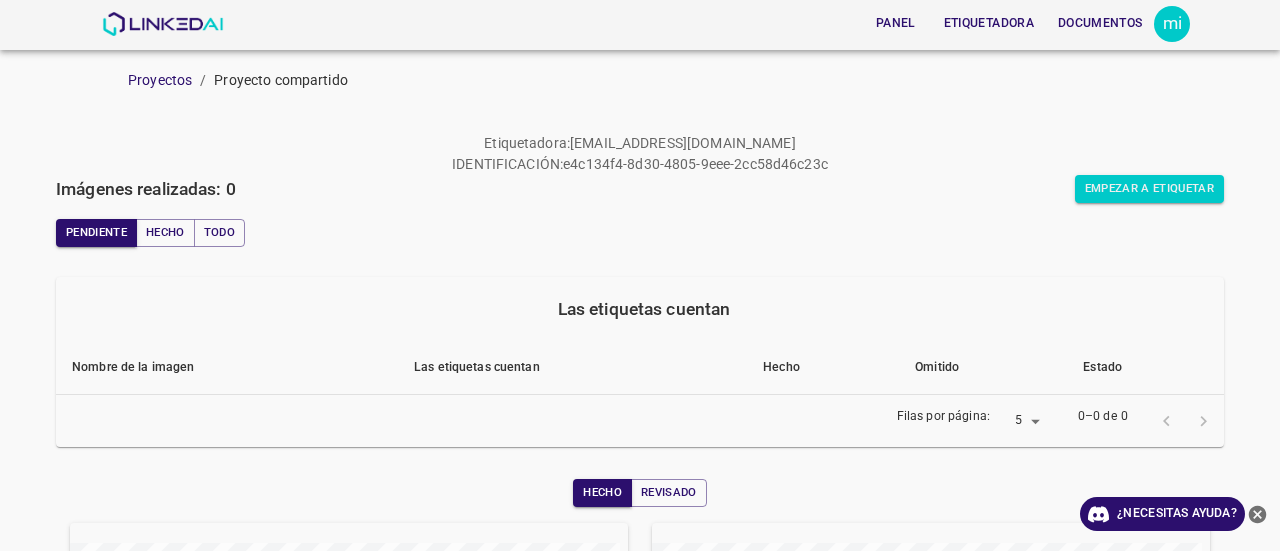 scroll, scrollTop: 0, scrollLeft: 0, axis: both 